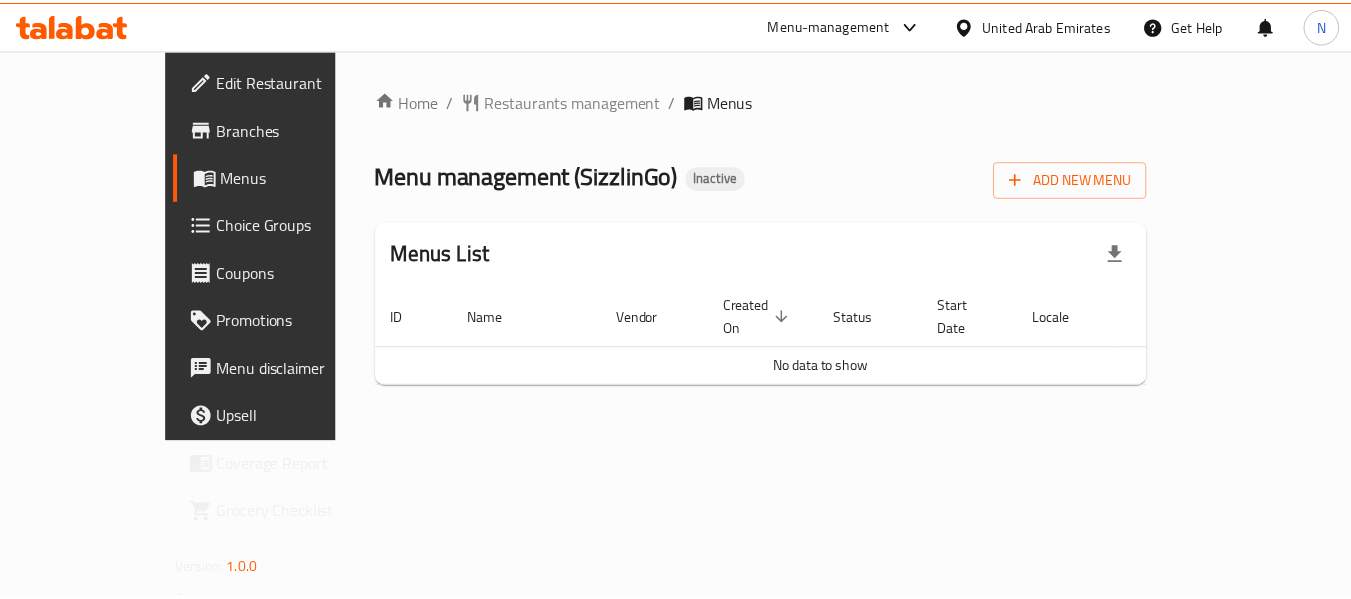 scroll, scrollTop: 0, scrollLeft: 0, axis: both 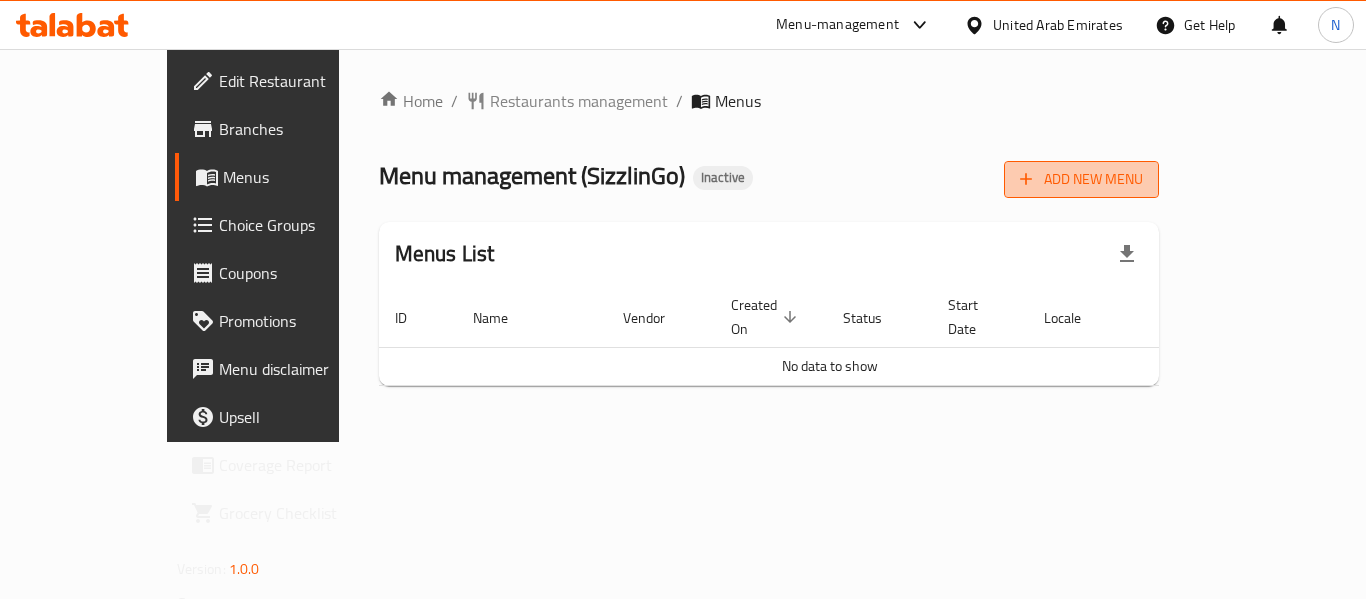 click on "Add New Menu" at bounding box center [1081, 179] 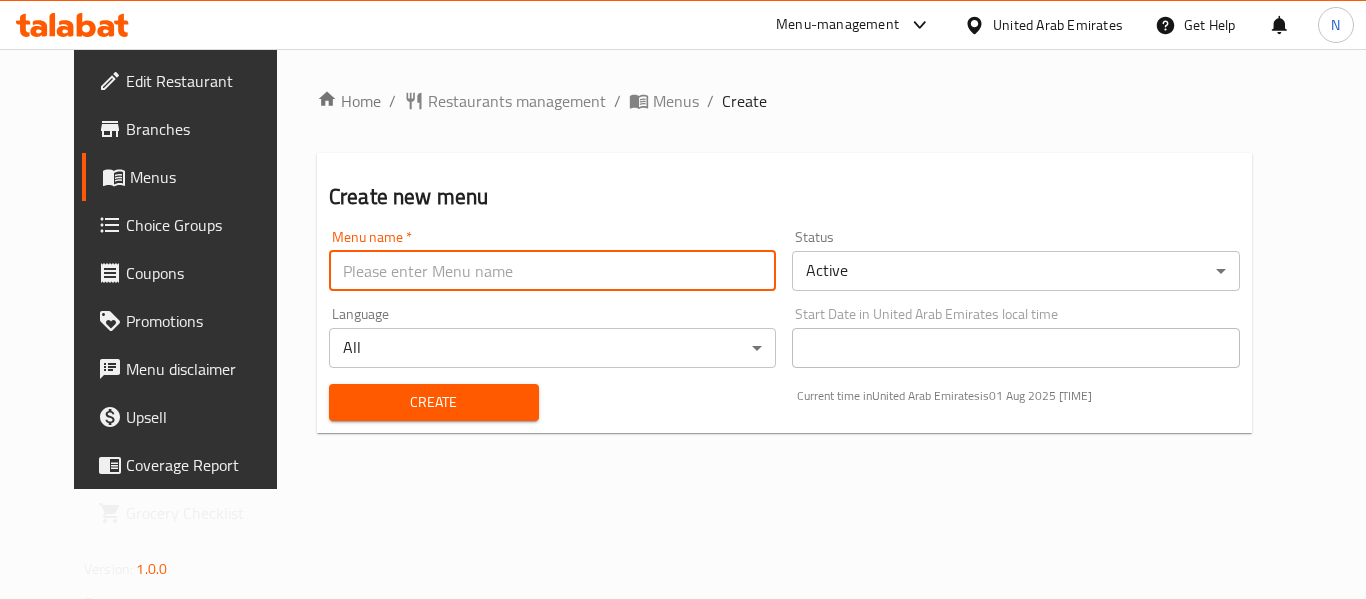 click at bounding box center (552, 271) 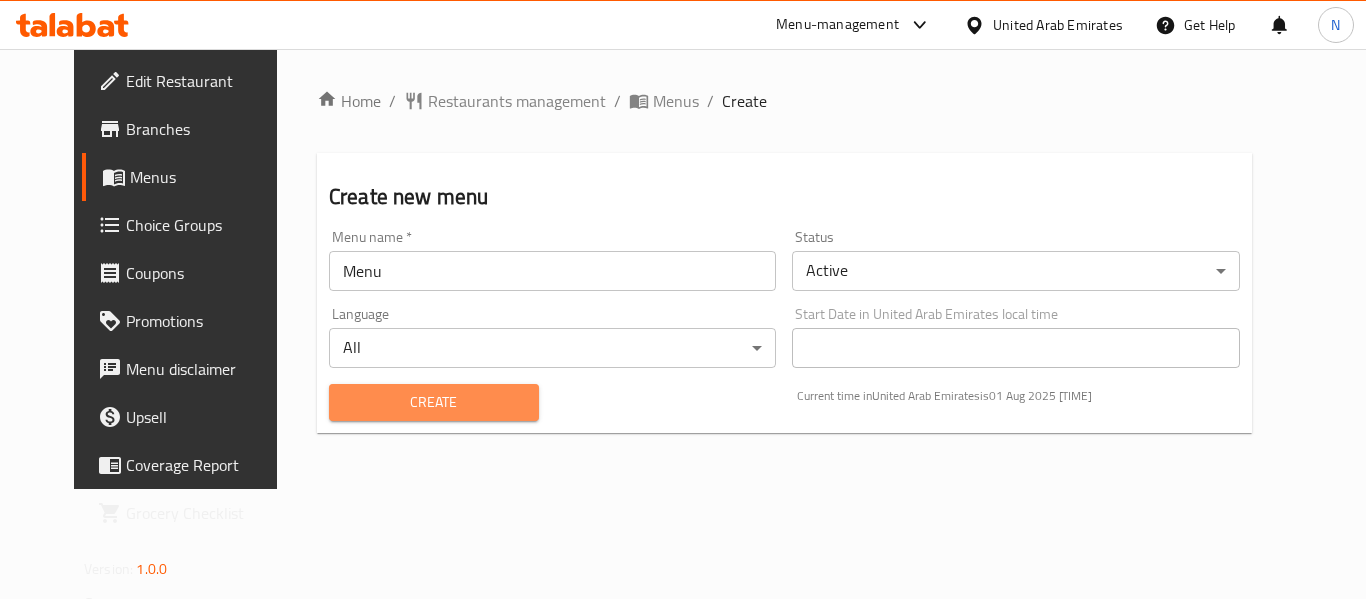 click on "Create" at bounding box center (434, 402) 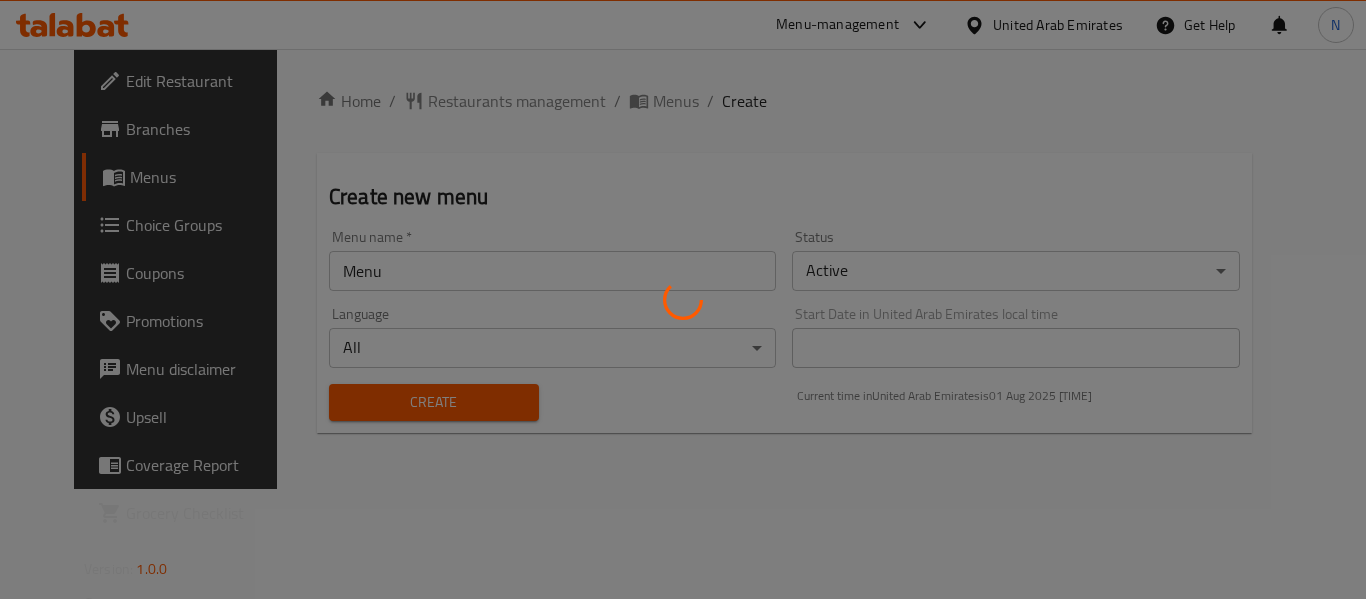 type 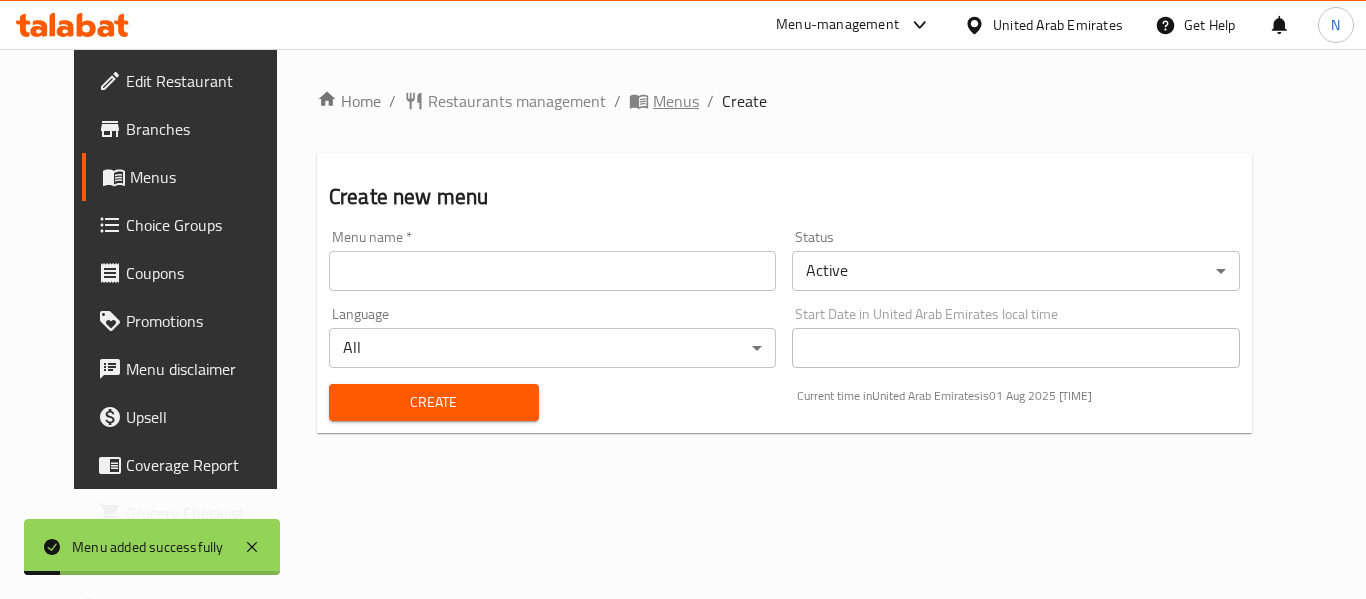 click on "Menus" at bounding box center [676, 101] 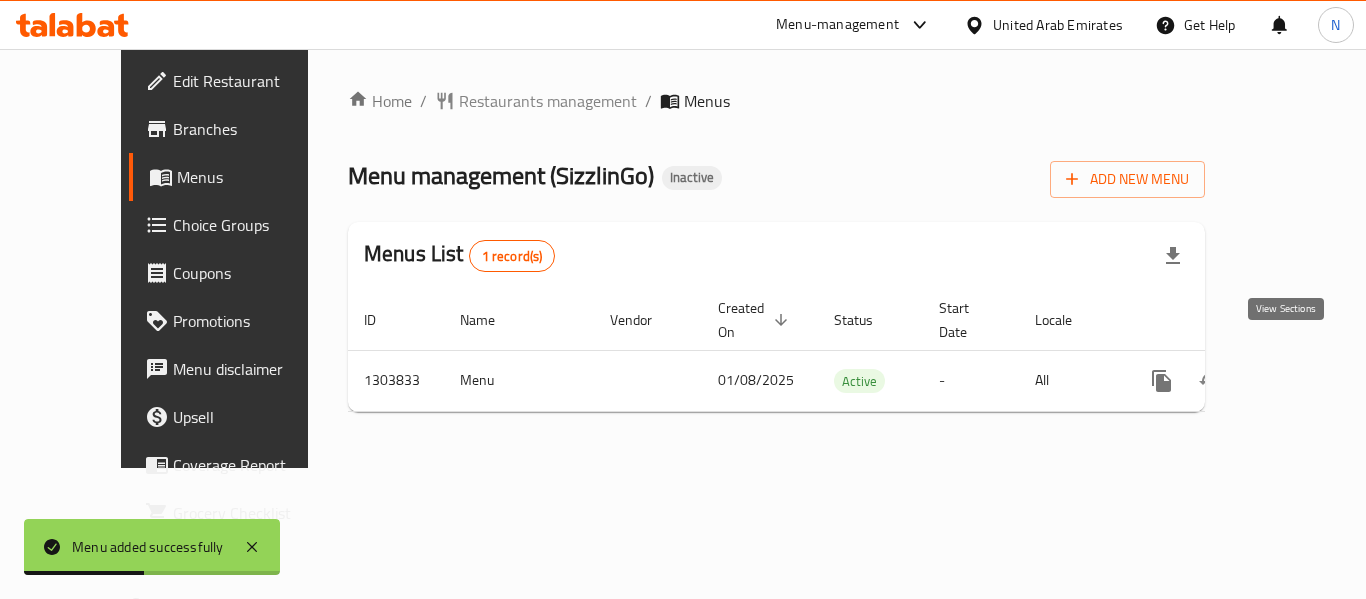 click 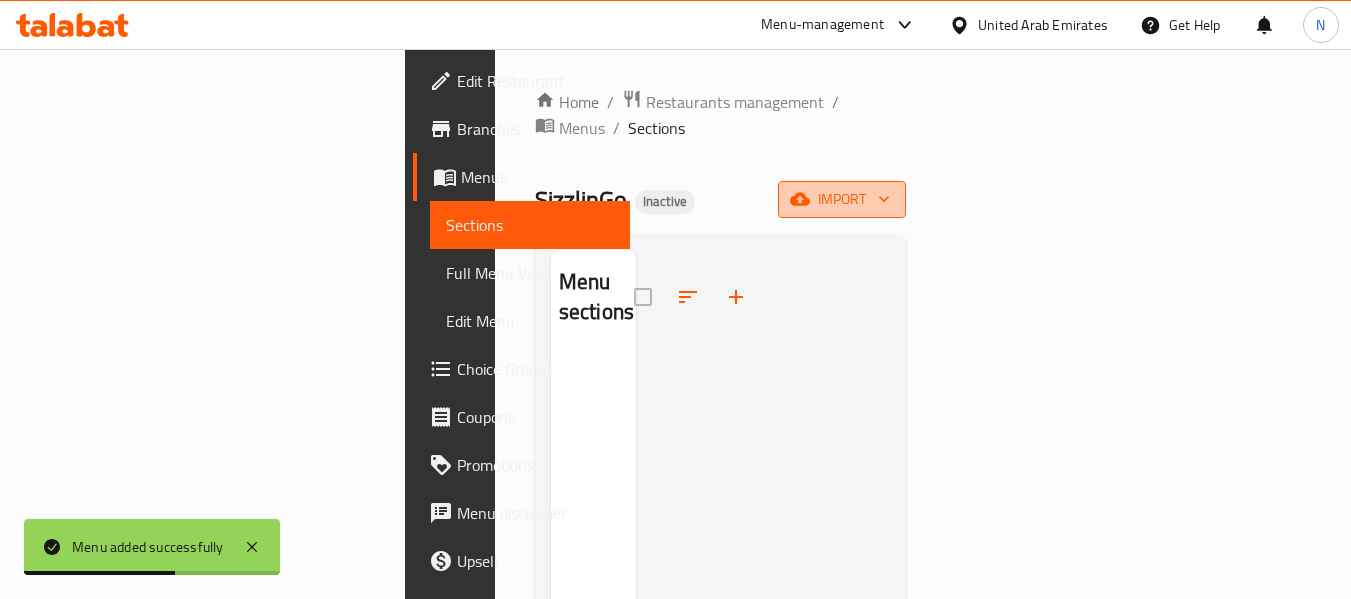 click on "import" at bounding box center [842, 199] 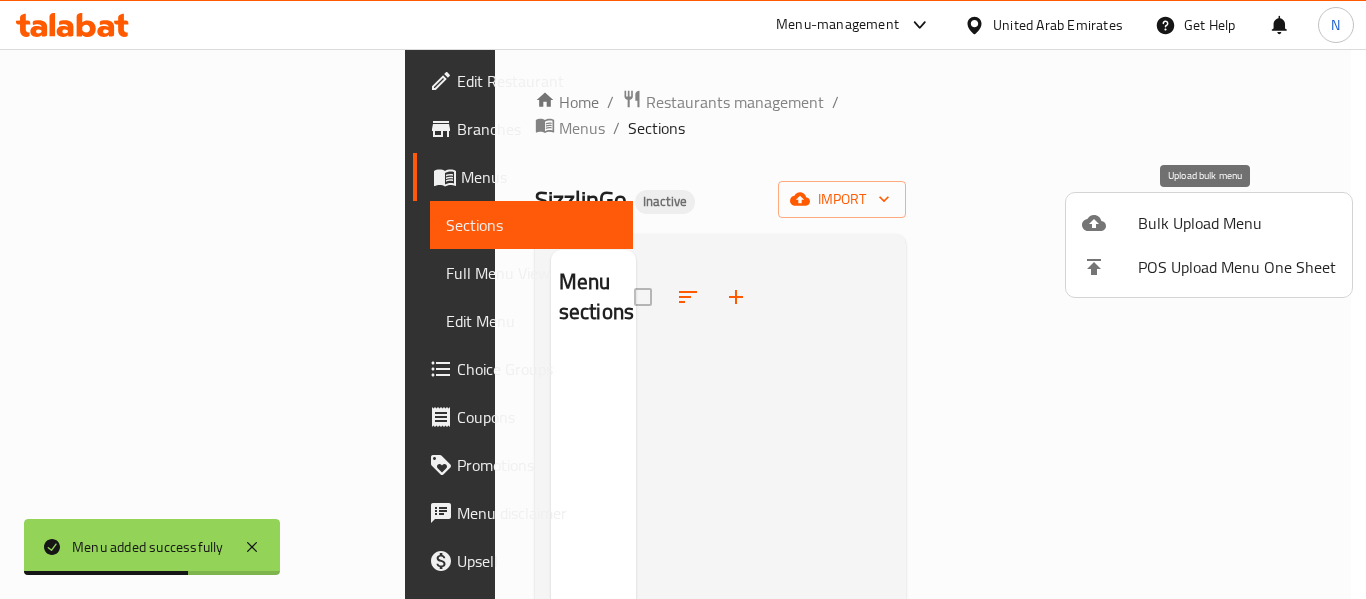 click on "Bulk Upload Menu" at bounding box center [1237, 223] 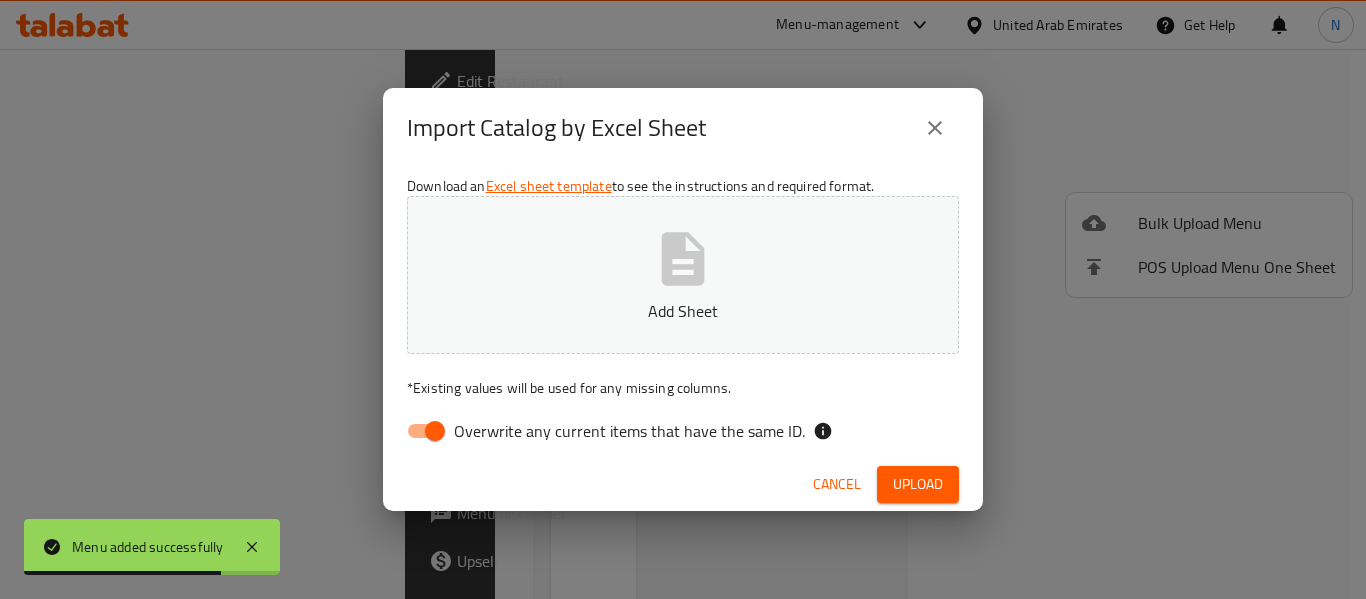 click on "Overwrite any current items that have the same ID." at bounding box center [629, 431] 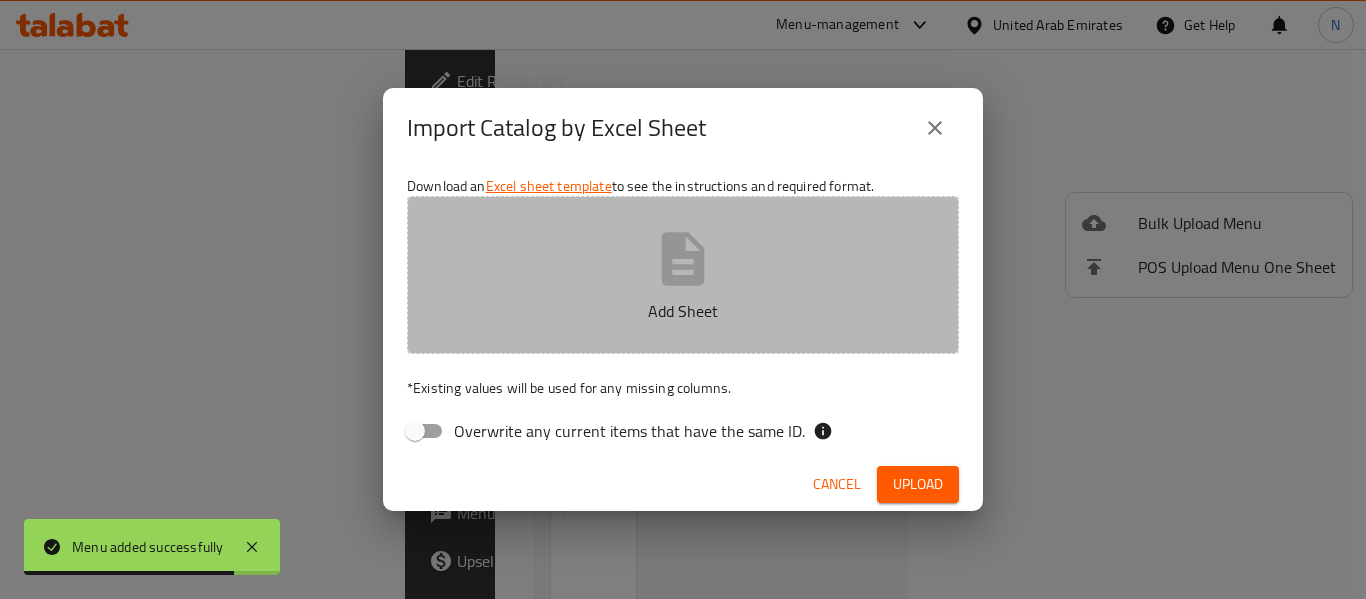 click on "Add Sheet" at bounding box center (683, 275) 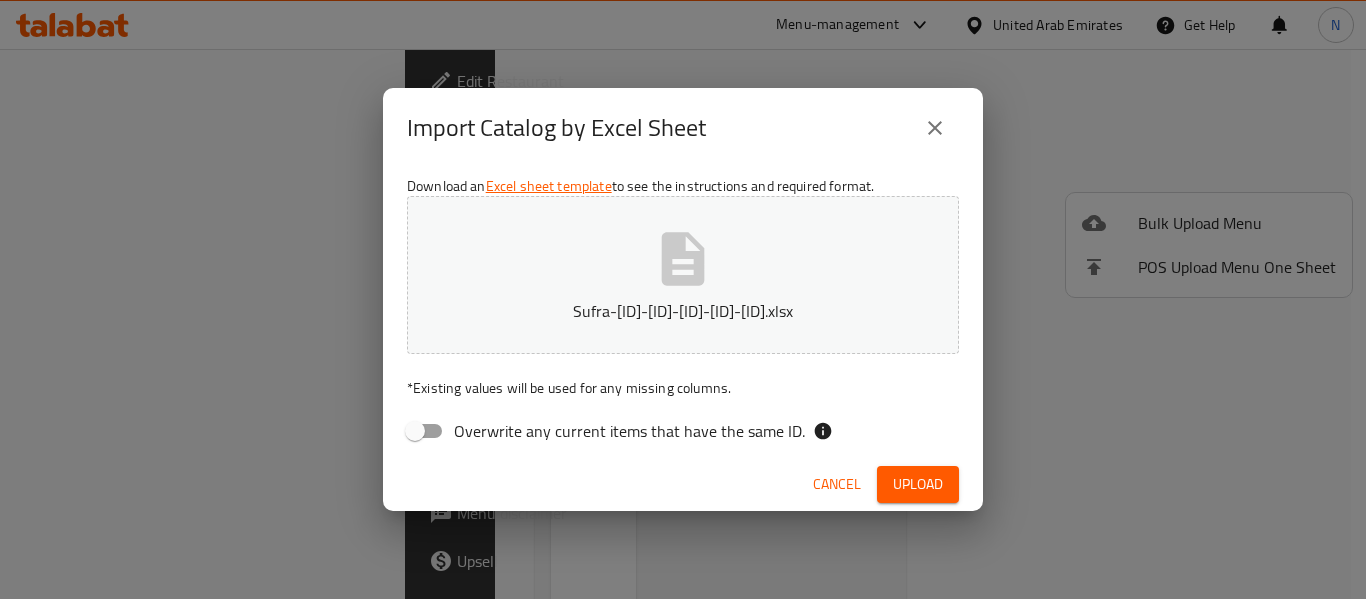 drag, startPoint x: 915, startPoint y: 462, endPoint x: 925, endPoint y: 474, distance: 15.6205 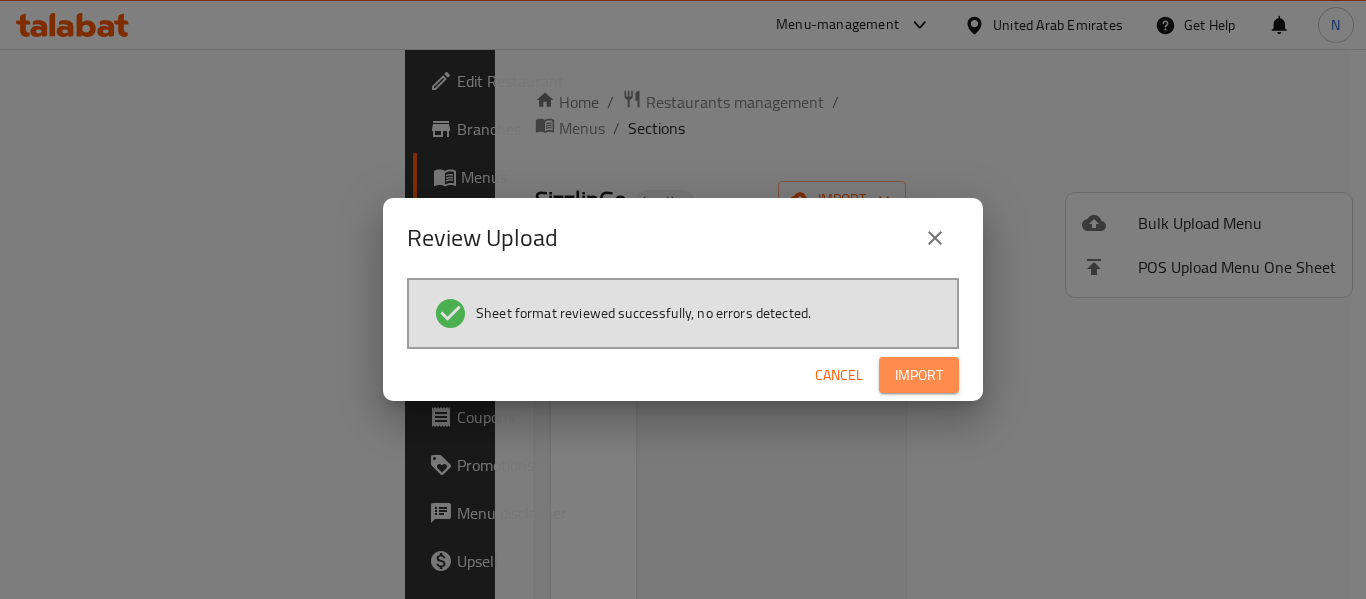 click on "Import" at bounding box center (919, 375) 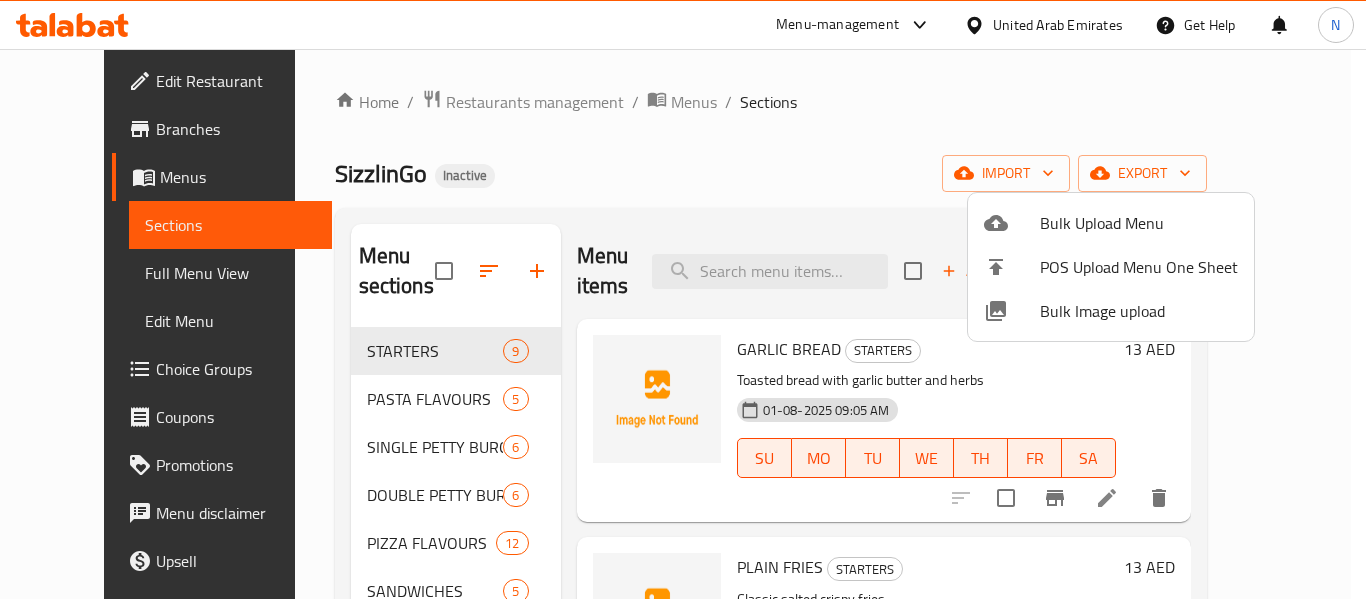 click at bounding box center [683, 299] 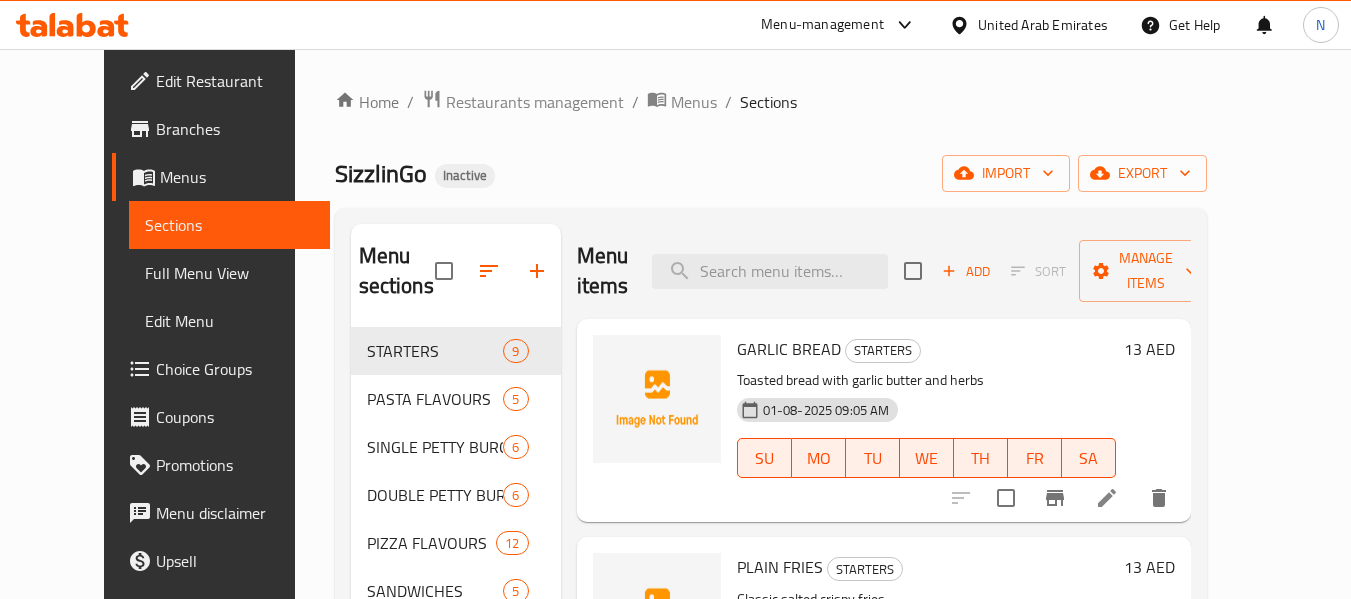 click on "Full Menu View" at bounding box center (229, 273) 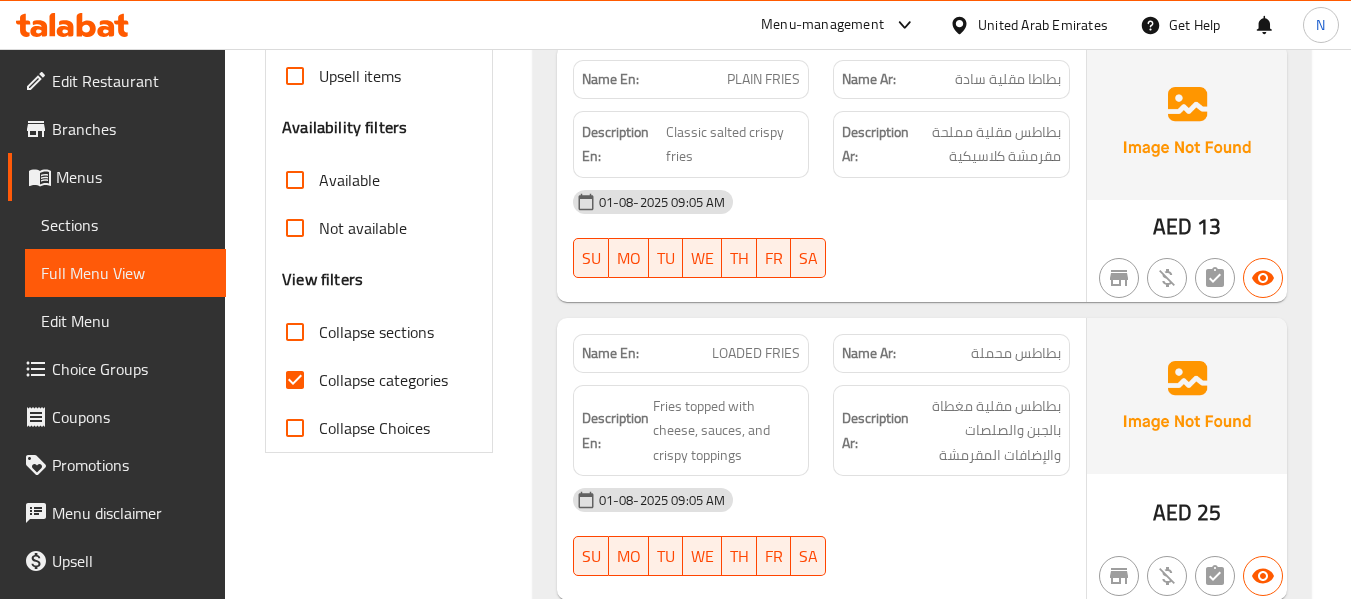 scroll, scrollTop: 573, scrollLeft: 0, axis: vertical 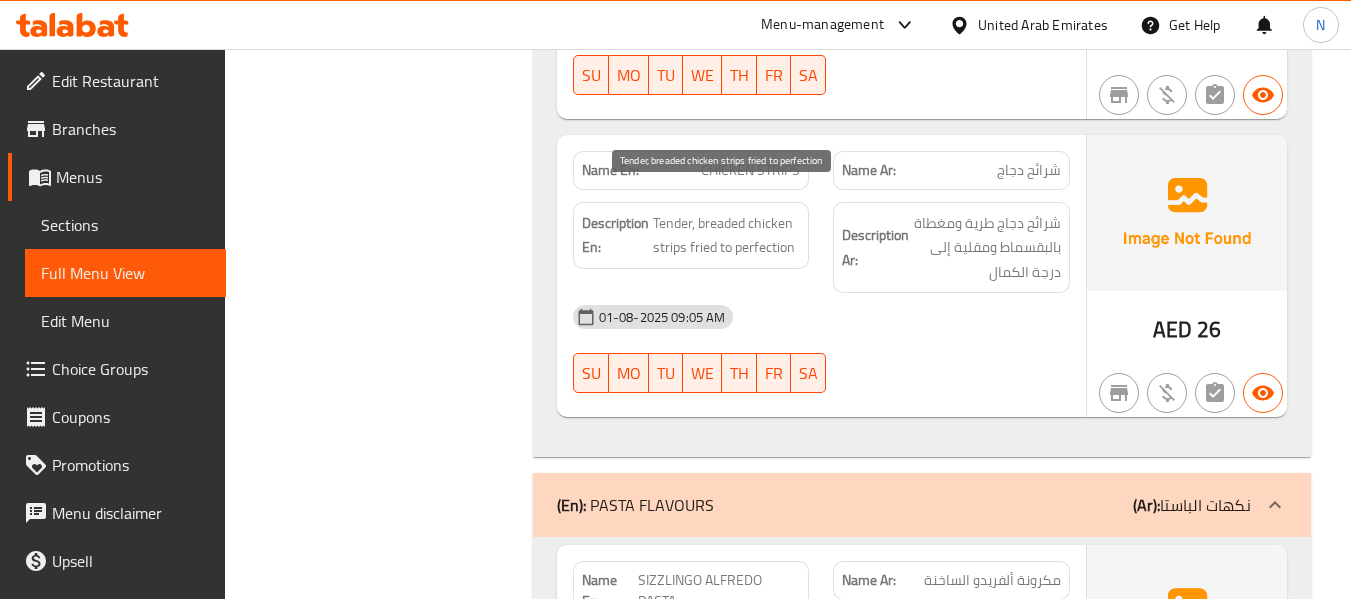 click on "Tender, breaded chicken strips fried to perfection" at bounding box center (727, 235) 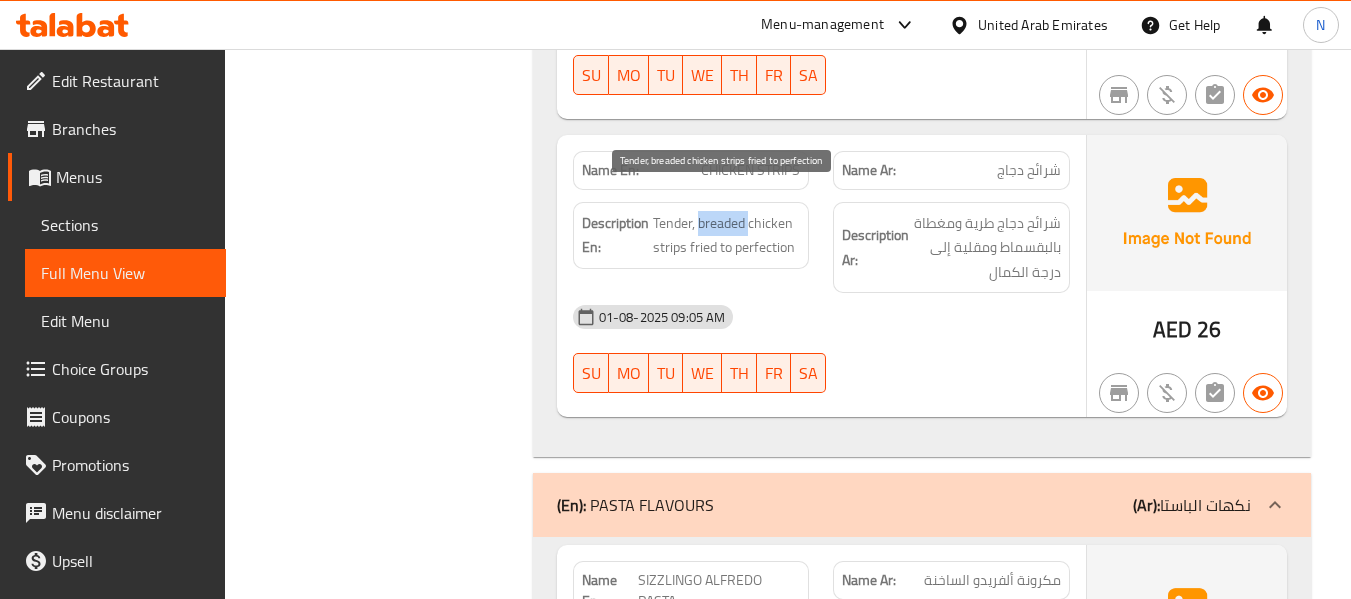 click on "Tender, breaded chicken strips fried to perfection" at bounding box center (727, 235) 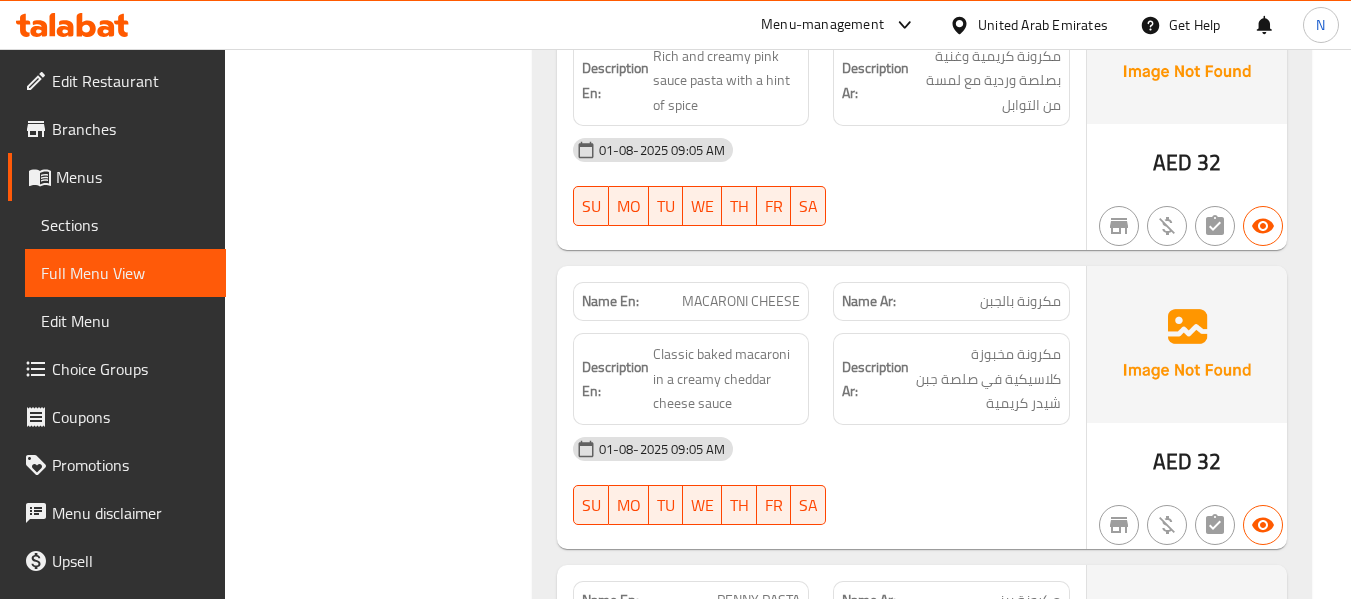 scroll, scrollTop: 3443, scrollLeft: 0, axis: vertical 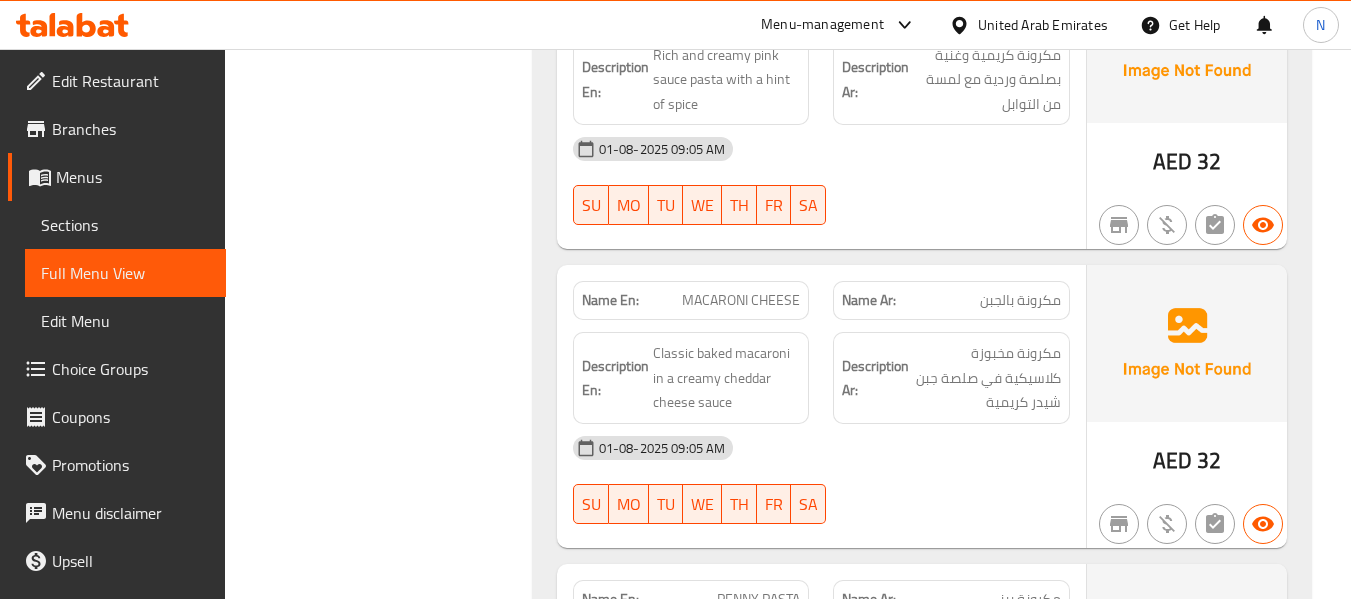 click on "MACARONI CHEESE" at bounding box center (756, -2519) 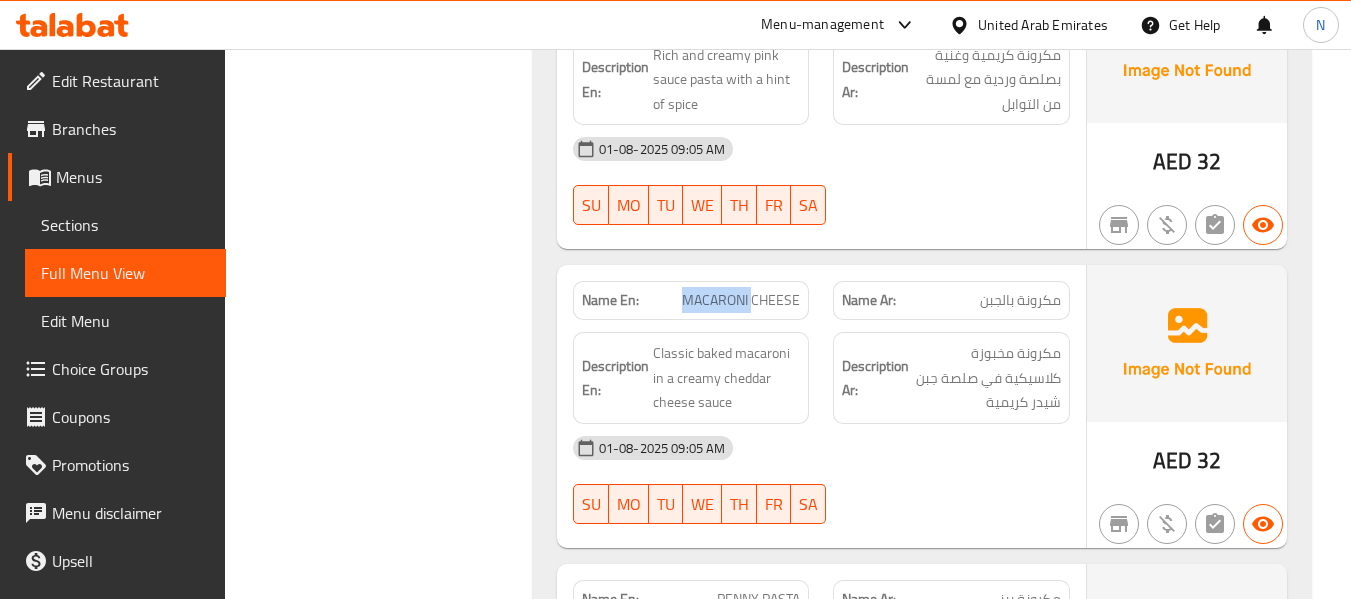 click on "MACARONI CHEESE" at bounding box center [756, -2519] 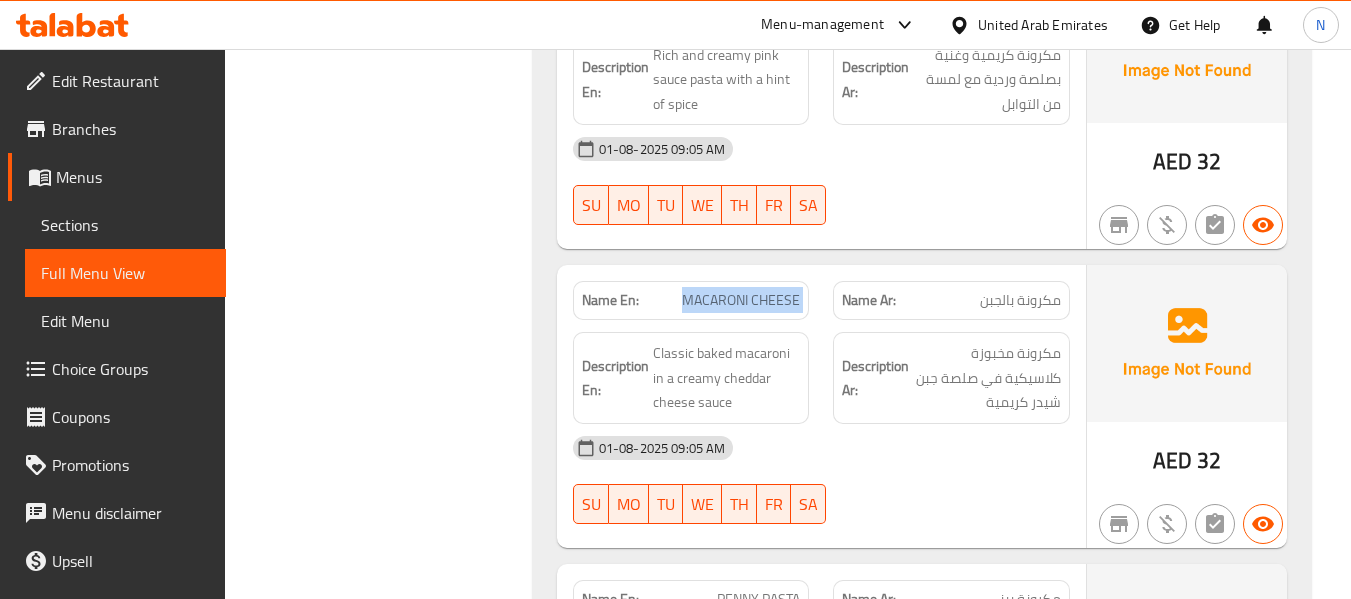 click on "MACARONI CHEESE" at bounding box center (756, -2519) 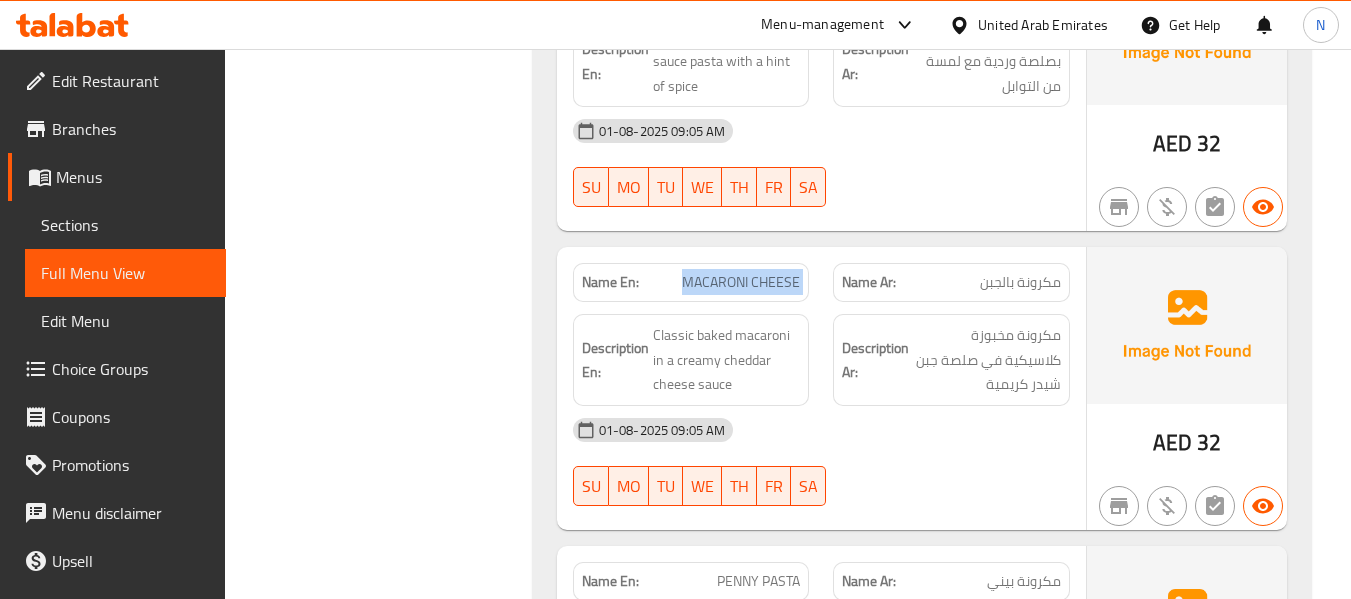 scroll, scrollTop: 3462, scrollLeft: 0, axis: vertical 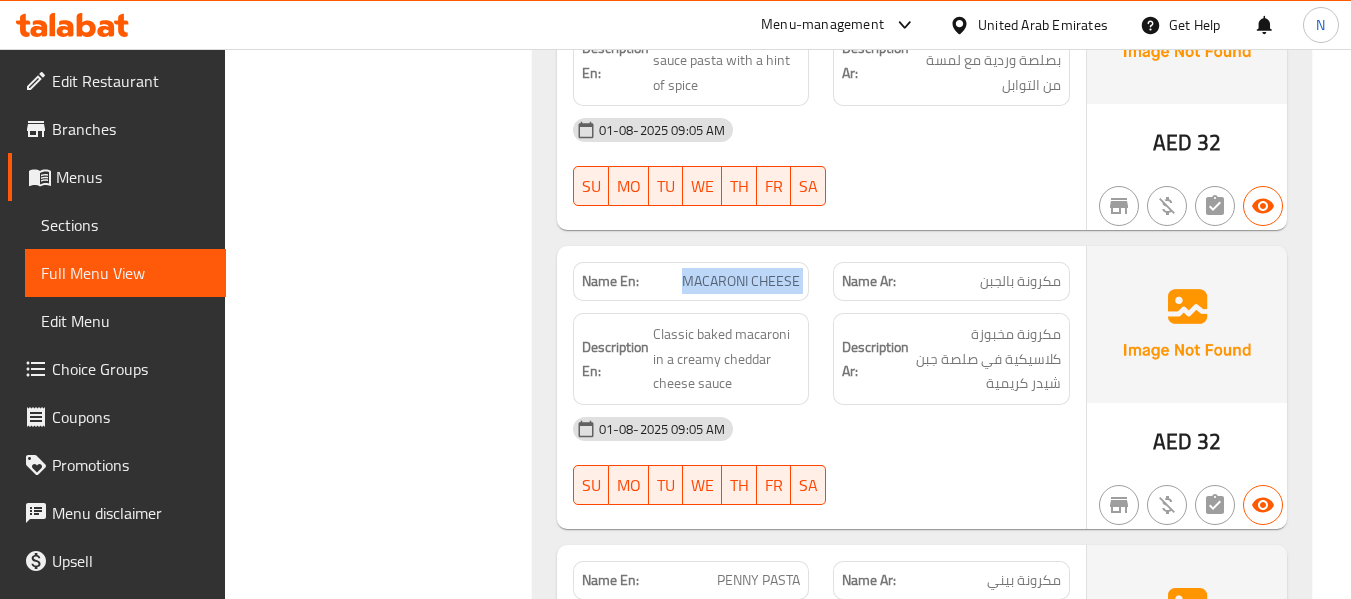 click on "MACARONI CHEESE" at bounding box center [756, -2538] 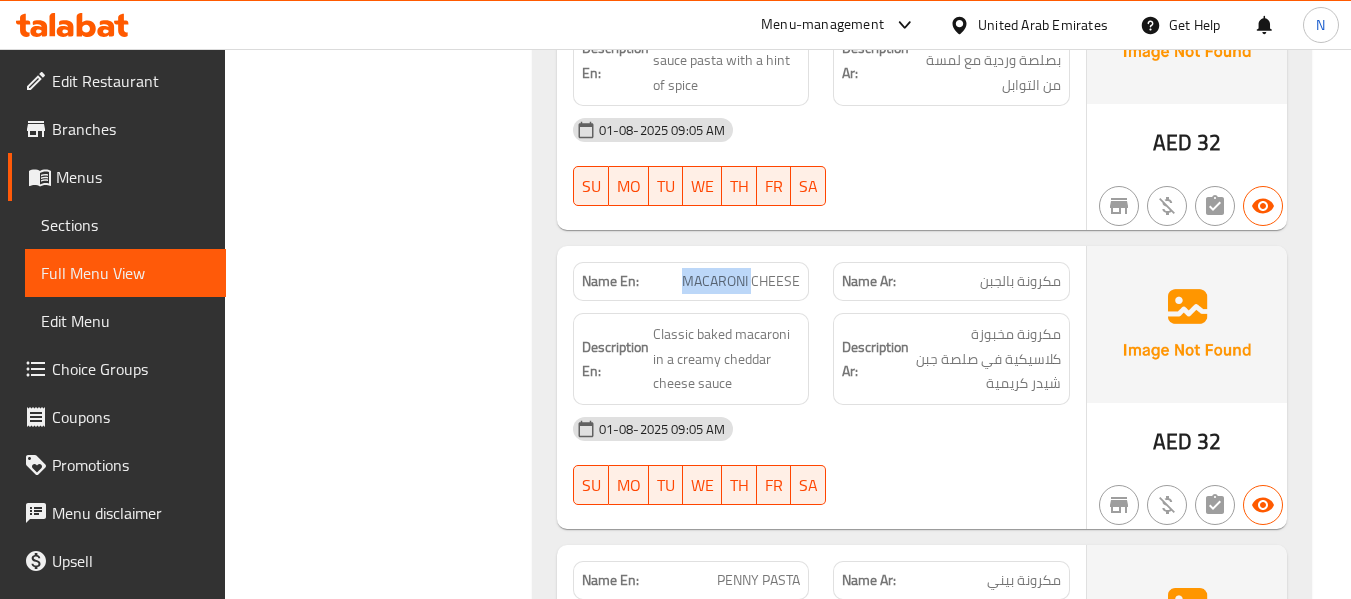 click on "MACARONI CHEESE" at bounding box center [756, -2538] 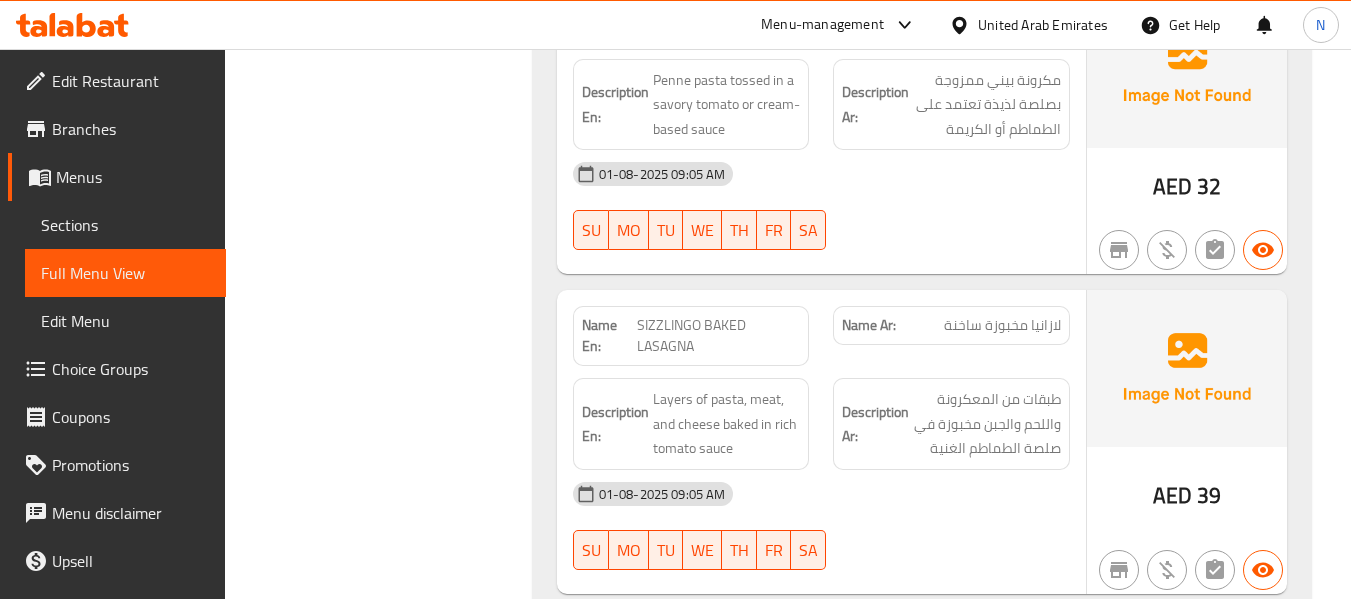 scroll, scrollTop: 4016, scrollLeft: 0, axis: vertical 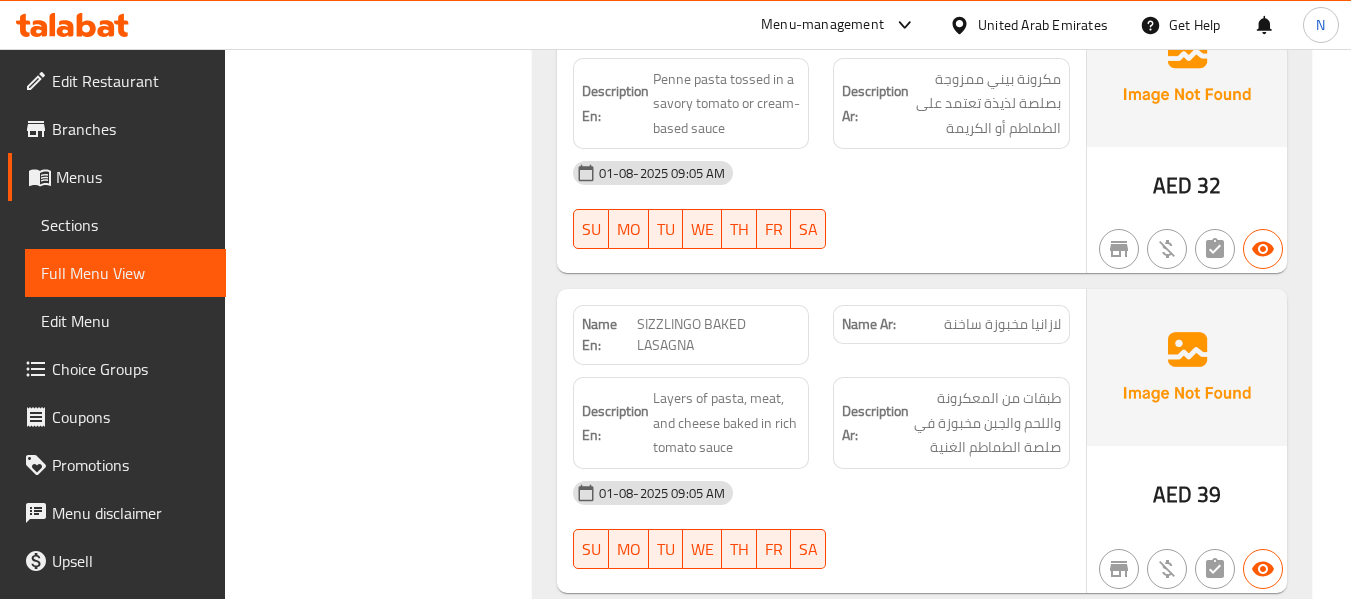 click on "SIZZLINGO BAKED LASAGNA" at bounding box center (735, -2495) 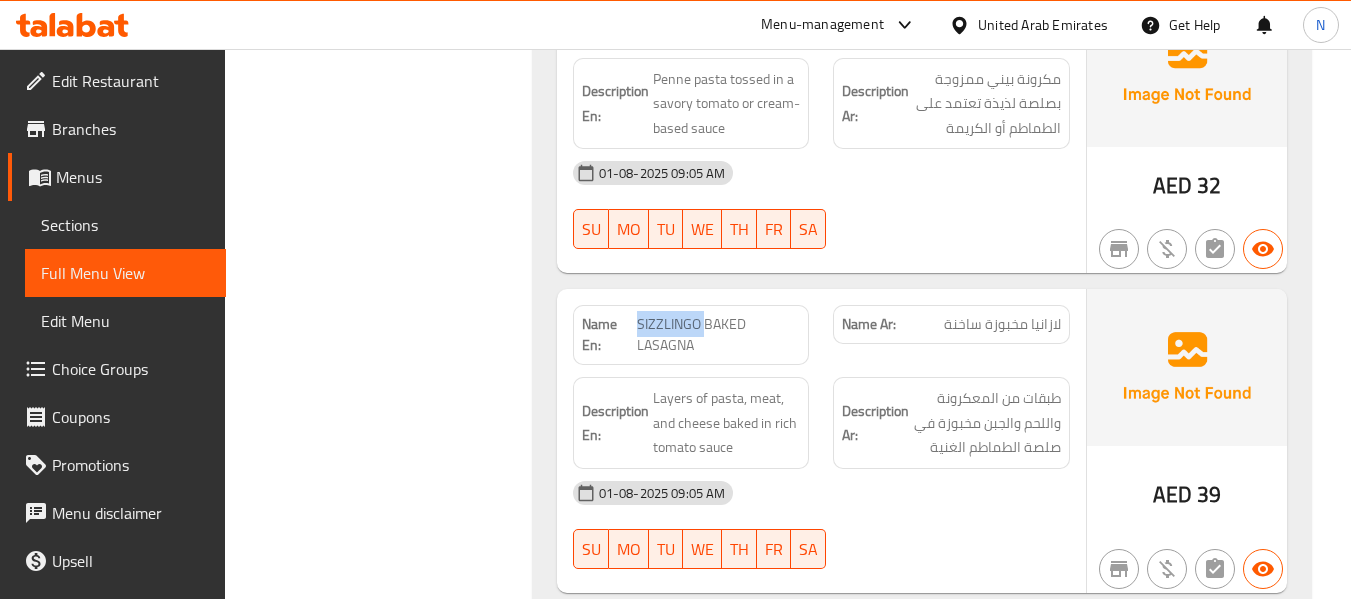 click on "SIZZLINGO BAKED LASAGNA" at bounding box center (735, -2495) 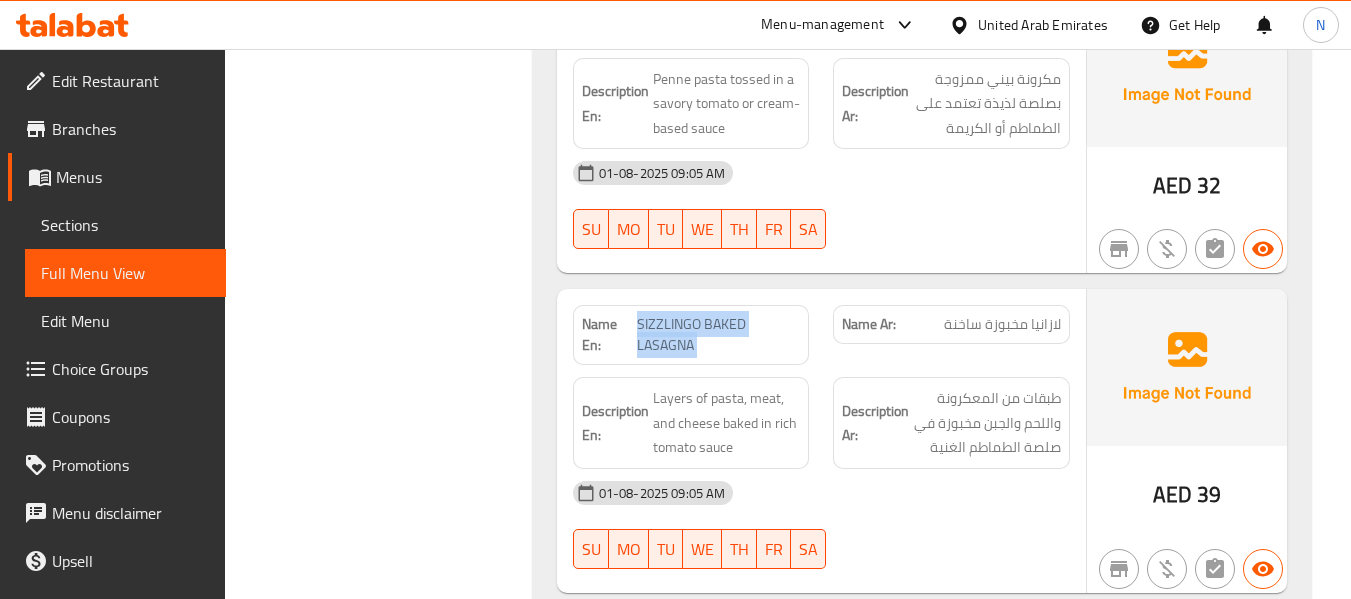 click on "SIZZLINGO BAKED LASAGNA" at bounding box center (735, -2495) 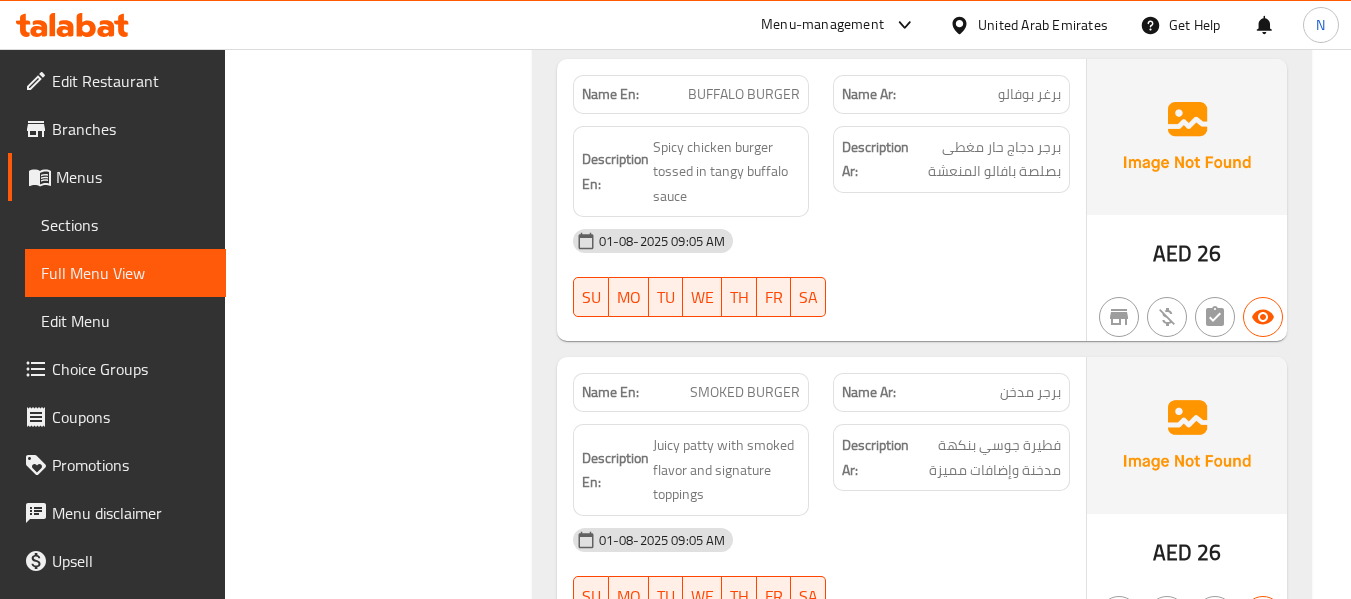 scroll, scrollTop: 5341, scrollLeft: 0, axis: vertical 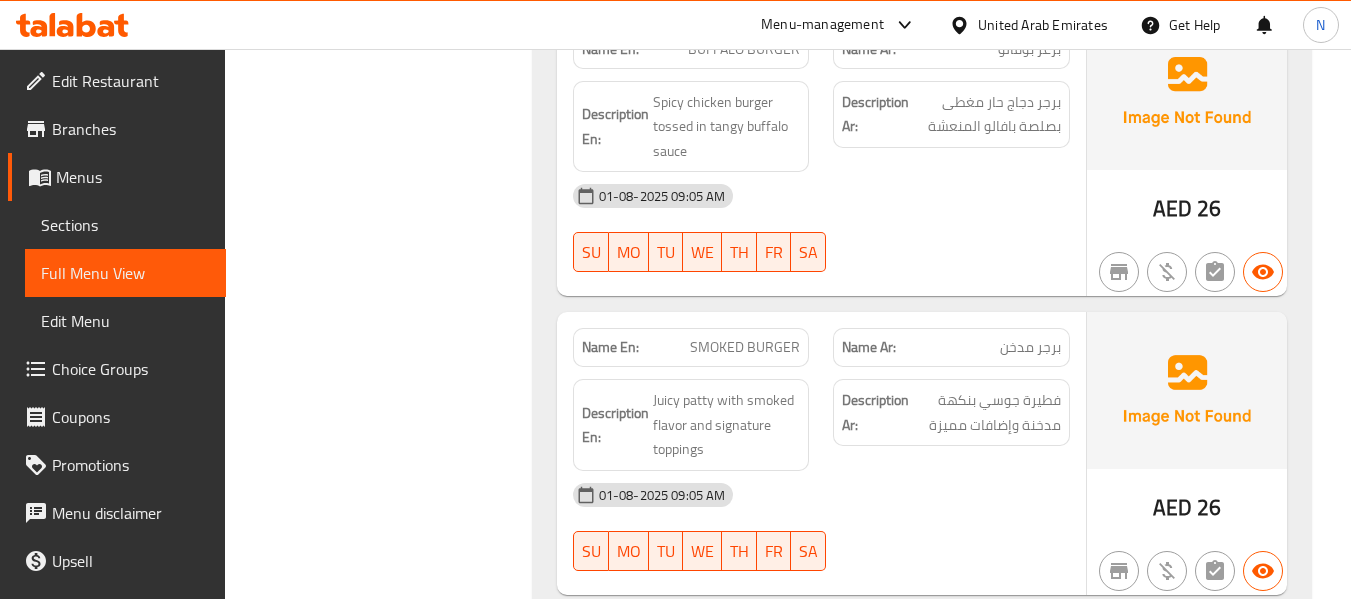 click on "SMOKED BURGER" at bounding box center (765, -4119) 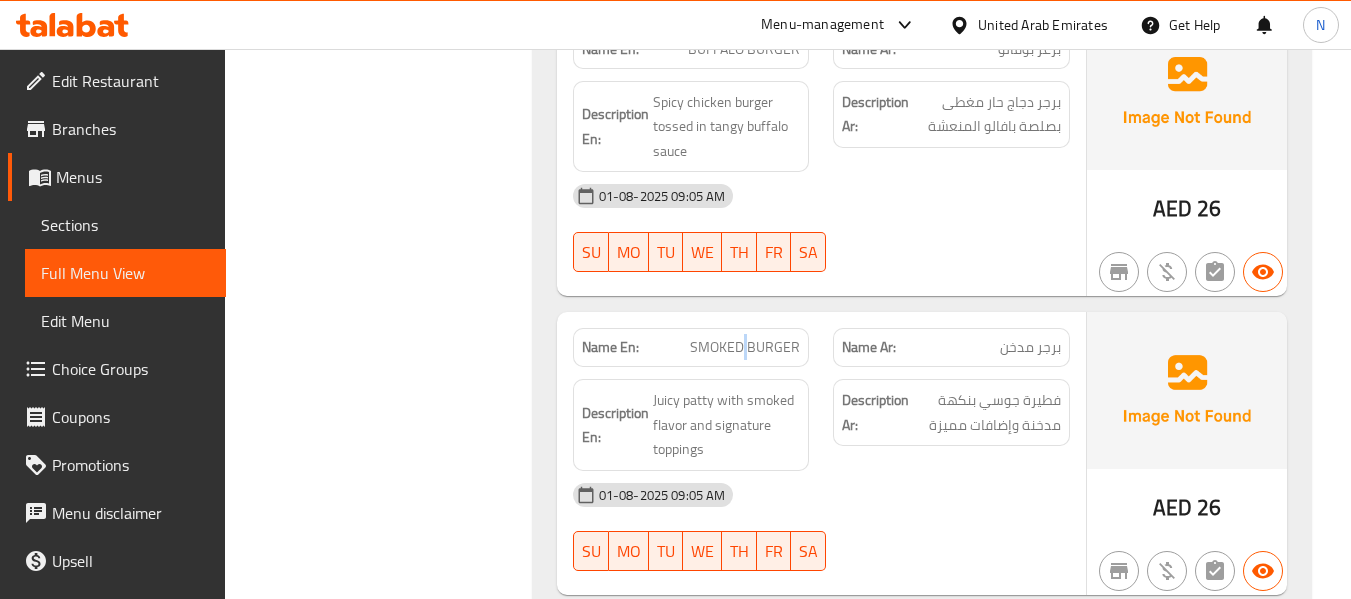 click on "SMOKED BURGER" at bounding box center (765, -4119) 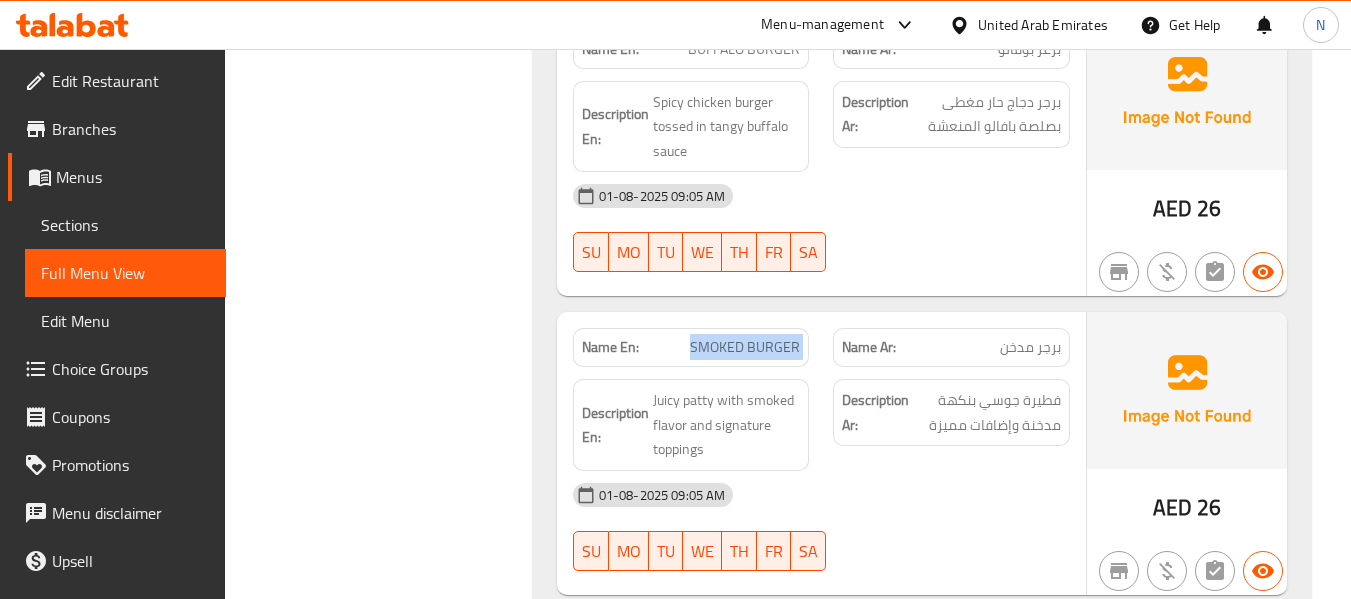 click on "SMOKED BURGER" at bounding box center (765, -4119) 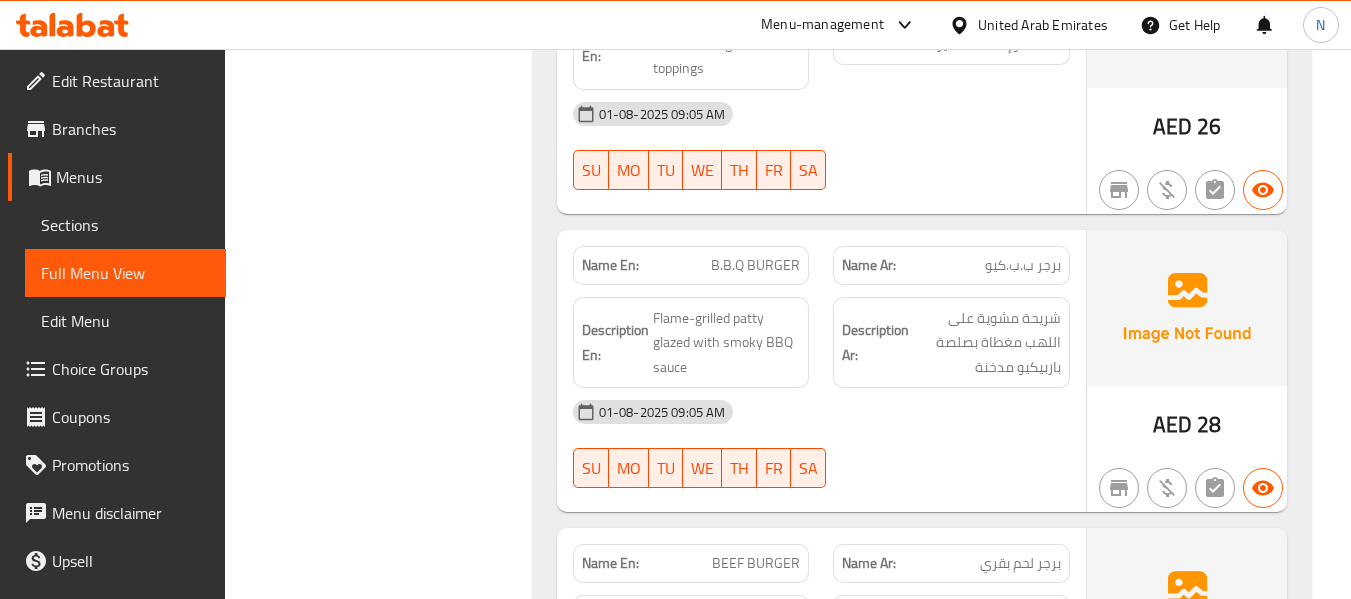 scroll, scrollTop: 5723, scrollLeft: 0, axis: vertical 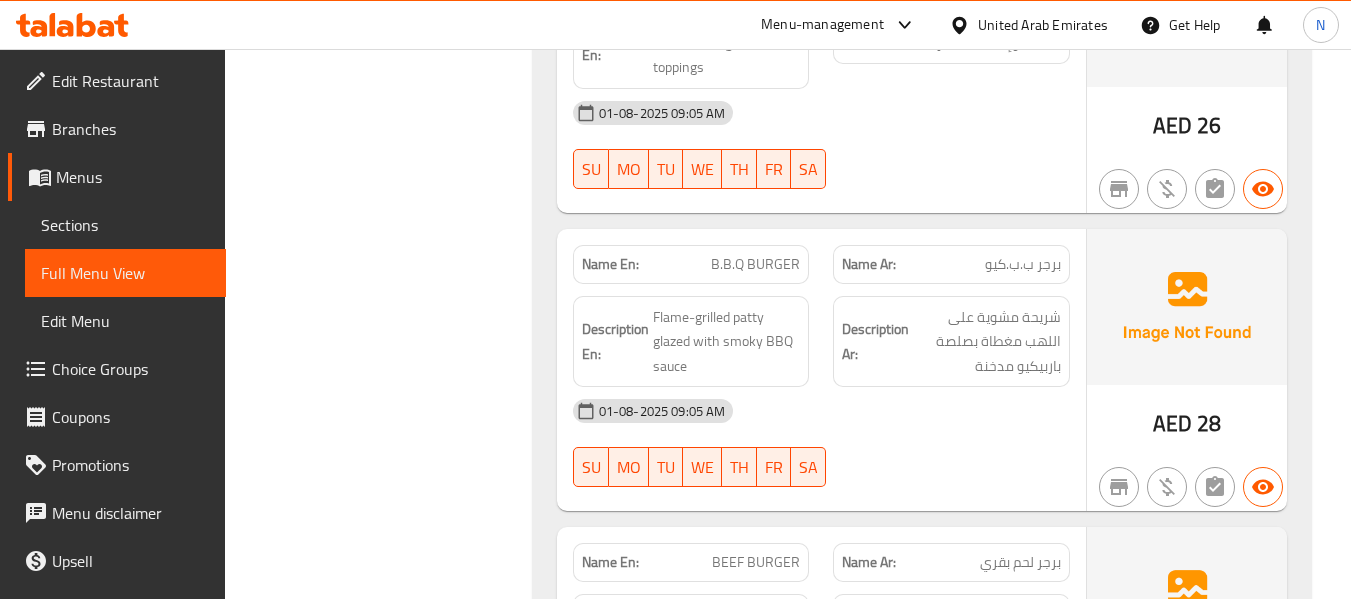 click on "B.B.Q BURGER" at bounding box center [735, -4202] 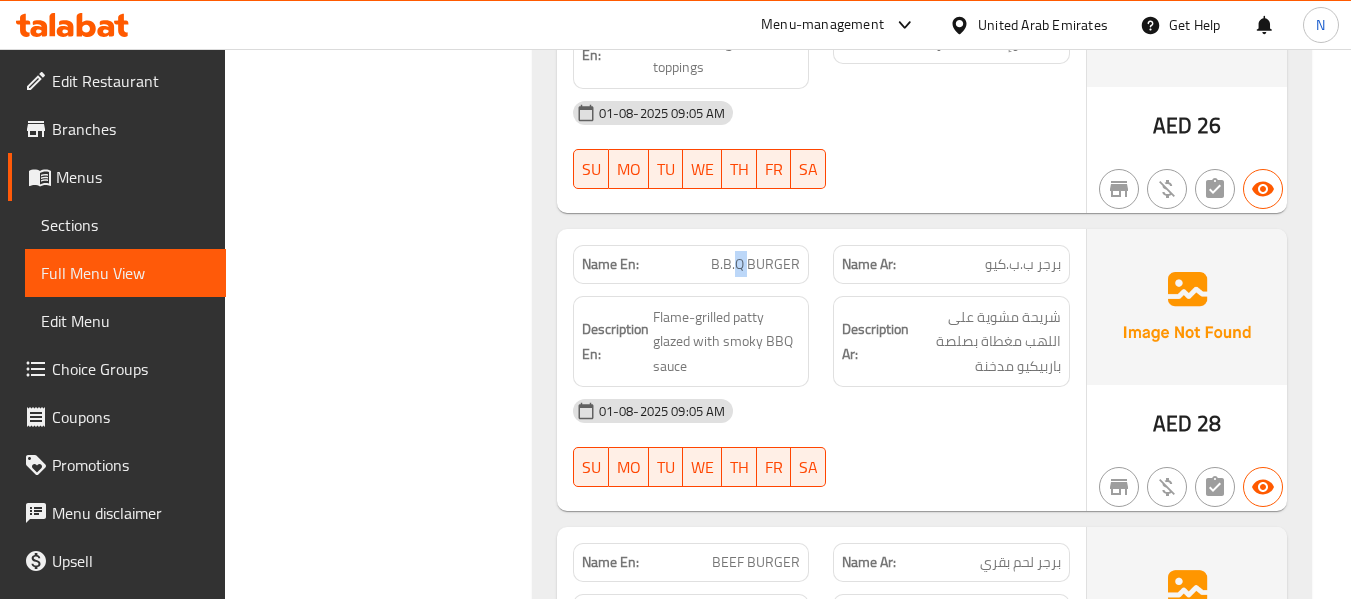 click on "B.B.Q BURGER" at bounding box center (735, -4202) 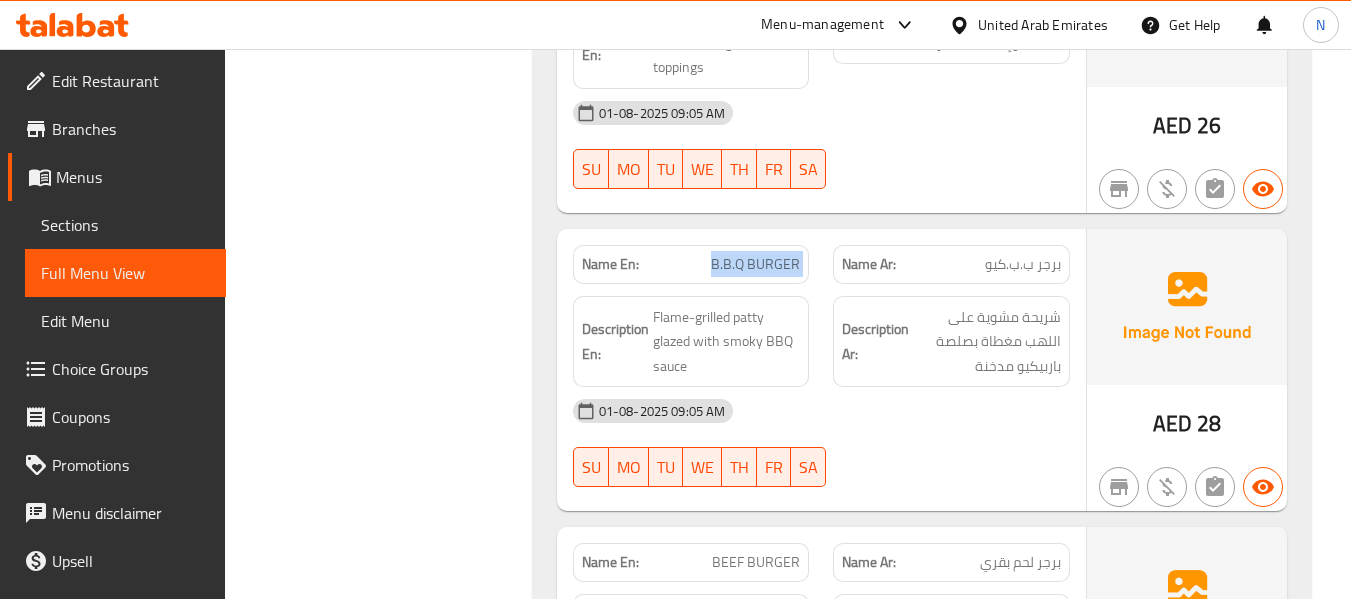 click on "B.B.Q BURGER" at bounding box center (735, -4202) 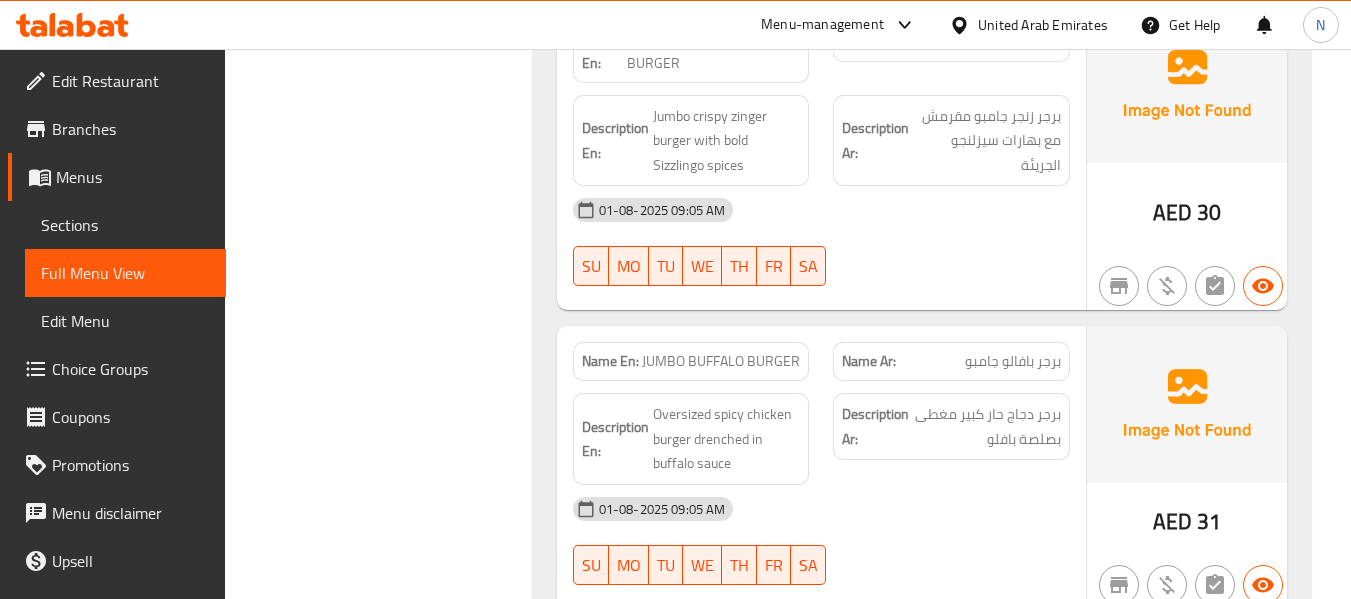 scroll, scrollTop: 6979, scrollLeft: 0, axis: vertical 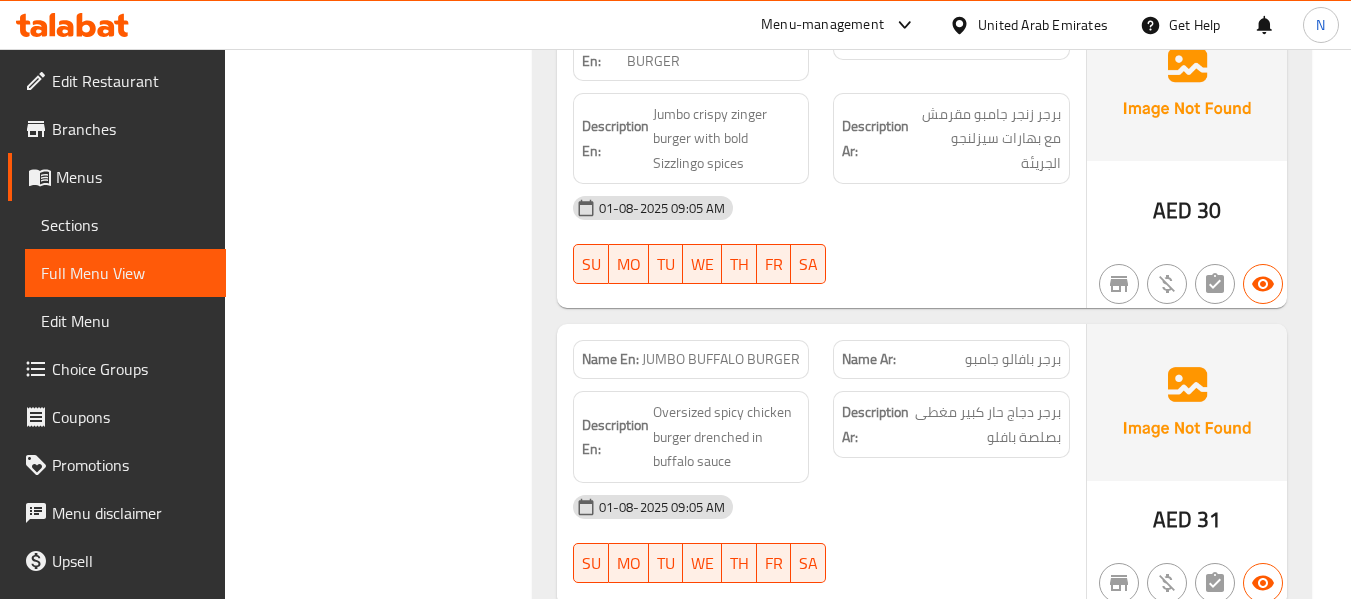 click on "JUMBO BUFFALO BURGER" at bounding box center [756, -6055] 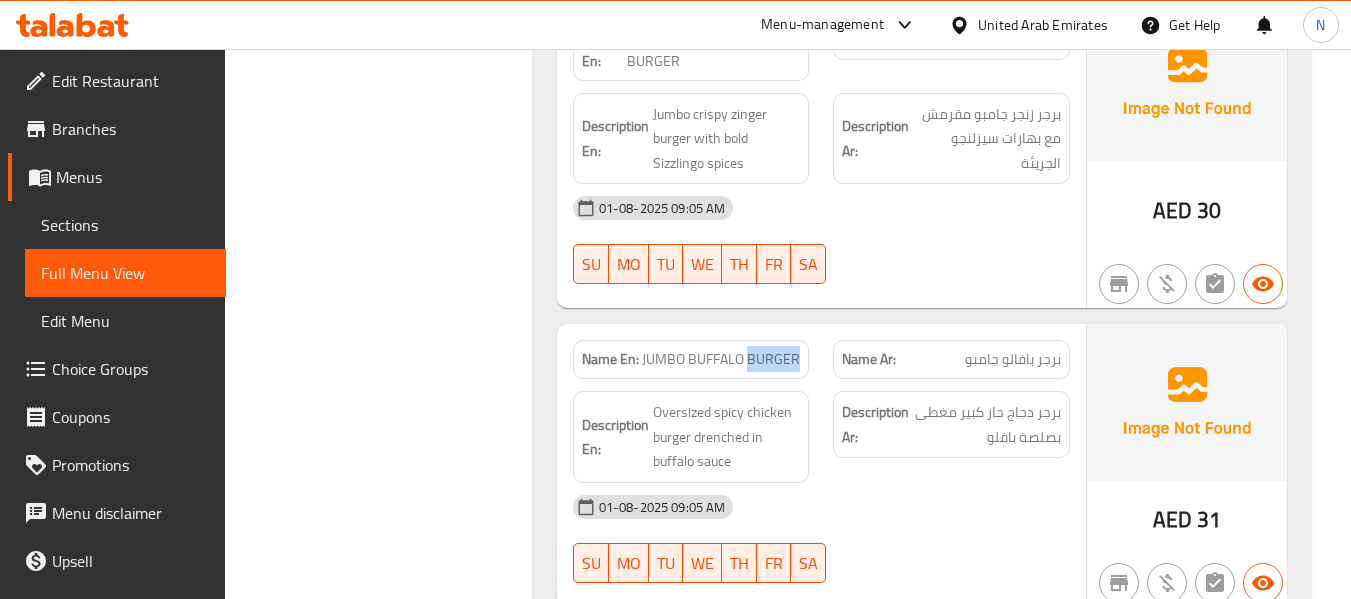 click on "JUMBO BUFFALO BURGER" at bounding box center [756, -6055] 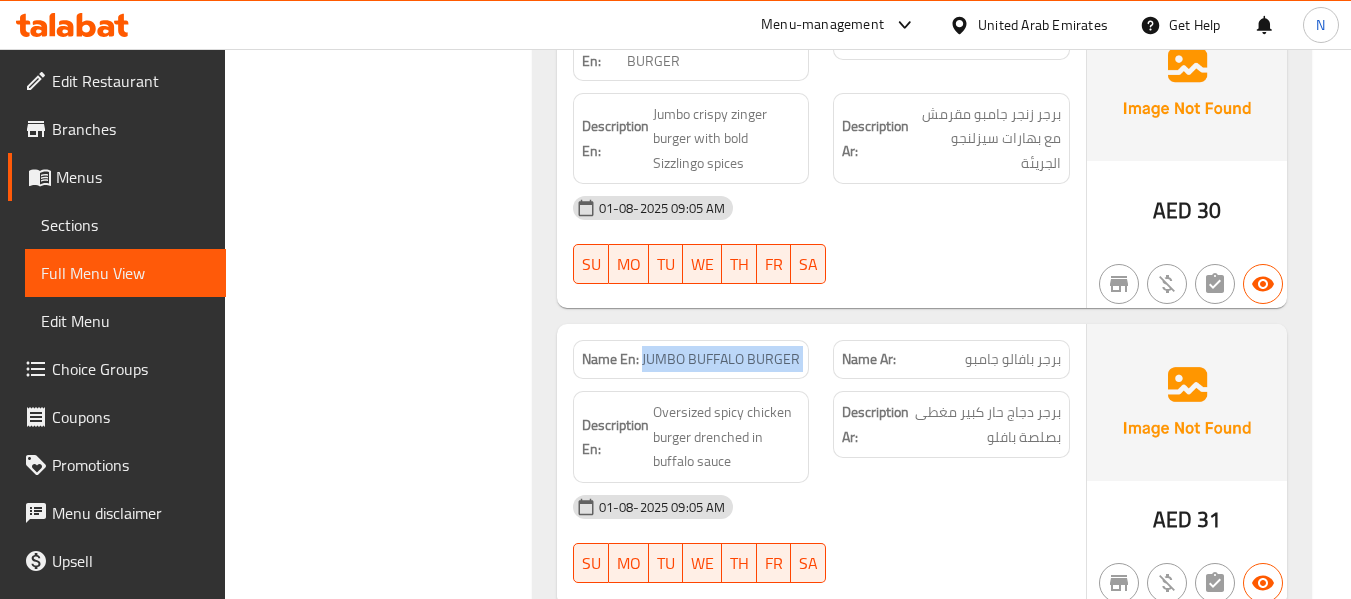 click on "JUMBO BUFFALO BURGER" at bounding box center (756, -6055) 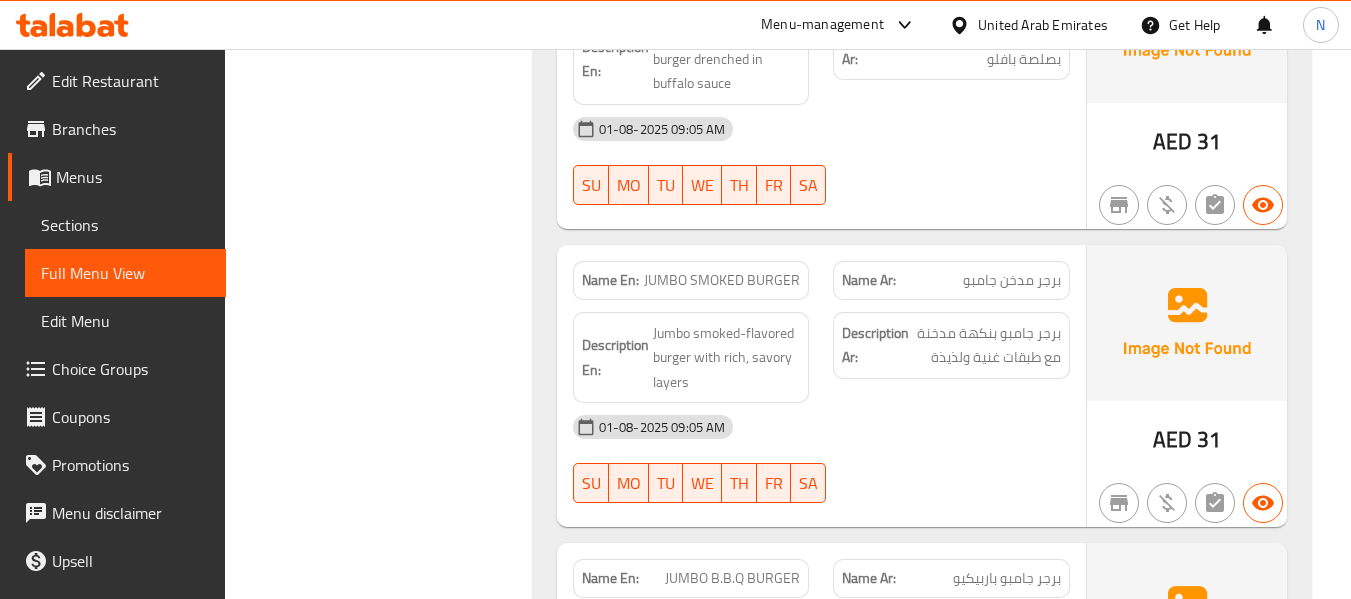 scroll, scrollTop: 7356, scrollLeft: 0, axis: vertical 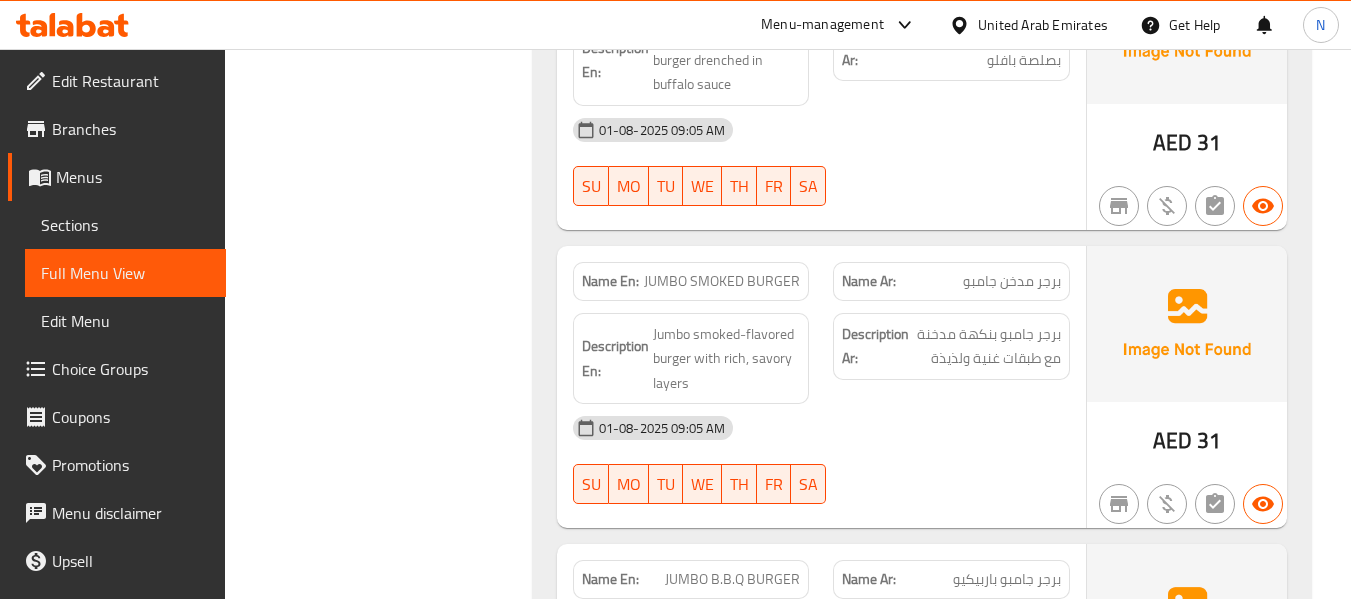 click on "Name En: JUMBO SMOKED BURGER" at bounding box center (691, -6134) 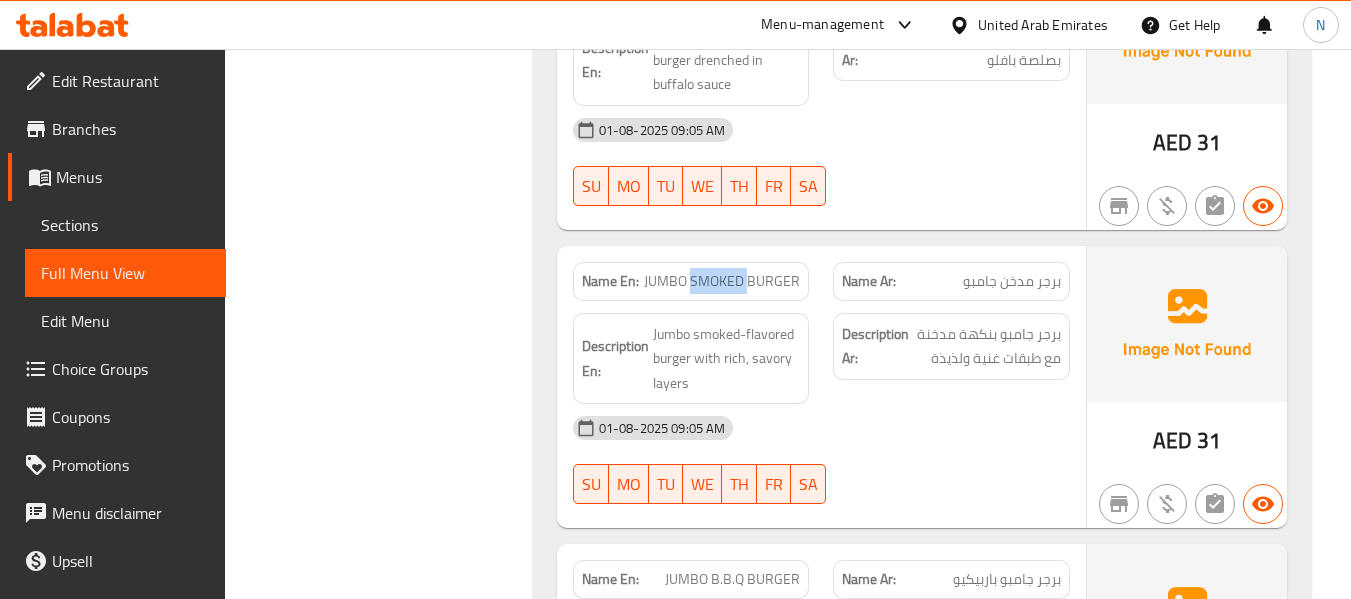 click on "Name En: JUMBO SMOKED BURGER" at bounding box center (691, -6134) 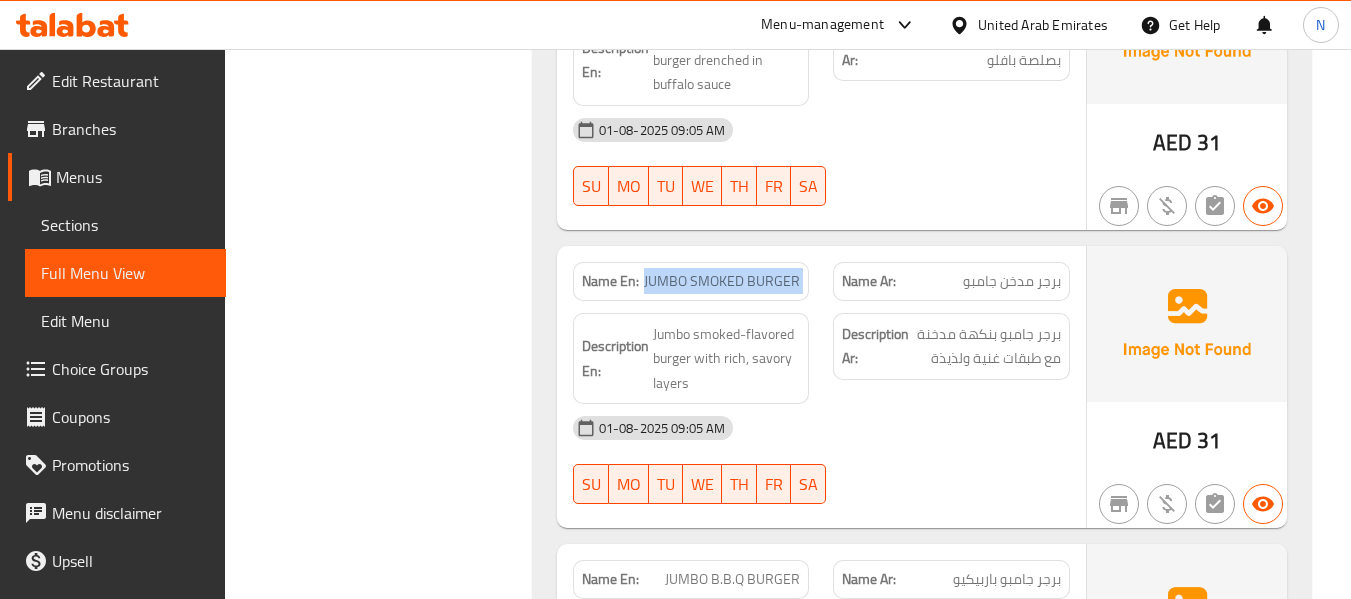 click on "Name En: JUMBO SMOKED BURGER" at bounding box center [691, -6134] 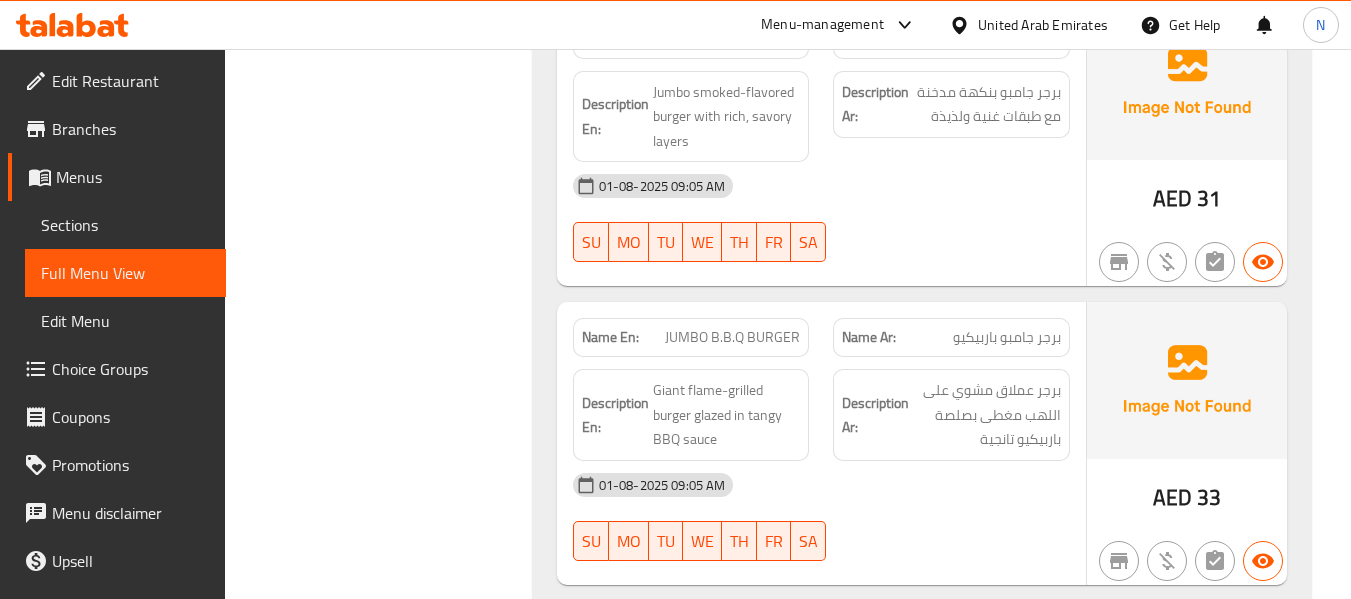 click on "JUMBO B.B.Q BURGER" at bounding box center [735, -6077] 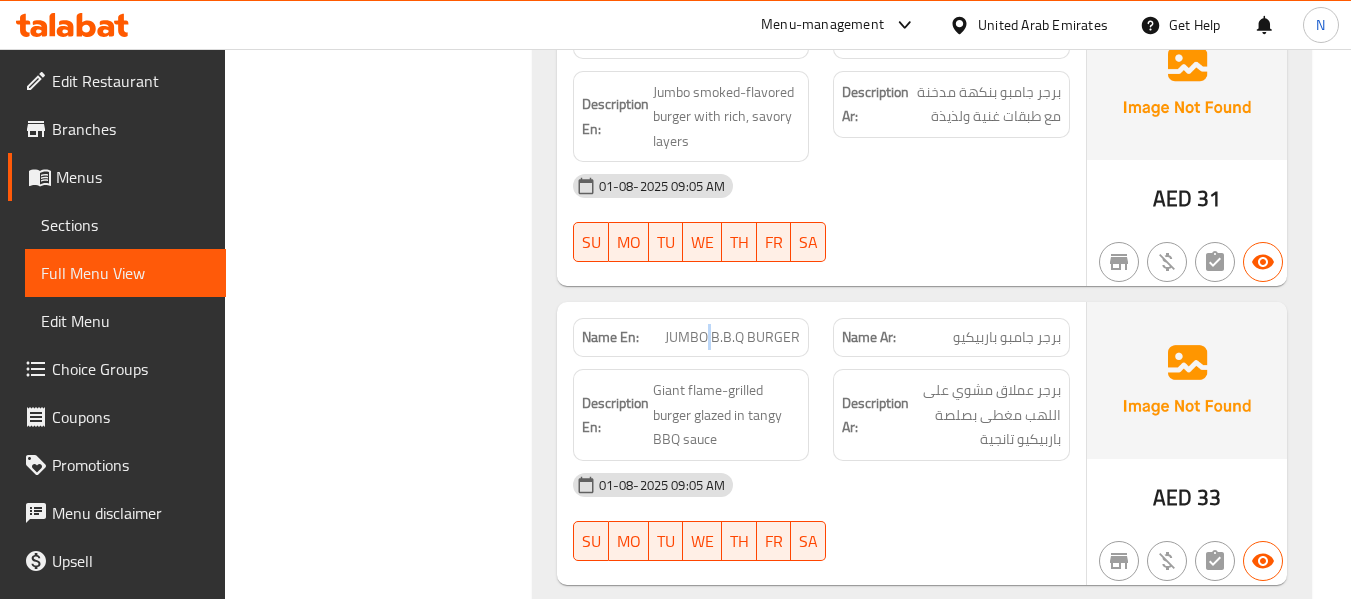 click on "JUMBO B.B.Q BURGER" at bounding box center (735, -6077) 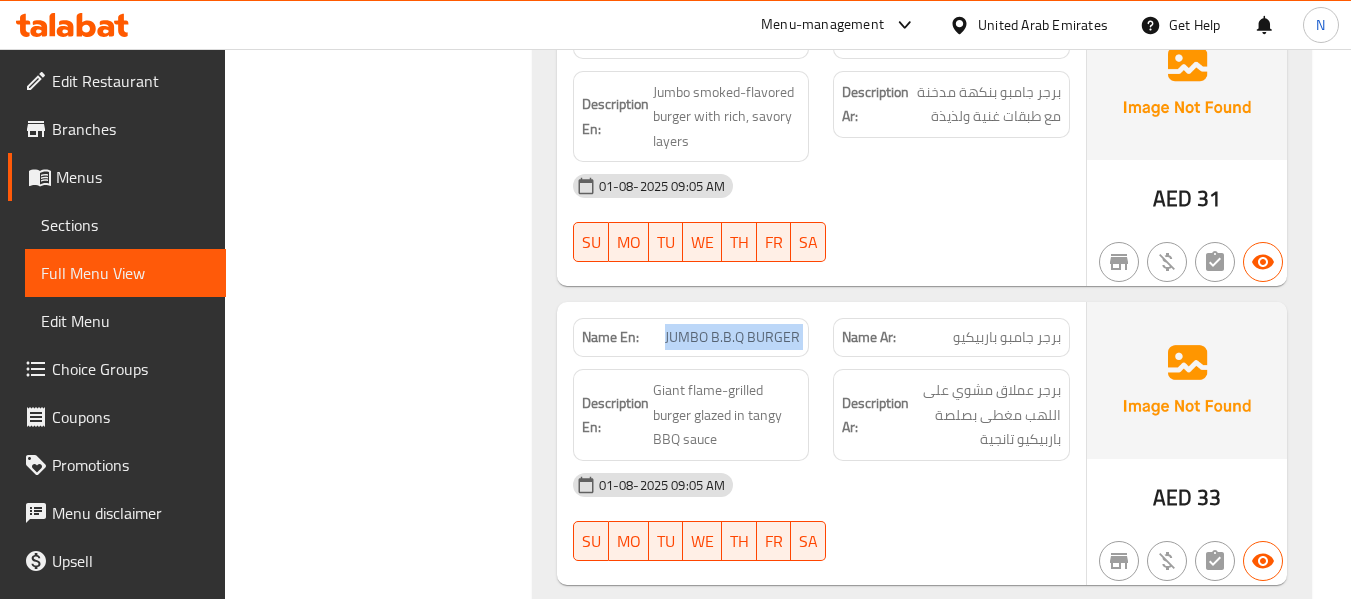 click on "JUMBO B.B.Q BURGER" at bounding box center [735, -6077] 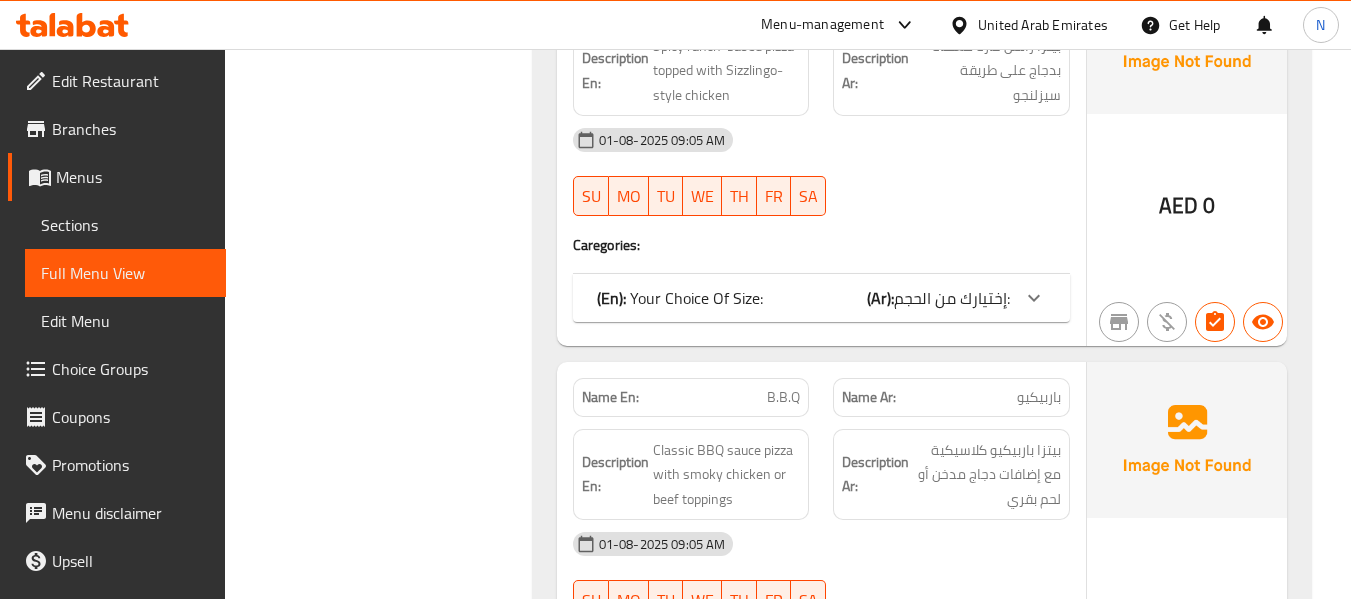 scroll, scrollTop: 8832, scrollLeft: 0, axis: vertical 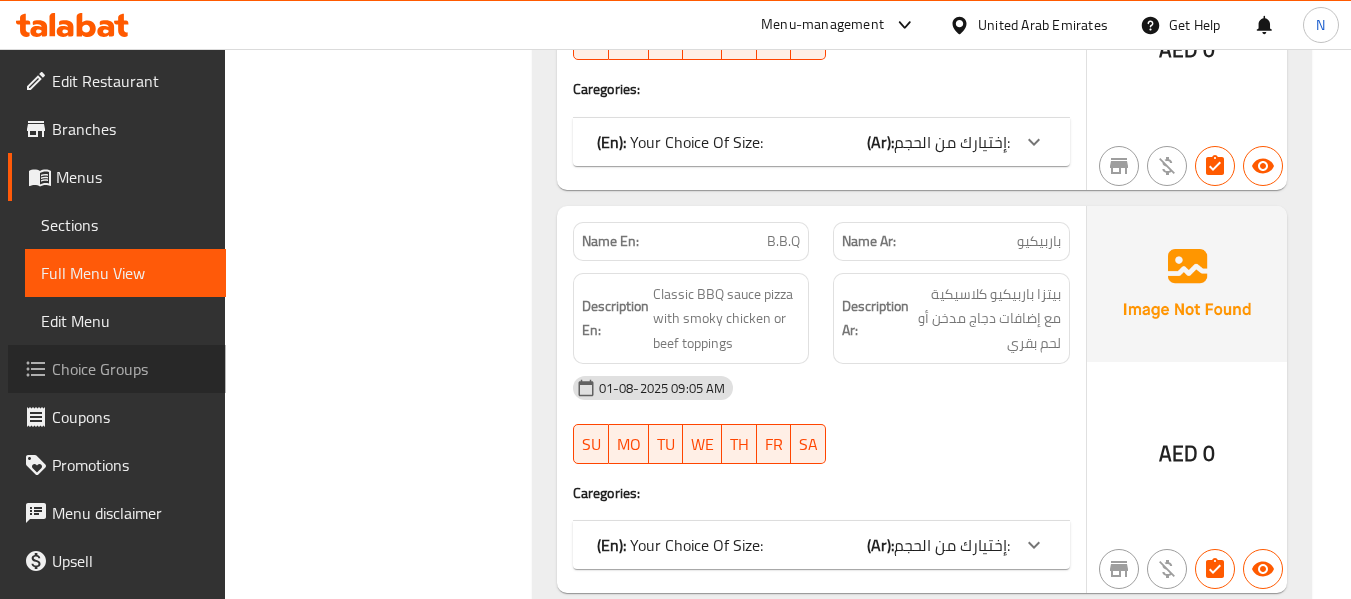 click on "Choice Groups" at bounding box center (131, 369) 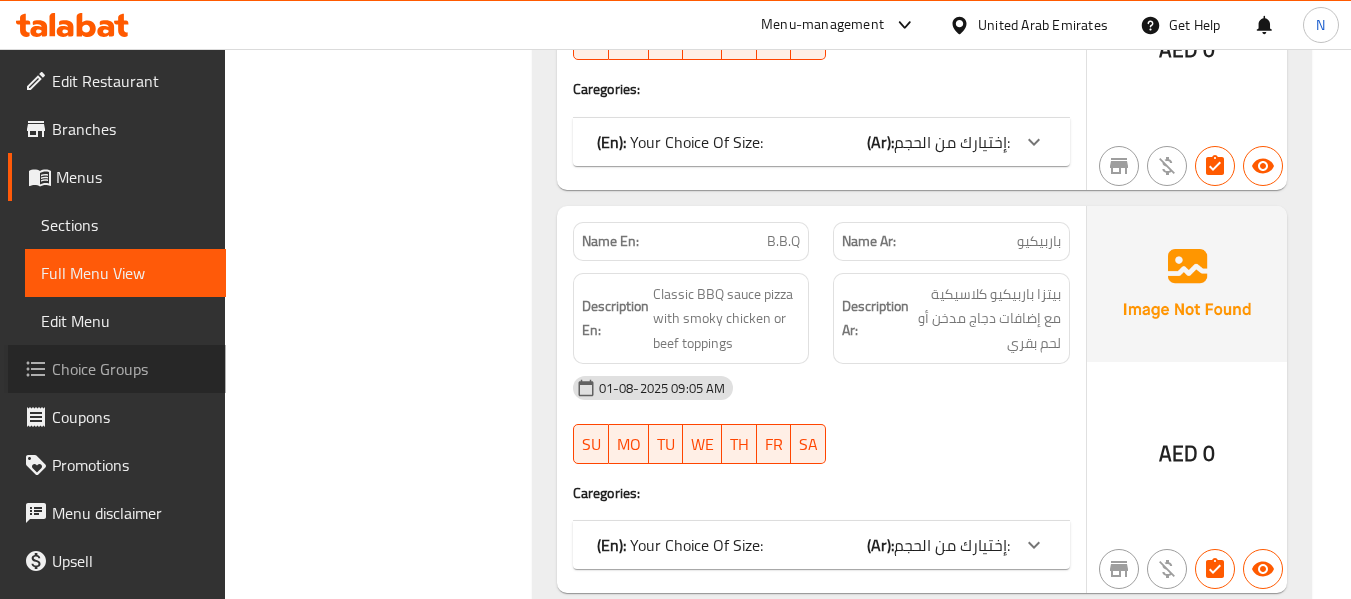 scroll, scrollTop: 0, scrollLeft: 0, axis: both 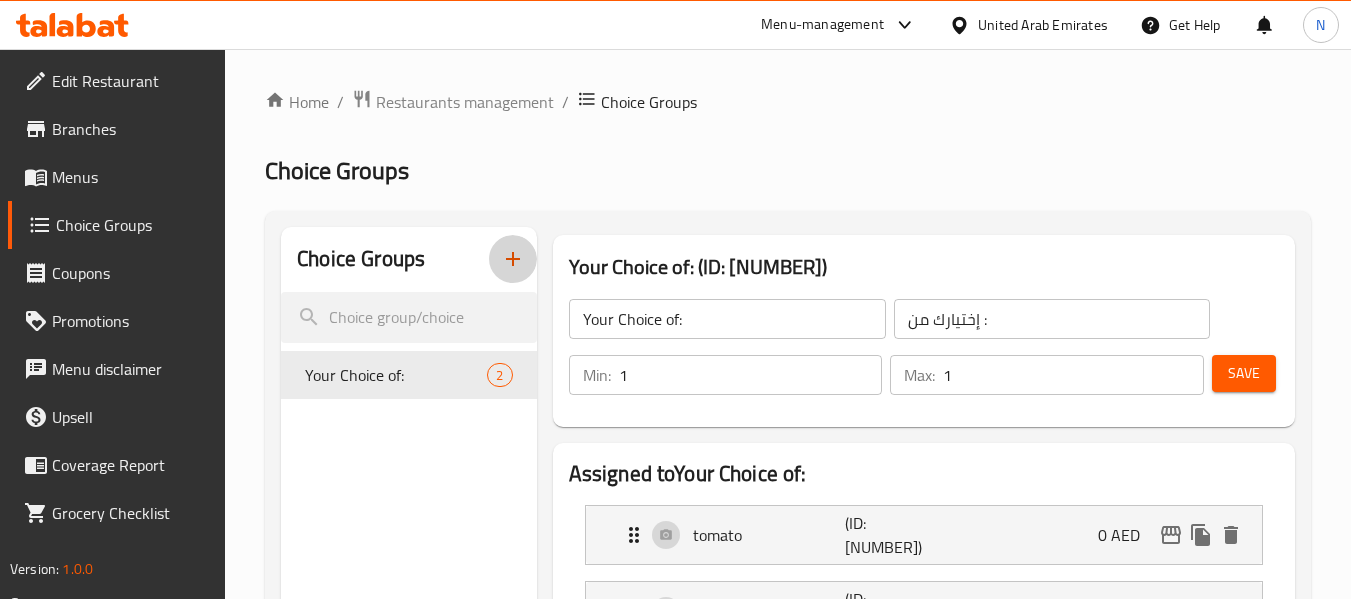 click 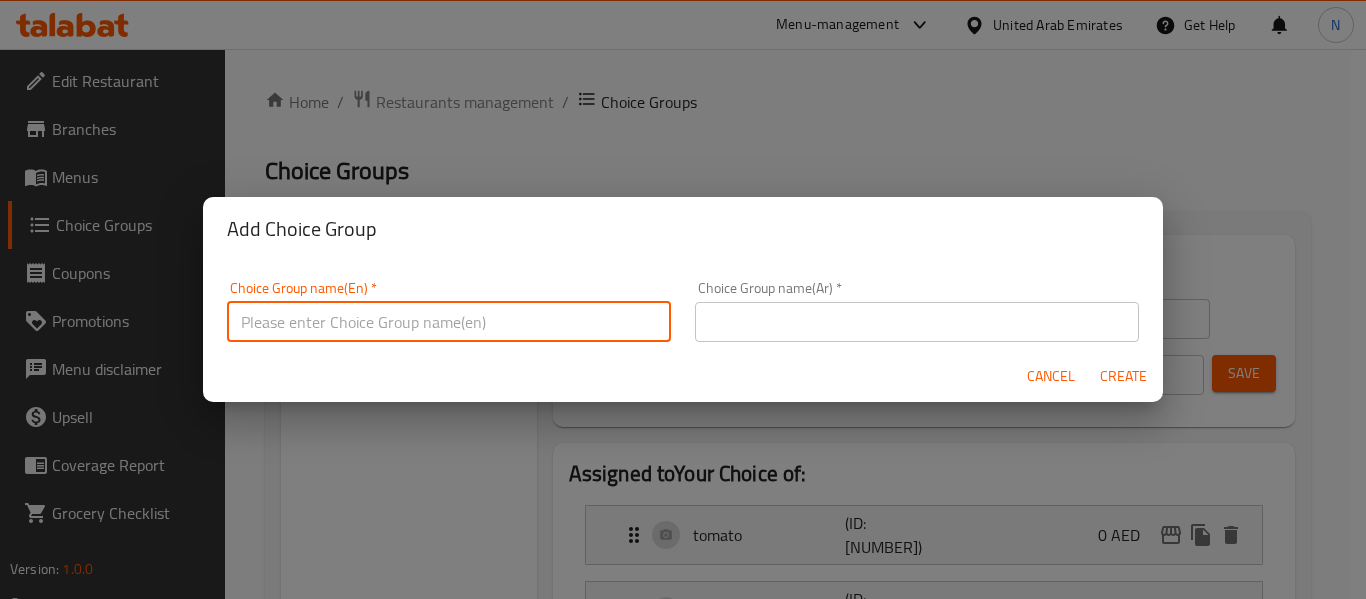 click at bounding box center [449, 322] 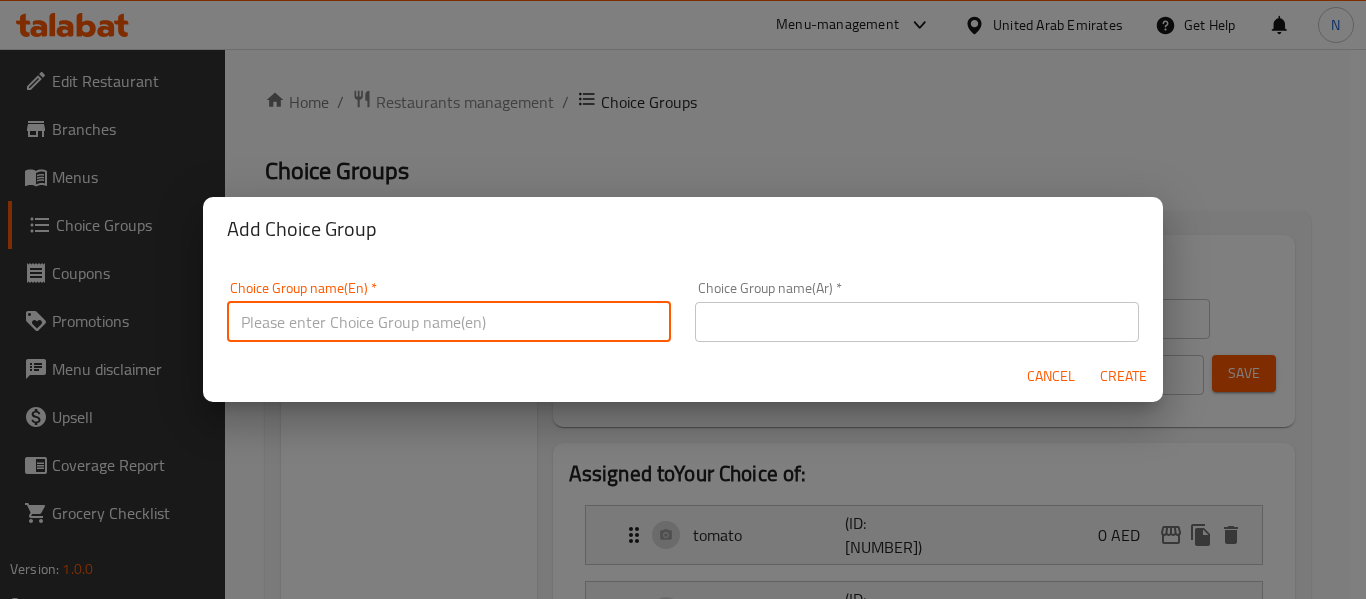 type on "Your Choice of size:" 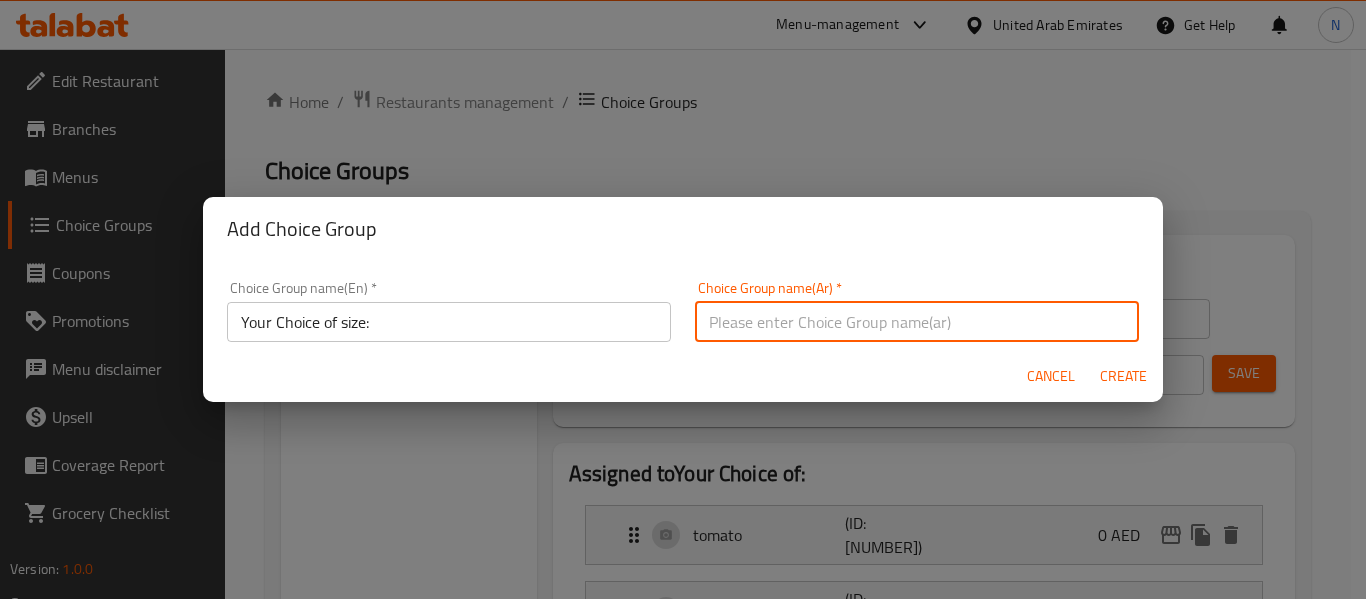 click at bounding box center [917, 322] 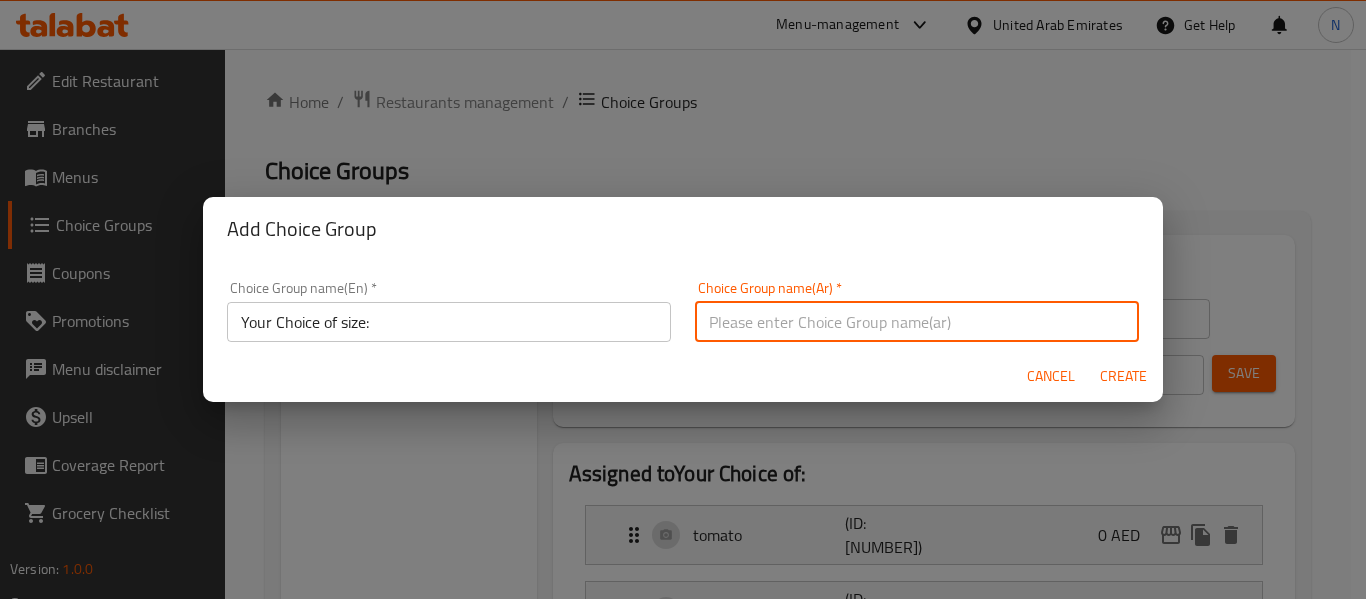 type on "إختيارك من الحجم:" 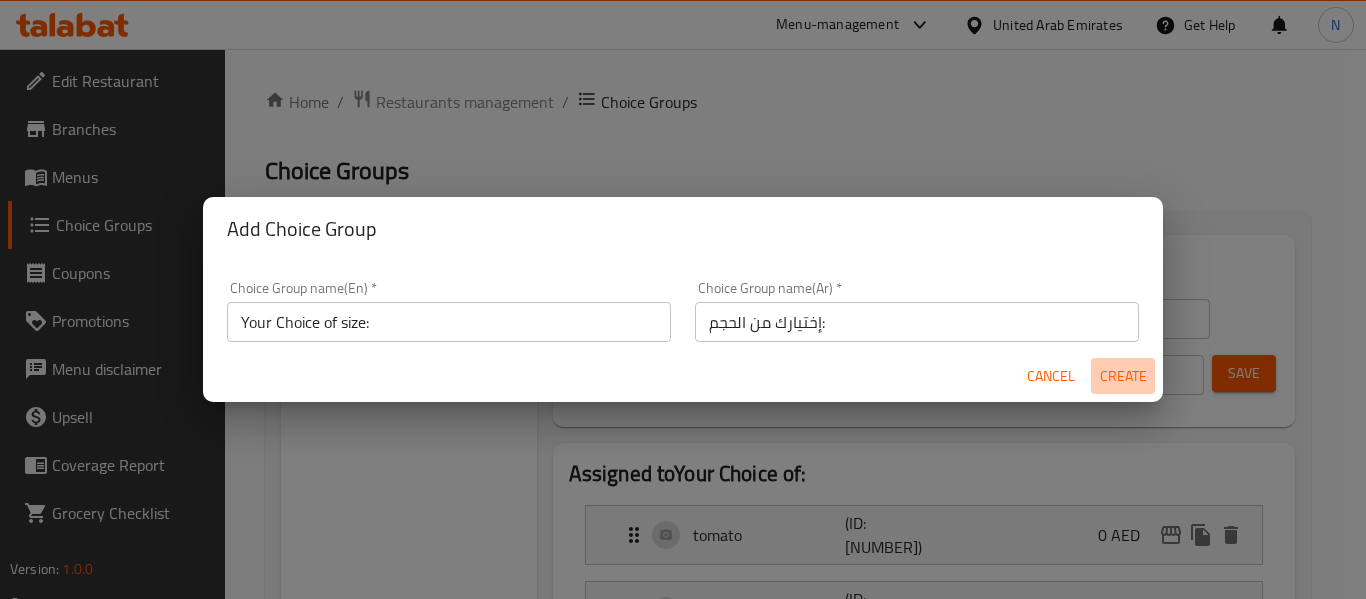 click on "Create" at bounding box center [1123, 376] 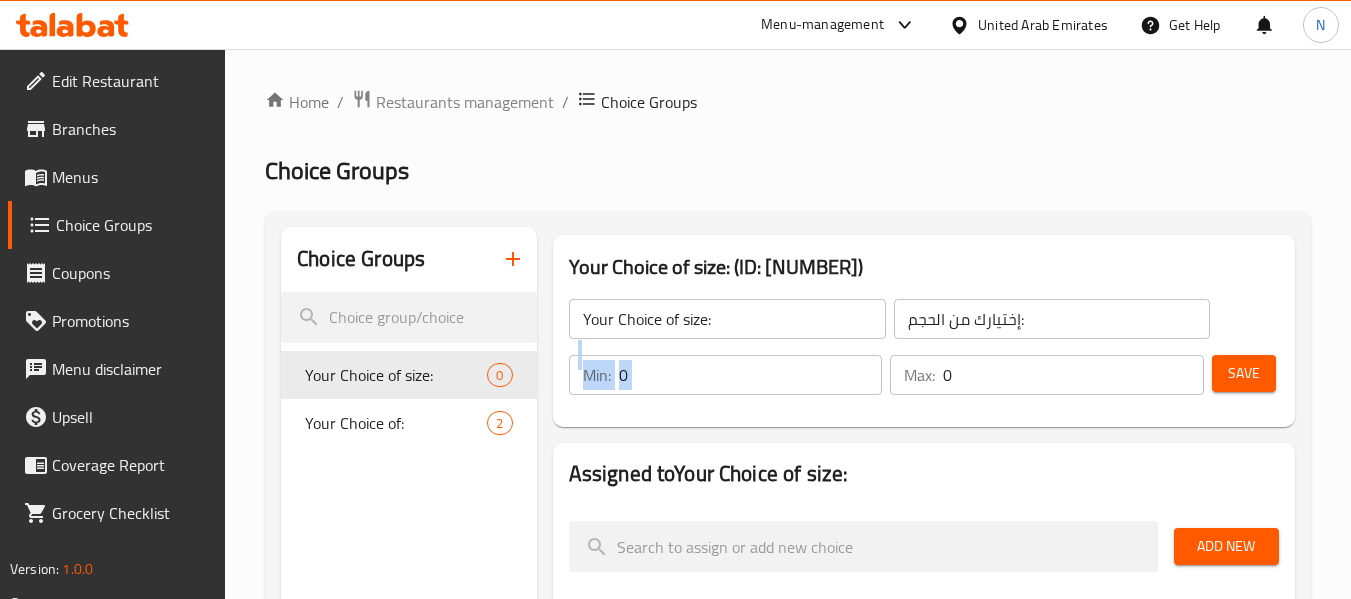 drag, startPoint x: 891, startPoint y: 372, endPoint x: 864, endPoint y: 370, distance: 27.073973 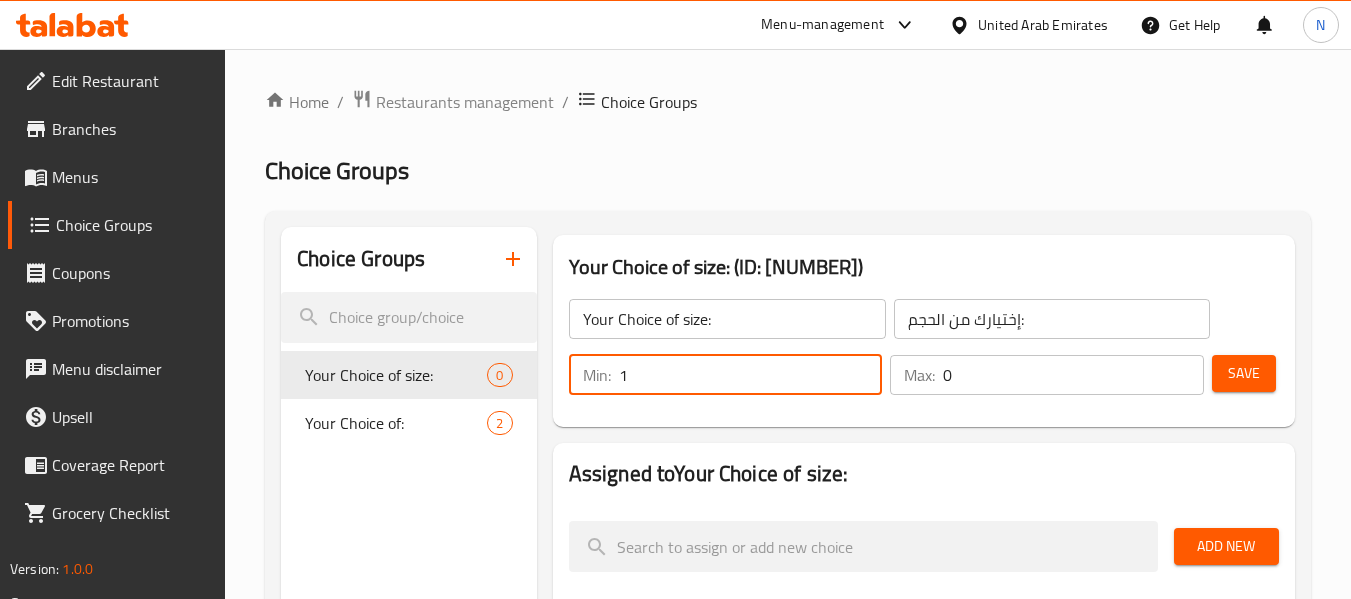 type on "1" 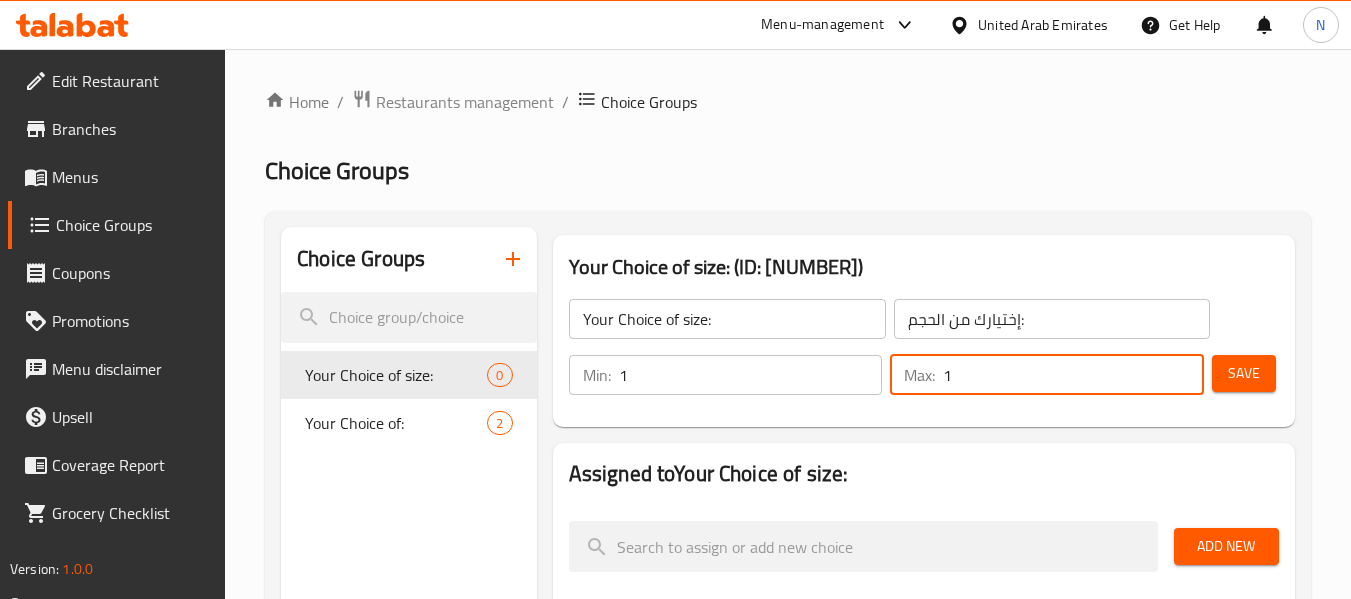 type on "1" 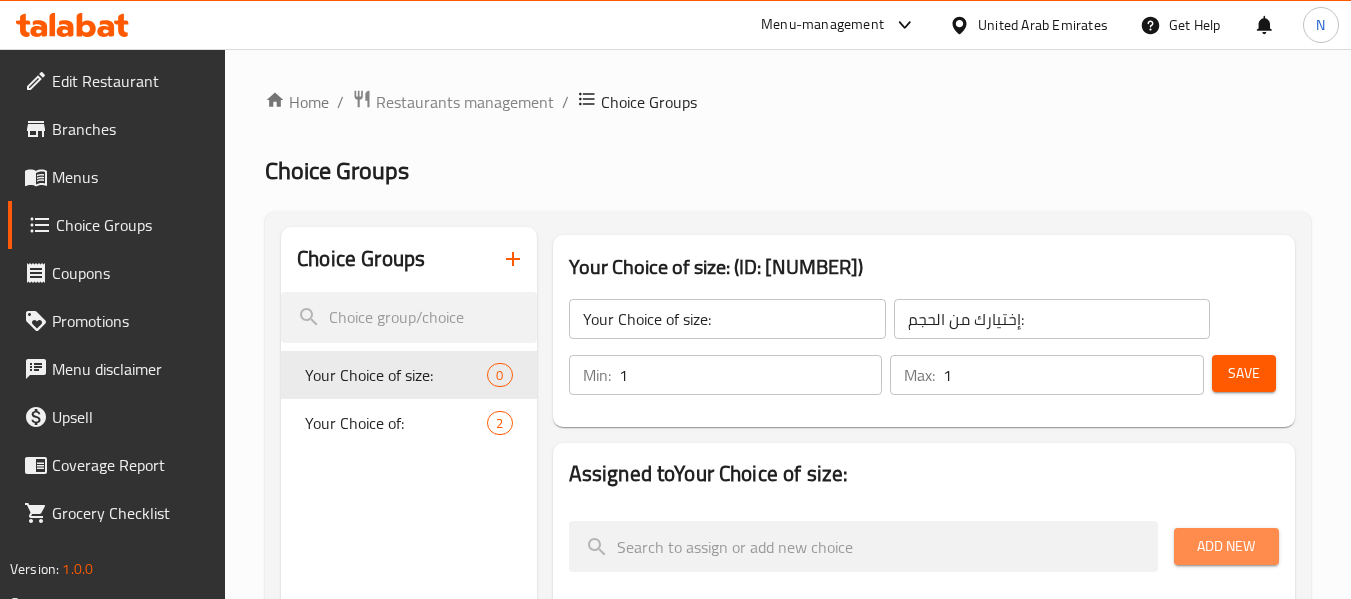 click on "Add New" at bounding box center [1226, 546] 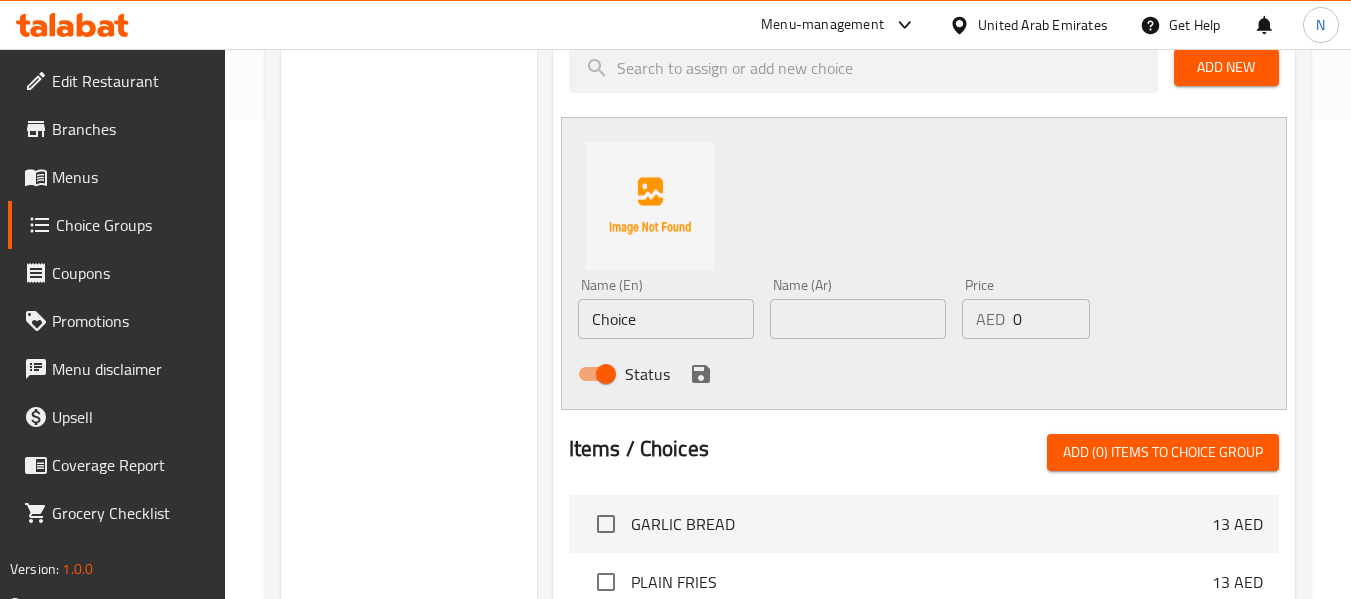 scroll, scrollTop: 499, scrollLeft: 0, axis: vertical 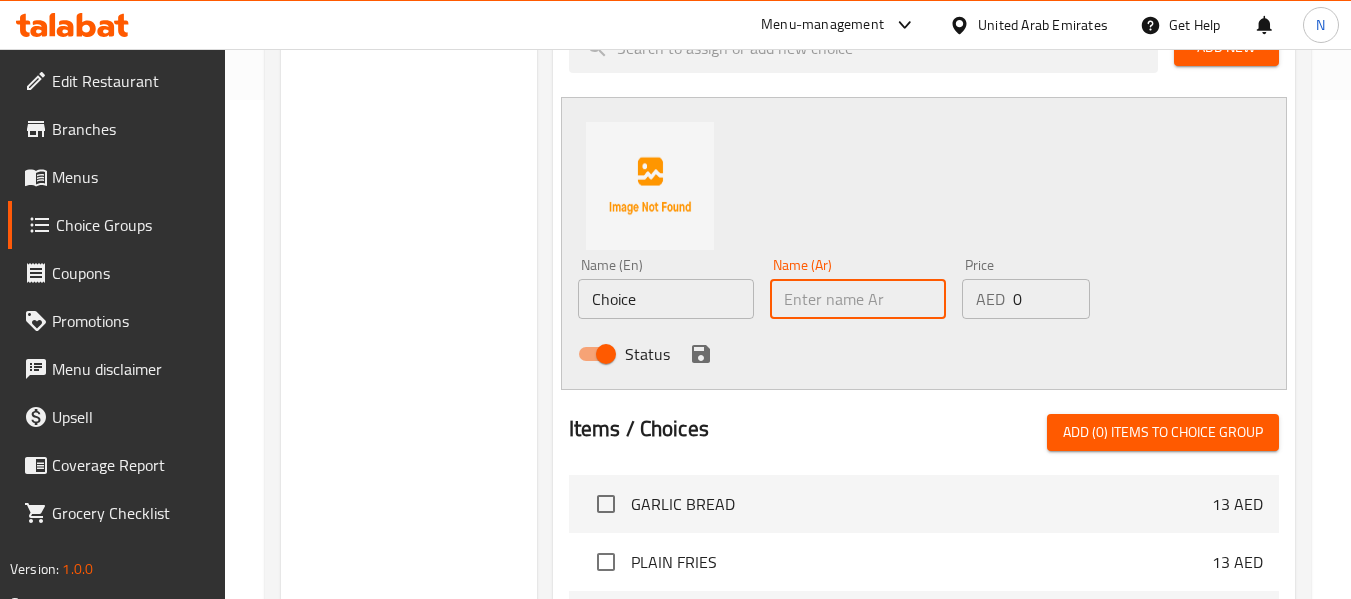 click at bounding box center [858, 299] 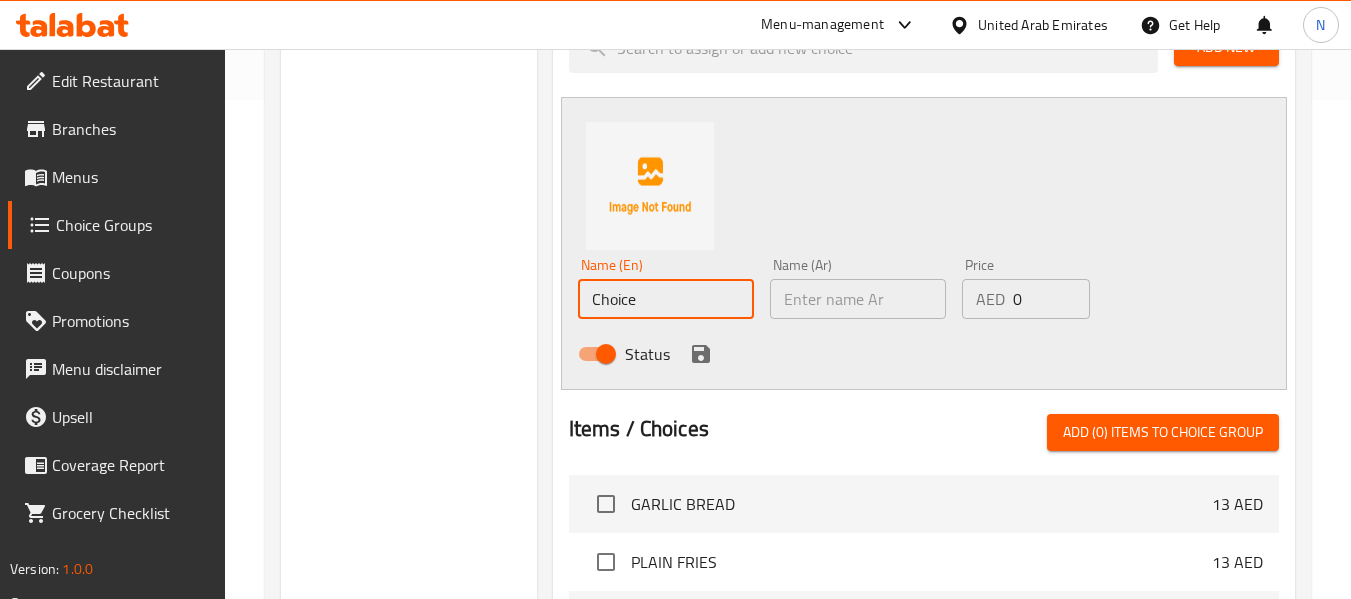 click on "Choice" at bounding box center (666, 299) 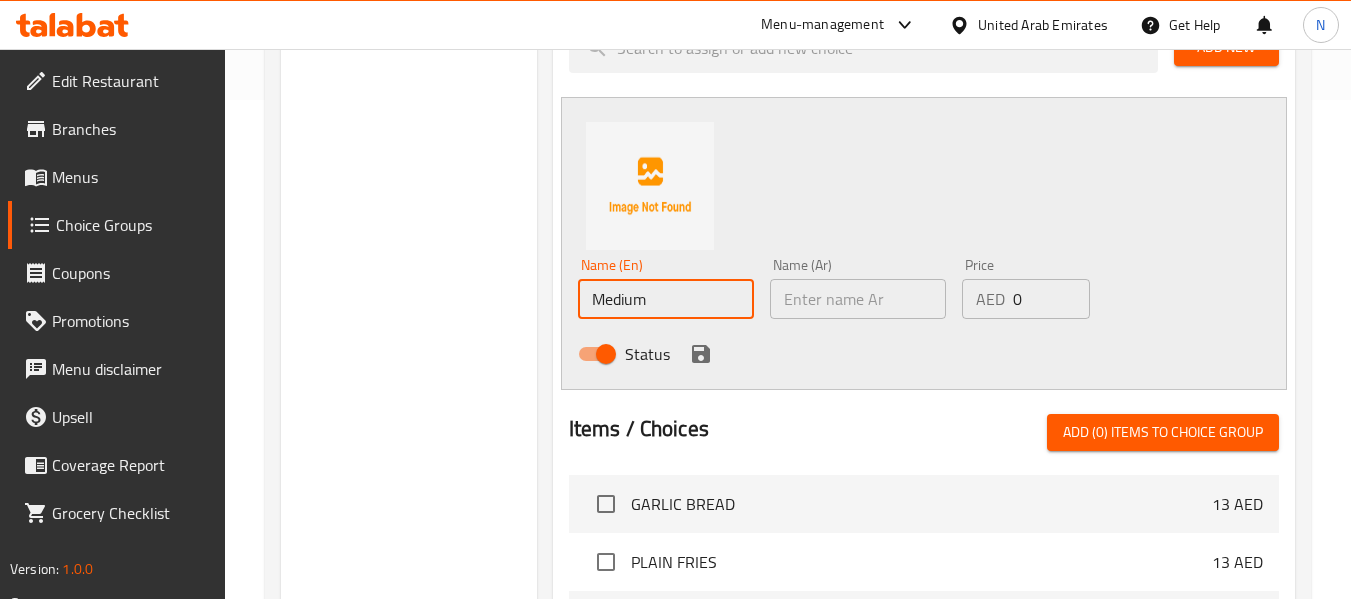 type on "Medium" 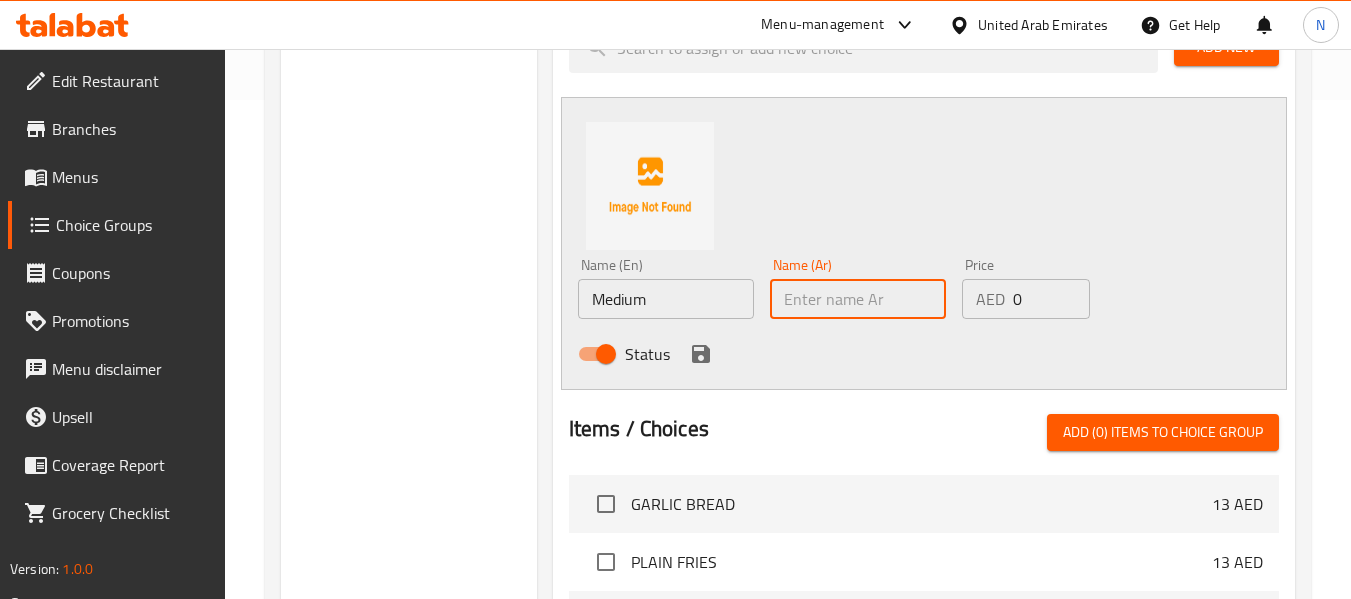 click at bounding box center [858, 299] 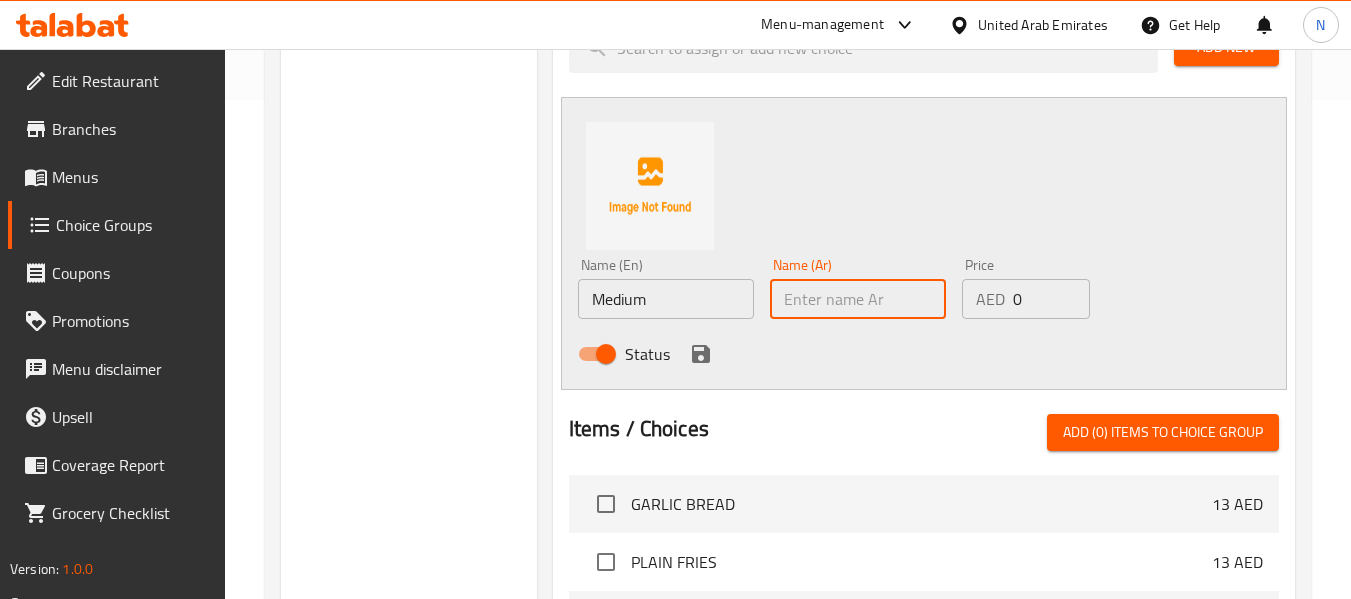 type on "ة" 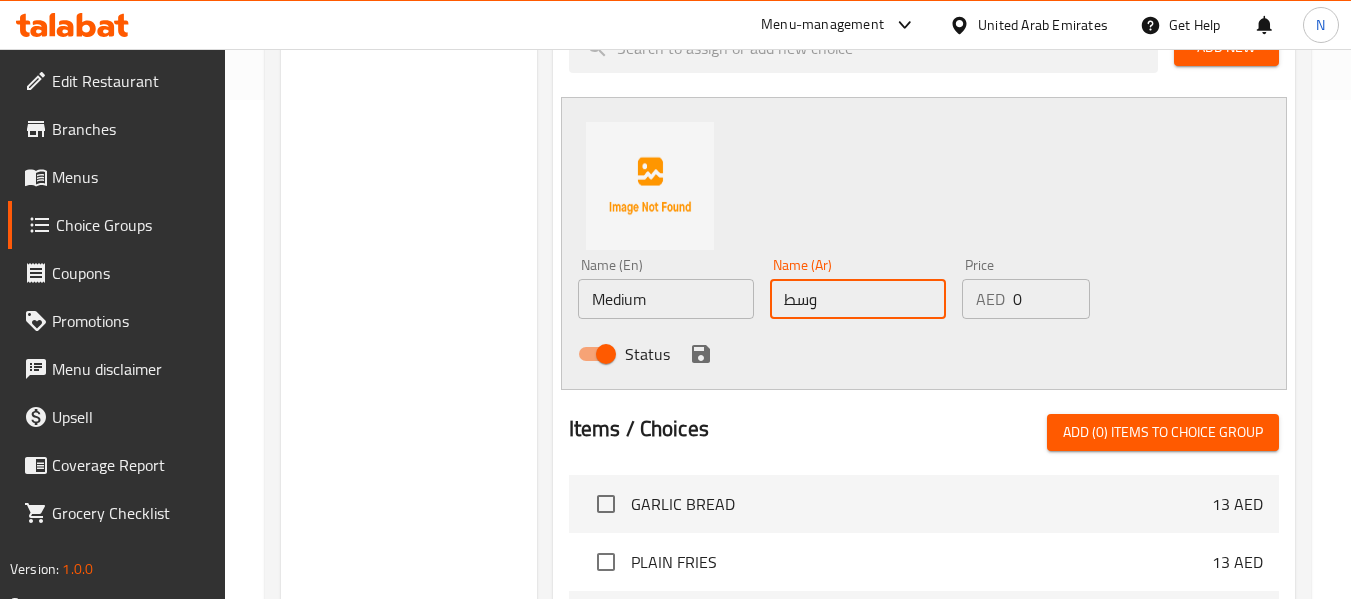 type on "وسط" 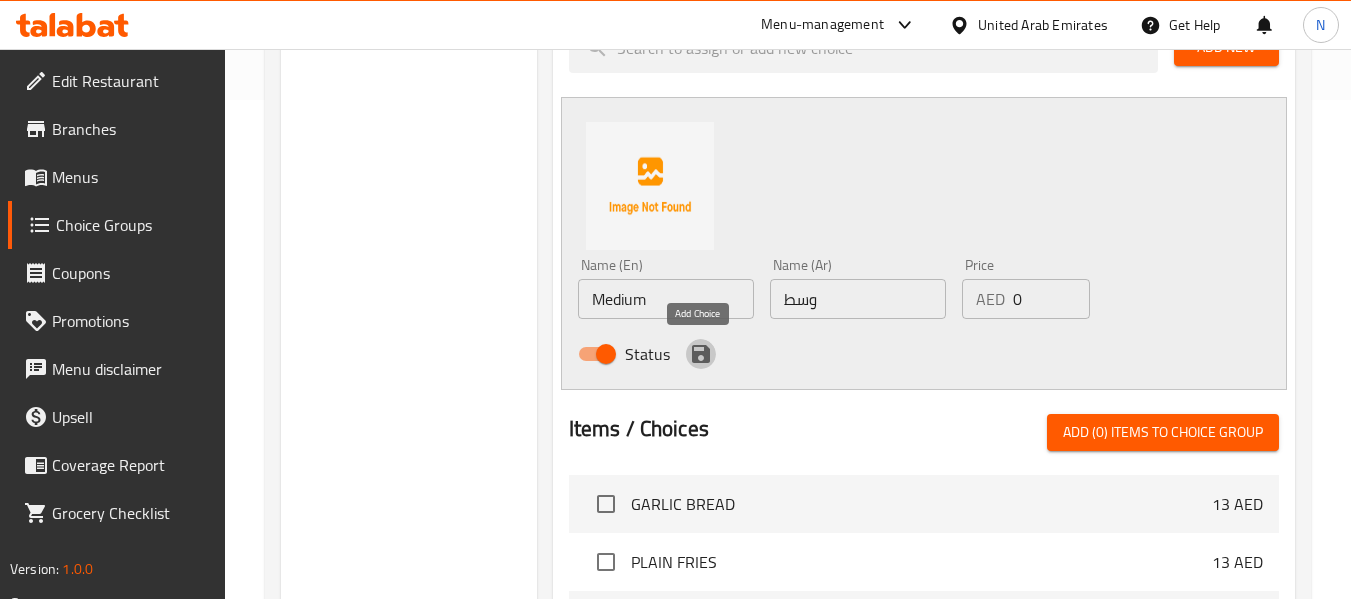 click 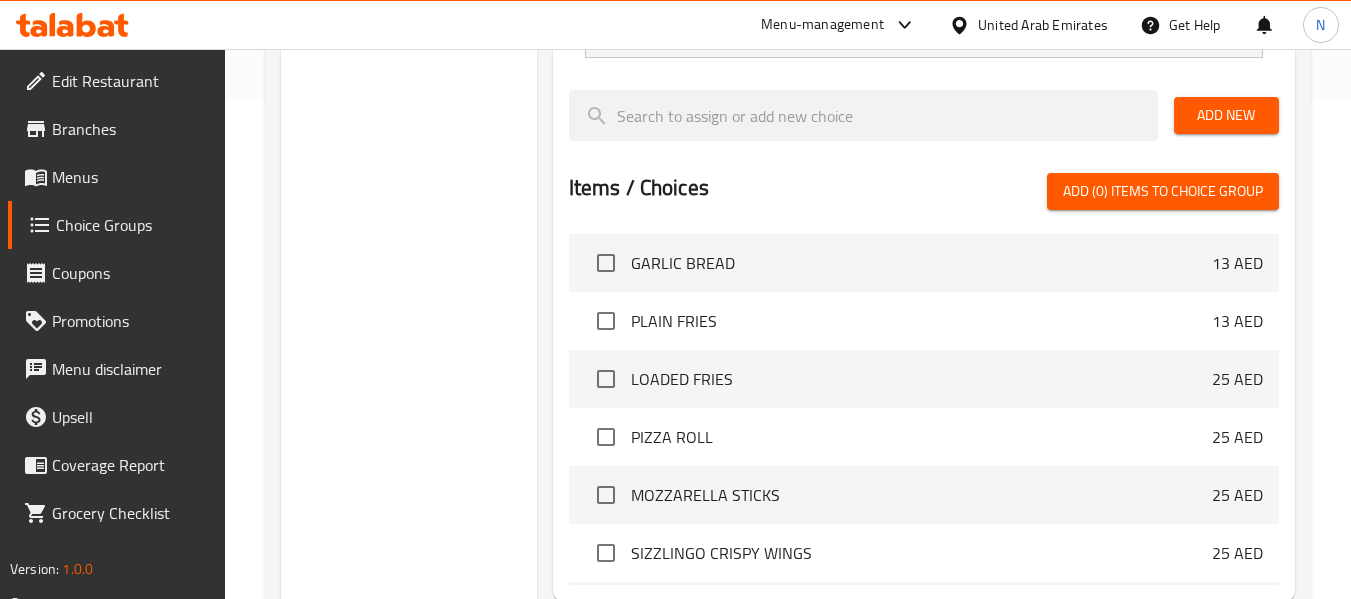 click on "Add New" at bounding box center [1226, 115] 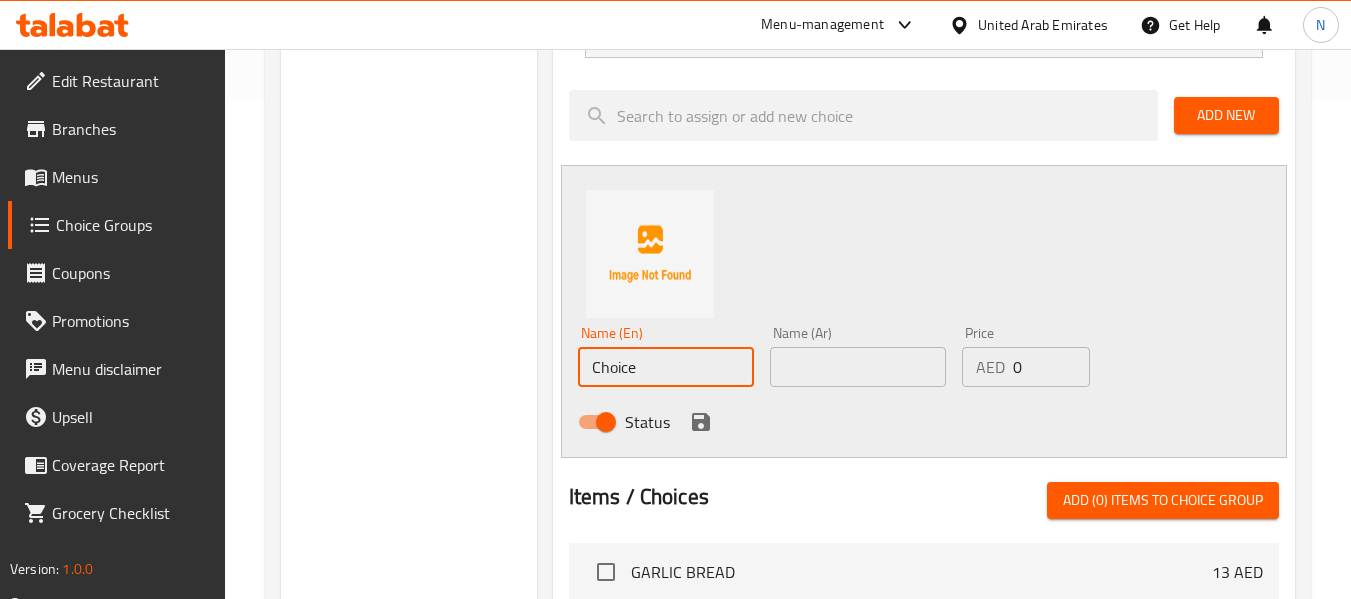 click on "Choice" at bounding box center [666, 367] 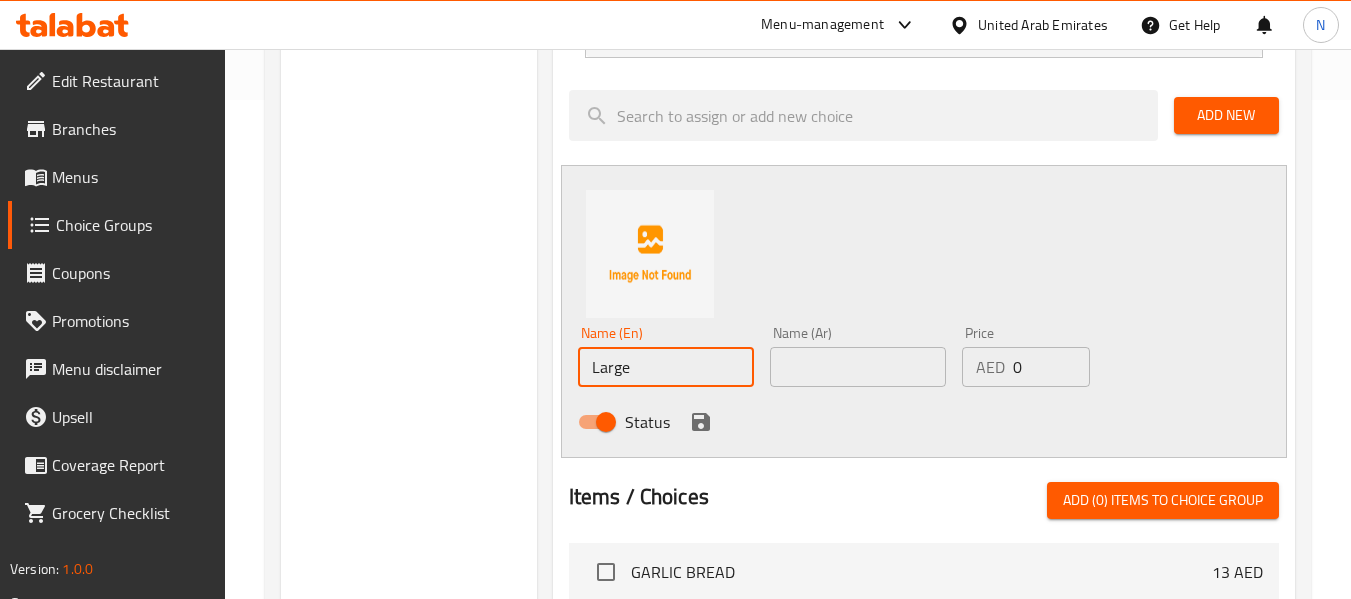 type on "Large" 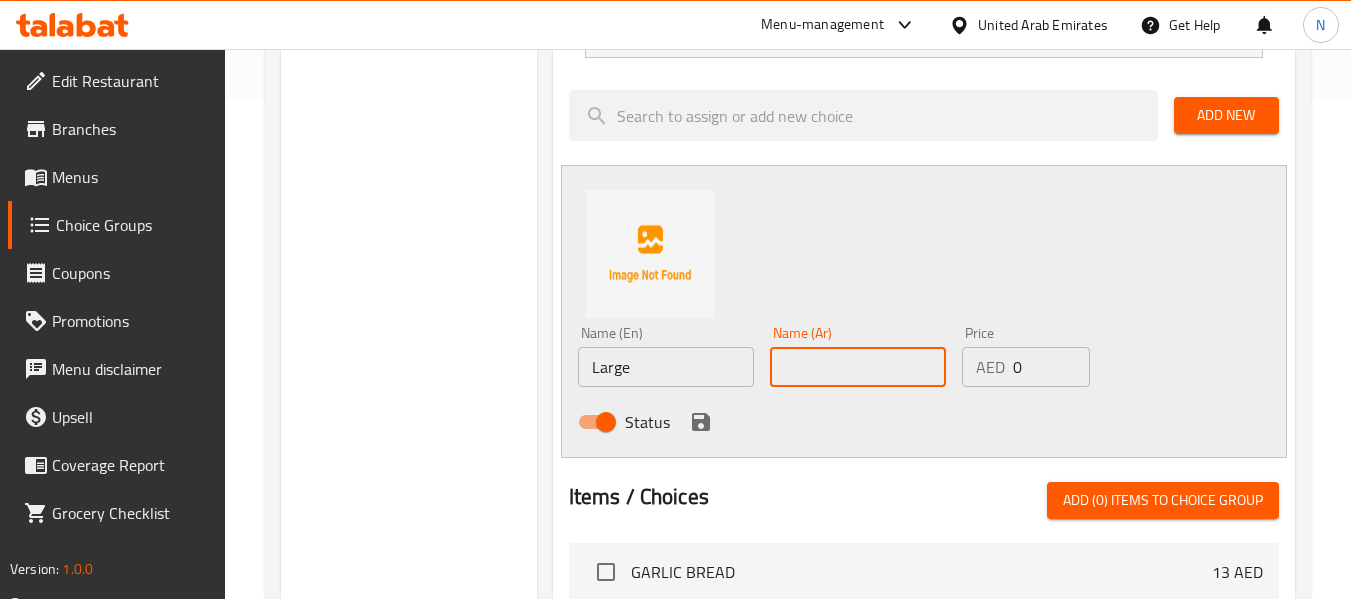 click at bounding box center (858, 367) 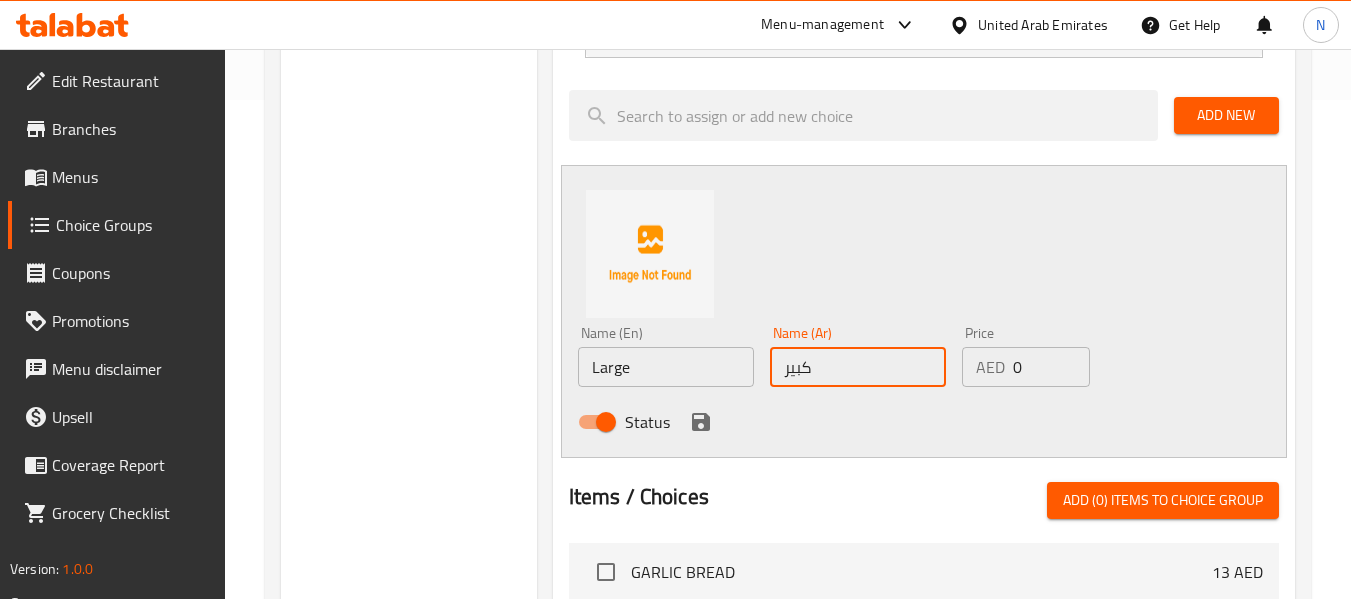 type on "كبير" 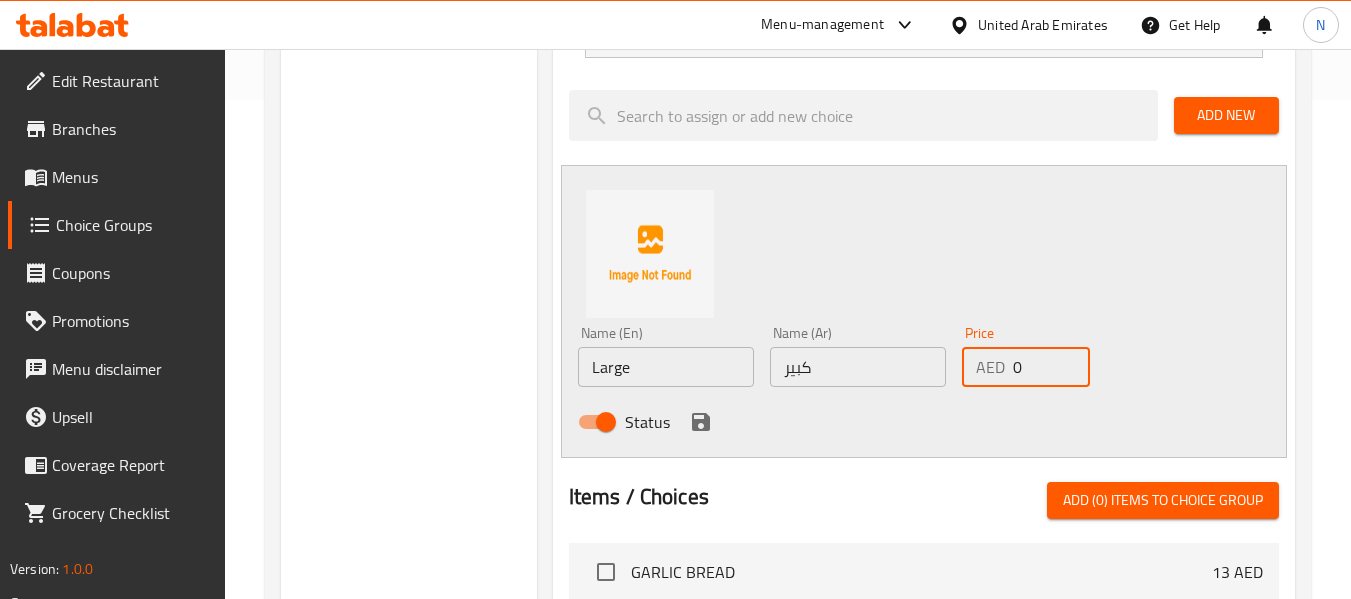 click on "0" at bounding box center (1051, 367) 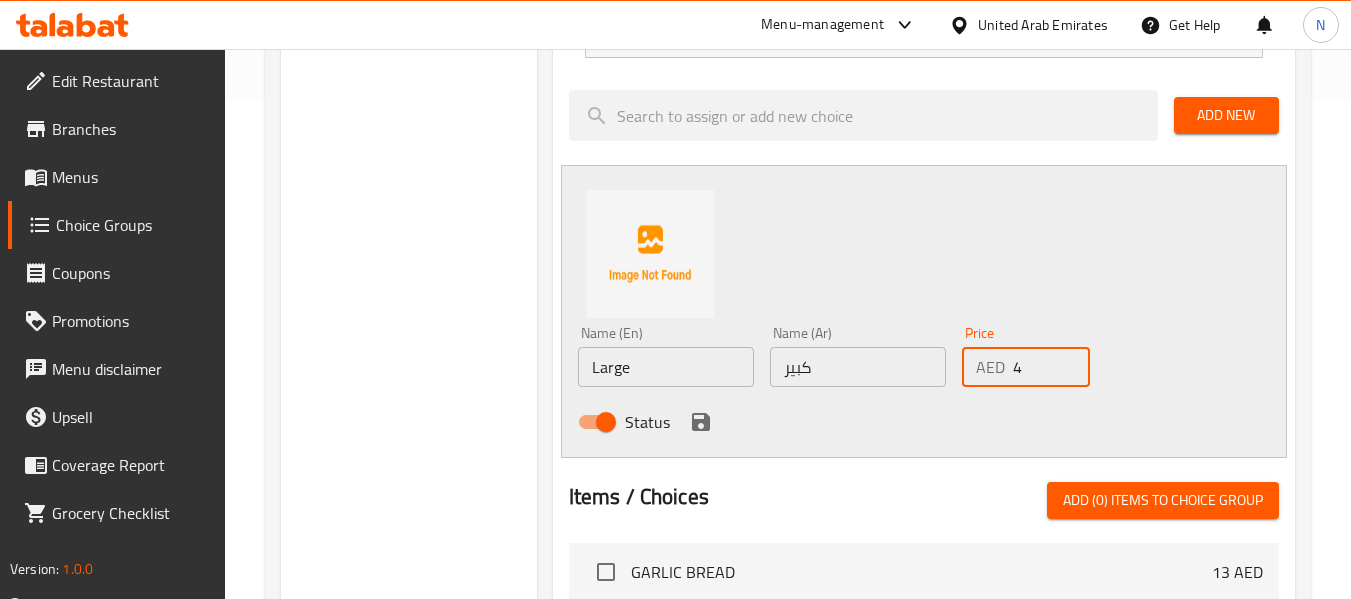 click on "4" at bounding box center (1051, 367) 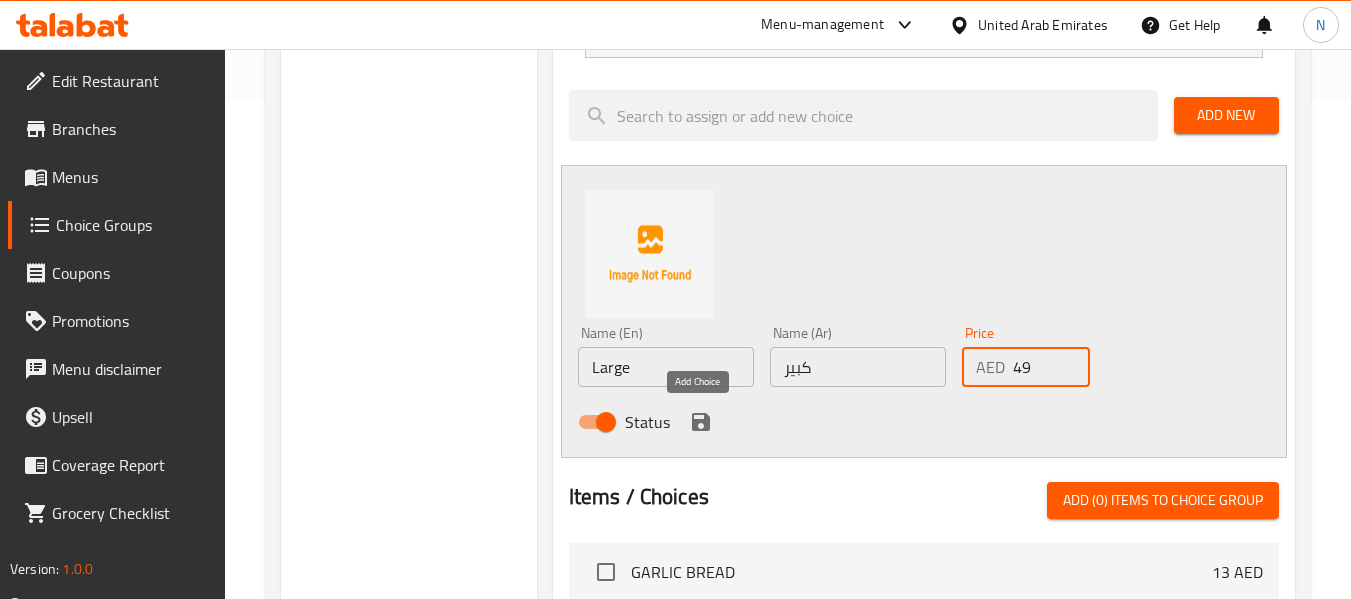 type on "49" 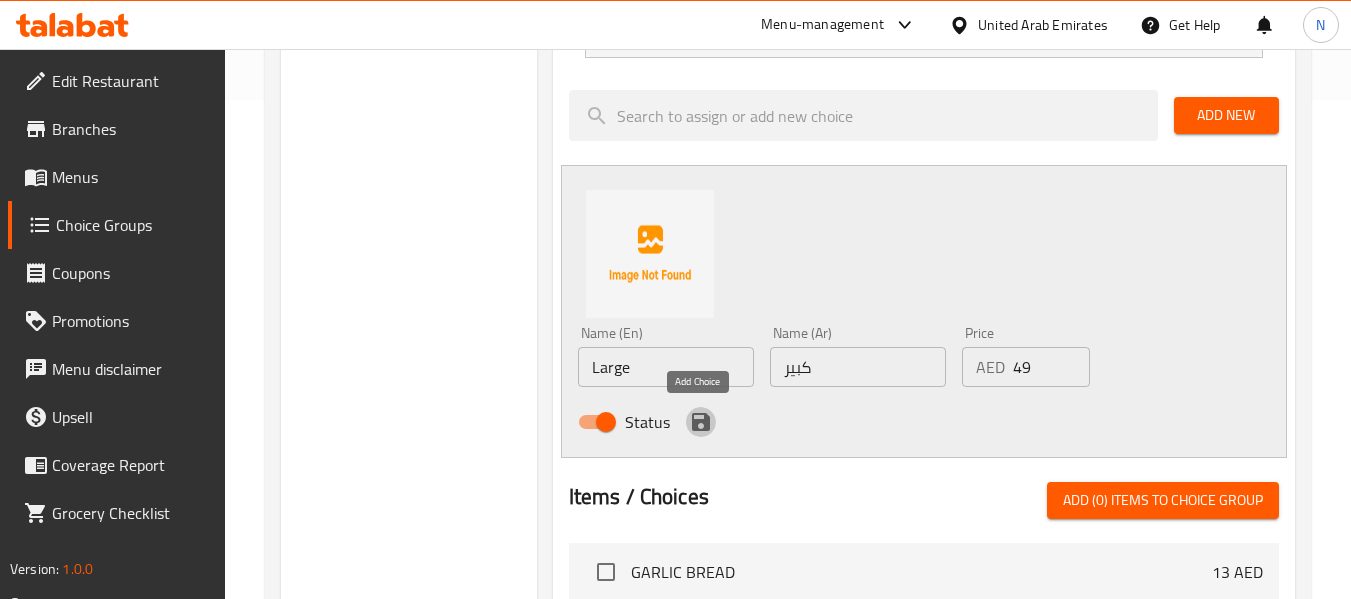 click 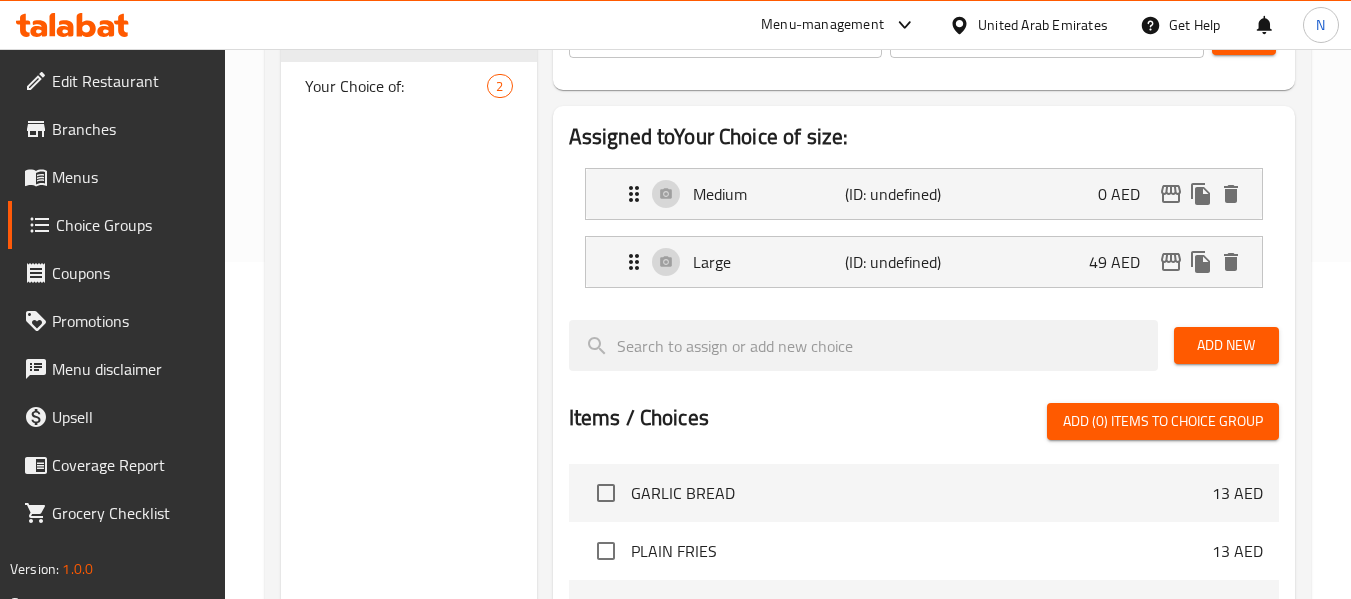scroll, scrollTop: 335, scrollLeft: 0, axis: vertical 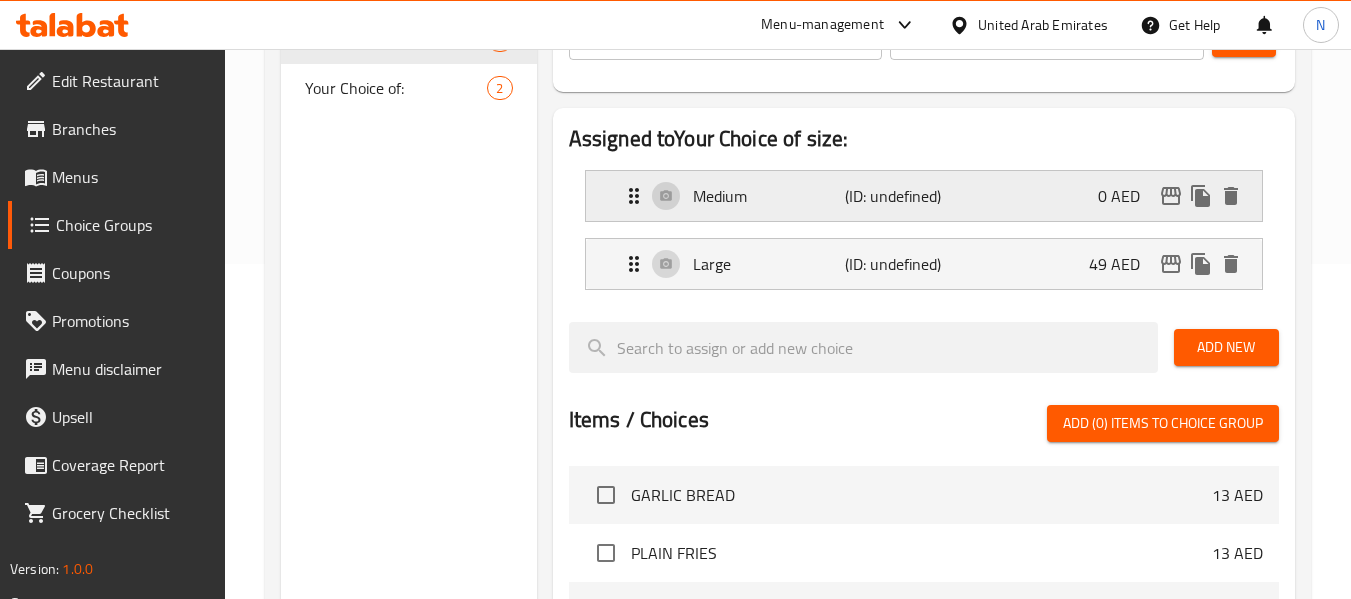 click on "Medium (ID: undefined) 0 AED" at bounding box center (930, 196) 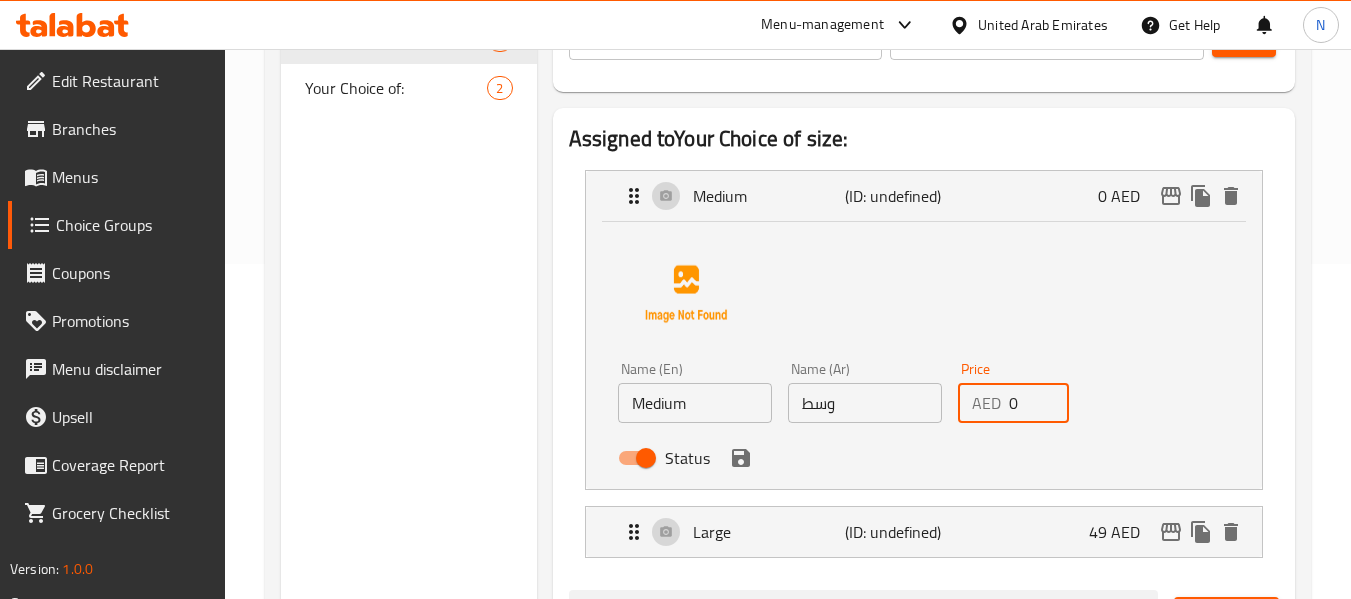 click on "0" at bounding box center [1039, 403] 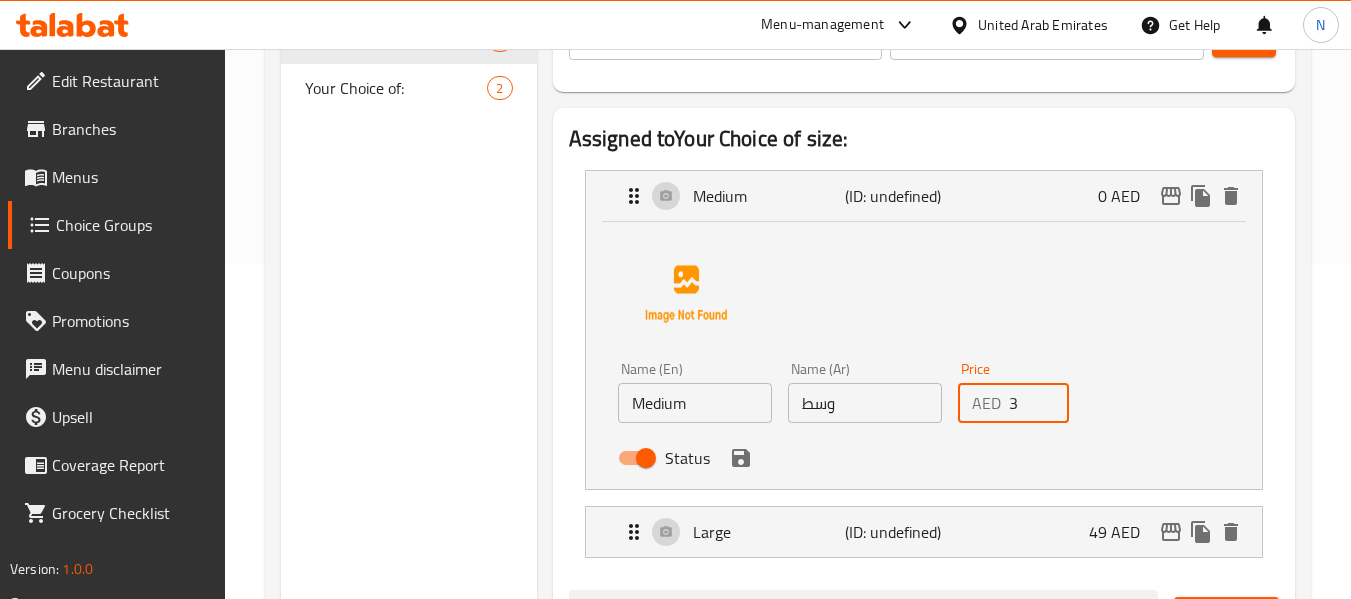 click on "3" at bounding box center [1039, 403] 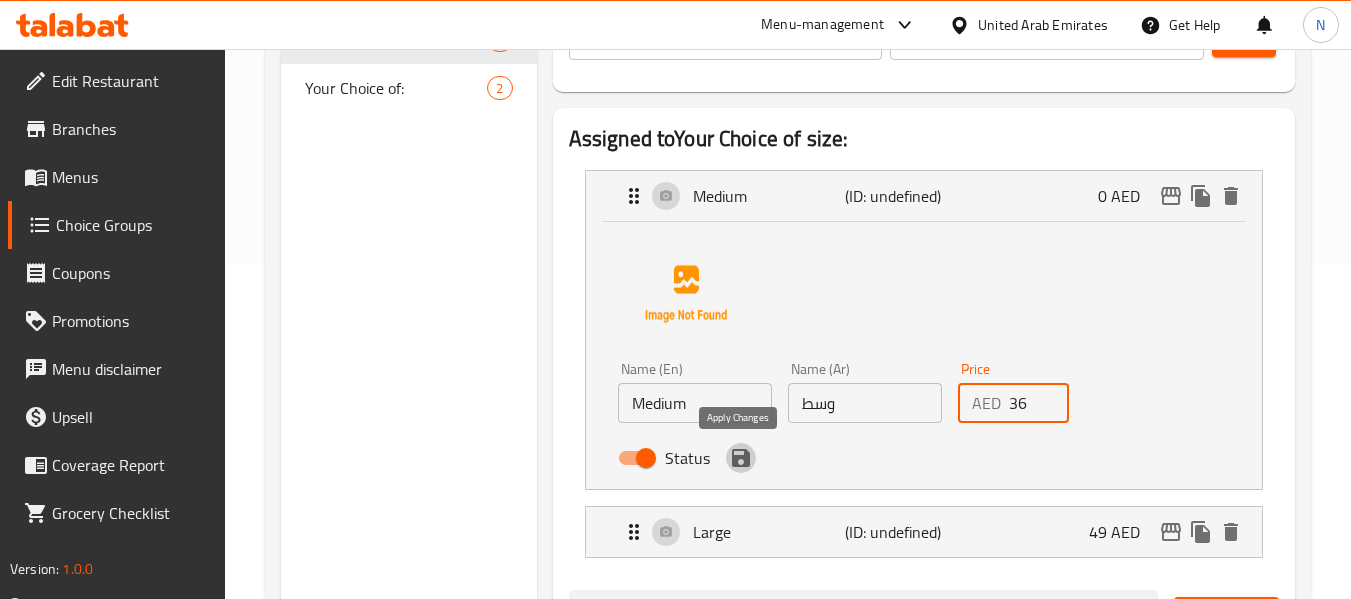 click 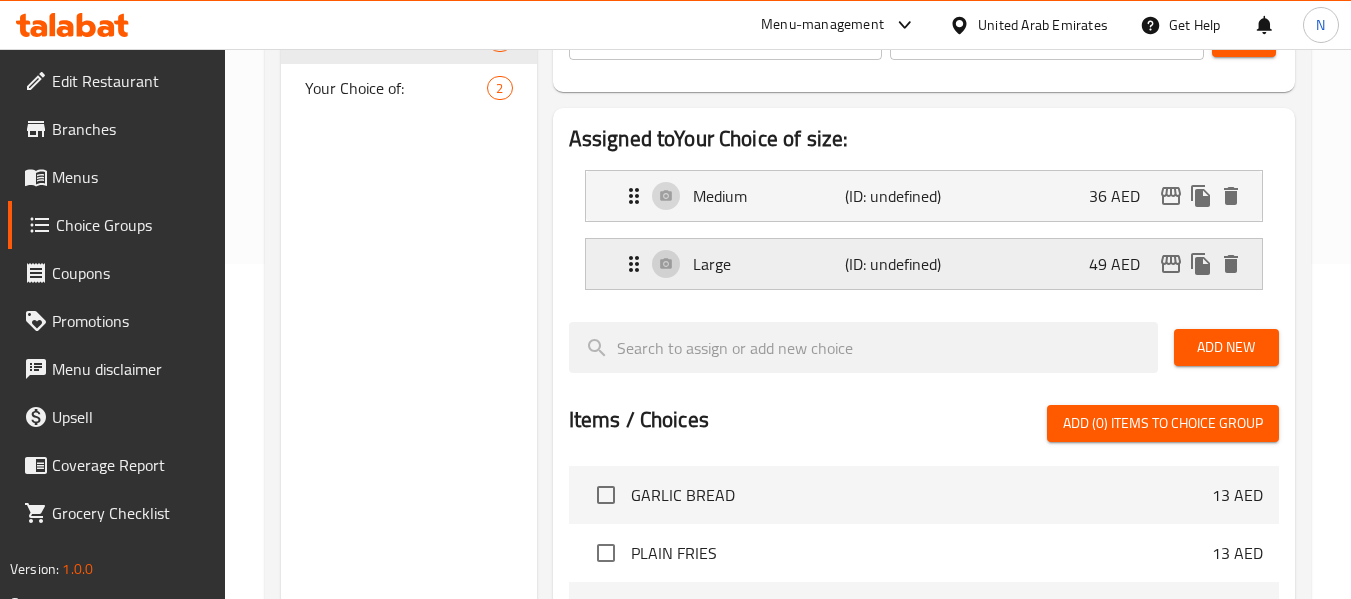 type on "36" 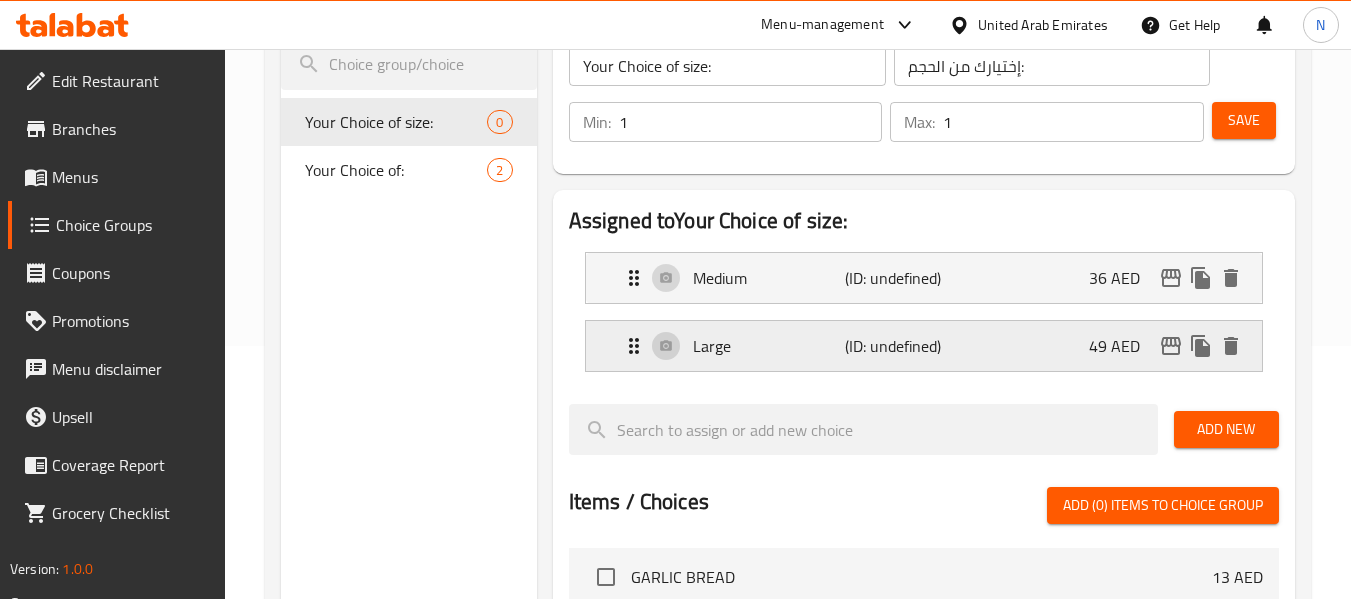 scroll, scrollTop: 249, scrollLeft: 0, axis: vertical 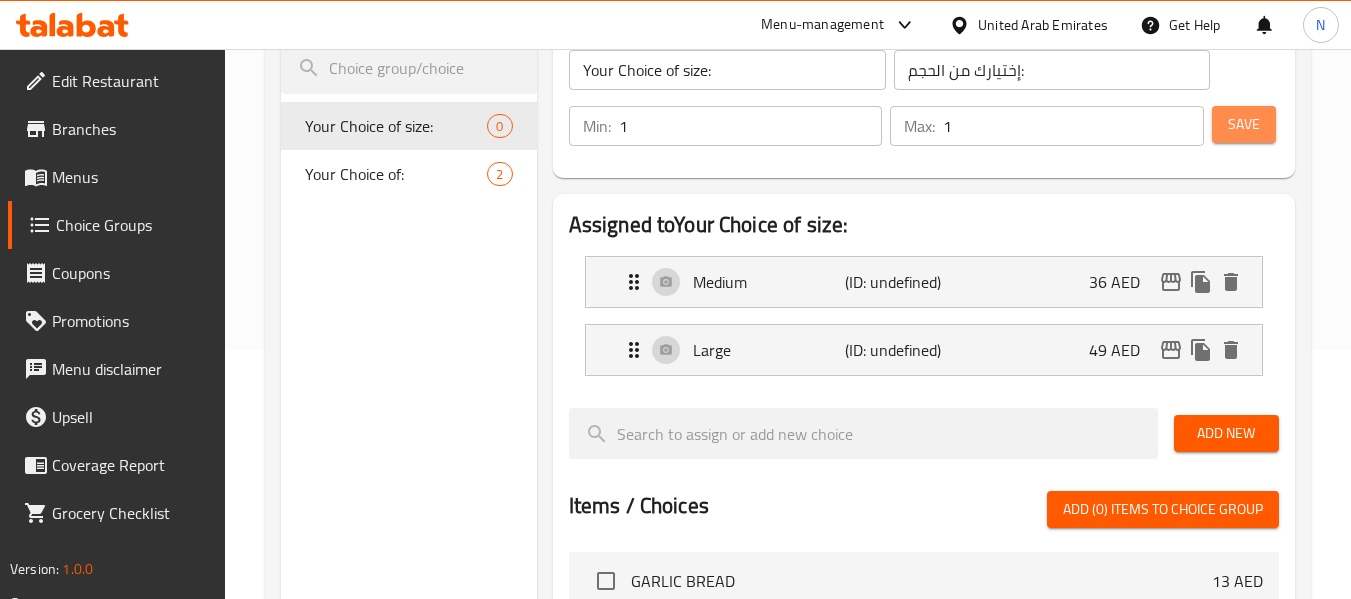 click on "Save" at bounding box center [1244, 124] 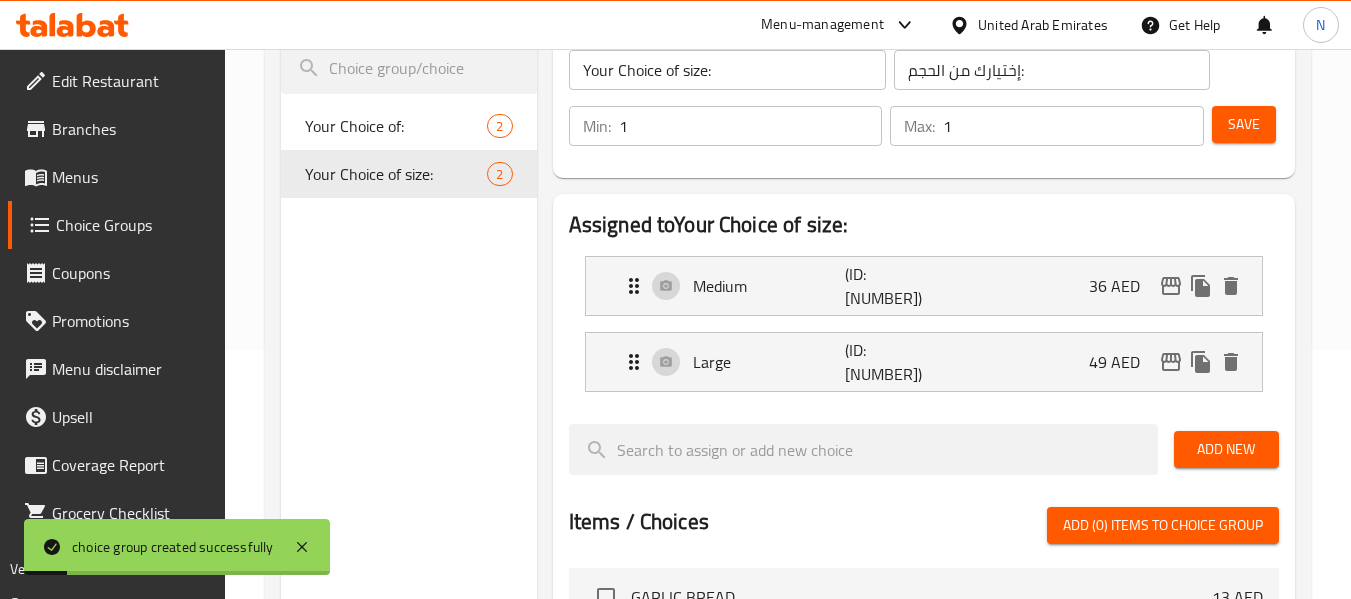 scroll, scrollTop: 198, scrollLeft: 0, axis: vertical 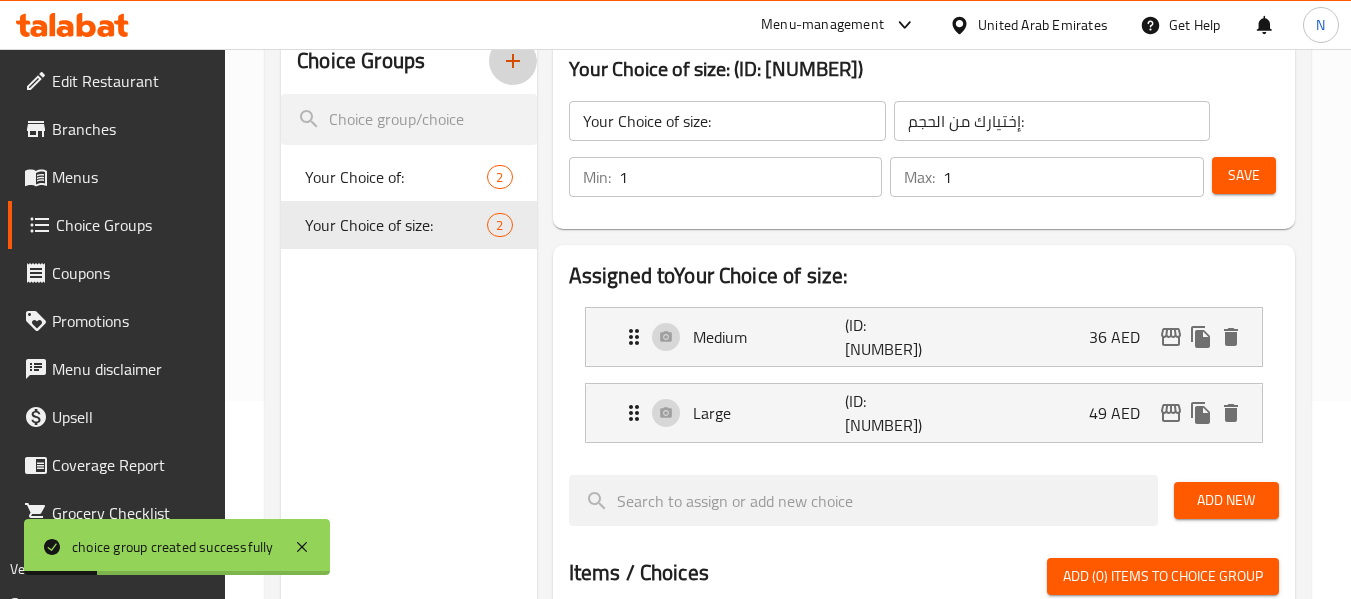 click 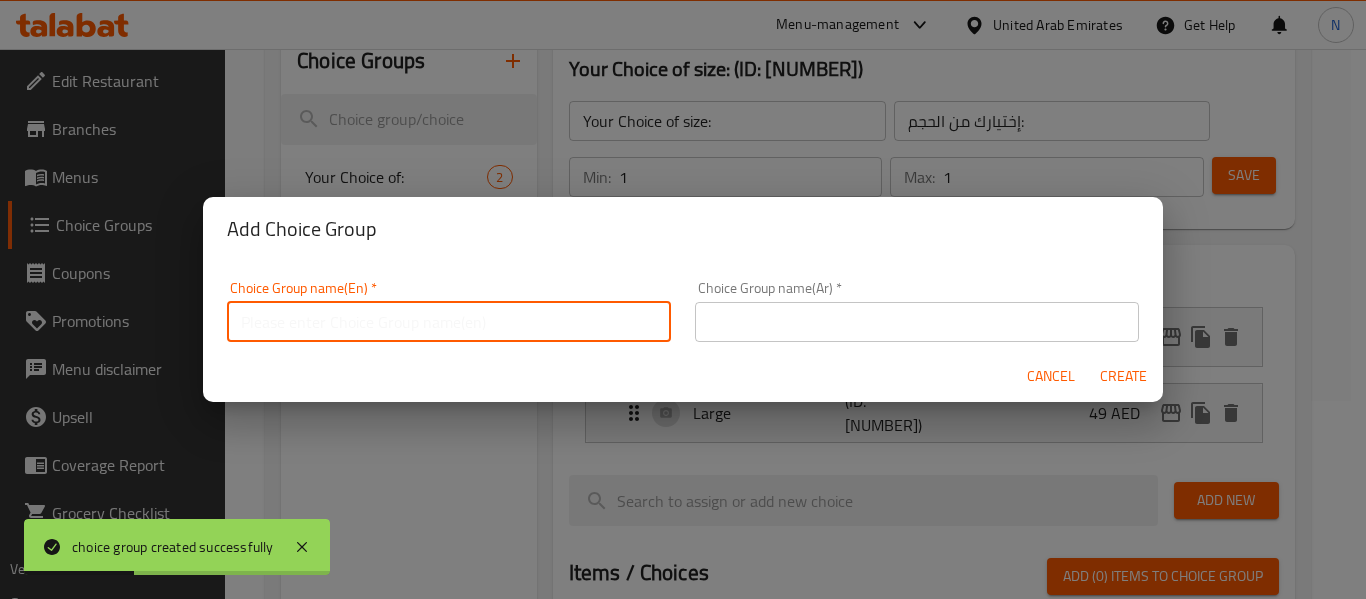 click at bounding box center (449, 322) 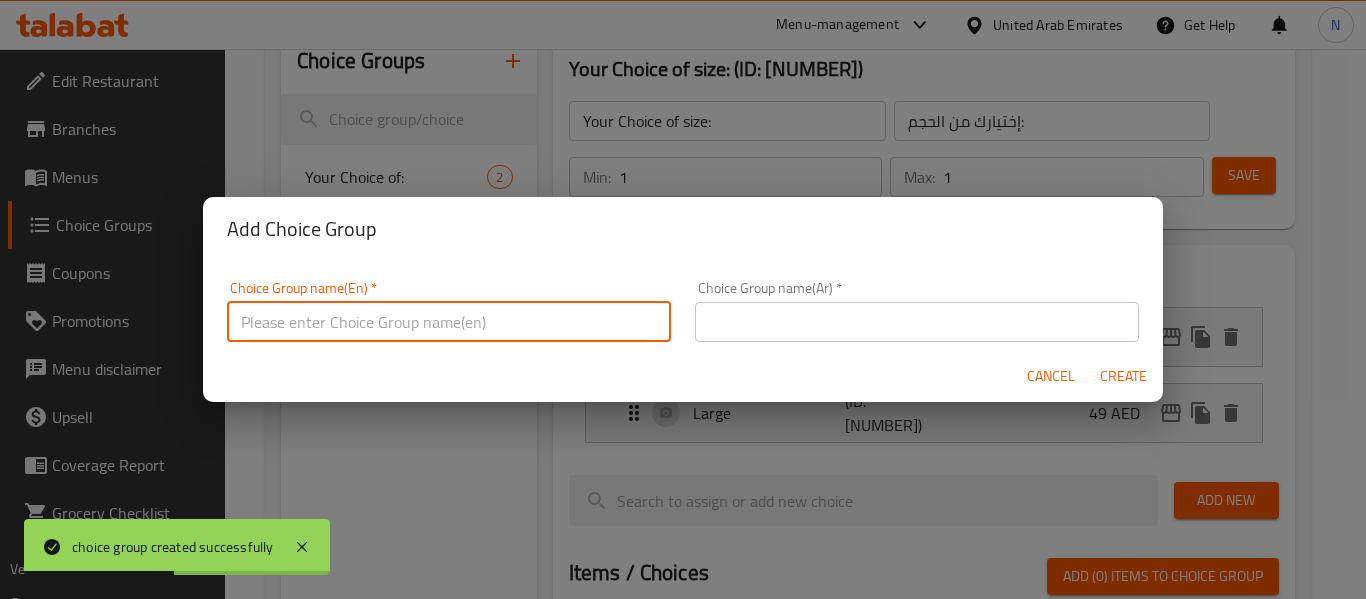 type on "yoUr Choice OF:" 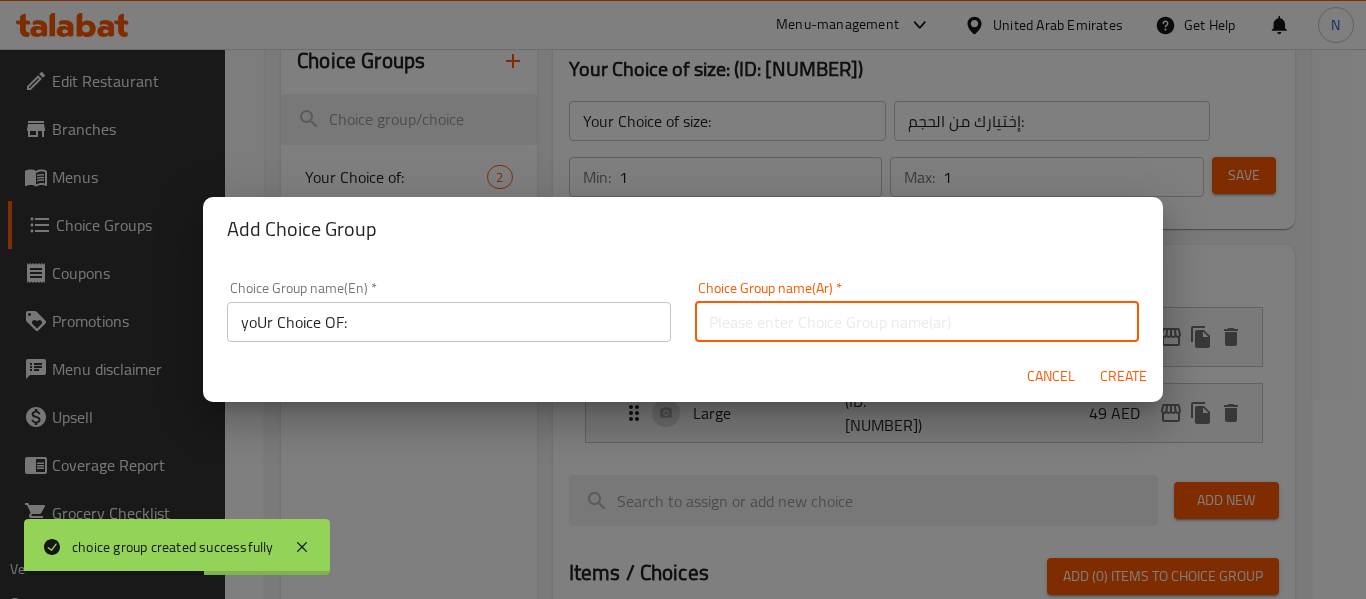 click at bounding box center [917, 322] 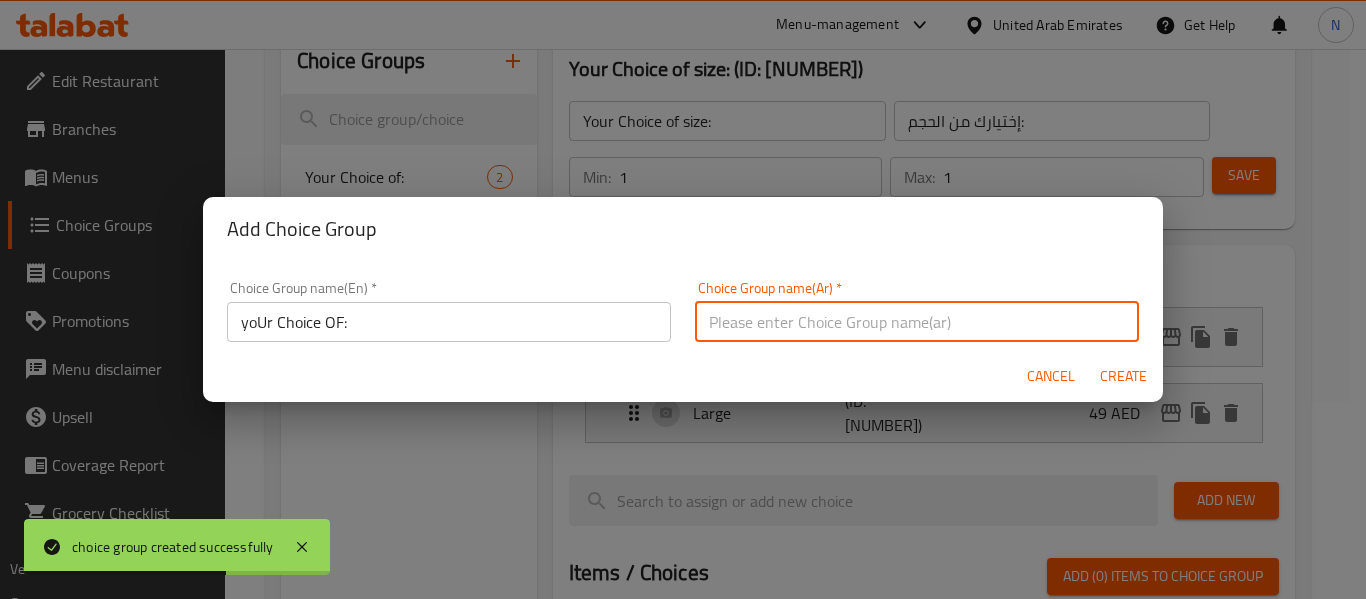 type on "إختيارك من :" 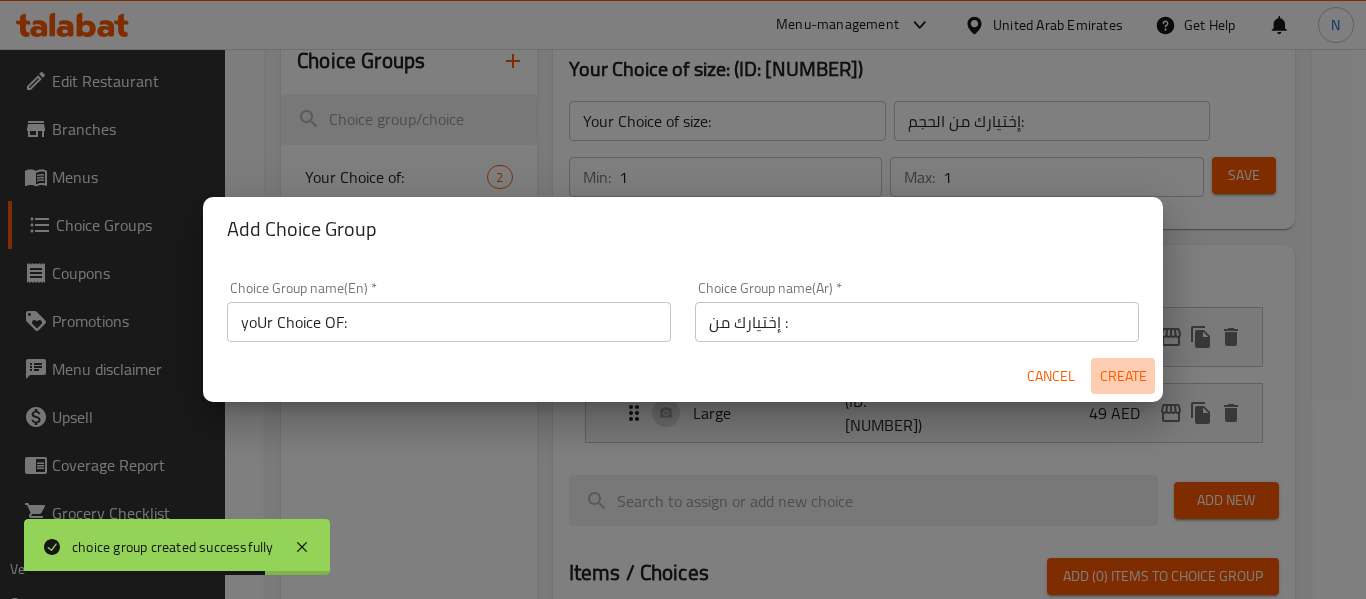 click on "Create" at bounding box center (1123, 376) 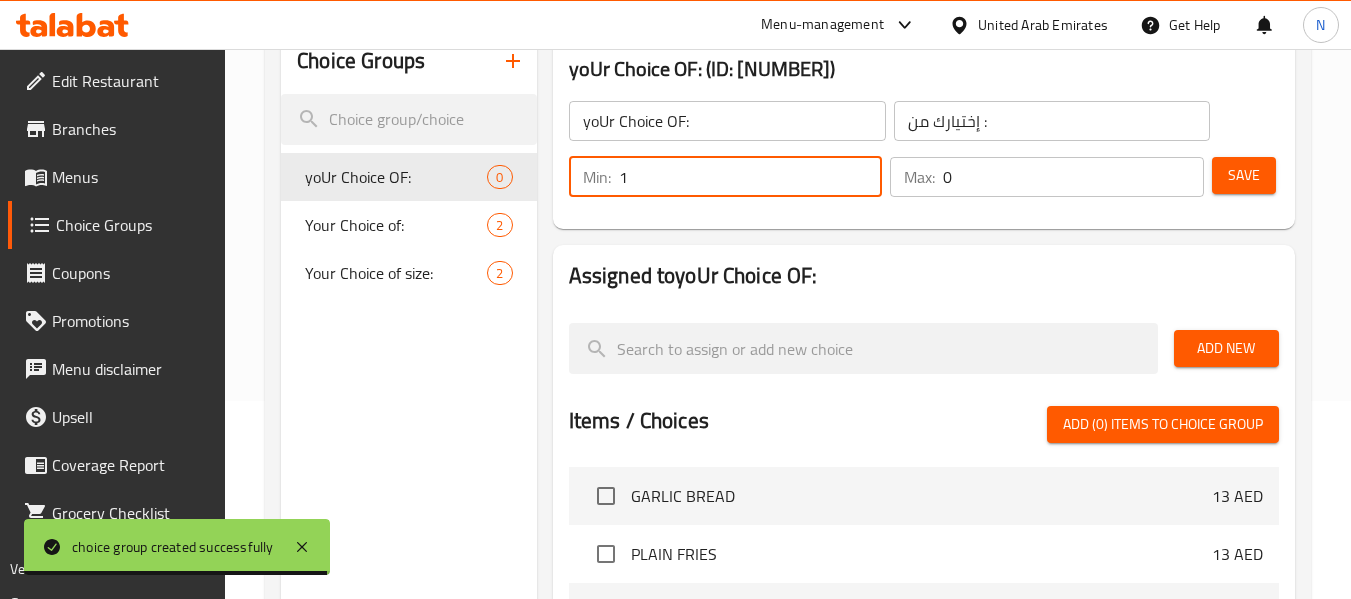 type on "1" 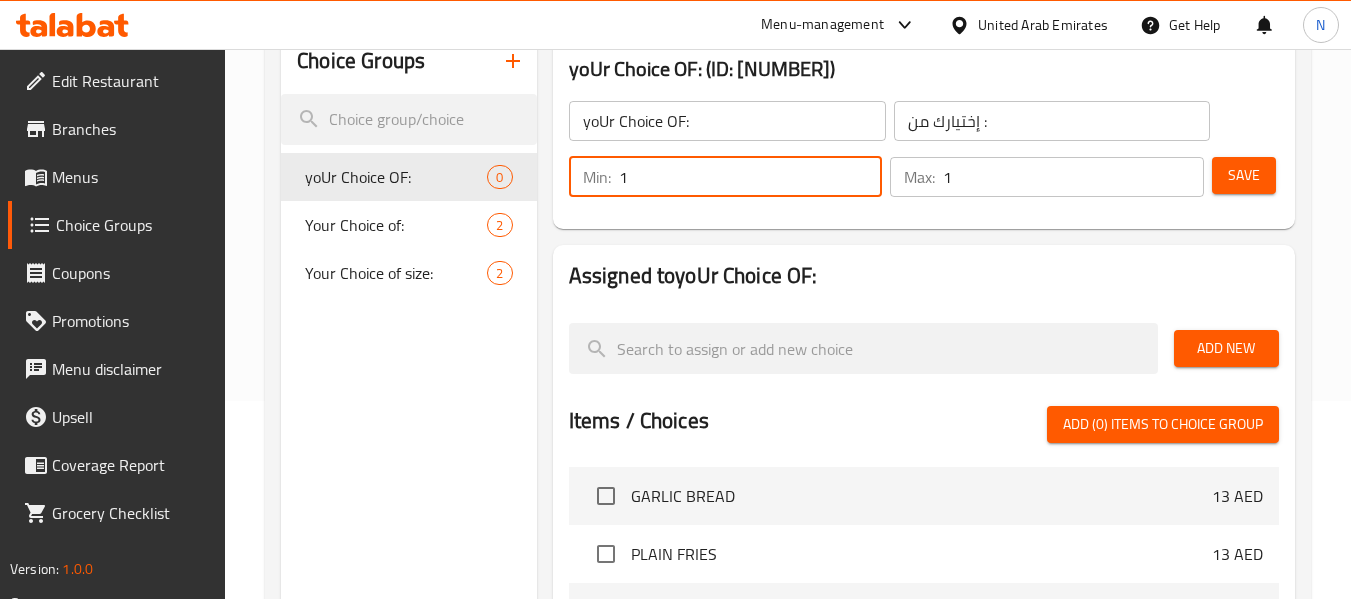 type on "1" 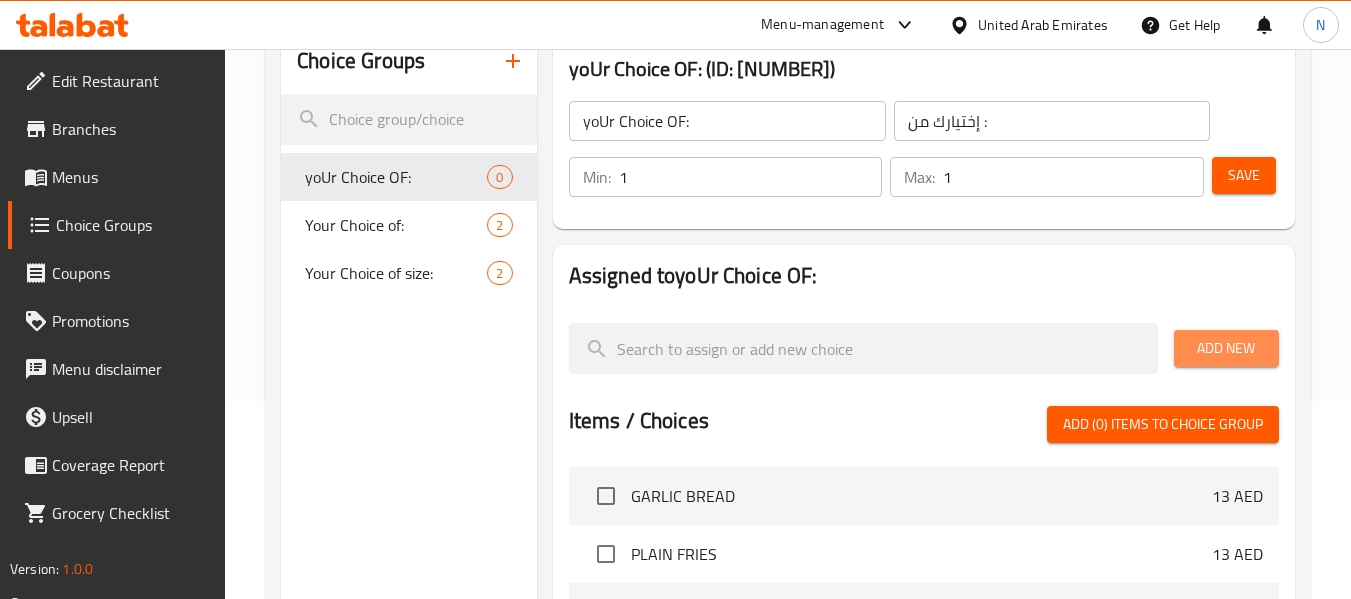 click on "Add New" at bounding box center (1226, 348) 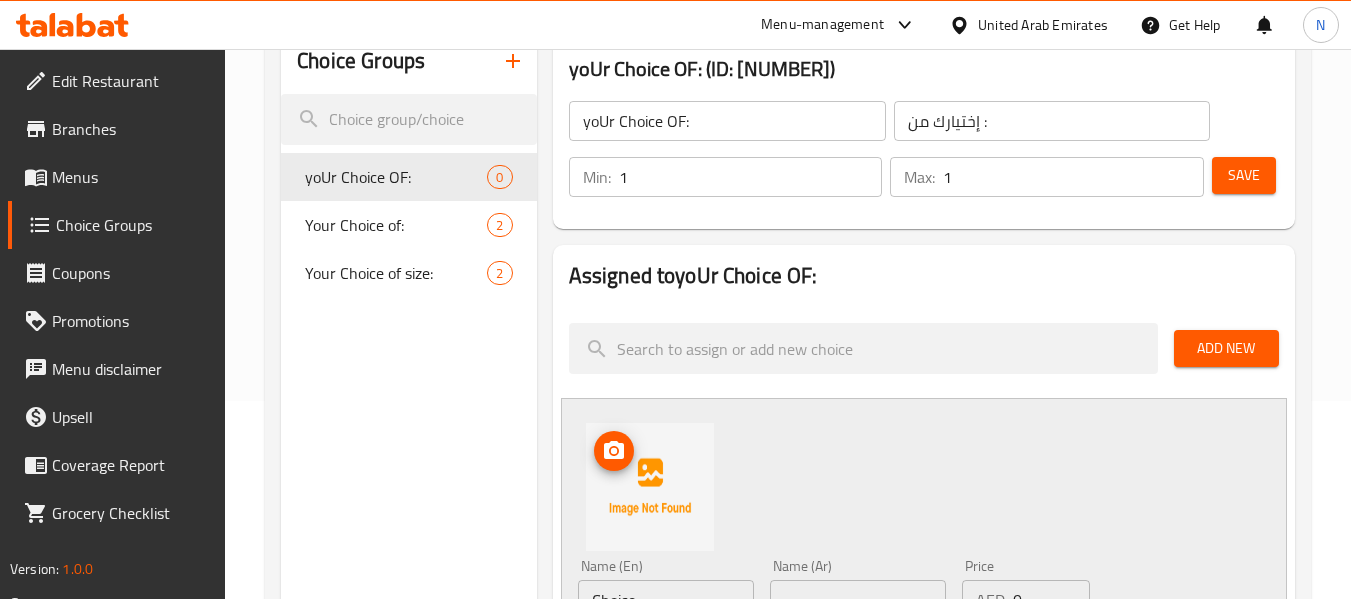 scroll, scrollTop: 392, scrollLeft: 0, axis: vertical 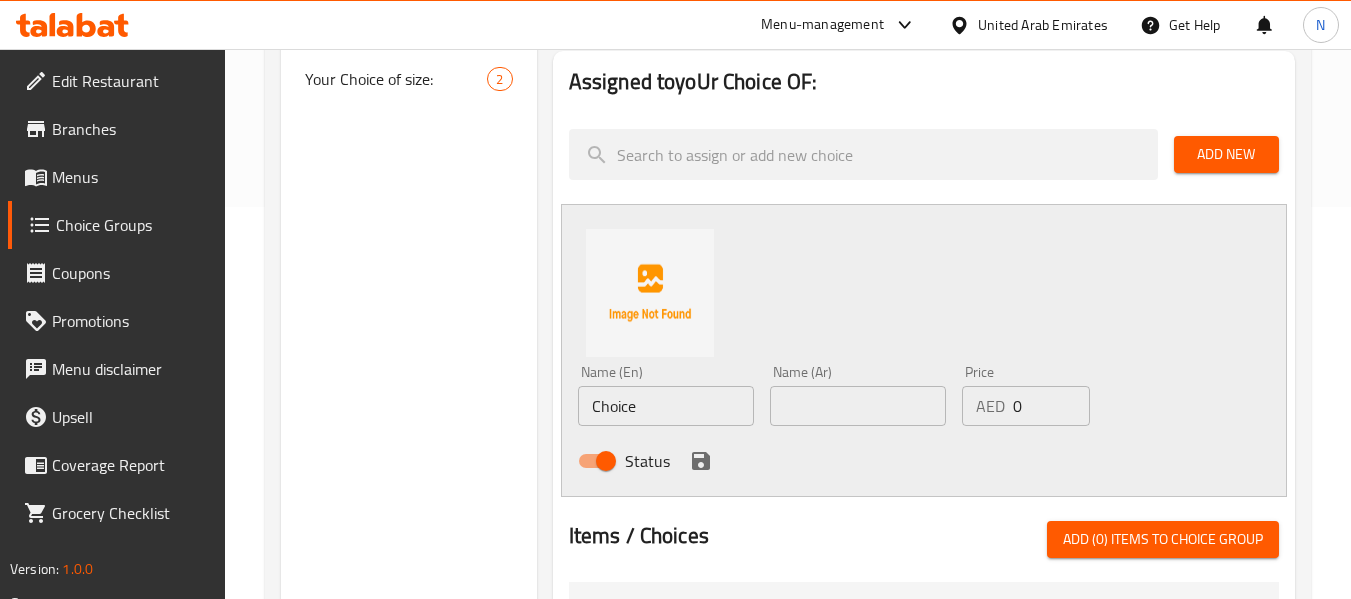 click on "Choice" at bounding box center (666, 406) 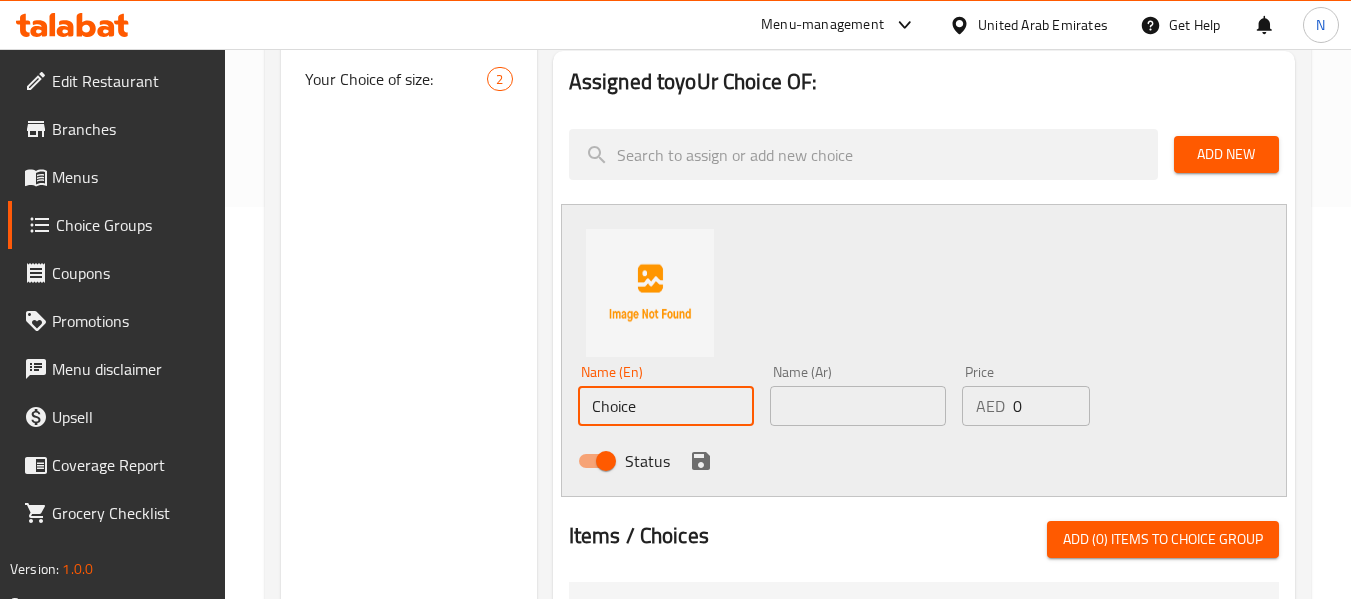click on "Choice" at bounding box center [666, 406] 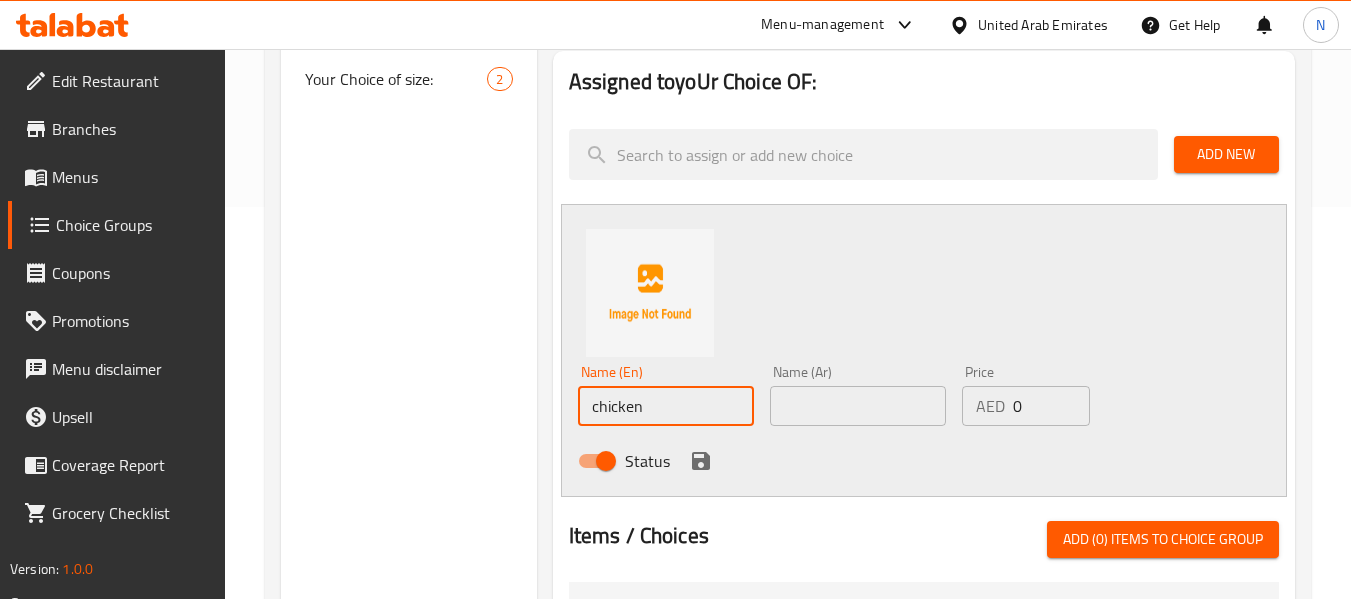 type on "chicken" 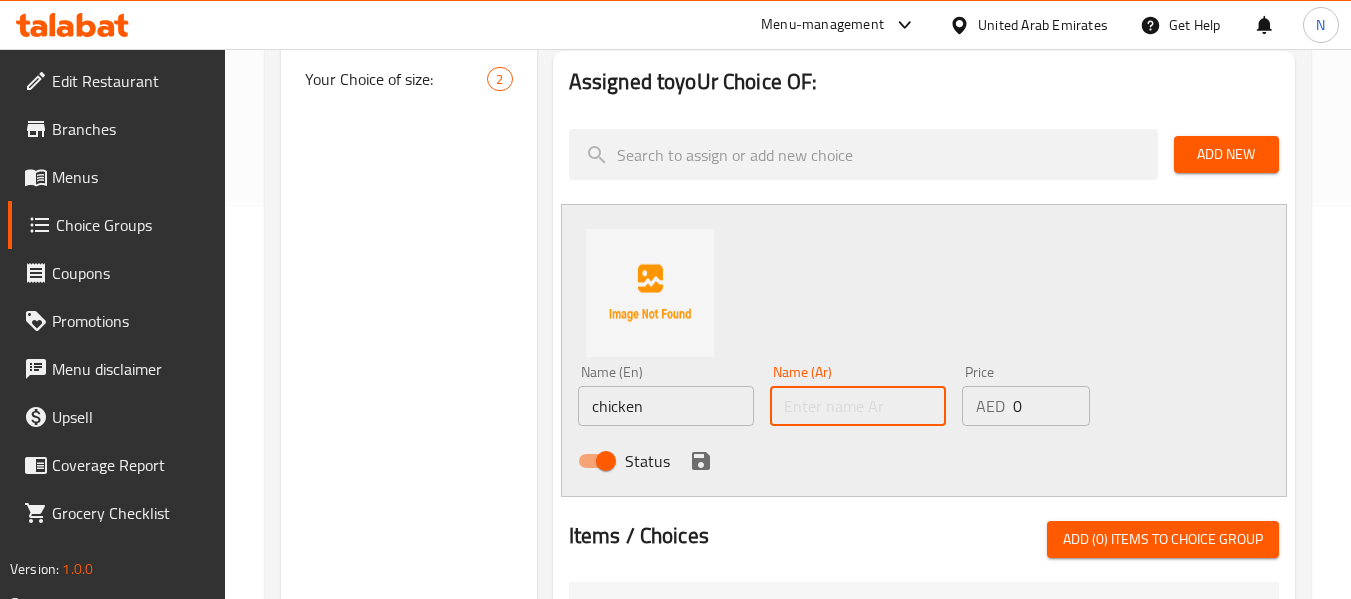 click at bounding box center (858, 406) 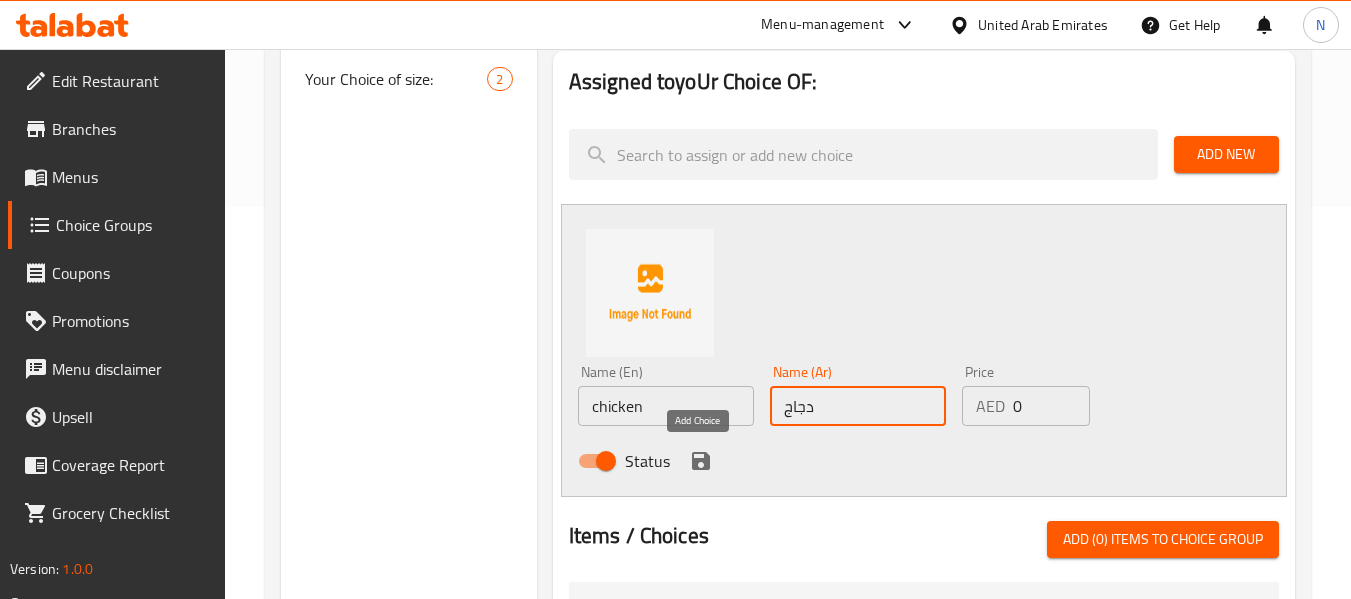 type on "دجاج" 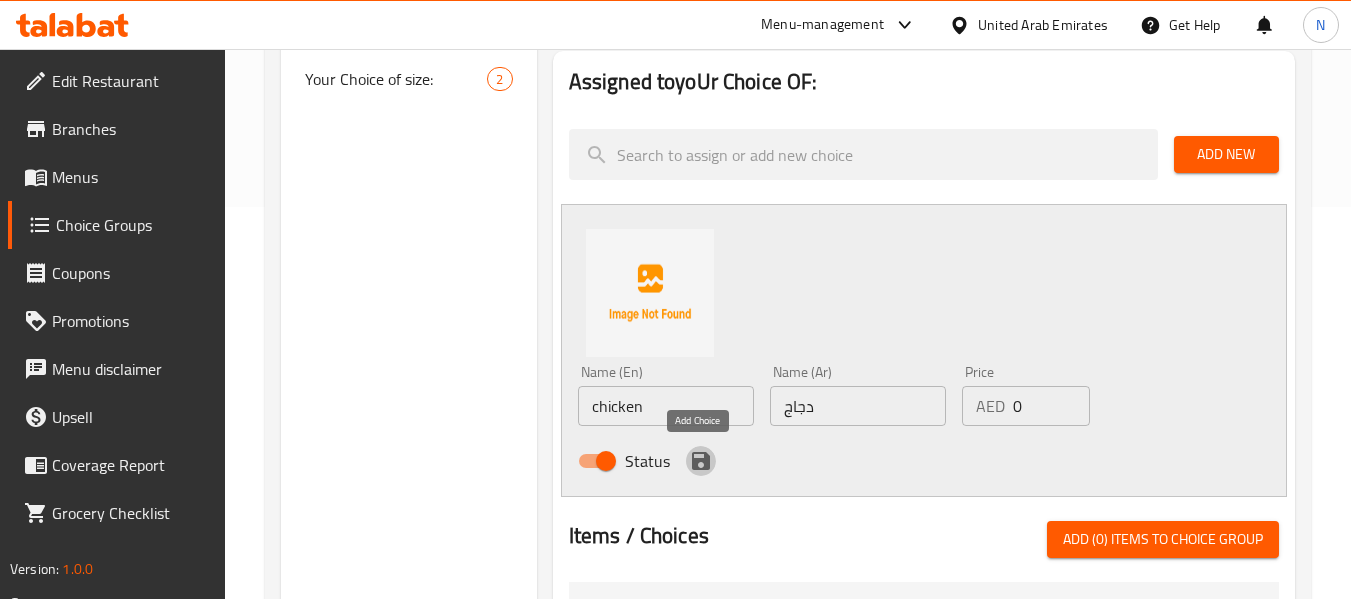 click 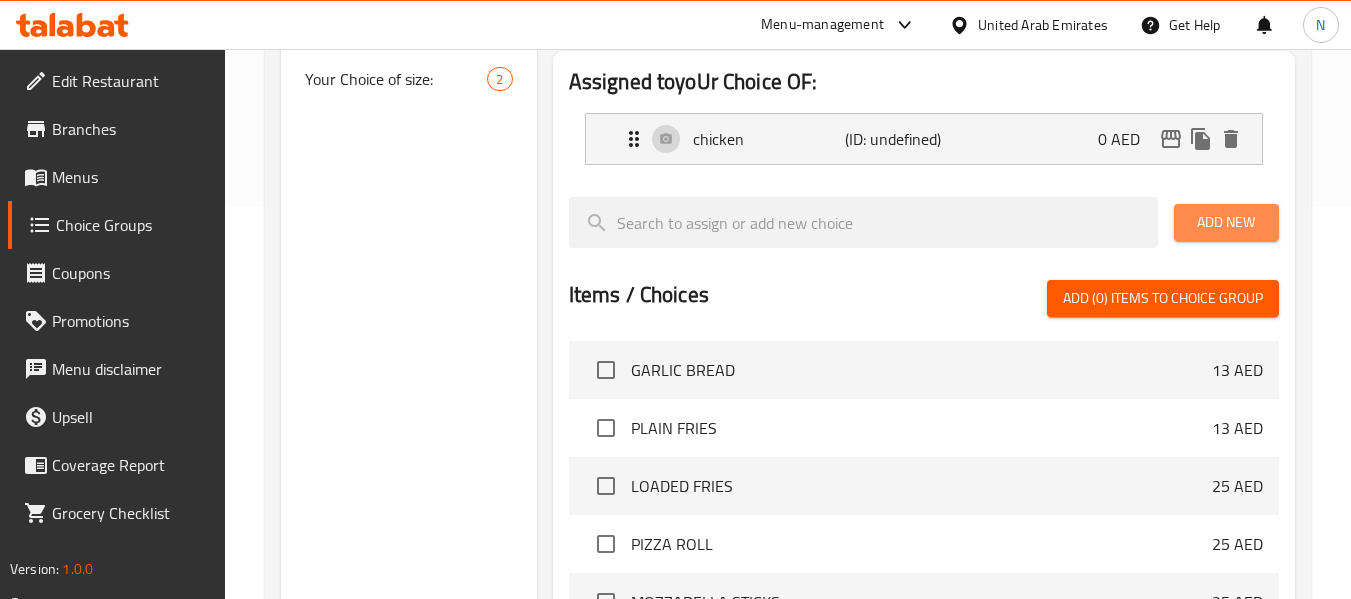 click on "Add New" at bounding box center [1226, 222] 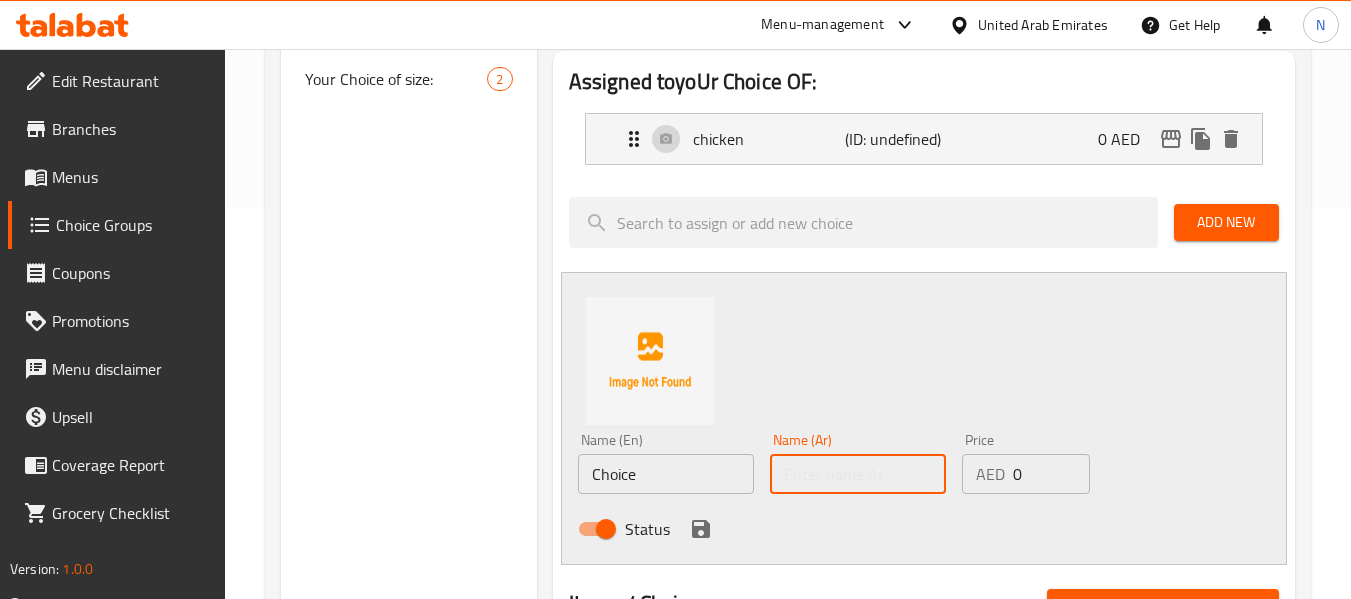 click at bounding box center [858, 474] 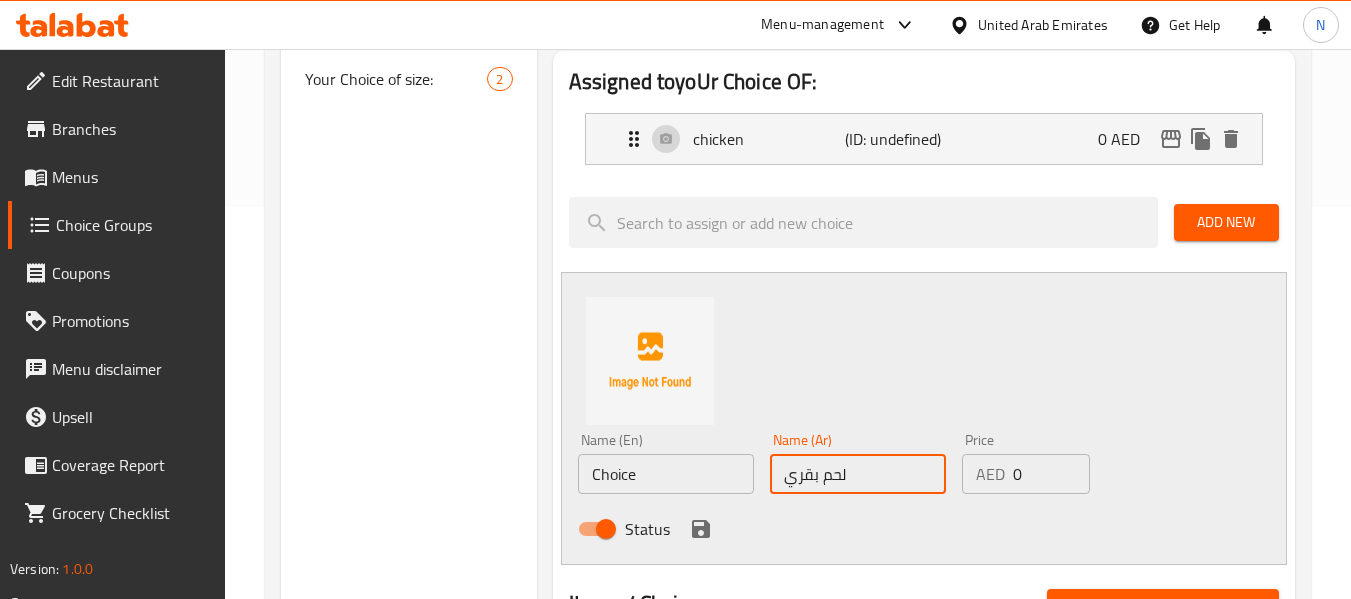type on "لحم بقري" 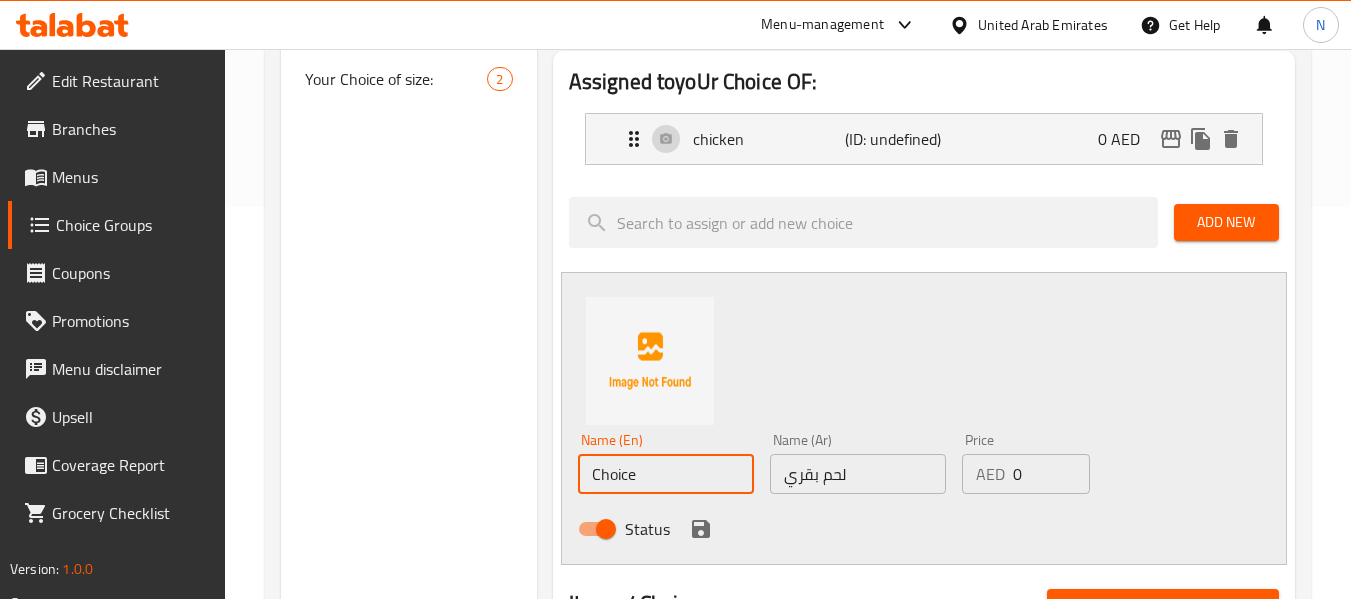 click on "Choice" at bounding box center (666, 474) 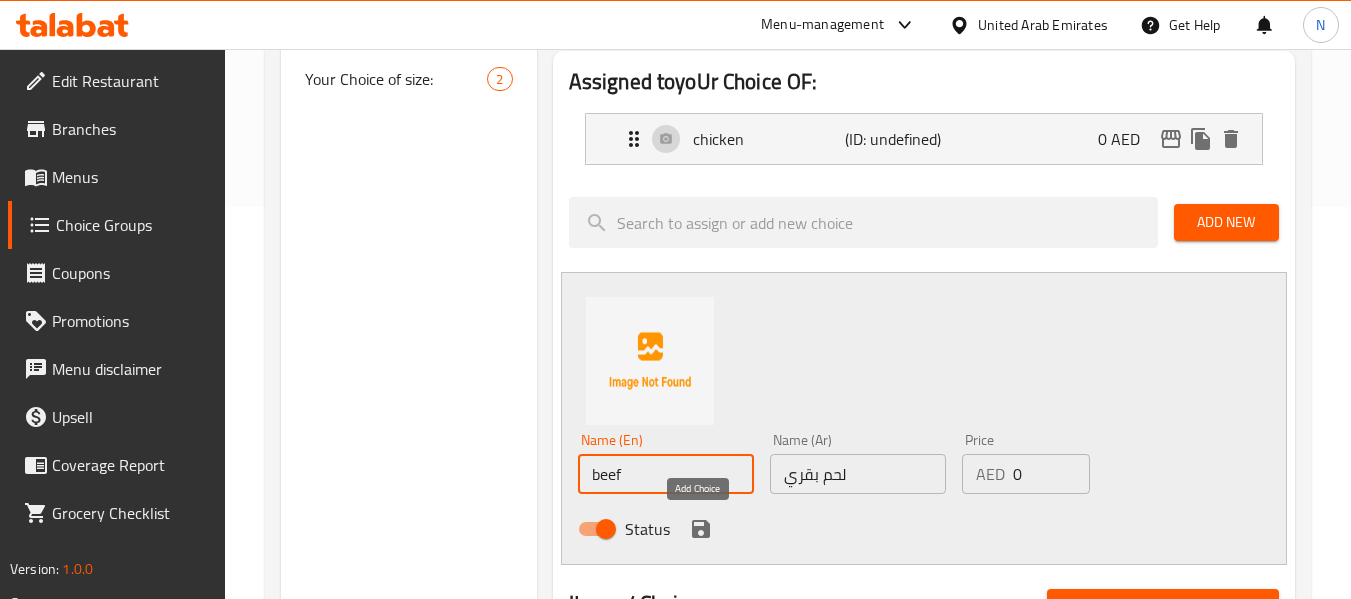 type on "beef" 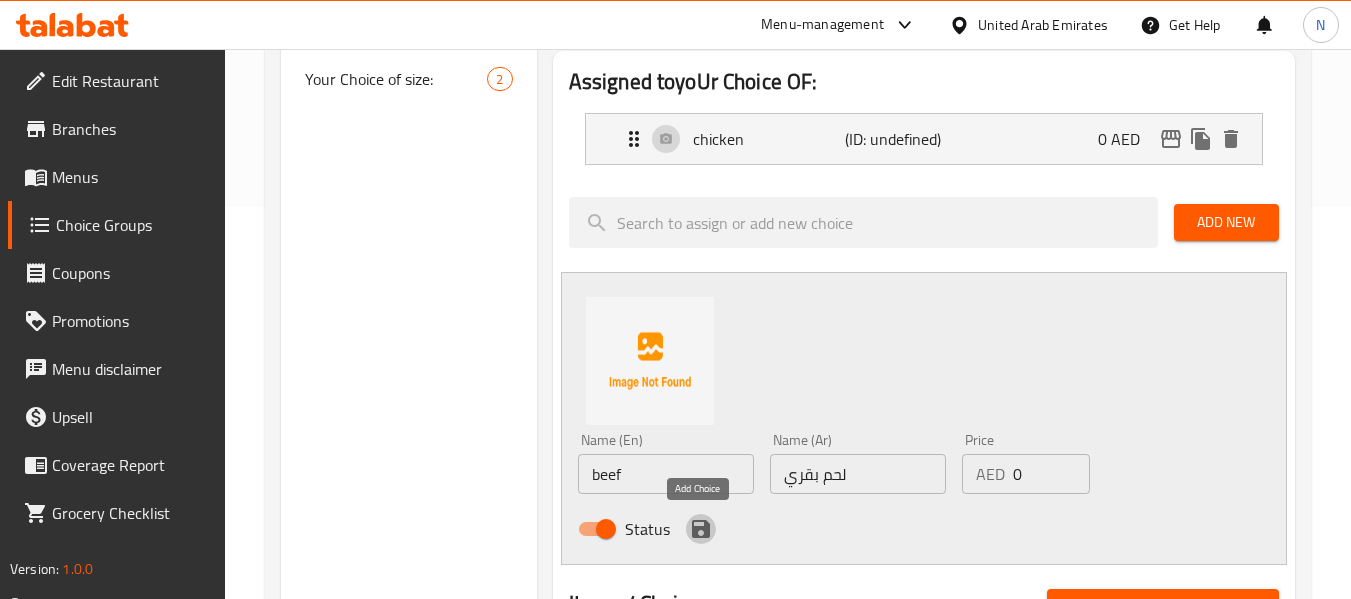 click 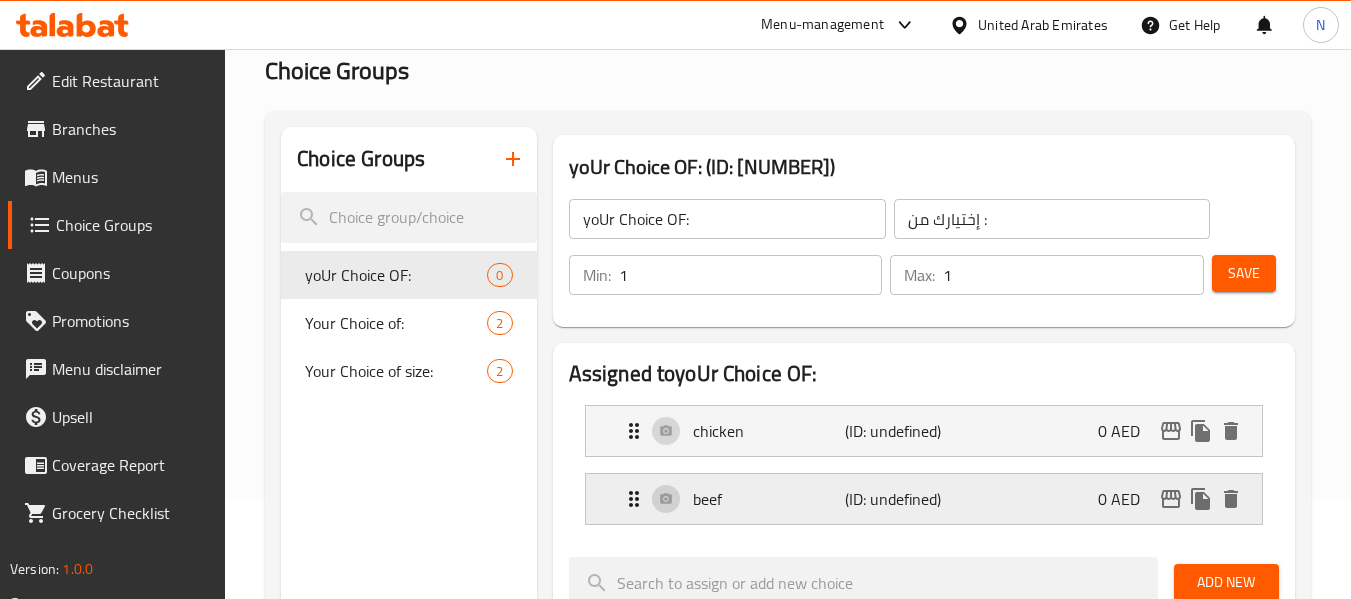 scroll, scrollTop: 97, scrollLeft: 0, axis: vertical 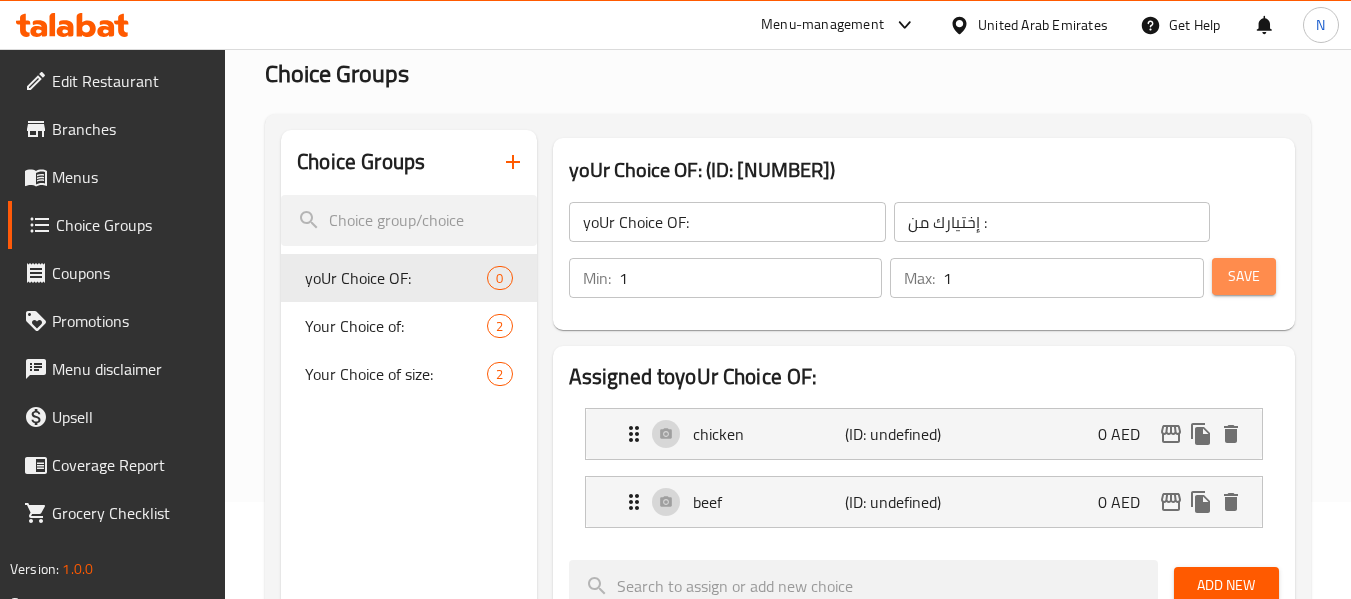click on "Save" at bounding box center [1244, 276] 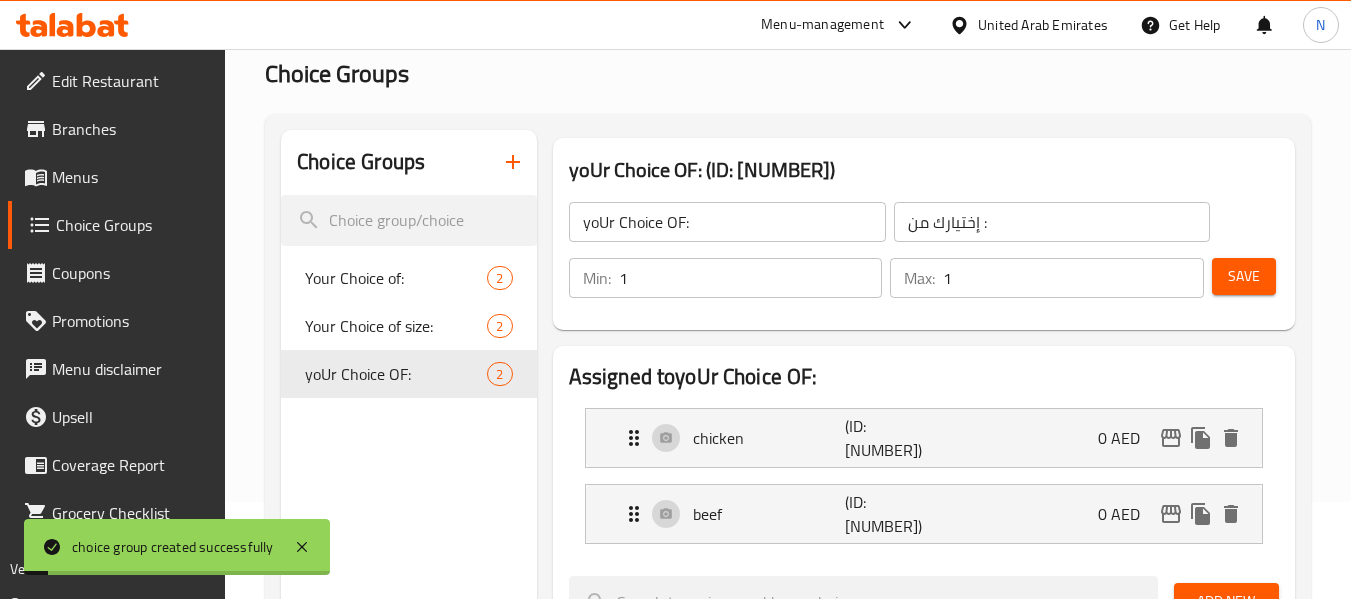 drag, startPoint x: 1218, startPoint y: 269, endPoint x: 1075, endPoint y: -119, distance: 413.513 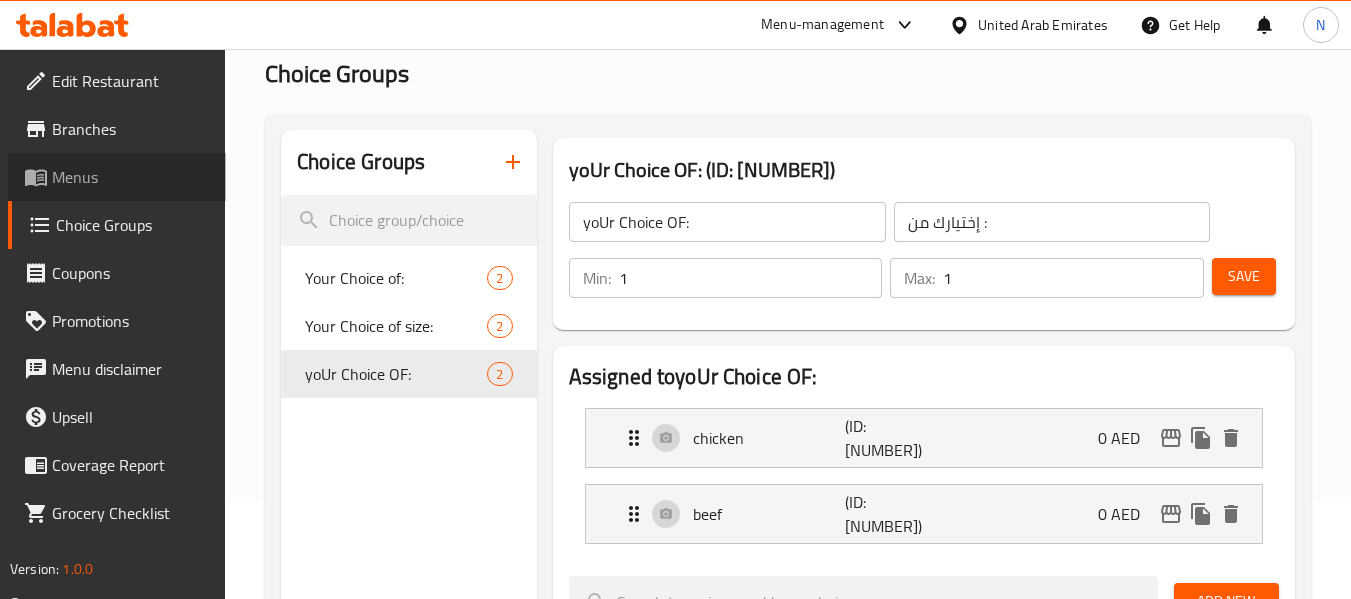 click 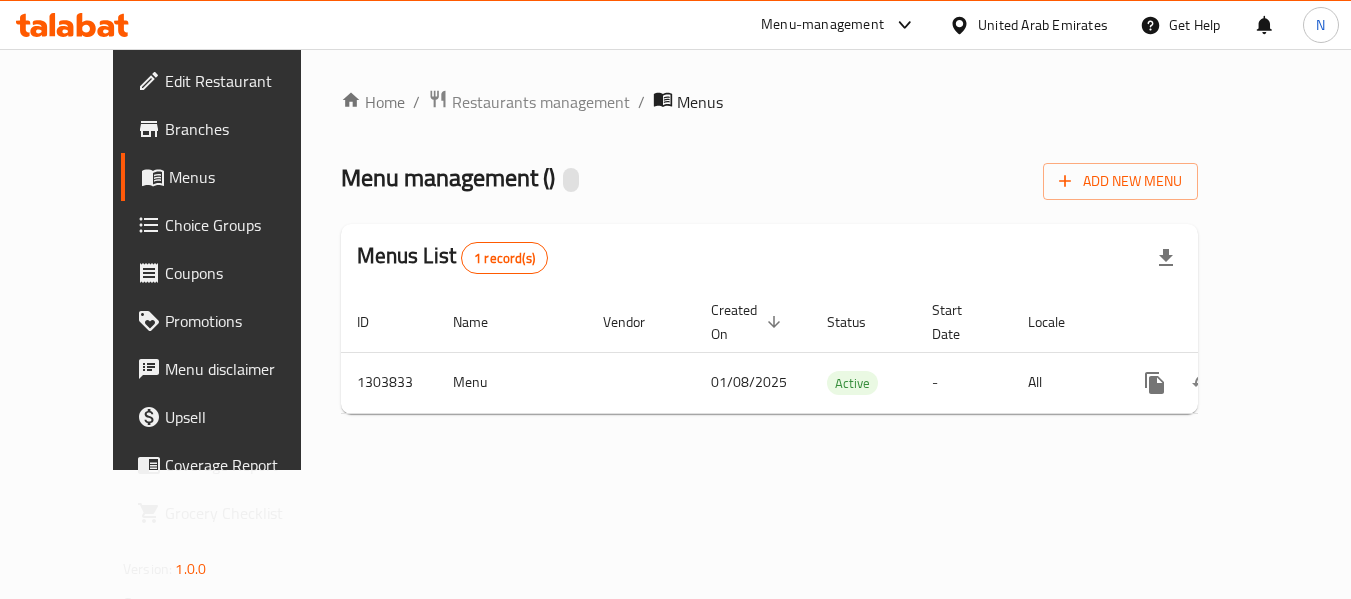 scroll, scrollTop: 0, scrollLeft: 0, axis: both 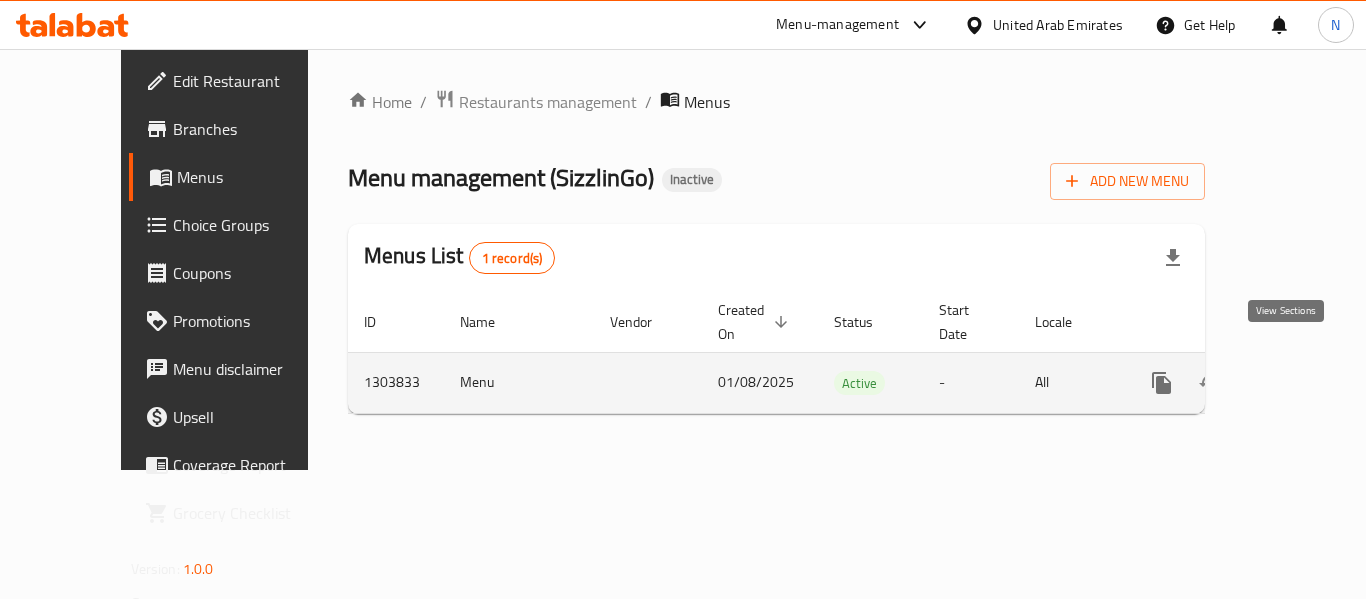 click 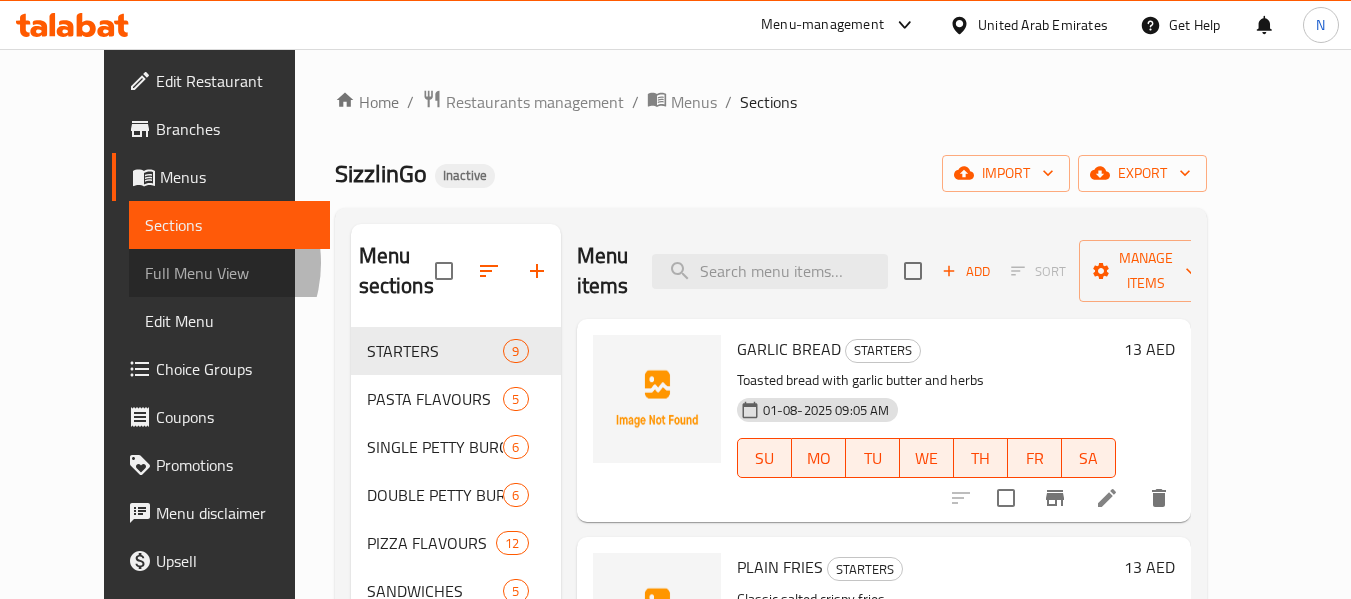 click on "Full Menu View" at bounding box center (229, 273) 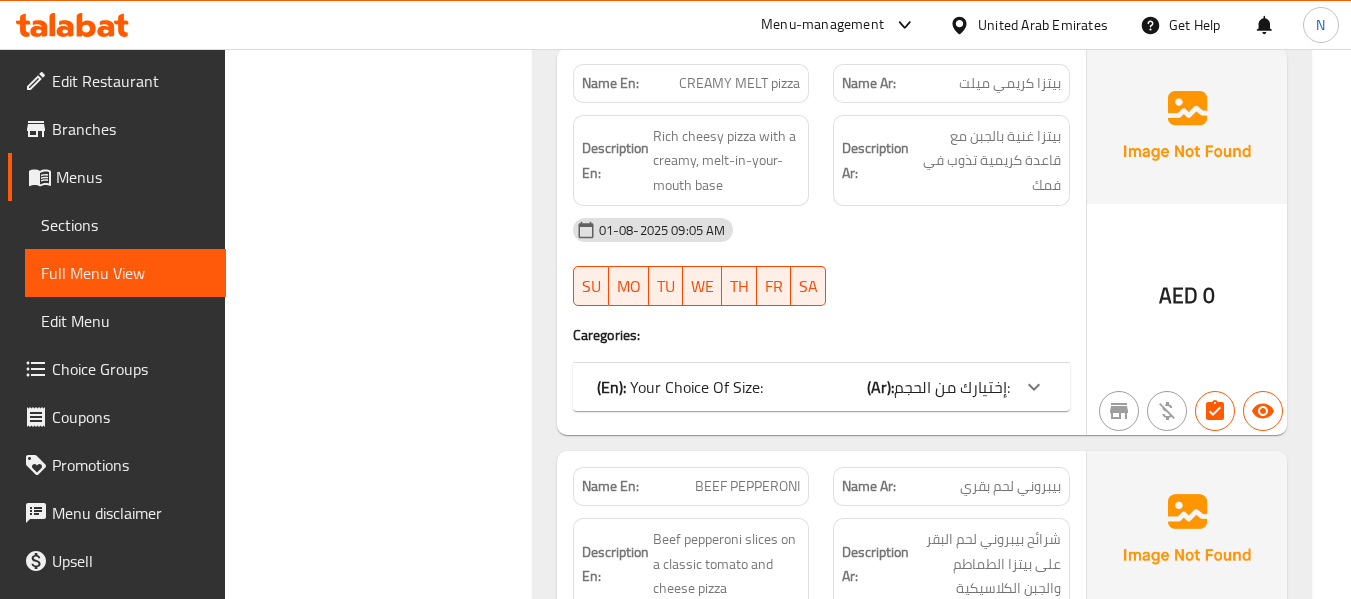 scroll, scrollTop: 10759, scrollLeft: 0, axis: vertical 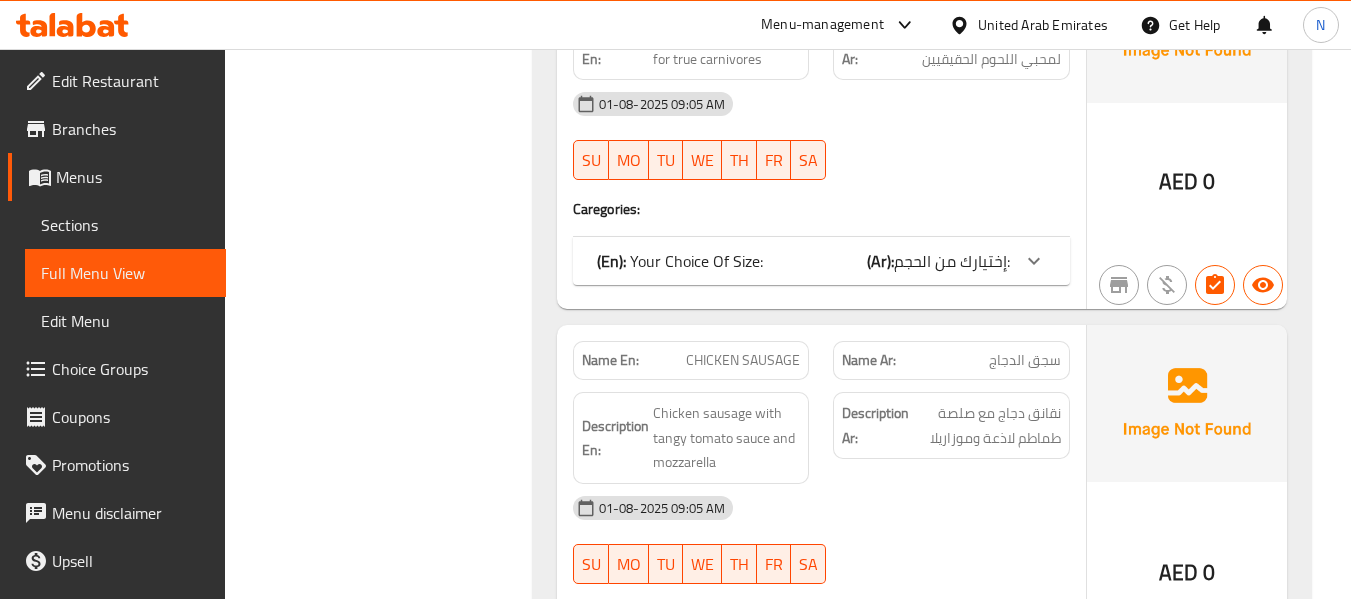 click on "Name En: CHICKEN SAUSAGE" at bounding box center (691, -8952) 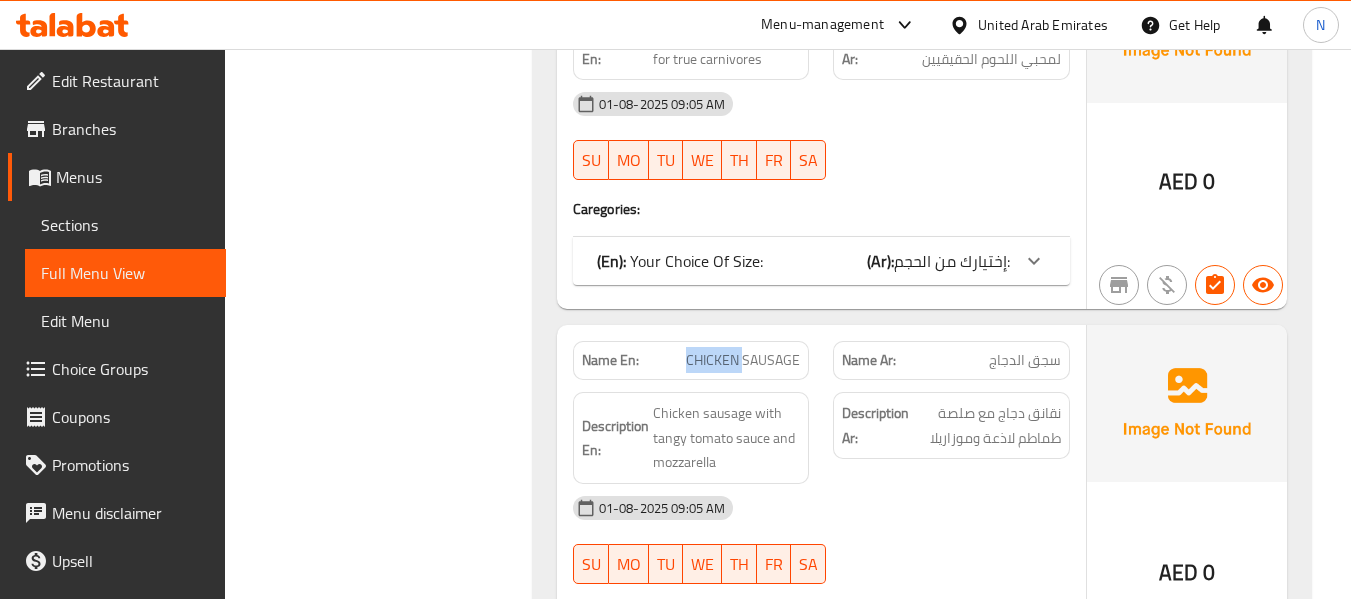 click on "Name En: CHICKEN SAUSAGE" at bounding box center [691, -8952] 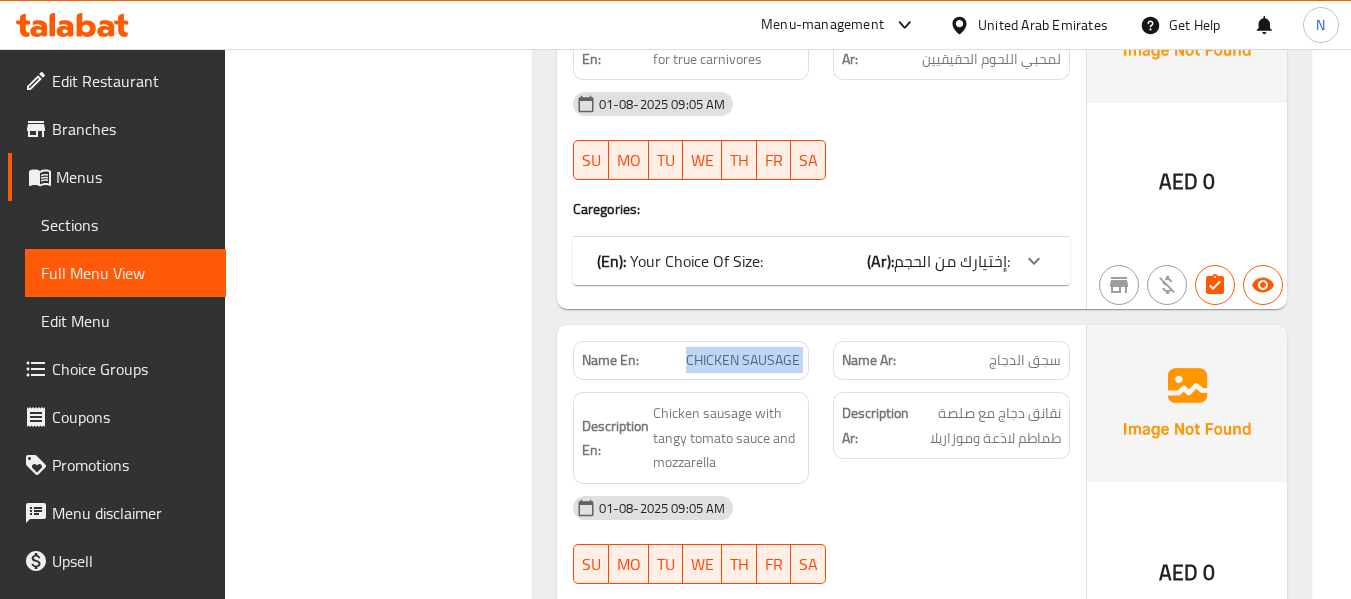 click on "Name En: CHICKEN SAUSAGE" at bounding box center (691, -8952) 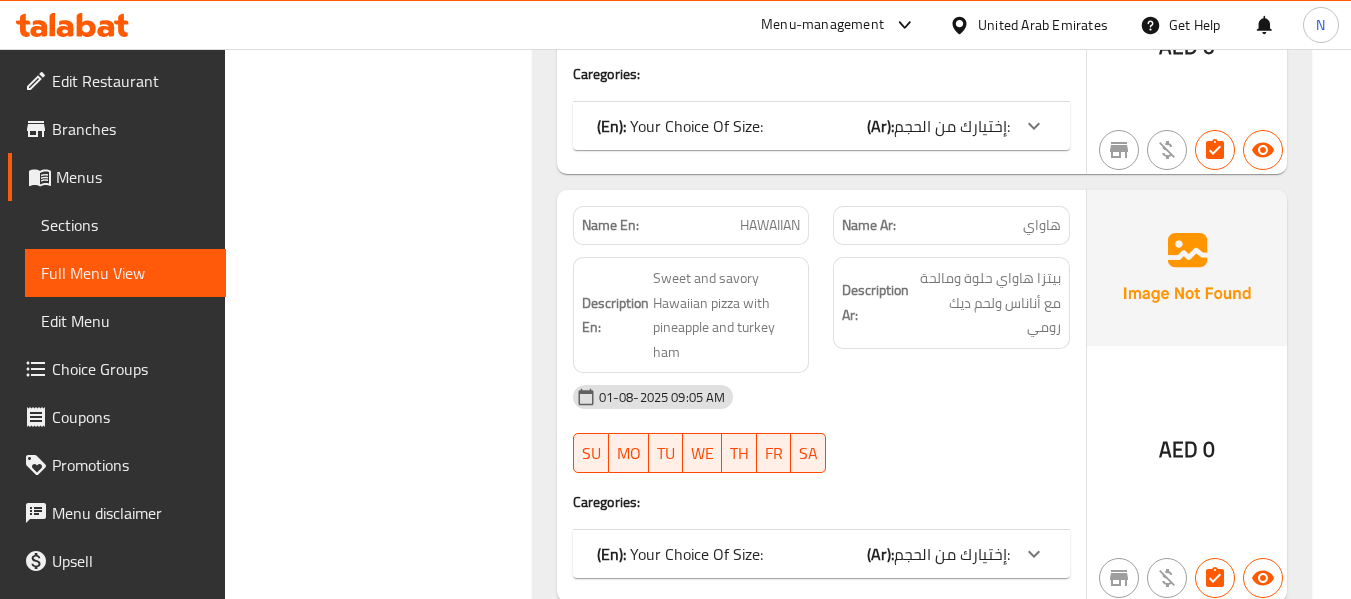 scroll, scrollTop: 12990, scrollLeft: 0, axis: vertical 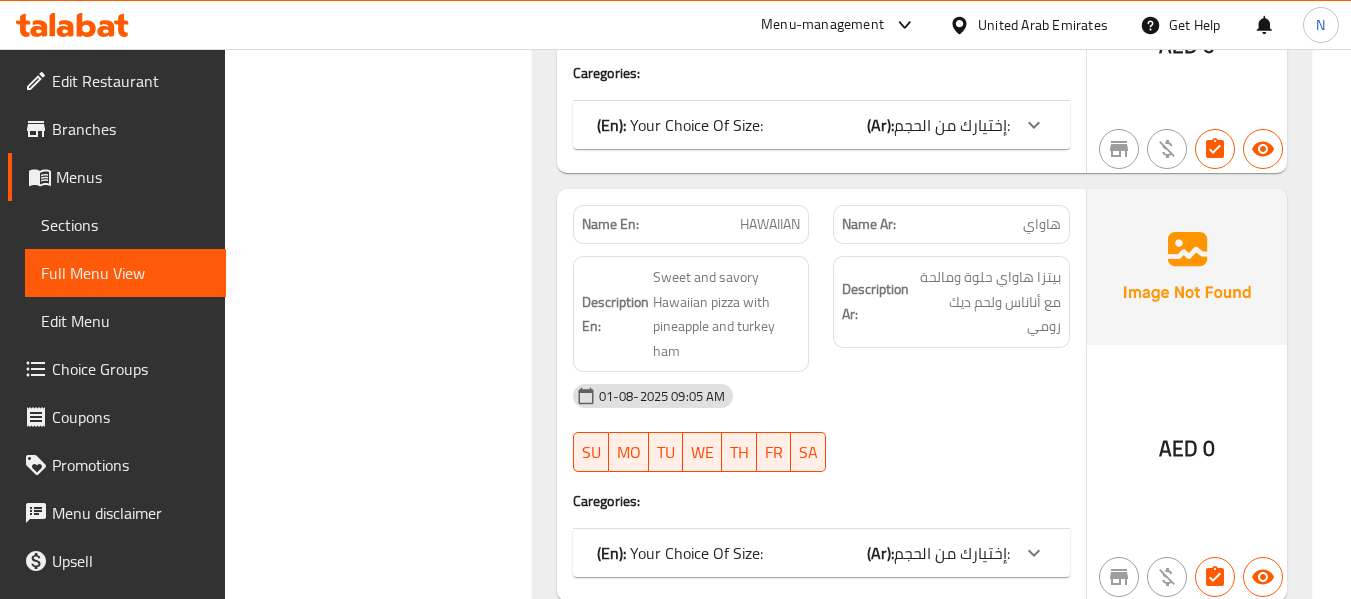 click on "HAWAIIAN" at bounding box center [770, 224] 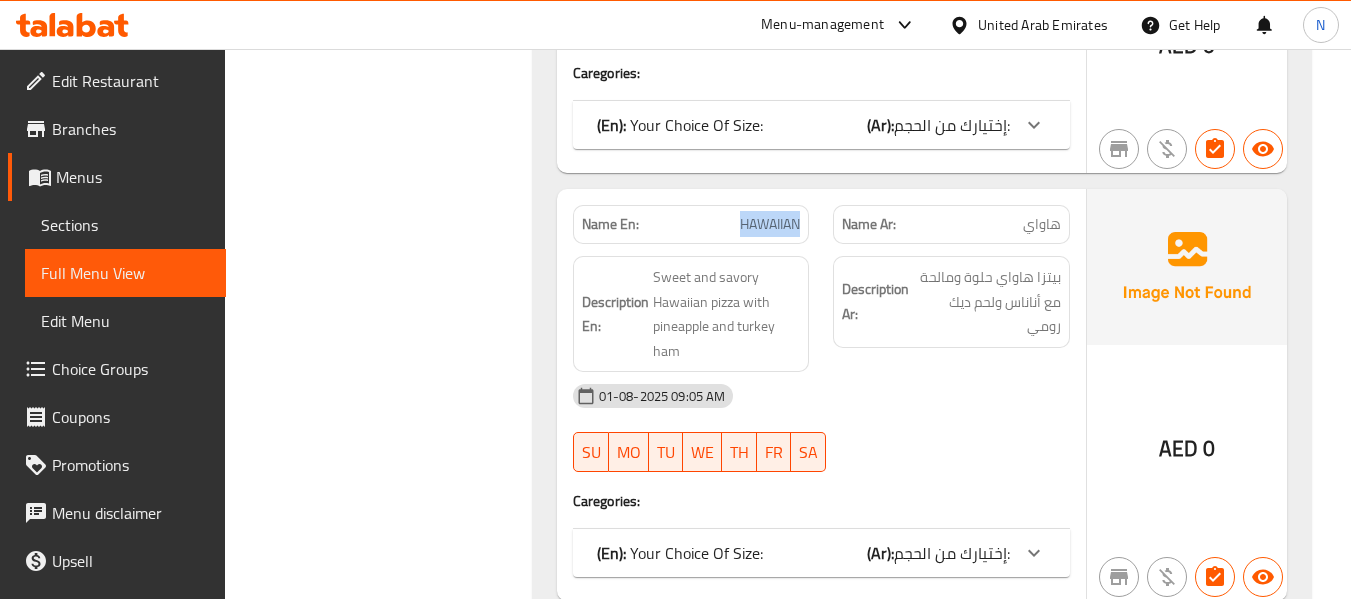 click on "HAWAIIAN" at bounding box center [770, 224] 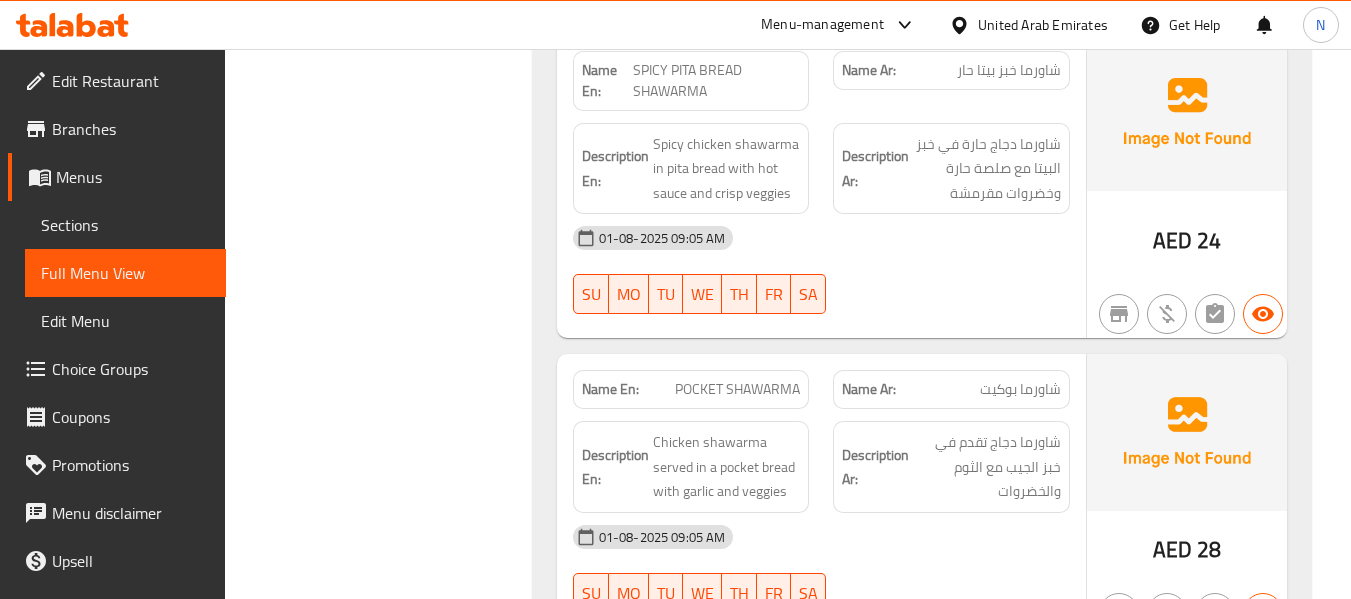 scroll, scrollTop: 16210, scrollLeft: 0, axis: vertical 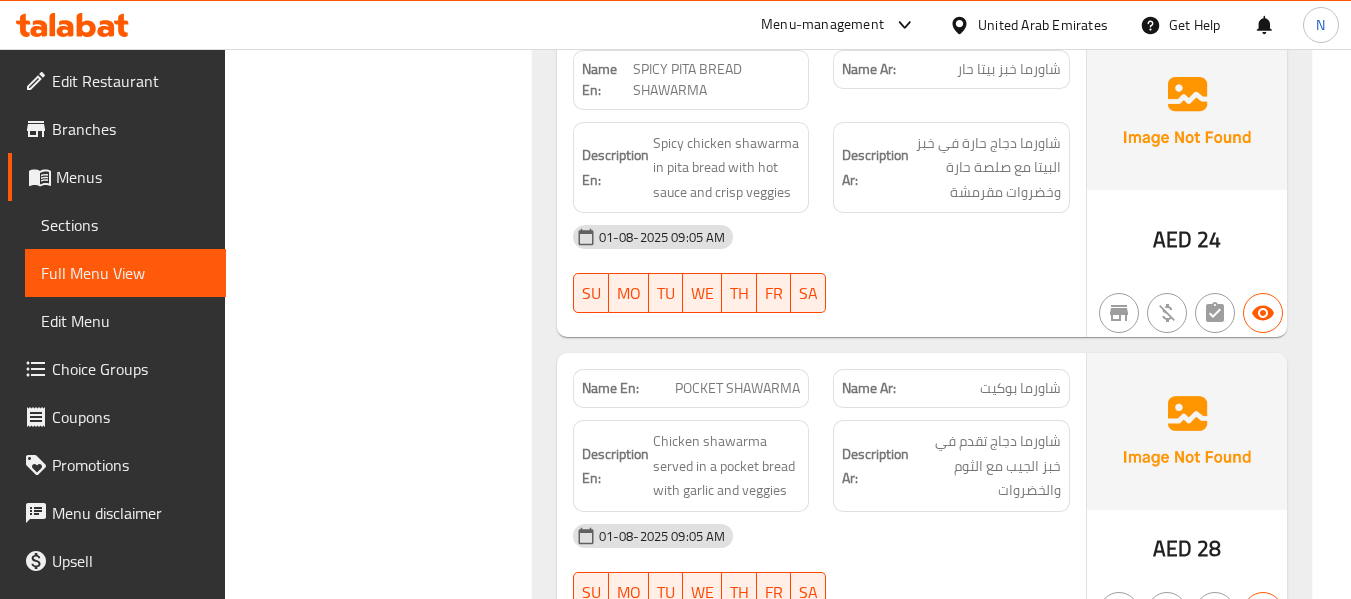 click on "POCKET SHAWARMA" at bounding box center [735, -14689] 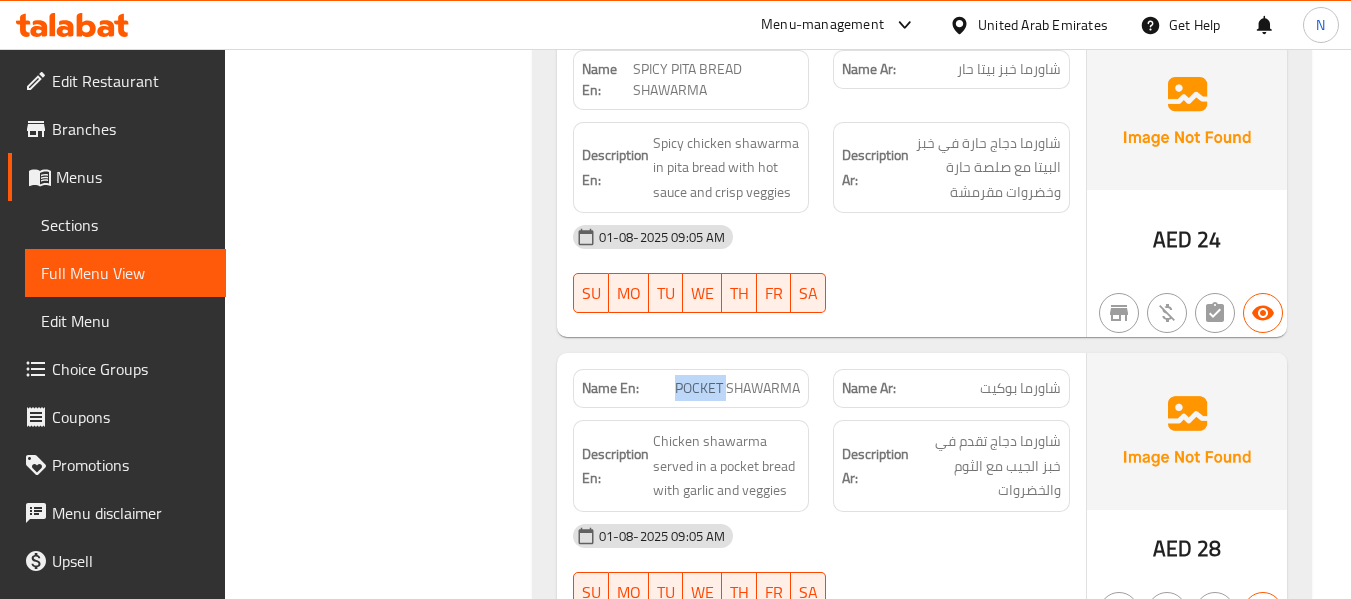 click on "POCKET SHAWARMA" at bounding box center [735, -14689] 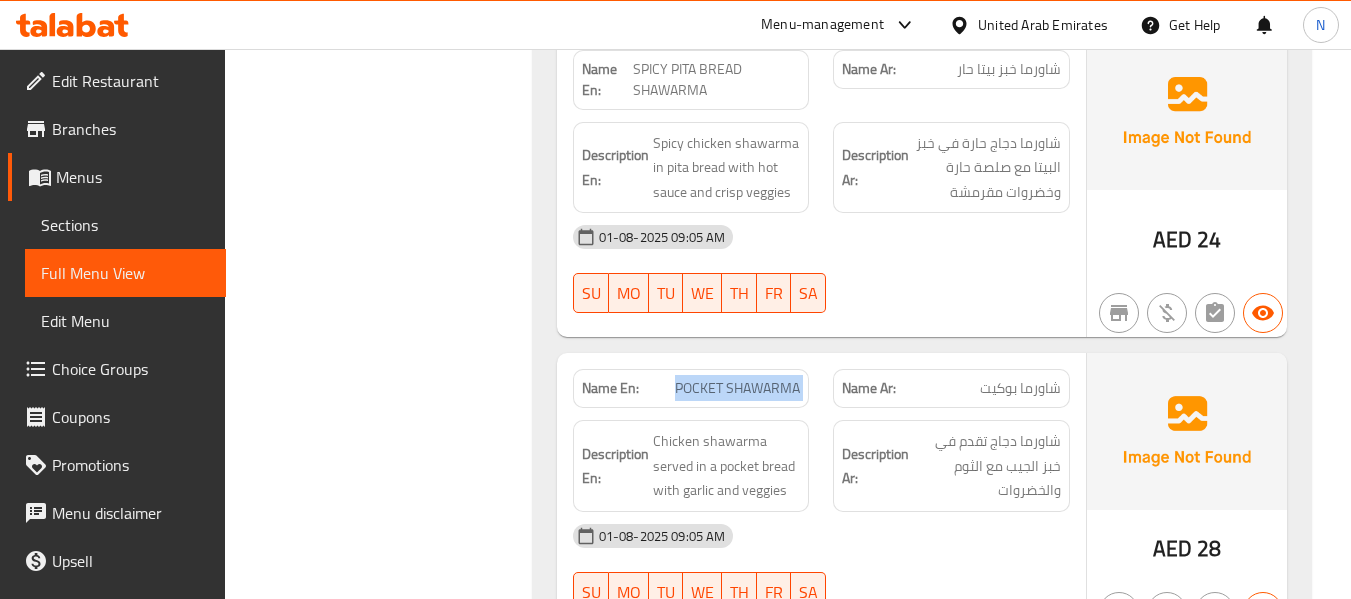 click on "POCKET SHAWARMA" at bounding box center (735, -14689) 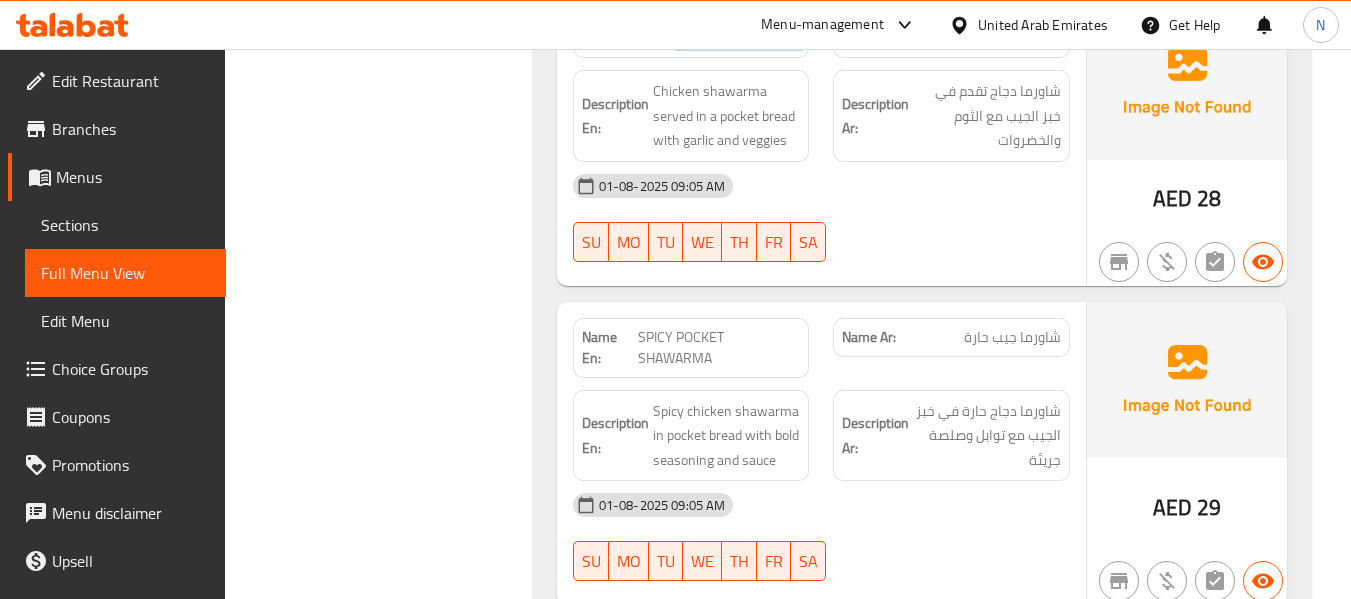 scroll, scrollTop: 16561, scrollLeft: 0, axis: vertical 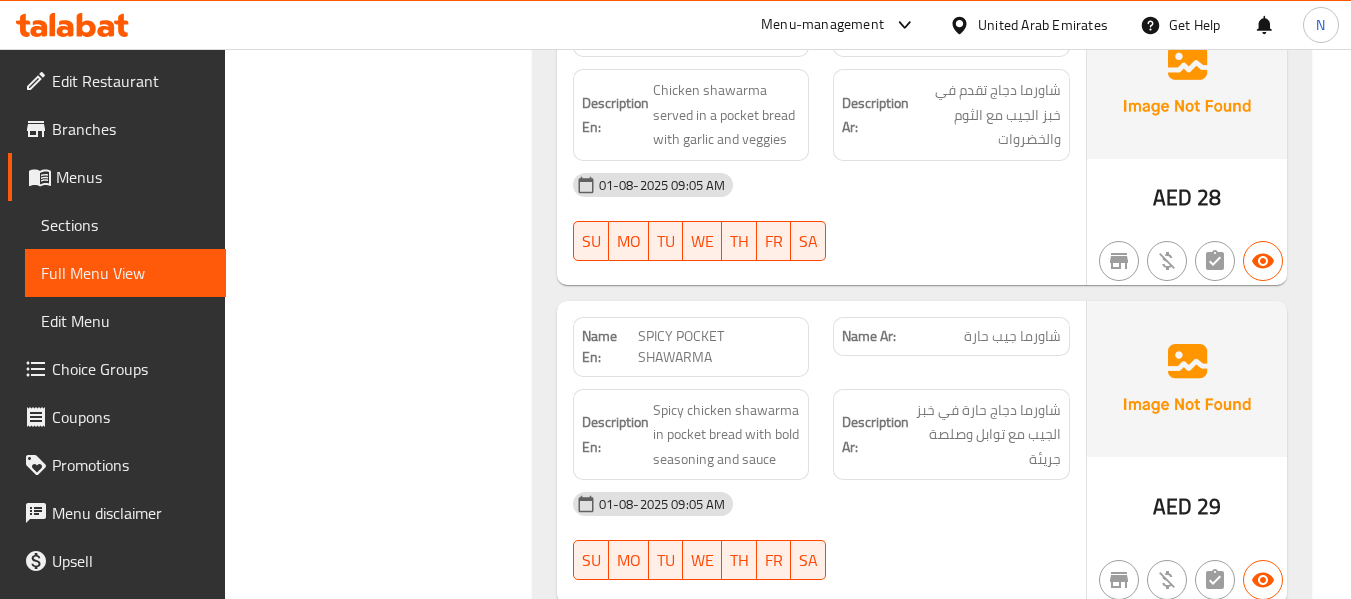 click on "SPICY POCKET SHAWARMA" at bounding box center (722, -14742) 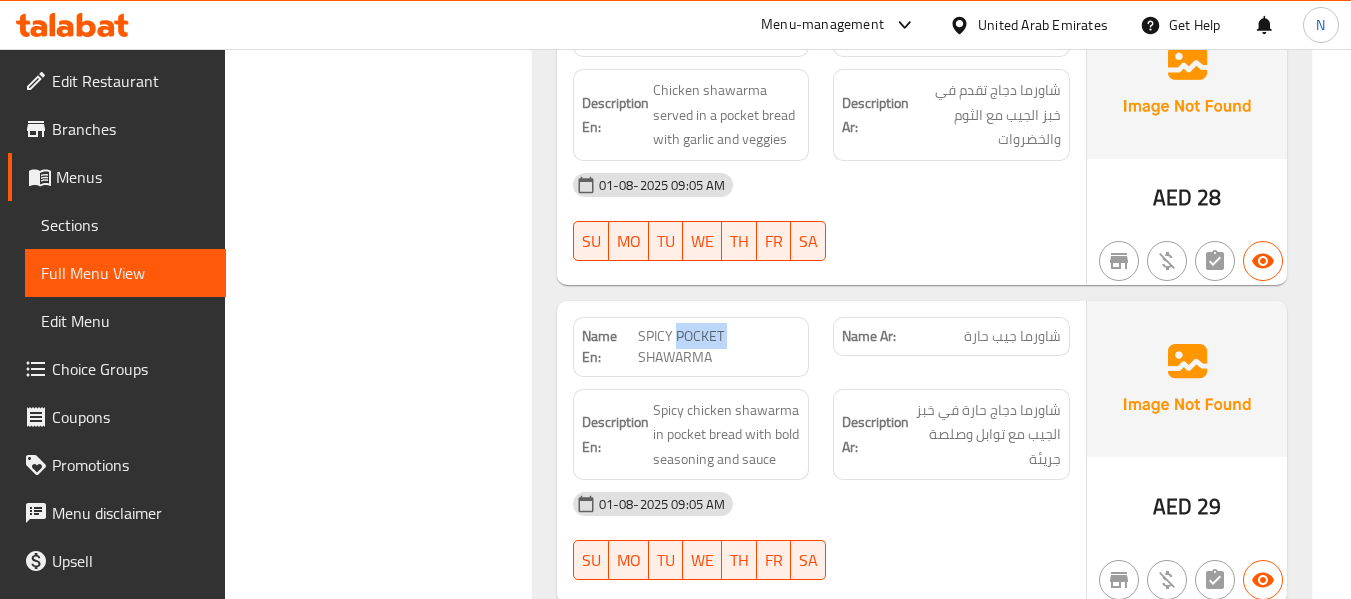 click on "SPICY POCKET SHAWARMA" at bounding box center [722, -14742] 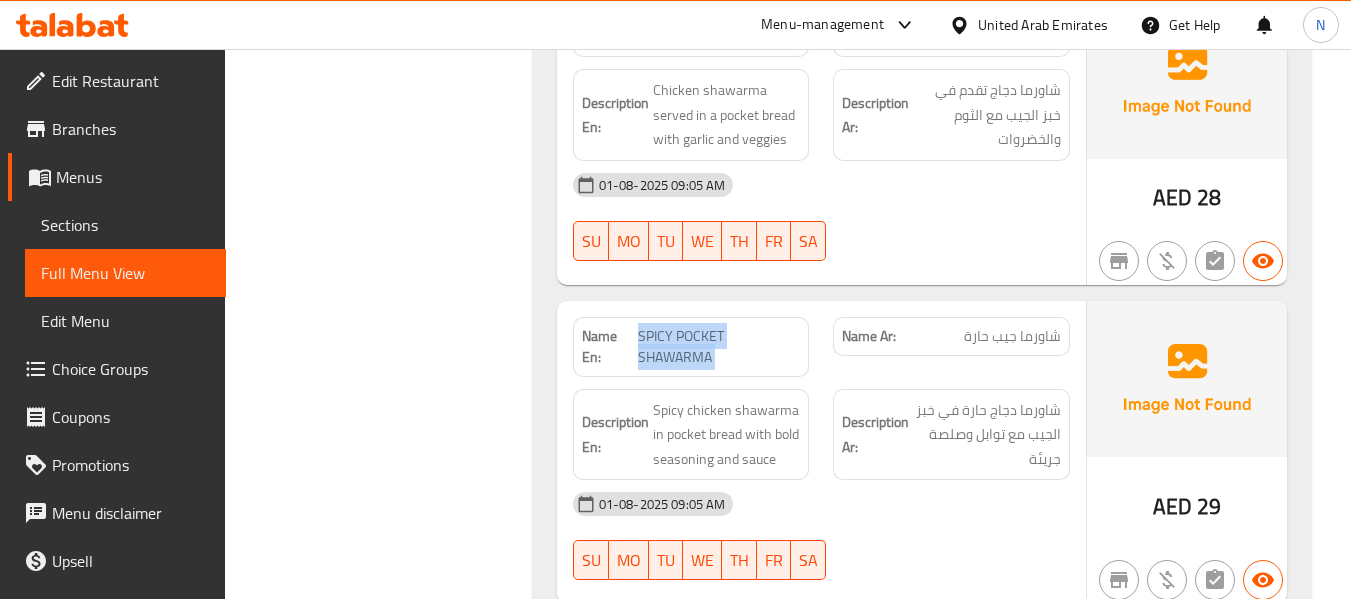 click on "SPICY POCKET SHAWARMA" at bounding box center [722, -14742] 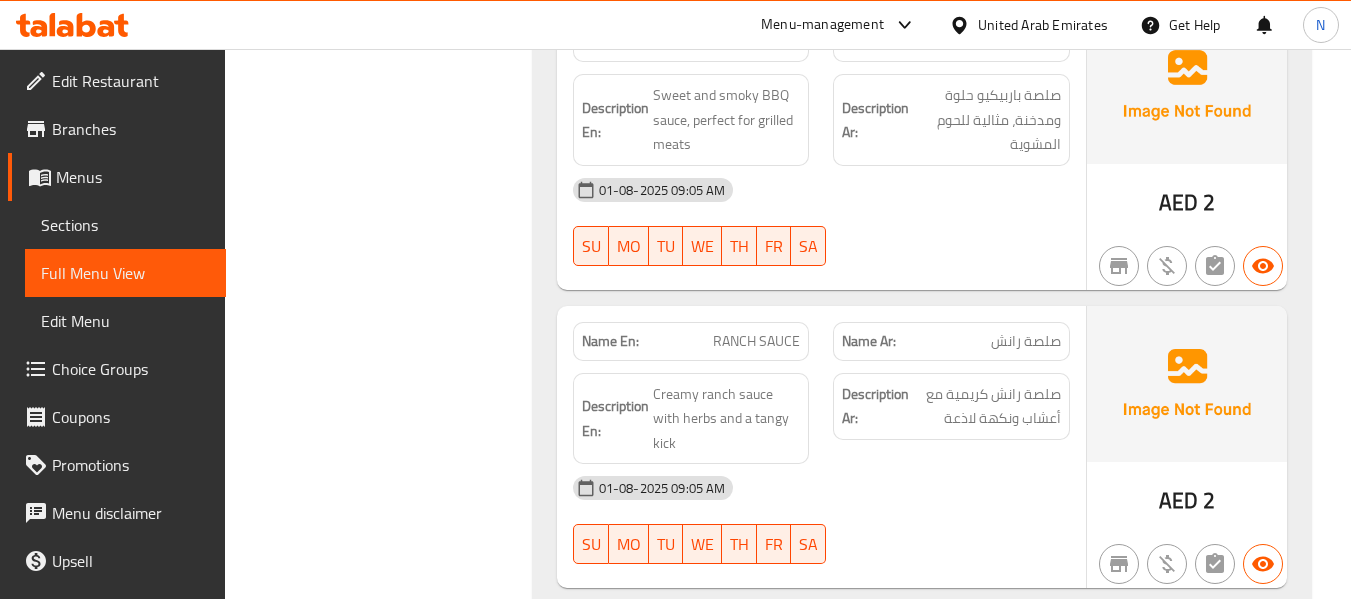 scroll, scrollTop: 17534, scrollLeft: 0, axis: vertical 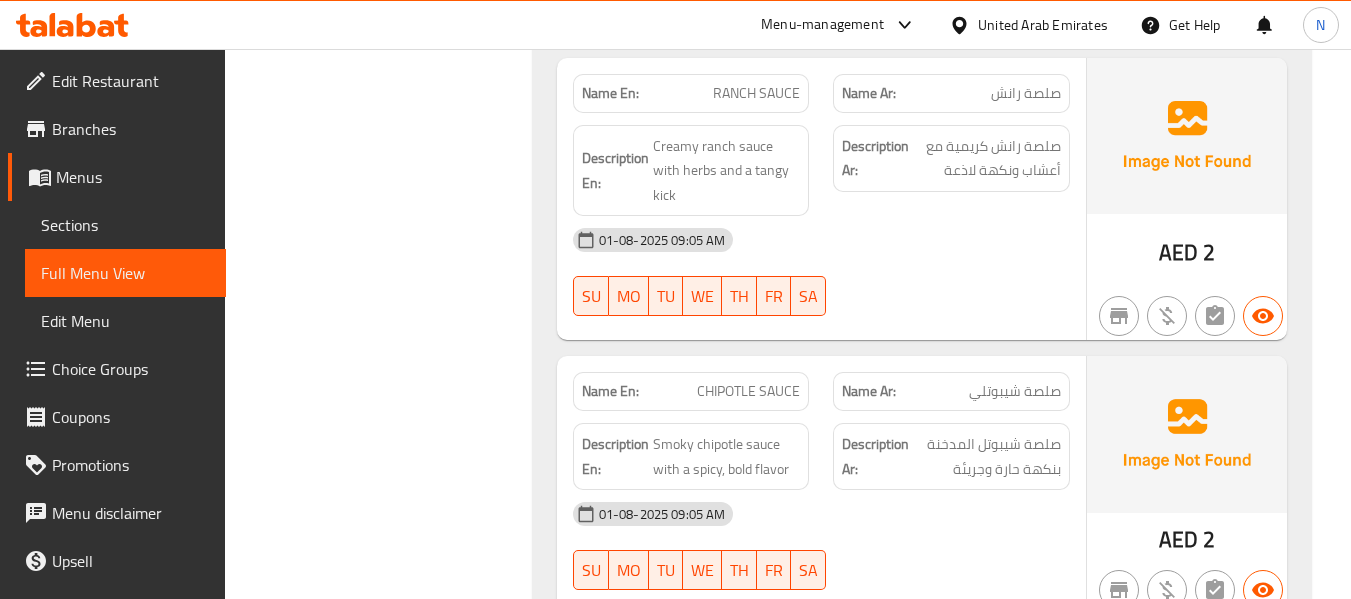click on "CHIPOTLE SAUCE" at bounding box center (756, -16610) 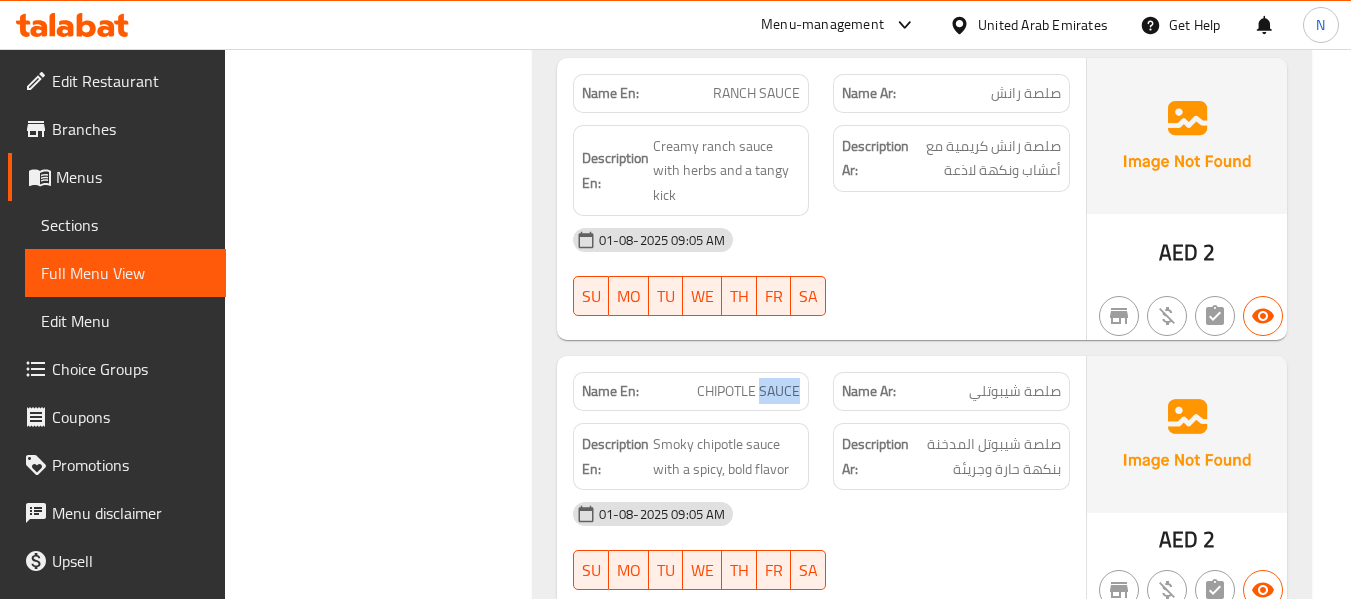 click on "CHIPOTLE SAUCE" at bounding box center (756, -16610) 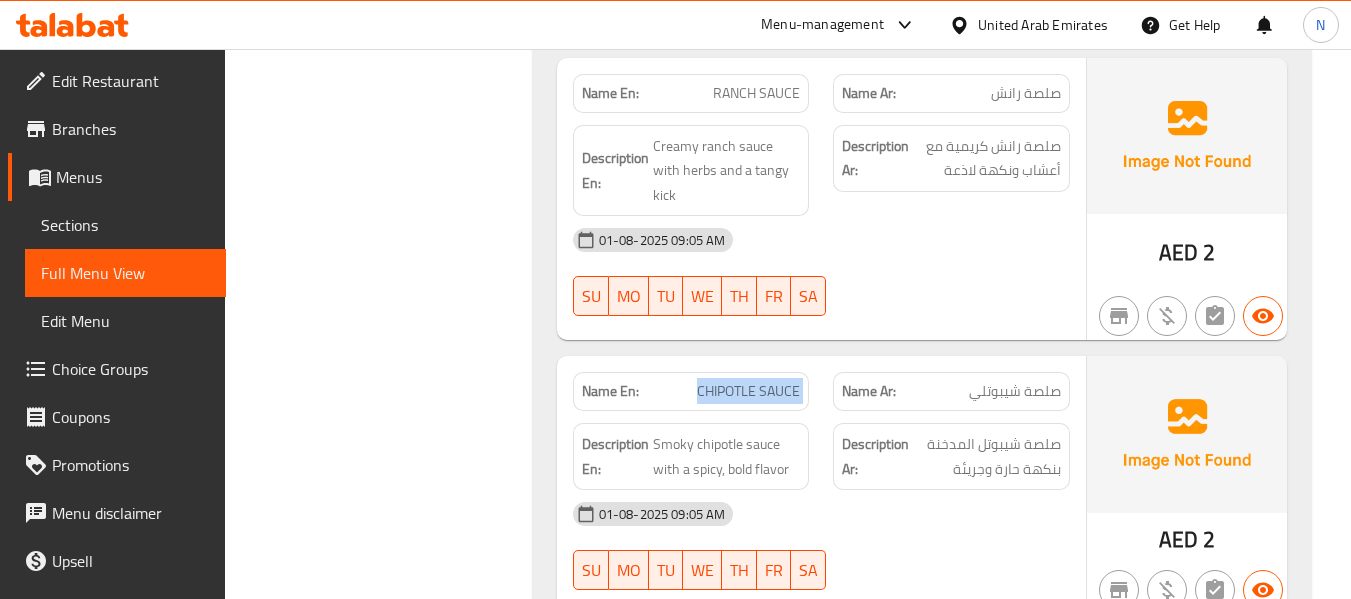 click on "CHIPOTLE SAUCE" at bounding box center [756, -16610] 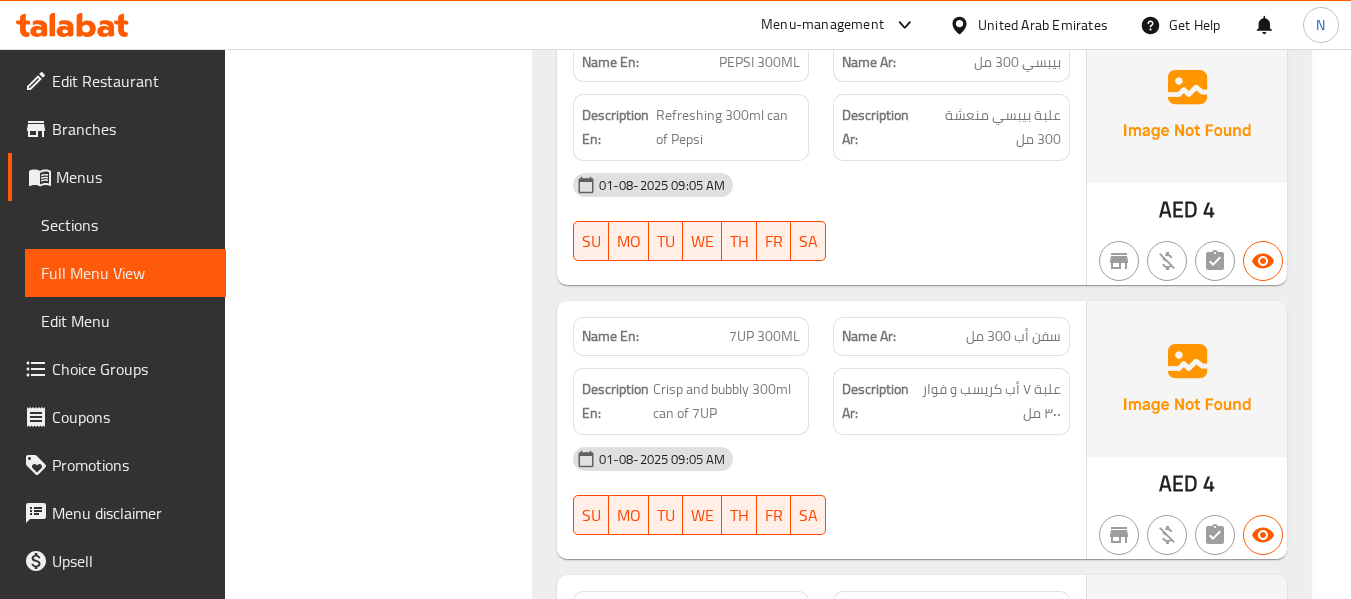 scroll, scrollTop: 18784, scrollLeft: 0, axis: vertical 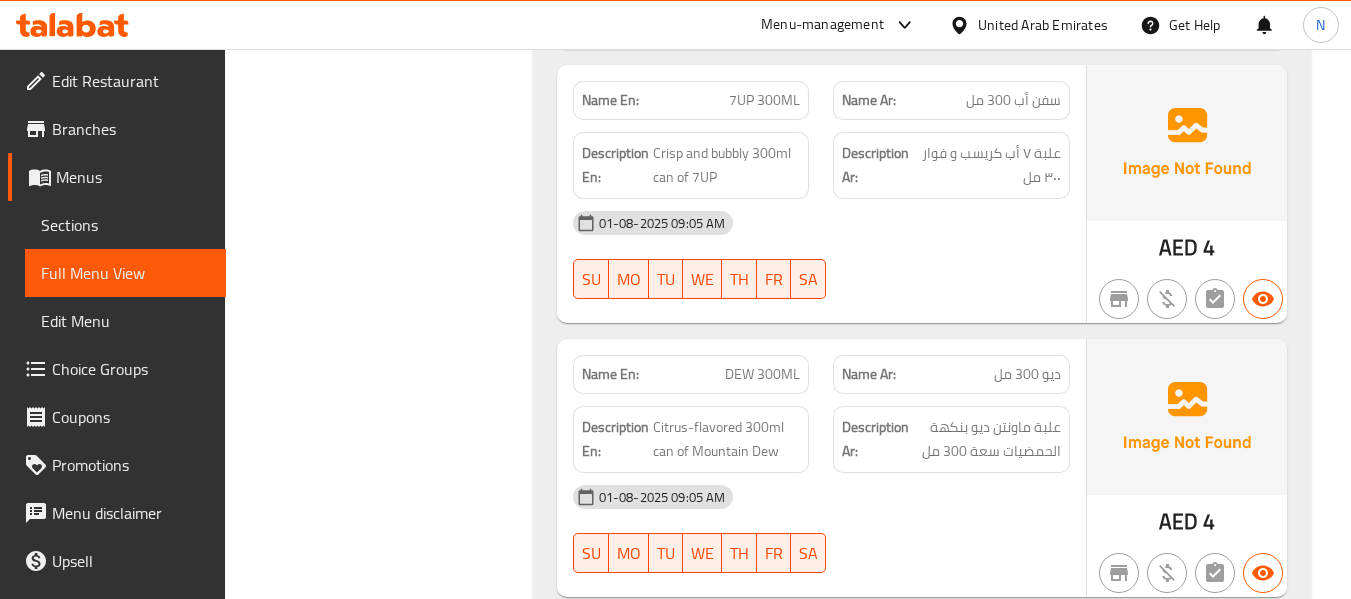 click on "DEW 300ML" at bounding box center [756, -17860] 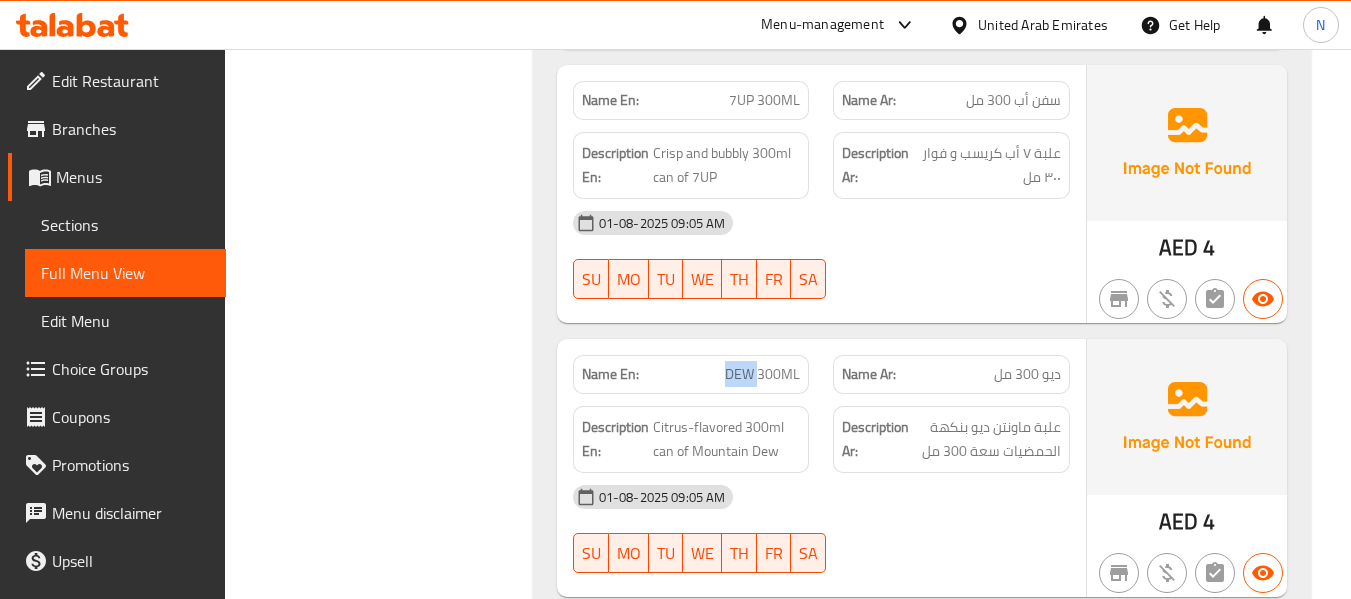 click on "DEW 300ML" at bounding box center [756, -17860] 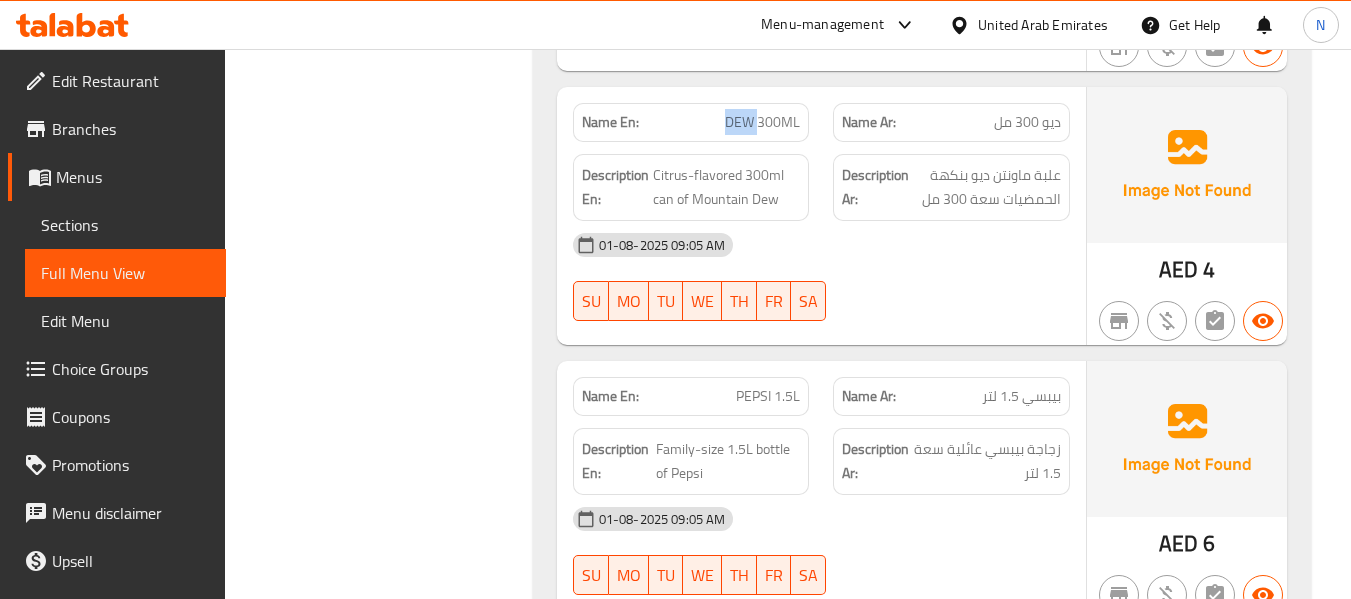 scroll, scrollTop: 19037, scrollLeft: 0, axis: vertical 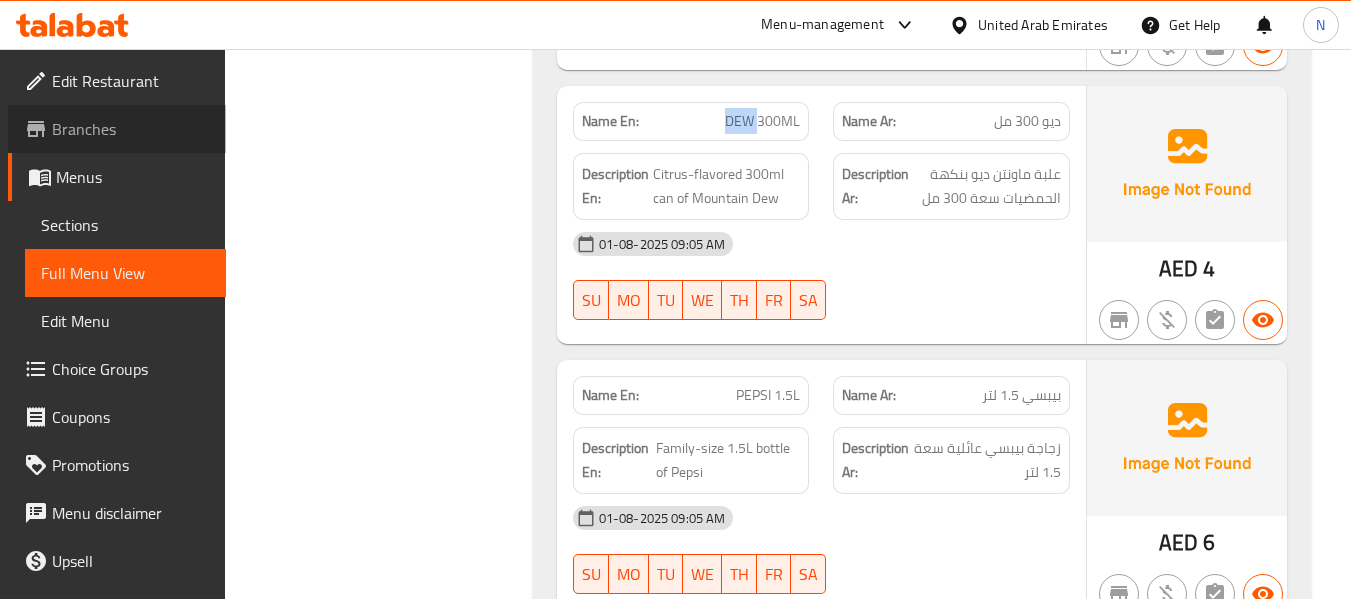 click on "Branches" at bounding box center (131, 129) 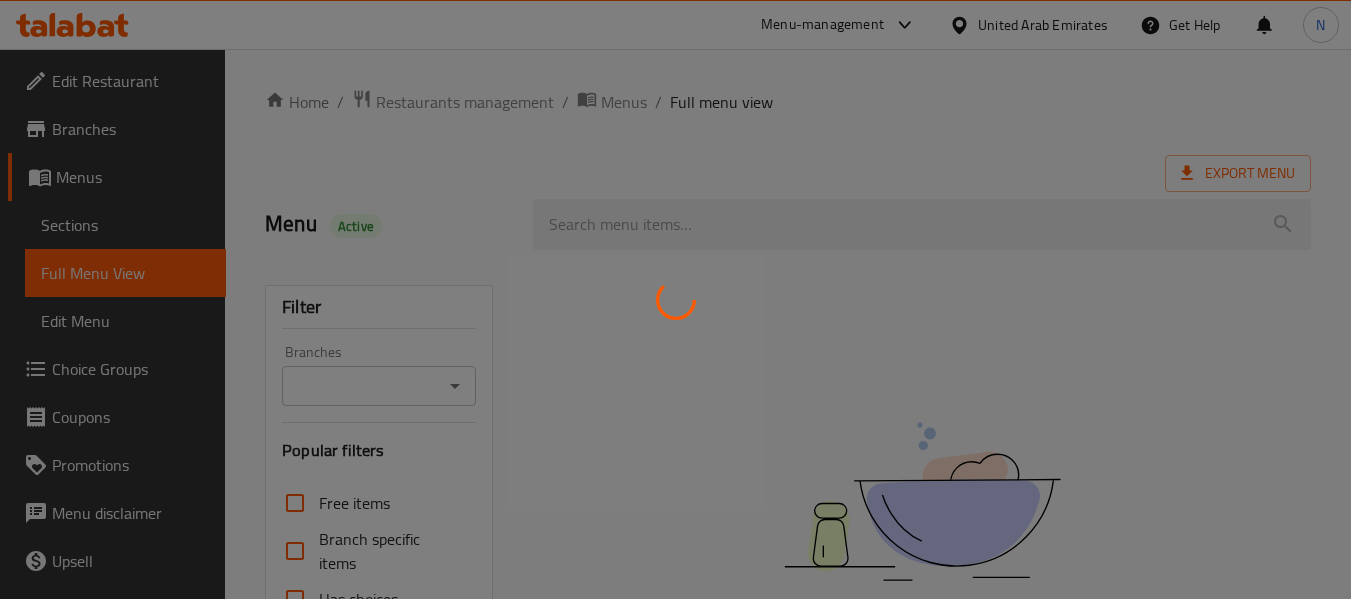 scroll, scrollTop: 0, scrollLeft: 0, axis: both 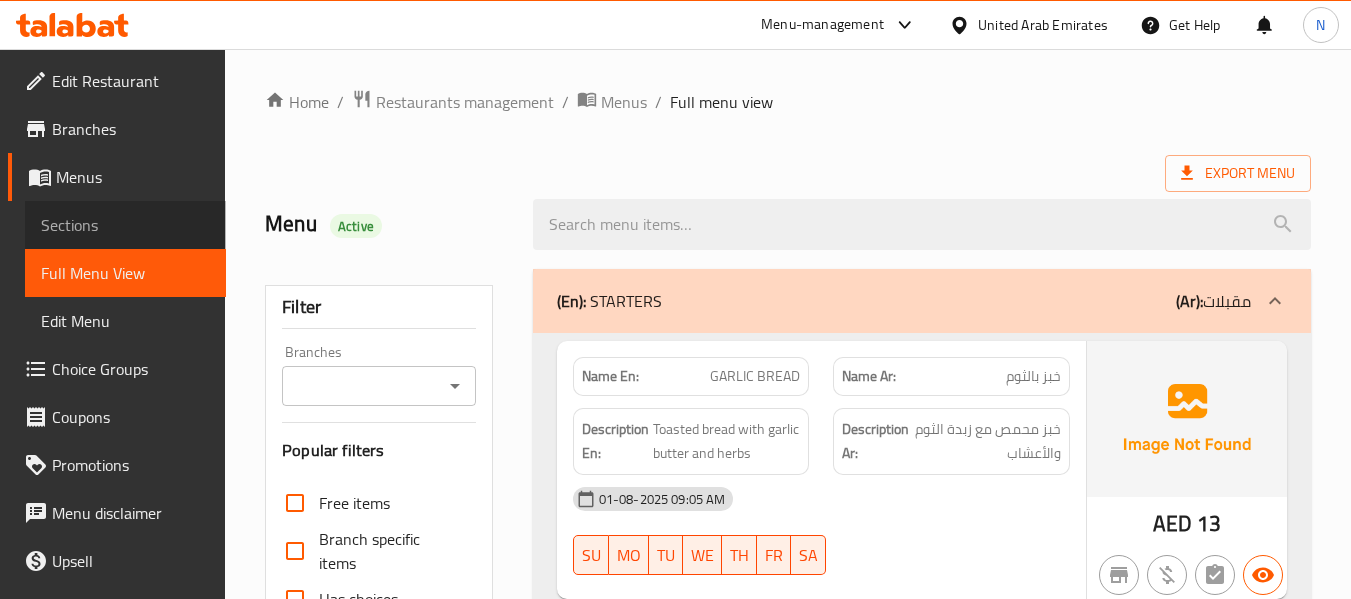 click on "Sections" at bounding box center [125, 225] 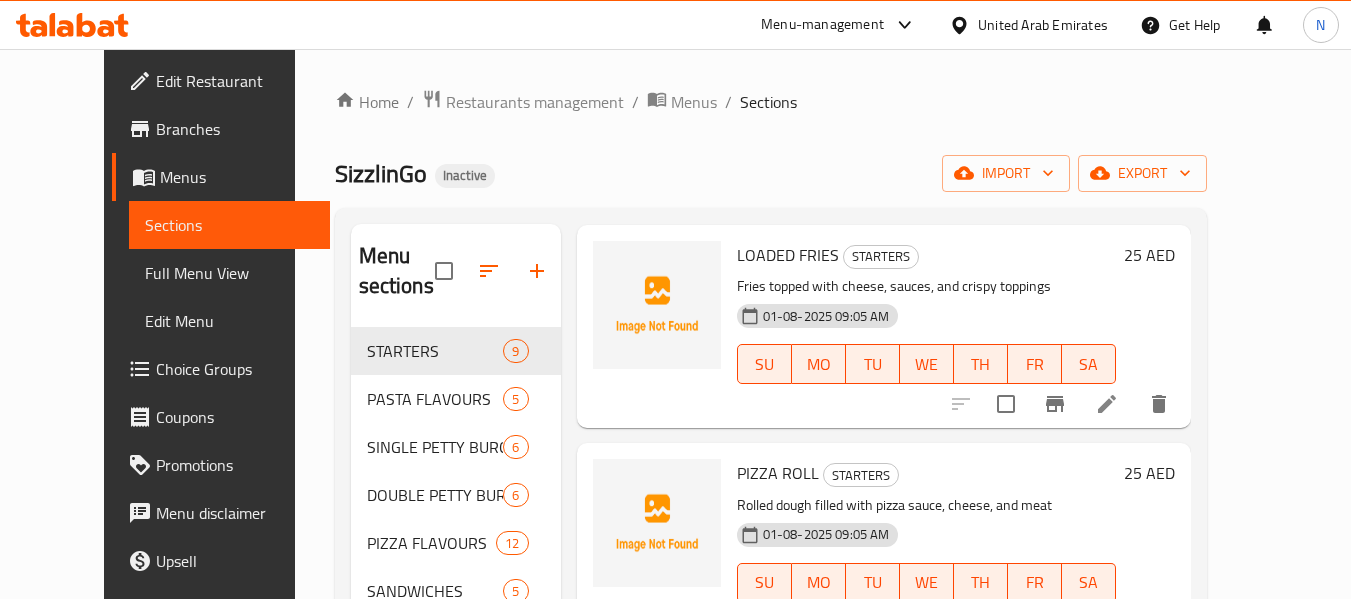 scroll, scrollTop: 533, scrollLeft: 0, axis: vertical 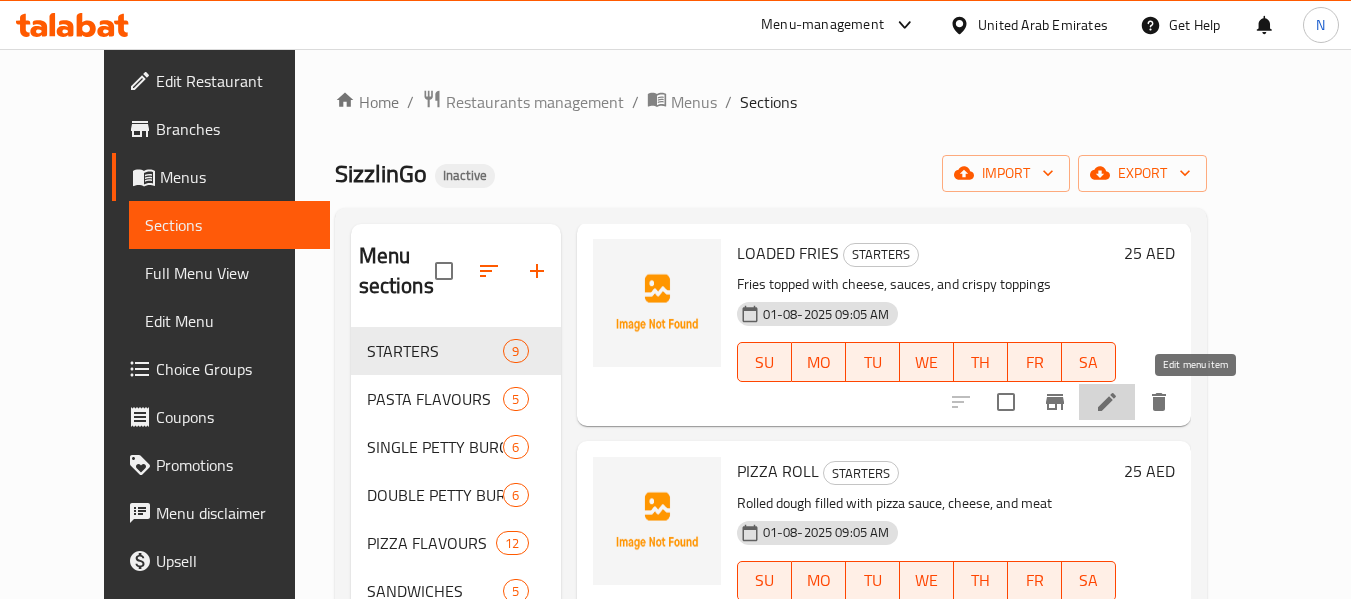 click 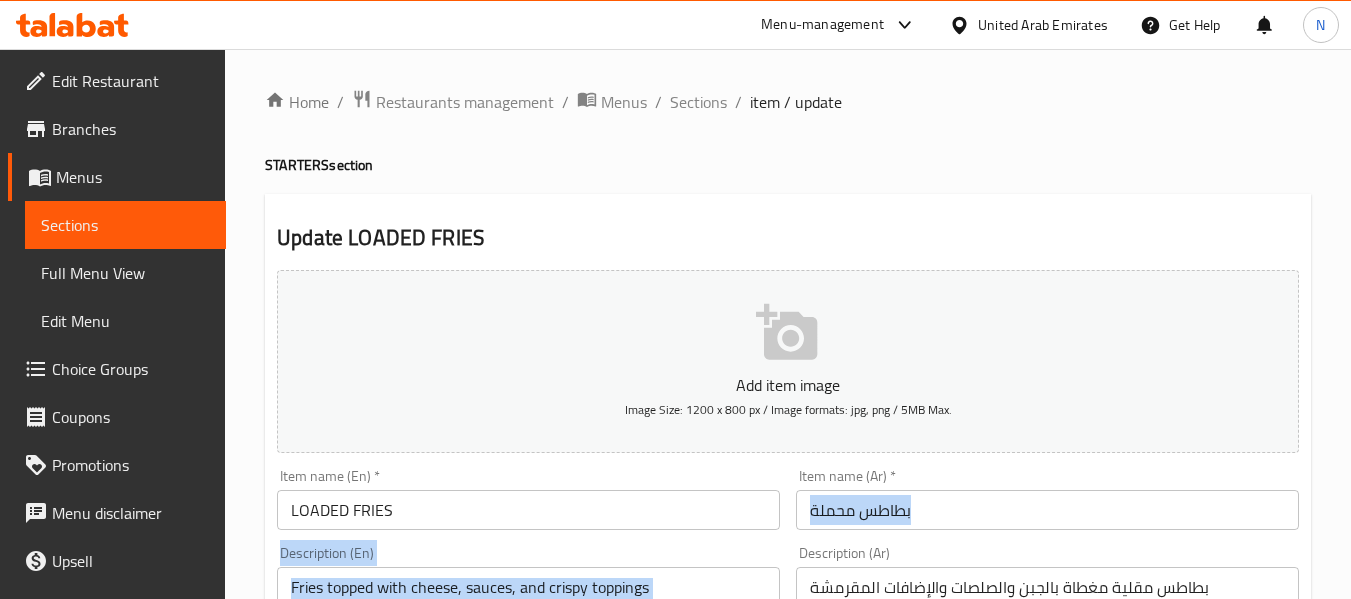 drag, startPoint x: 940, startPoint y: 538, endPoint x: 947, endPoint y: 524, distance: 15.652476 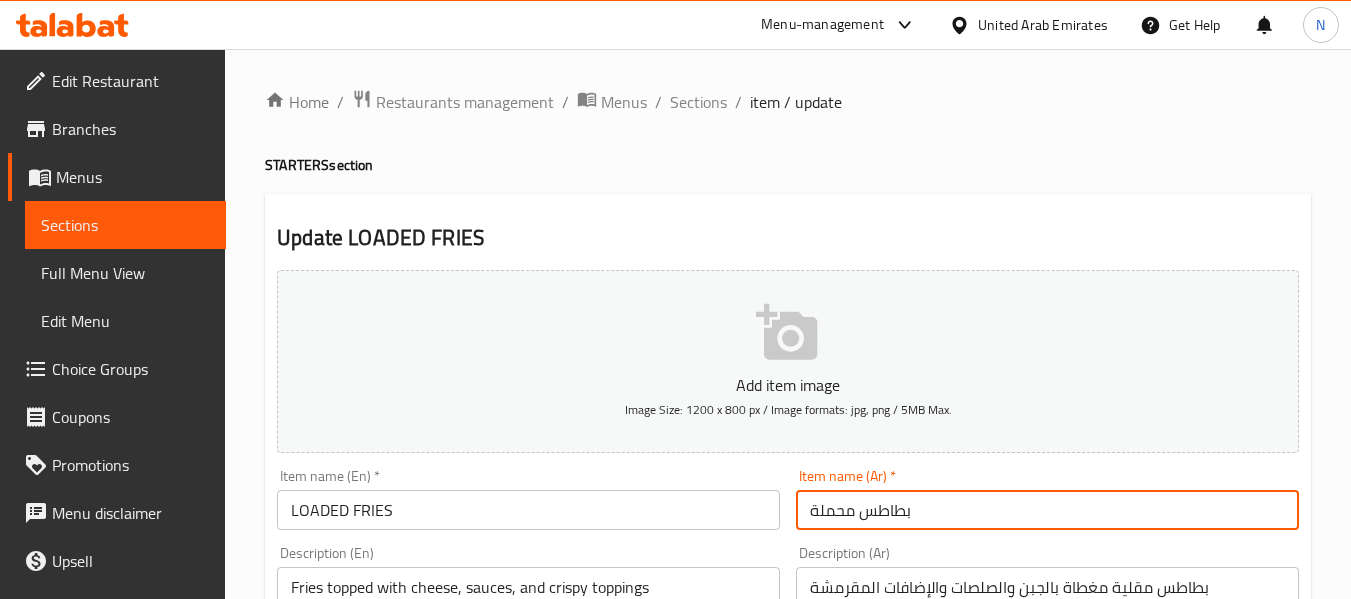 click on "بطاطس محملة" at bounding box center (1047, 510) 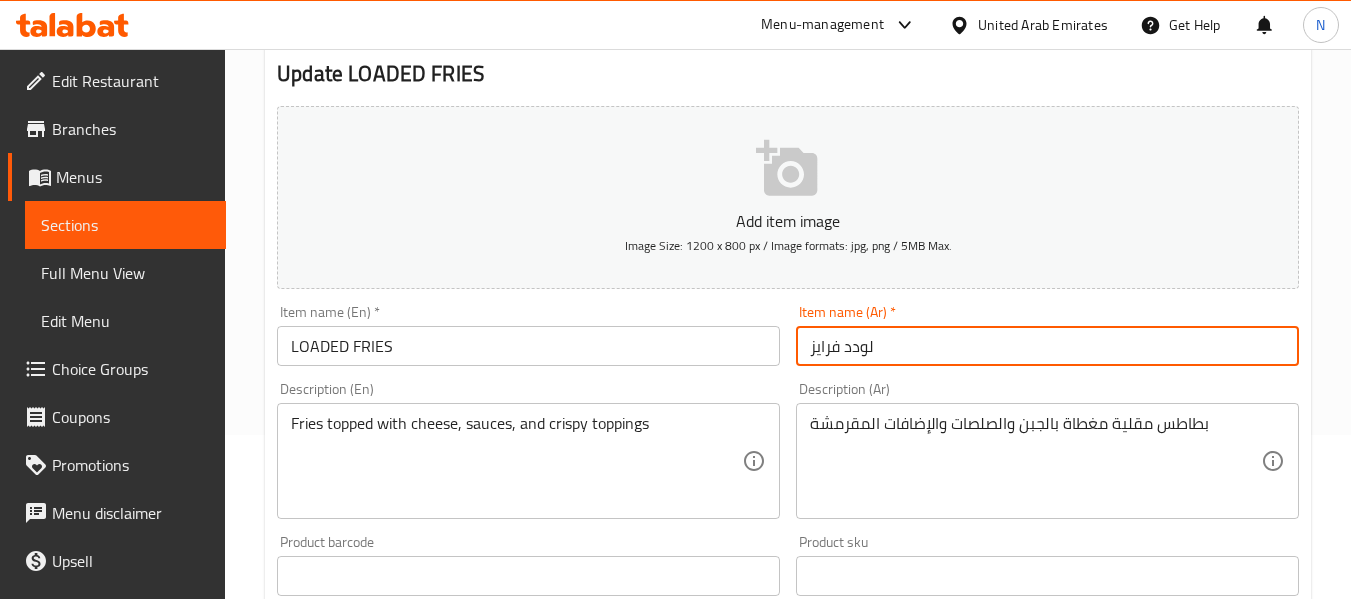 scroll, scrollTop: 167, scrollLeft: 0, axis: vertical 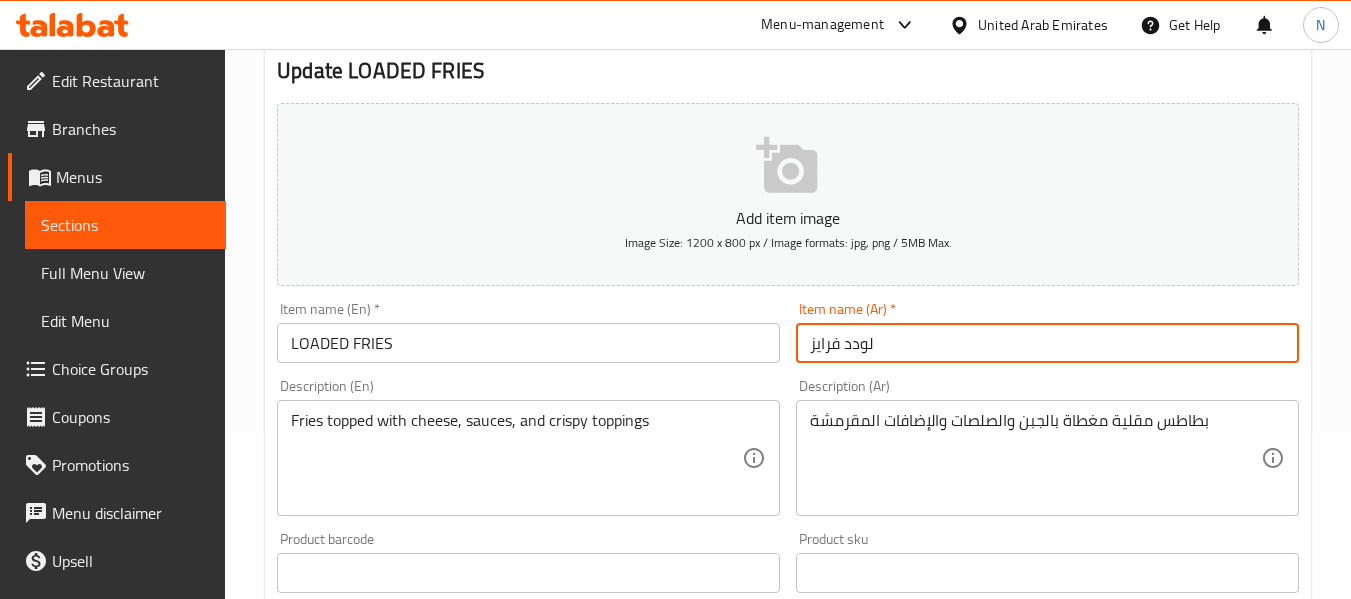 type on "لودد فرايز" 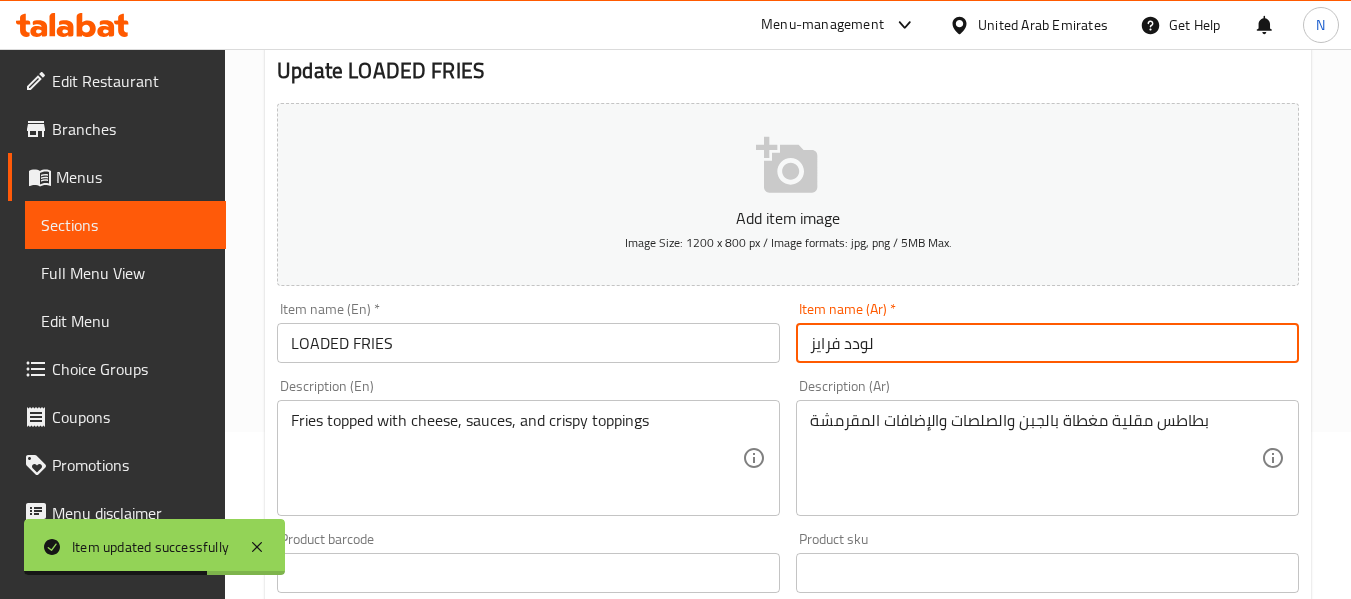 scroll, scrollTop: 0, scrollLeft: 0, axis: both 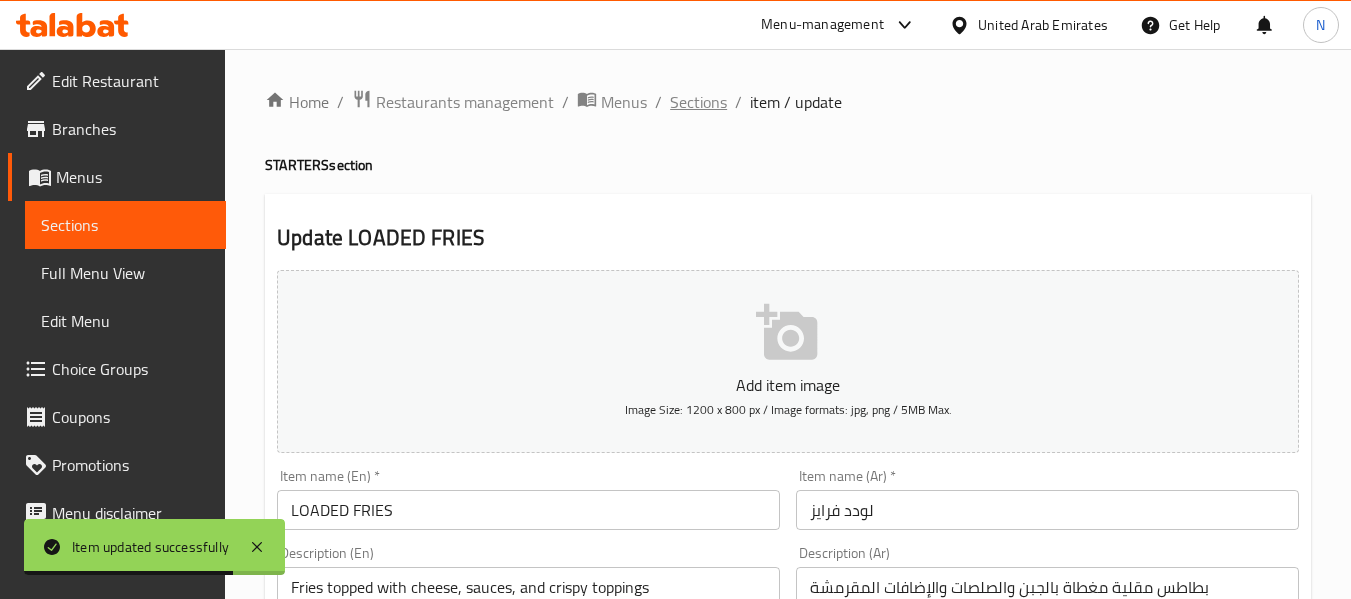click on "Sections" at bounding box center (698, 102) 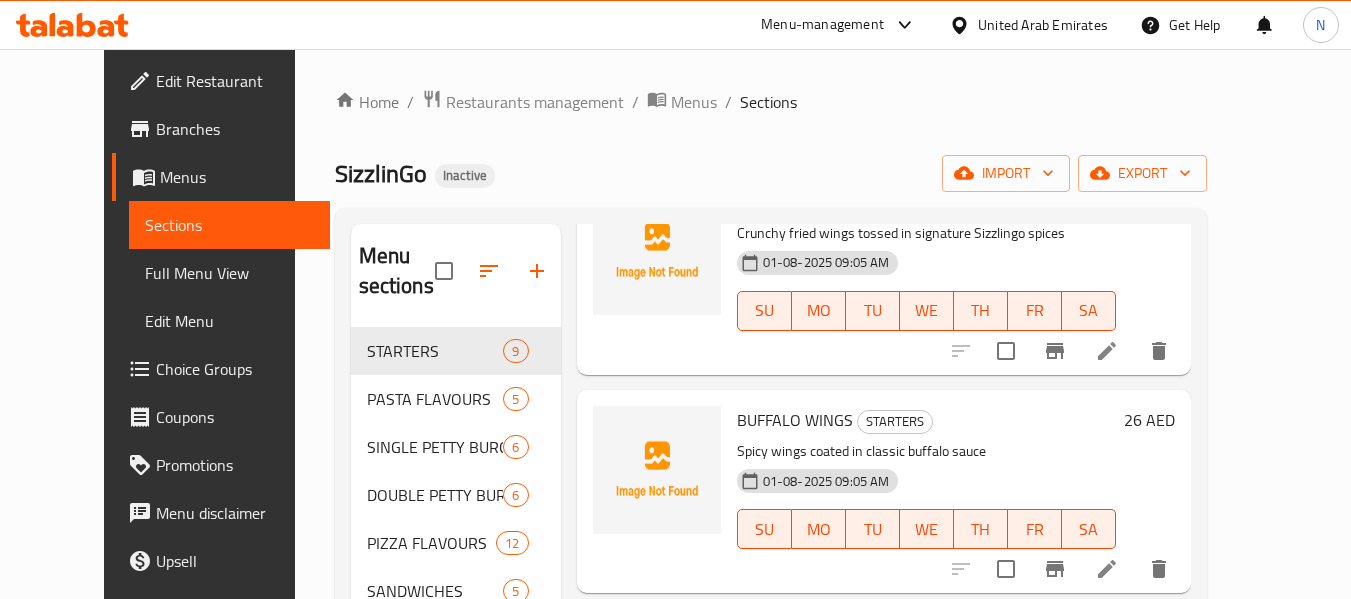 scroll, scrollTop: 1447, scrollLeft: 0, axis: vertical 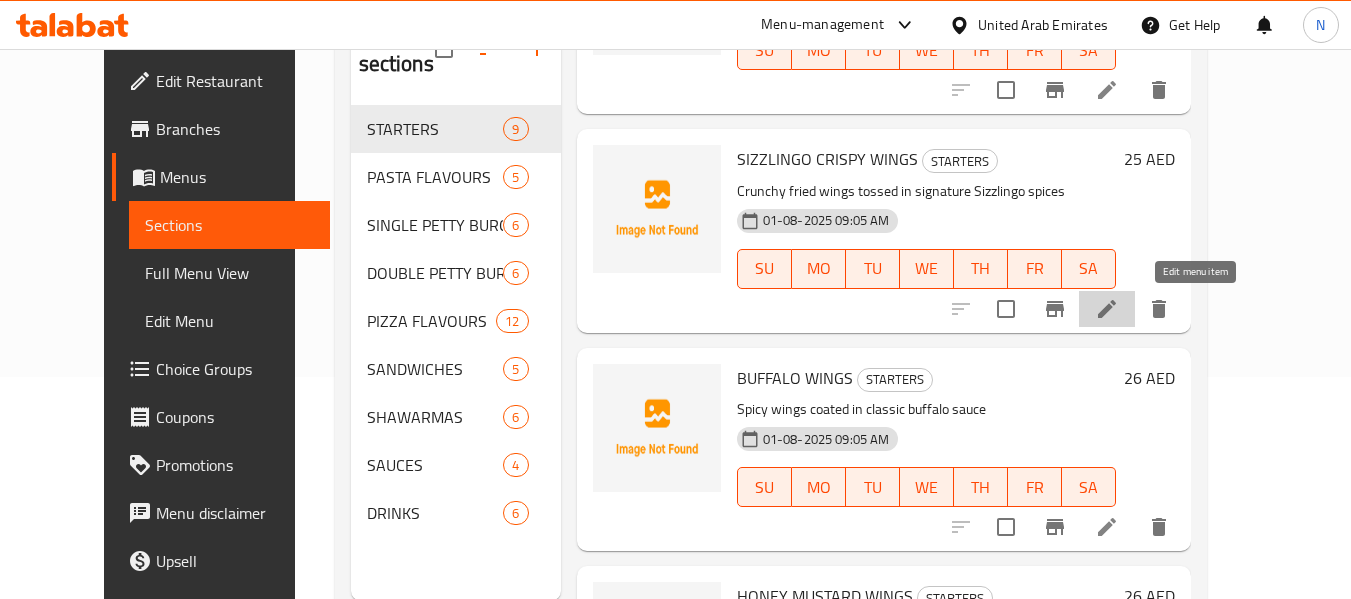 click 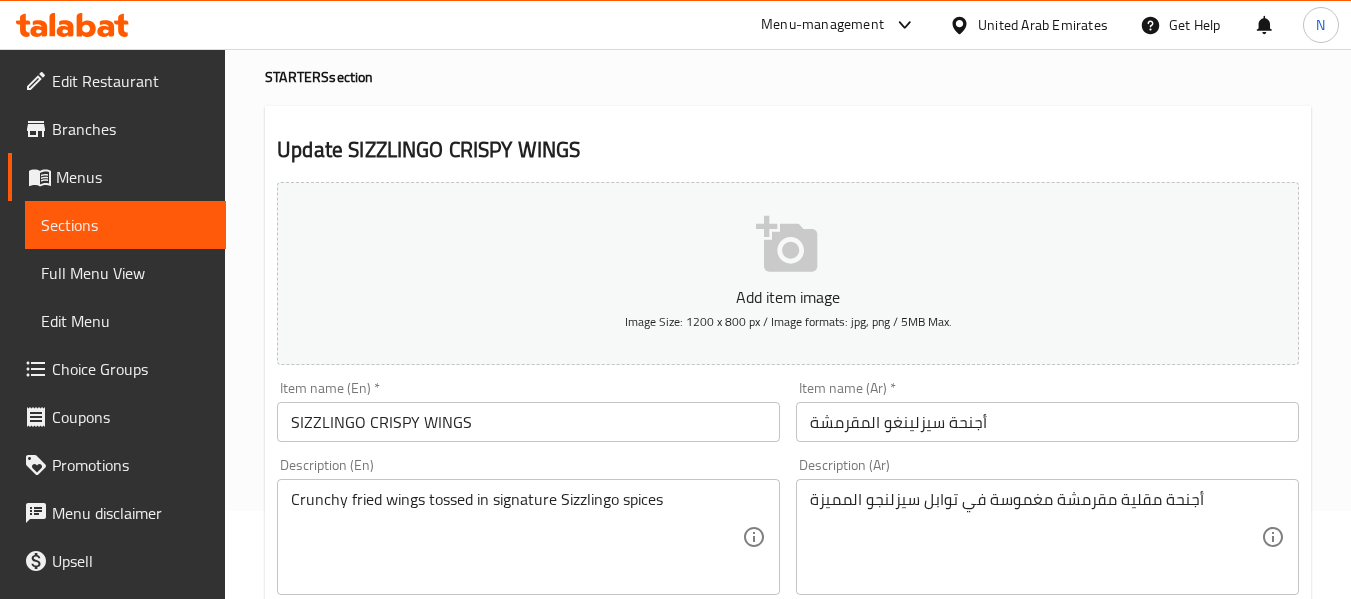 scroll, scrollTop: 87, scrollLeft: 0, axis: vertical 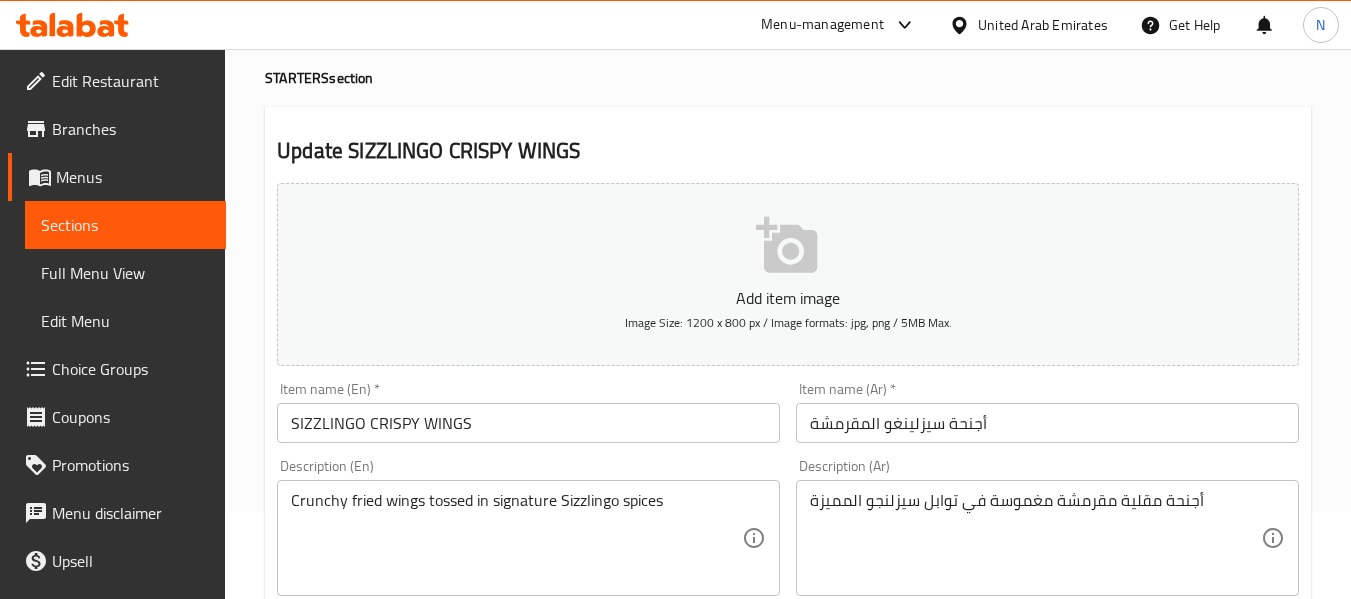 click on "أجنحة سيزلينغو المقرمشة" at bounding box center [1047, 423] 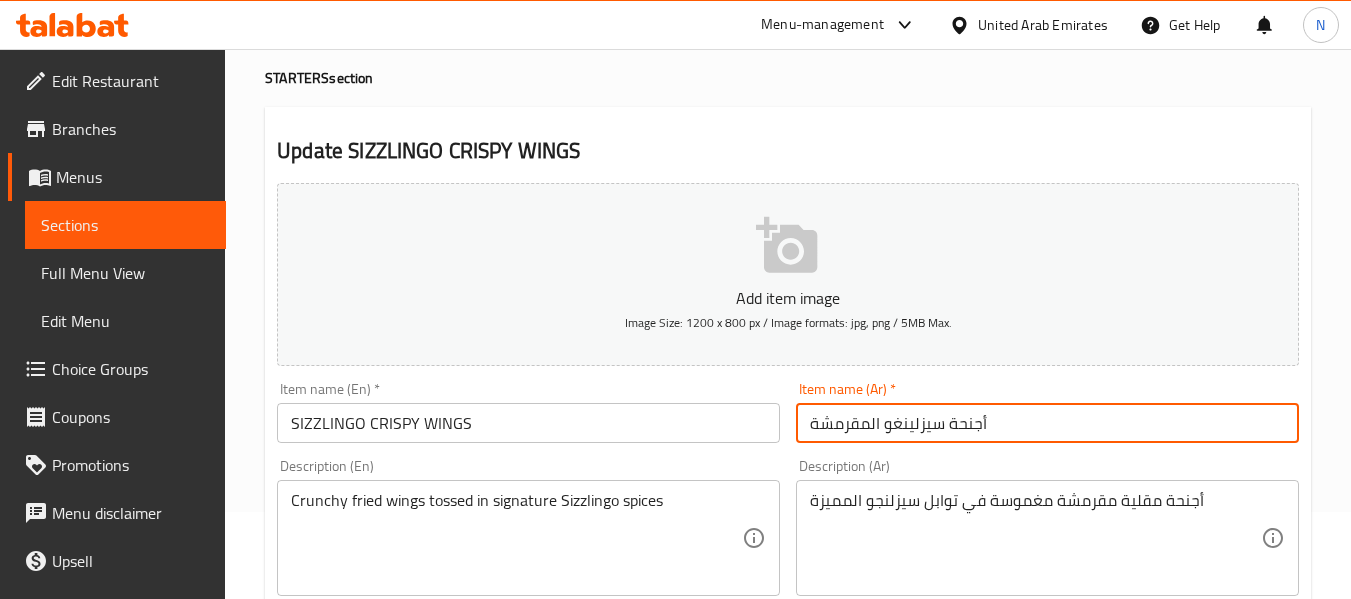 click on "أجنحة سيزلينغو المقرمشة" at bounding box center [1047, 423] 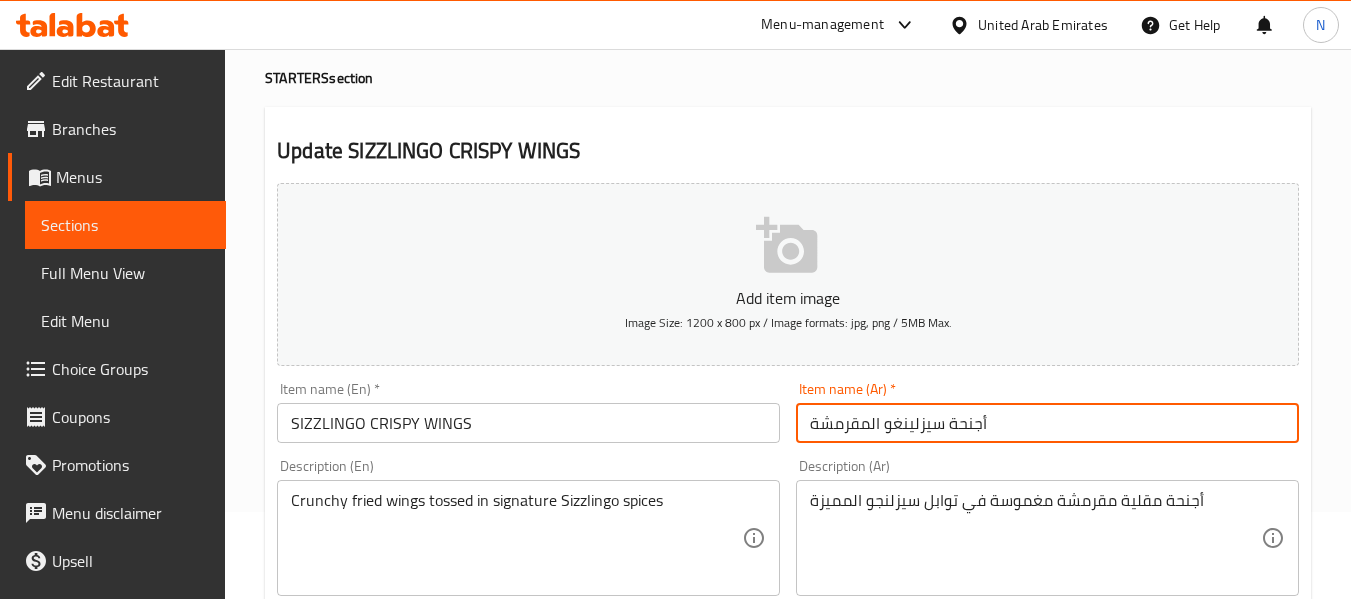 paste on "منطقة القوز الصناعية 4" 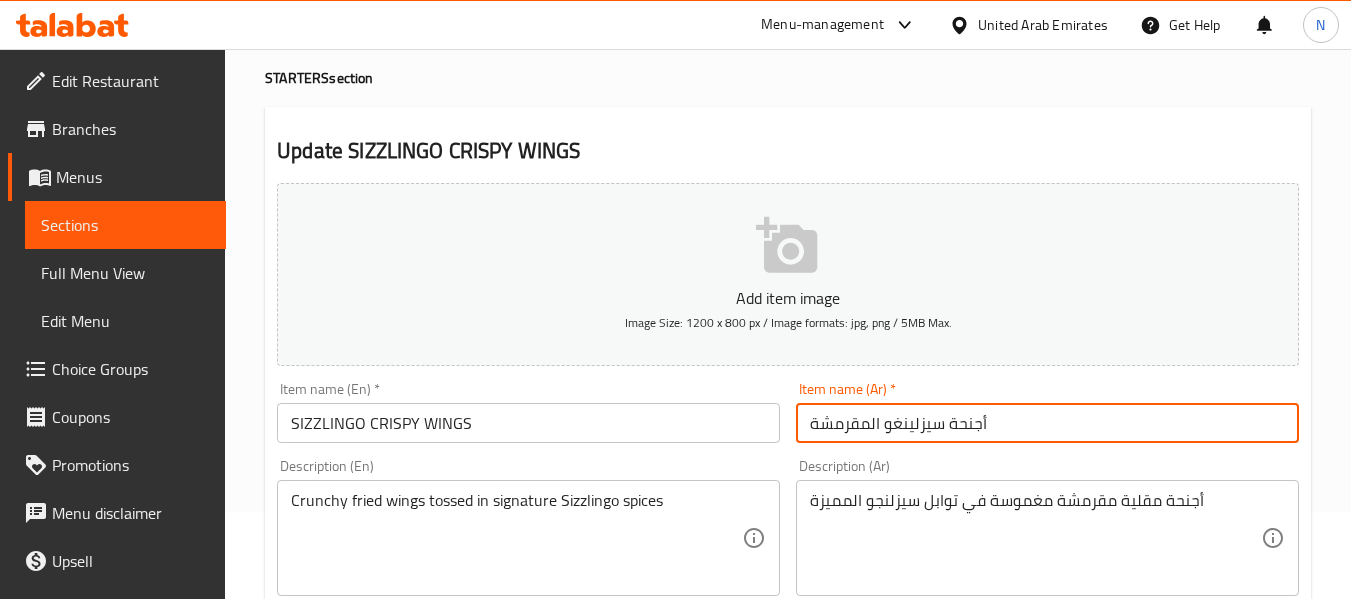 paste on "جو" 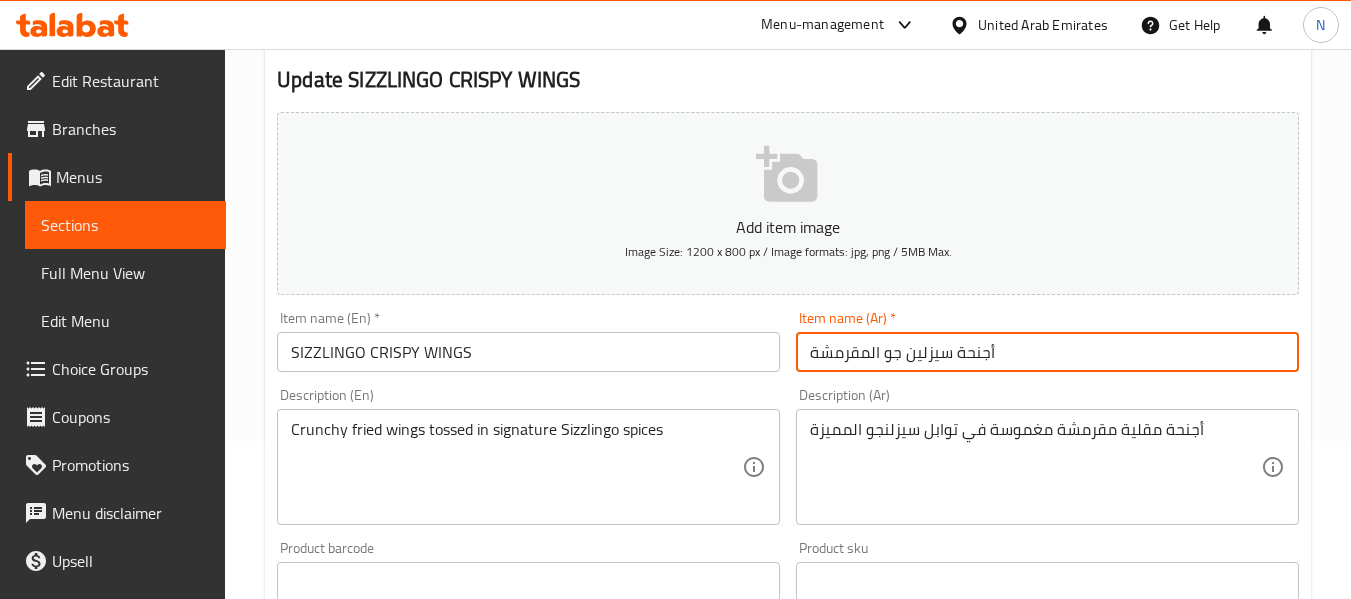 scroll, scrollTop: 161, scrollLeft: 0, axis: vertical 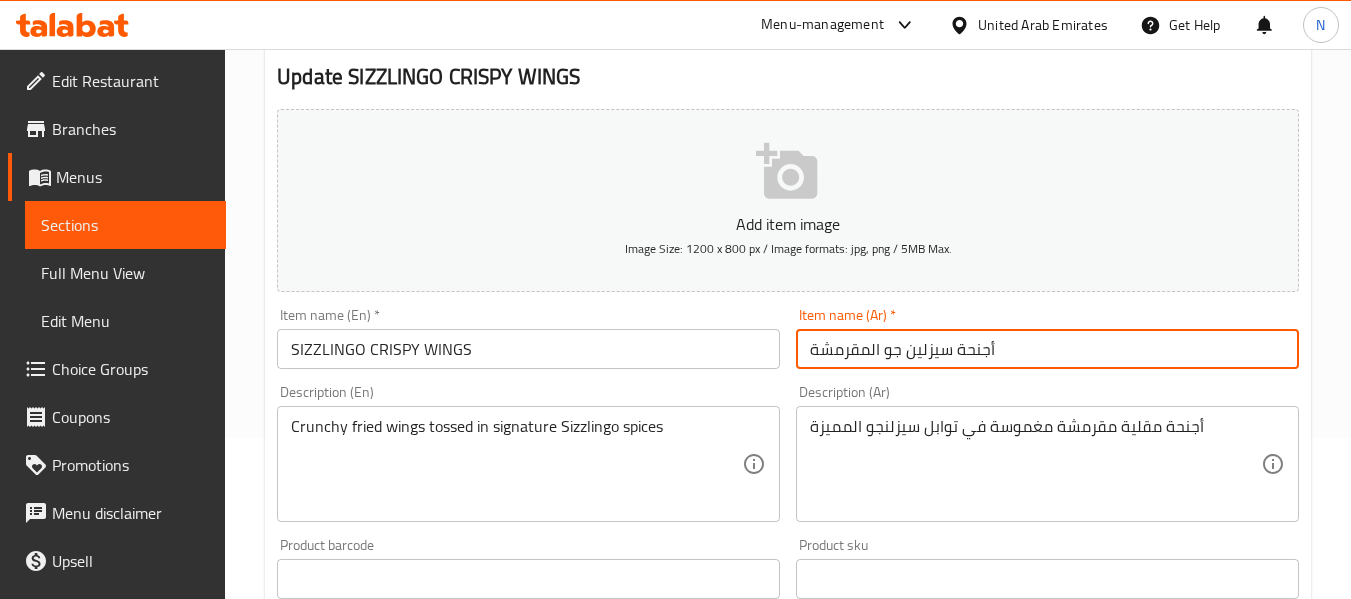type on "أجنحة سيزلين جو المقرمشة" 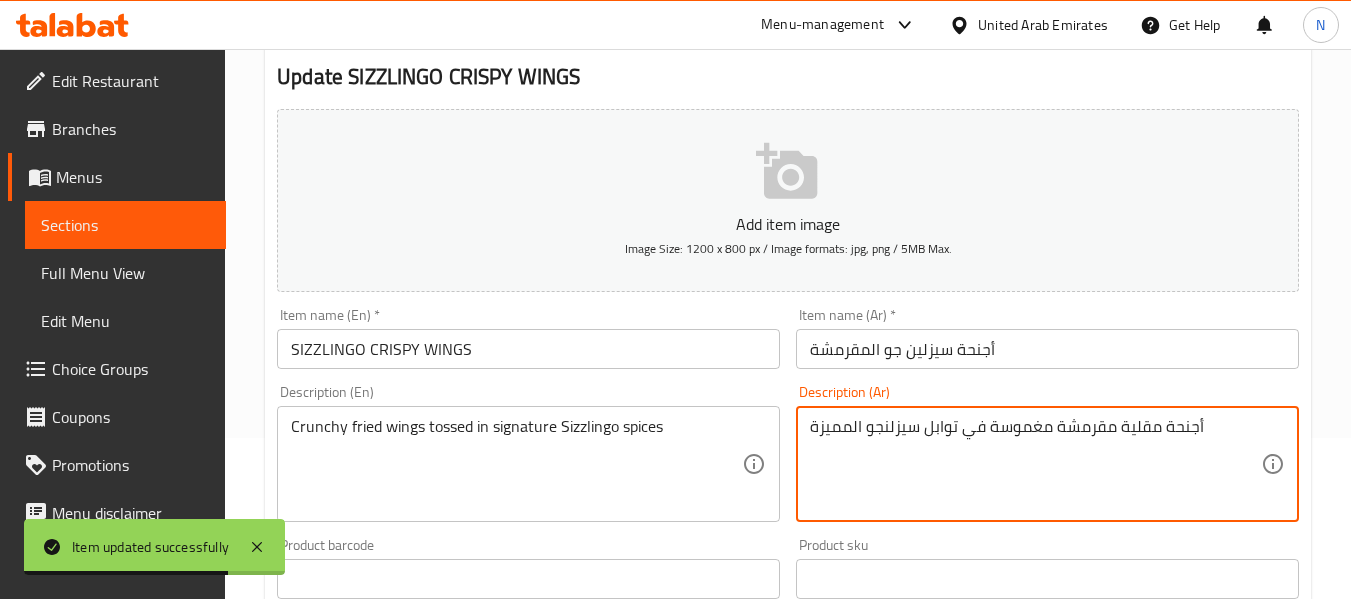 click on "أجنحة مقلية مقرمشة مغموسة في توابل سيزلنجو المميزة" at bounding box center [1035, 464] 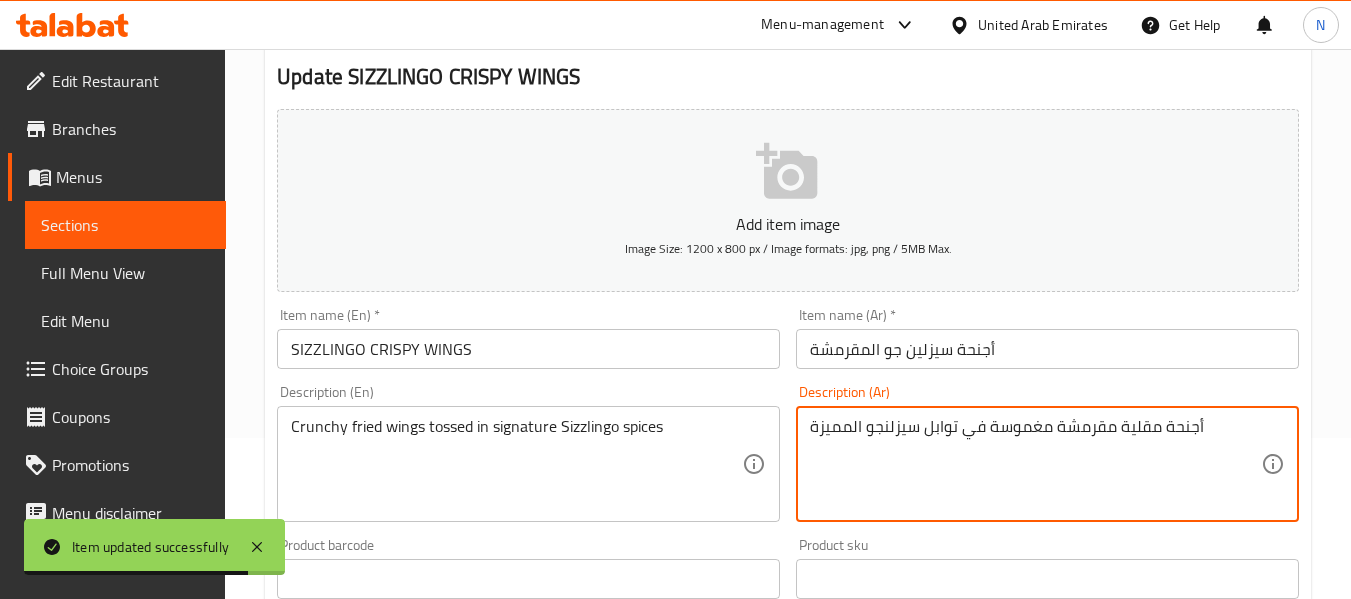 paste on "ن جو" 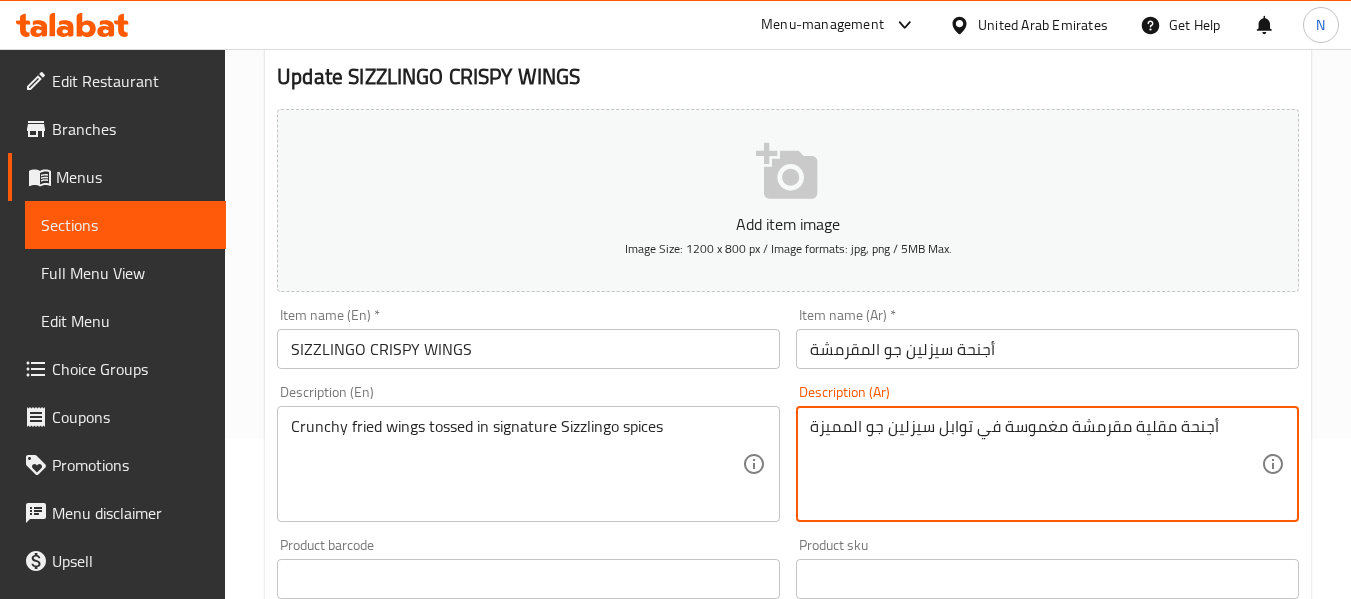 type on "أجنحة مقلية مقرمشة مغموسة في توابل سيزلين جو المميزة" 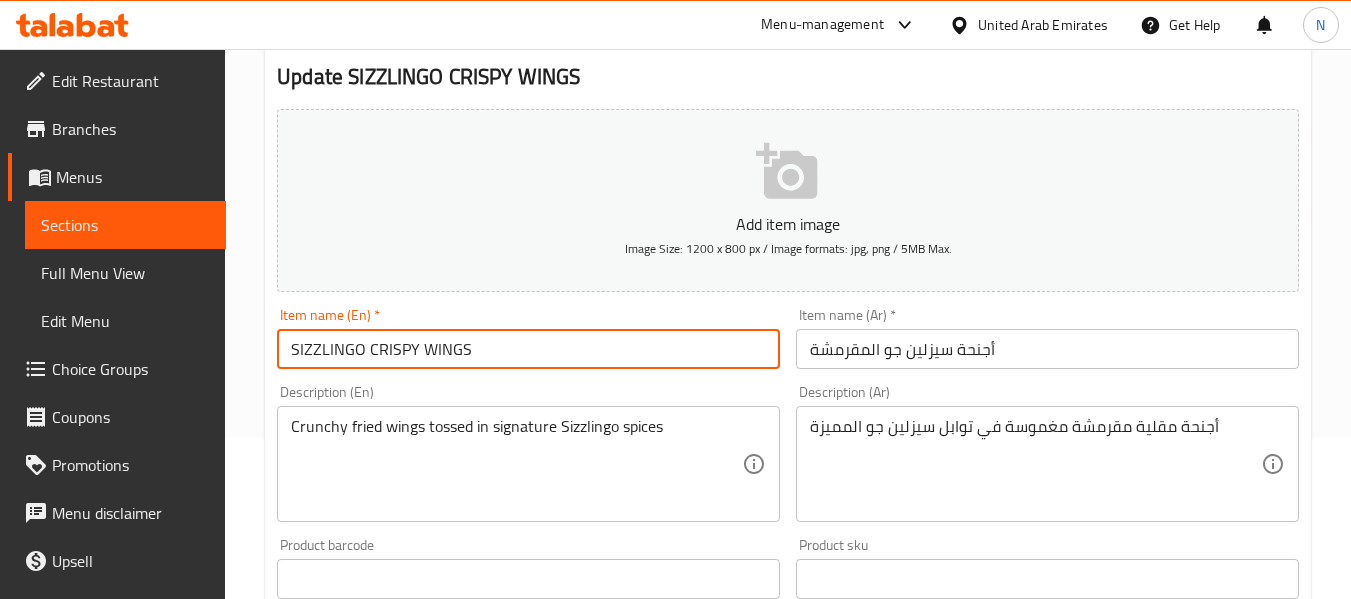 click on "SIZZLINGO CRISPY WINGS" at bounding box center (528, 349) 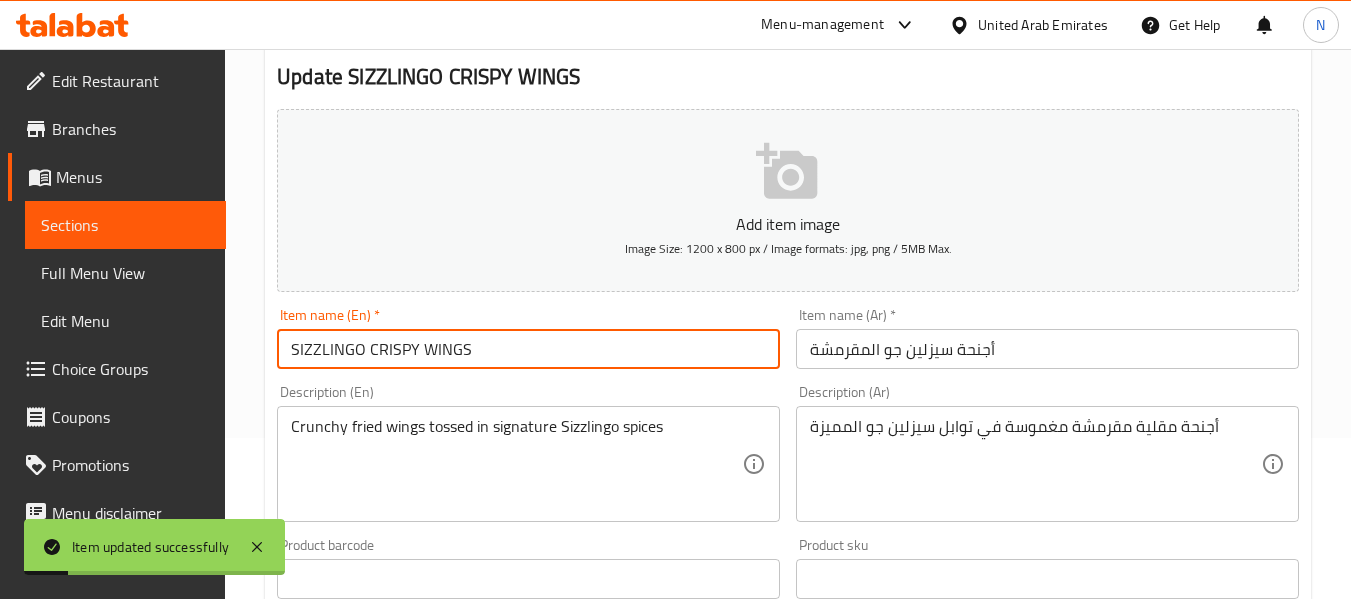 scroll, scrollTop: 0, scrollLeft: 0, axis: both 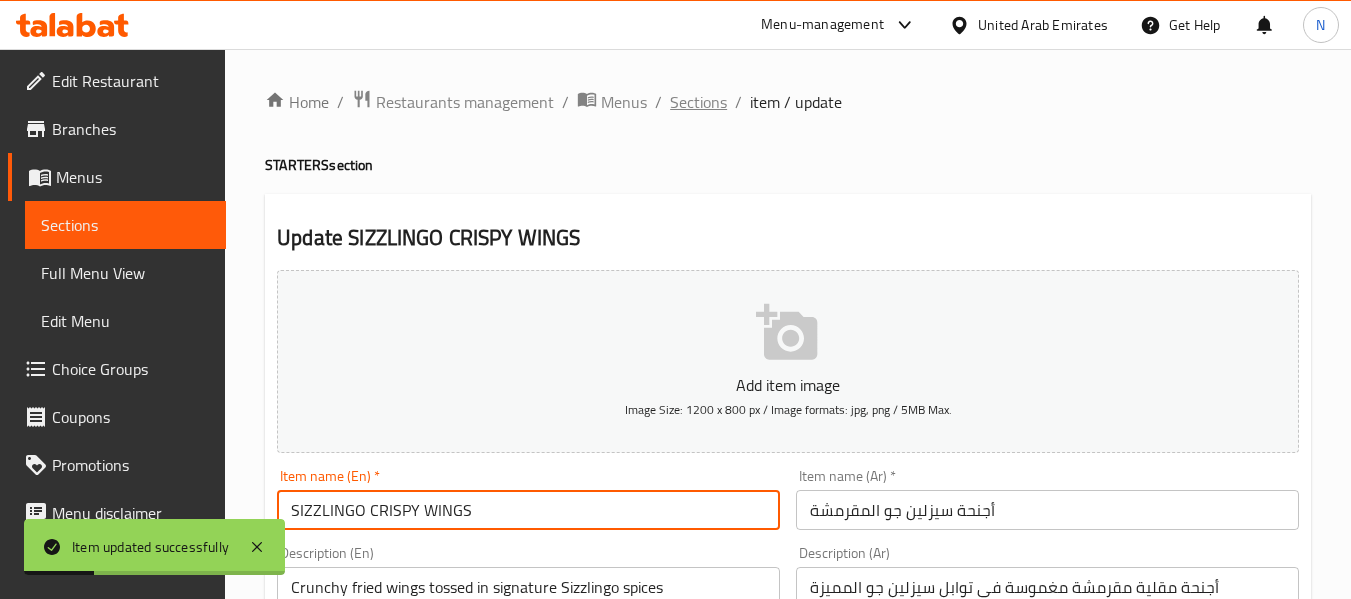 click on "Sections" at bounding box center [698, 102] 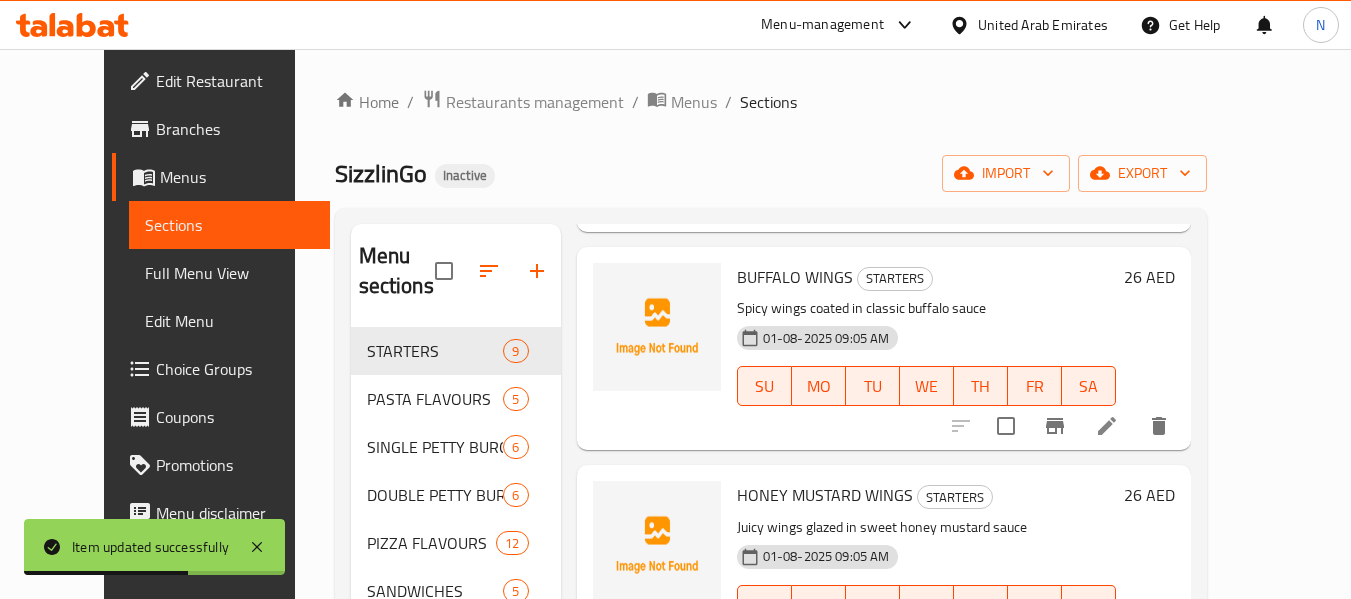 scroll, scrollTop: 1382, scrollLeft: 0, axis: vertical 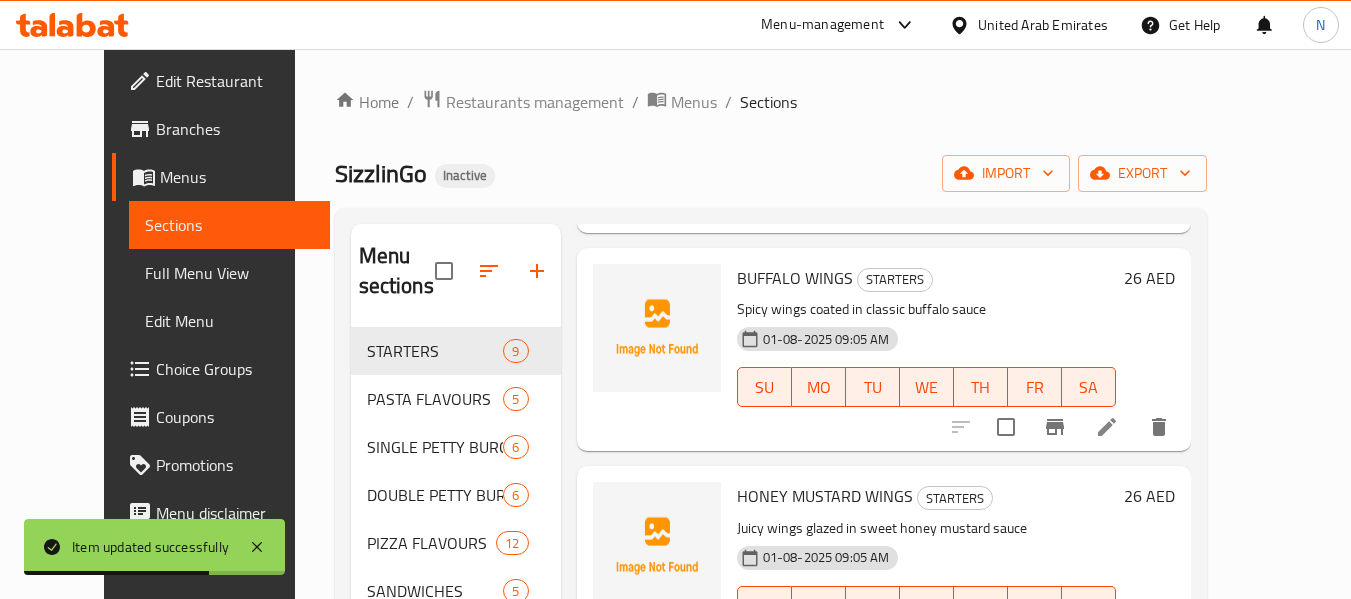 click at bounding box center [1107, 427] 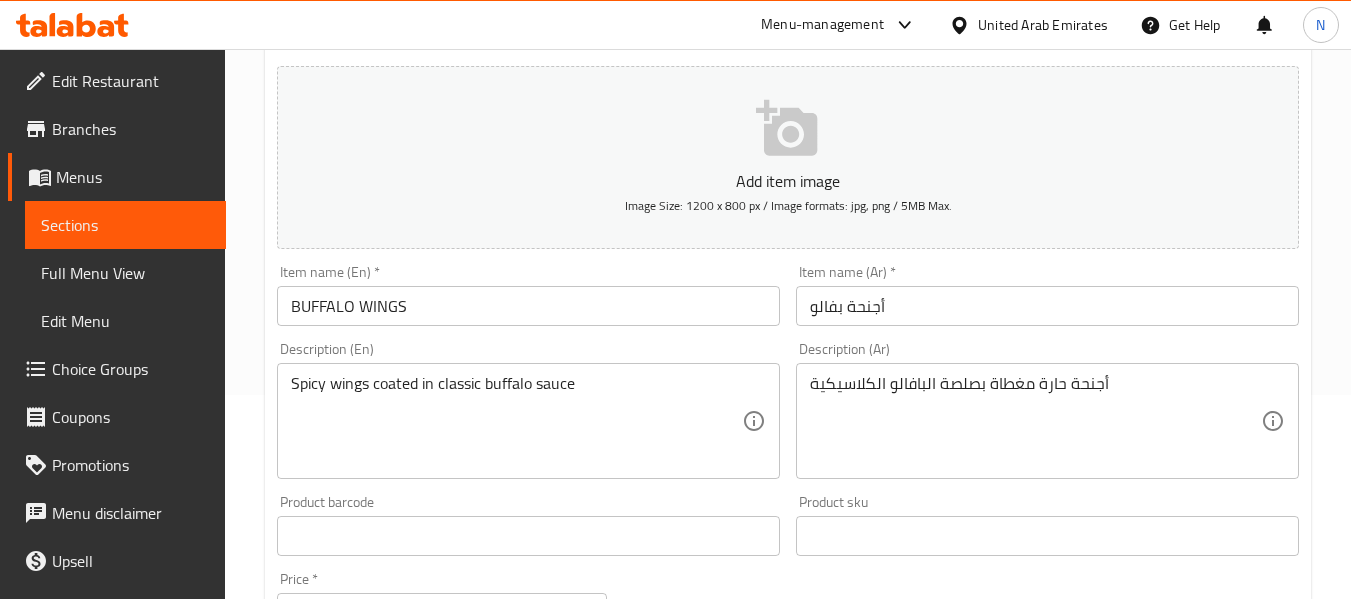 scroll, scrollTop: 205, scrollLeft: 0, axis: vertical 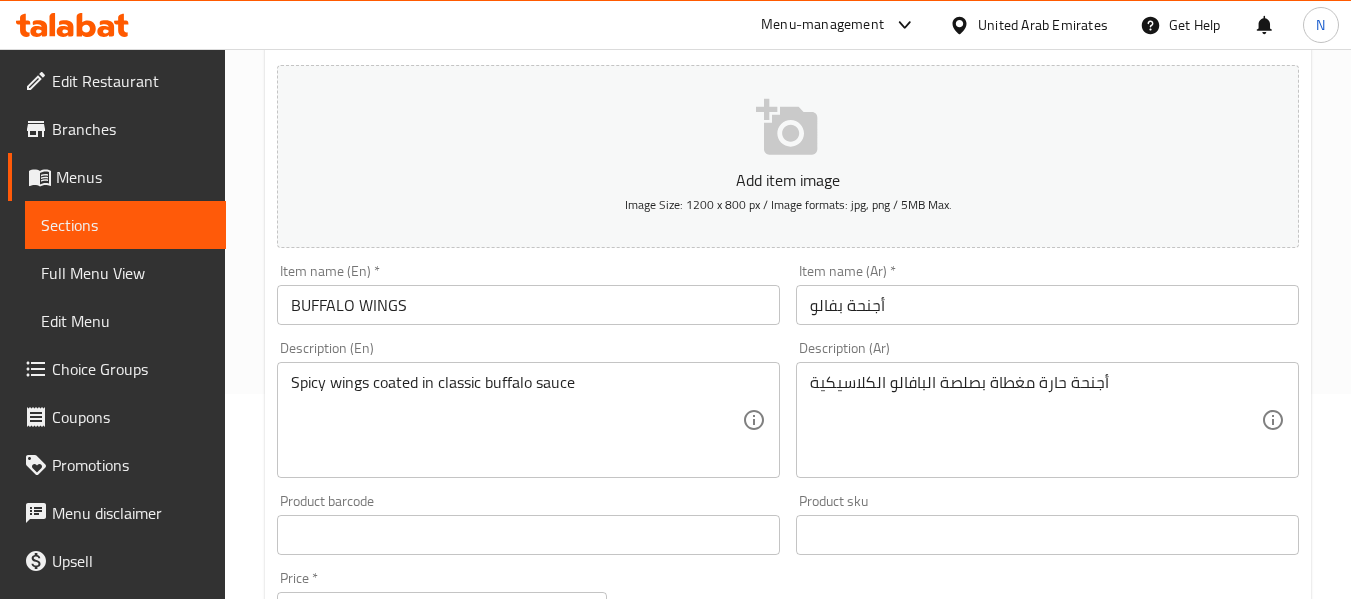 click on "Item name (Ar)   * أجنحة بفالو Item name (Ar)  *" at bounding box center (1047, 294) 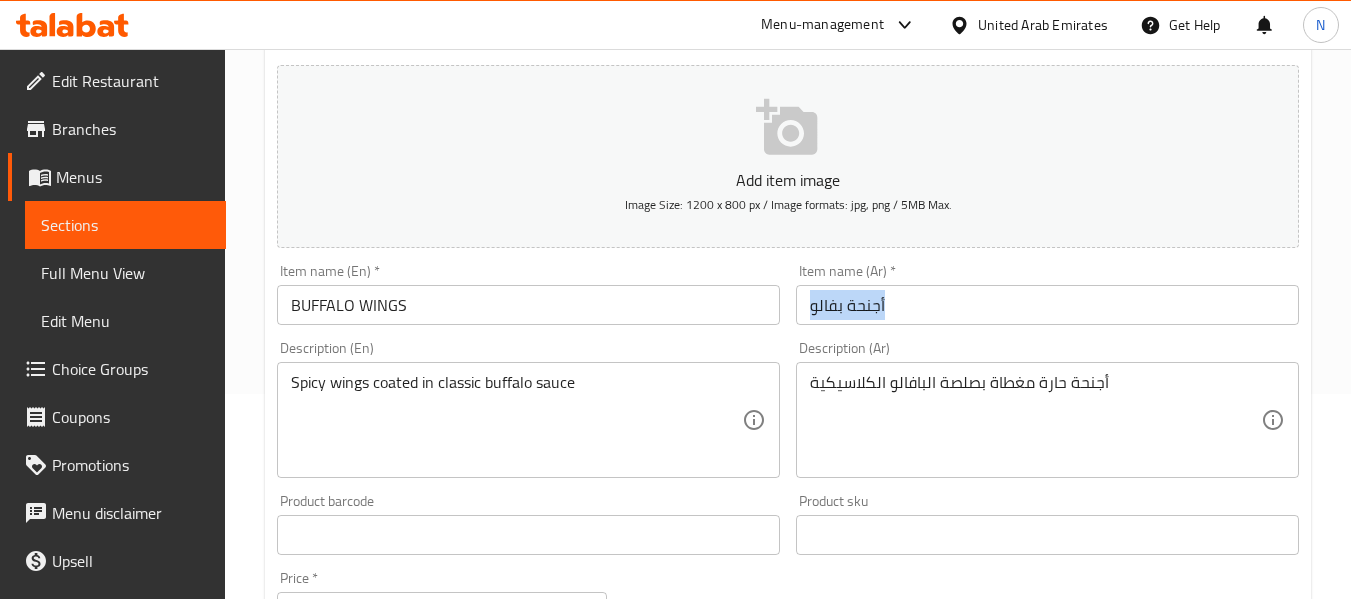 click on "Item name (Ar)   * أجنحة بفالو Item name (Ar)  *" at bounding box center [1047, 294] 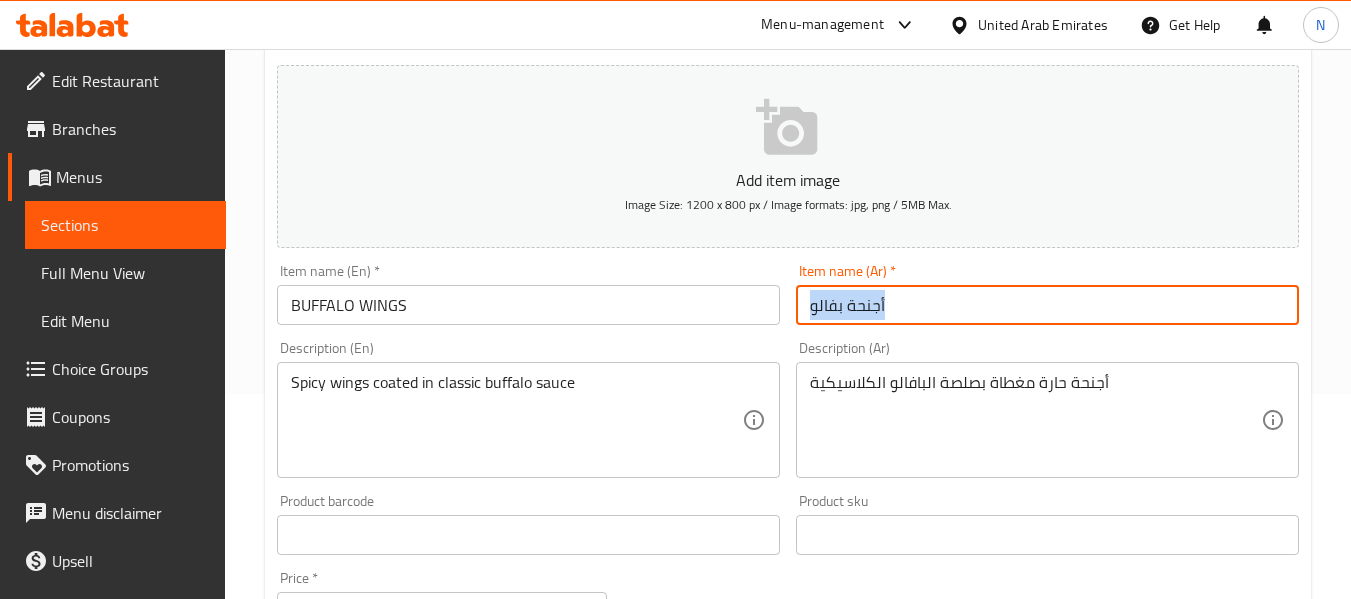 click on "أجنحة بفالو" at bounding box center [1047, 305] 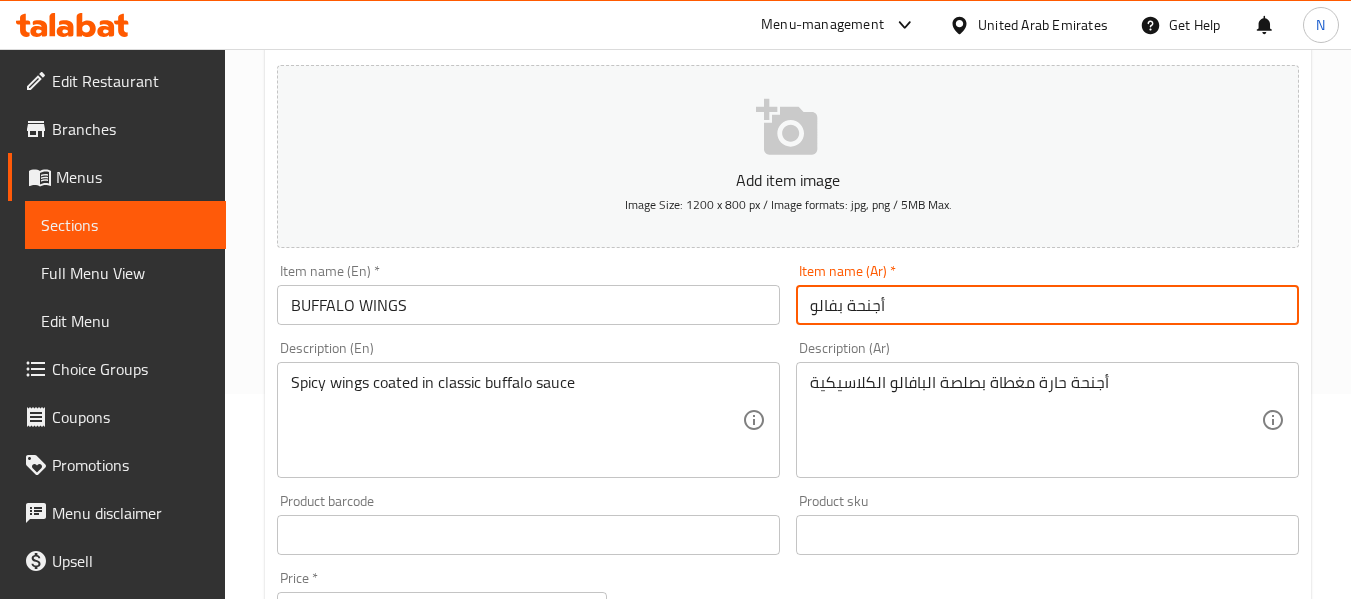 click on "أجنحة بفالو" at bounding box center (1047, 305) 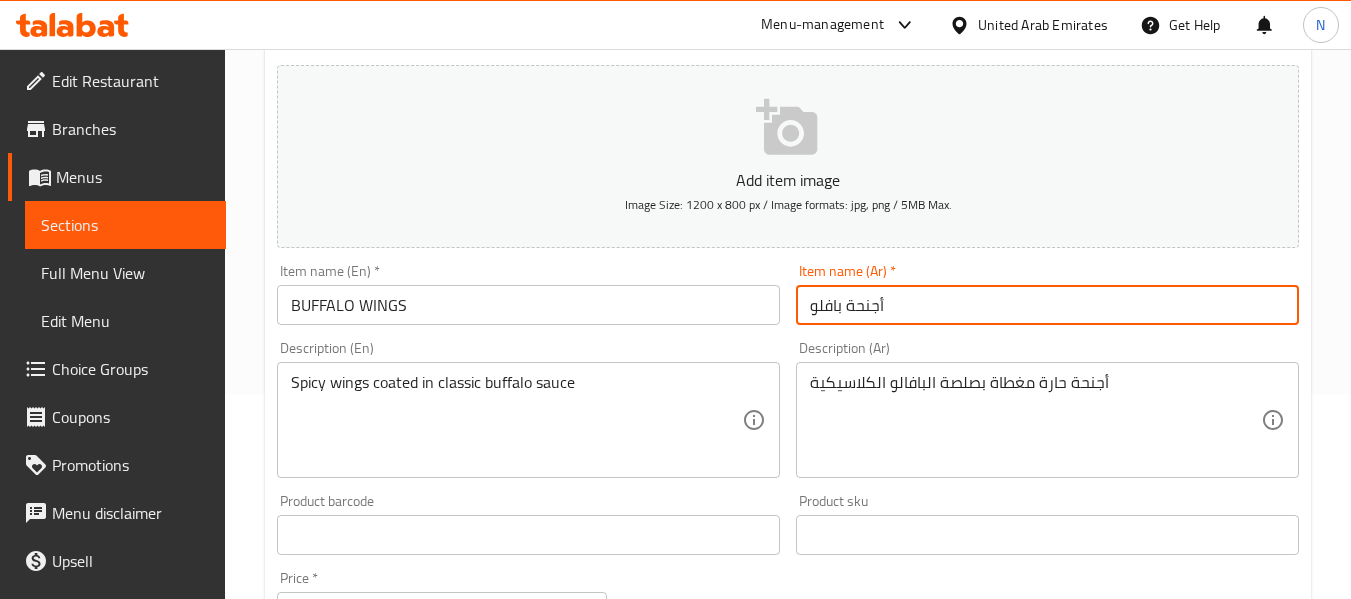 type on "أجنحة بافلو" 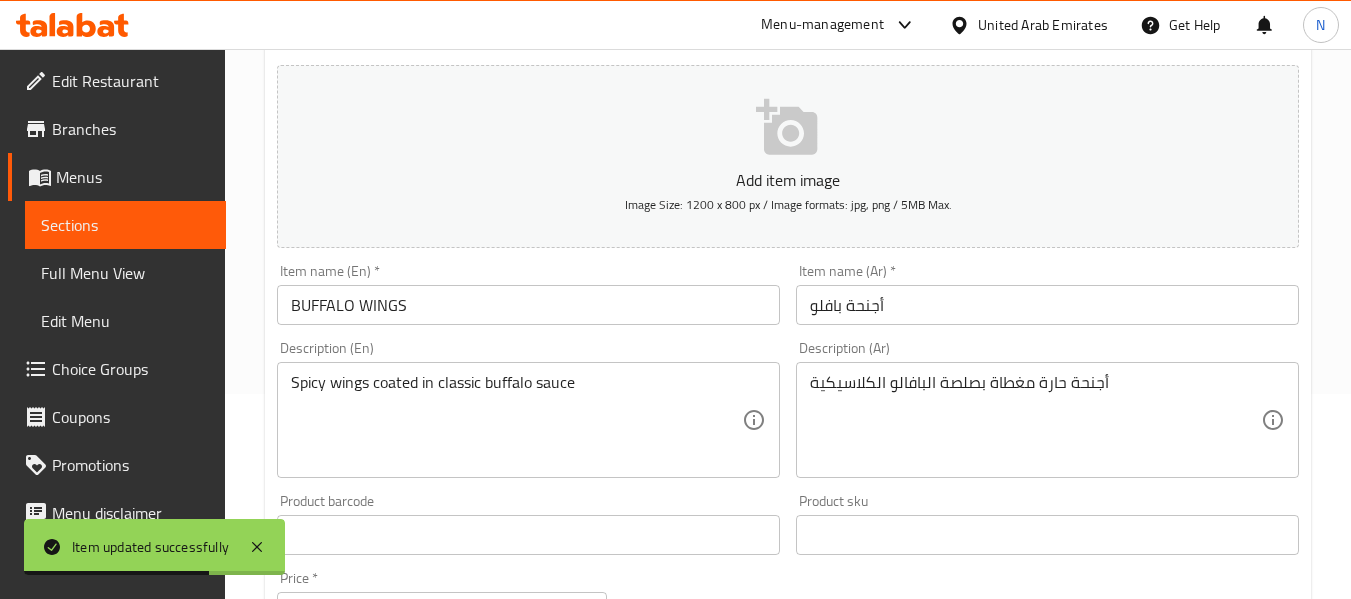 click on "Item name (En)   * BUFFALO WINGS Item name (En)  *" at bounding box center [528, 294] 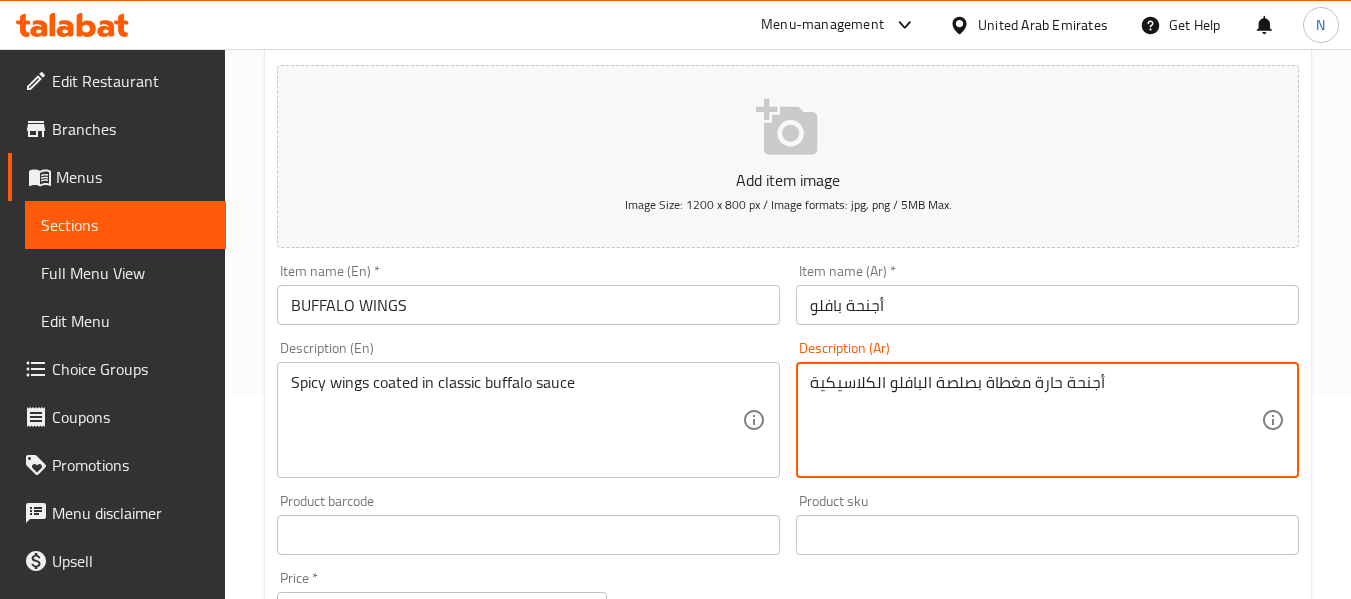 type on "أجنحة حارة مغطاة بصلصة البافلو الكلاسيكية" 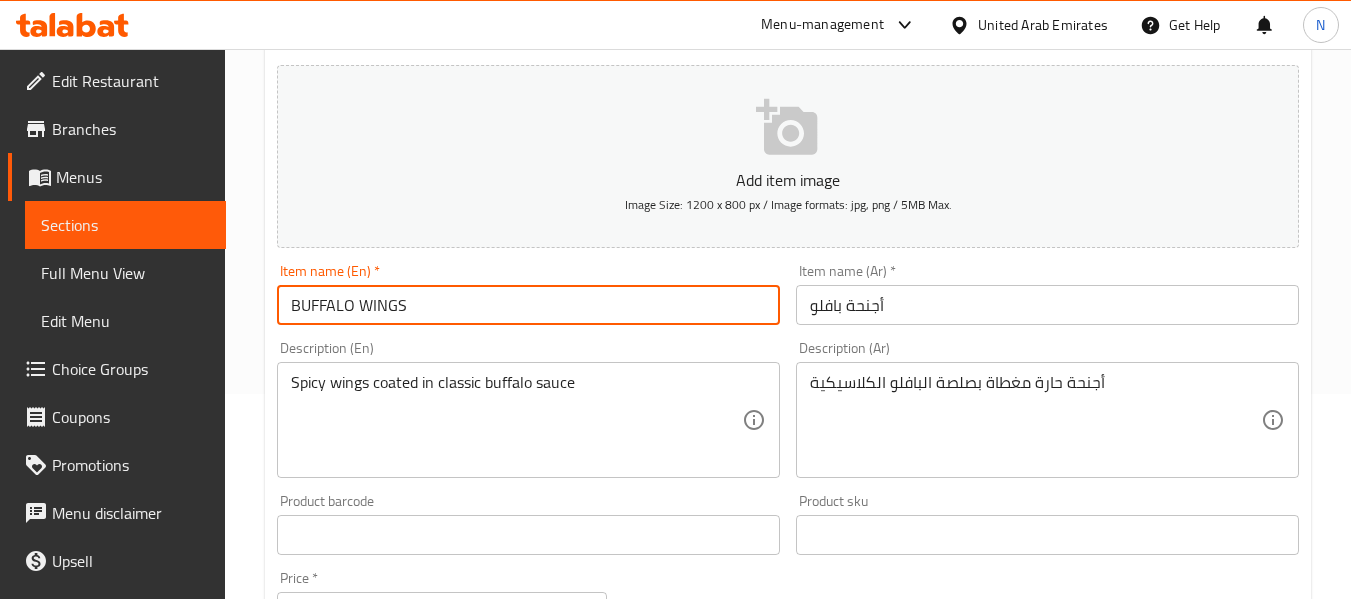 click on "Update" at bounding box center [398, 1121] 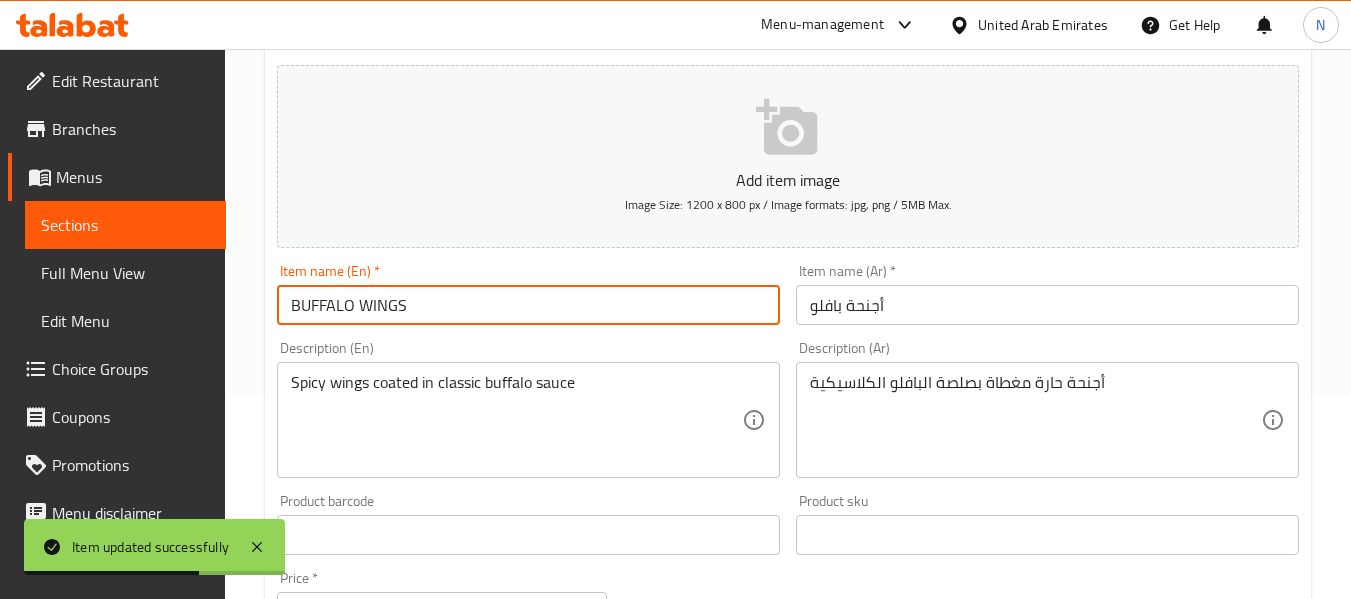scroll, scrollTop: 0, scrollLeft: 0, axis: both 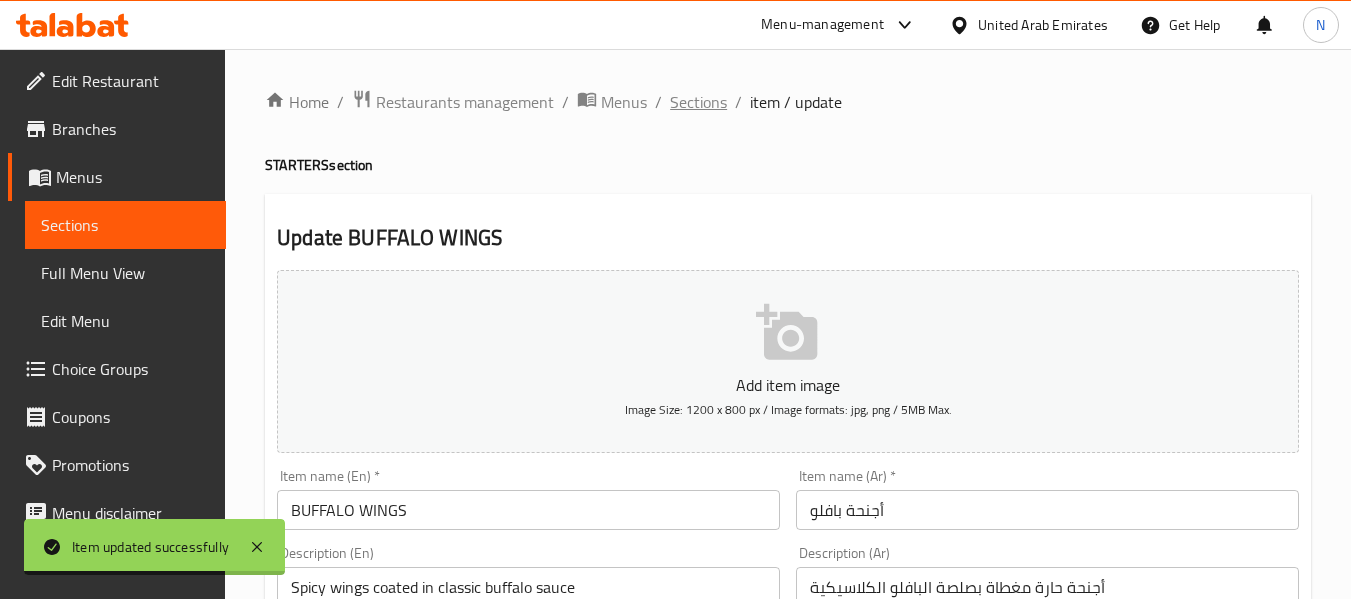 click on "Sections" at bounding box center [698, 102] 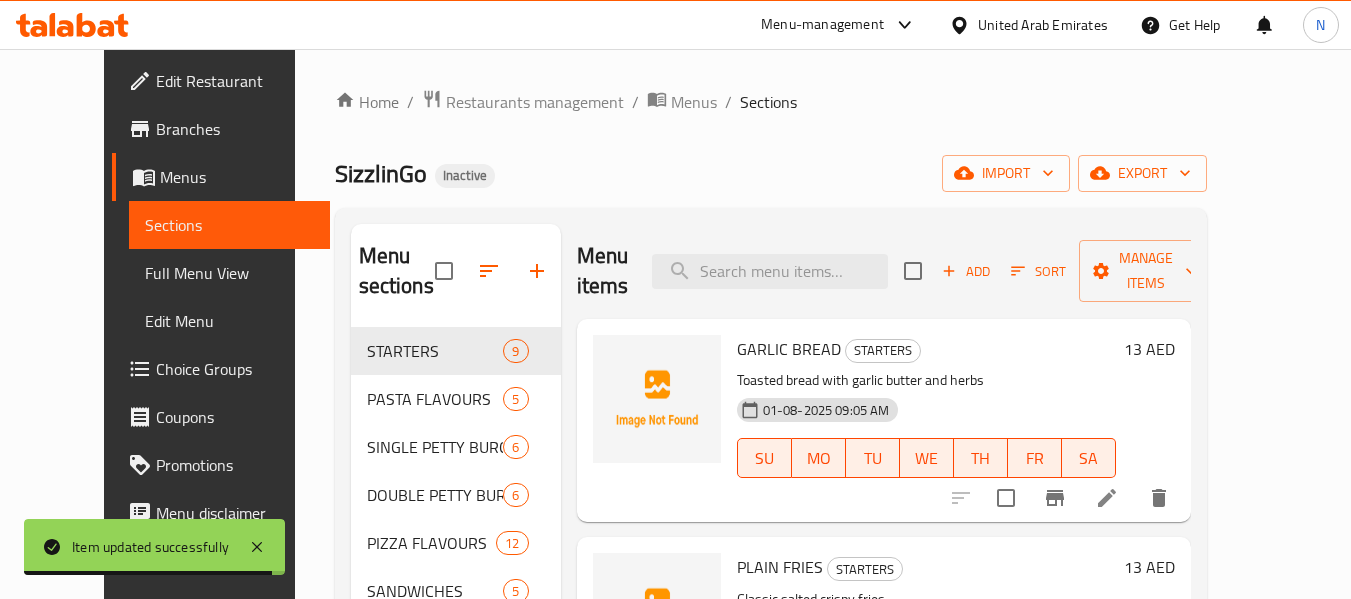 scroll, scrollTop: 280, scrollLeft: 0, axis: vertical 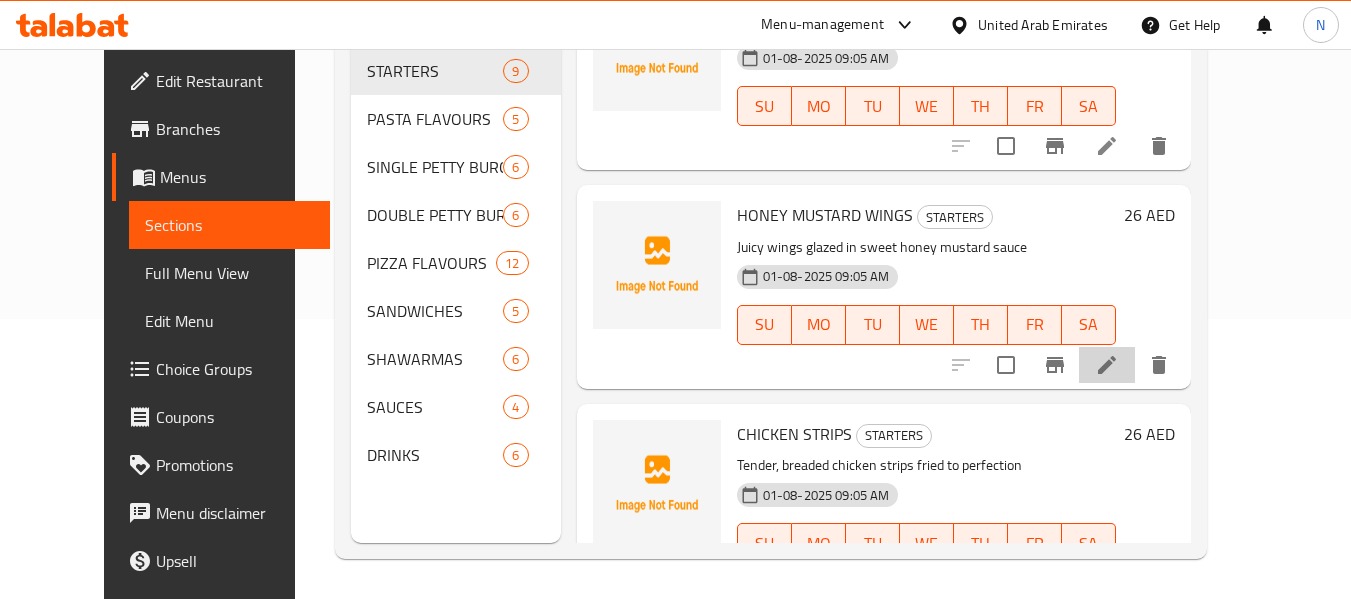 click at bounding box center (1107, 365) 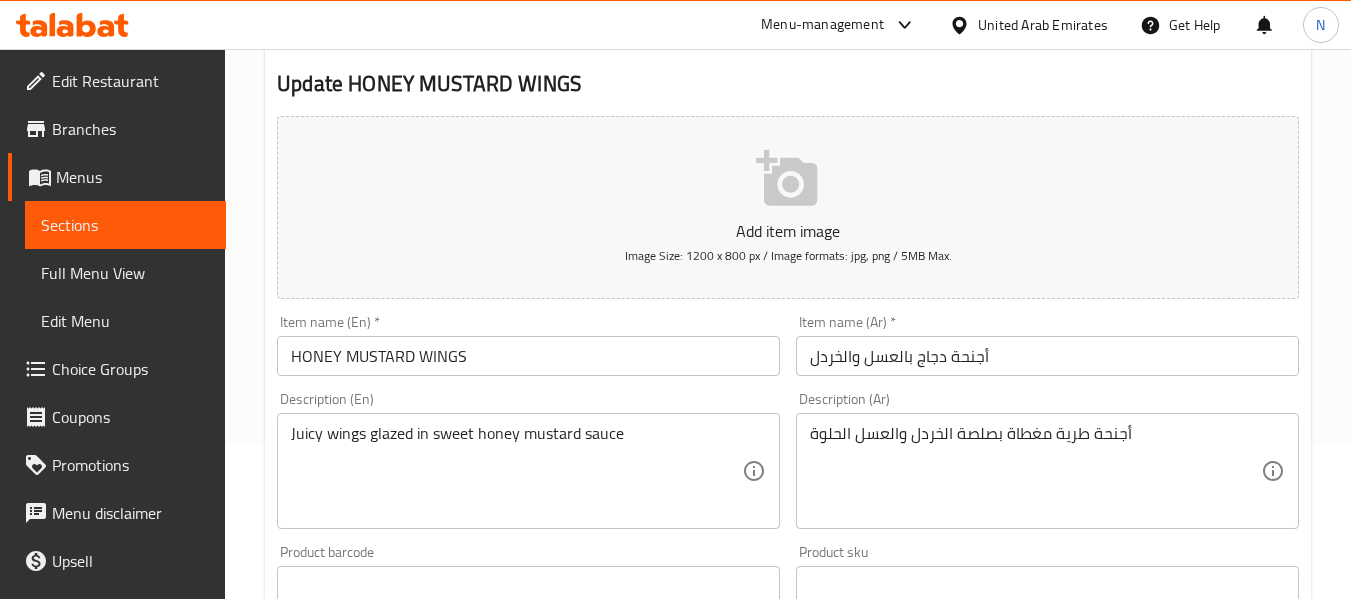 scroll, scrollTop: 167, scrollLeft: 0, axis: vertical 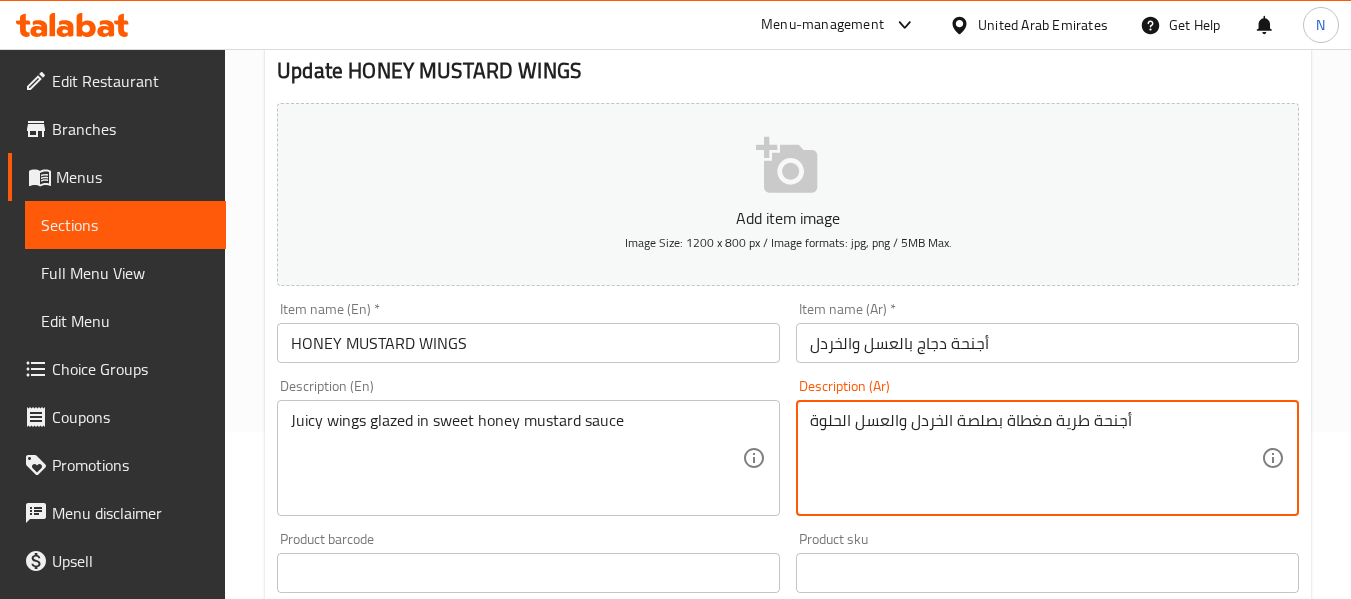 click on "أجنحة طرية مغطاة بصلصة الخردل والعسل الحلوة" at bounding box center (1035, 458) 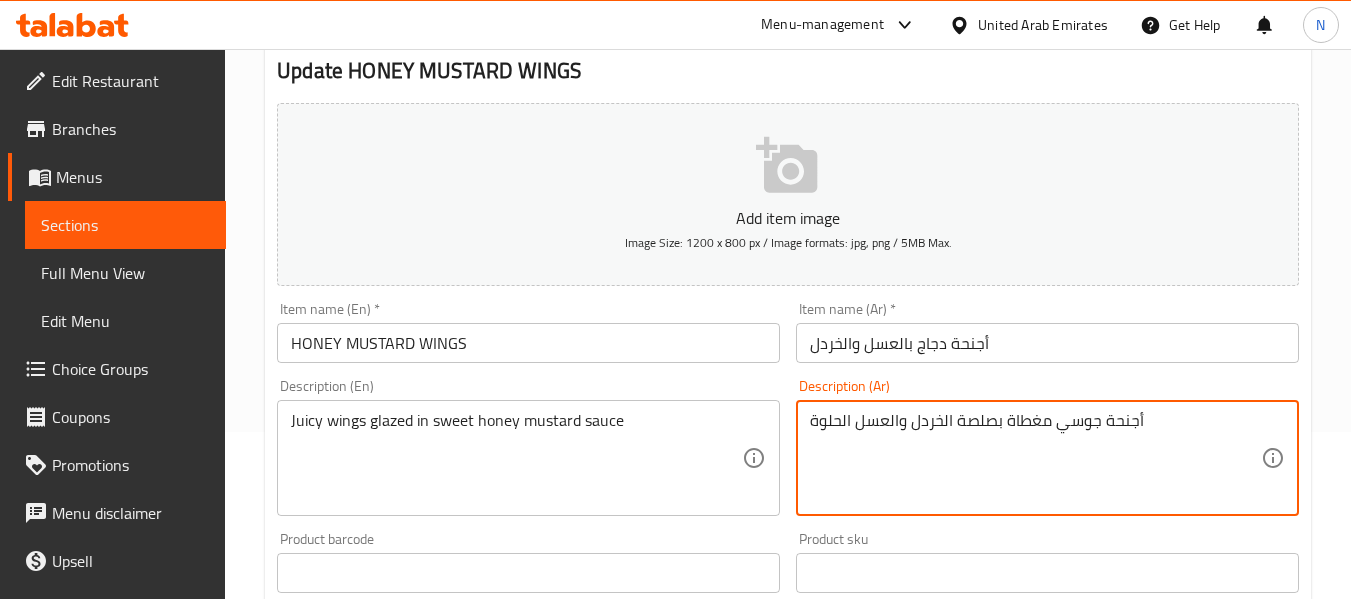 click on "أجنحة جوسي مغطاة بصلصة الخردل والعسل الحلوة" at bounding box center [1035, 458] 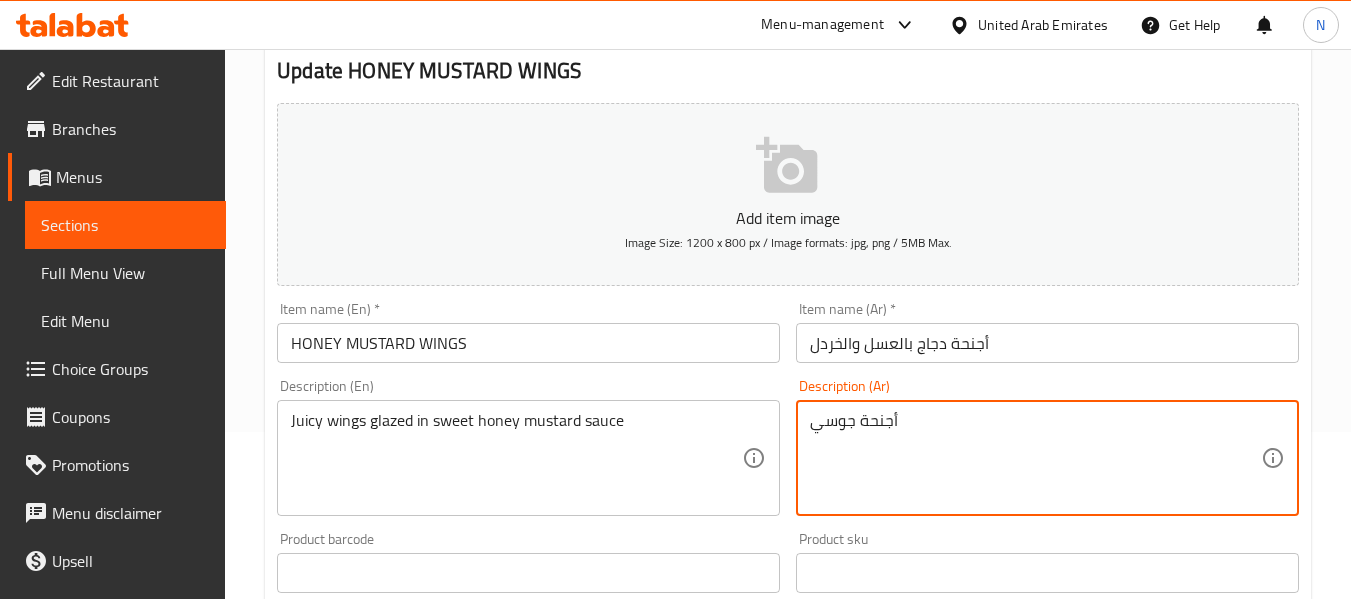 drag, startPoint x: 1036, startPoint y: 420, endPoint x: 625, endPoint y: 336, distance: 419.49612 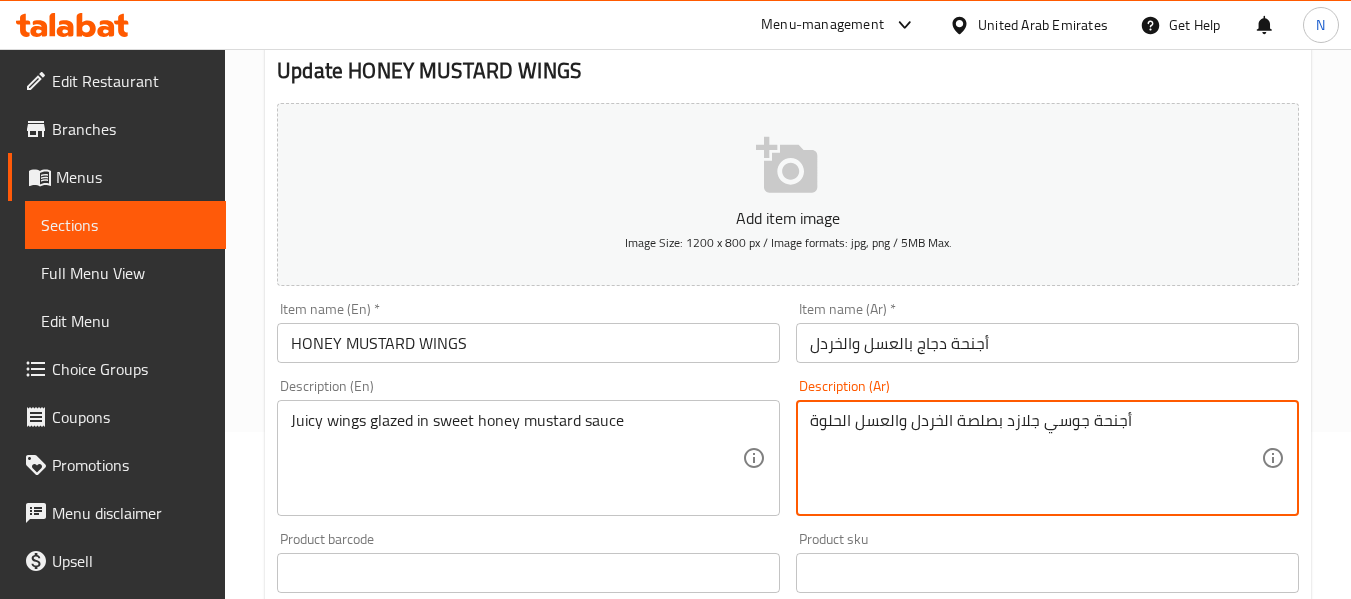 type on "أجنحة جوسي جلازد بصلصة الخردل والعسل الحلوة" 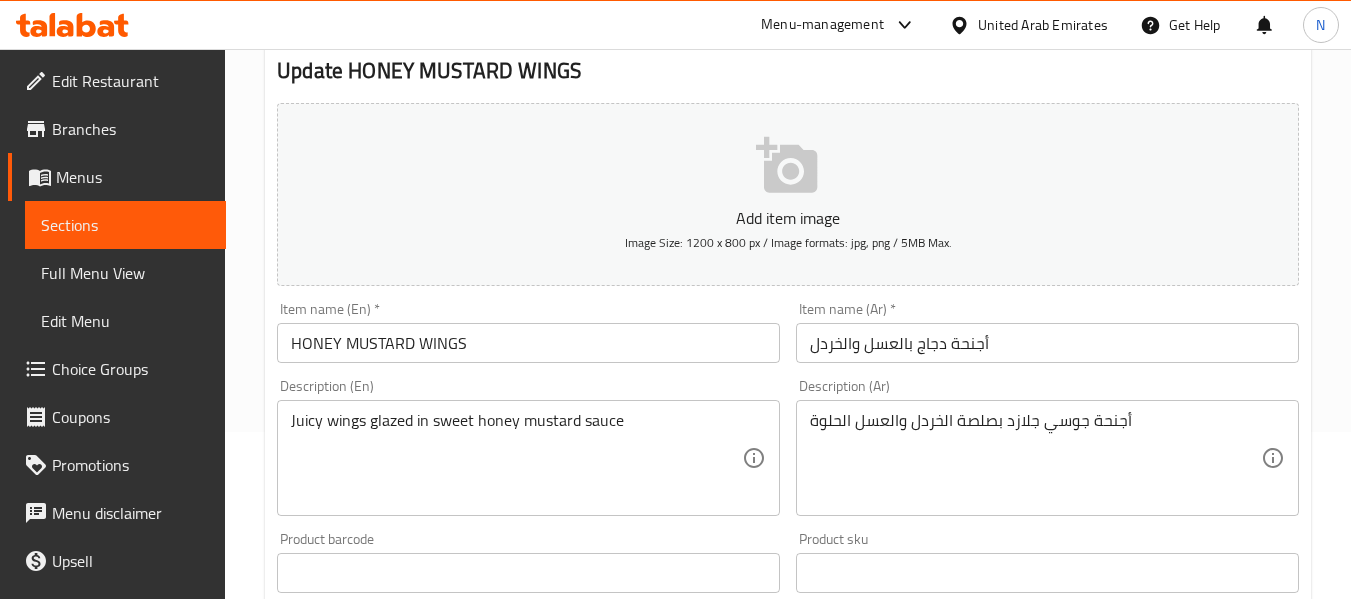 click on "Item name (En)   * HONEY MUSTARD WINGS Item name (En)  *" at bounding box center [528, 332] 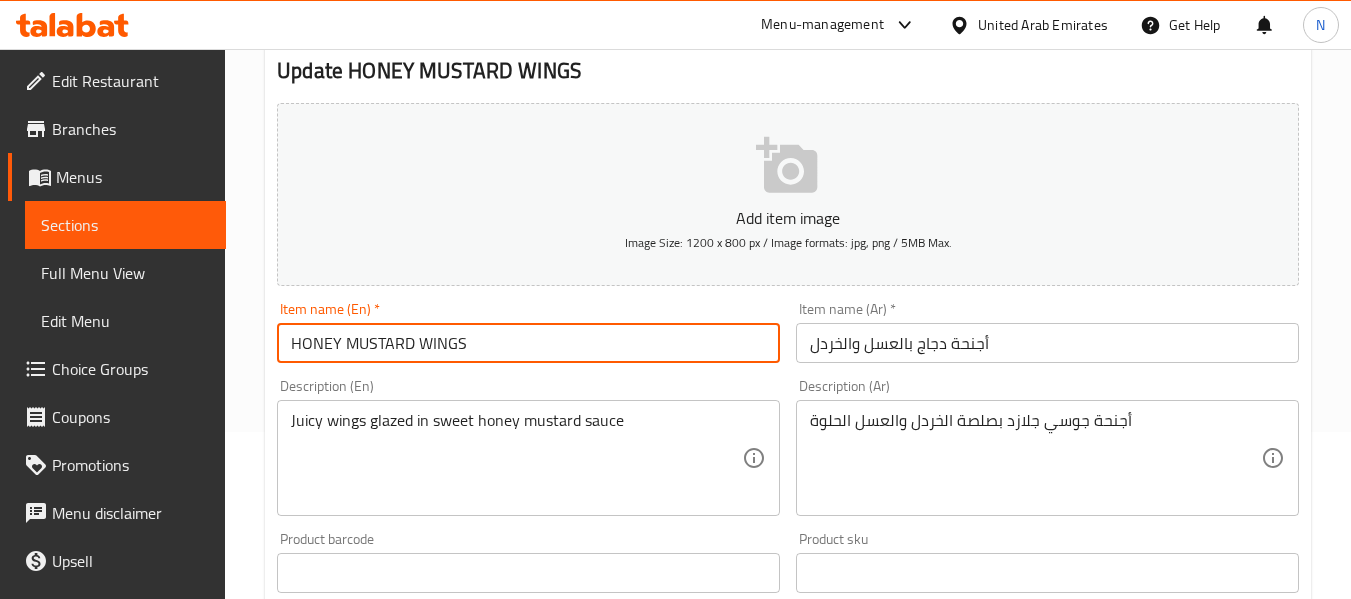 click on "HONEY MUSTARD WINGS" at bounding box center (528, 343) 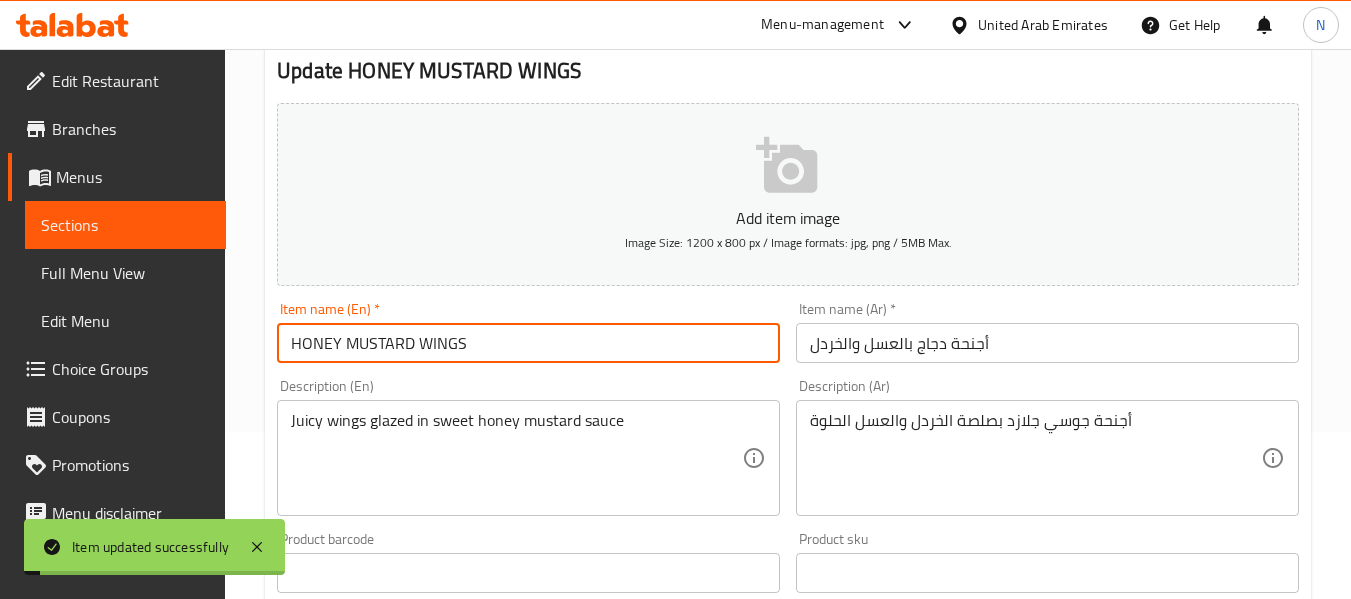scroll, scrollTop: 0, scrollLeft: 0, axis: both 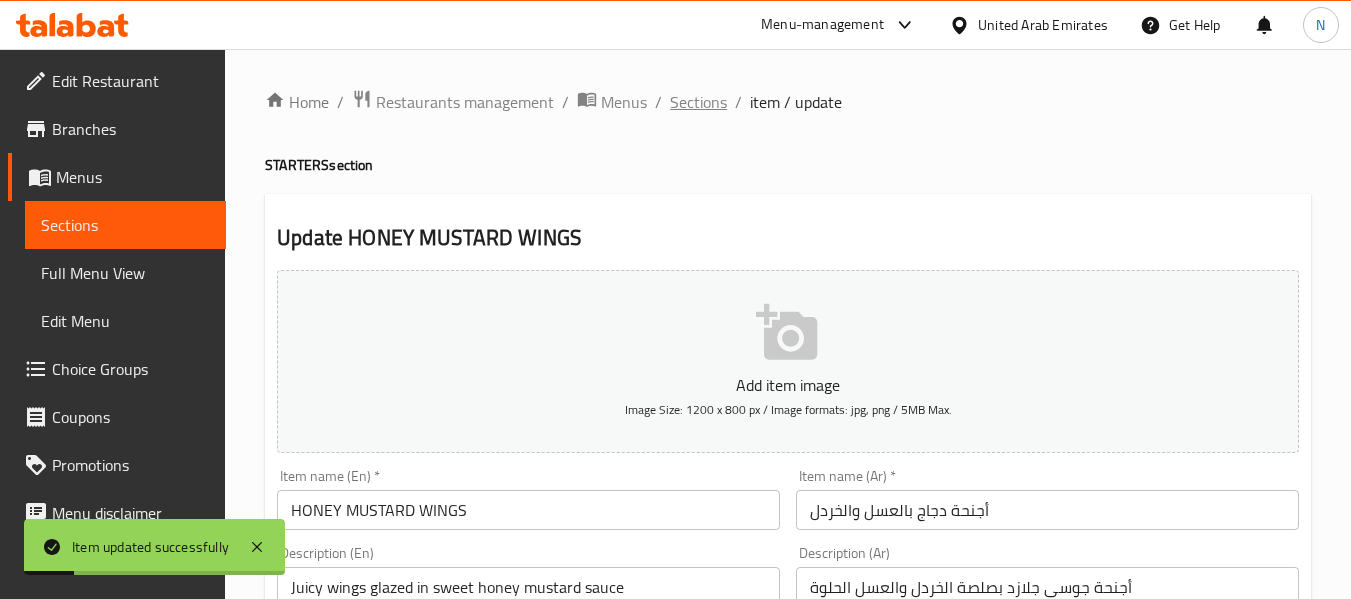 click on "Sections" at bounding box center [698, 102] 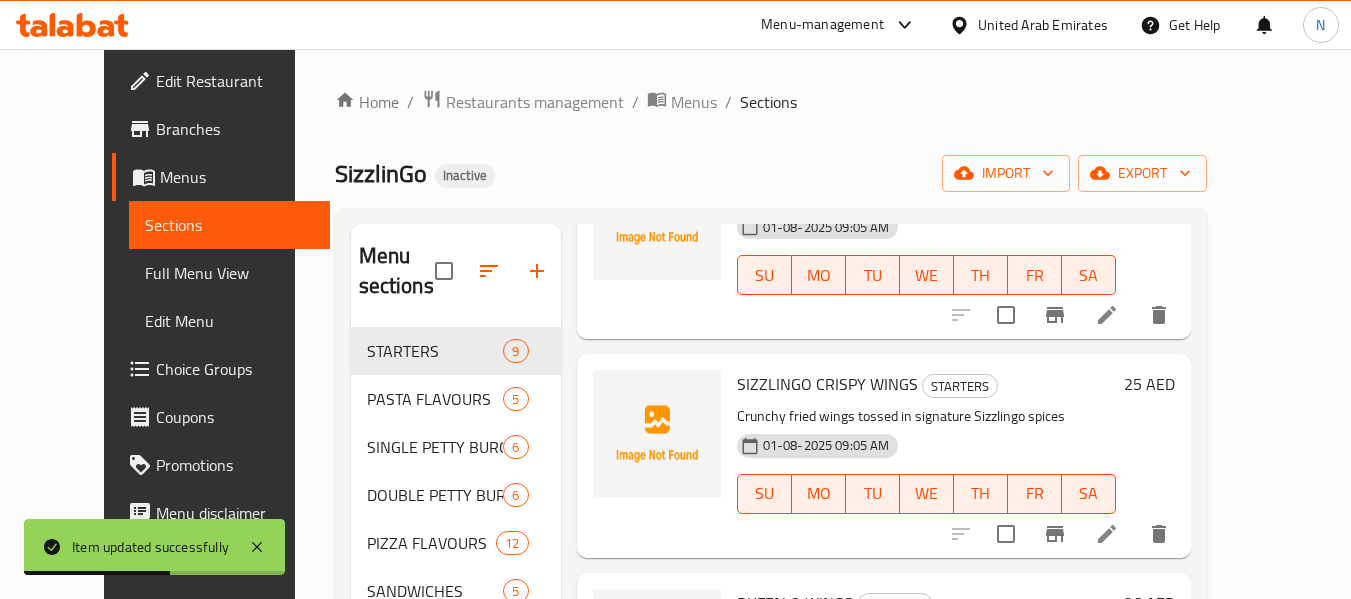 scroll, scrollTop: 1447, scrollLeft: 0, axis: vertical 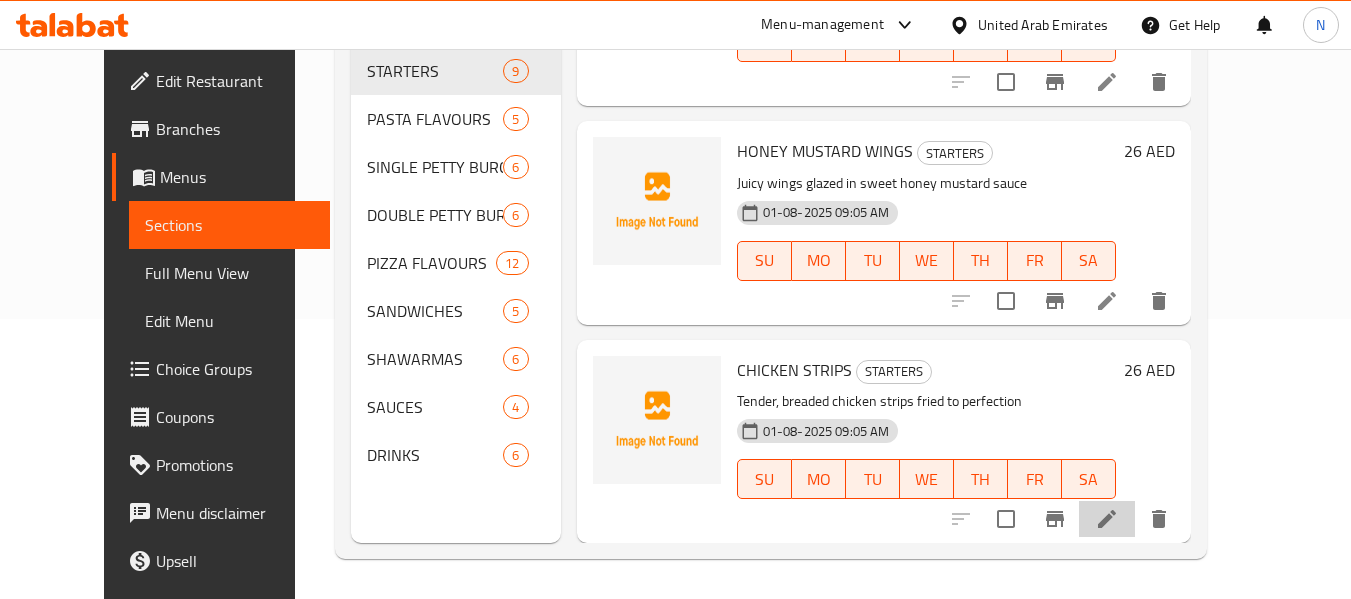 click at bounding box center [1107, 519] 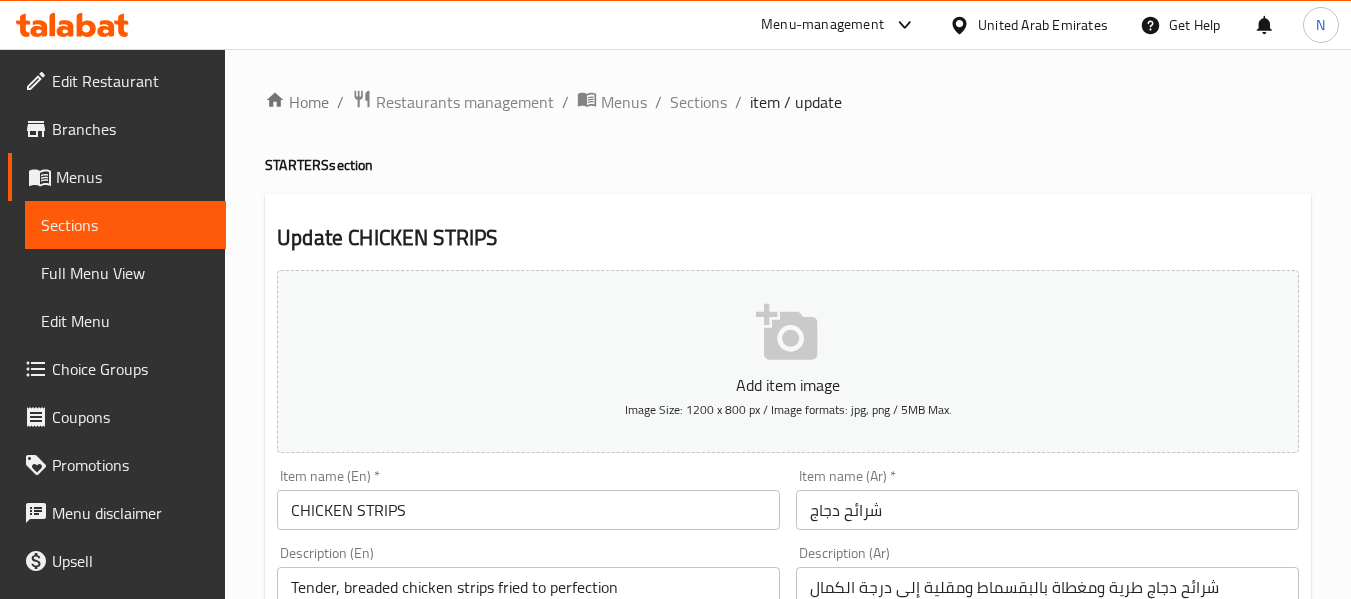 scroll, scrollTop: 216, scrollLeft: 0, axis: vertical 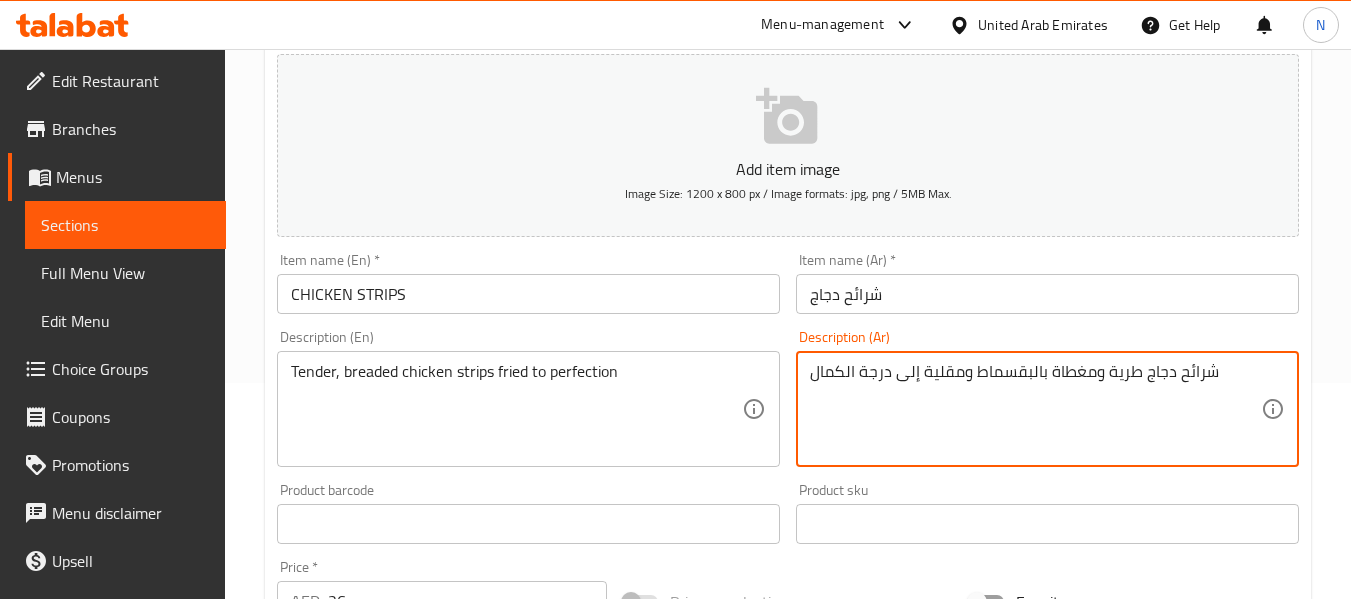 click on "شرائح دجاج طرية ومغطاة بالبقسماط ومقلية إلى درجة الكمال" at bounding box center (1035, 409) 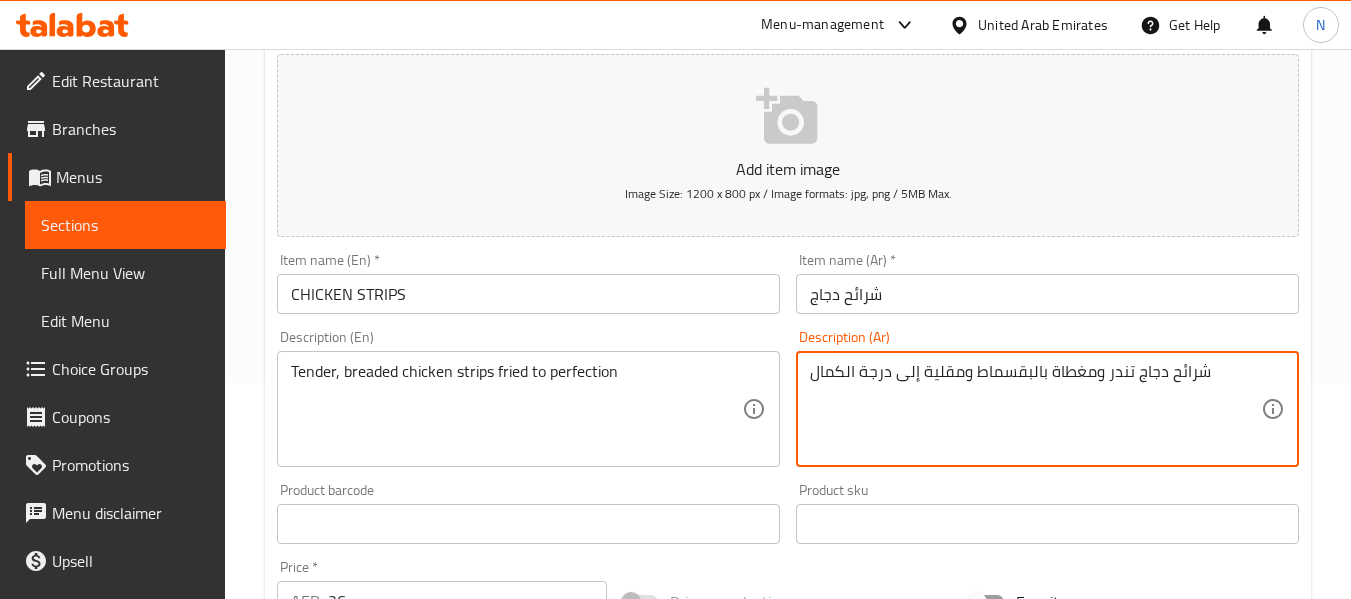 click on "شرائح دجاج تندر ومغطاة بالبقسماط ومقلية إلى درجة الكمال" at bounding box center [1035, 409] 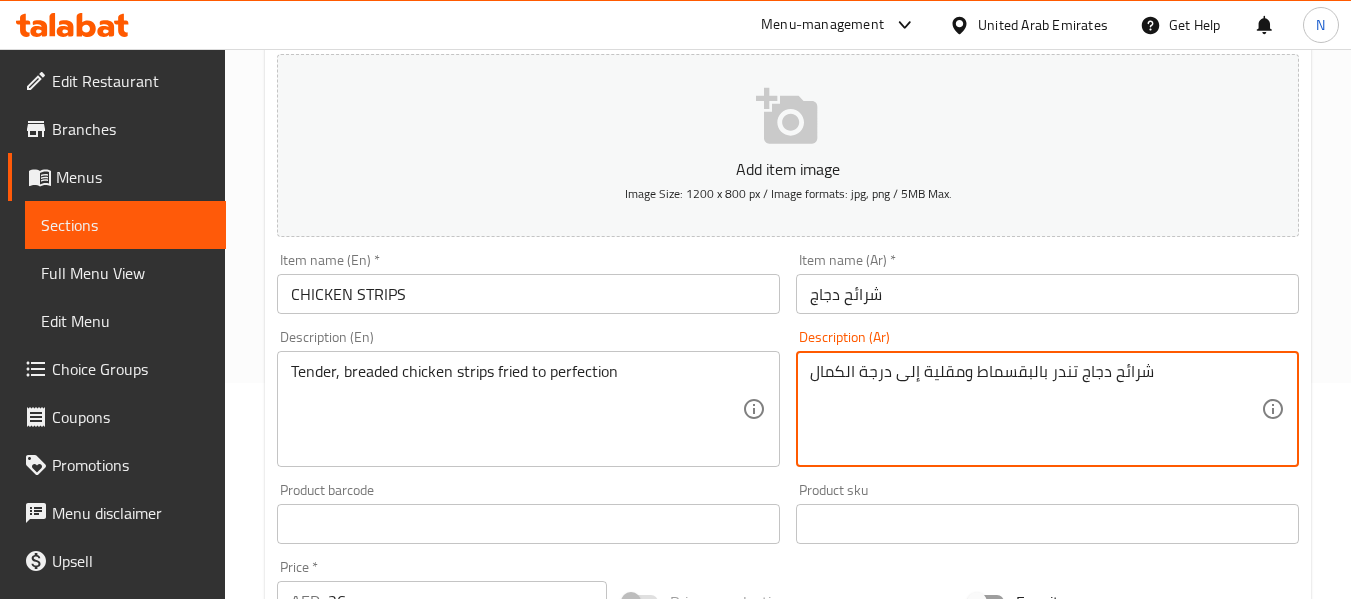 type on "شرائح دجاج تندر بالبقسماط ومقلية إلى درجة الكمال" 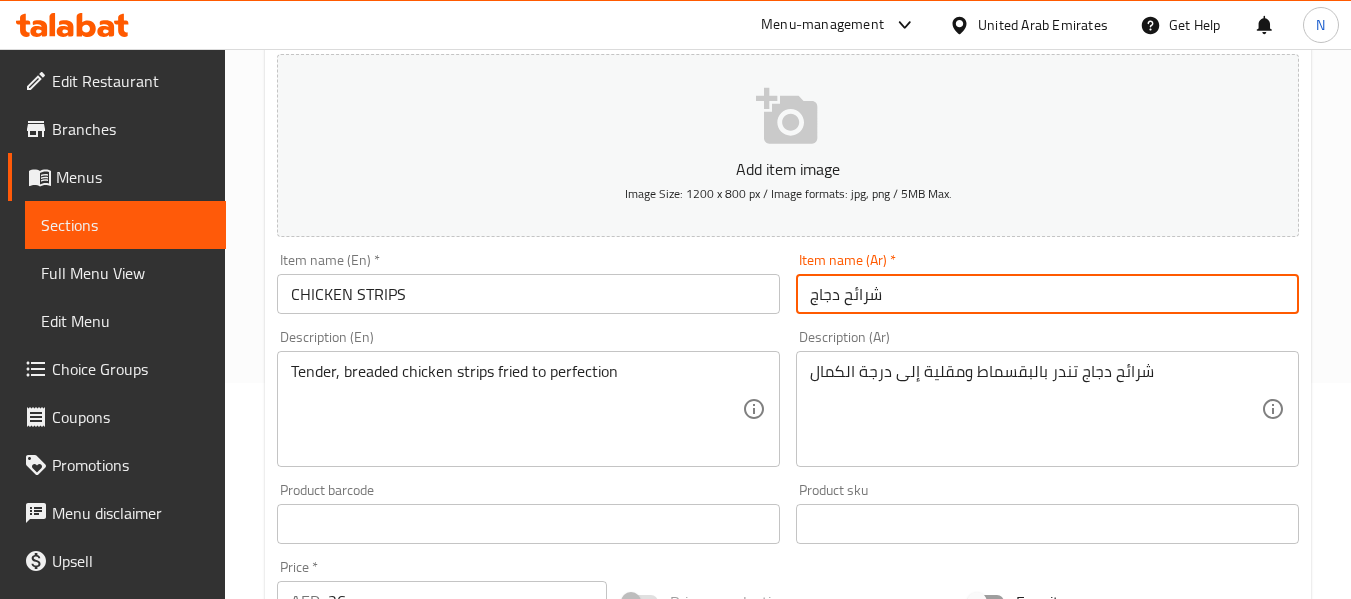 click on "شرائح دجاج" at bounding box center (1047, 294) 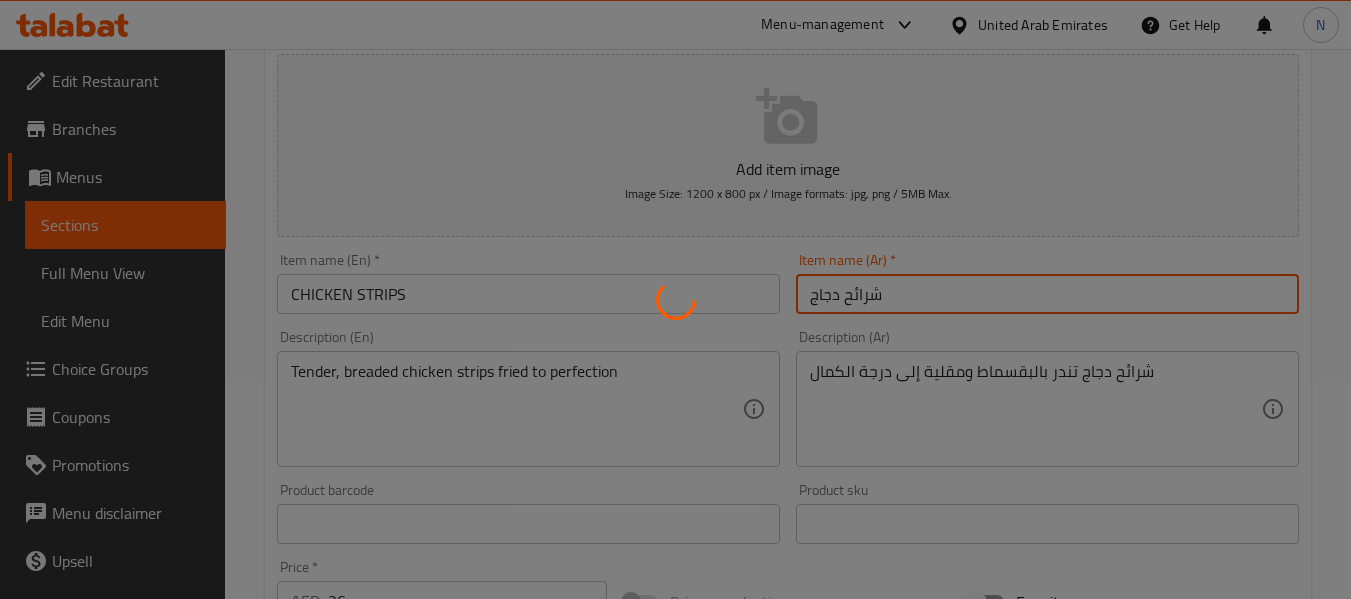 click at bounding box center (675, 299) 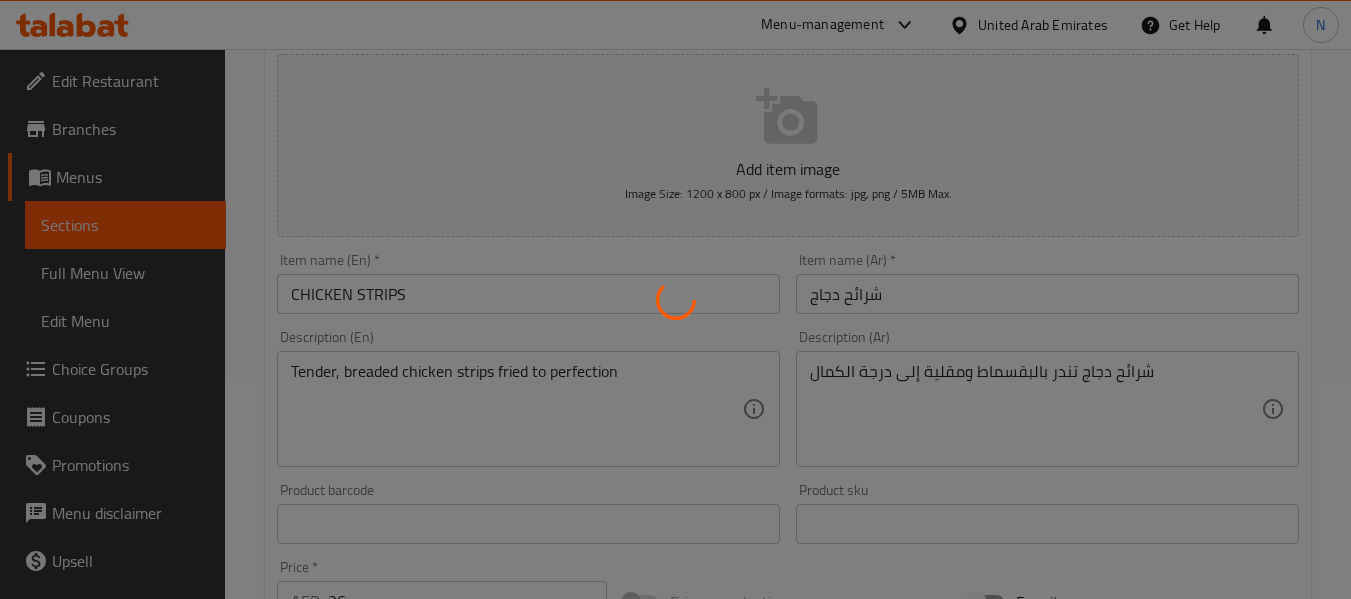 scroll, scrollTop: 0, scrollLeft: 0, axis: both 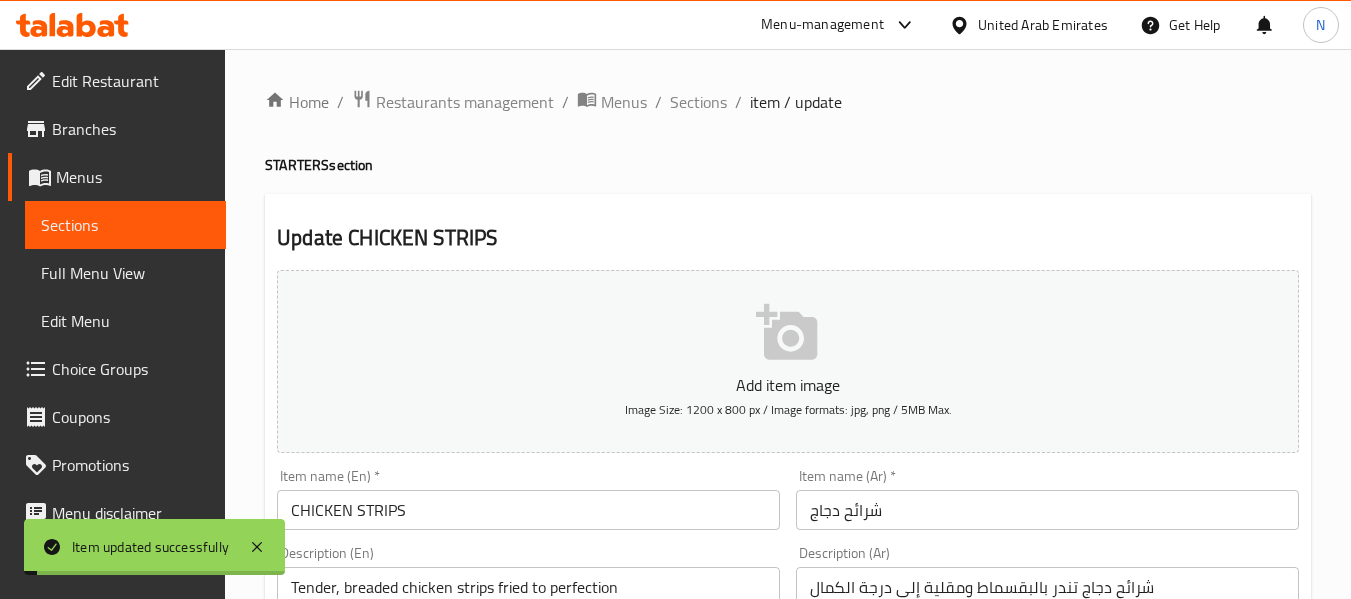 click on "Sections" at bounding box center (698, 102) 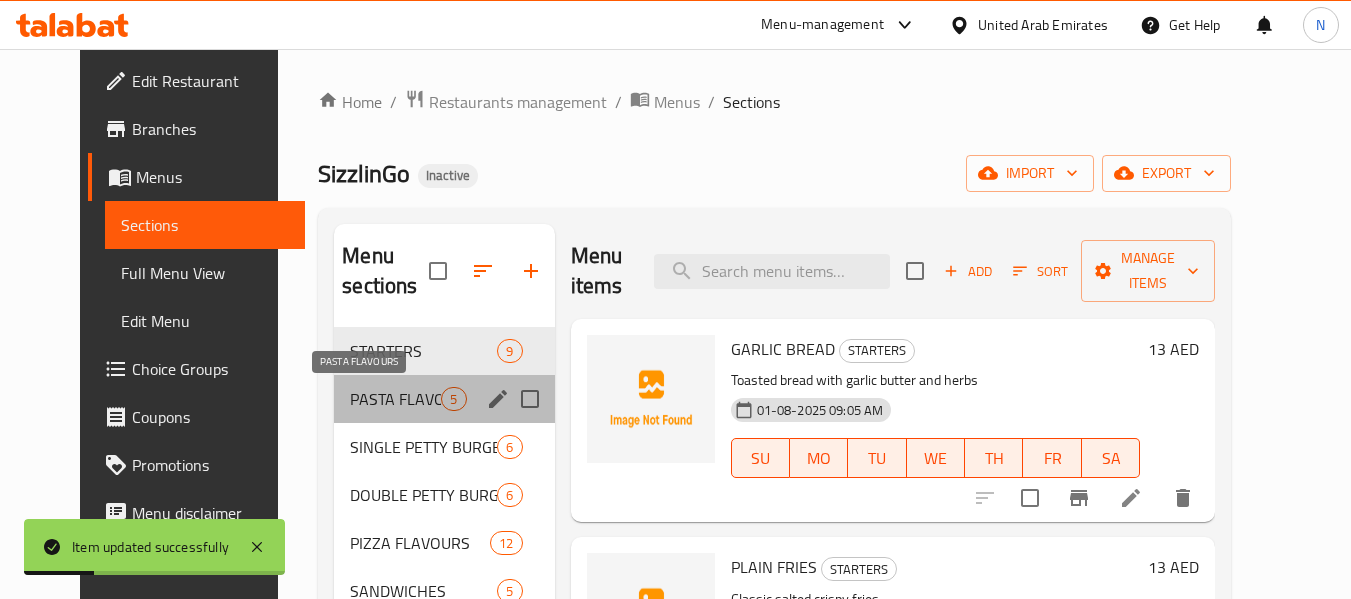click on "PASTA FLAVOURS" at bounding box center (395, 399) 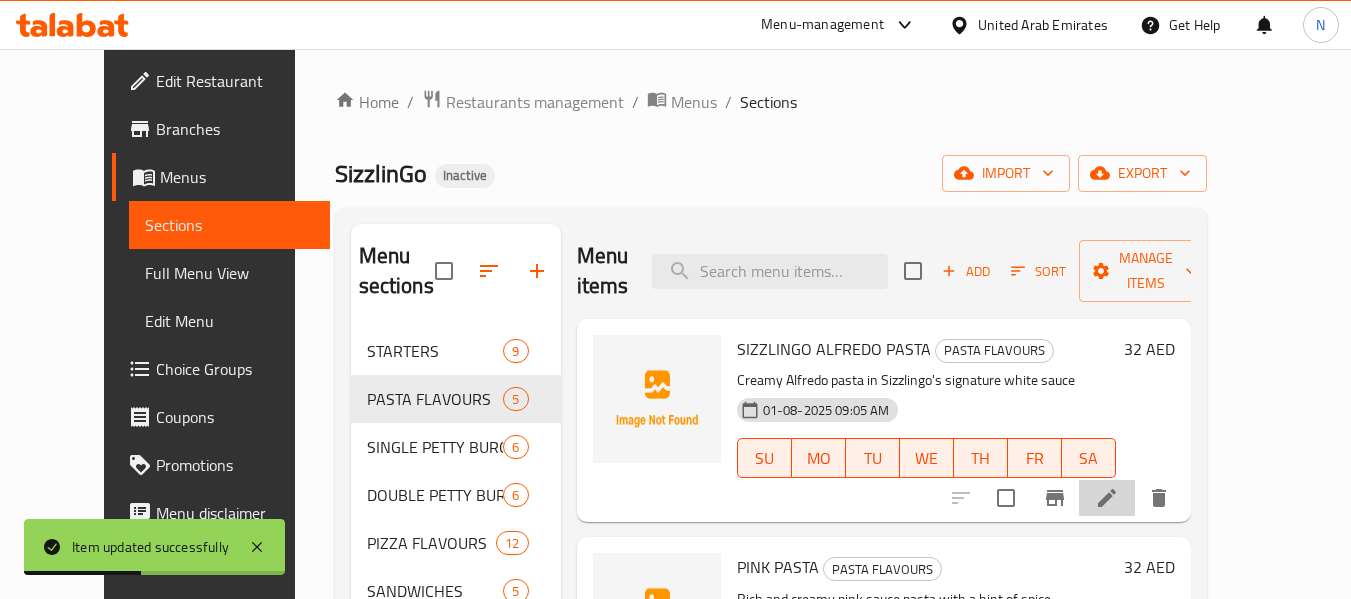 click at bounding box center [1107, 498] 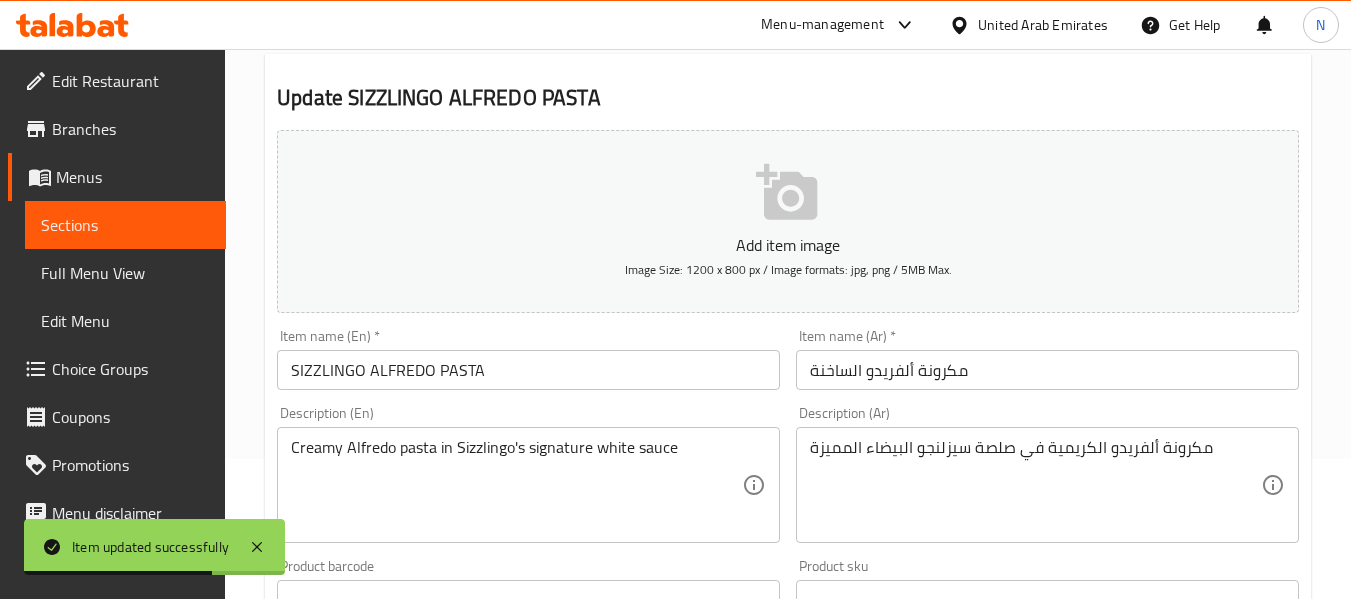 scroll, scrollTop: 143, scrollLeft: 0, axis: vertical 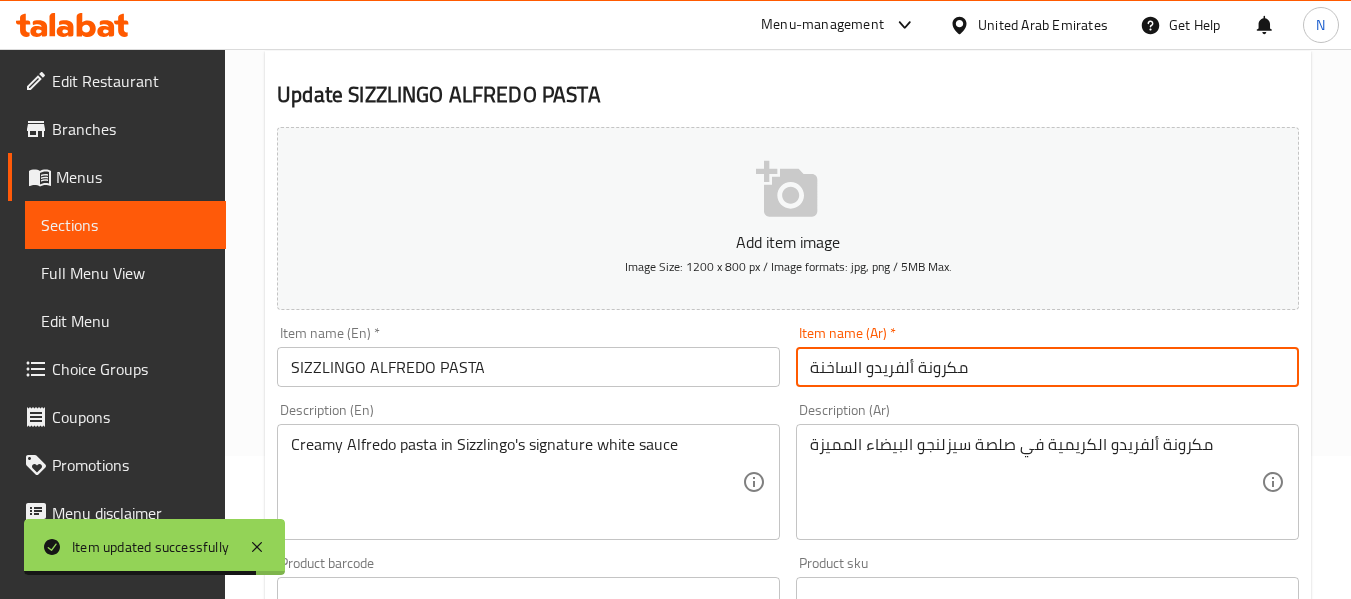 click on "مكرونة ألفريدو الساخنة" at bounding box center (1047, 367) 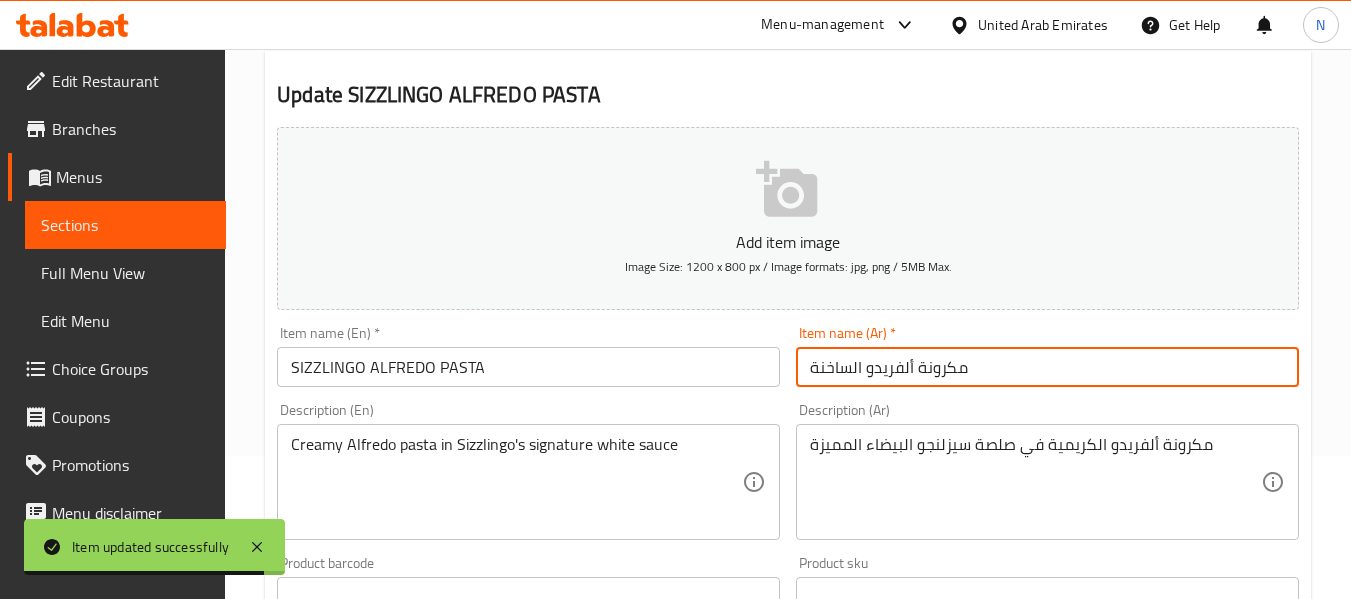 click on "مكرونة ألفريدو الساخنة" at bounding box center [1047, 367] 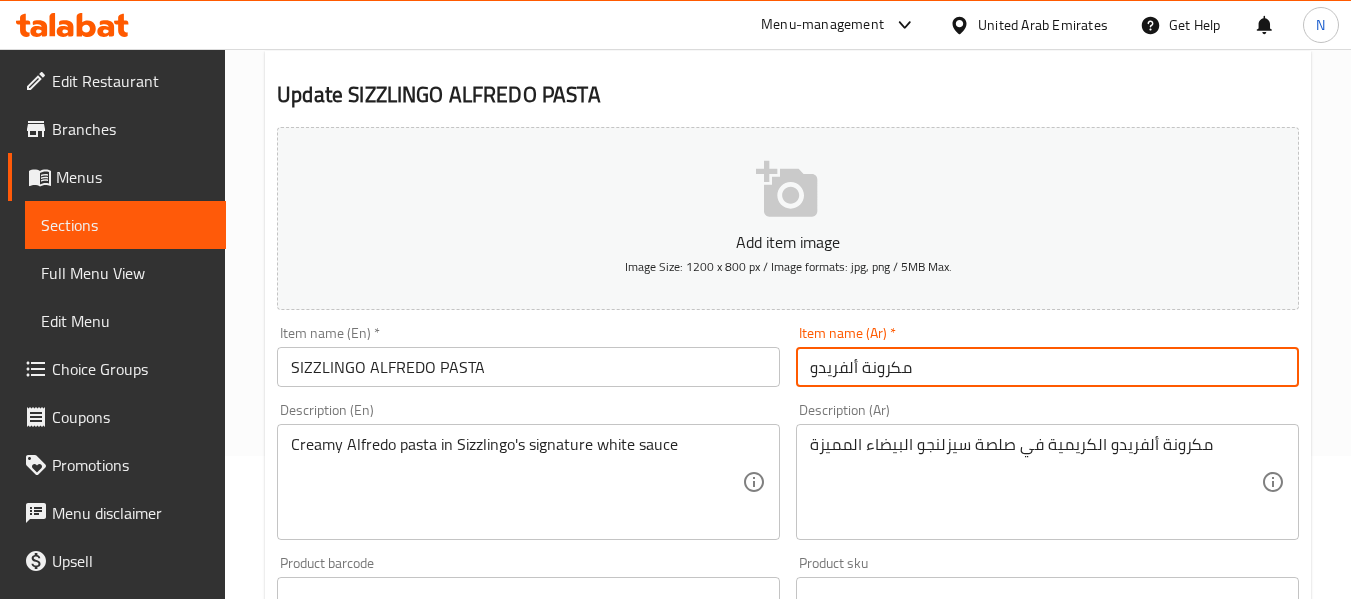 click on "مكرونة ألفريدو" at bounding box center [1047, 367] 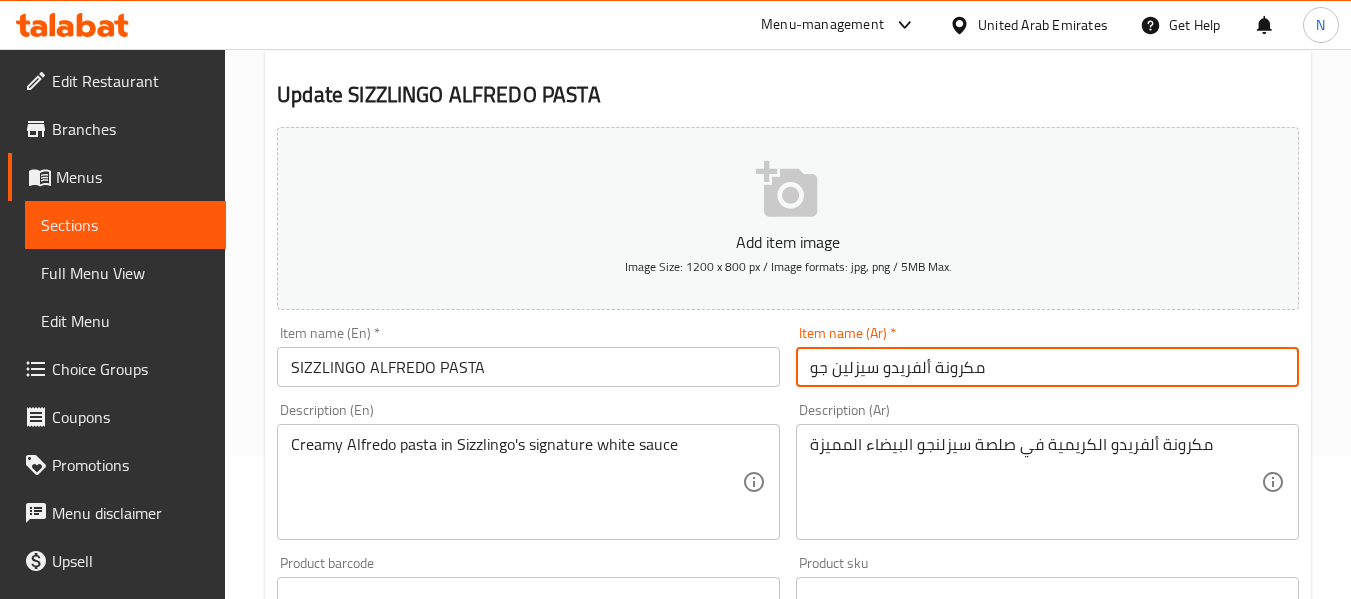 type on "مكرونة ألفريدو سيزلين جو" 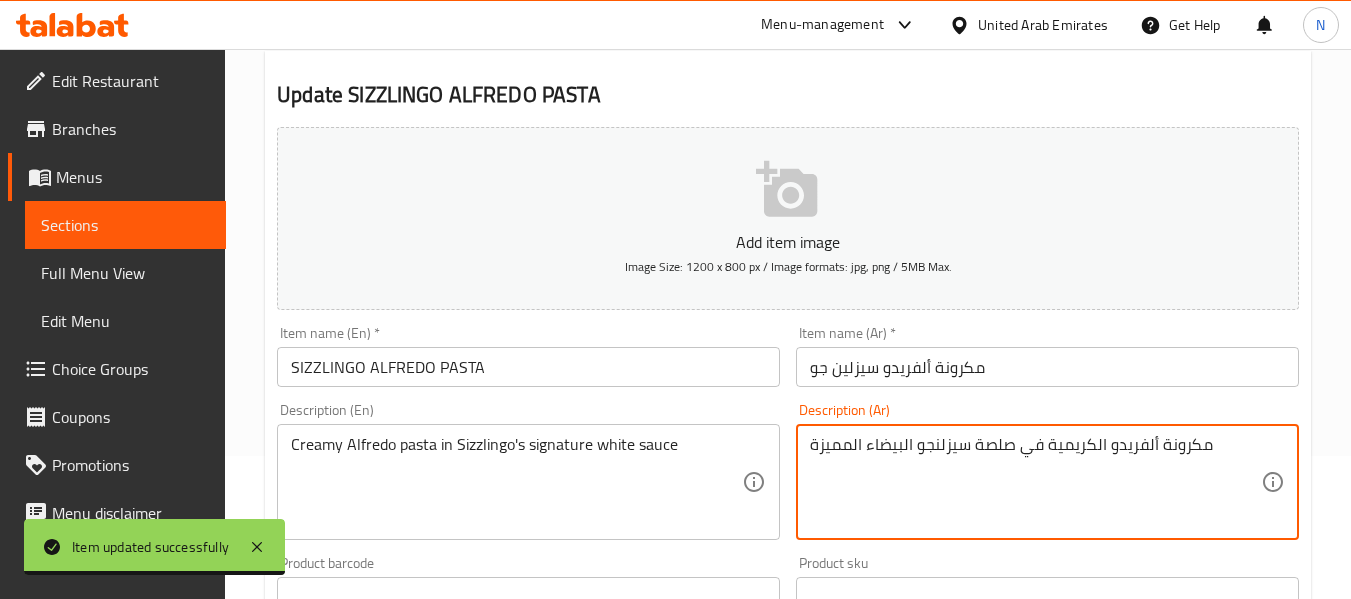 click on "مكرونة ألفريدو الكريمية في صلصة سيزلنجو البيضاء المميزة" at bounding box center (1035, 482) 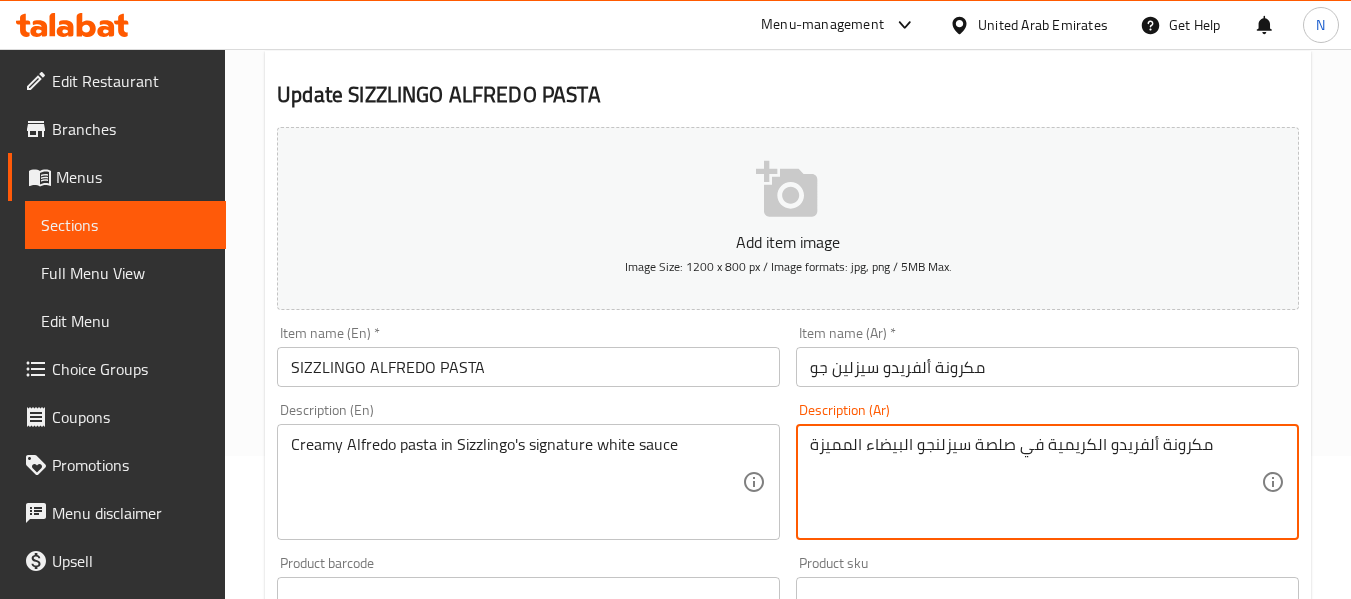 paste on "ن جو" 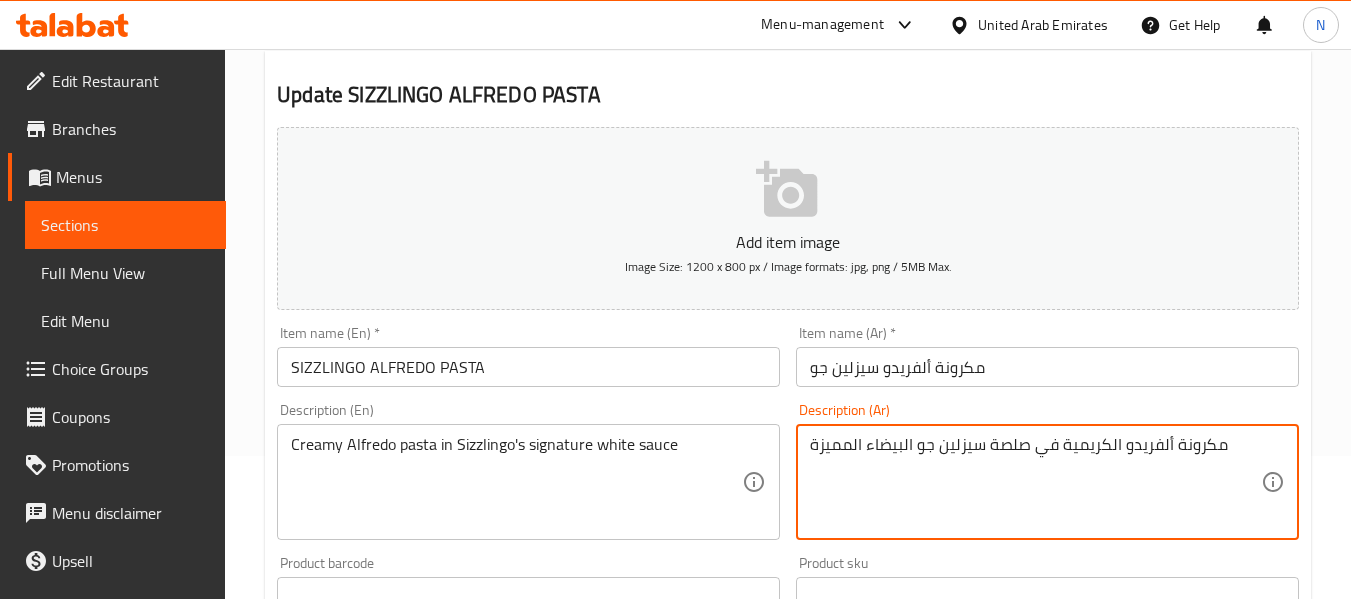 type on "مكرونة ألفريدو الكريمية في صلصة سيزلين جو البيضاء المميزة" 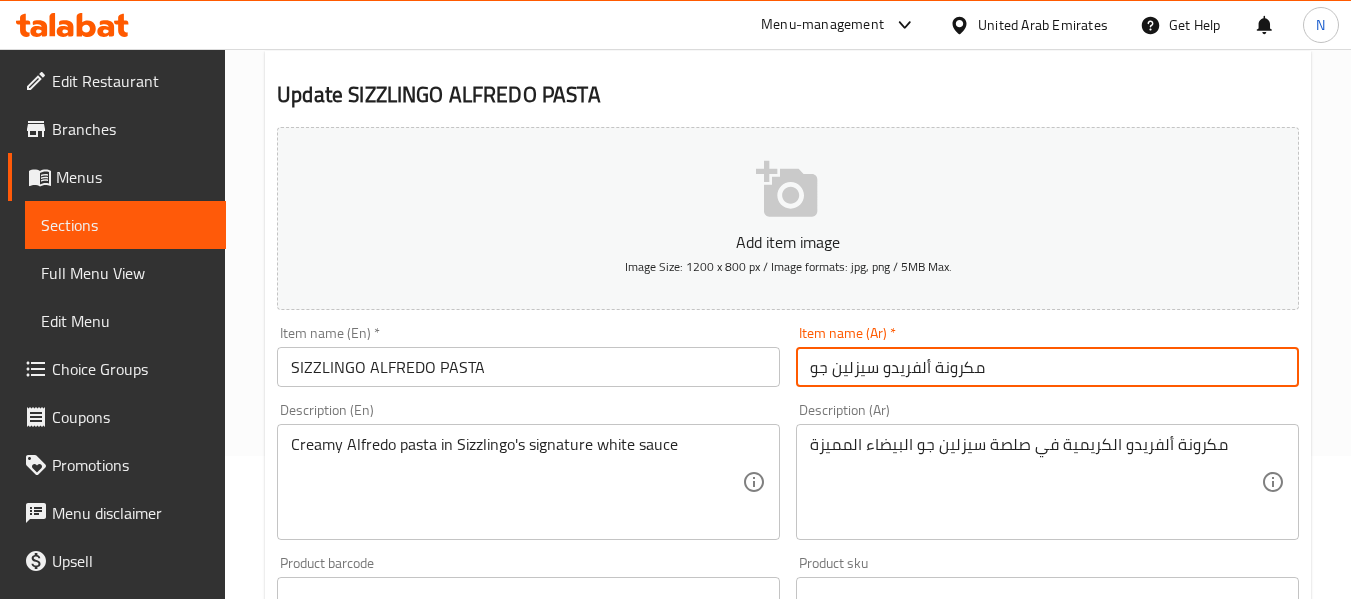click on "Update" at bounding box center [398, 1183] 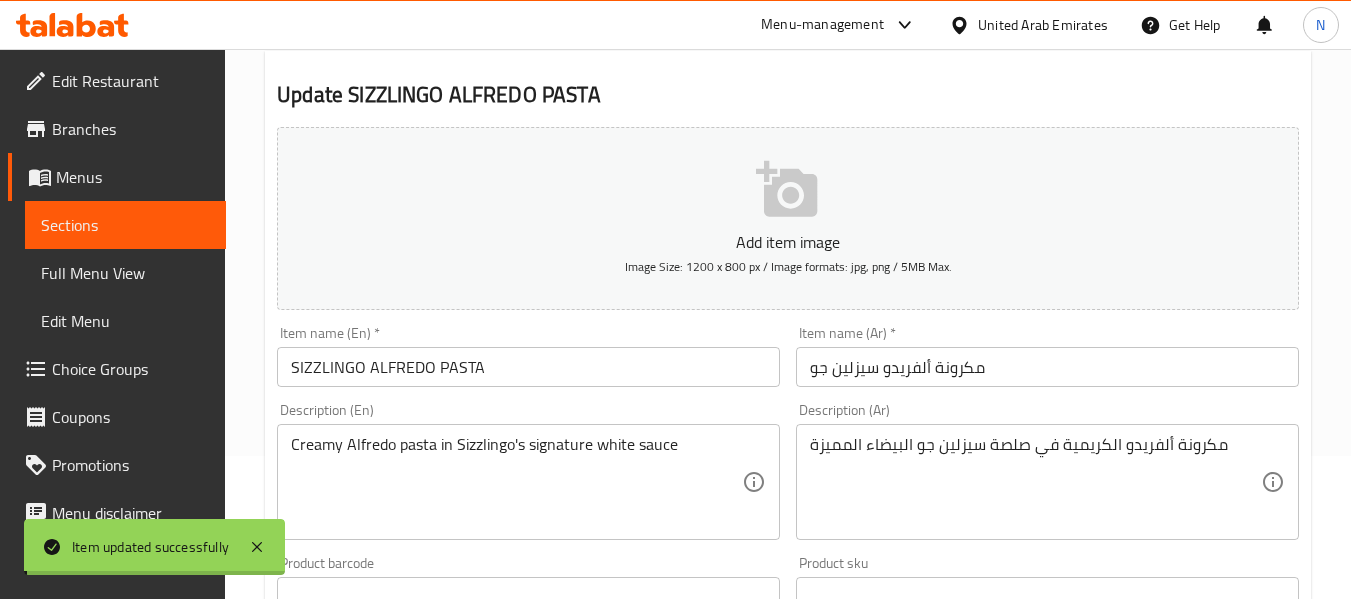 click on "Home / Restaurants management / Menus / Sections / item / update PASTA FLAVOURS  section Update SIZZLINGO ALFREDO PASTA Add item image Image Size: 1200 x 800 px / Image formats: jpg, png / 5MB Max. Item name (En)   * SIZZLINGO ALFREDO PASTA Item name (En)  * Item name (Ar)   * مكرونة ألفريدو سيزلين جو Item name (Ar)  * Description (En) Creamy Alfredo pasta in Sizzlingo's signature white sauce Description (En) Description (Ar) مكرونة ألفريدو الكريمية في صلصة سيزلين جو البيضاء المميزة Description (Ar) Product barcode Product barcode Product sku Product sku Price   * AED 32 Price  * Price on selection Free item Start Date Start Date End Date End Date Available Days SU MO TU WE TH FR SA Available from ​ ​ Available to ​ ​ Status Active Inactive Exclude from GEM Variations & Choices Add variant ASSIGN CHOICE GROUP Update" at bounding box center [788, 588] 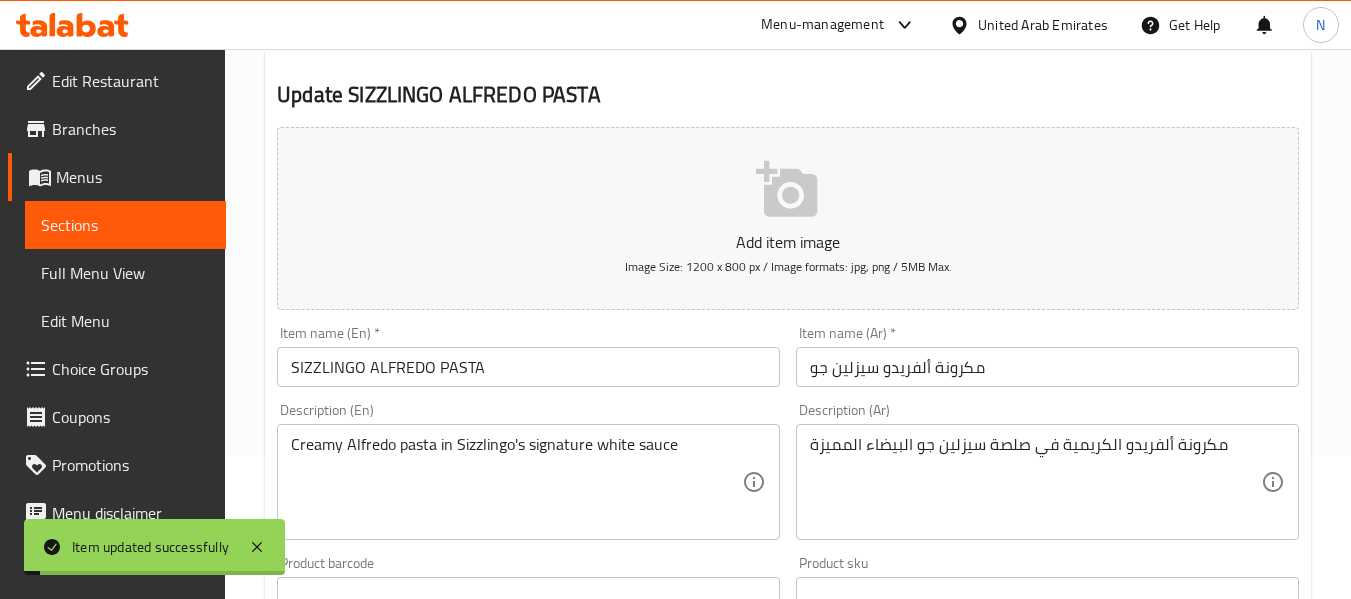 scroll, scrollTop: 0, scrollLeft: 0, axis: both 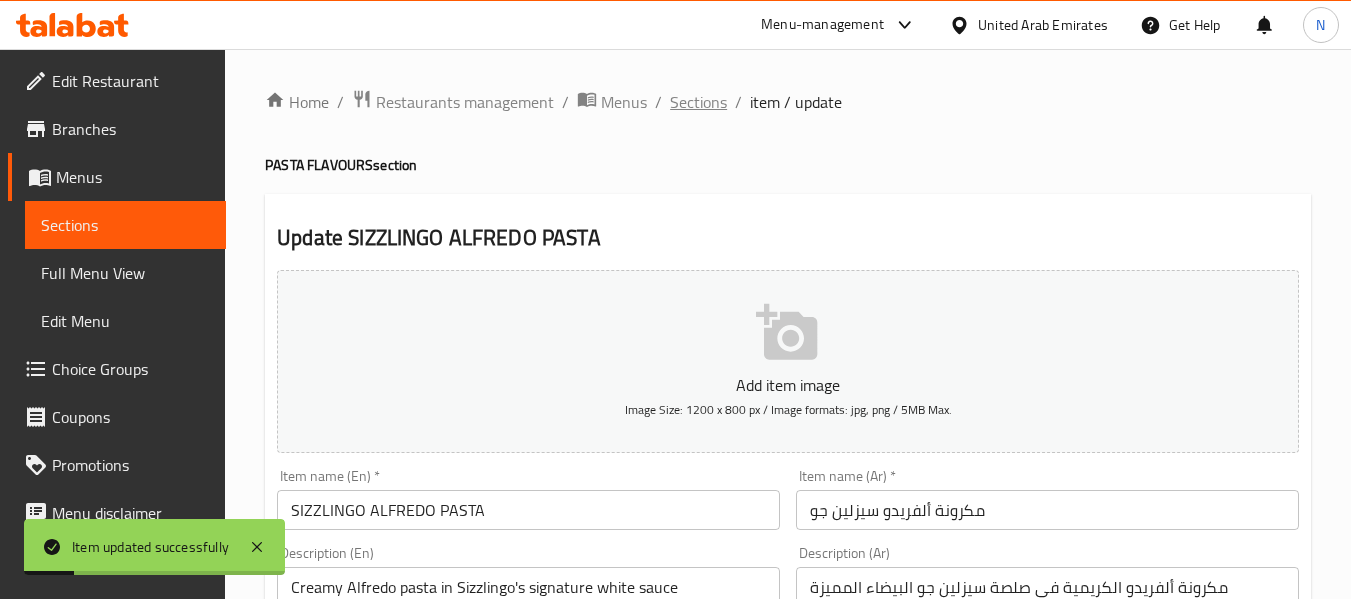 click on "Sections" at bounding box center (698, 102) 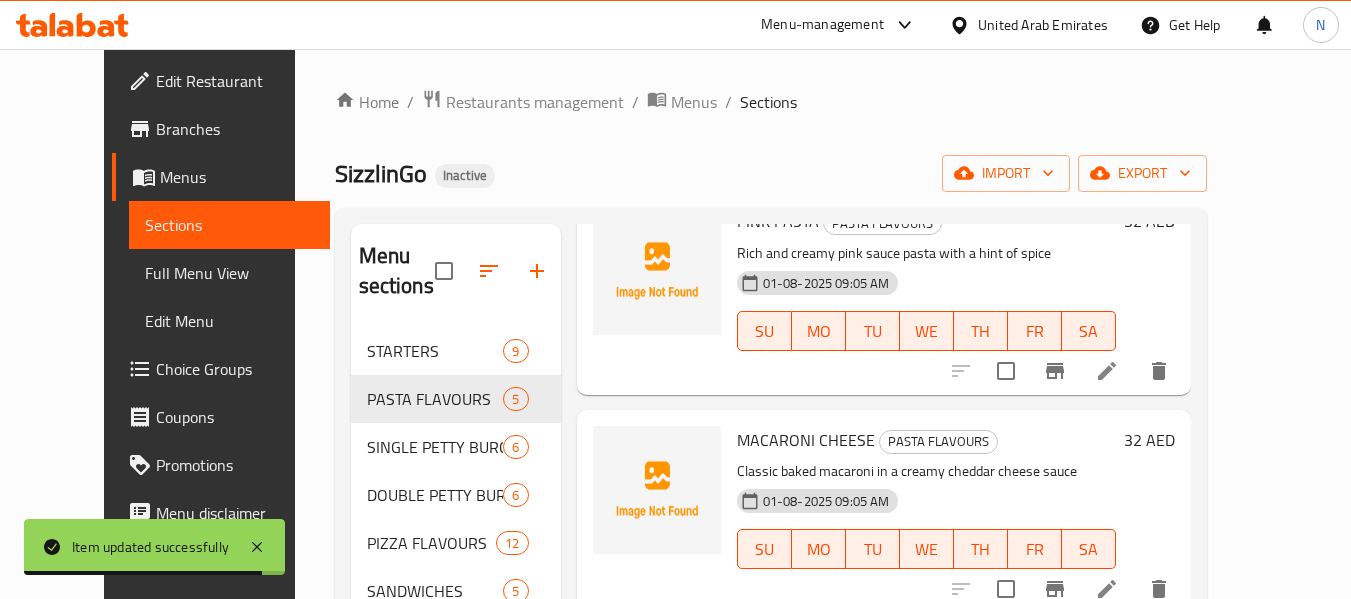 scroll, scrollTop: 532, scrollLeft: 0, axis: vertical 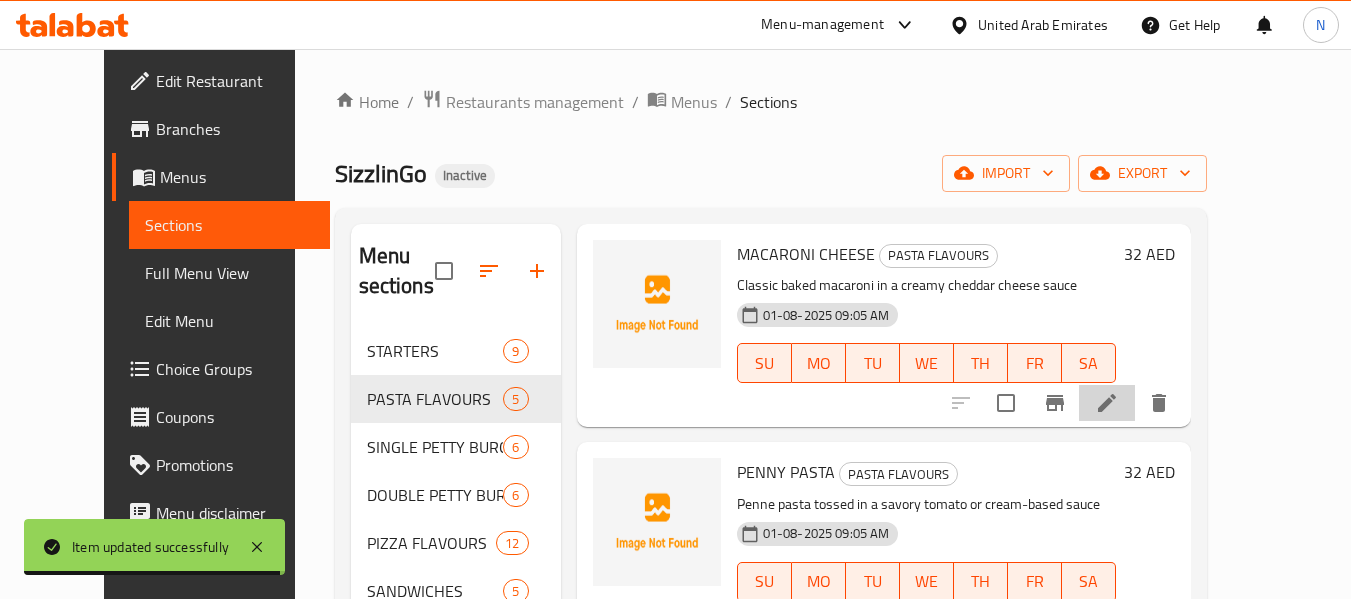 click at bounding box center [1107, 403] 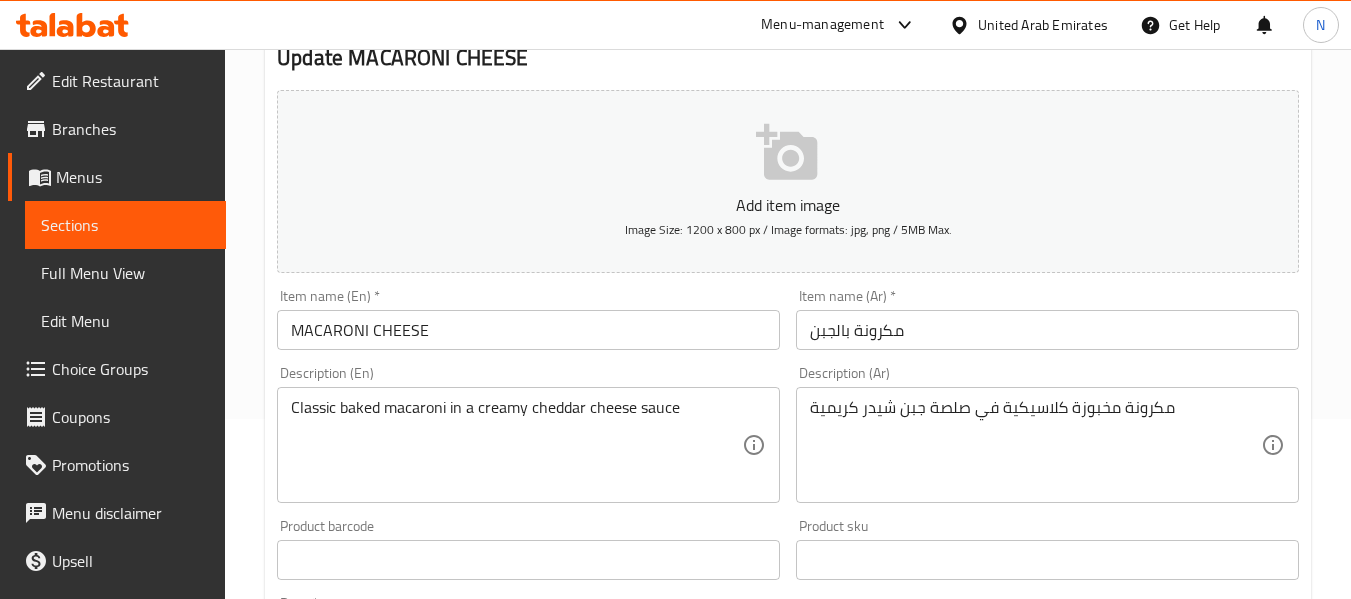 scroll, scrollTop: 181, scrollLeft: 0, axis: vertical 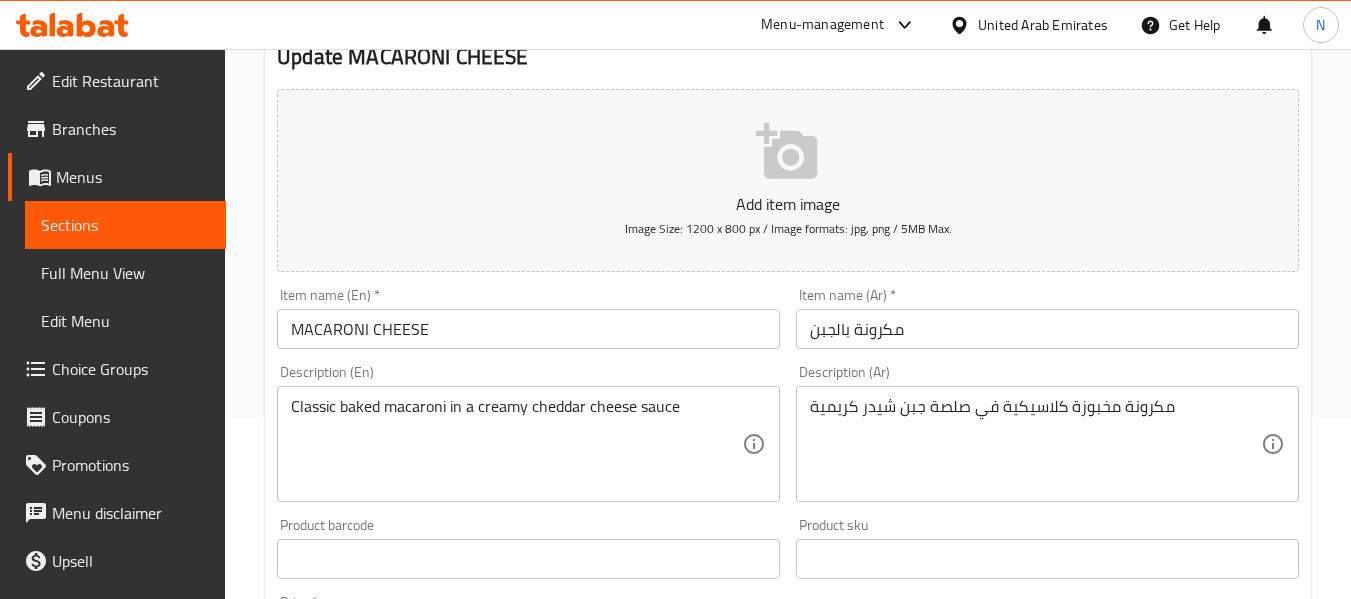 click on "مكرونة بالجبن" at bounding box center [1047, 329] 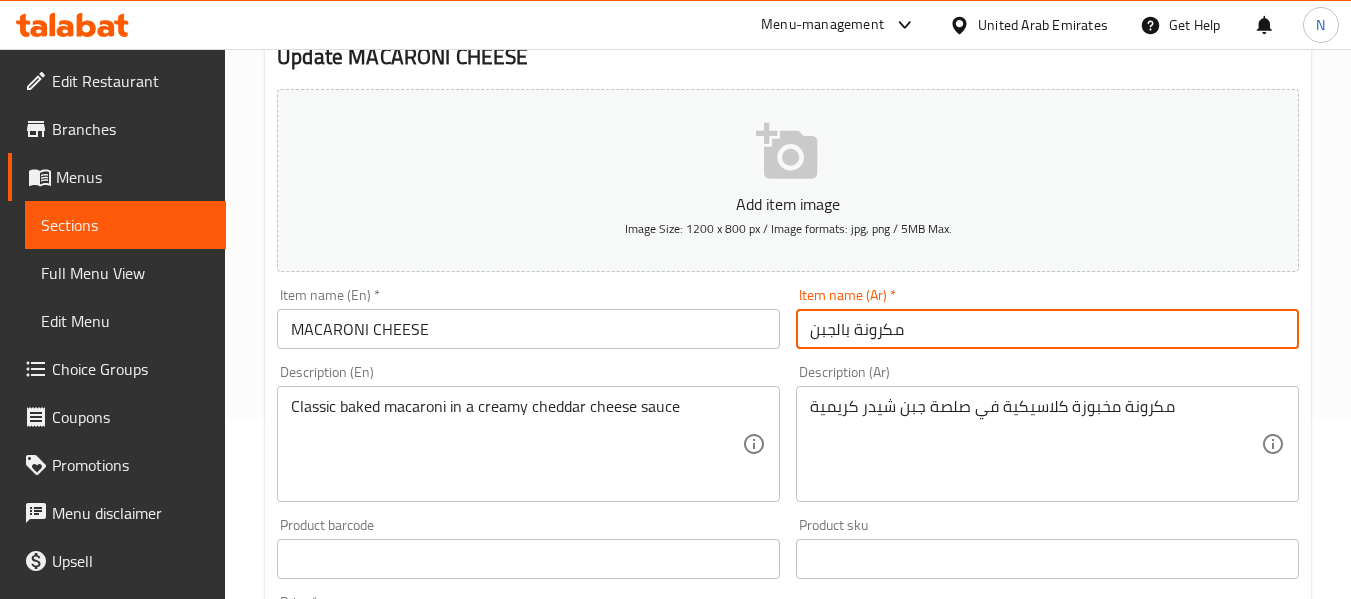 click on "مكرونة بالجبن" at bounding box center [1047, 329] 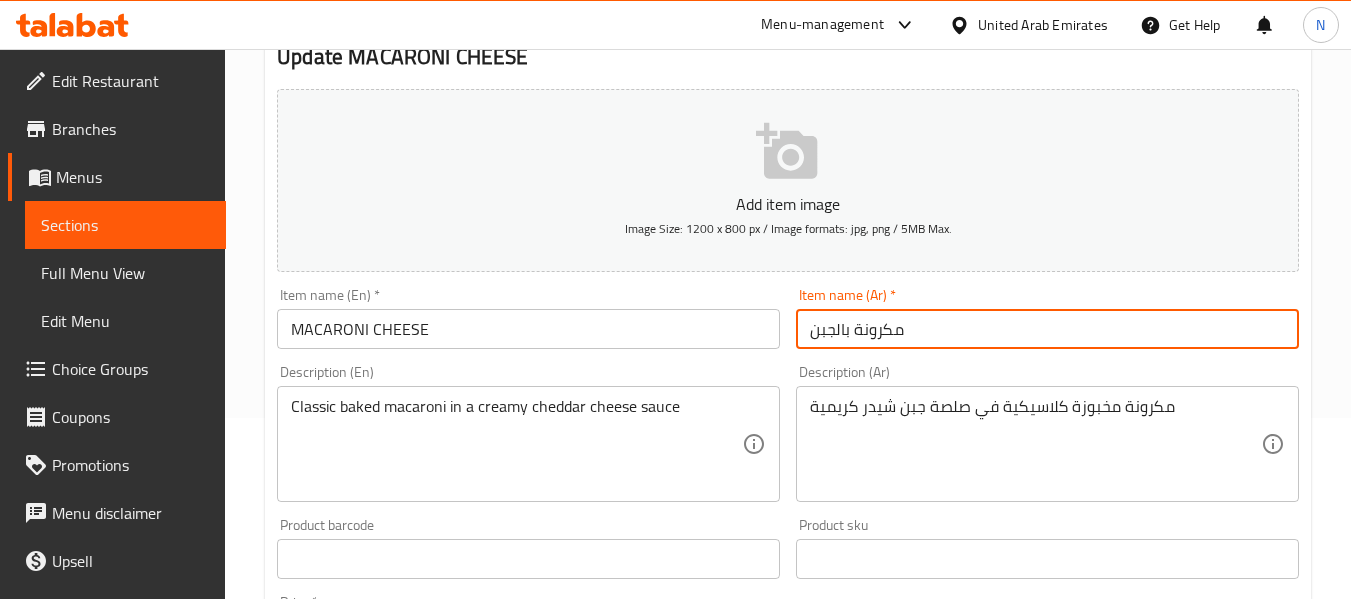 click on "مكرونة بالجبن" at bounding box center [1047, 329] 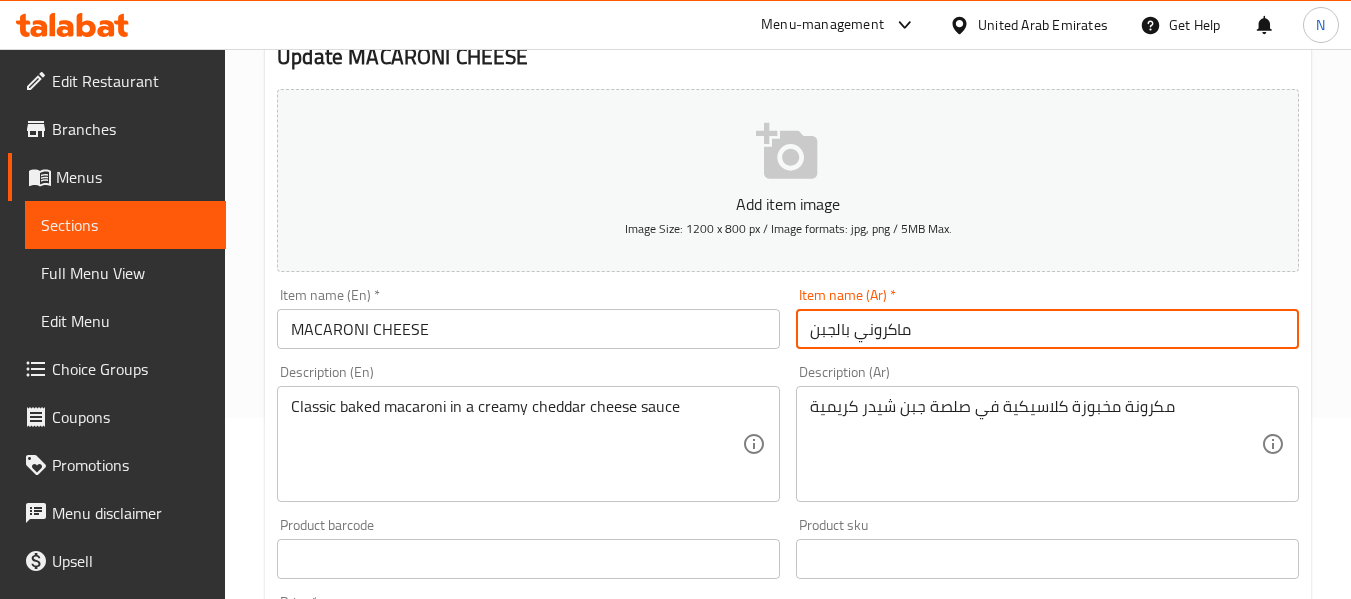 click on "ماكروني بالجبن" at bounding box center [1047, 329] 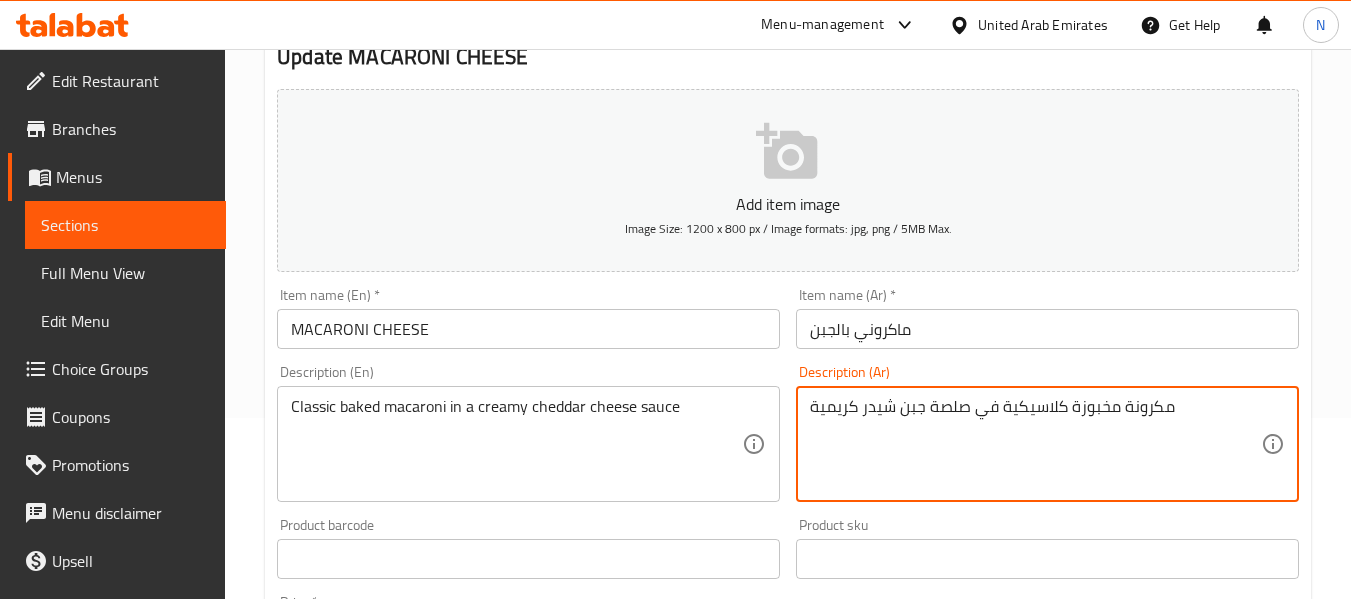 click on "مكرونة مخبوزة كلاسيكية في صلصة جبن شيدر كريمية" at bounding box center [1035, 444] 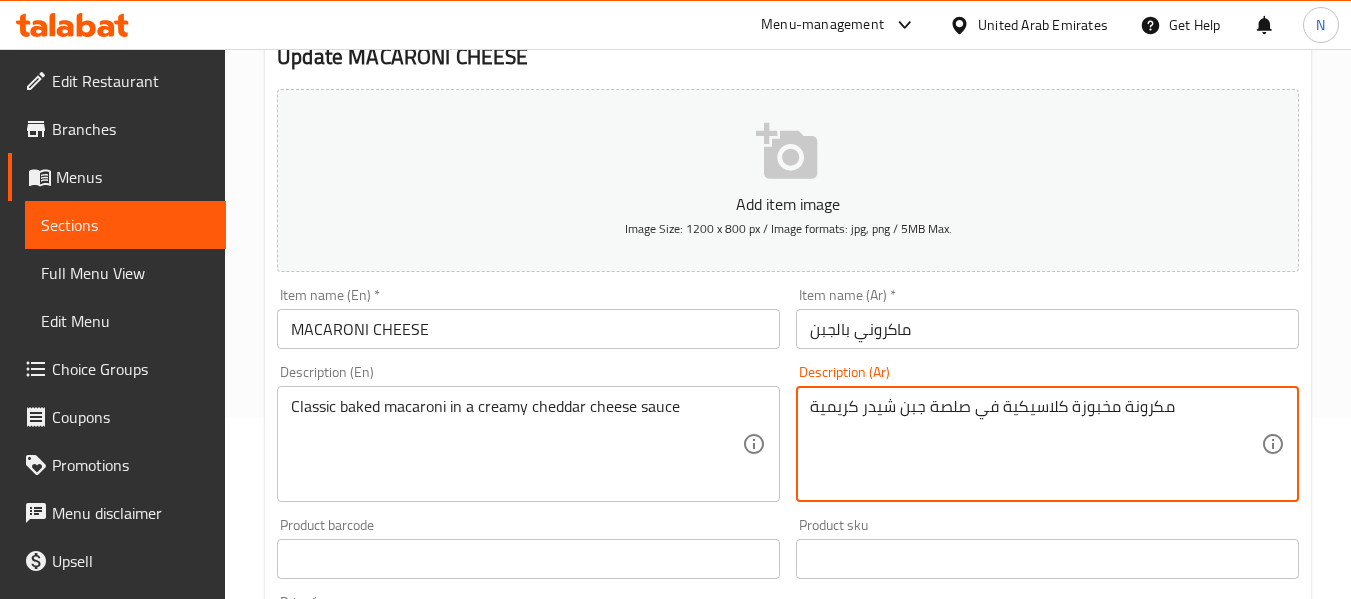 paste on "اكروني" 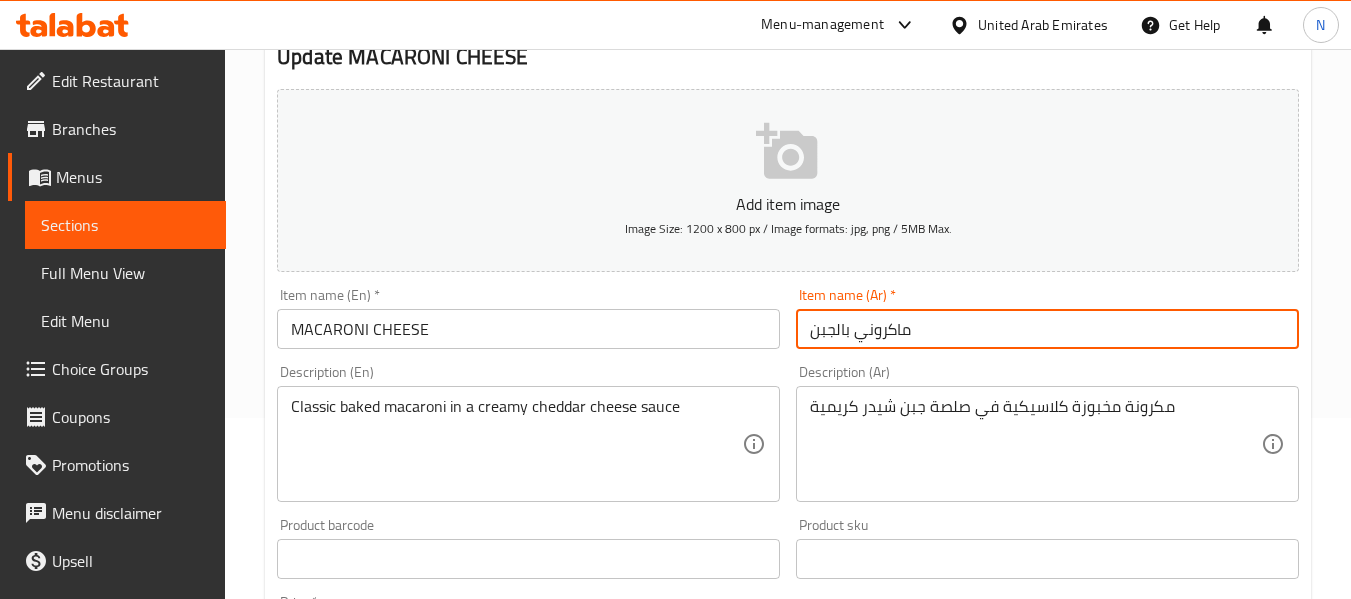 click on "ماكروني بالجبن" at bounding box center (1047, 329) 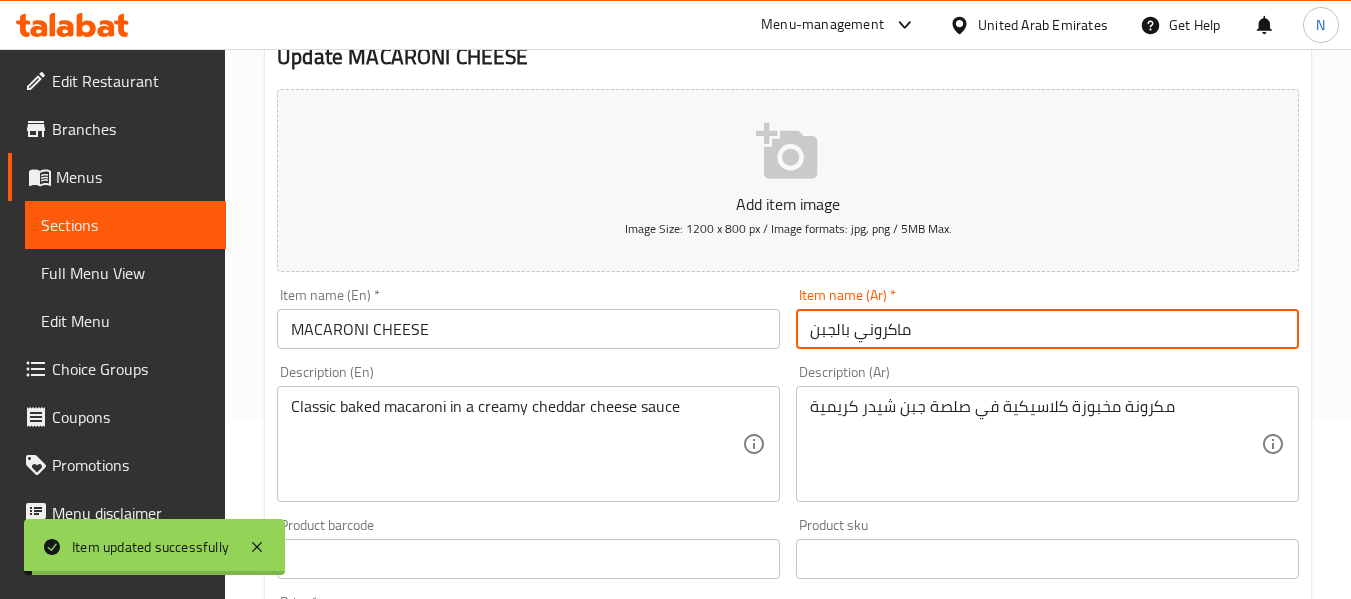 scroll, scrollTop: 0, scrollLeft: 0, axis: both 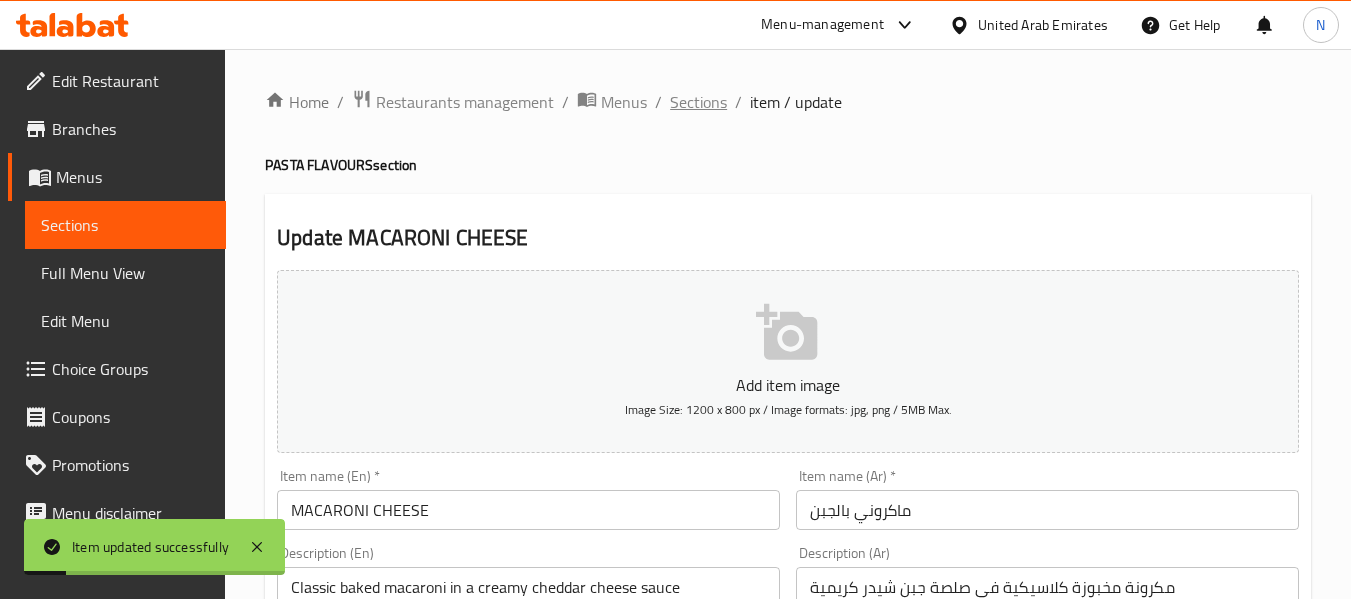 click on "Sections" at bounding box center (698, 102) 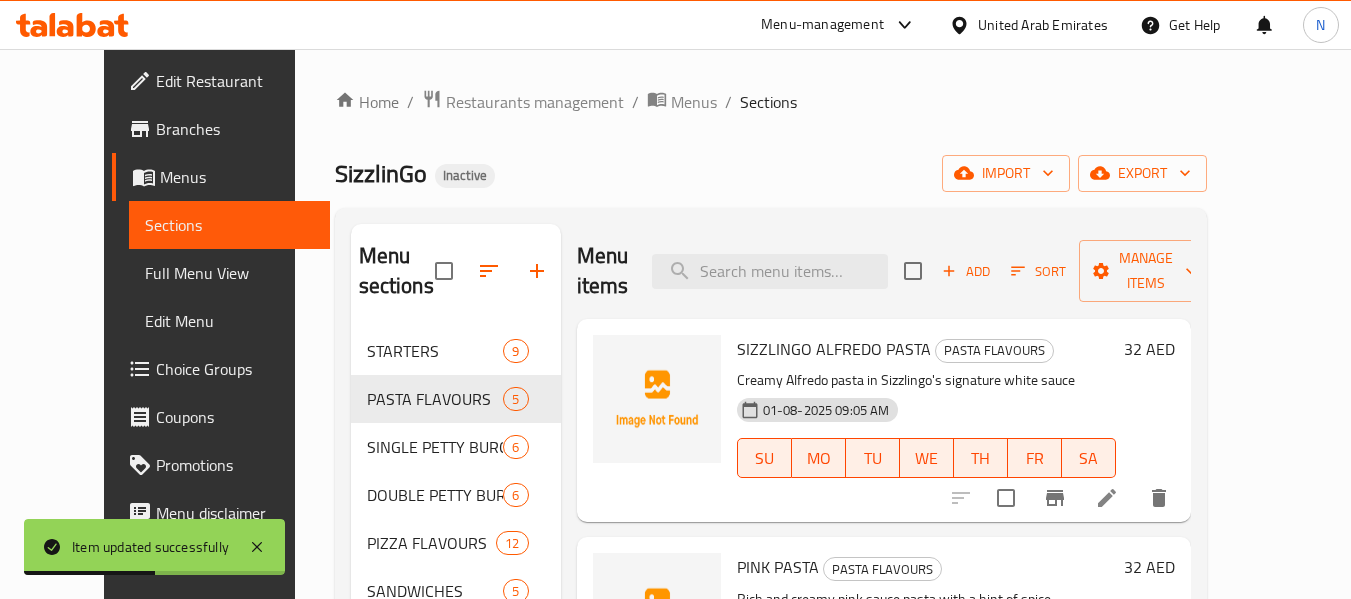 scroll, scrollTop: 280, scrollLeft: 0, axis: vertical 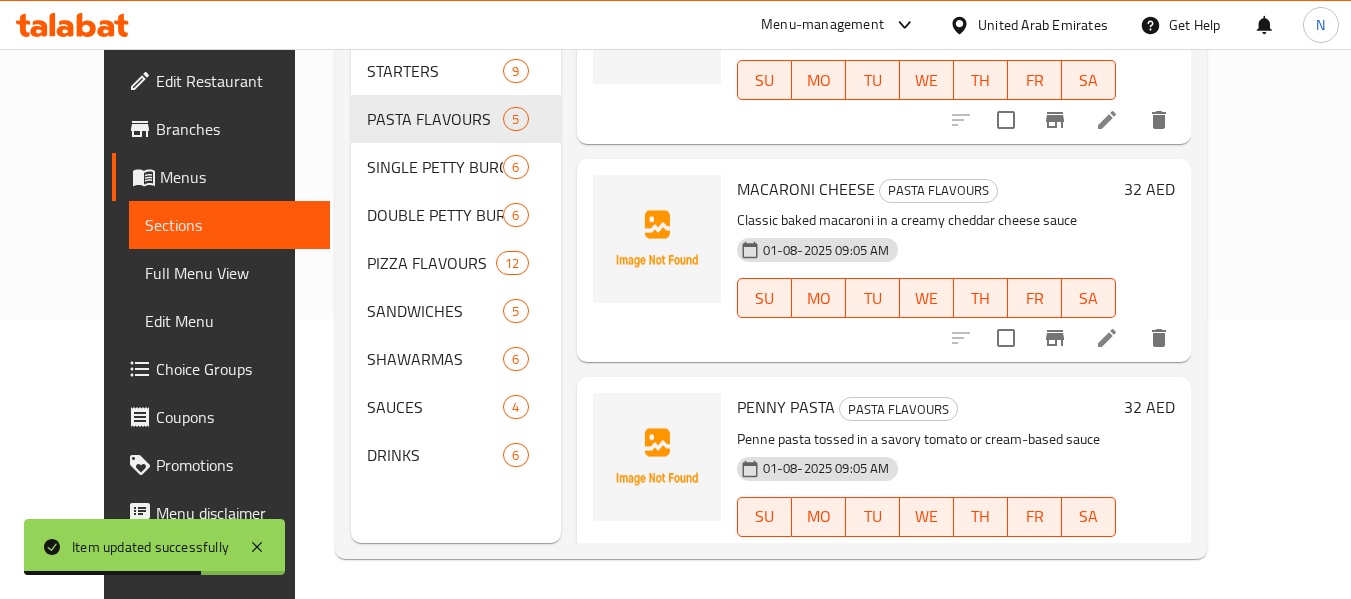 drag, startPoint x: 1181, startPoint y: 361, endPoint x: 1184, endPoint y: 350, distance: 11.401754 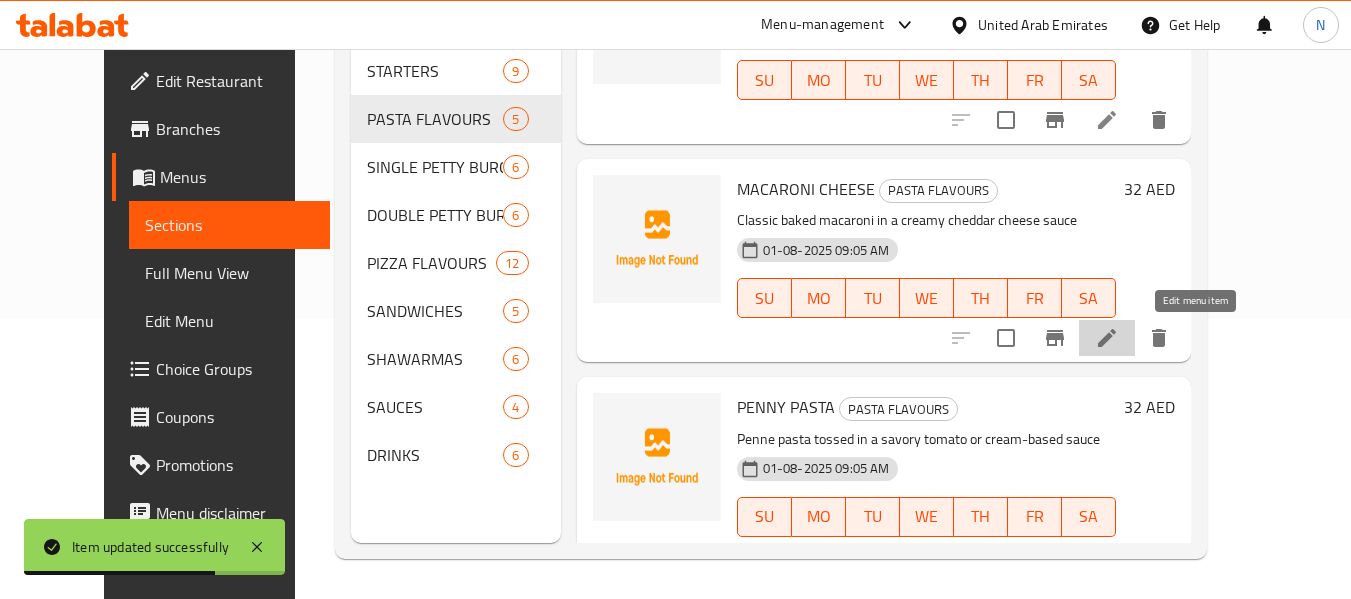 click 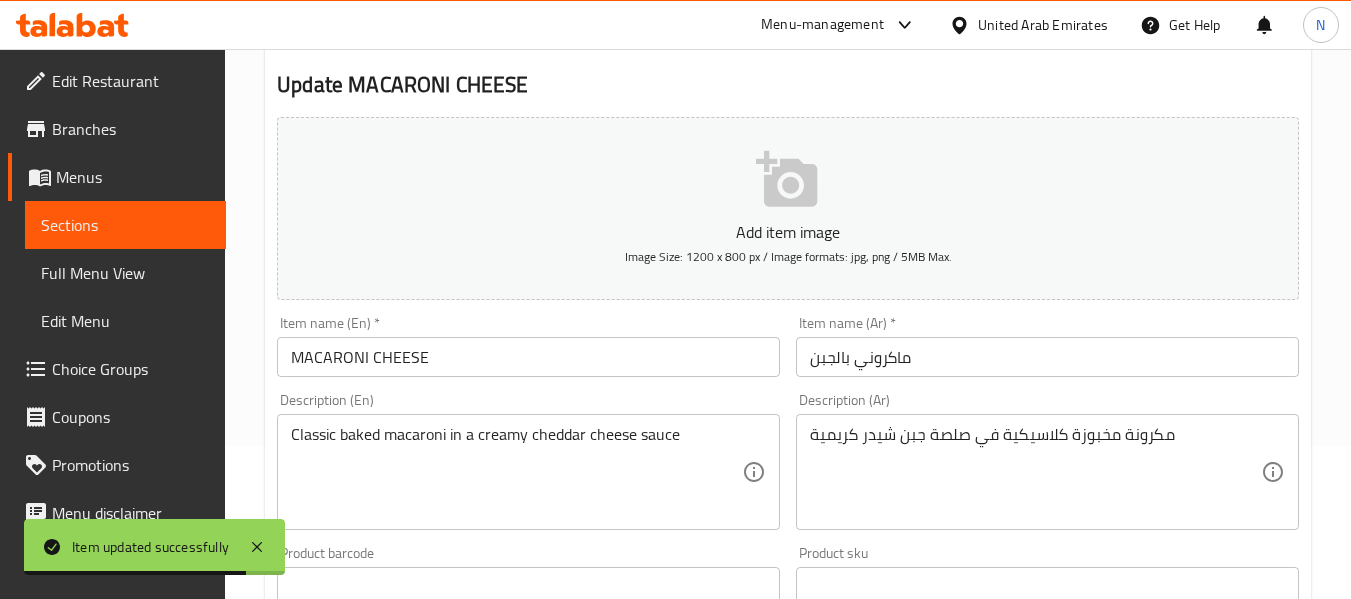 scroll, scrollTop: 154, scrollLeft: 0, axis: vertical 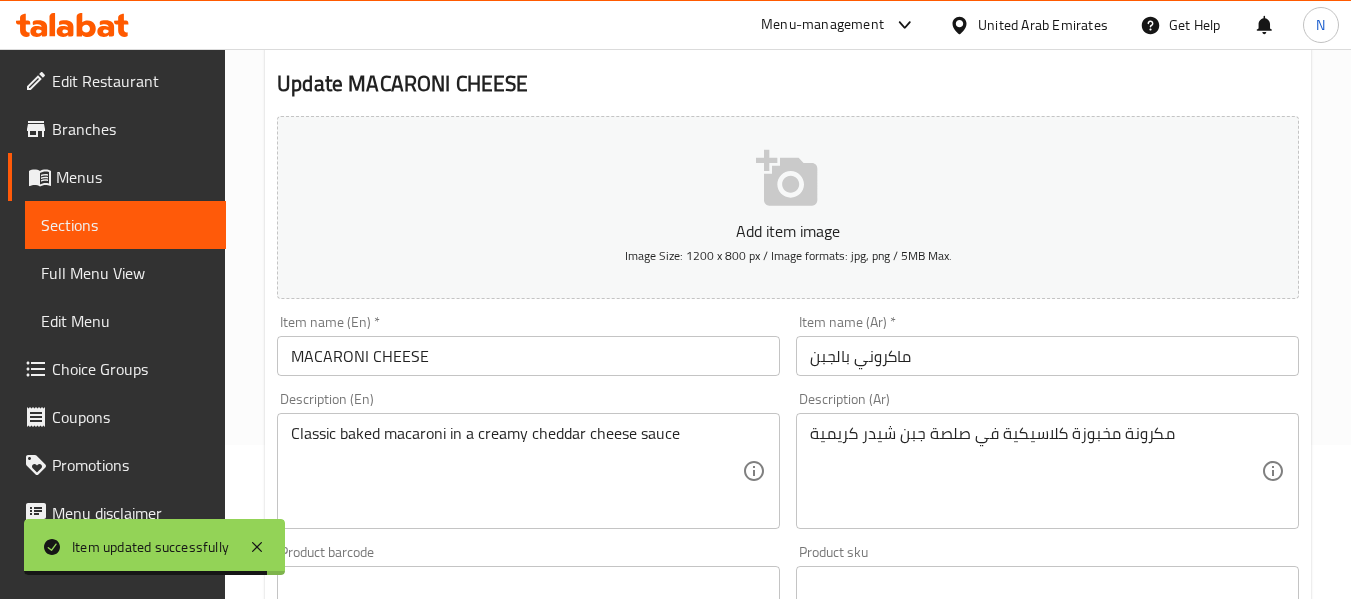 click on "ماكروني بالجبن" at bounding box center (1047, 356) 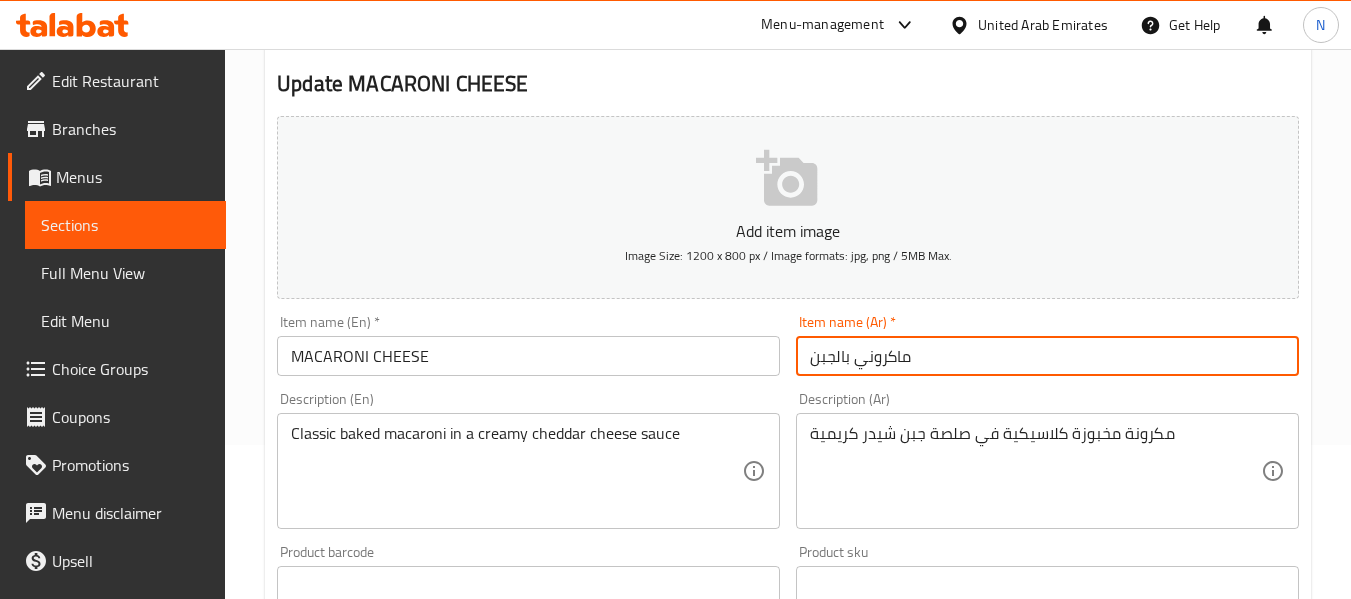 drag, startPoint x: 883, startPoint y: 361, endPoint x: 871, endPoint y: 350, distance: 16.27882 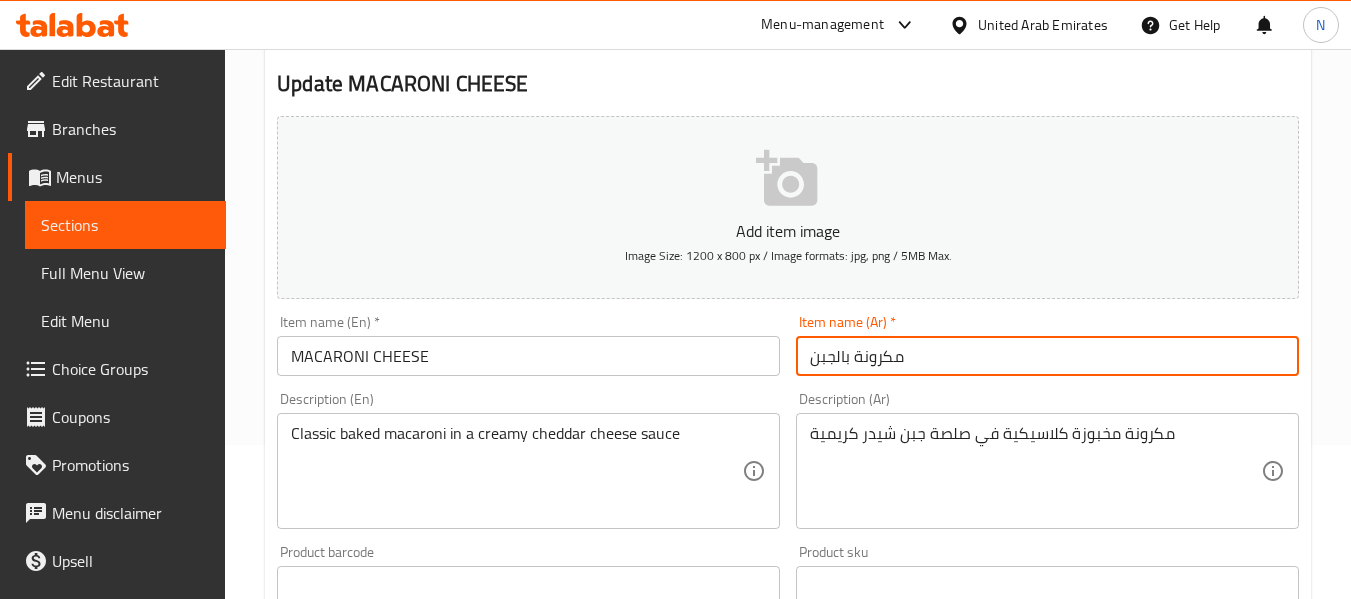 type on "مكرونة بالجبن" 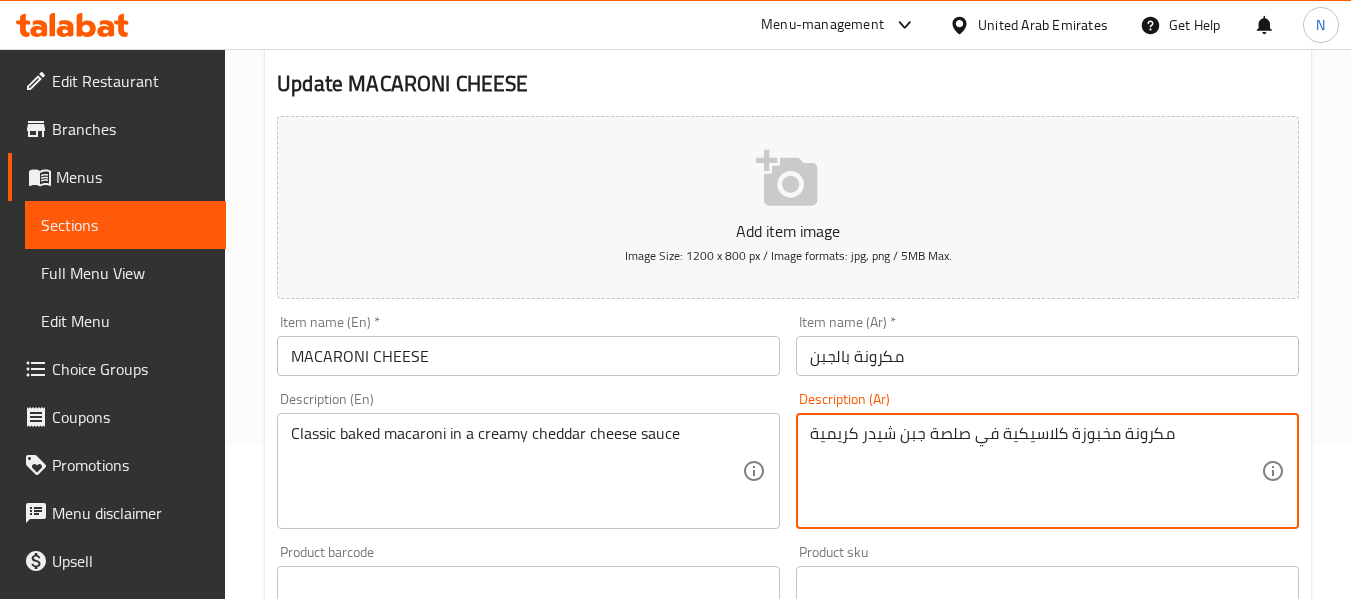 click on "مكرونة مخبوزة كلاسيكية في صلصة جبن شيدر كريمية" at bounding box center (1035, 471) 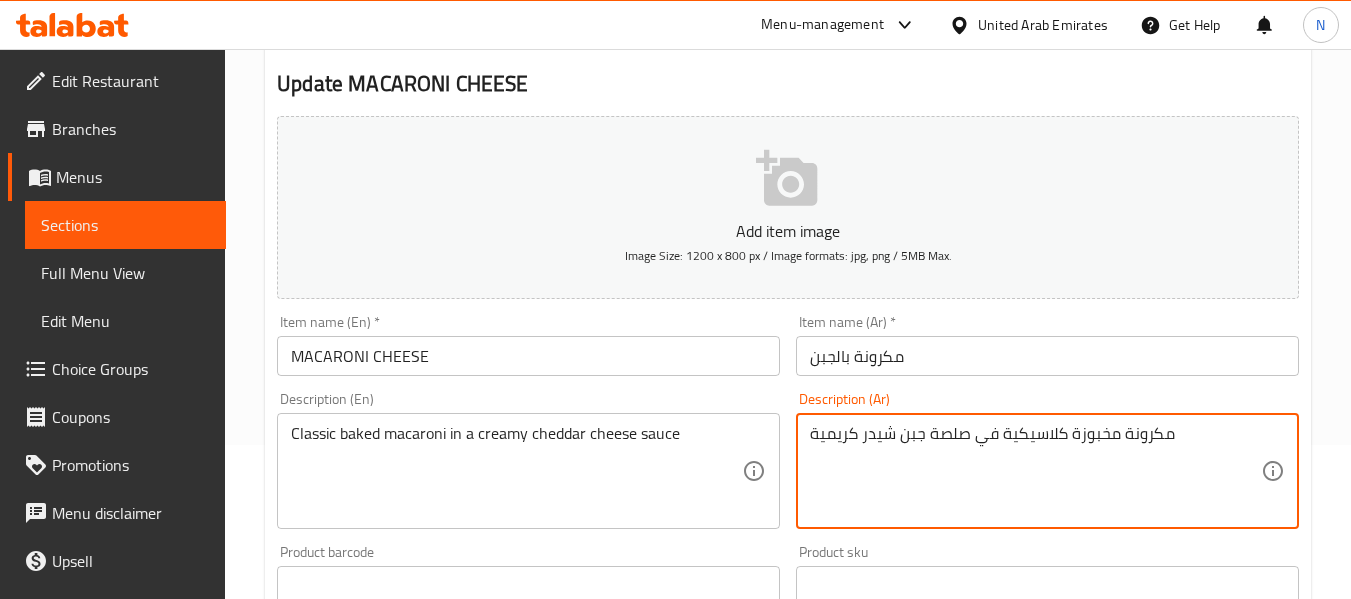 type on "مكرونة مخبوزة كلاسيكية في صلصة جبن شيدر كريمية" 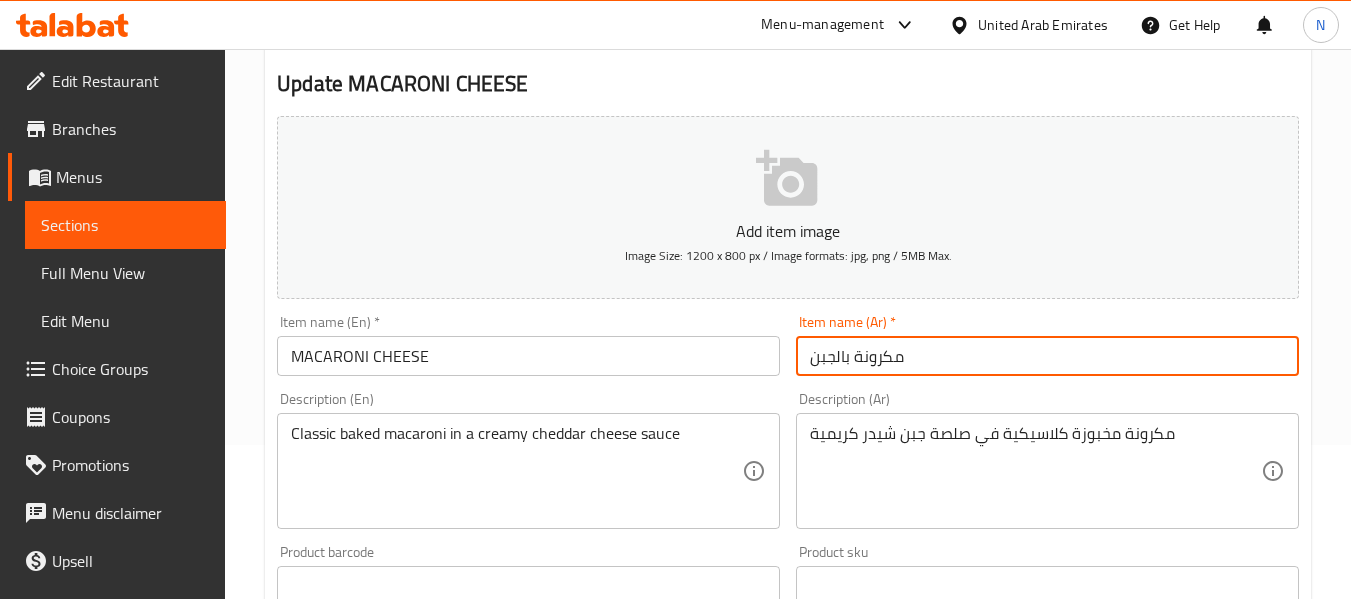 click on "مكرونة بالجبن" at bounding box center (1047, 356) 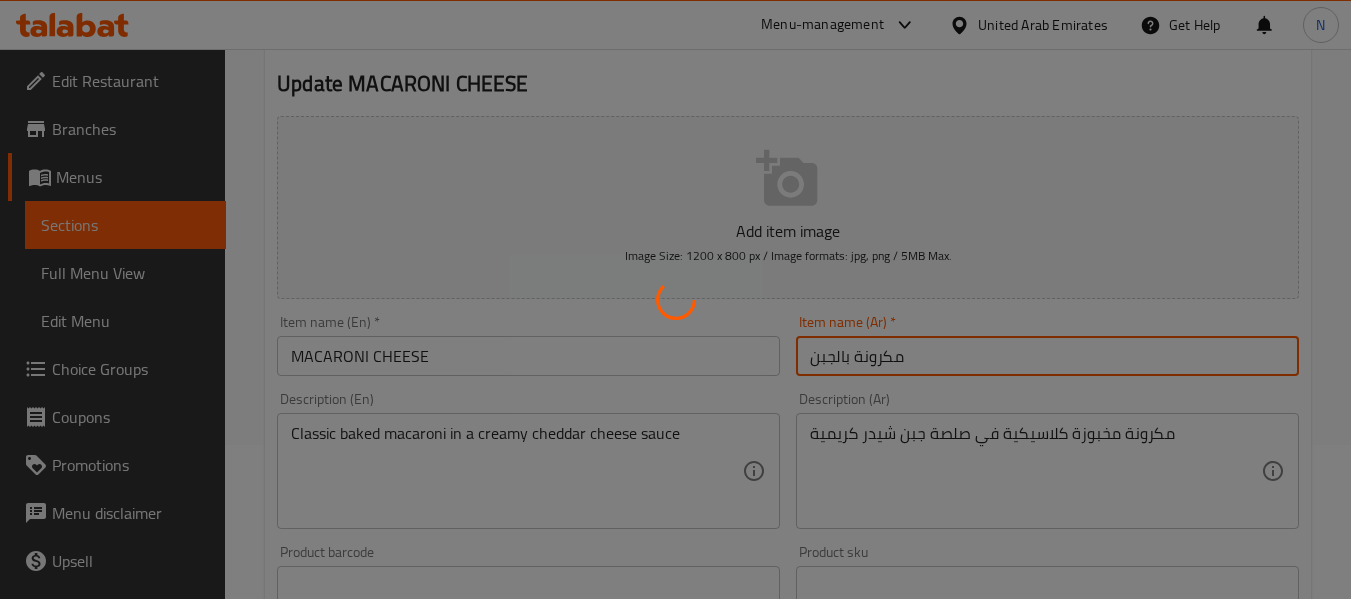scroll, scrollTop: 0, scrollLeft: 0, axis: both 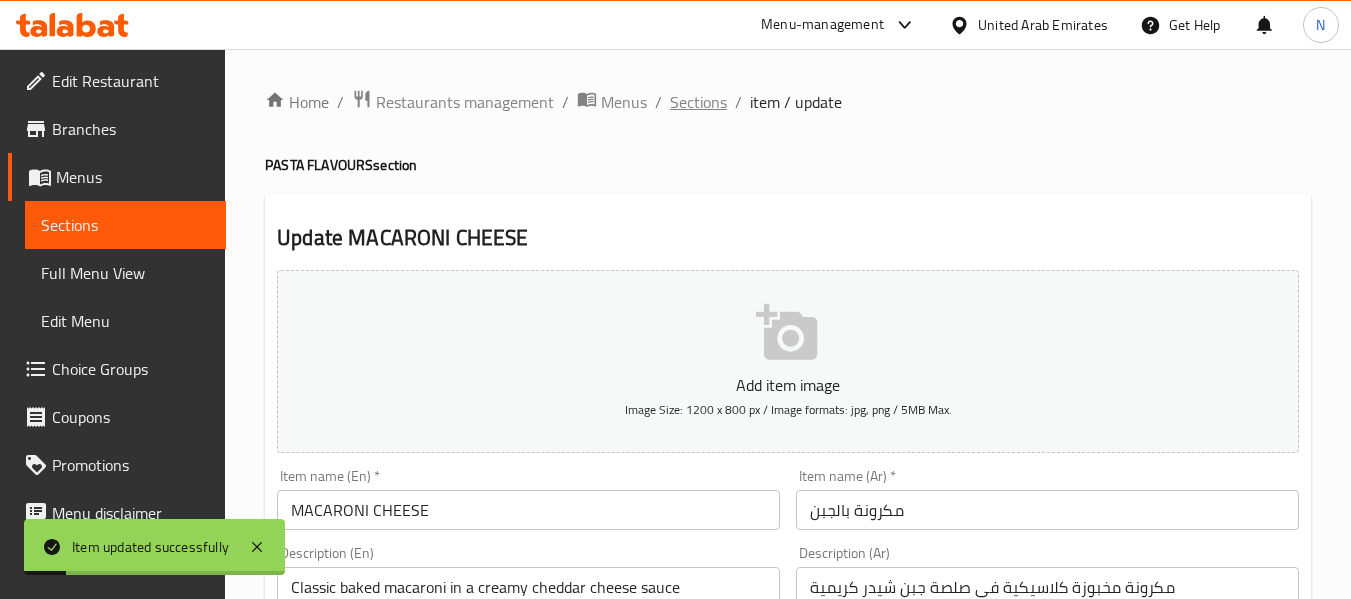 click on "Sections" at bounding box center [698, 102] 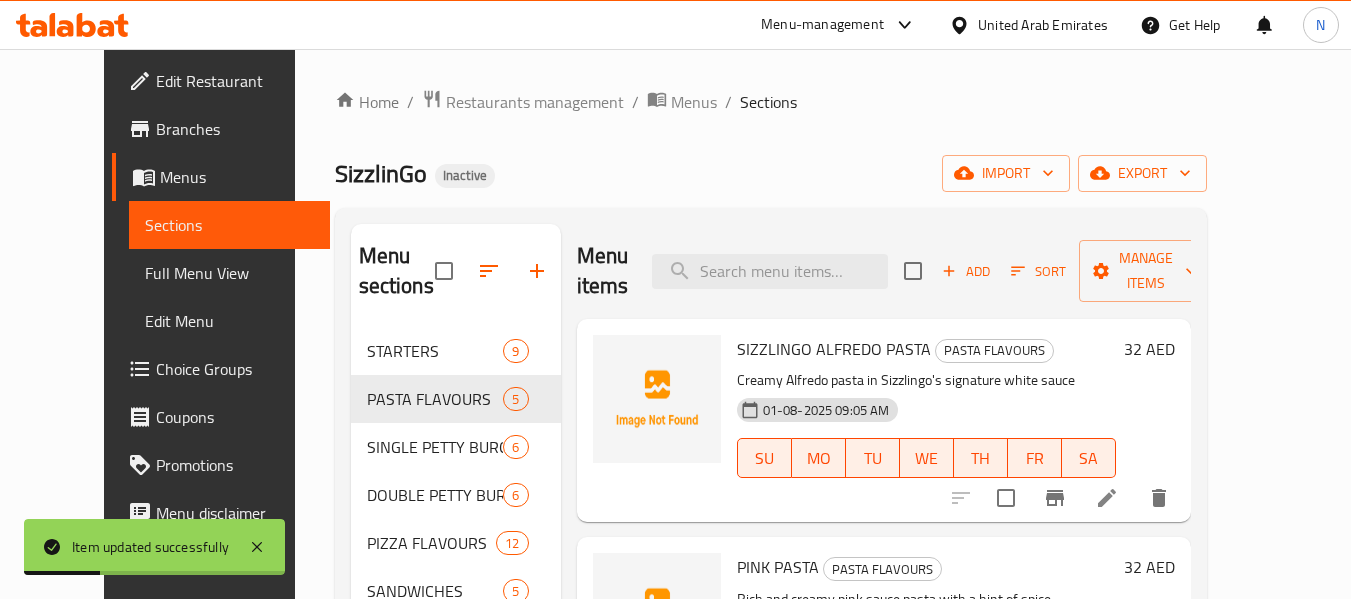 scroll, scrollTop: 280, scrollLeft: 0, axis: vertical 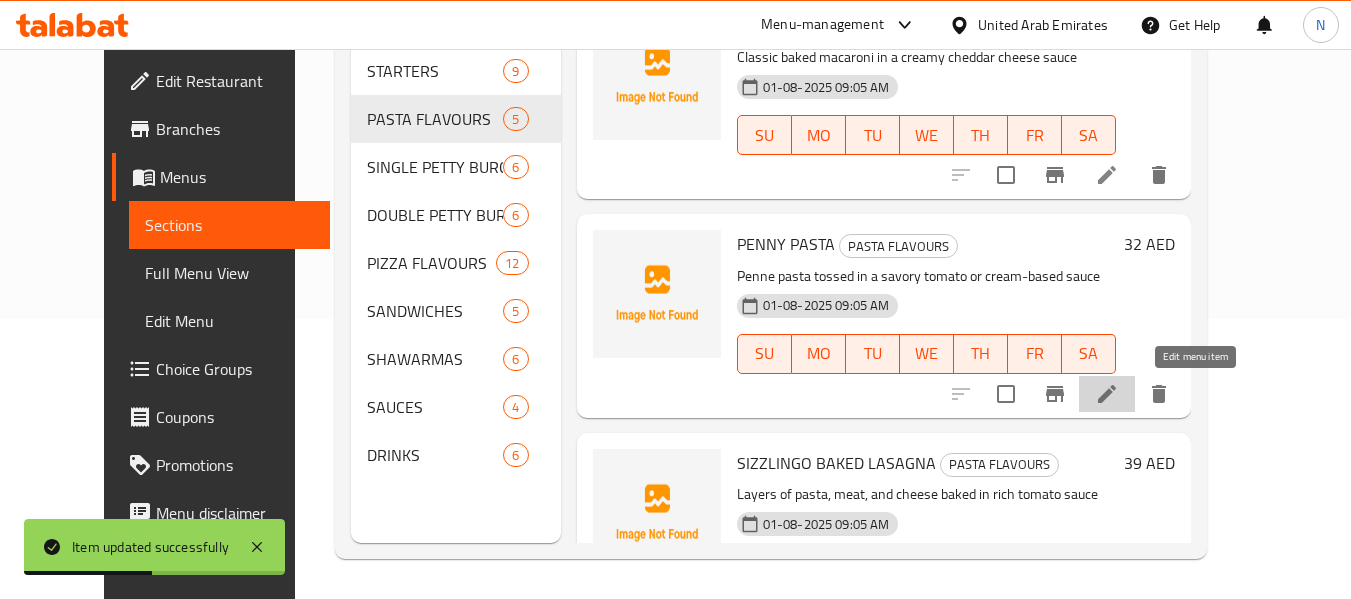 click 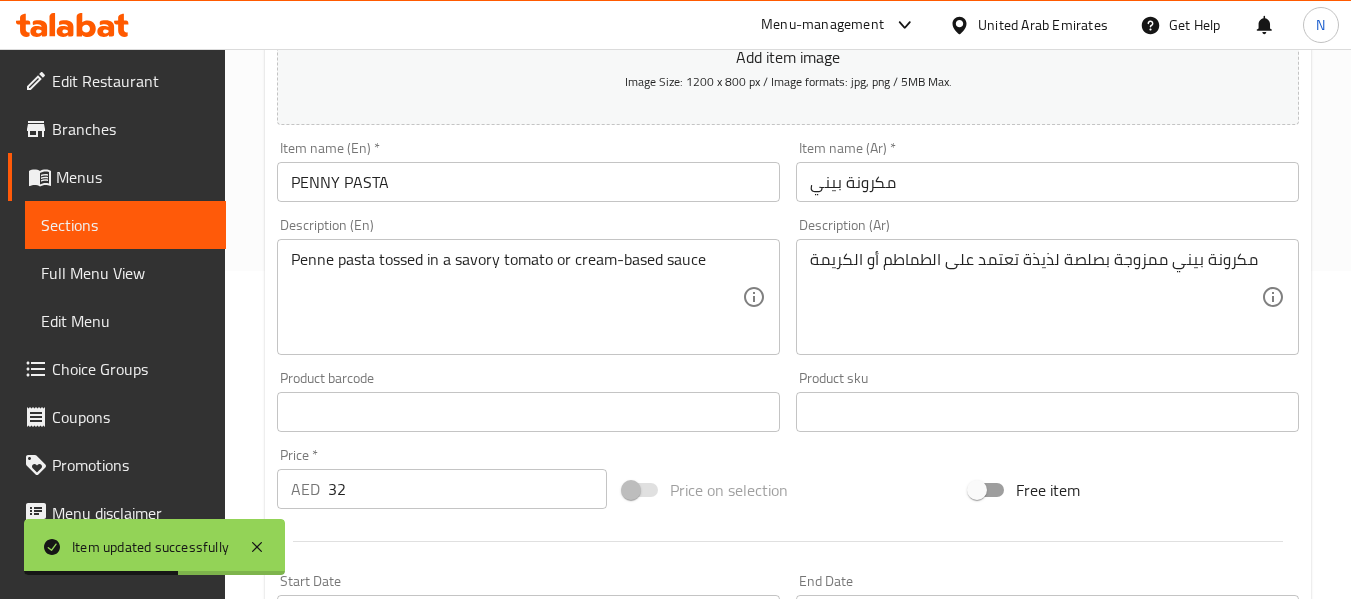 scroll, scrollTop: 334, scrollLeft: 0, axis: vertical 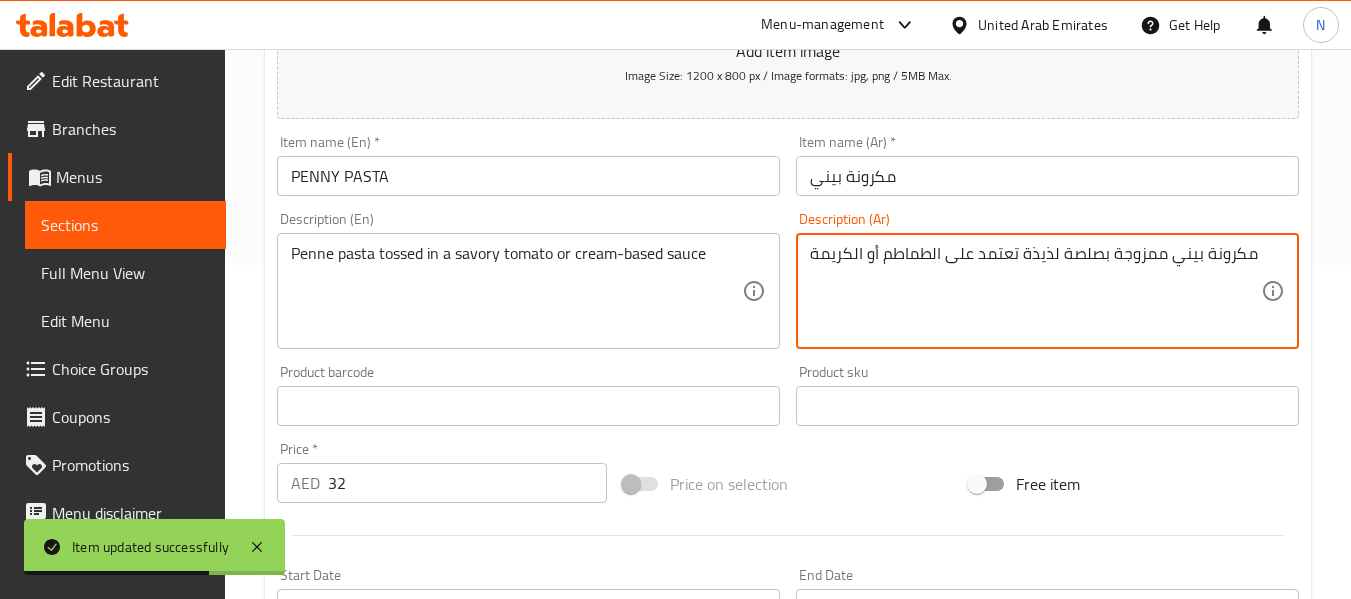 click on "مكرونة بيني ممزوجة بصلصة لذيذة تعتمد على الطماطم أو الكريمة" at bounding box center (1035, 291) 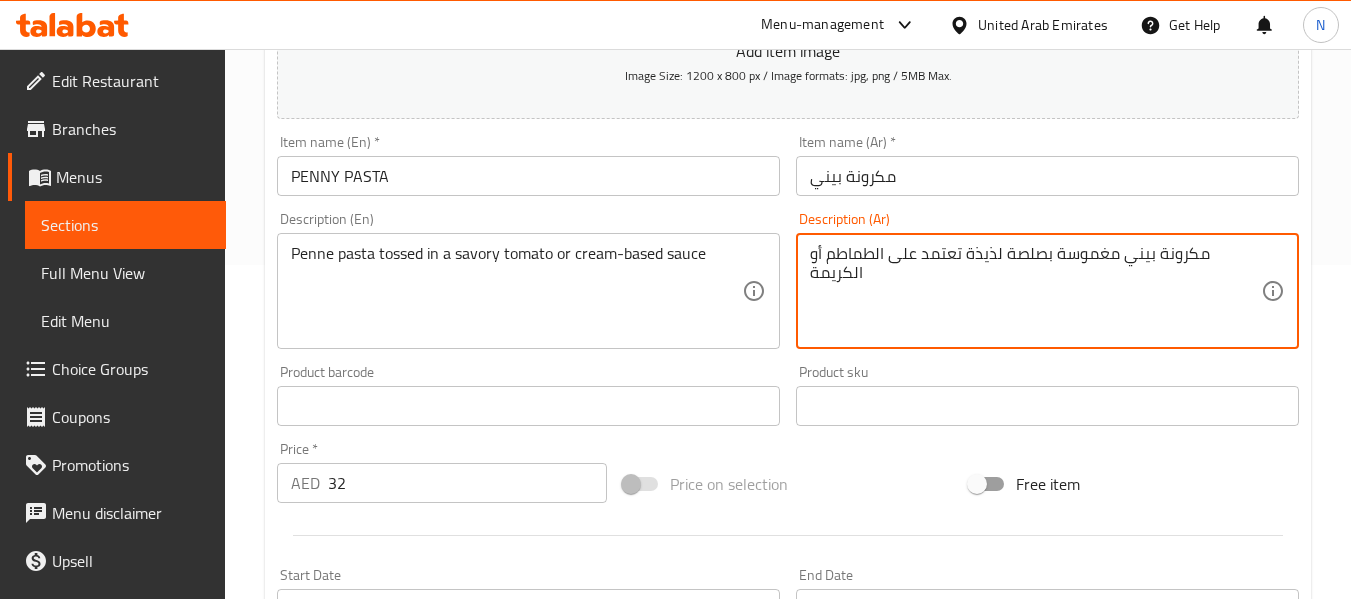 click on "مكرونة بيني مغموسة بصلصة لذيذة تعتمد على الطماطم أو الكريمة" at bounding box center (1035, 291) 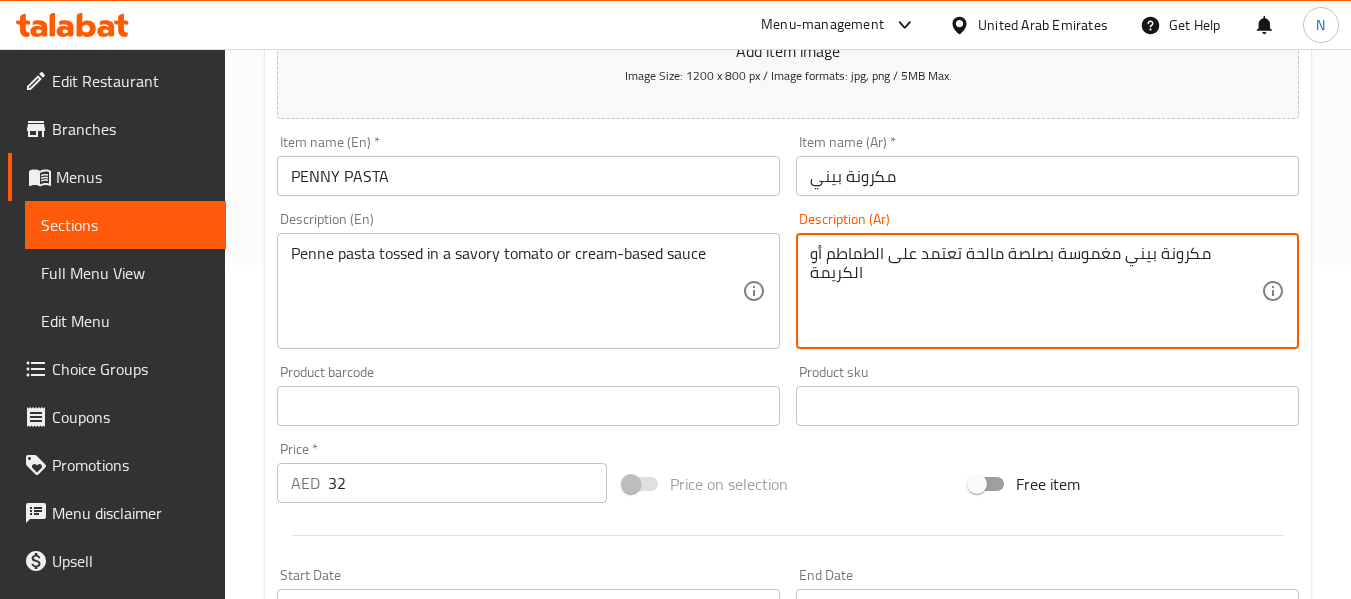 type on "مكرونة بيني مغموسة بصلصة مالحة تعتمد على الطماطم أو الكريمة" 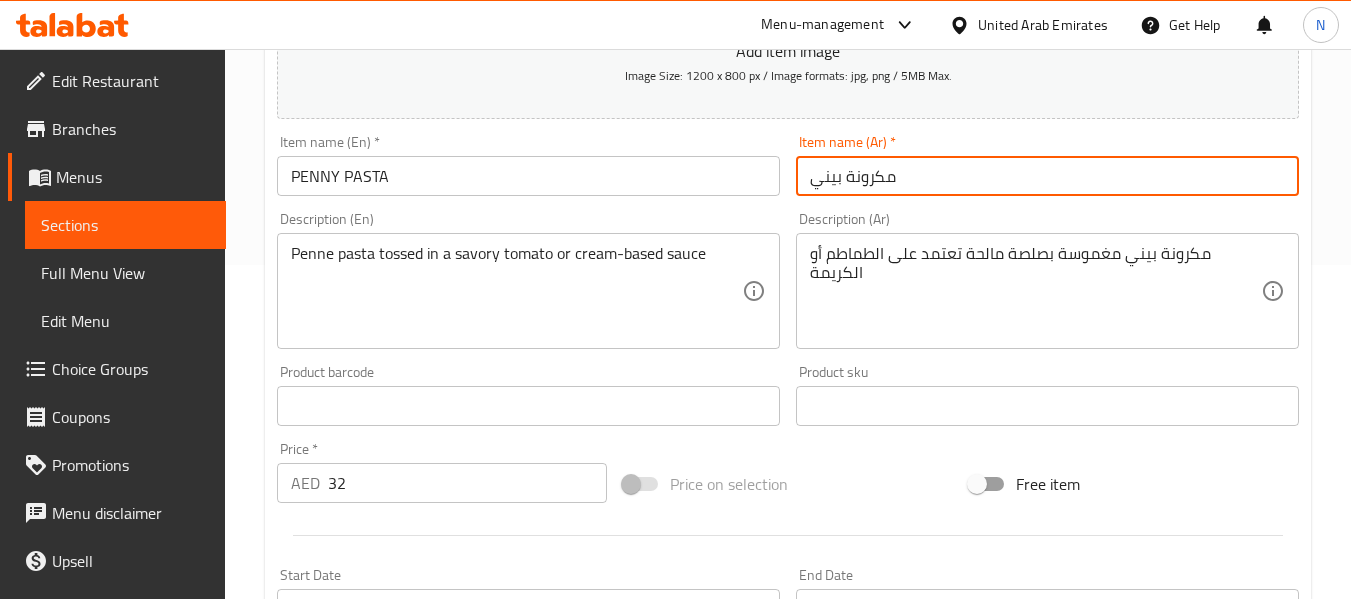 click on "مكرونة بيني" at bounding box center (1047, 176) 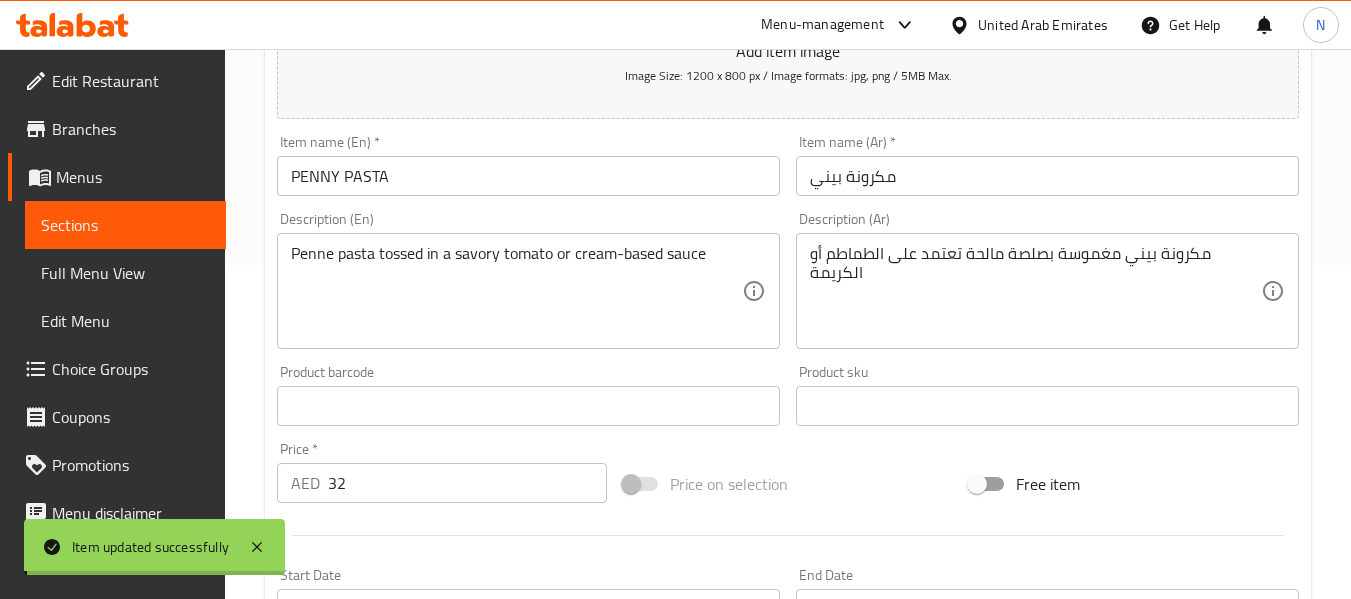 click on "Home / Restaurants management / Menus / Sections / item / update PASTA FLAVOURS  section Update PENNY PASTA Add item image Image Size: 1200 x 800 px / Image formats: jpg, png / 5MB Max. Item name (En)   * PENNY PASTA Item name (En)  * Item name (Ar)   * مكرونة بيني Item name (Ar)  * Description (En) Penne pasta tossed in a savory tomato or cream-based sauce Description (En) Description (Ar) مكرونة بيني مغموسة بصلصة مالحة تعتمد على الطماطم أو الكريمة Description (Ar) Product barcode Product barcode Product sku Product sku Price   * [CURRENCY] 32 Price  * Price on selection Free item Start Date Start Date End Date End Date Available Days SU MO TU WE TH FR SA Available from ​ ​ Available to ​ ​ Status Active Inactive Exclude from GEM Variations & Choices Add variant ASSIGN CHOICE GROUP Update" at bounding box center (788, 397) 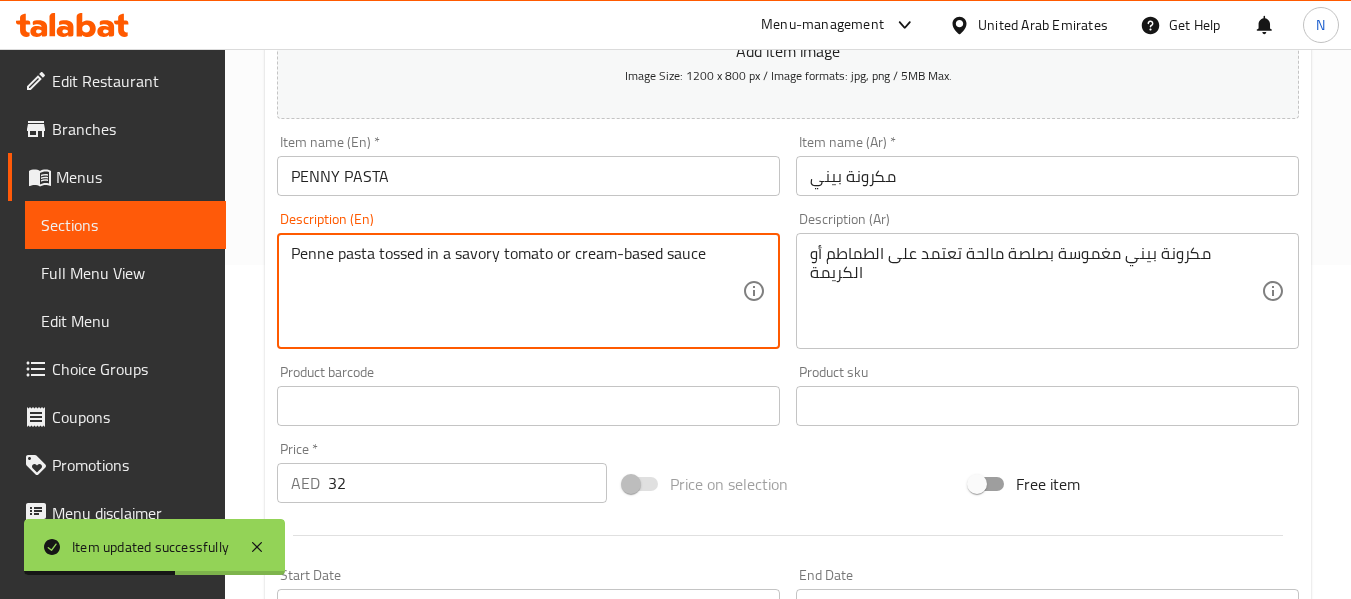 drag, startPoint x: 615, startPoint y: 262, endPoint x: 506, endPoint y: 293, distance: 113.32255 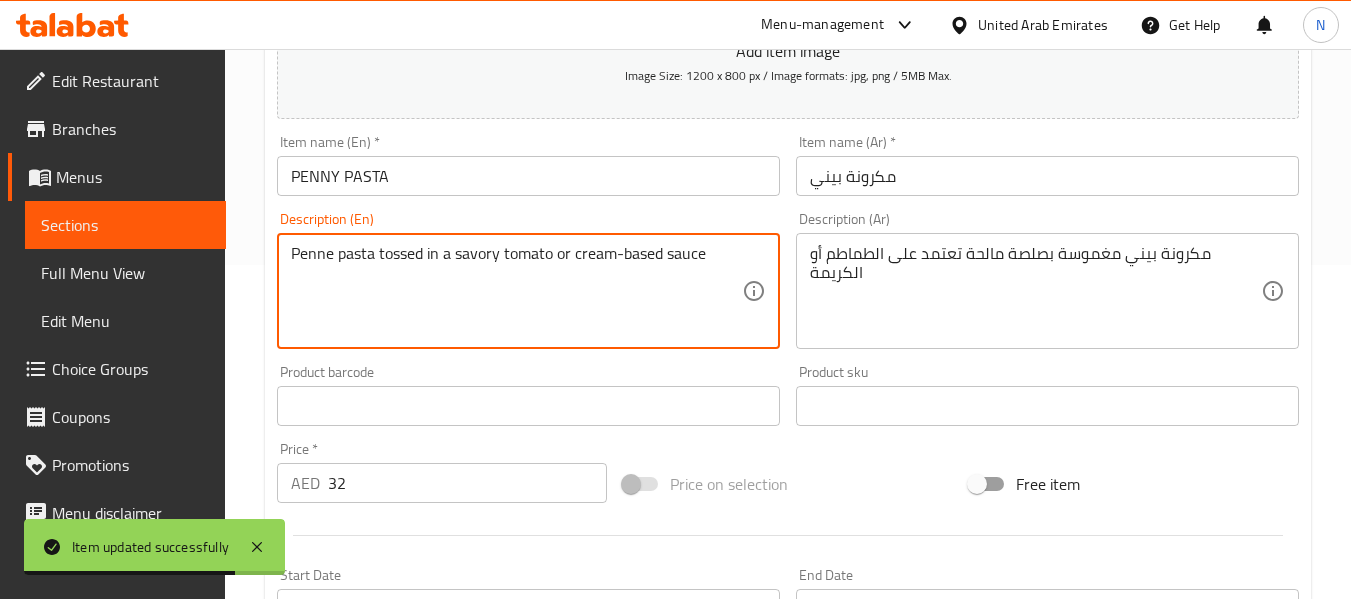 drag, startPoint x: 503, startPoint y: 291, endPoint x: 615, endPoint y: 247, distance: 120.33287 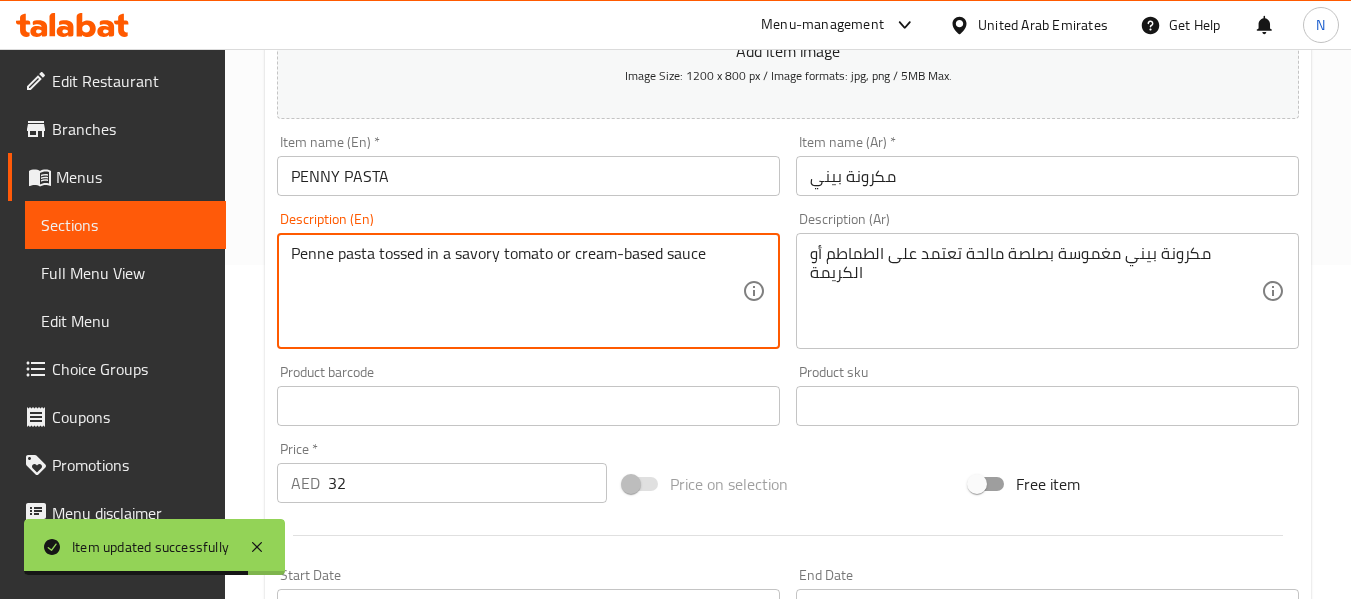 click on "Penne pasta tossed in a savory tomato or cream-based sauce" at bounding box center [516, 291] 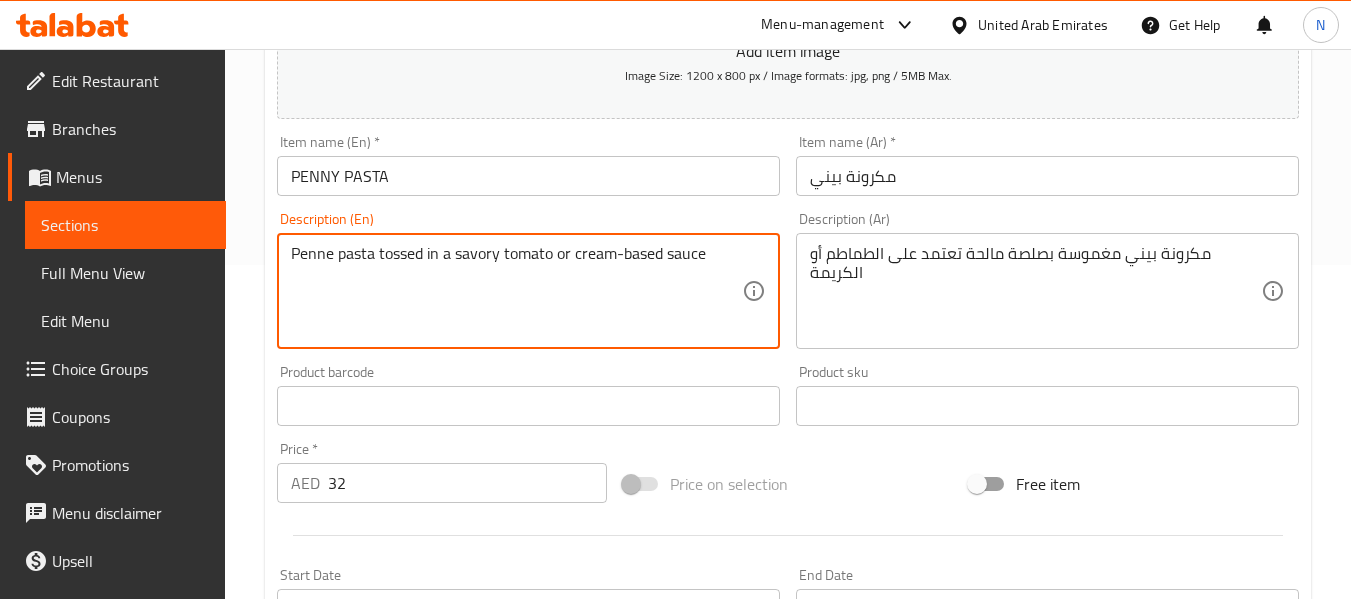 drag, startPoint x: 615, startPoint y: 247, endPoint x: 503, endPoint y: 261, distance: 112.871605 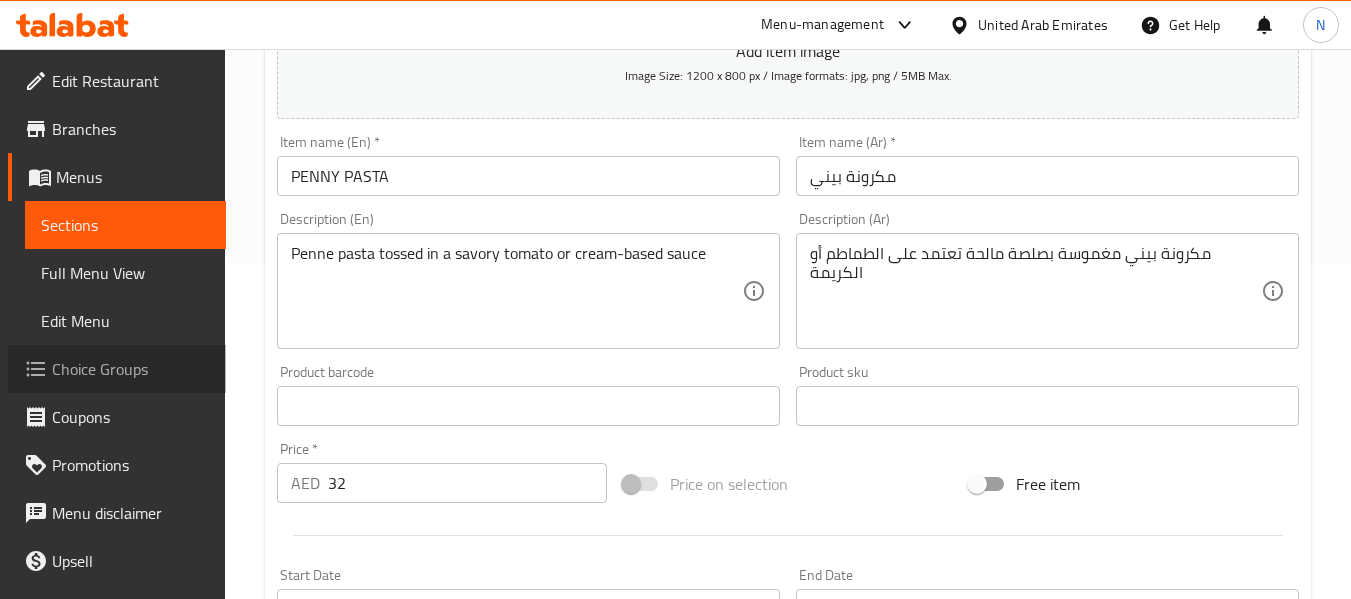 click on "Choice Groups" at bounding box center [117, 369] 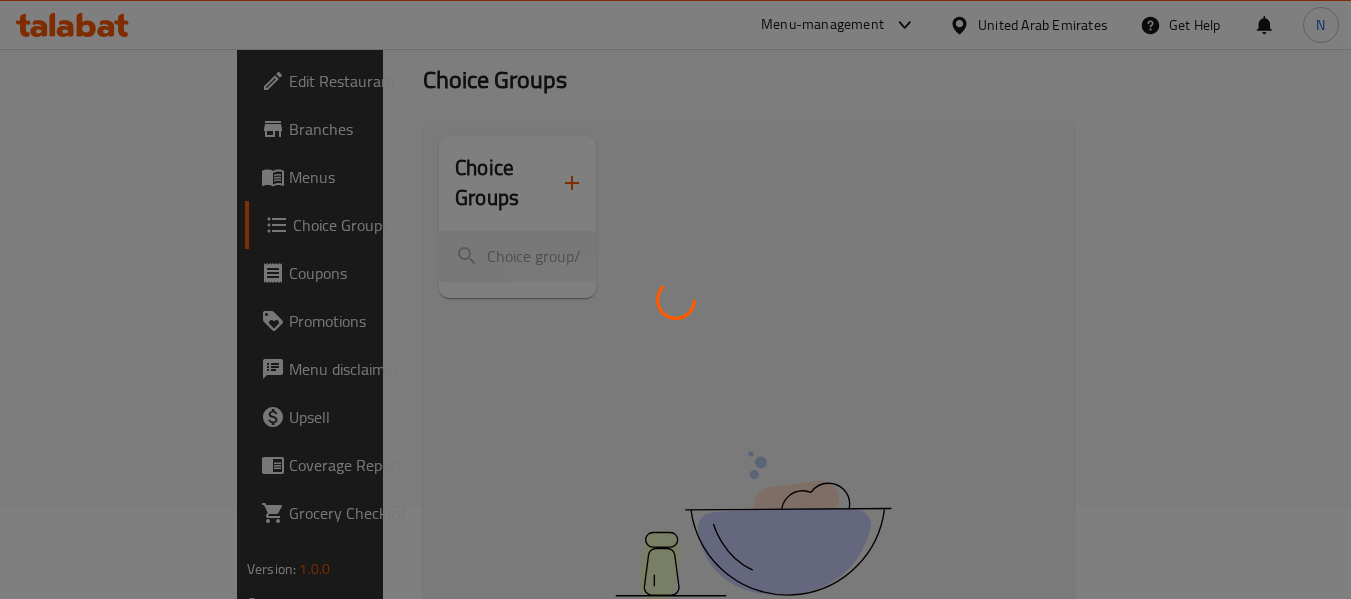 scroll, scrollTop: 90, scrollLeft: 0, axis: vertical 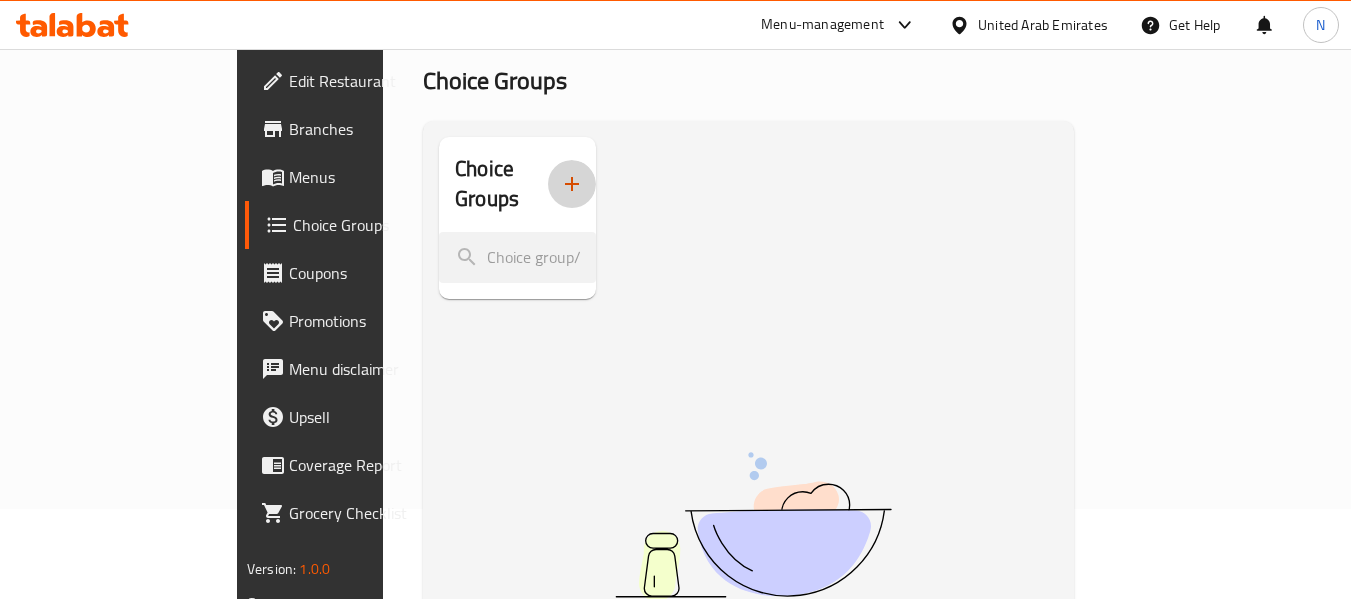 click at bounding box center (572, 184) 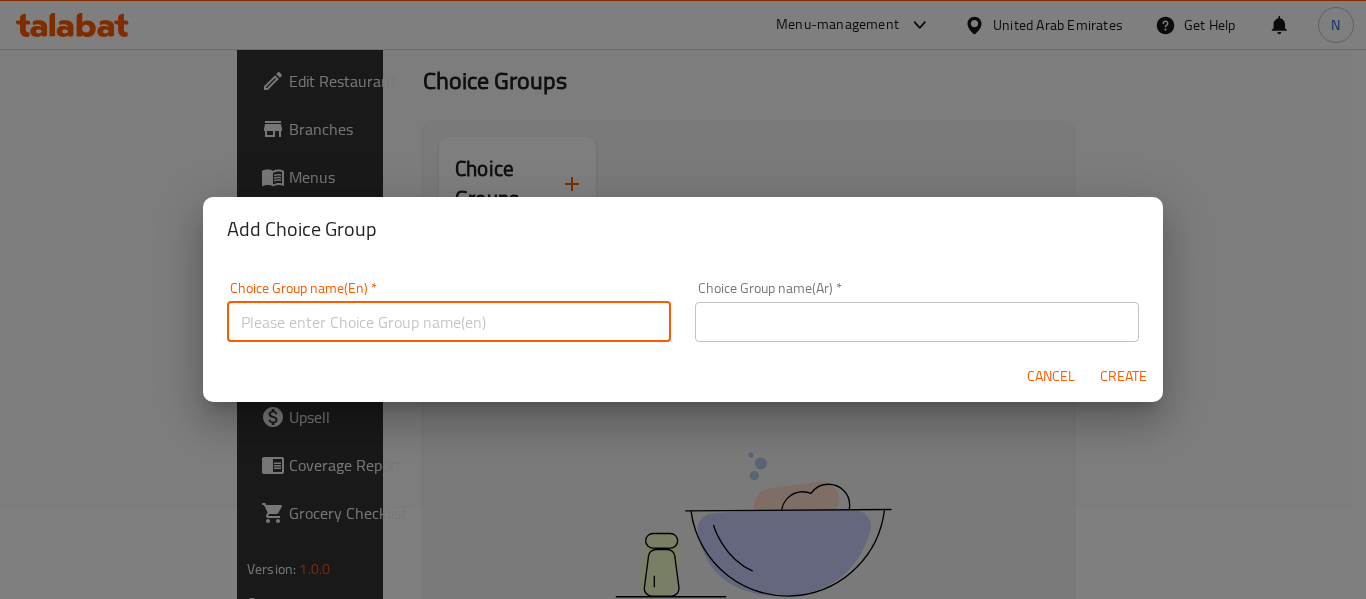 click at bounding box center [449, 322] 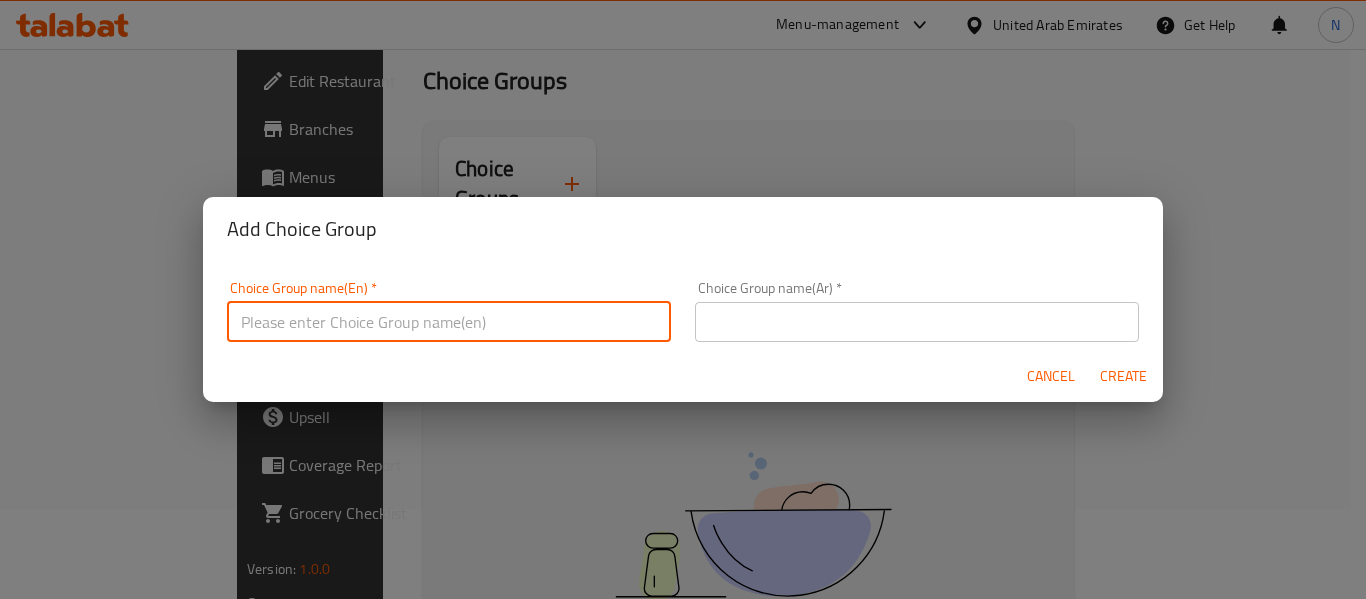 type on "Your Choice of:" 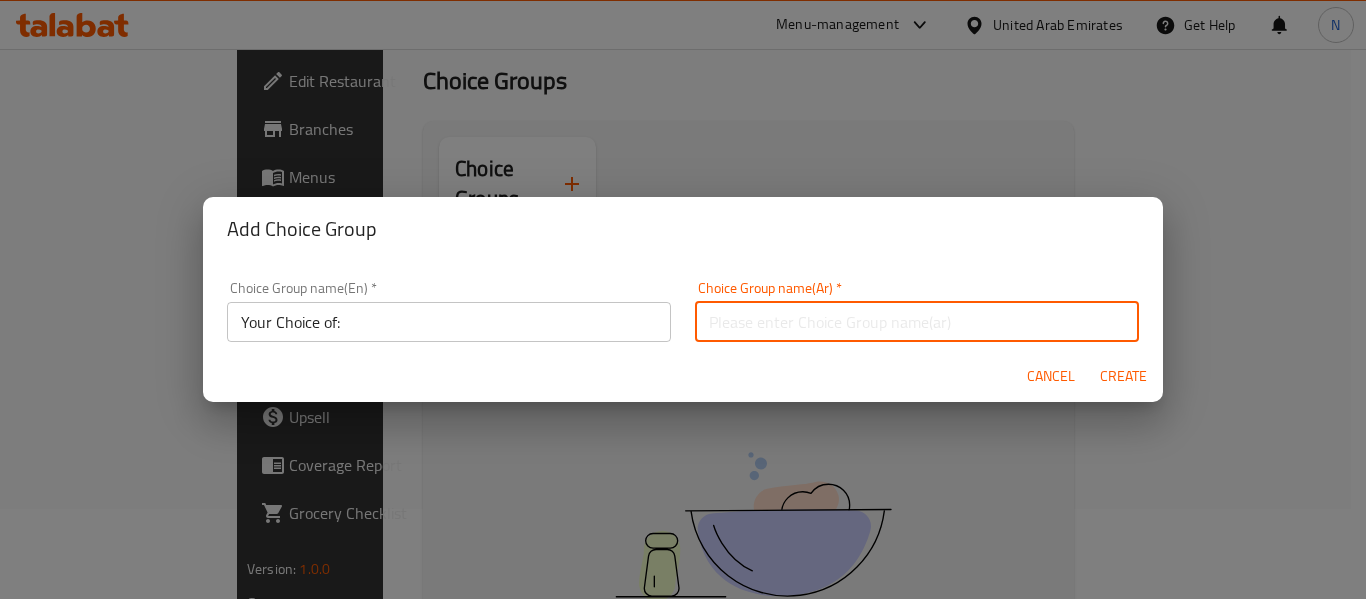click at bounding box center [917, 322] 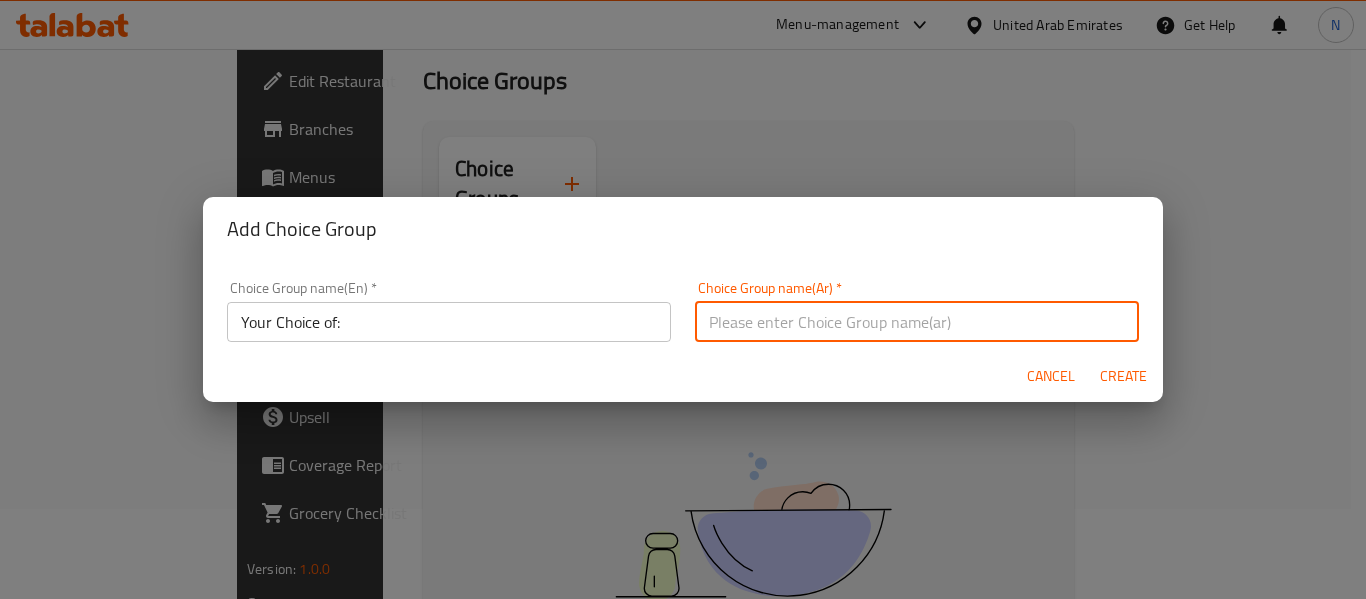 type on "إختيارك من :" 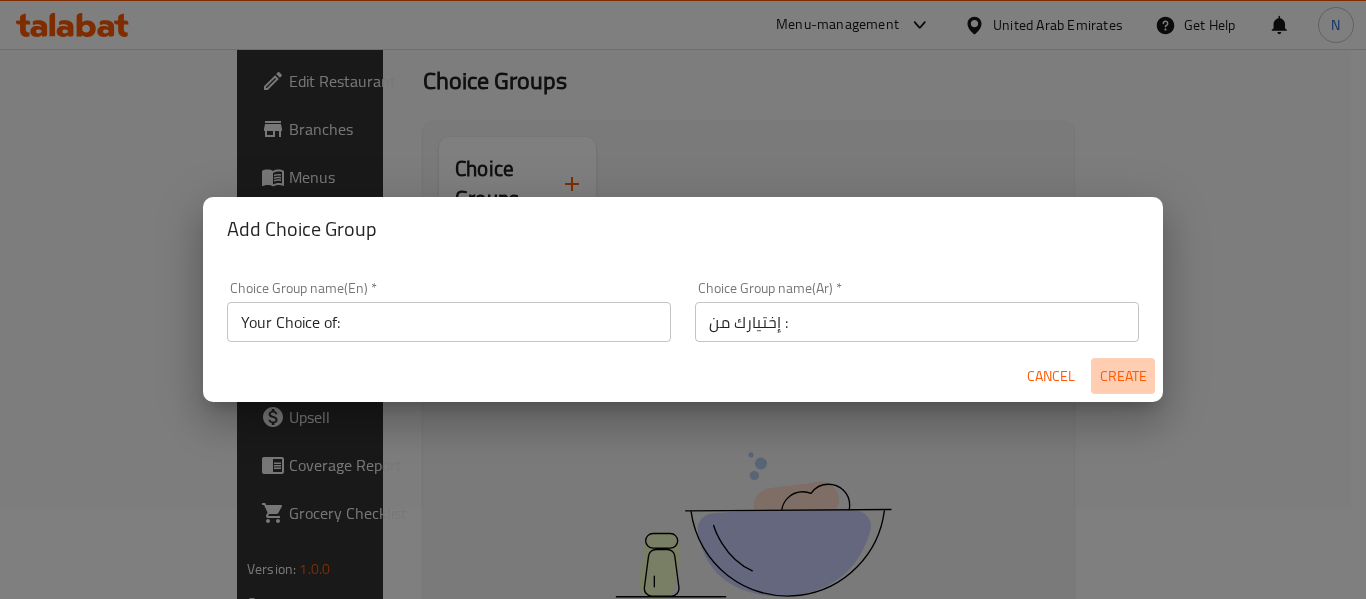 click on "Create" at bounding box center [1123, 376] 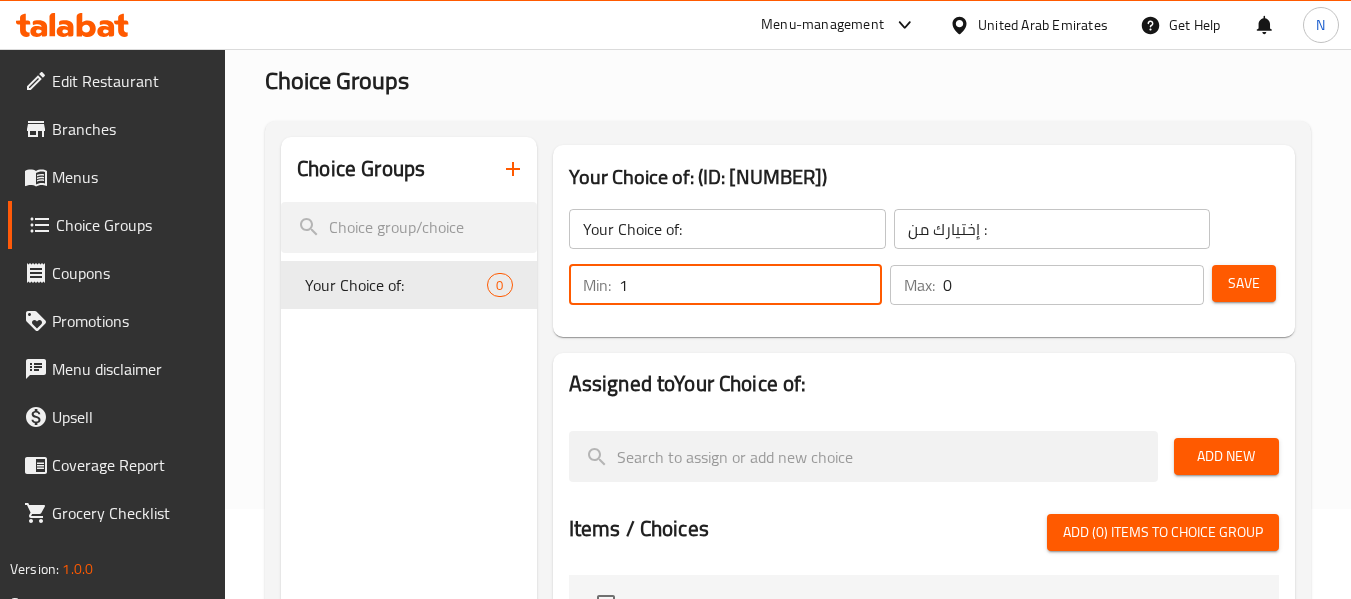 type on "1" 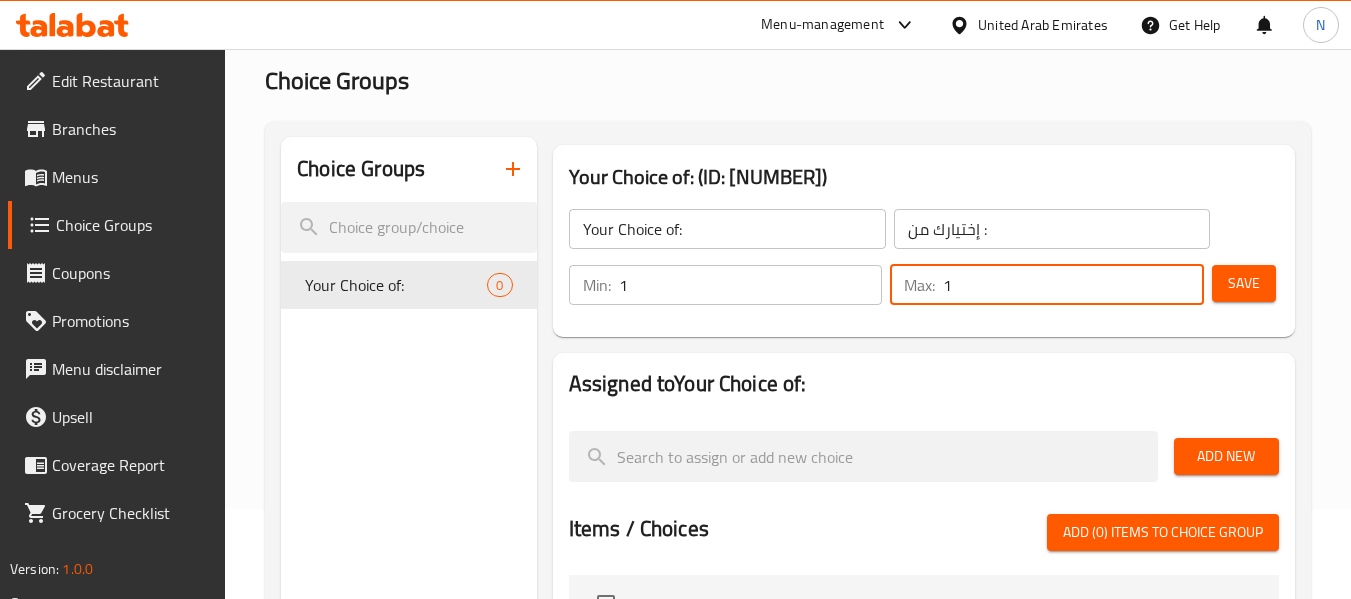 type on "1" 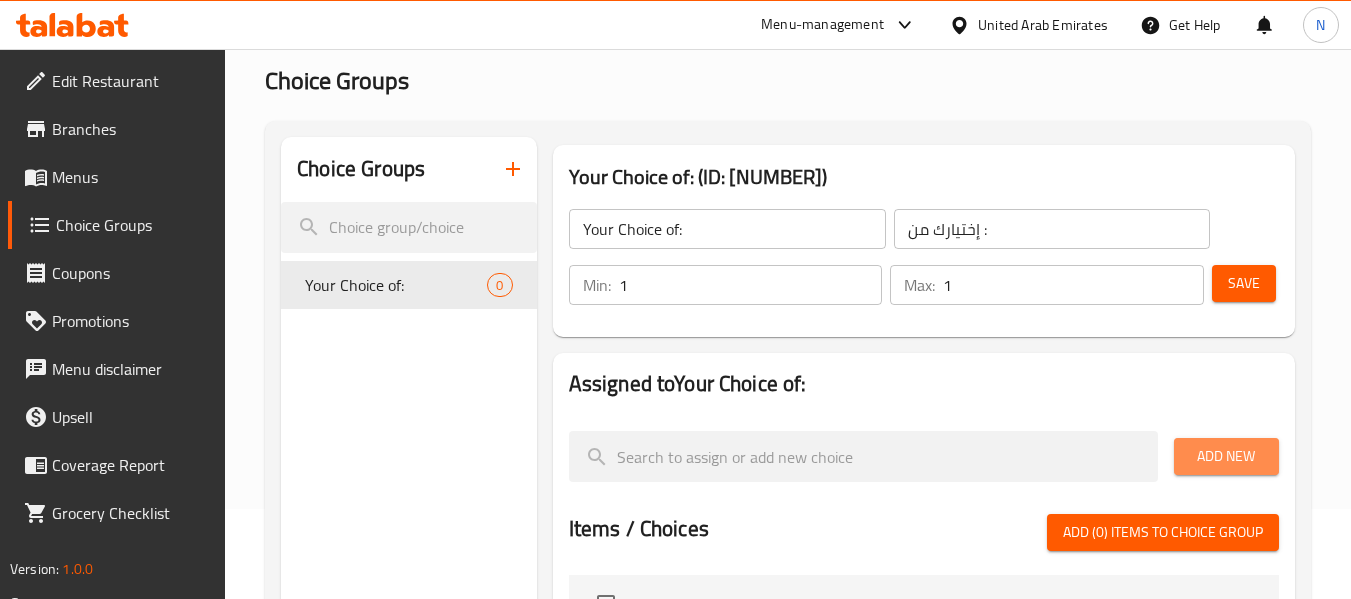 click on "Add New" at bounding box center [1226, 456] 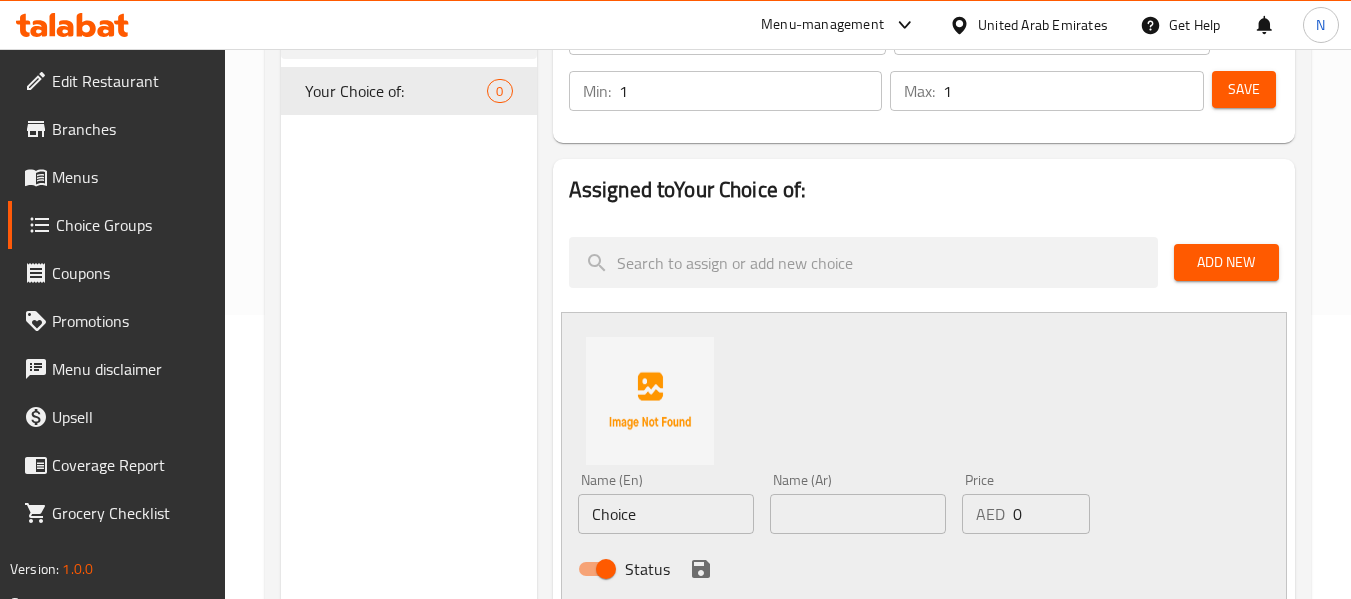 scroll, scrollTop: 285, scrollLeft: 0, axis: vertical 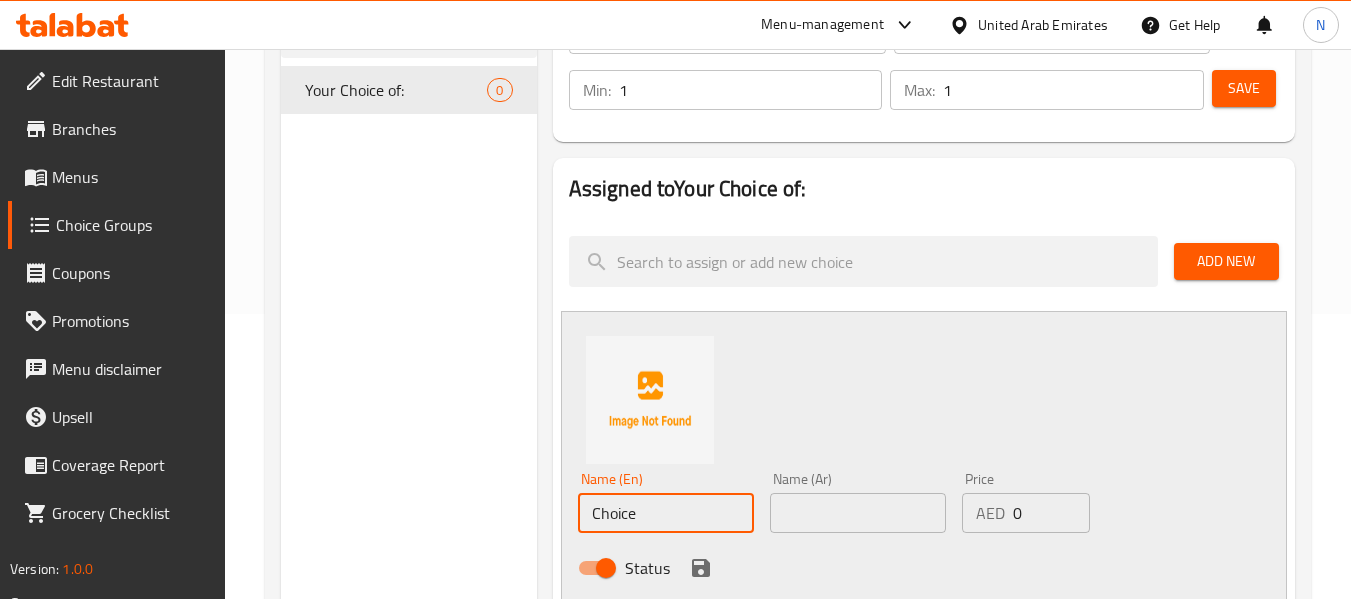 click on "Choice" at bounding box center (666, 513) 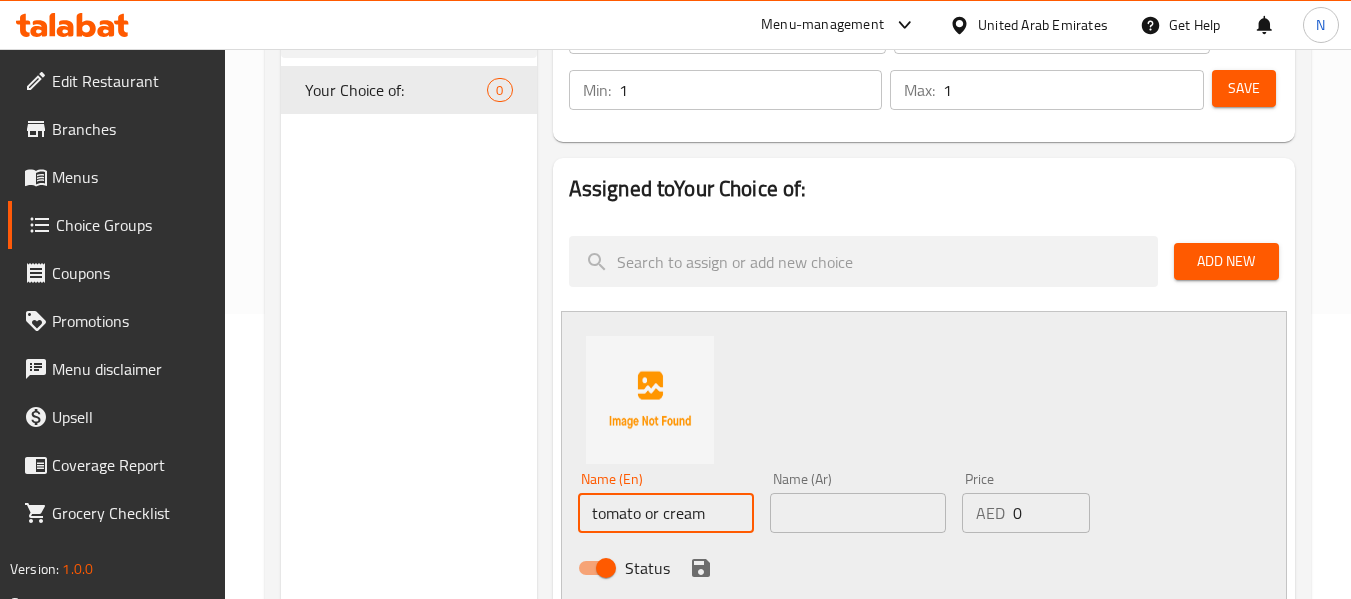 scroll, scrollTop: 312, scrollLeft: 0, axis: vertical 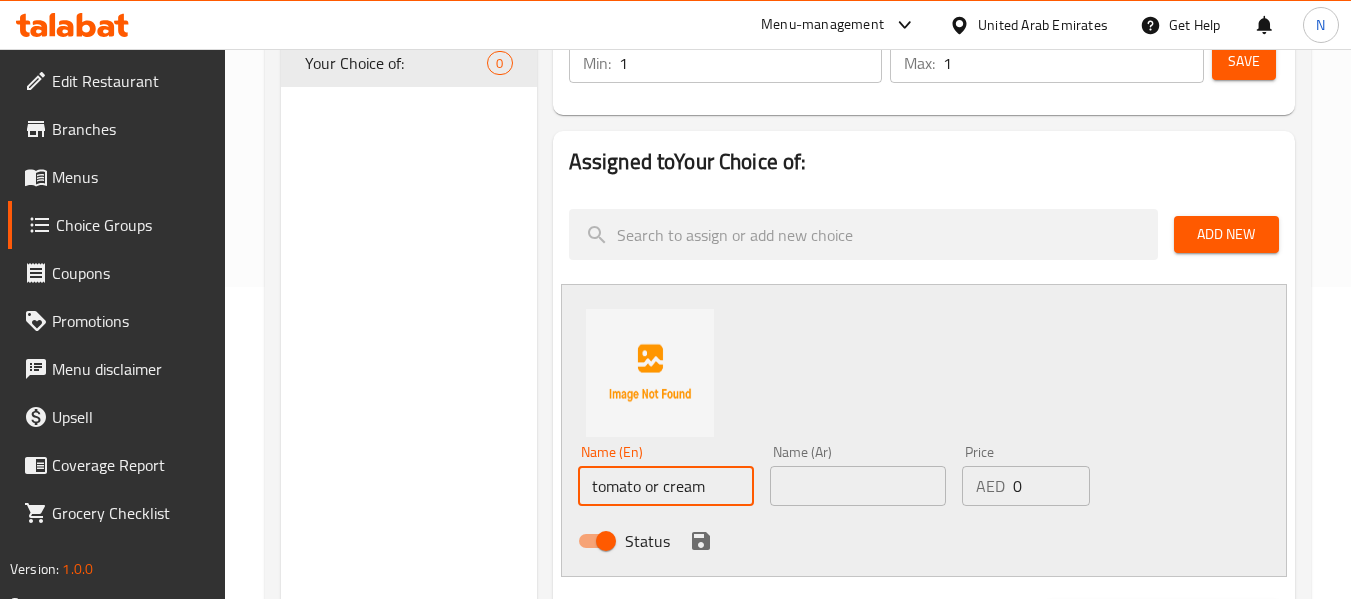 click on "tomato or cream" at bounding box center (666, 486) 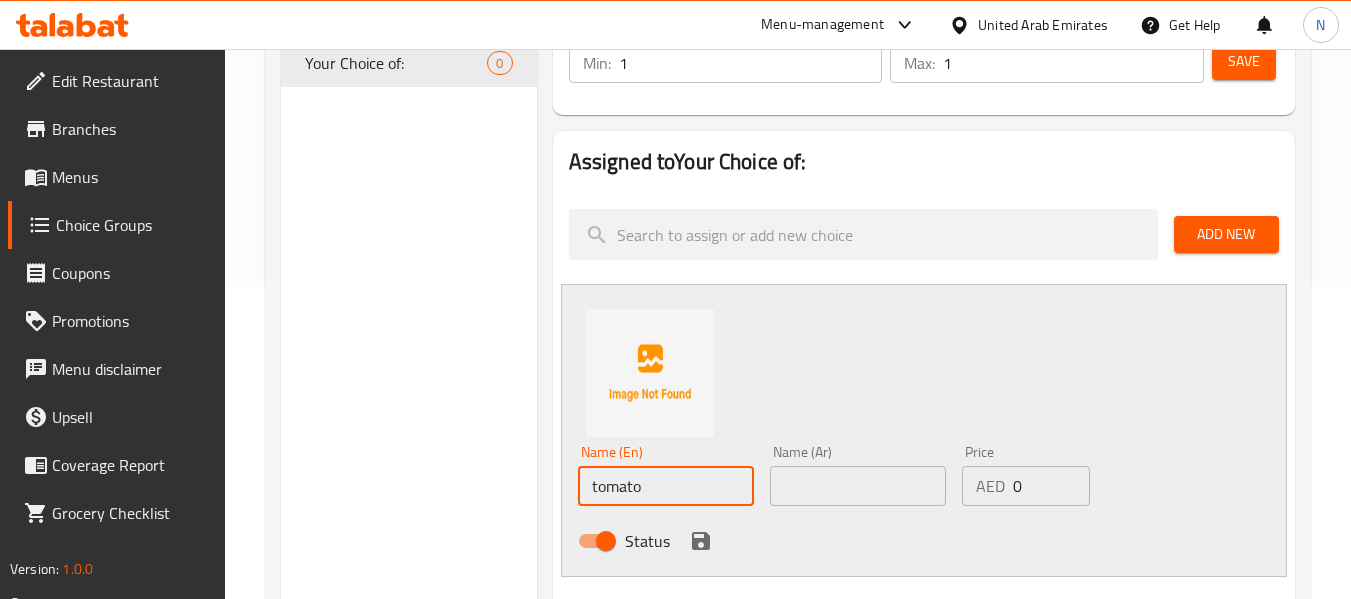 type on "tomato" 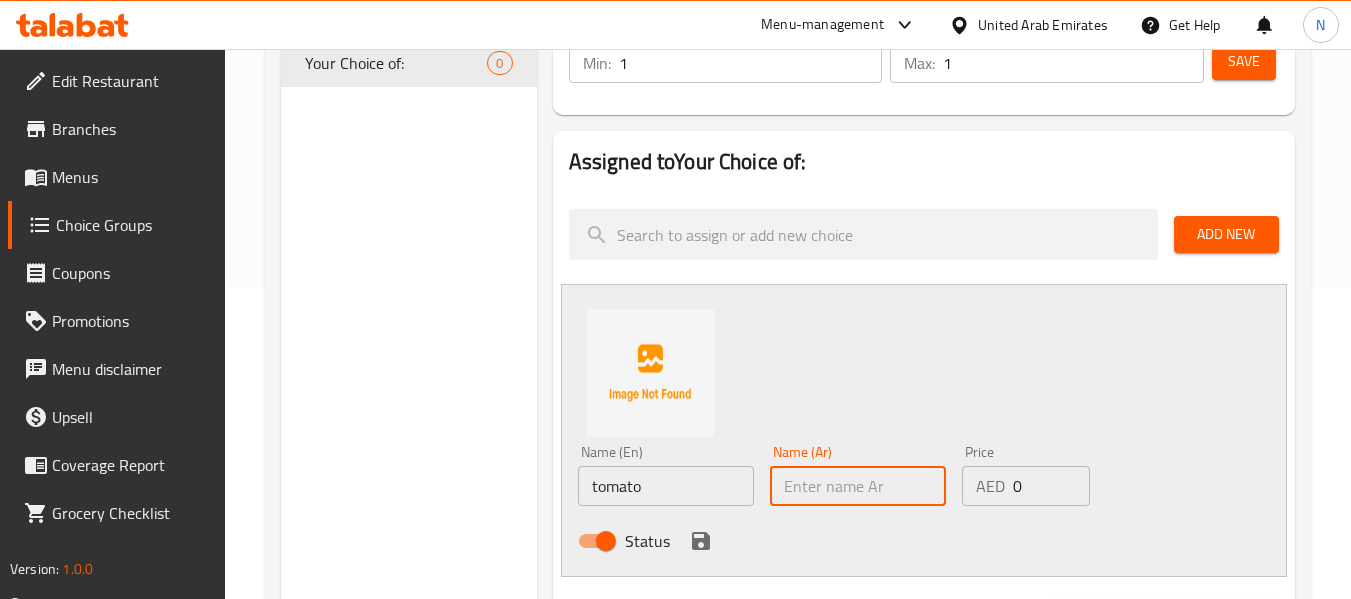 click at bounding box center (858, 486) 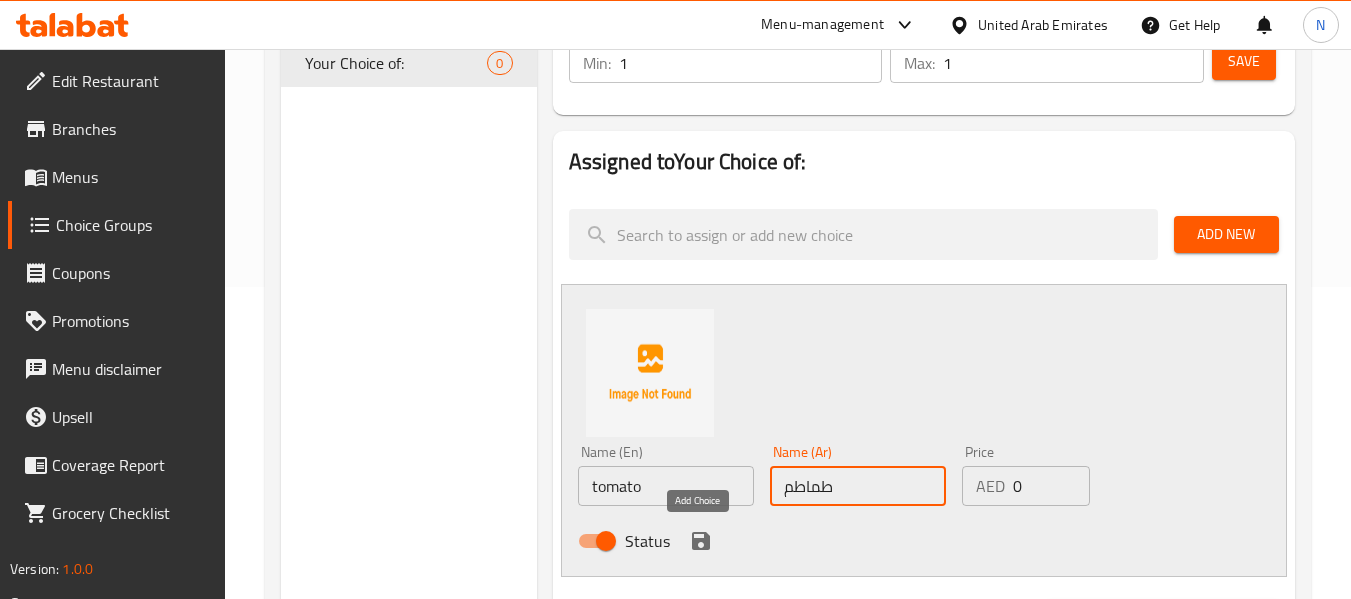 type on "طماطم" 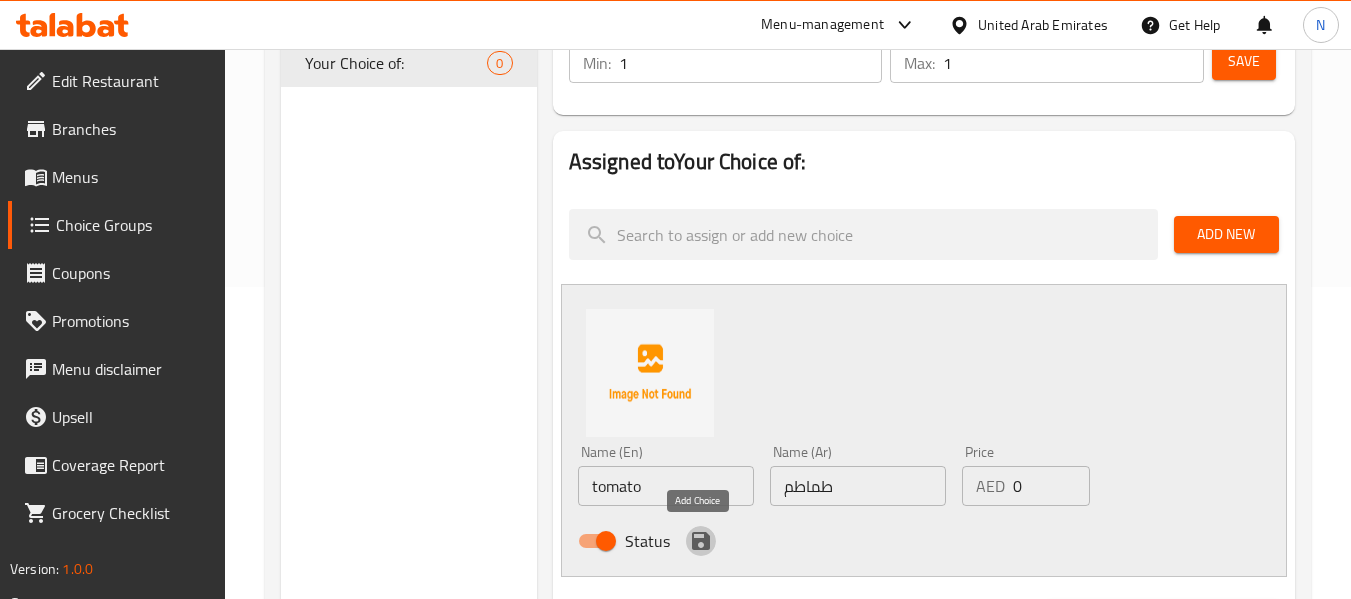 click 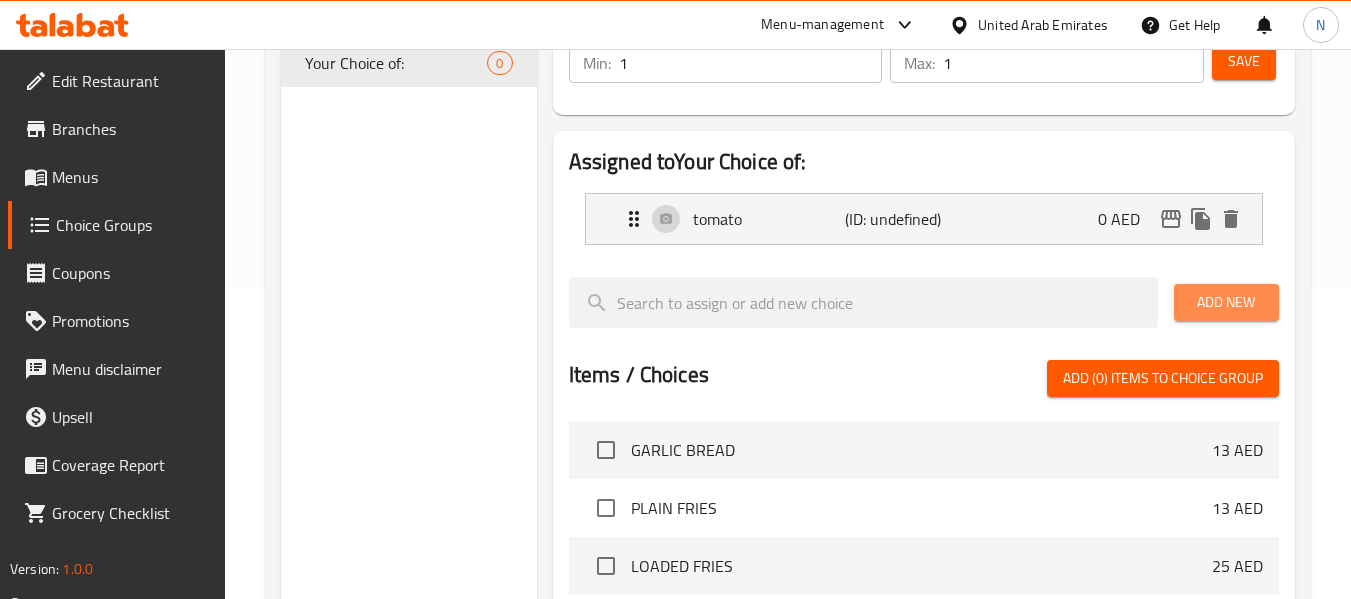 click on "Add New" at bounding box center (1226, 302) 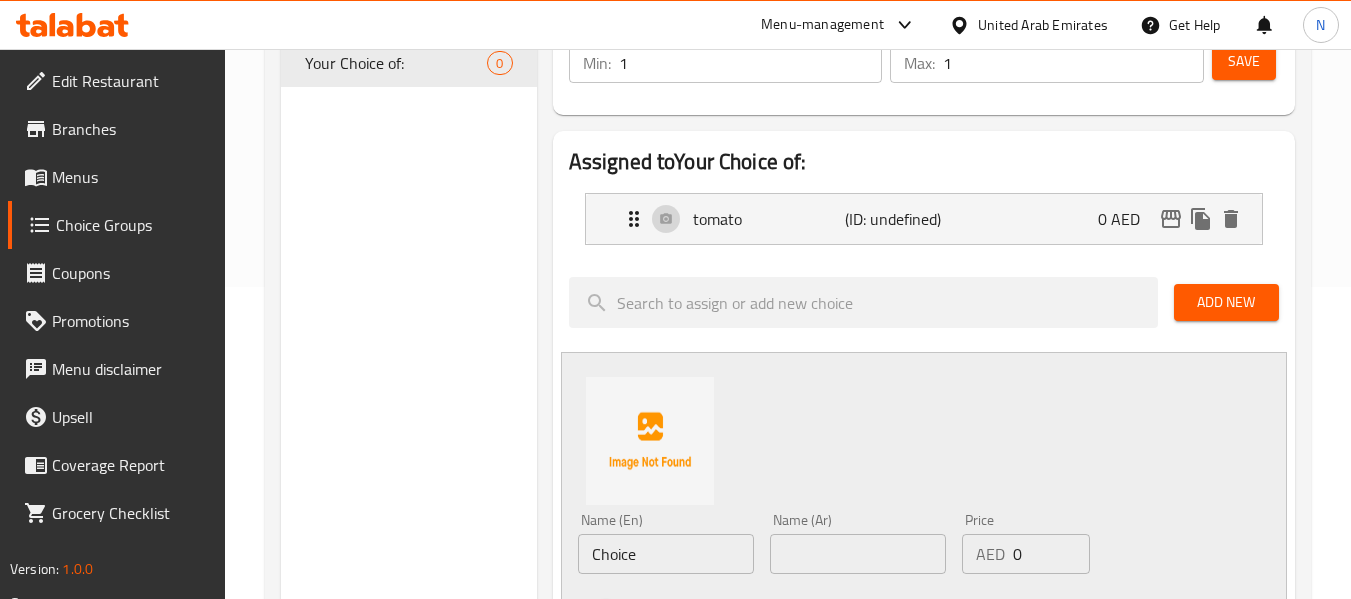 click on "Choice" at bounding box center (666, 554) 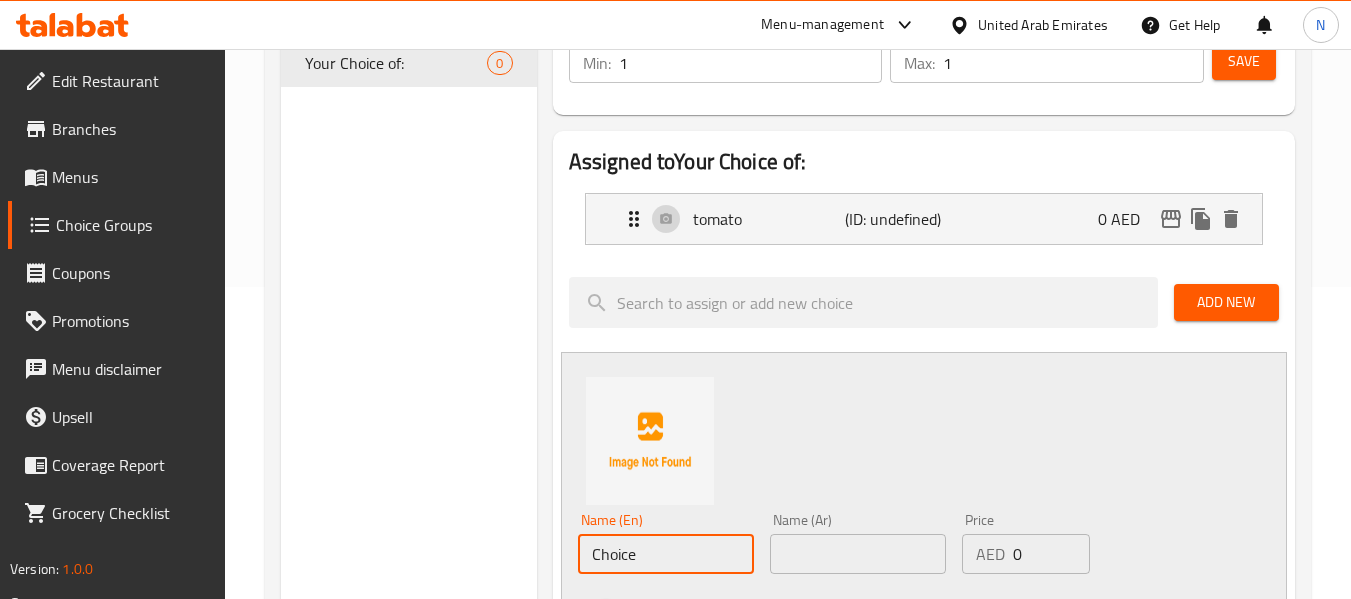 click on "Choice" at bounding box center (666, 554) 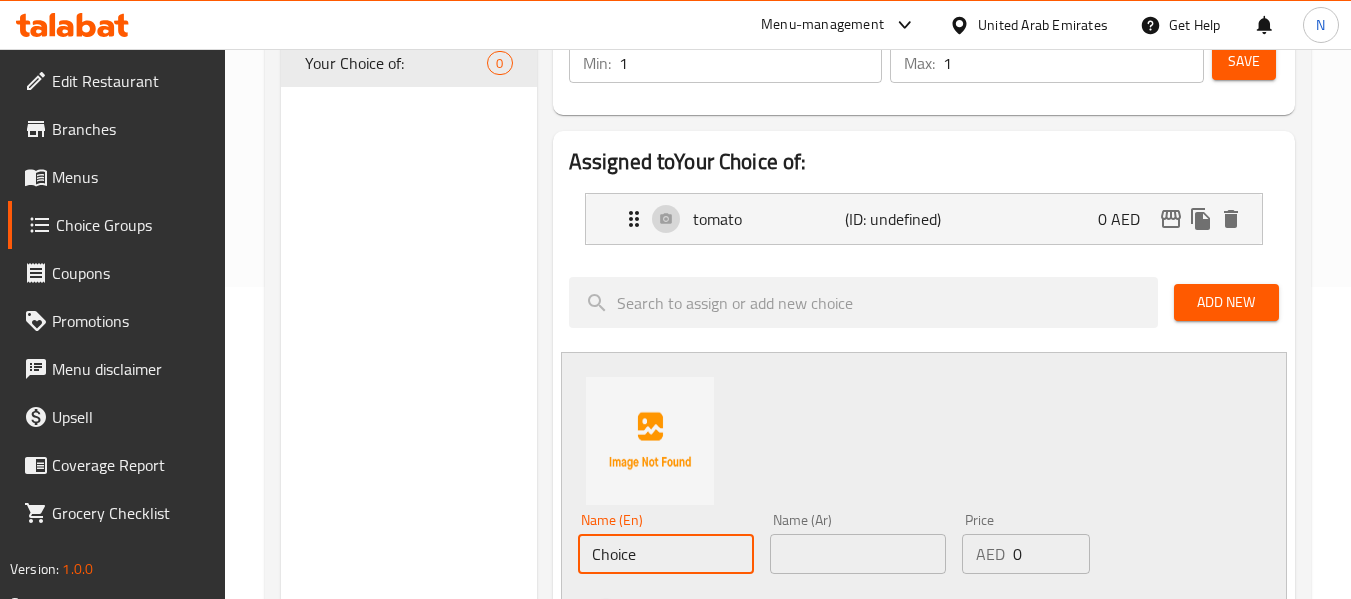 paste on "cream" 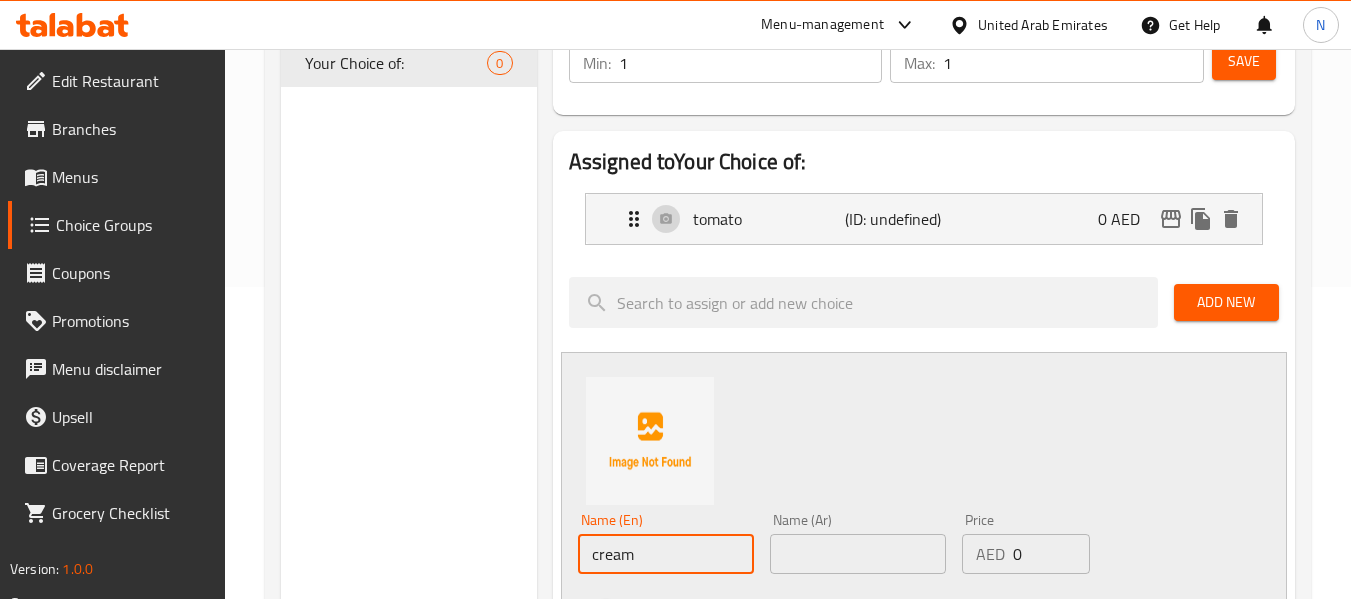 type on "cream" 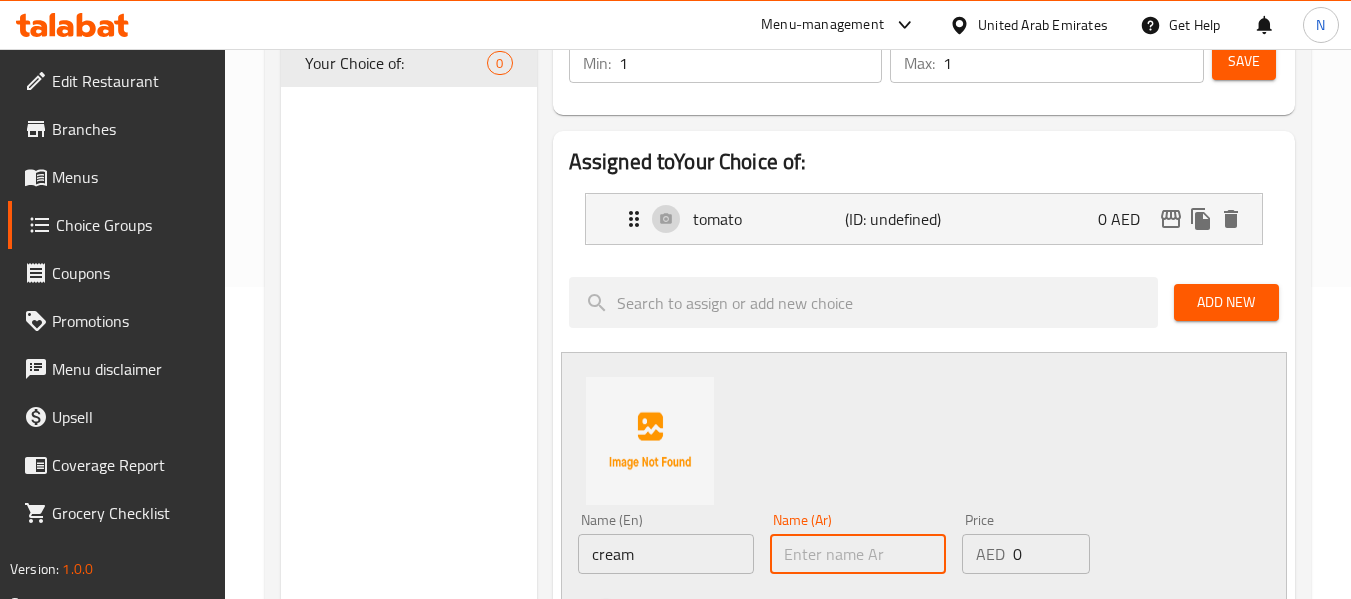 click at bounding box center (858, 554) 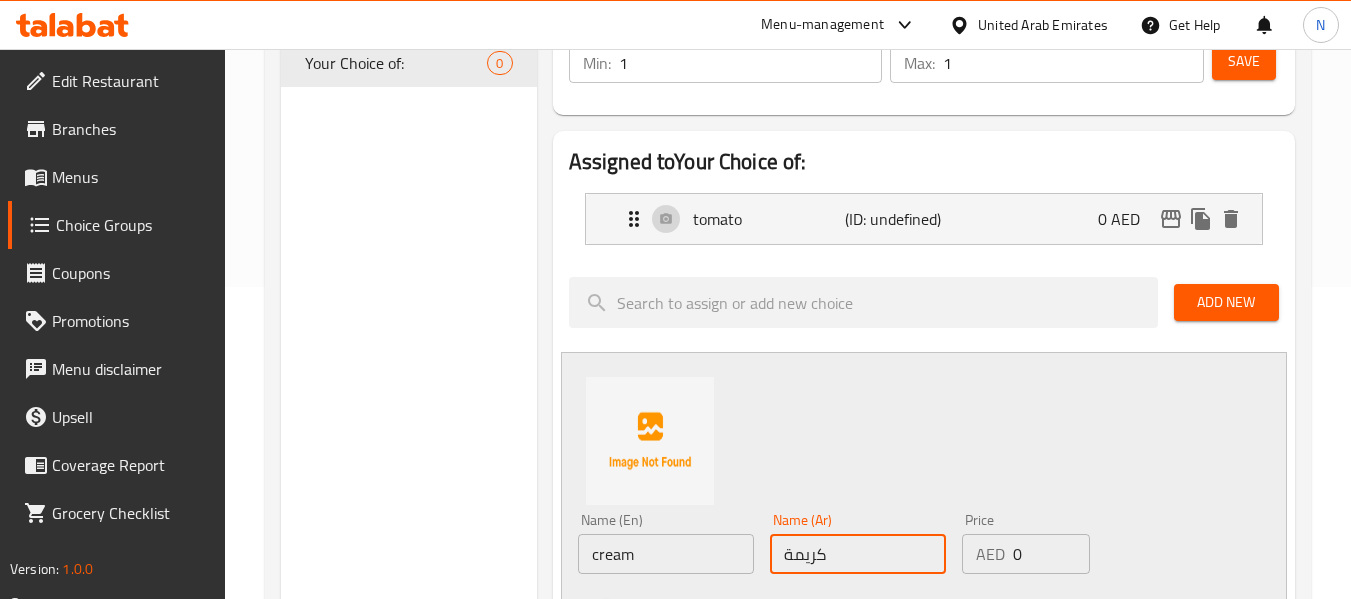 scroll, scrollTop: 510, scrollLeft: 0, axis: vertical 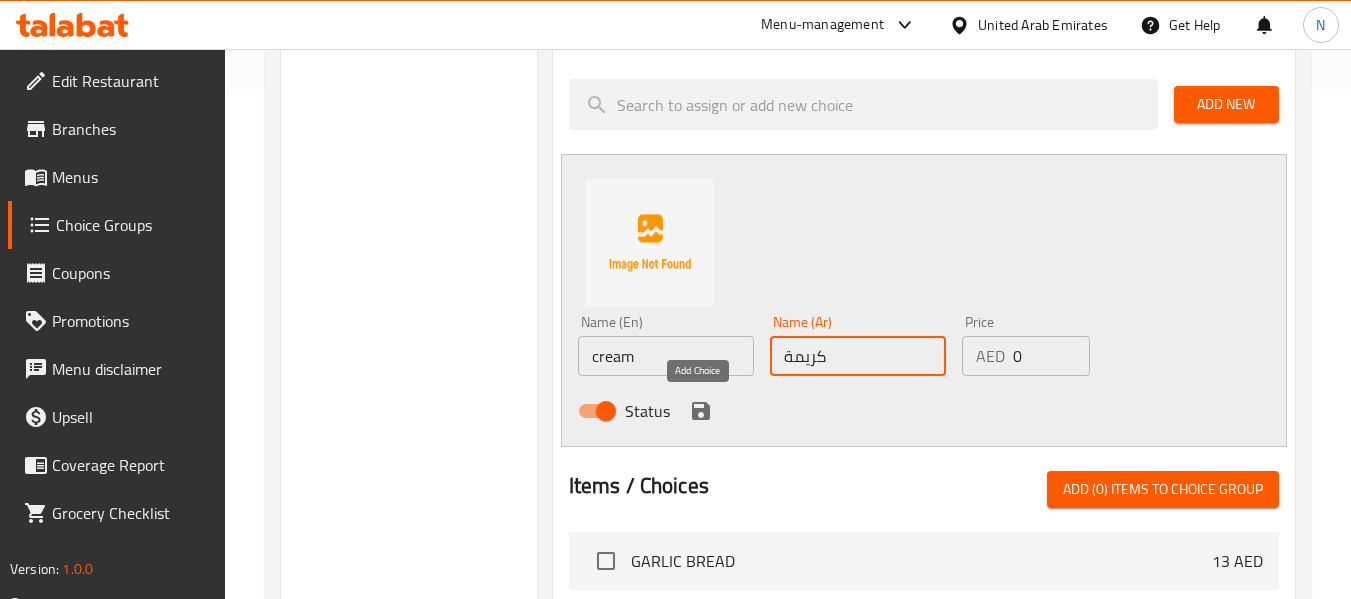 type on "كريمة" 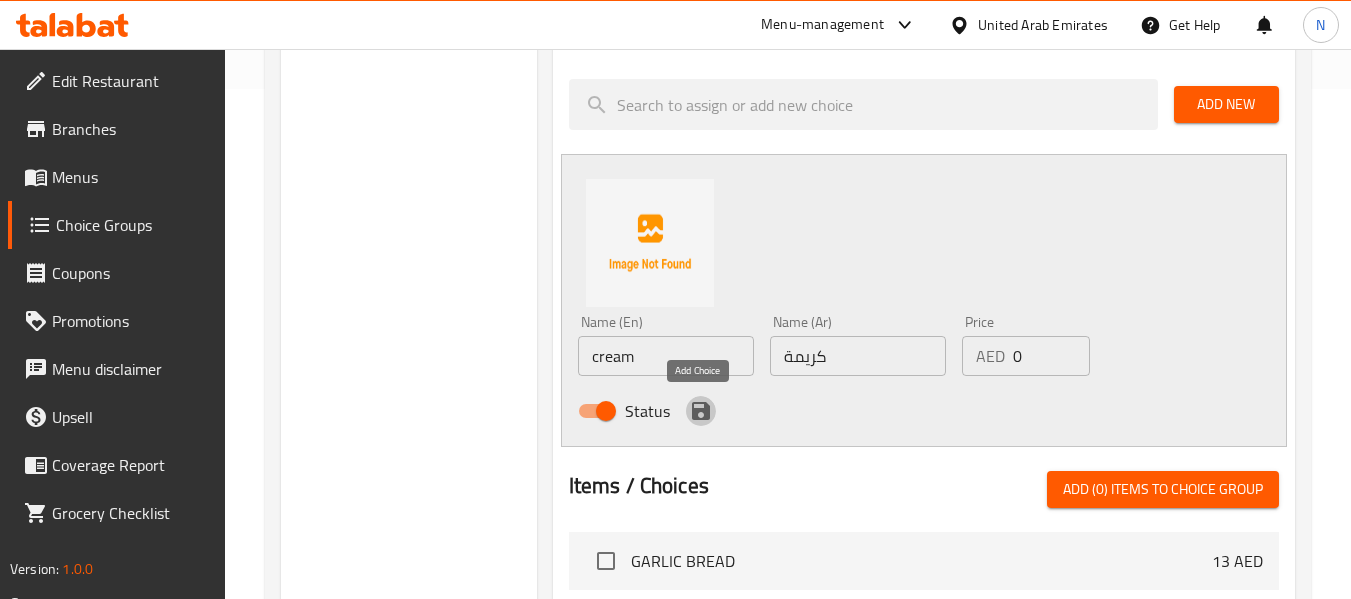 click 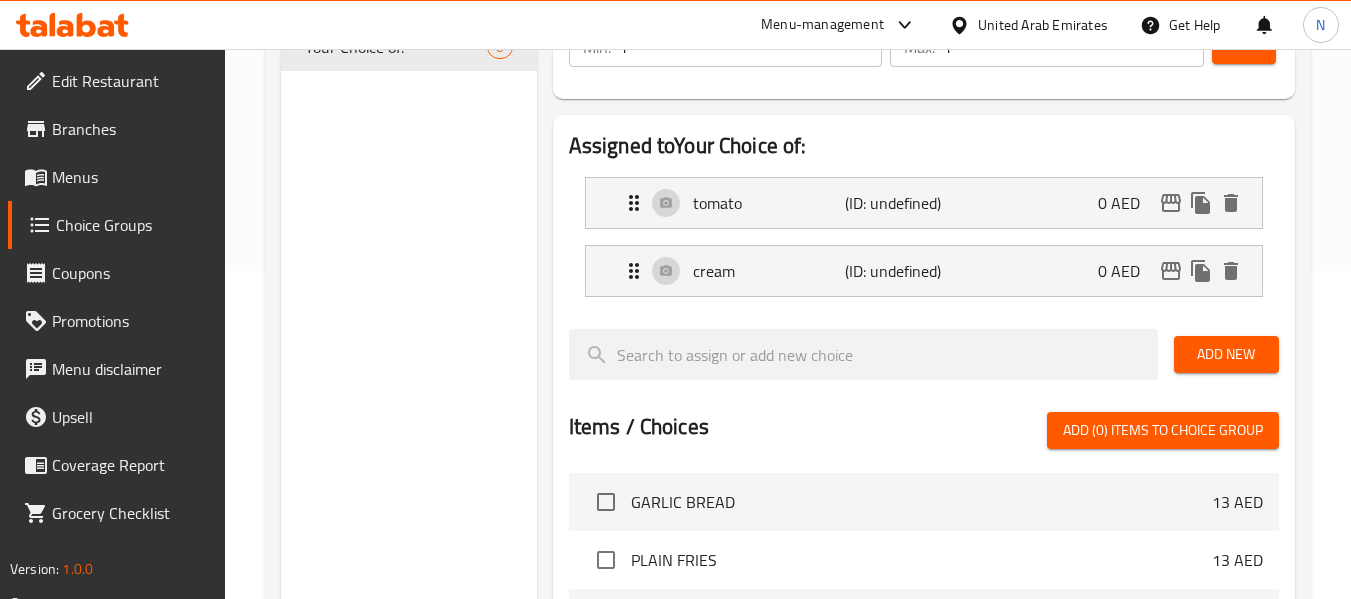 scroll, scrollTop: 327, scrollLeft: 0, axis: vertical 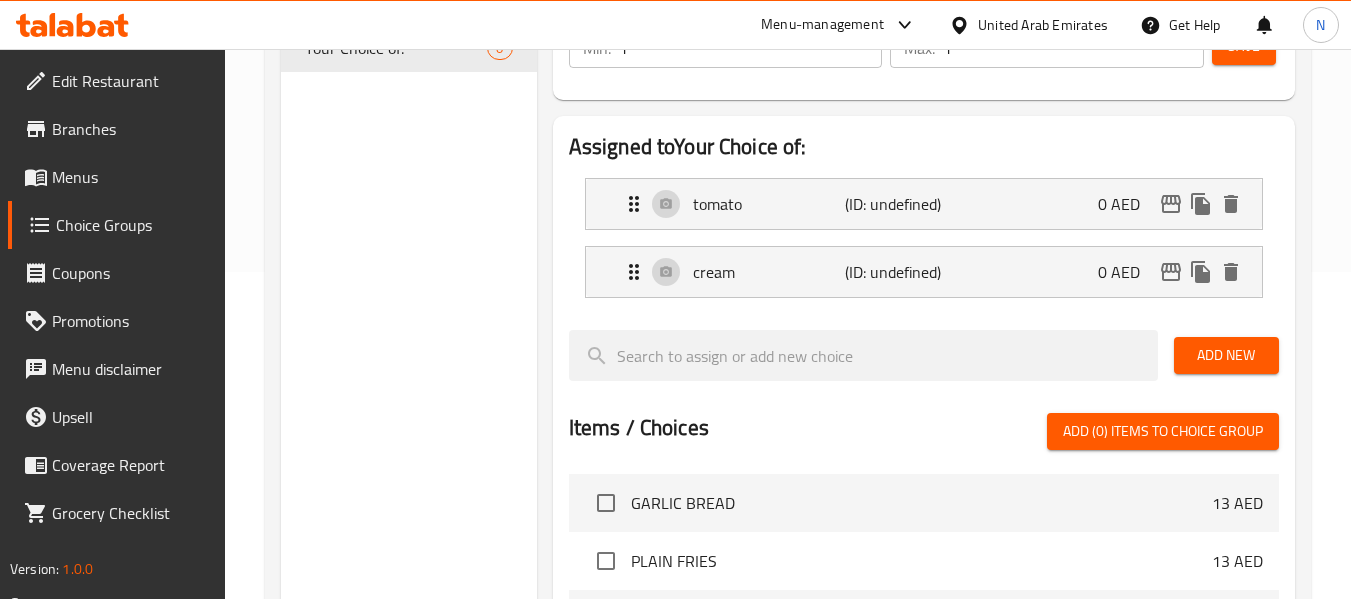 click on "Save" at bounding box center (1237, 48) 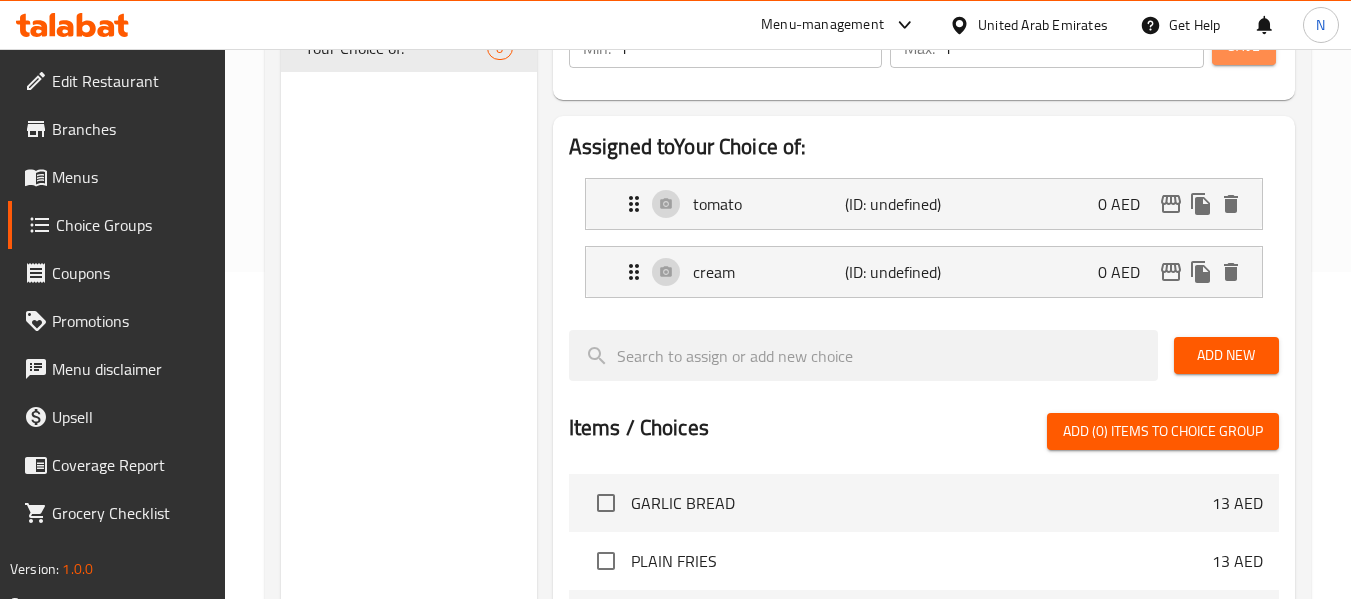 click on "Save" at bounding box center (1244, 46) 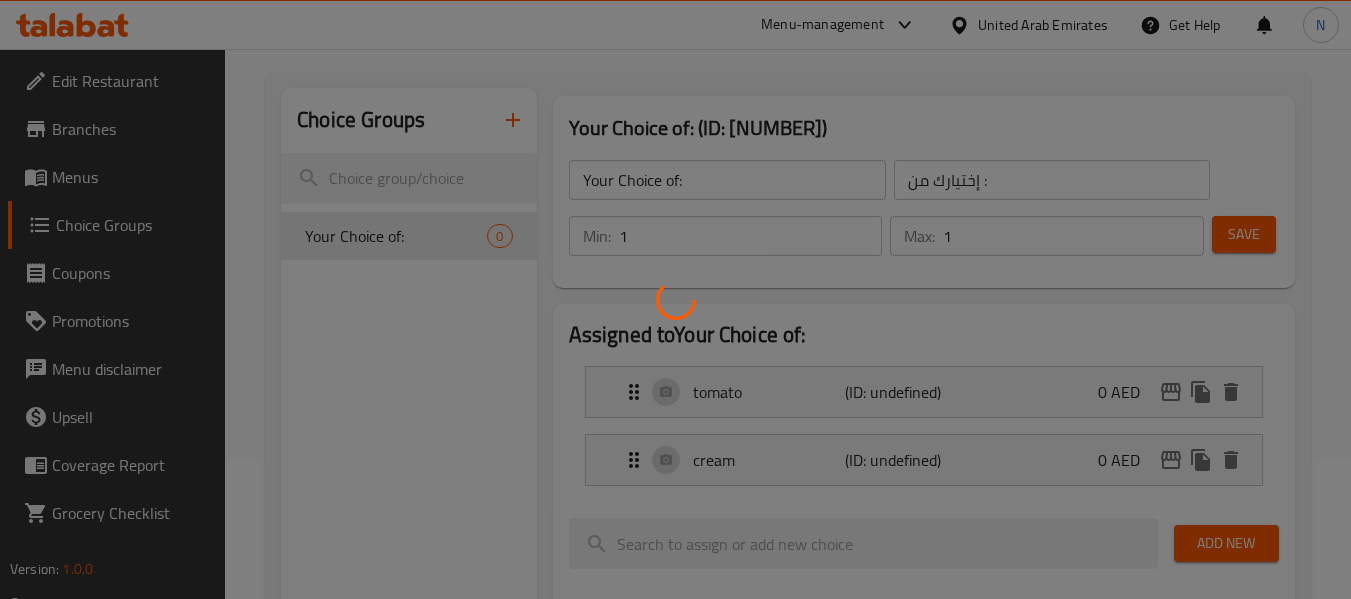 scroll, scrollTop: 134, scrollLeft: 0, axis: vertical 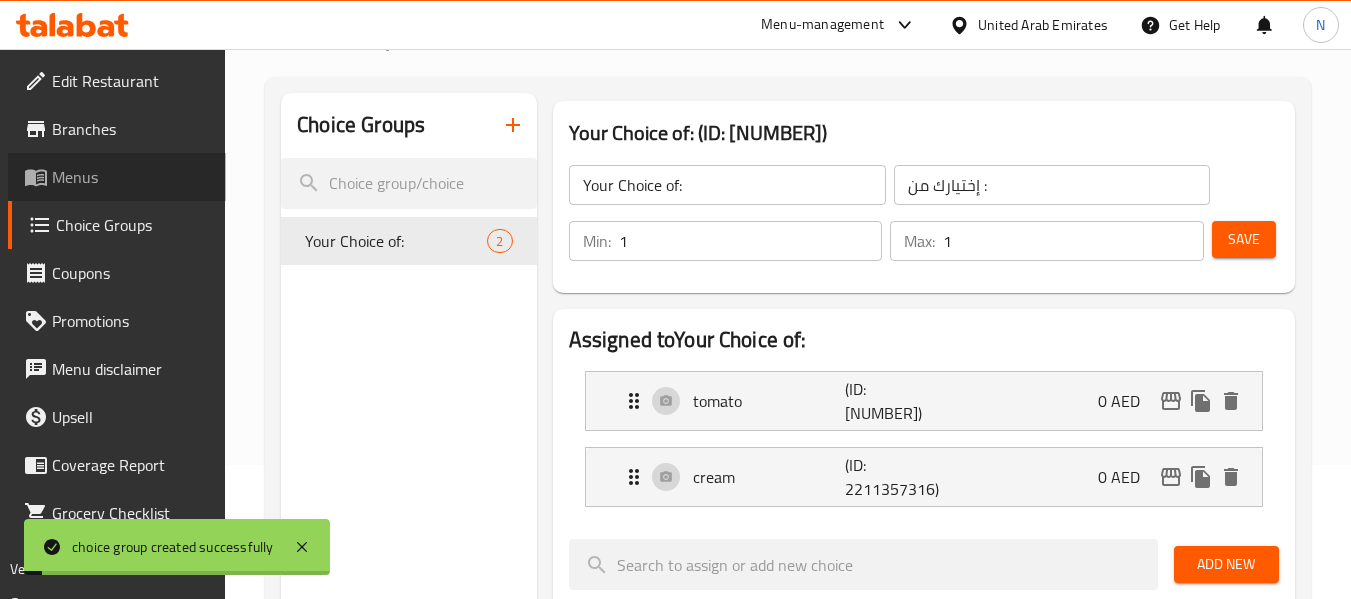 click on "Menus" at bounding box center (131, 177) 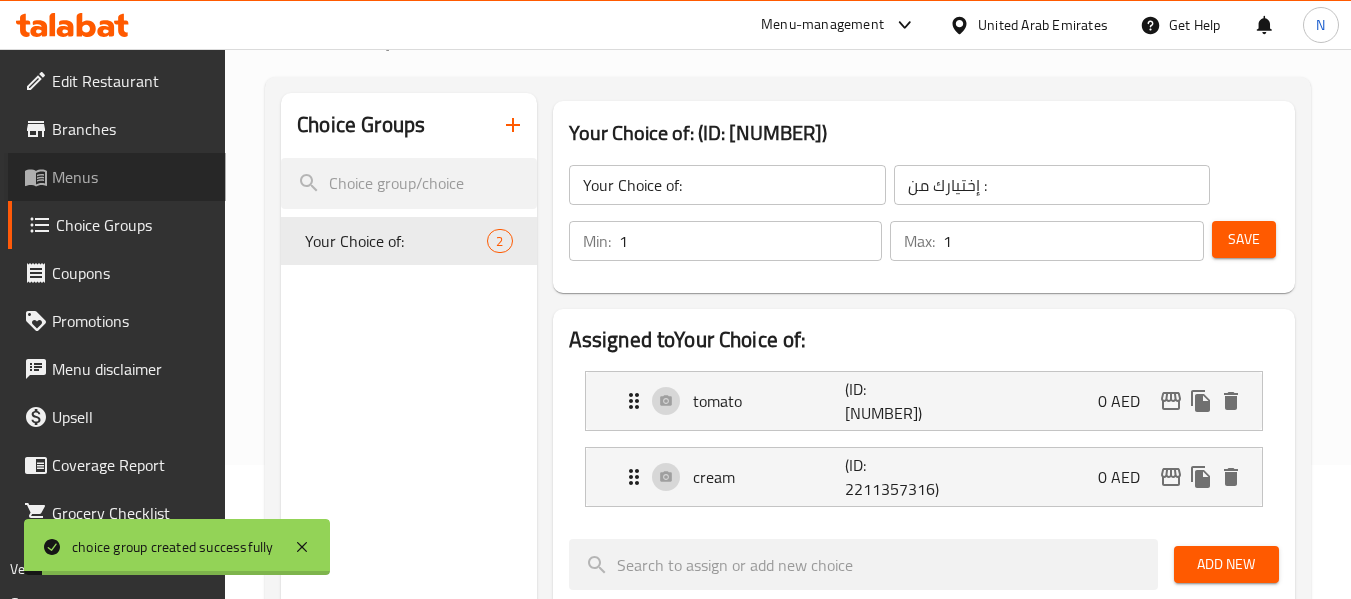 scroll, scrollTop: 0, scrollLeft: 0, axis: both 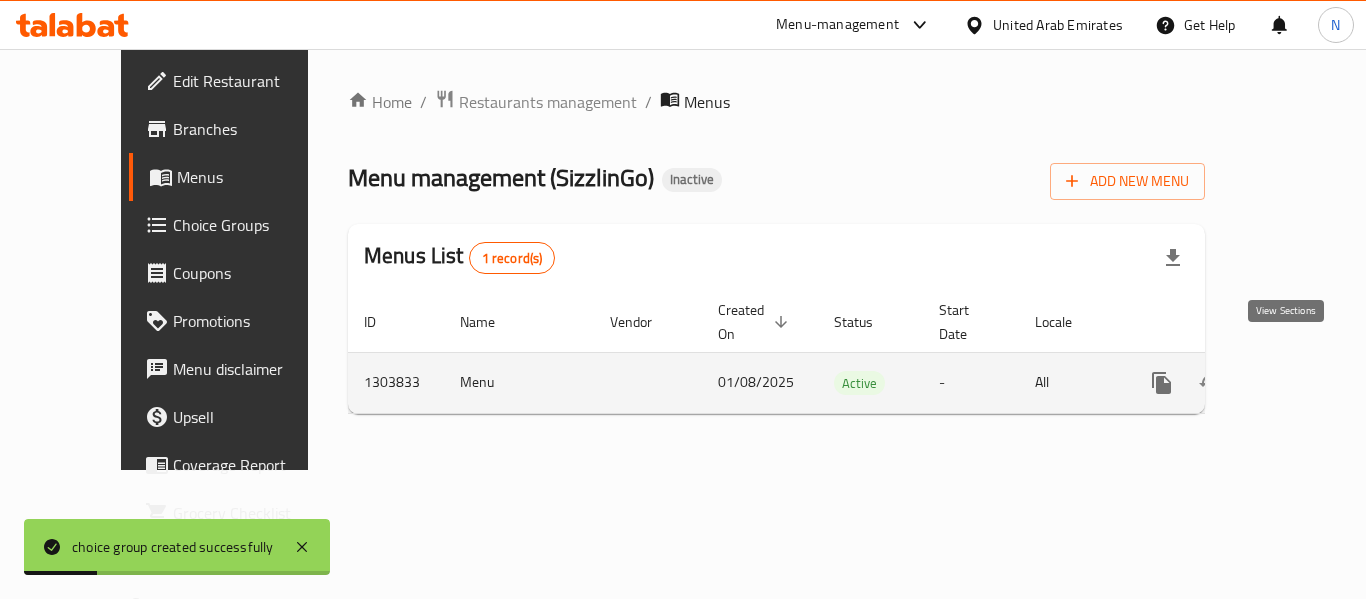 click 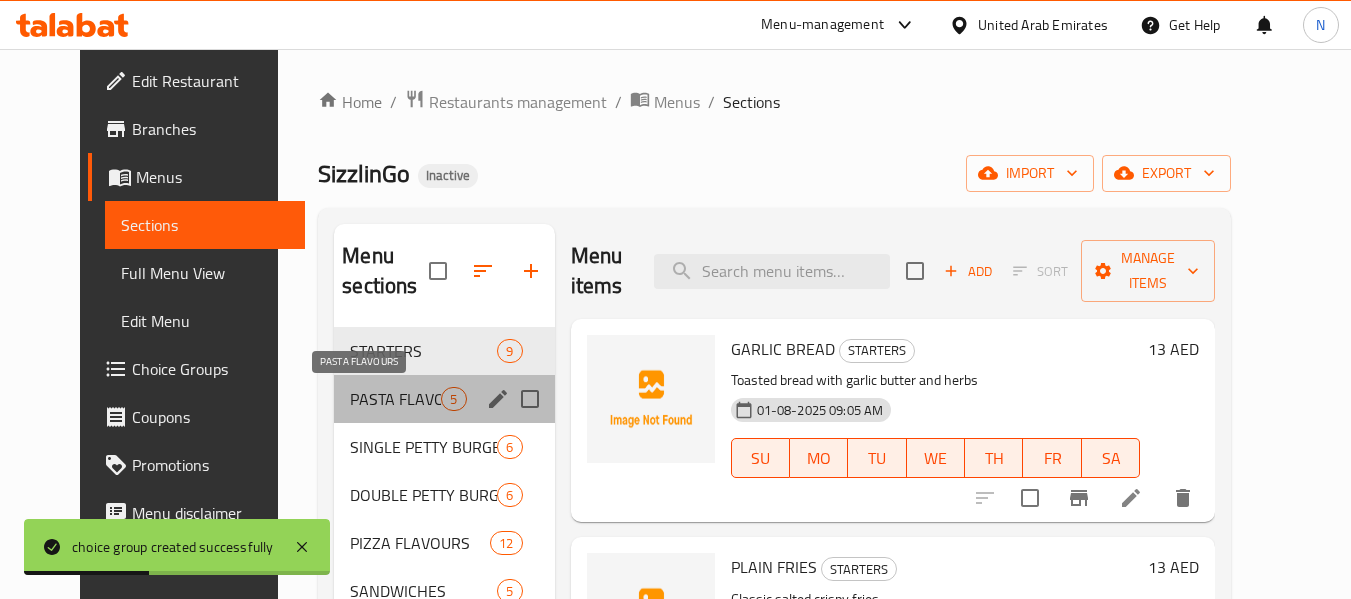 click on "PASTA FLAVOURS" at bounding box center [395, 399] 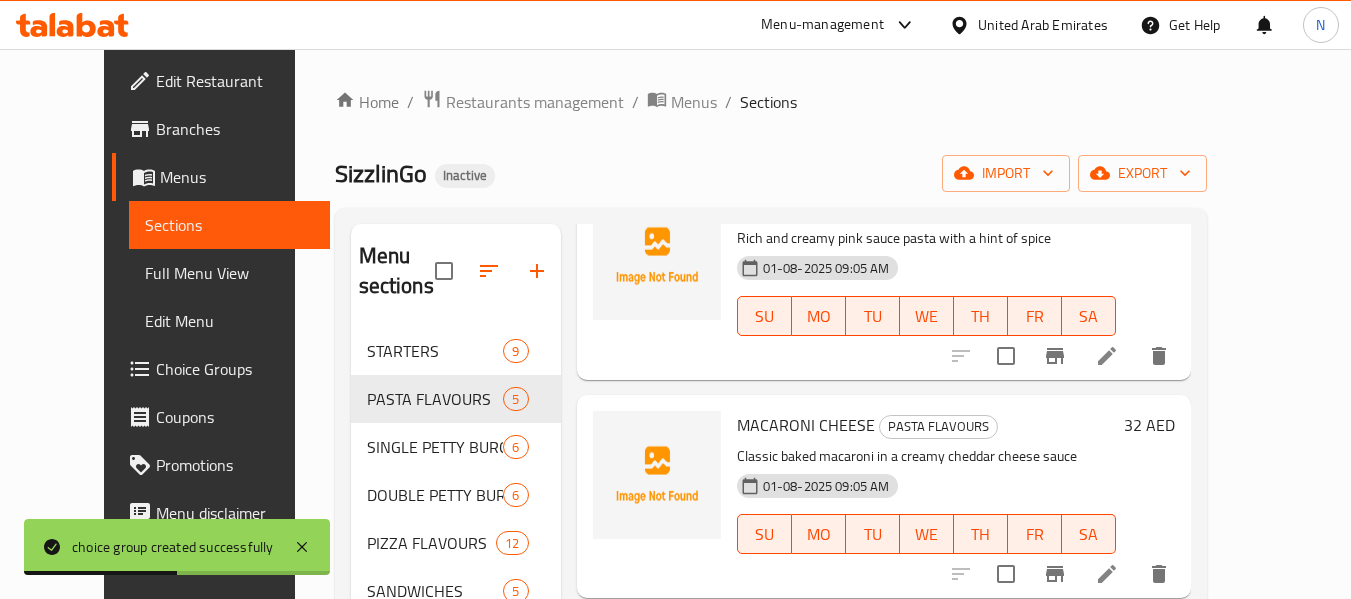 scroll, scrollTop: 573, scrollLeft: 0, axis: vertical 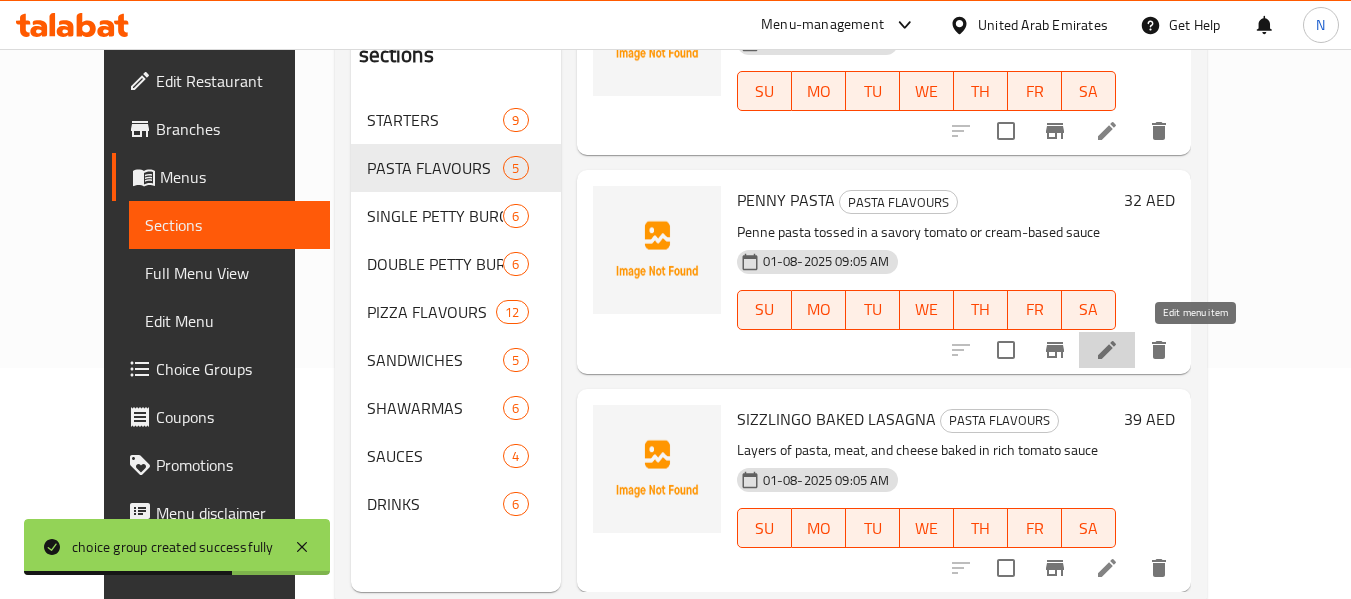 click 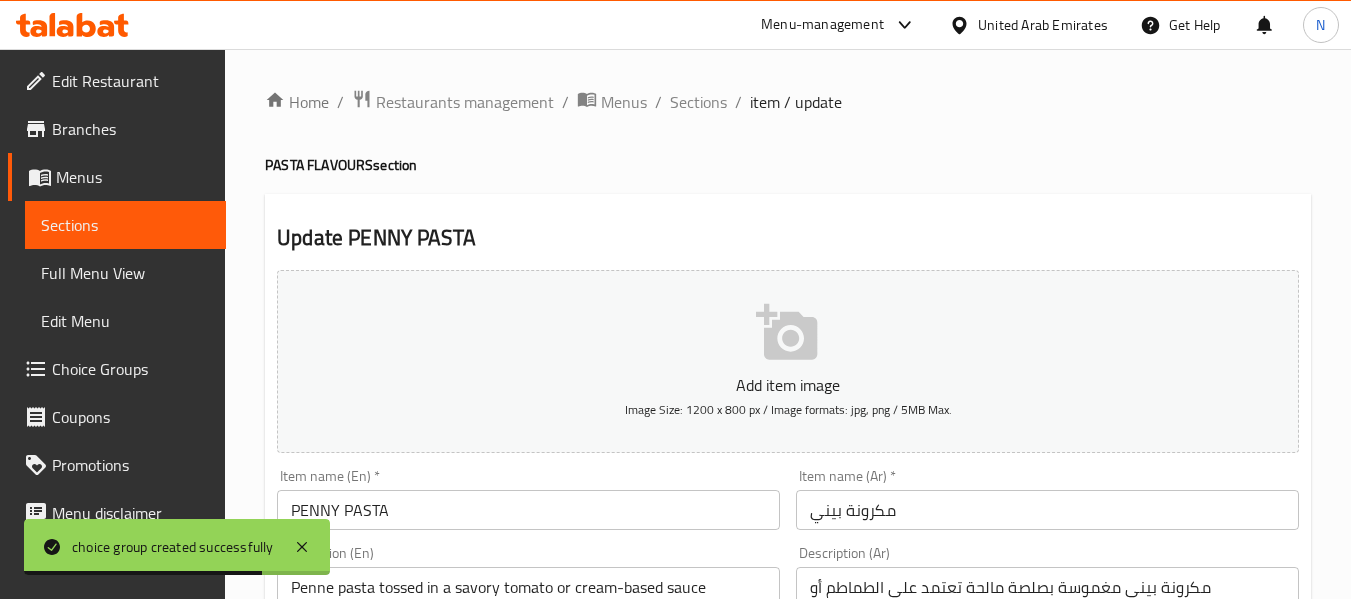 scroll, scrollTop: 814, scrollLeft: 0, axis: vertical 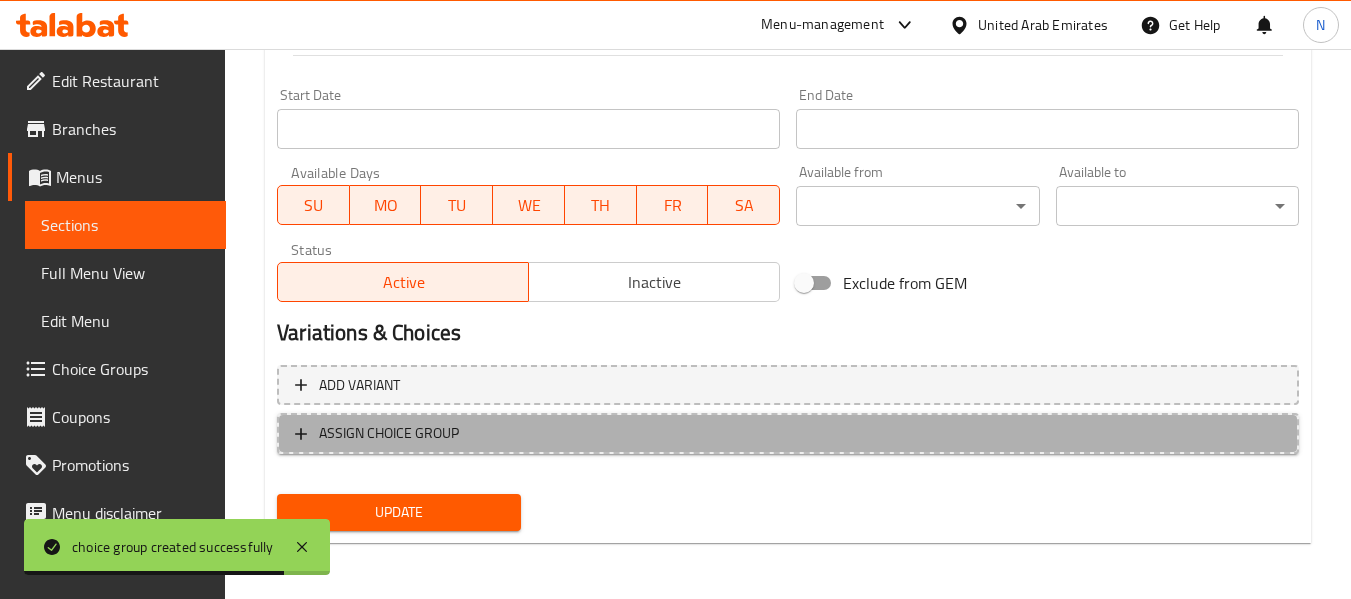 click on "ASSIGN CHOICE GROUP" at bounding box center (788, 433) 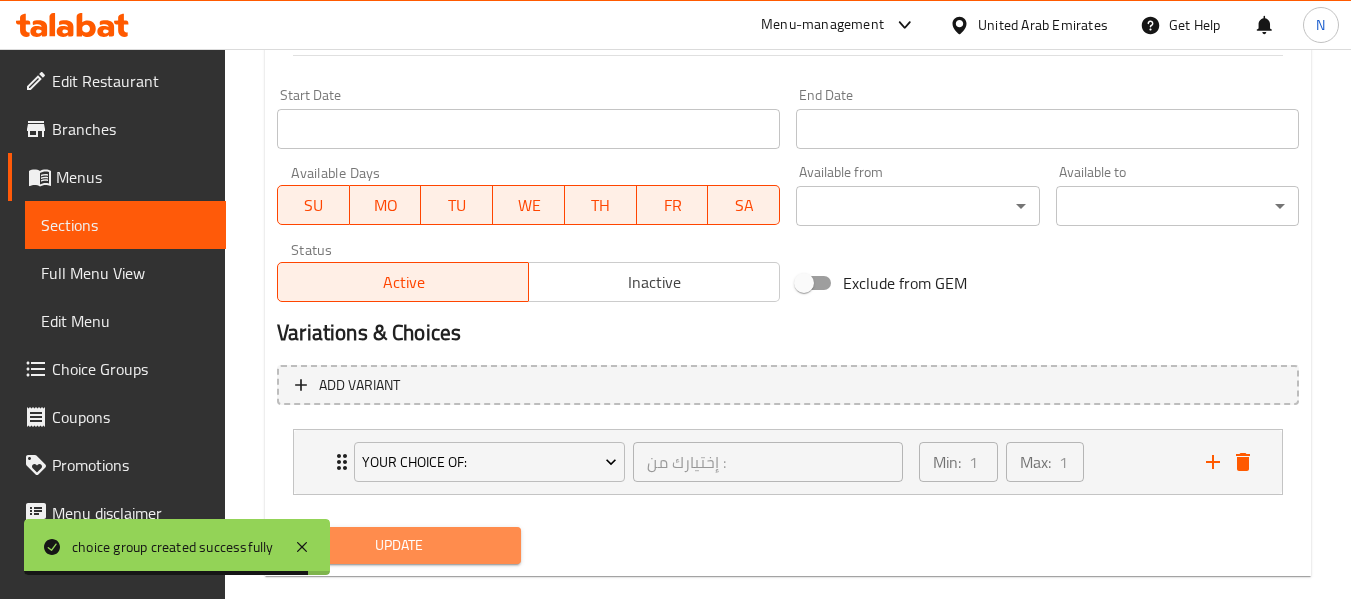click on "Update" at bounding box center [398, 545] 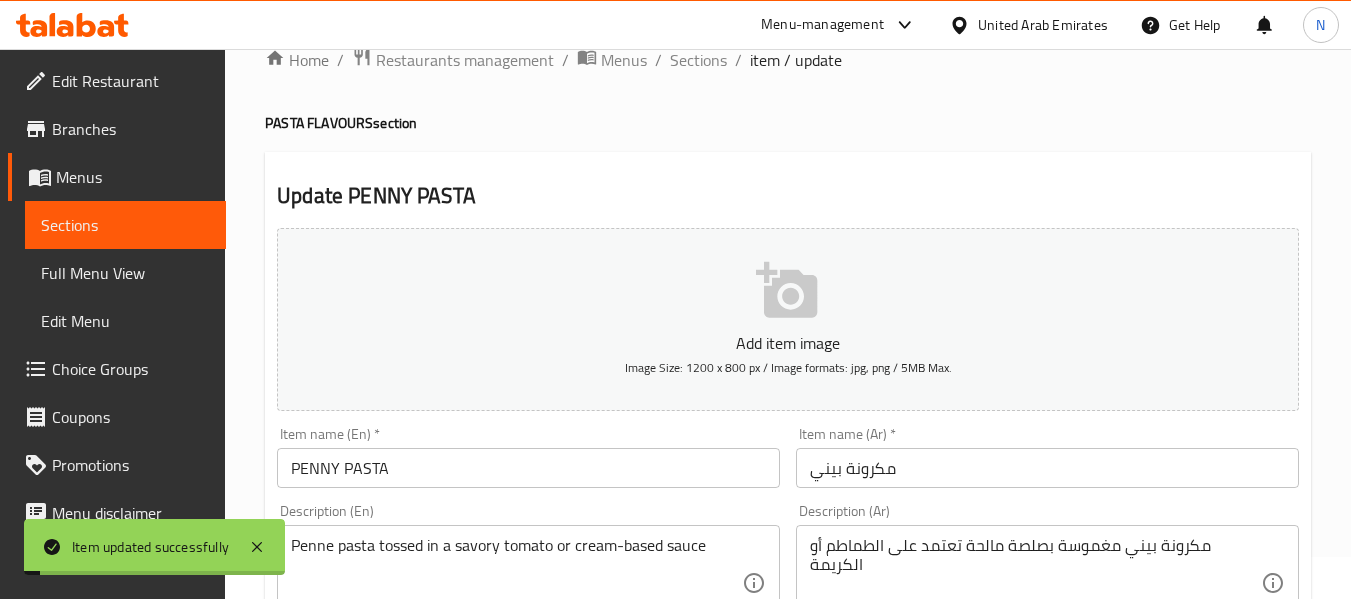 scroll, scrollTop: 0, scrollLeft: 0, axis: both 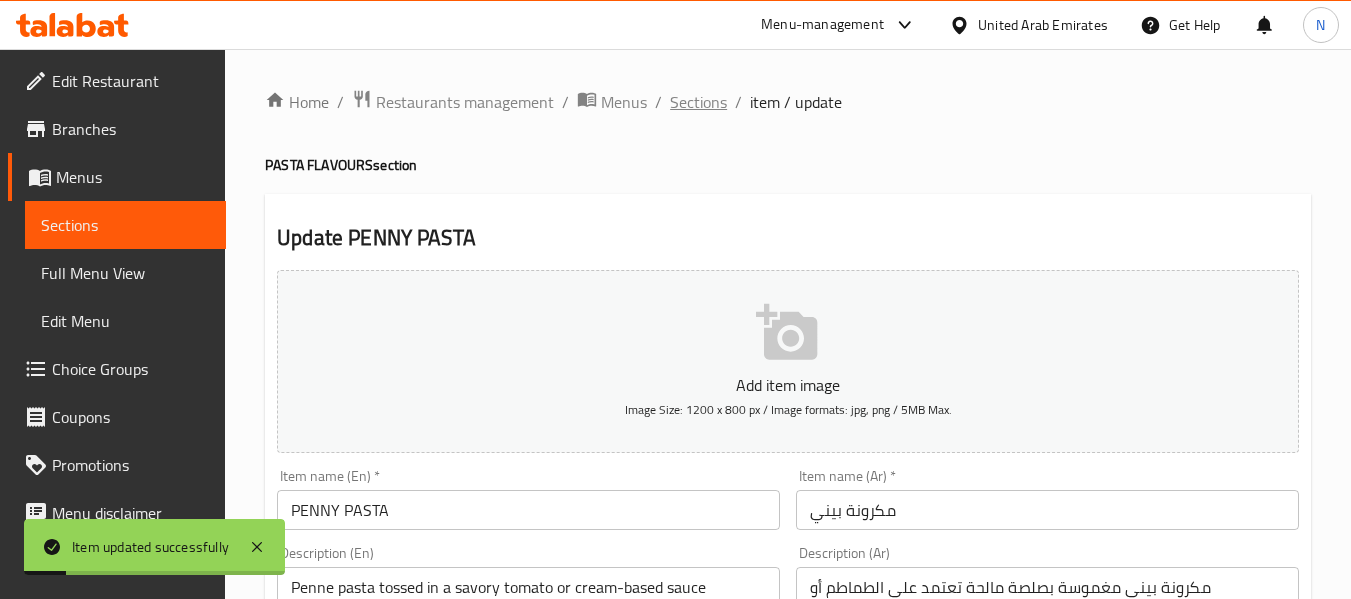 click on "Sections" at bounding box center [698, 102] 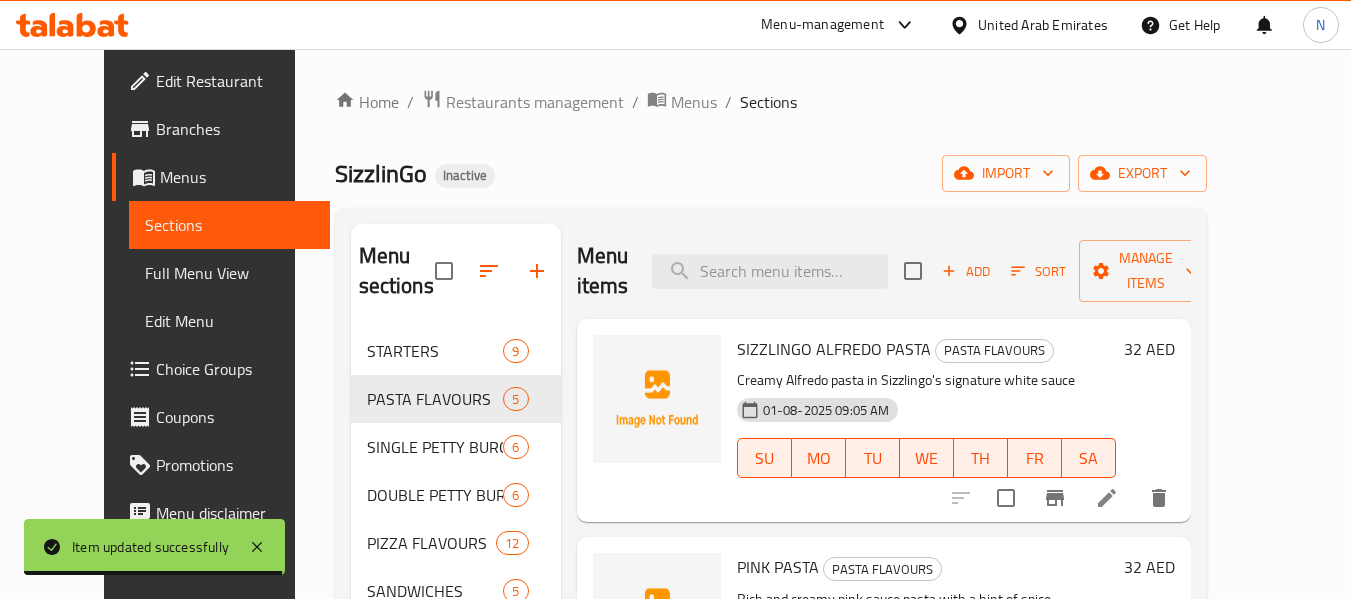 scroll, scrollTop: 573, scrollLeft: 0, axis: vertical 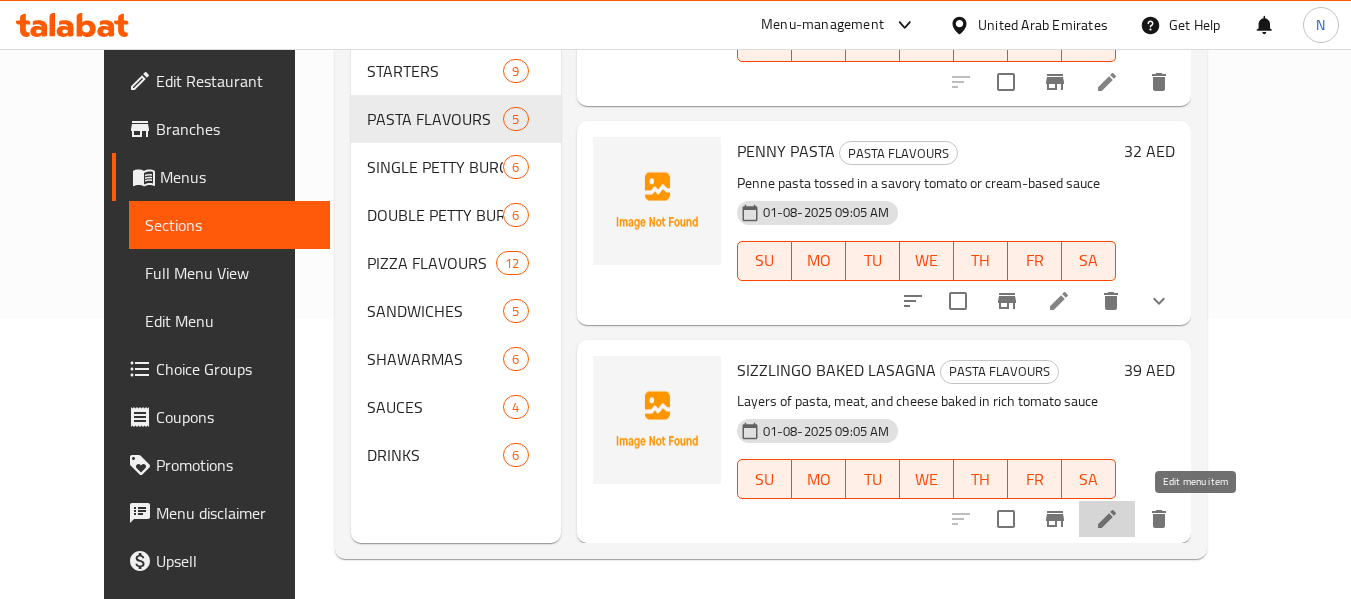 click 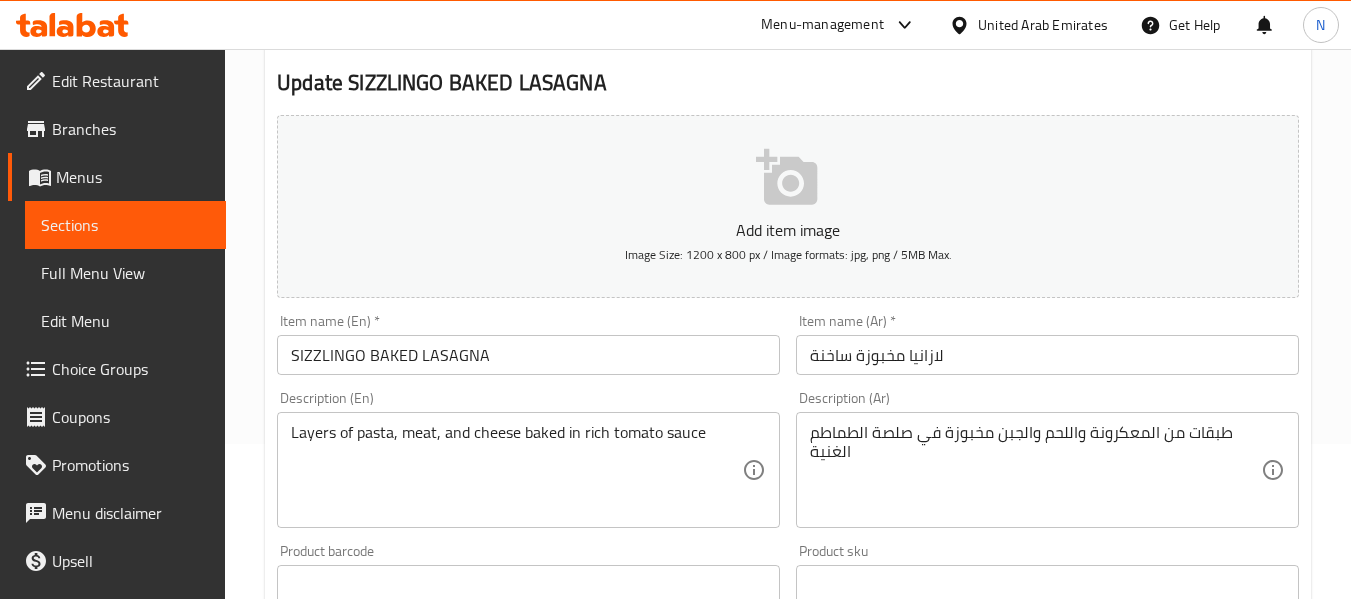 scroll, scrollTop: 156, scrollLeft: 0, axis: vertical 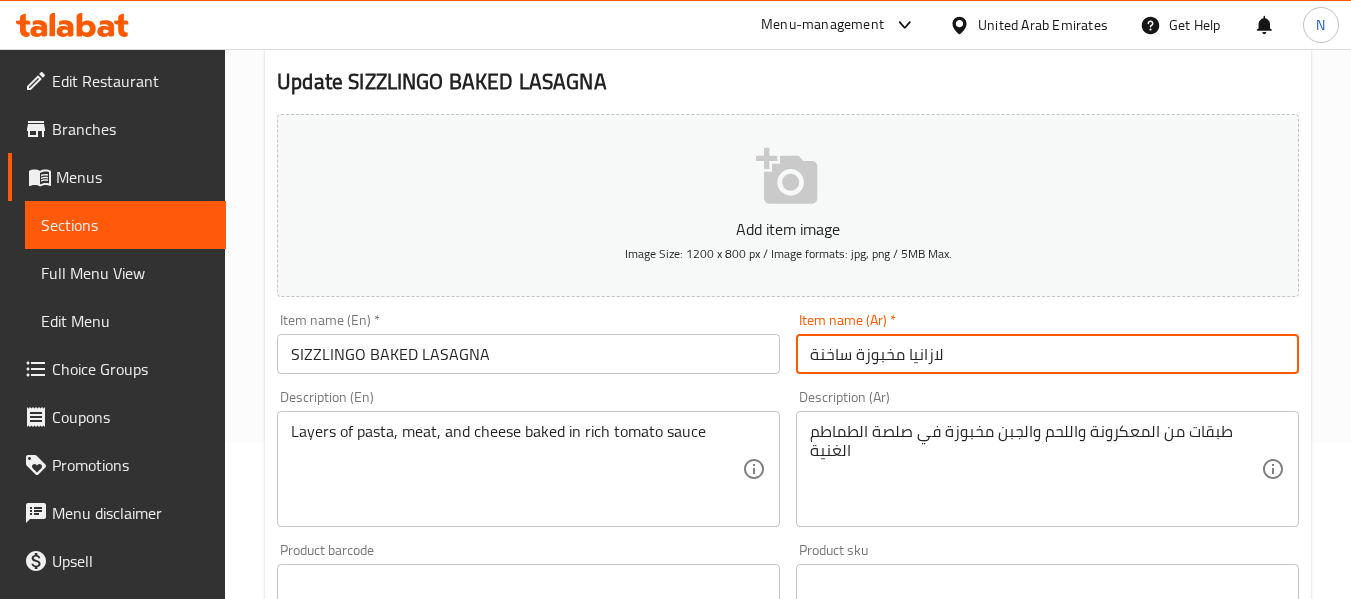 click on "لازانيا مخبوزة ساخنة" at bounding box center (1047, 354) 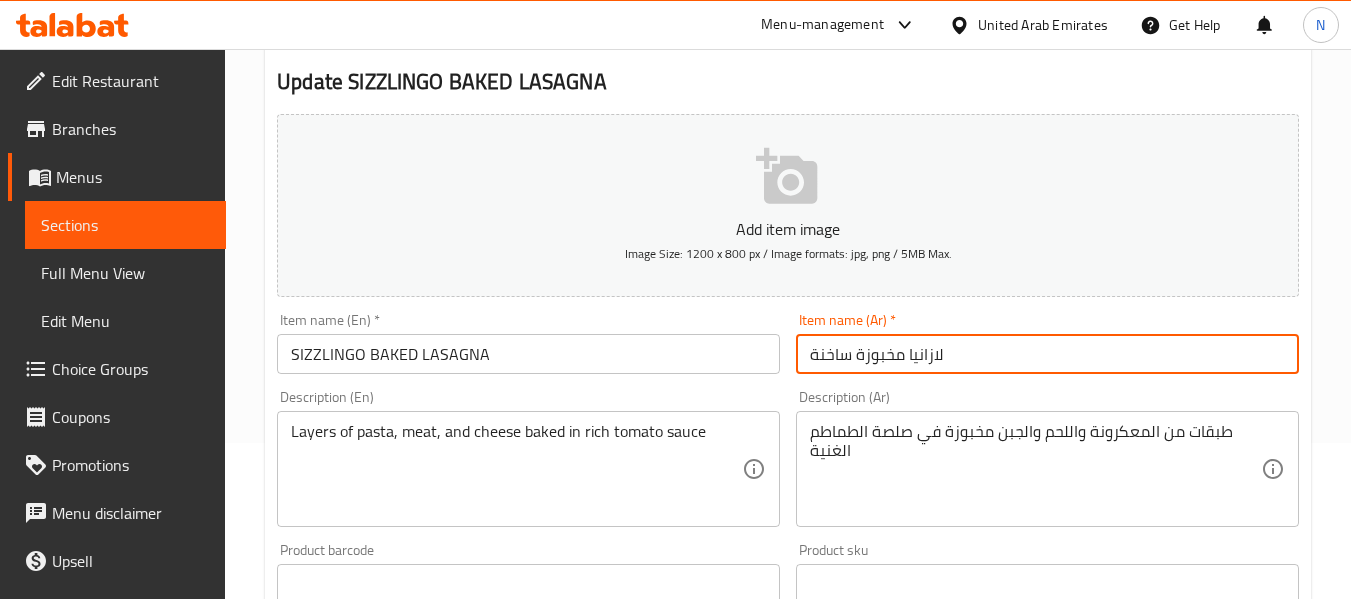 paste on "يزلين جو" 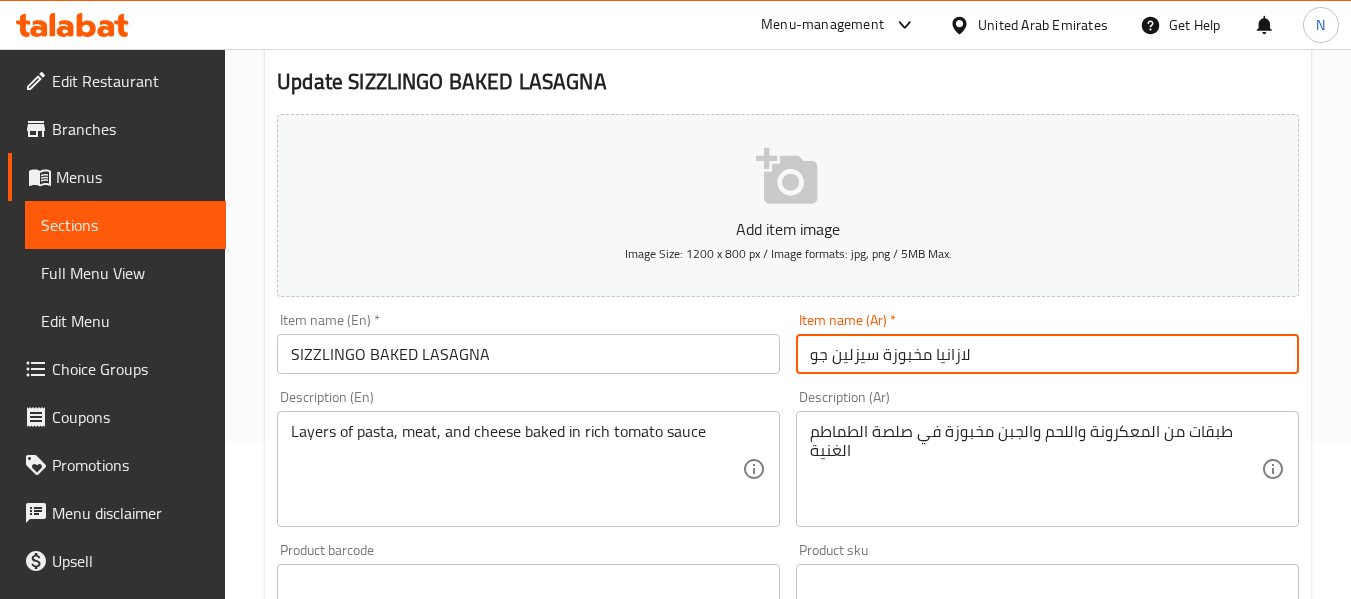 click on "لازانيا مخبوزة سيزلين جو" at bounding box center (1047, 354) 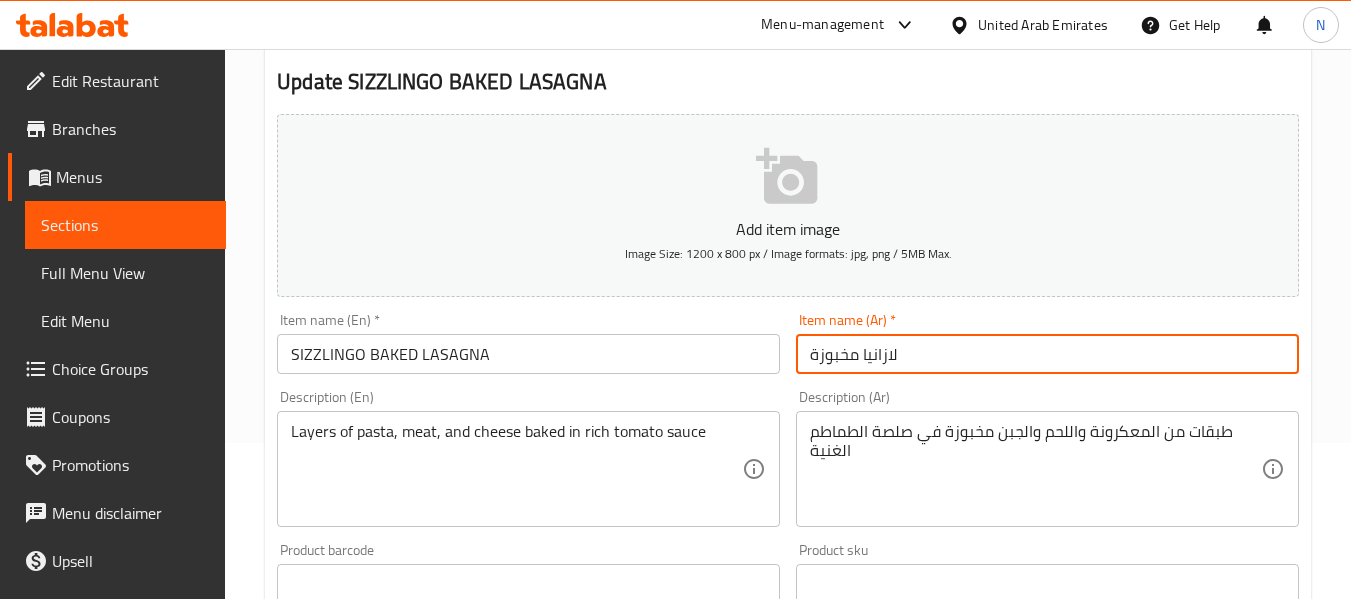 click on "لازانيا مخبوزة" at bounding box center (1047, 354) 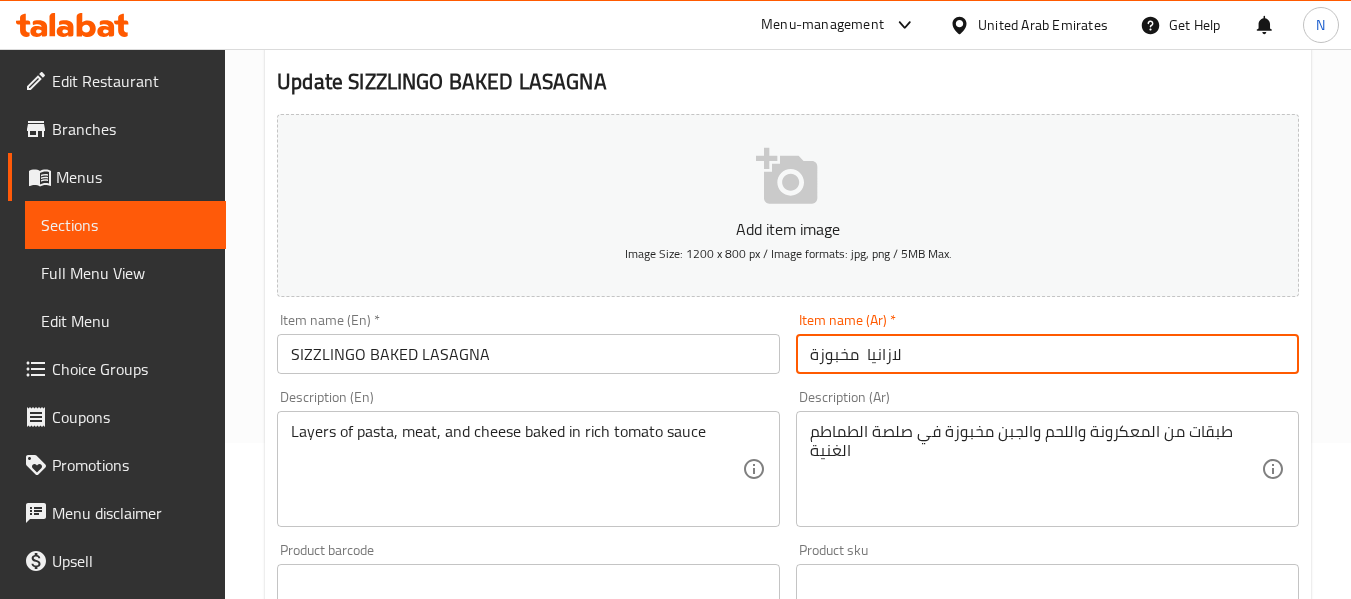 paste on "سيزلين جو" 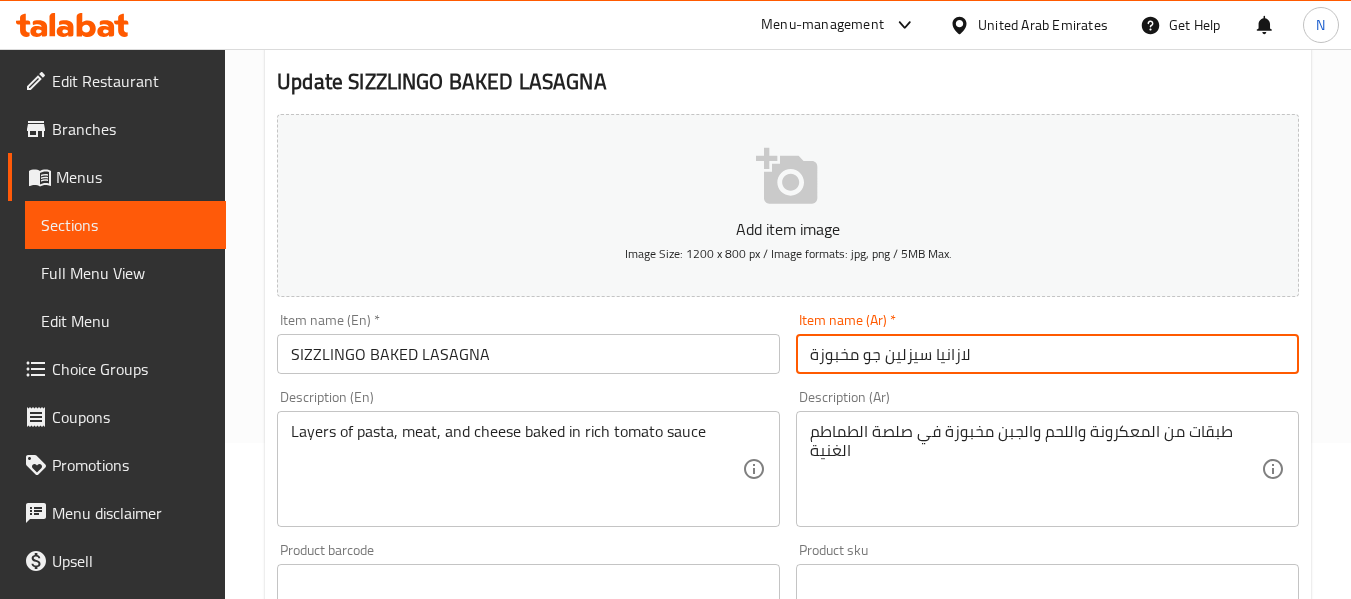 type on "لازانيا سيزلين جو مخبوزة" 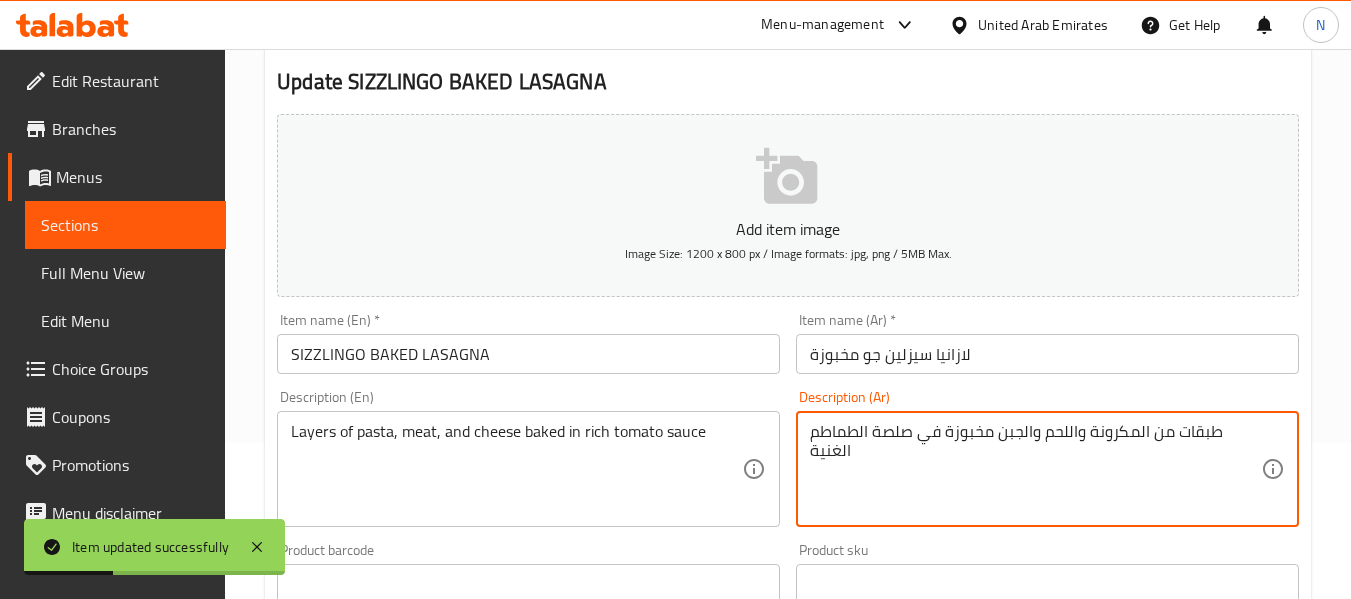 type on "طبقات من المكرونة واللحم والجبن مخبوزة في صلصة الطماطم الغنية" 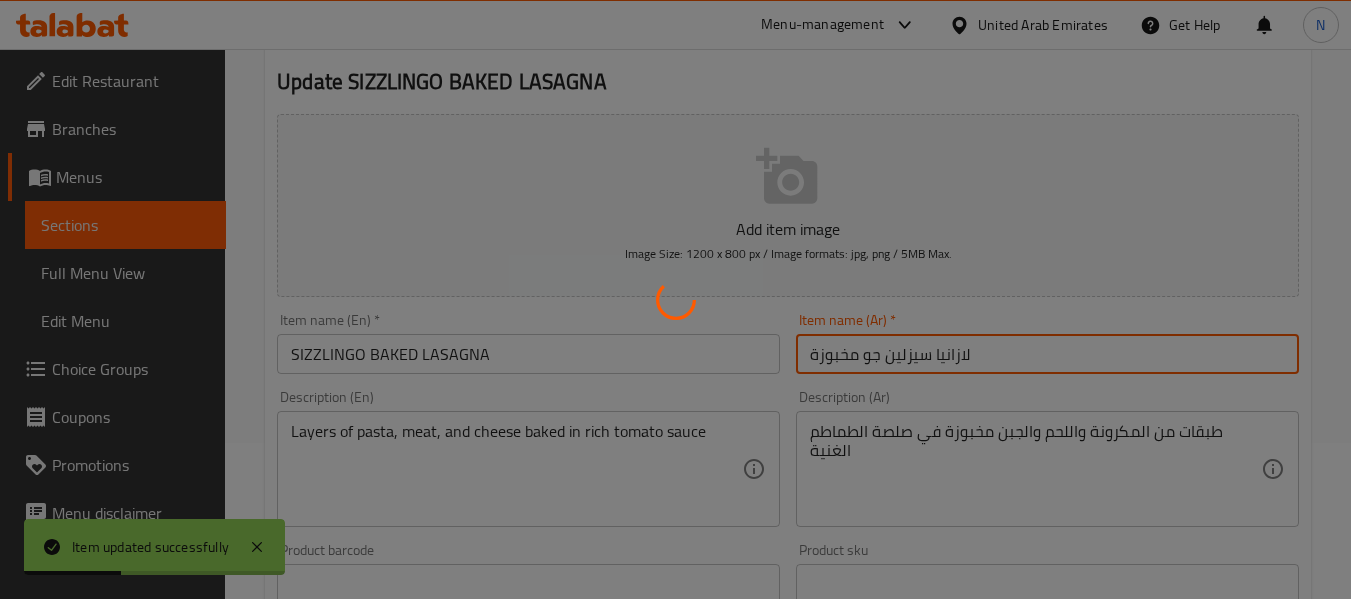 click on "Home / Restaurants management / Menus / Sections / item / update PASTA FLAVOURS  section Update SIZZLINGO BAKED LASAGNA Add item image Image Size: 1200 x 800 px / Image formats: jpg, png / 5MB Max. Item name (En)   * SIZZLINGO BAKED LASAGNA Item name (En)  * Item name (Ar)   * لازانيا سيزلين جو مخبوزة Item name (Ar)  * Description (En) Layers of pasta, meat, and cheese baked in rich tomato sauce Description (En) Description (Ar) طبقات من المكرونة واللحم والجبن مخبوزة في صلصة الطماطم الغنية Description (Ar) Product barcode Product barcode Product sku Product sku Price   * [CURRENCY] 39 Price  * Price on selection Free item Start Date Start Date End Date End Date Available Days SU MO TU WE TH FR SA Available from ​ ​ Available to ​ ​ Status Active Inactive Exclude from GEM Variations & Choices Add variant ASSIGN CHOICE GROUP Update" at bounding box center [788, 575] 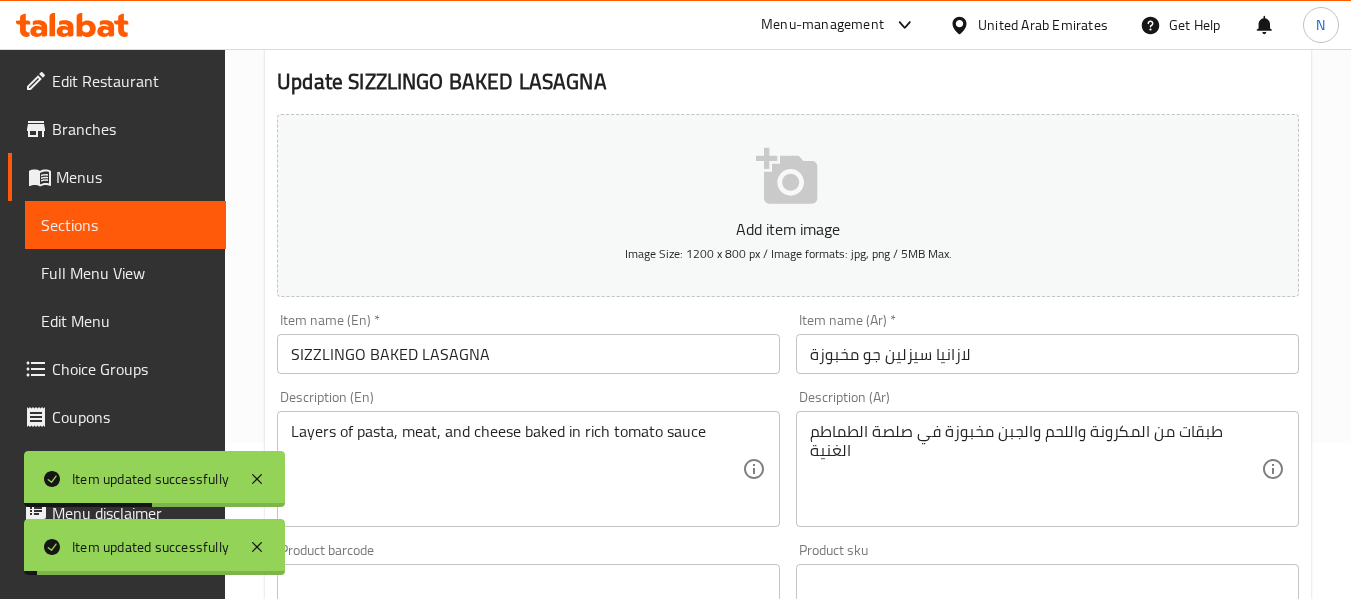 click on "Item name (En)   * SIZZLINGO BAKED LASAGNA Item name (En)  *" at bounding box center (528, 343) 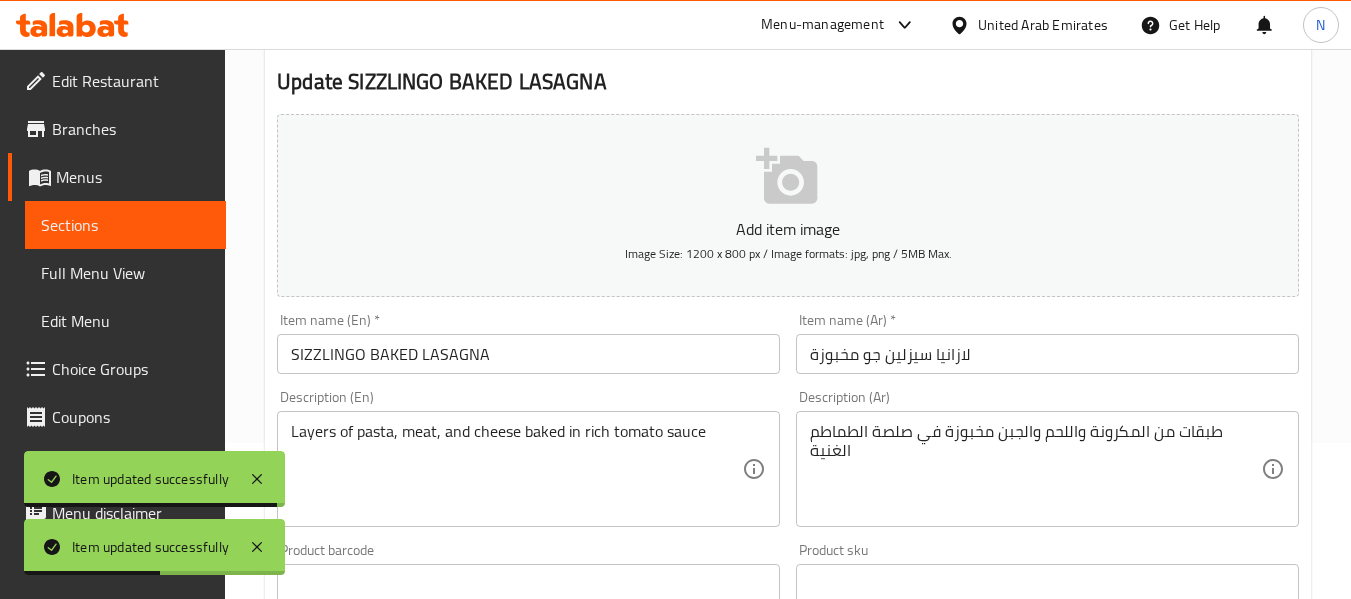 scroll, scrollTop: 0, scrollLeft: 0, axis: both 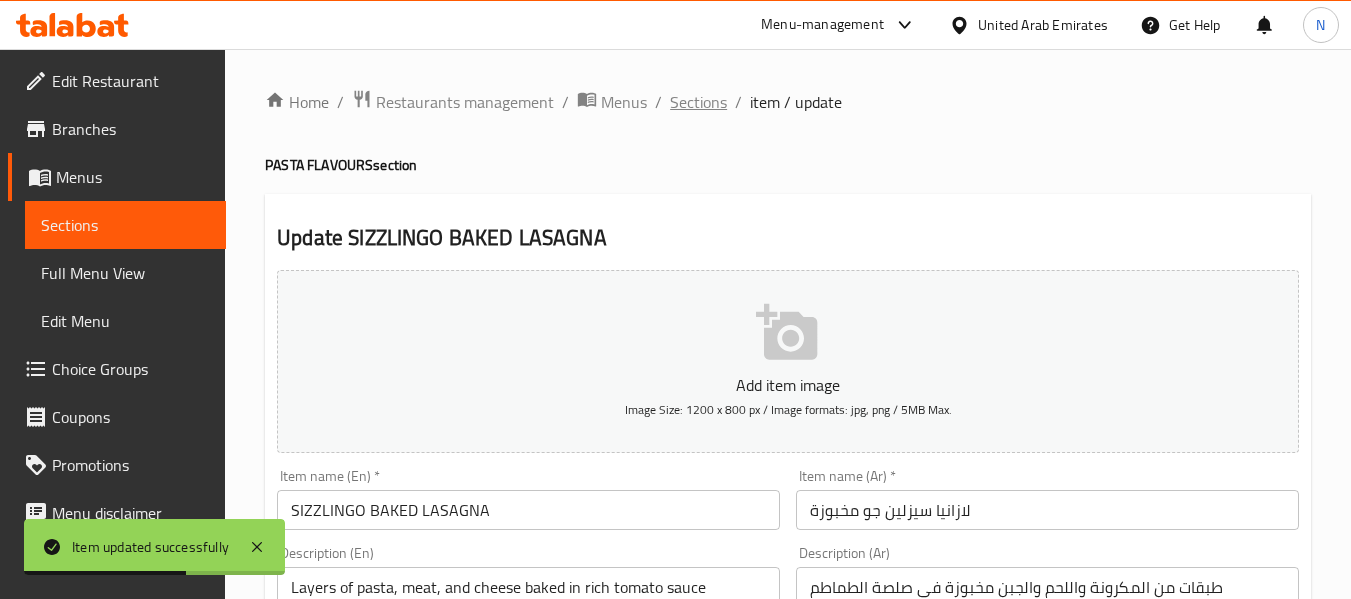 click on "Sections" at bounding box center (698, 102) 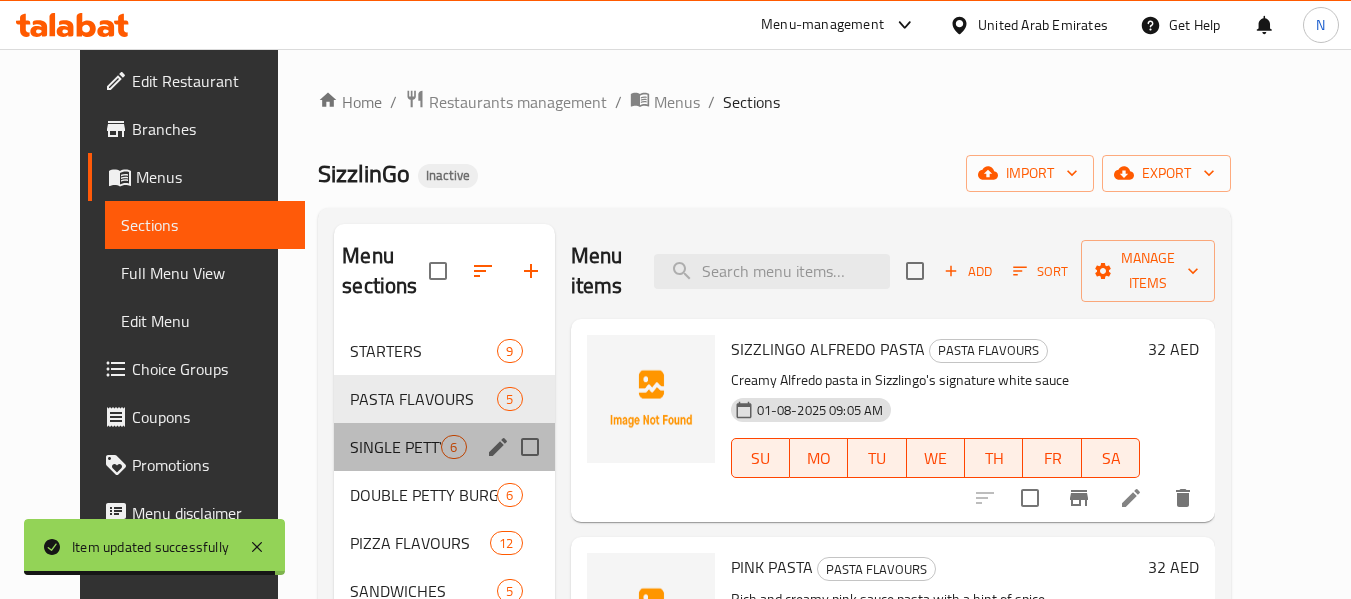 click on "SINGLE PETTY BURGERS 6" at bounding box center [444, 447] 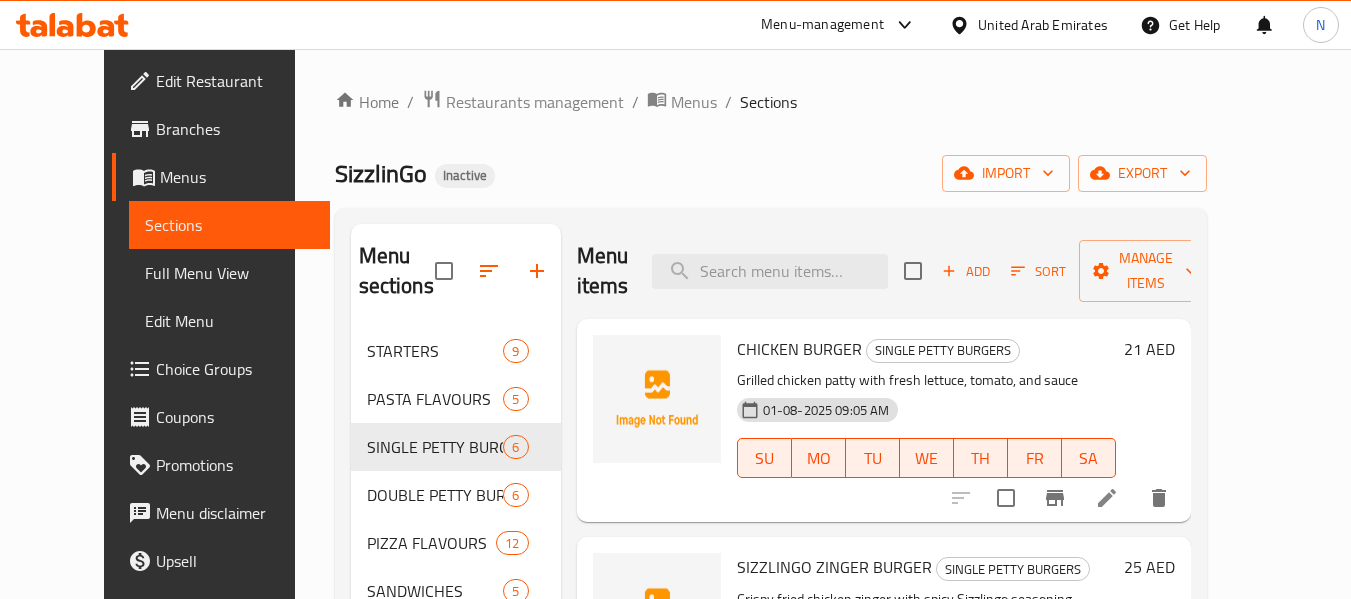 scroll, scrollTop: 222, scrollLeft: 0, axis: vertical 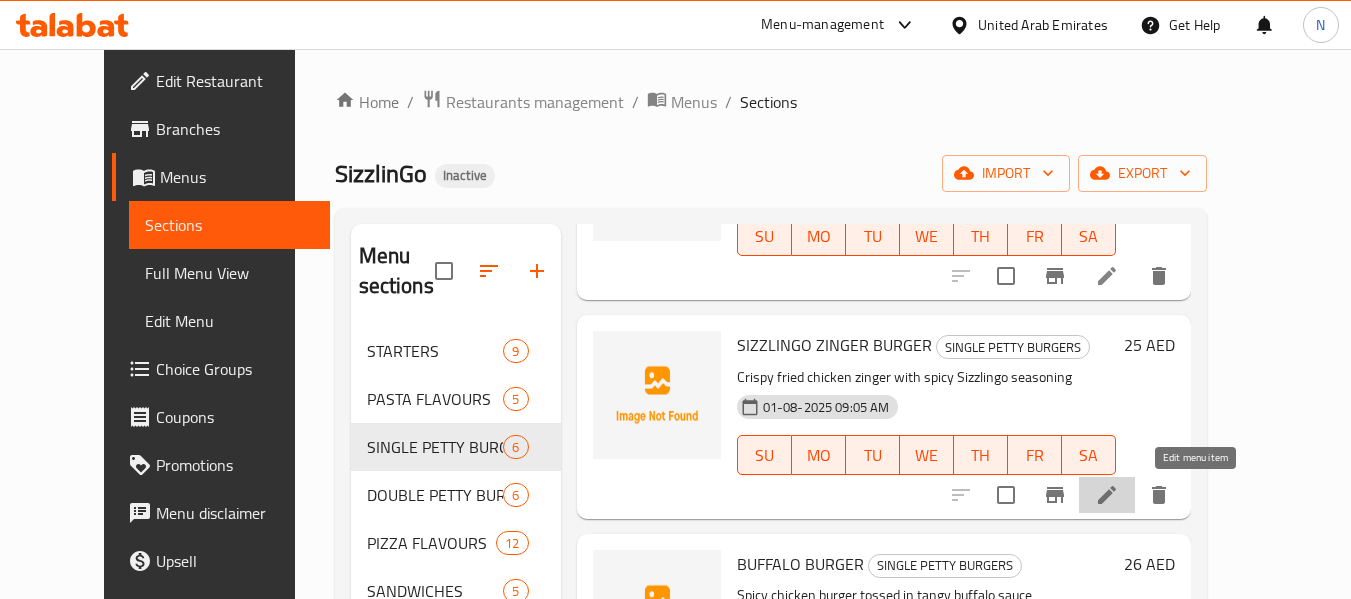 click 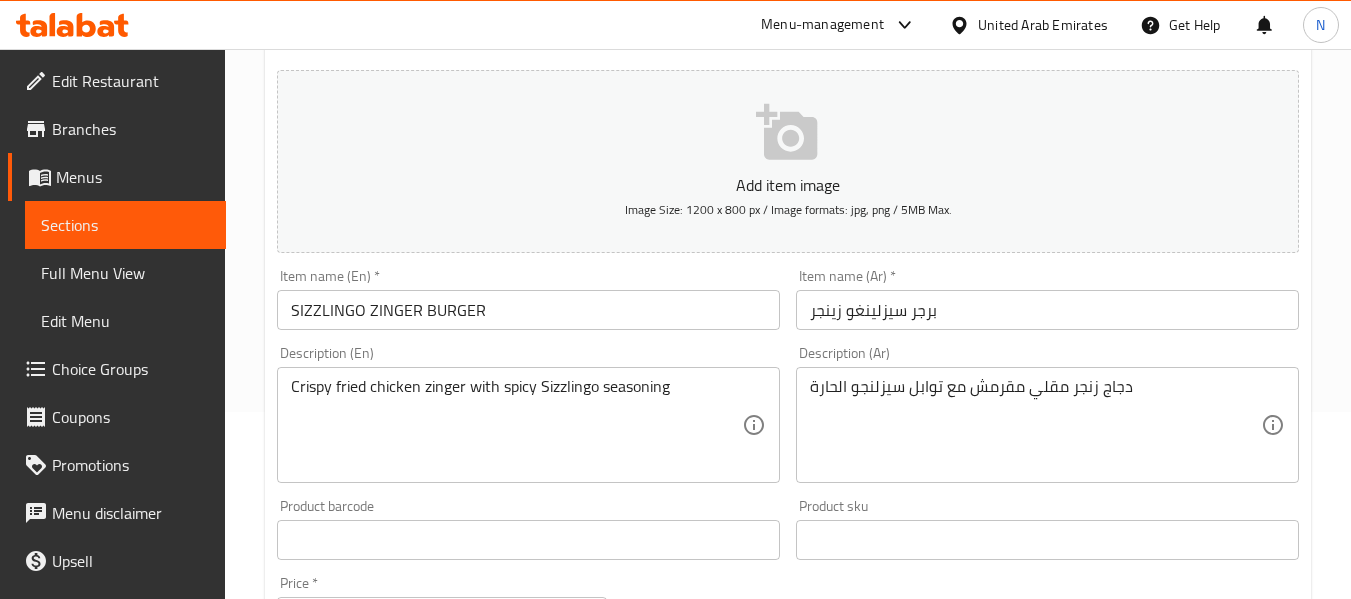 scroll, scrollTop: 198, scrollLeft: 0, axis: vertical 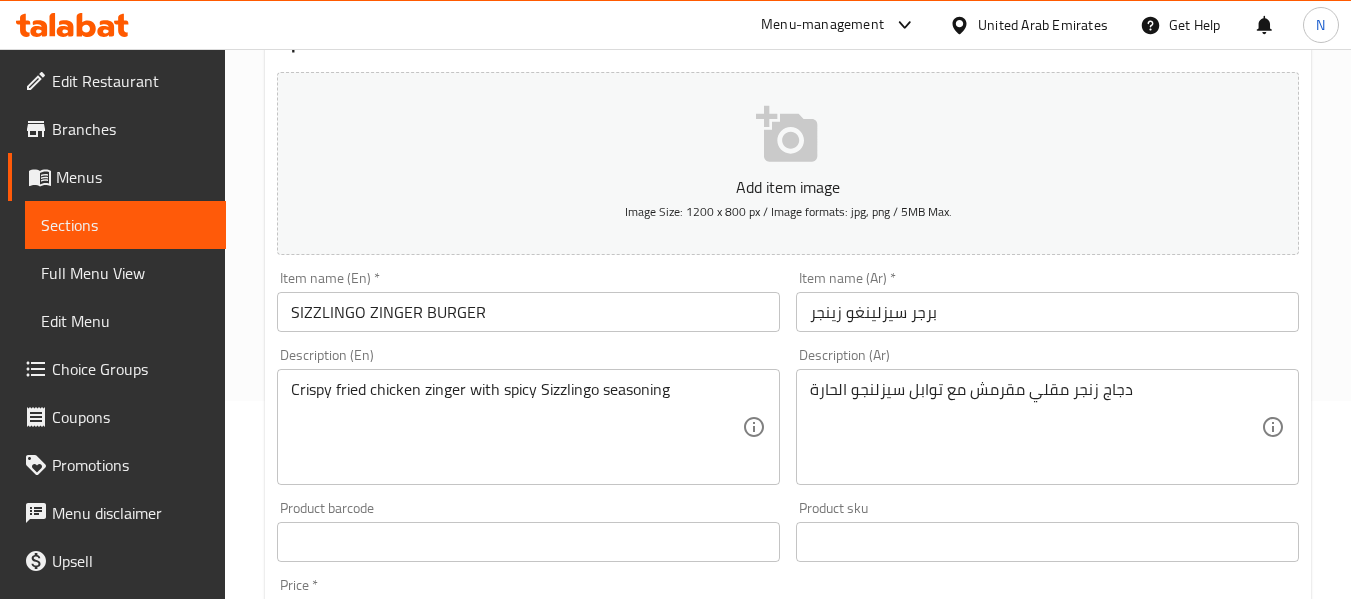 click on "برجر سيزلينغو زينجر" at bounding box center (1047, 312) 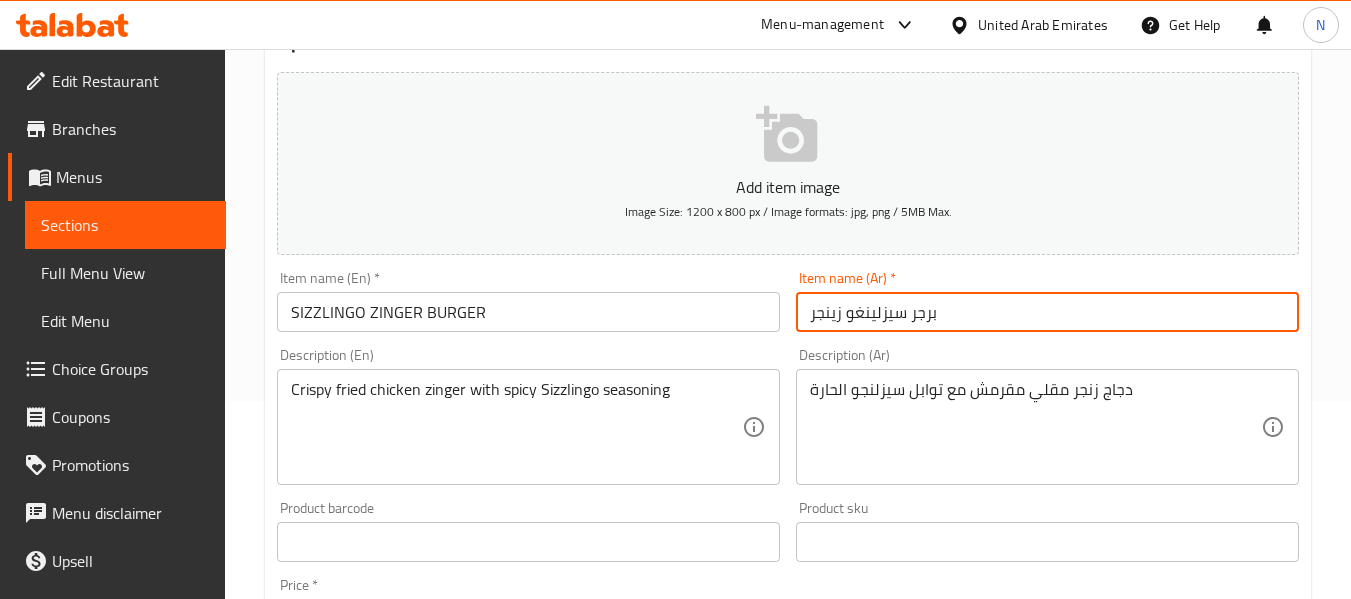 click on "برجر سيزلينغو زينجر" at bounding box center (1047, 312) 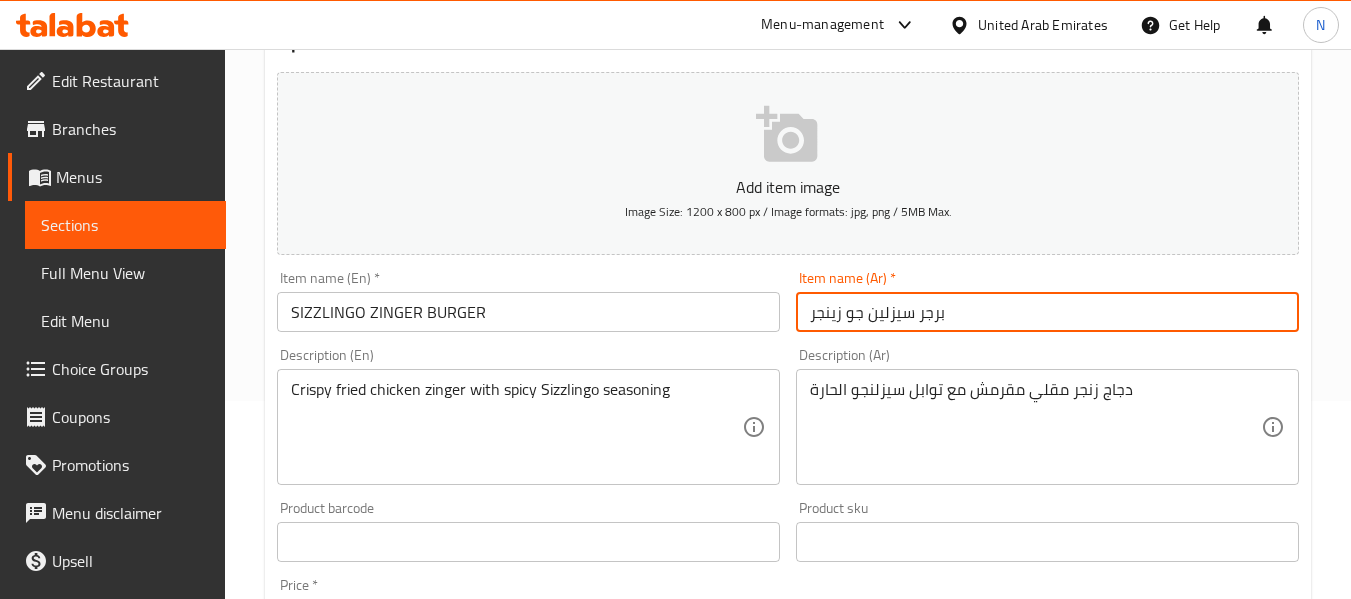 type on "برجر سيزلين جو زينجر" 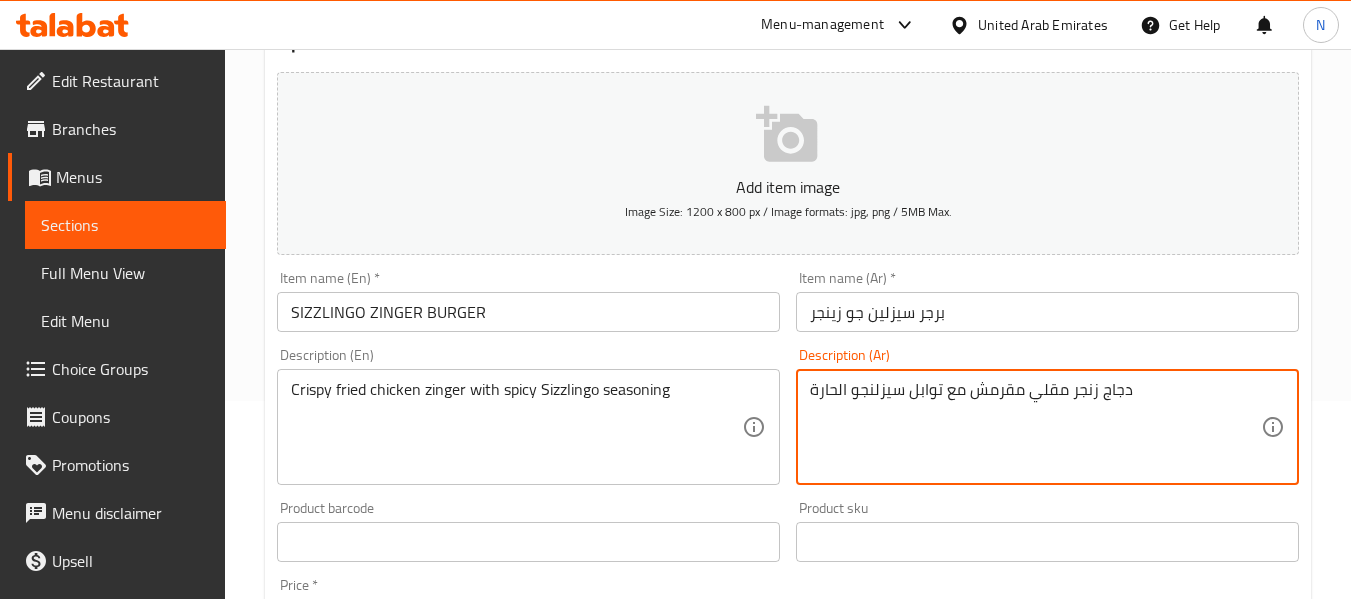 click on "دجاج زنجر مقلي مقرمش مع توابل سيزلنجو الحارة" at bounding box center [1035, 427] 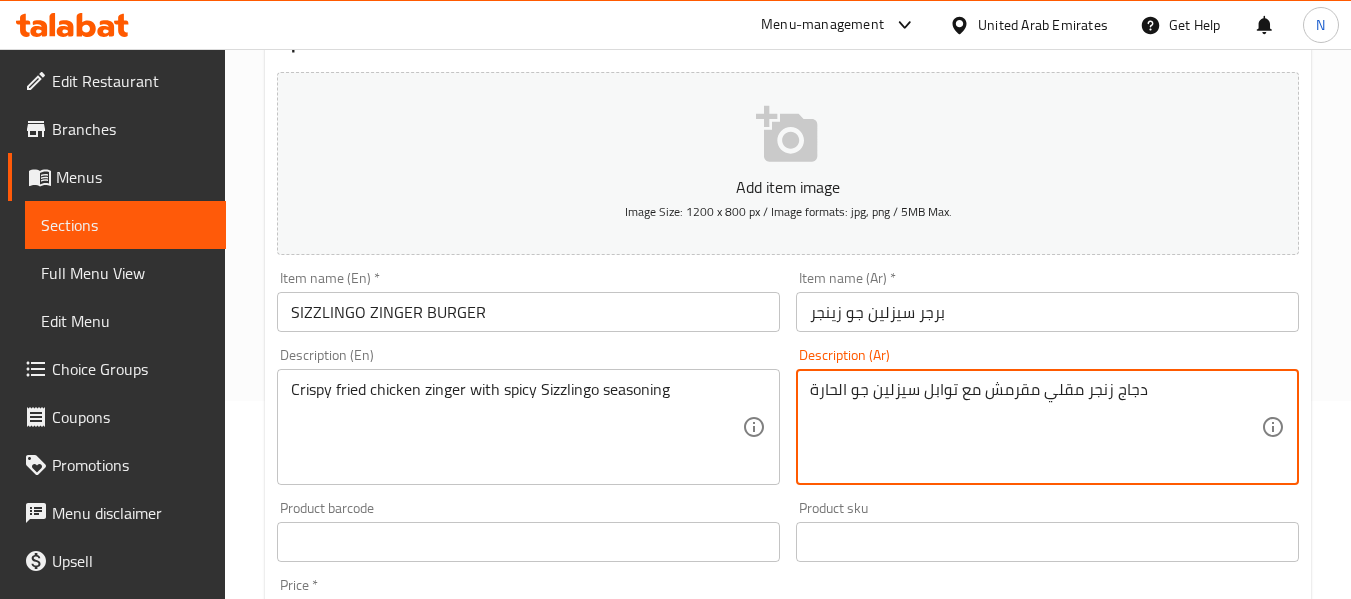 type on "دجاج زنجر مقلي مقرمش مع توابل سيزلين جو الحارة" 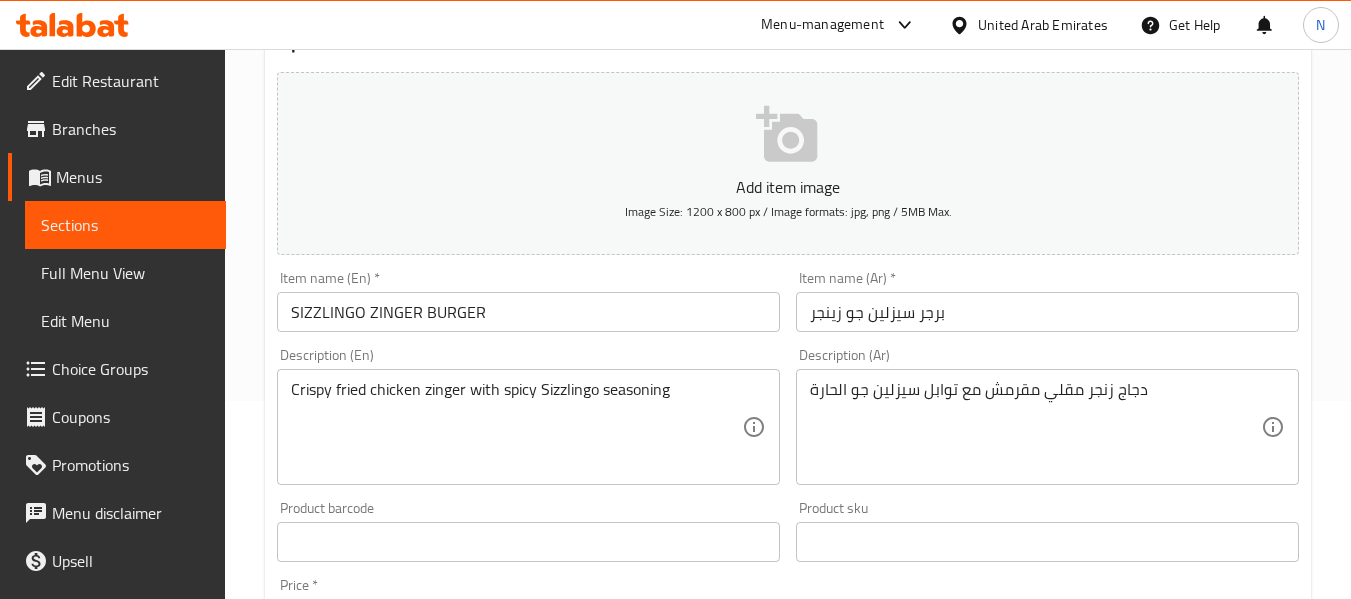 click on "Item name (En)   * SIZZLINGO ZINGER BURGER Item name (En)  *" at bounding box center [528, 301] 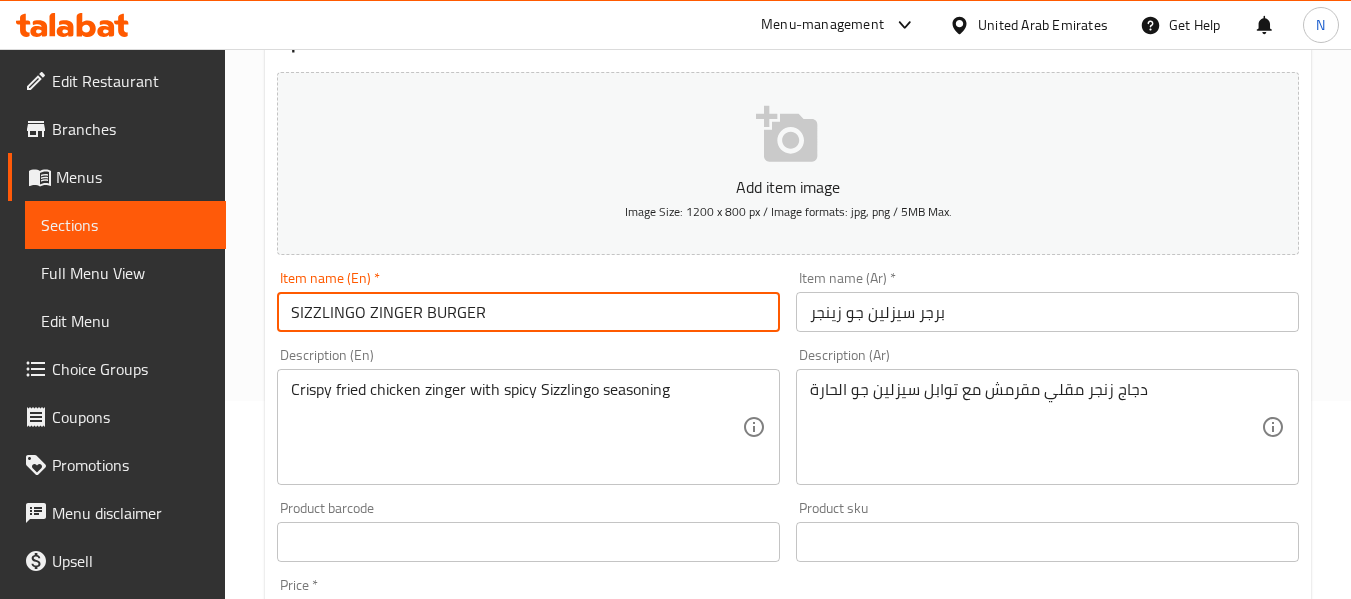 click on "SIZZLINGO ZINGER BURGER" at bounding box center [528, 312] 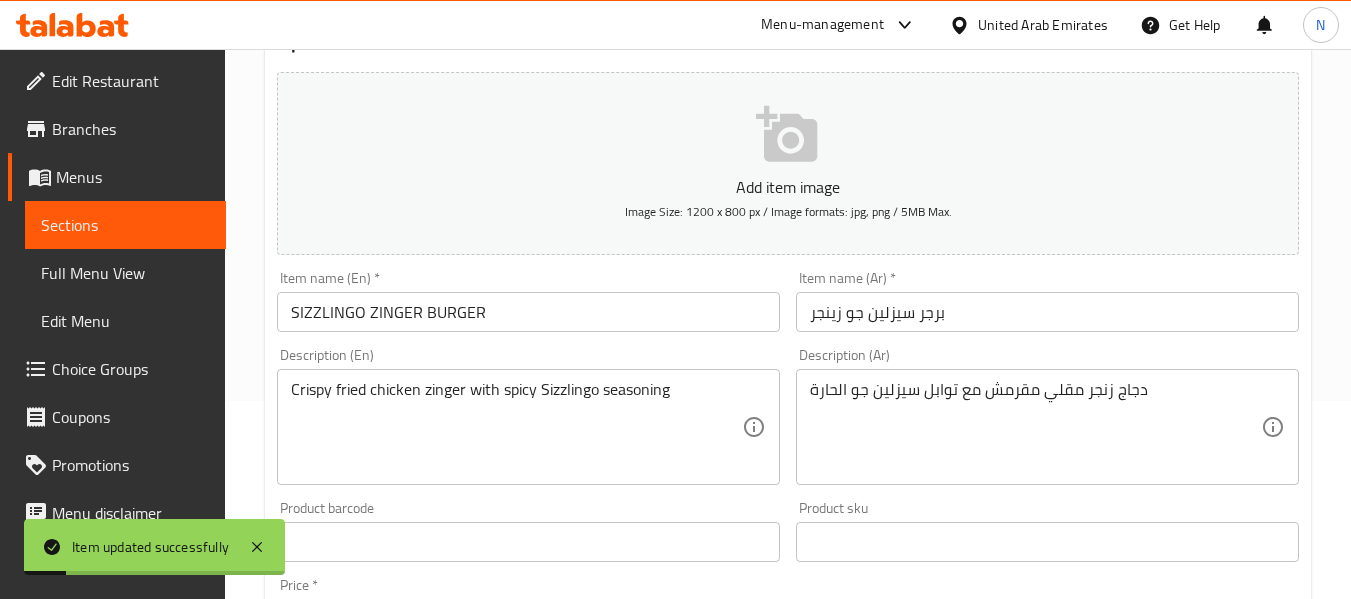 click on "Description (En) Crispy fried chicken zinger with spicy Sizzlingo seasoning Description (En)" at bounding box center (528, 416) 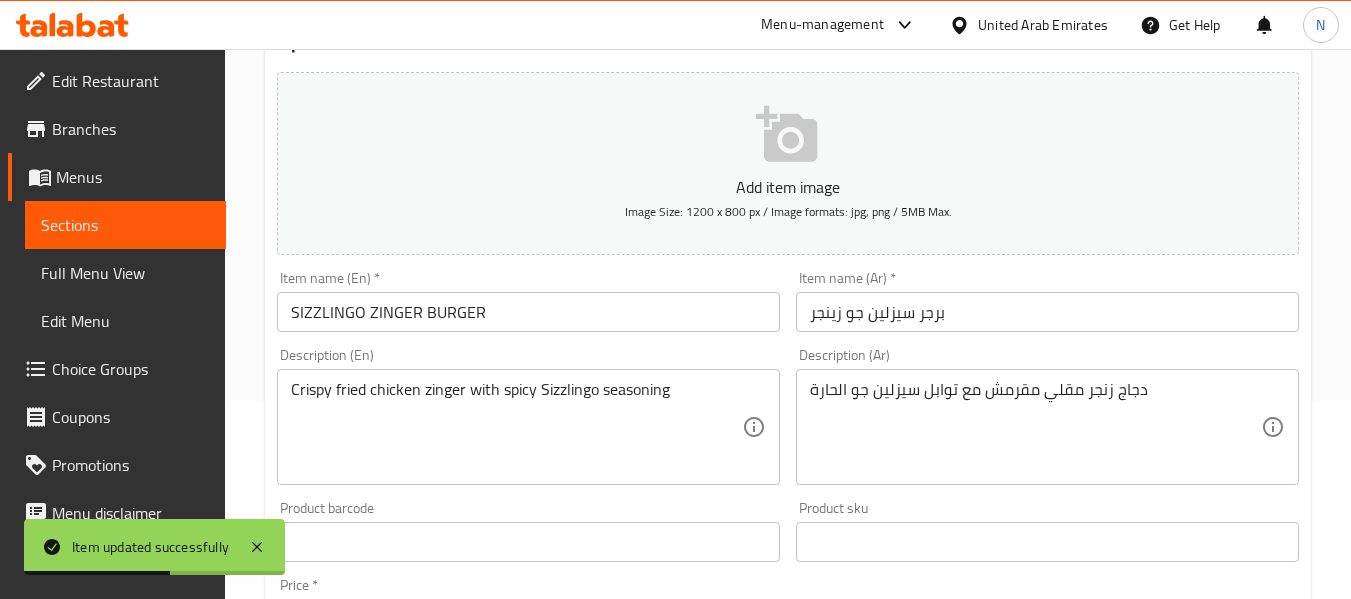 scroll, scrollTop: 0, scrollLeft: 0, axis: both 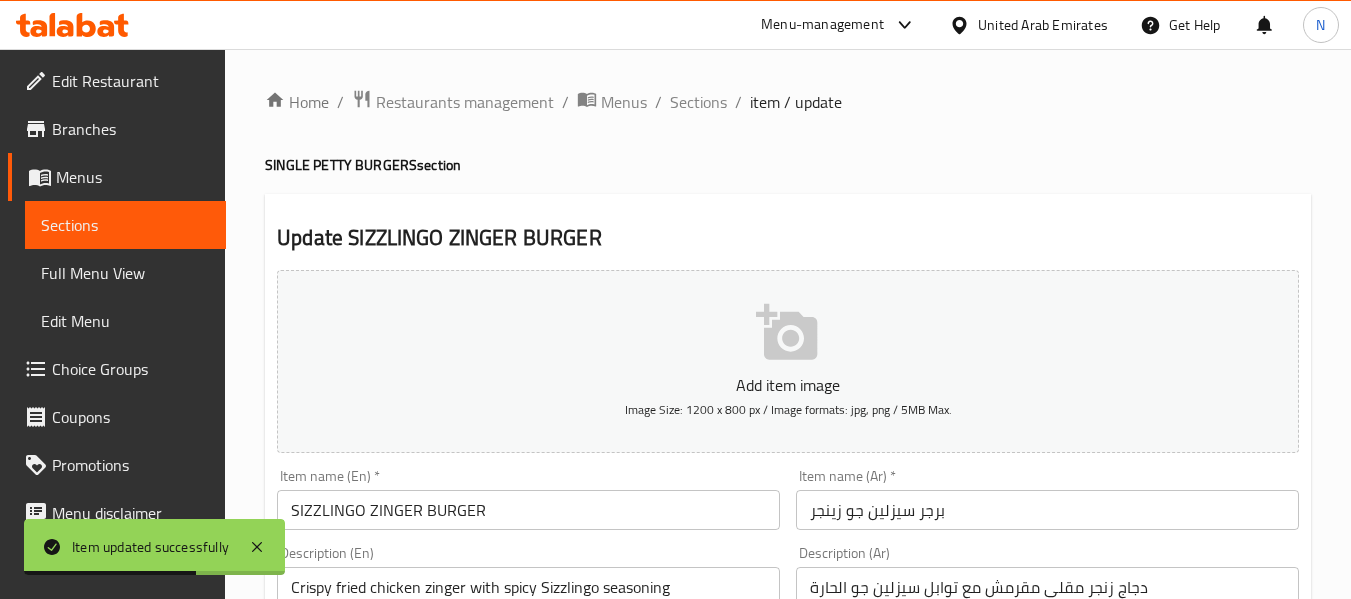 click on "Home / Restaurants management / Menus / Sections / item / update SINGLE PETTY BURGERS  section Update SIZZLINGO ZINGER BURGER Add item image Image Size: 1200 x 800 px / Image formats: jpg, png / 5MB Max. Item name (En)   * SIZZLINGO ZINGER BURGER Item name (En)  * Item name (Ar)   * برجر سيزلين جو زينجر Item name (Ar)  * Description (En) Crispy fried chicken zinger with spicy Sizzlingo seasoning Description (En) Description (Ar) دجاج زنجر مقلي مقرمش مع توابل سيزلين جو الحارة Description (Ar) Product barcode Product barcode Product sku Product sku Price   * [CURRENCY] 25 Price  * Price on selection Free item Start Date Start Date End Date End Date Available Days SU MO TU WE TH FR SA Available from ​ ​ Available to ​ ​ Status Active Inactive Exclude from GEM Variations & Choices Add variant ASSIGN CHOICE GROUP Update" at bounding box center (788, 731) 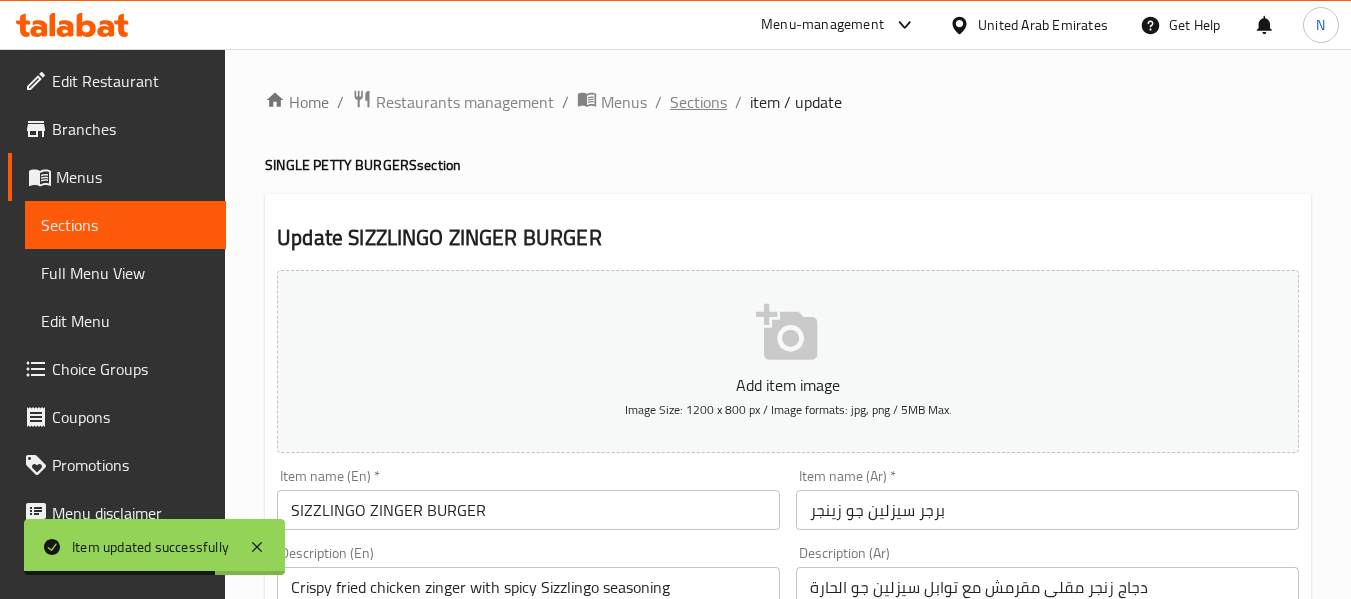 click on "Sections" at bounding box center (698, 102) 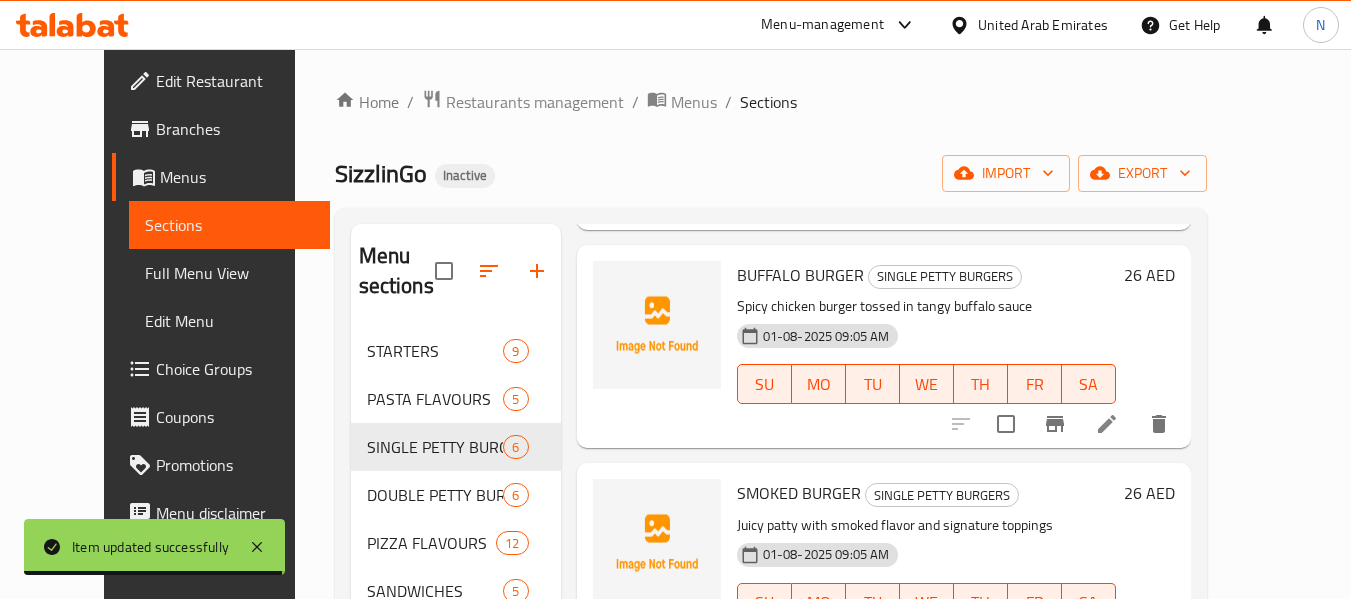 scroll, scrollTop: 512, scrollLeft: 0, axis: vertical 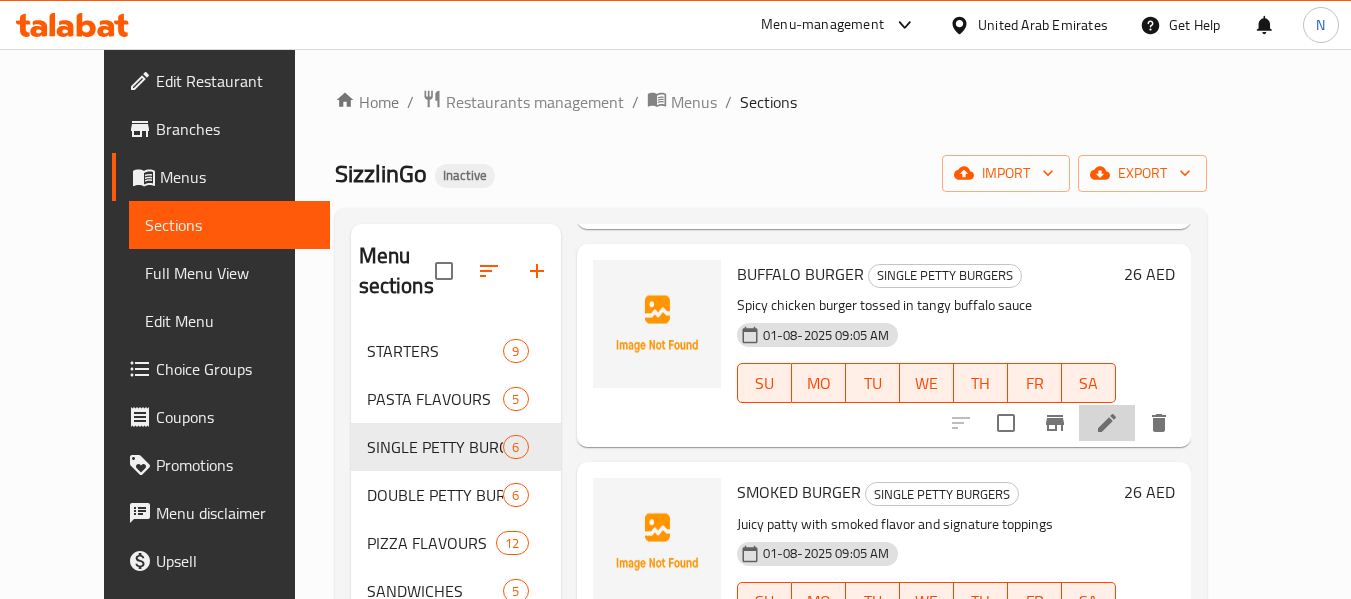 click at bounding box center (1107, 423) 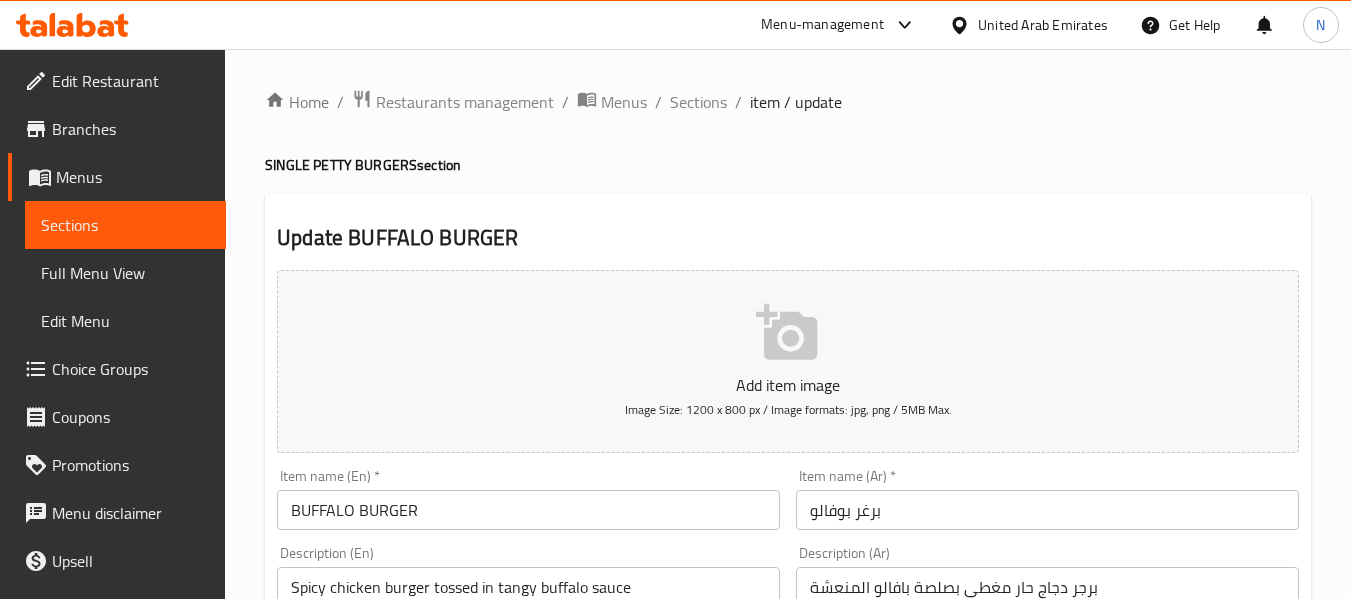 scroll, scrollTop: 258, scrollLeft: 0, axis: vertical 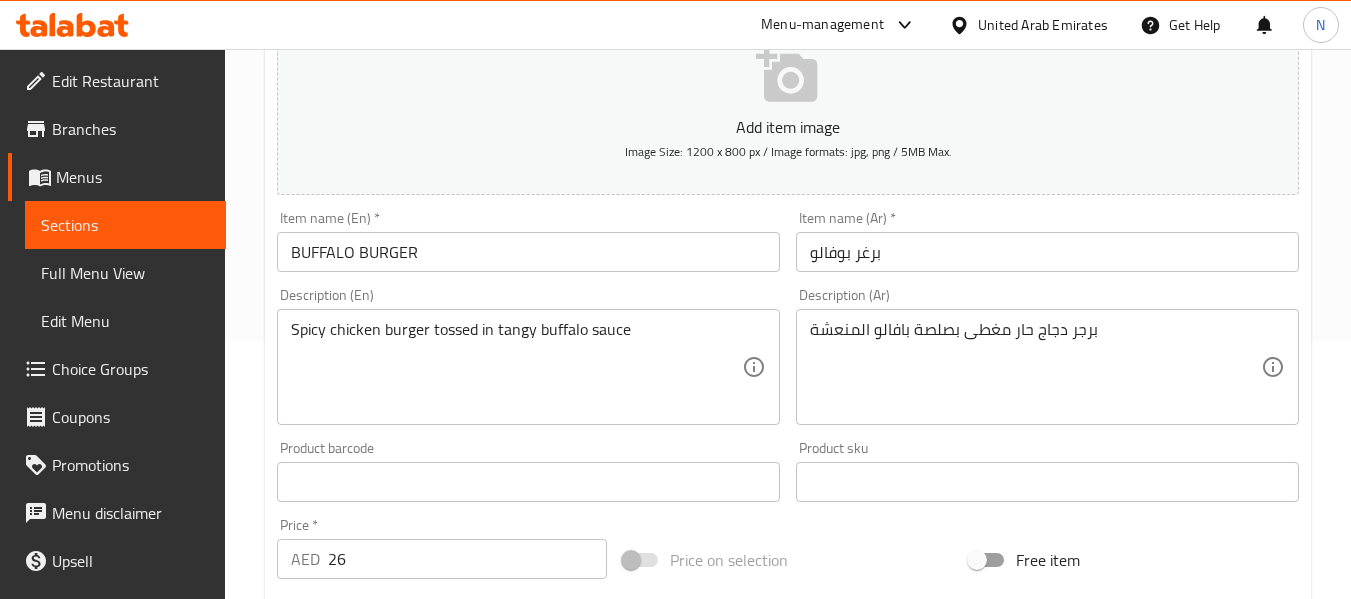 click on "برغر بوفالو" at bounding box center (1047, 252) 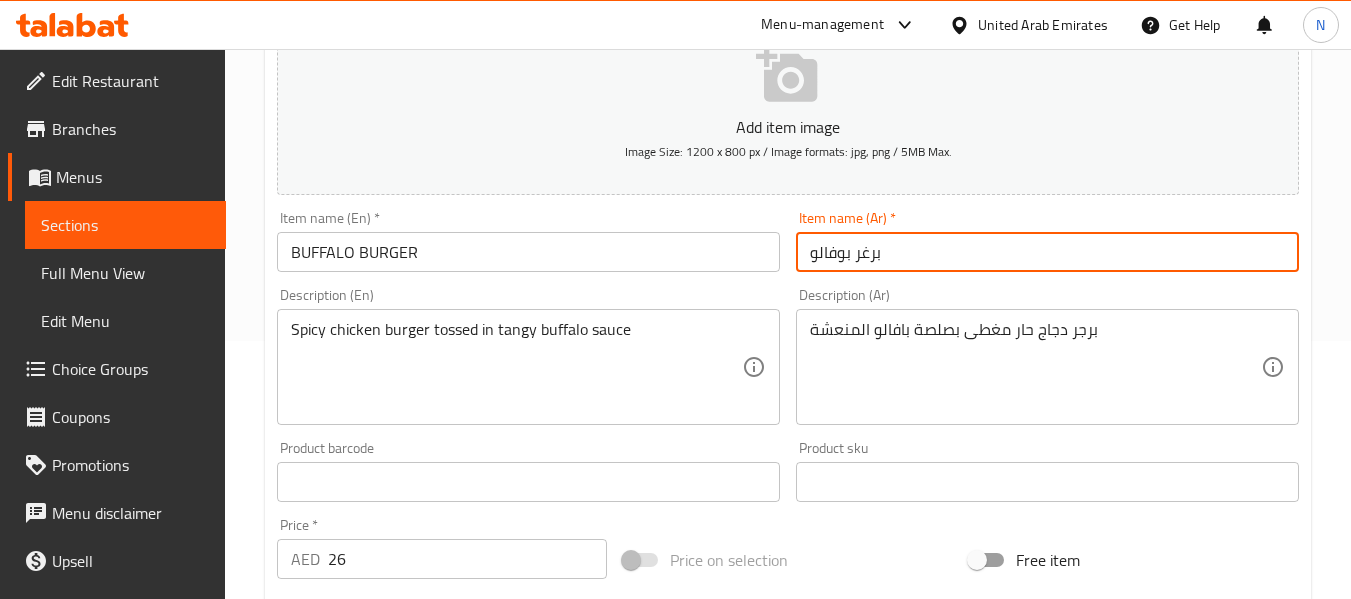 click on "برغر بوفالو" at bounding box center (1047, 252) 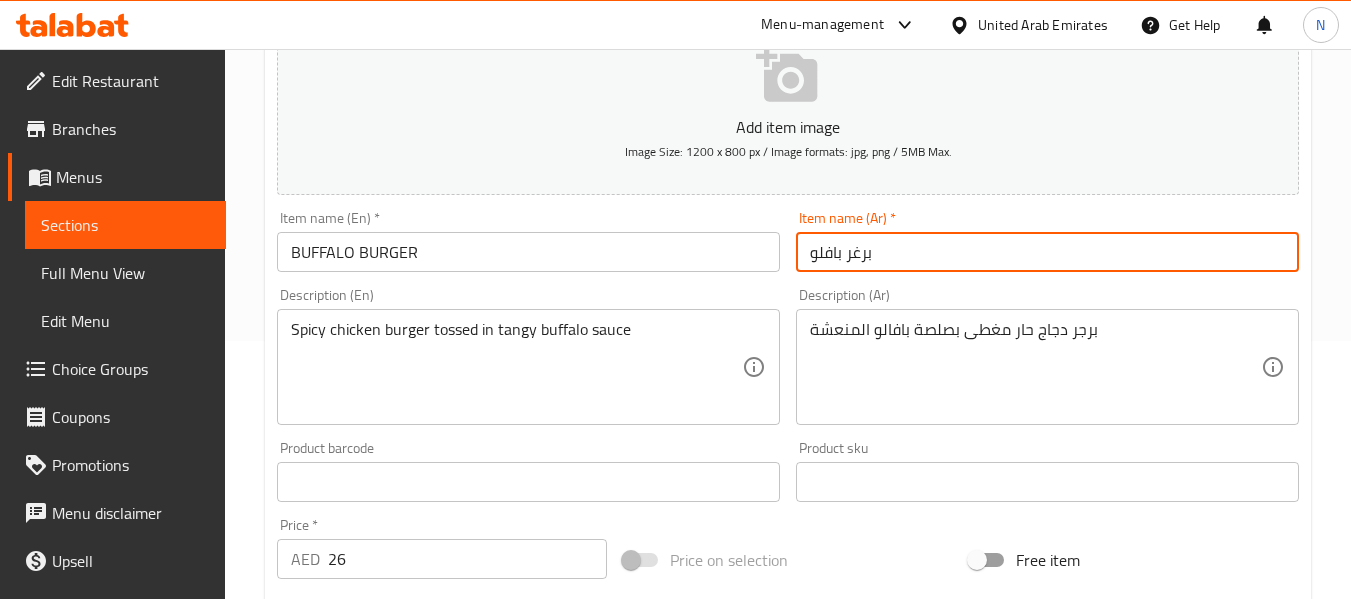type on "برغر بافلو" 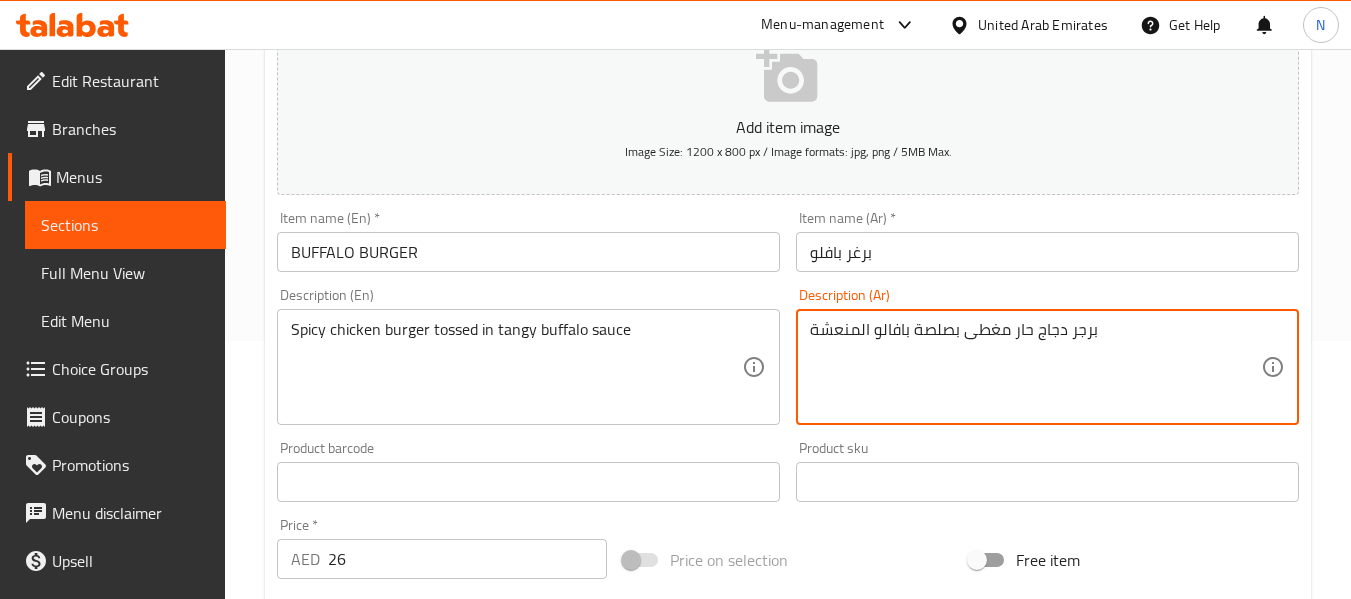 click on "برجر دجاج حار مغطى بصلصة بافالو المنعشة" at bounding box center [1035, 367] 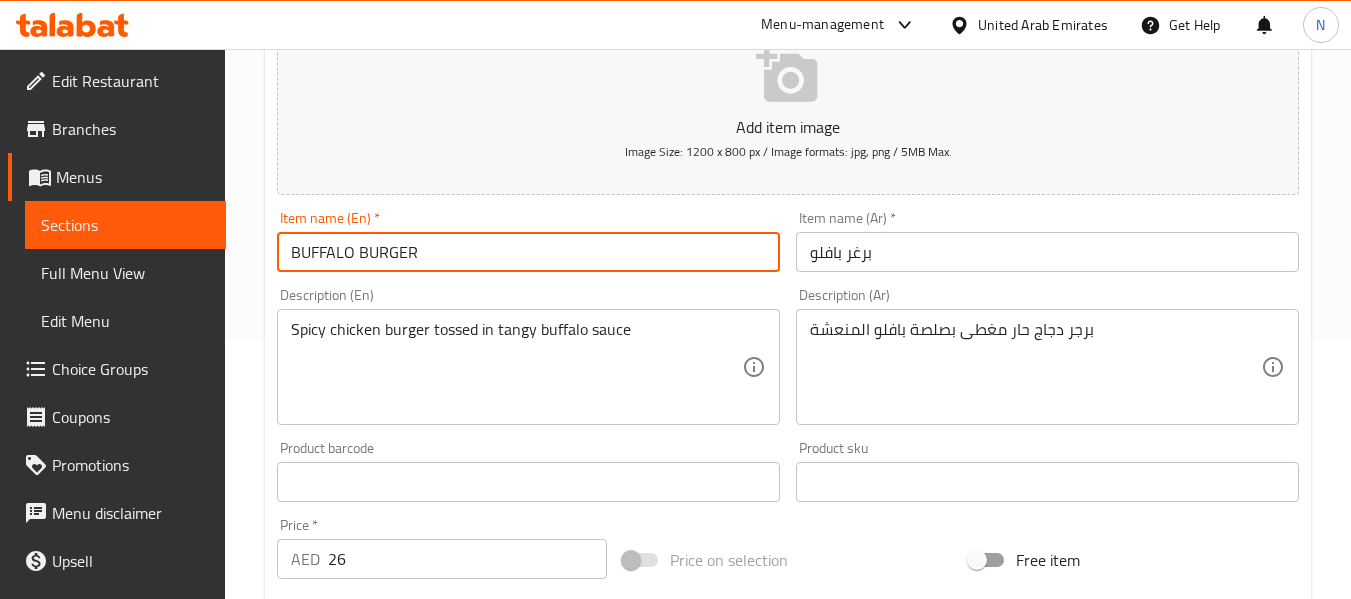 click on "Update" at bounding box center [398, 1068] 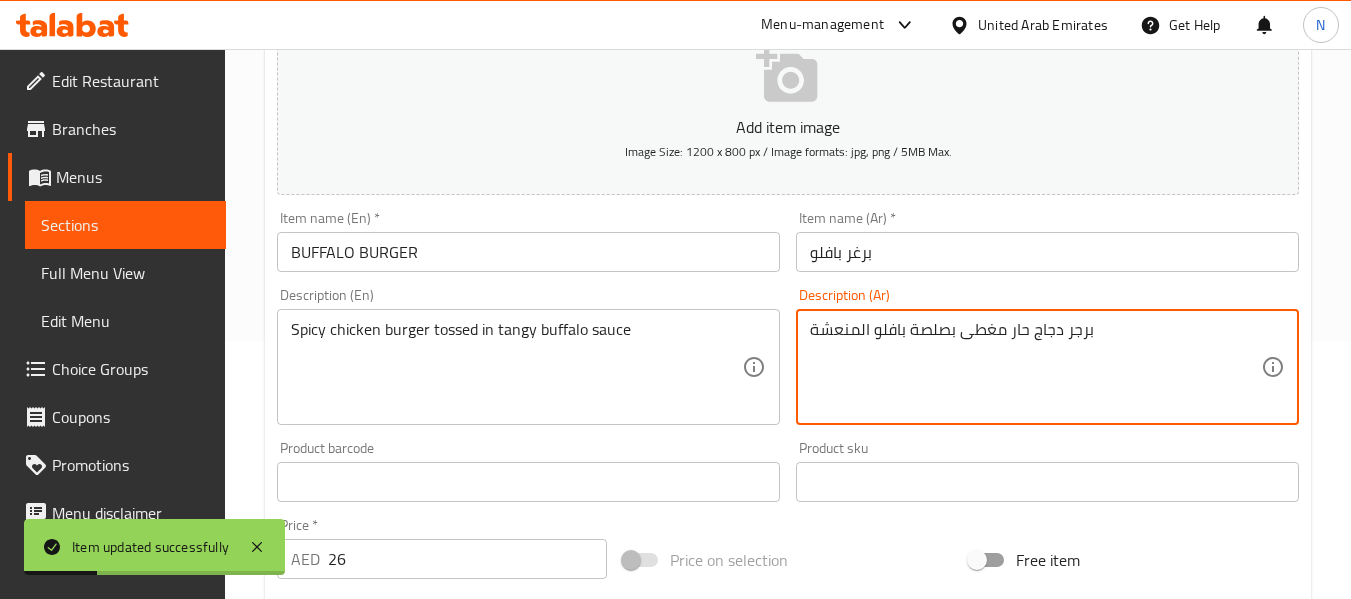 click on "برجر دجاج حار مغطى بصلصة بافلو المنعشة" at bounding box center [1035, 367] 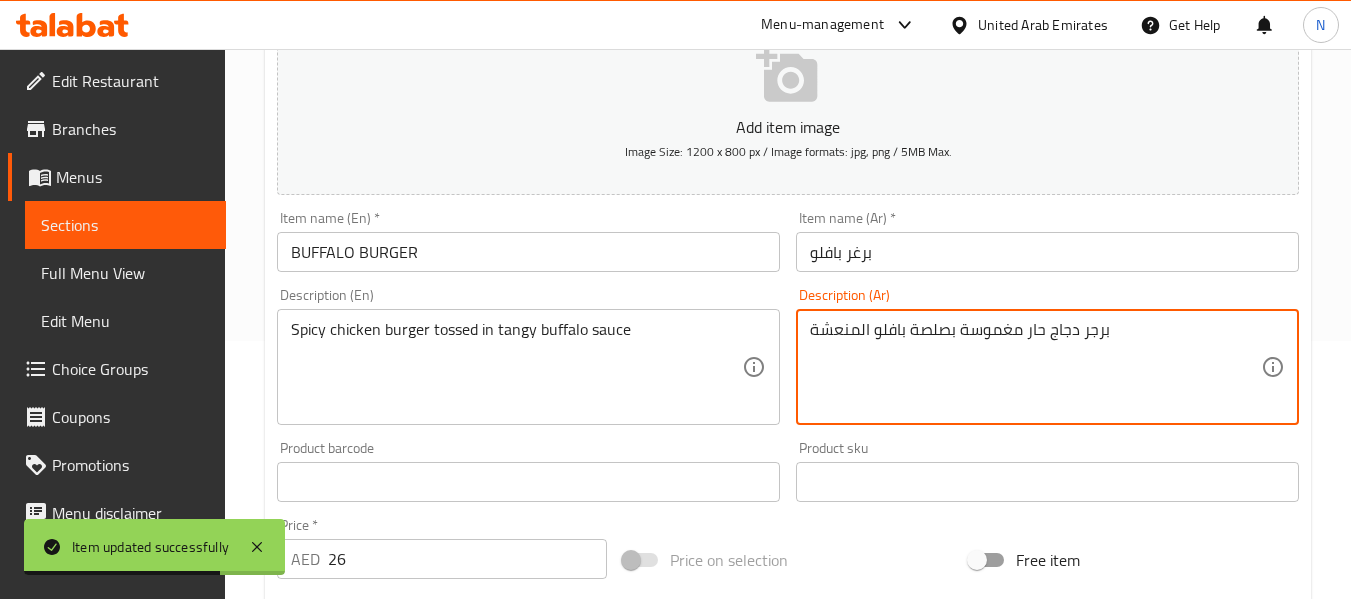 type on "برجر دجاج حار مغموسة بصلصة بافلو المنعشة" 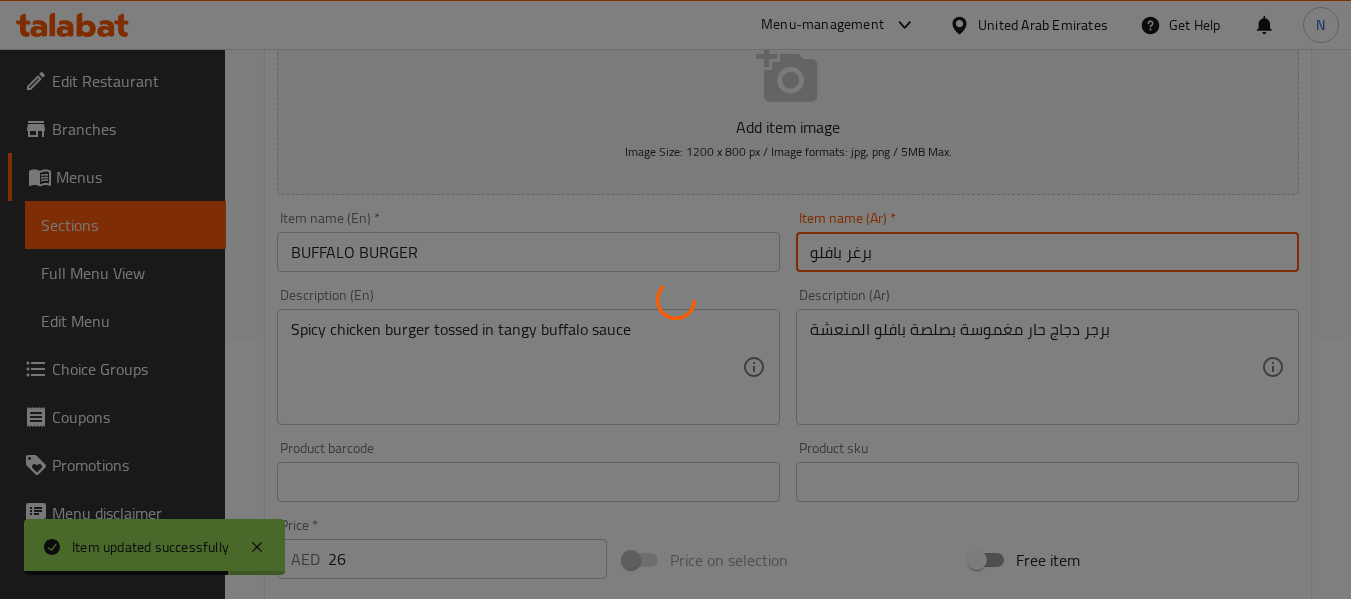click on "Home / Restaurants management / Menus / Sections / item / update SINGLE PETTY BURGERS  section Update BUFFALO BURGER Add item image Image Size: 1200 x 800 px / Image formats: jpg, png / 5MB Max. Item name (En)   * BUFFALO BURGER Item name (En)  * Item name (Ar)   * برغر بافلو Item name (Ar)  * Description (En) Spicy chicken burger tossed in tangy buffalo sauce Description (En) Description (Ar) برجر دجاج حار مغموسة بصلصة بافلو المنعشة Description (Ar) Product barcode Product barcode Product sku Product sku Price   * [CURRENCY] 26 Price  * Price on selection Free item Start Date Start Date End Date End Date Available Days SU MO TU WE TH FR SA Available from ​ ​ Available to ​ ​ Status Active Inactive Exclude from GEM Variations & Choices Add variant ASSIGN CHOICE GROUP Update" at bounding box center (788, 473) 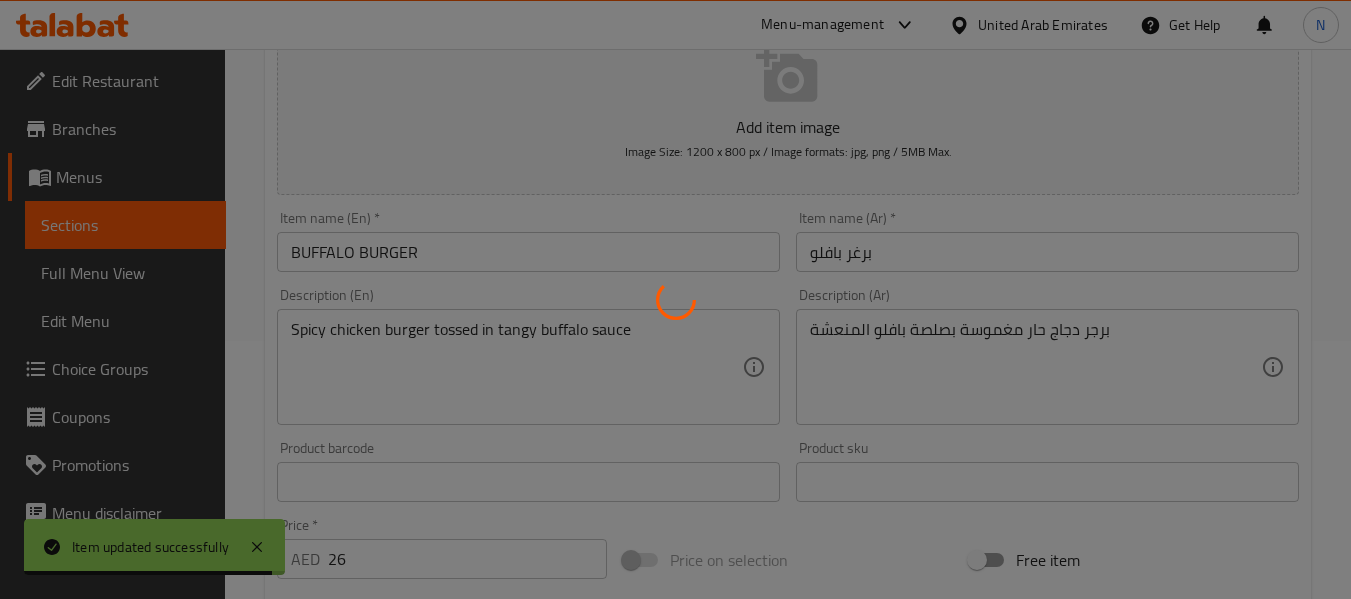 click at bounding box center (675, 299) 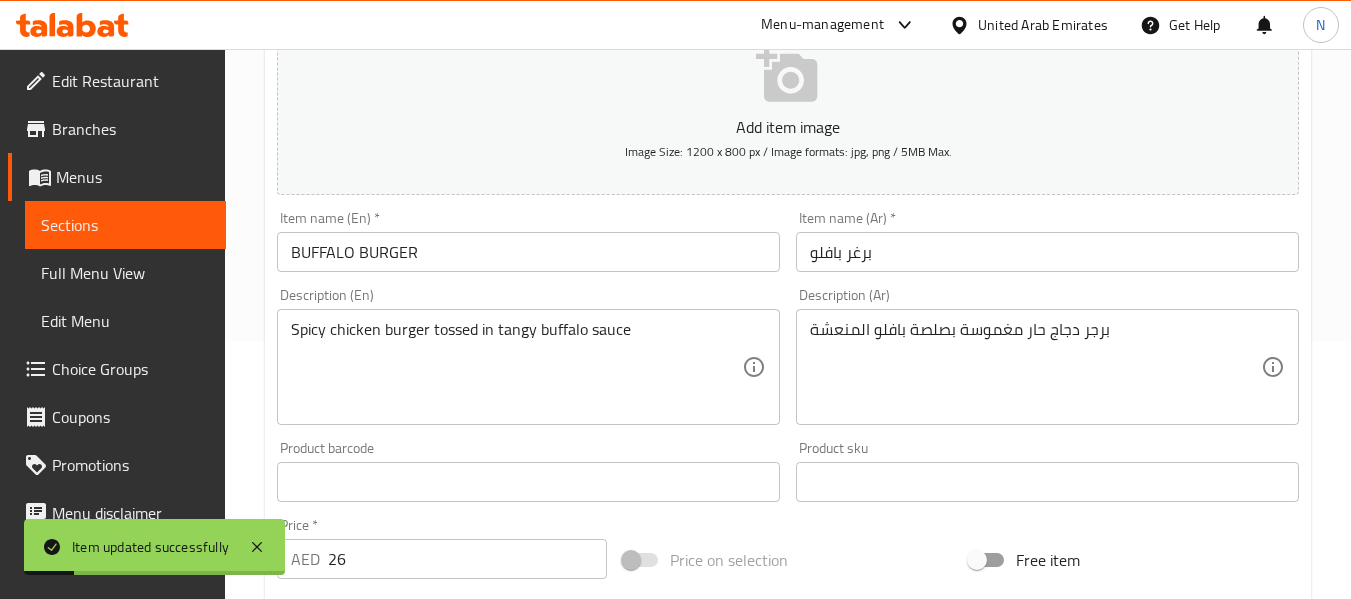 scroll, scrollTop: 0, scrollLeft: 0, axis: both 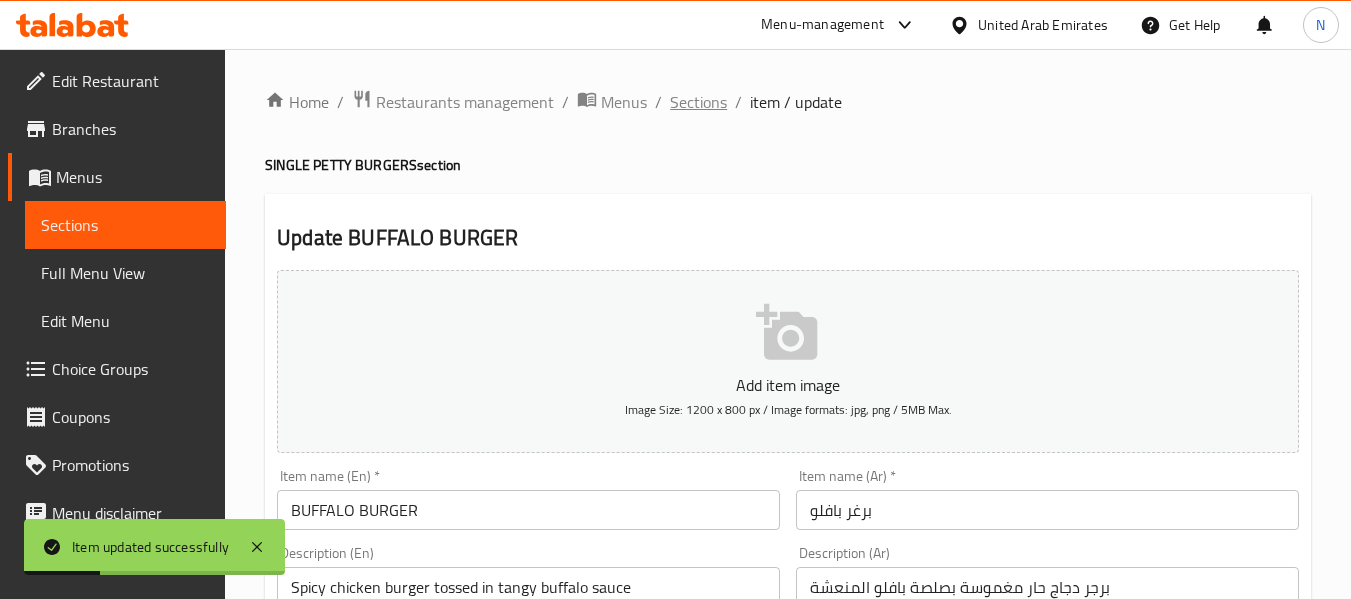 click on "Sections" at bounding box center (698, 102) 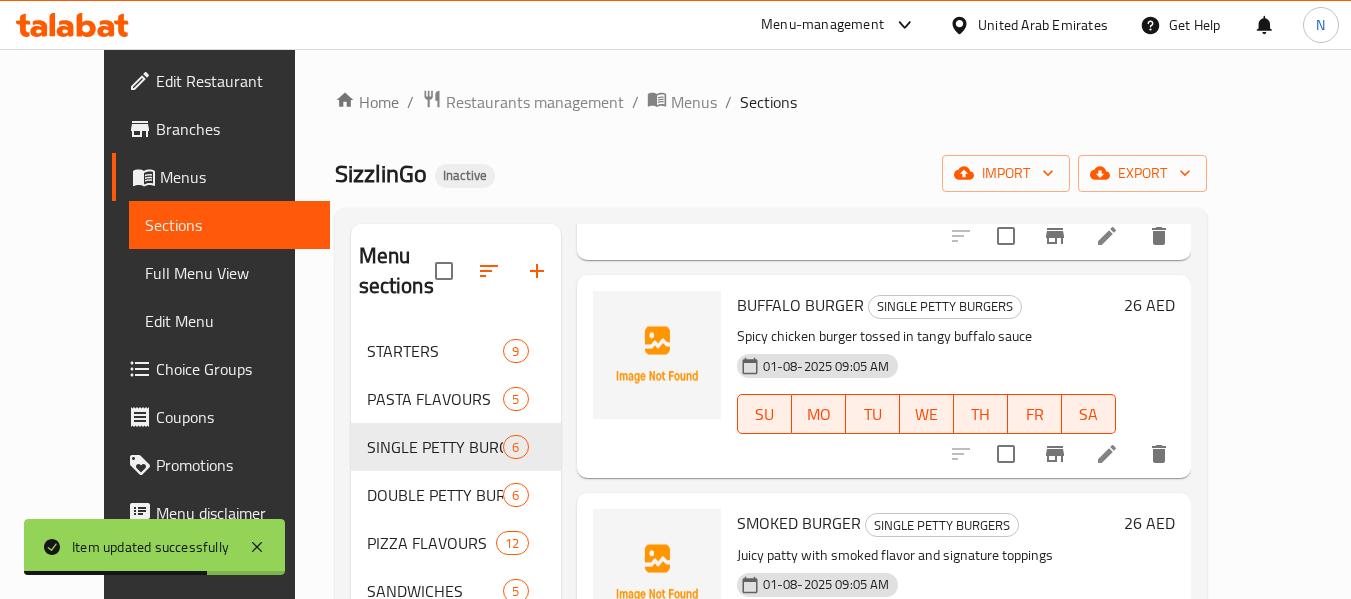 scroll, scrollTop: 769, scrollLeft: 0, axis: vertical 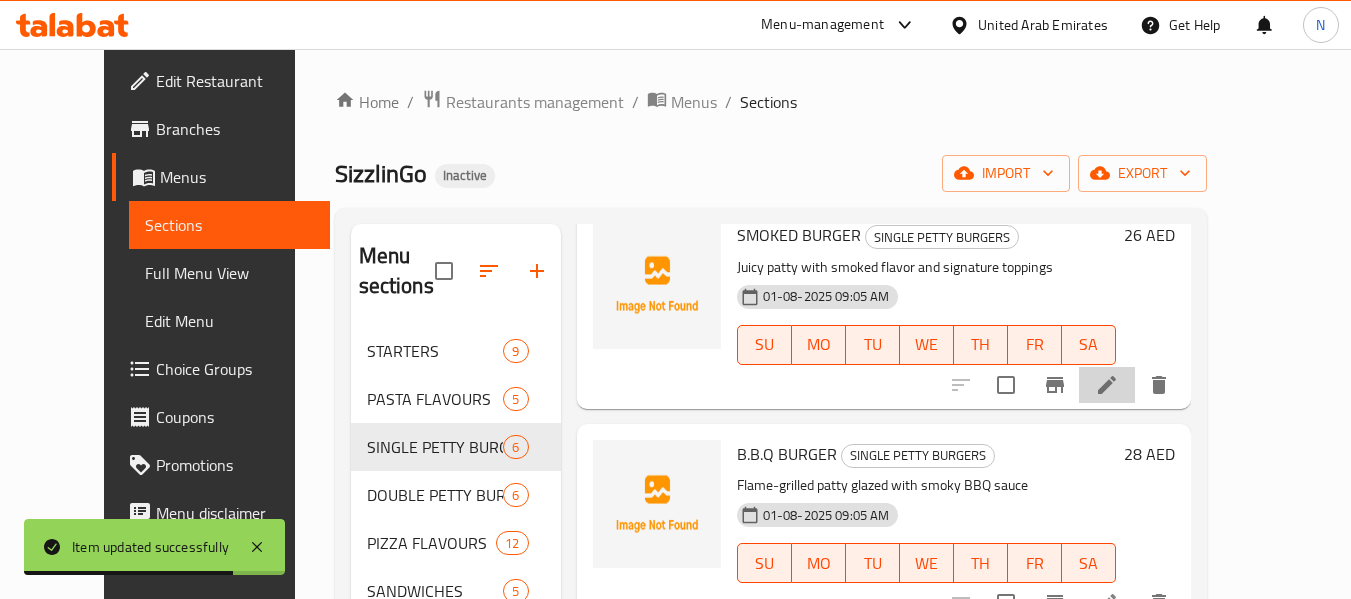 click at bounding box center (1107, 385) 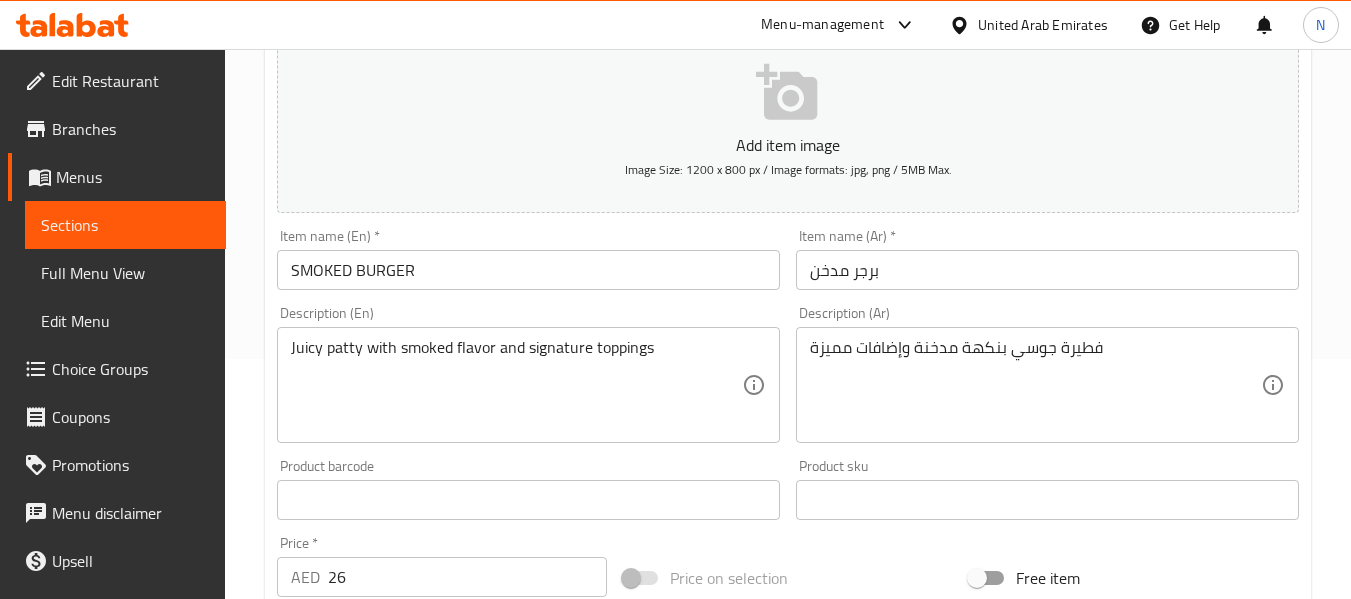 scroll, scrollTop: 242, scrollLeft: 0, axis: vertical 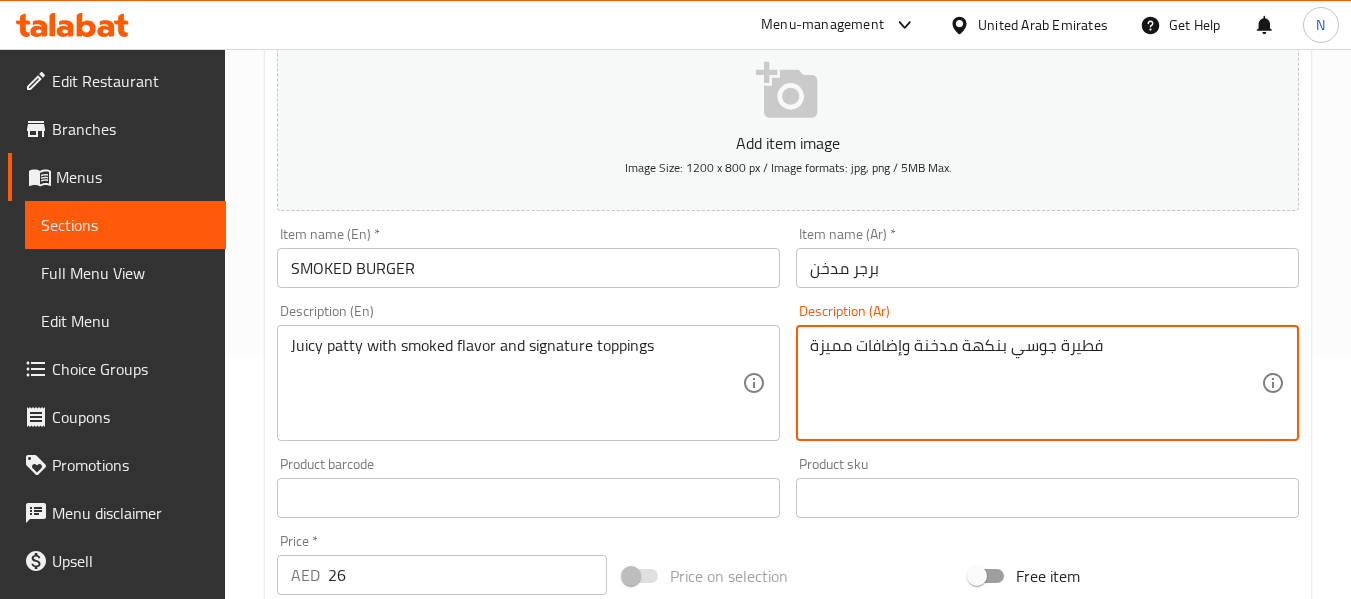 click on "فطيرة جوسي بنكهة مدخنة وإضافات مميزة" at bounding box center [1035, 383] 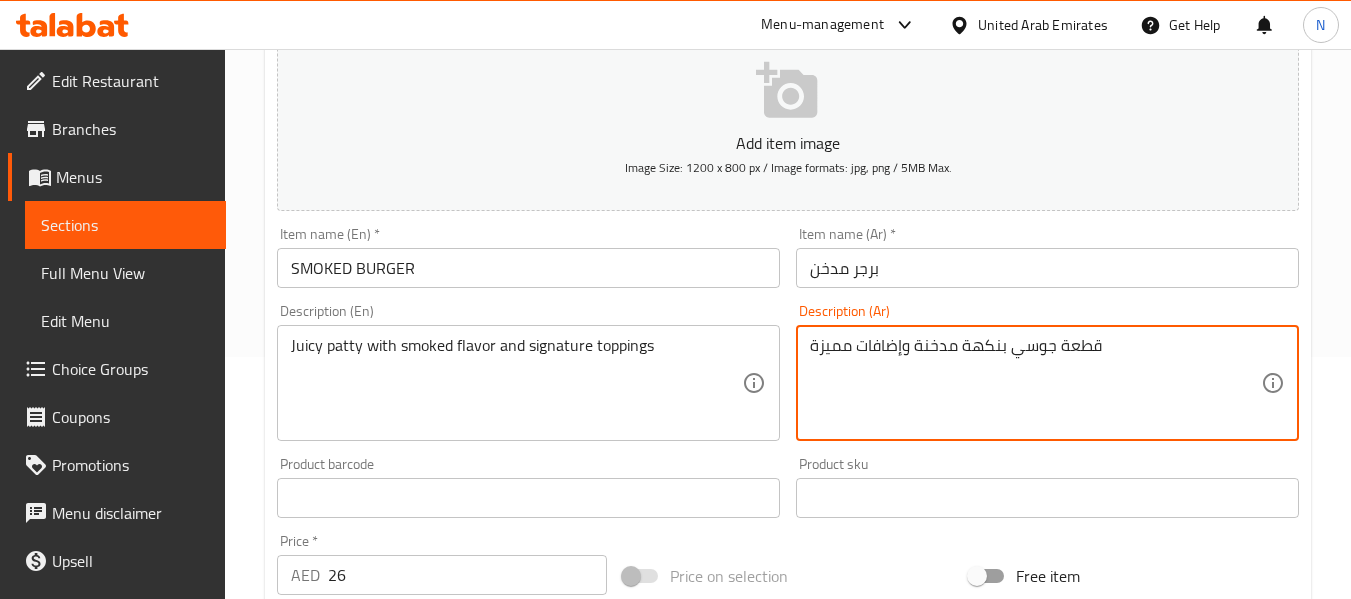 type on "قطعة جوسي بنكهة مدخنة وإضافات مميزة" 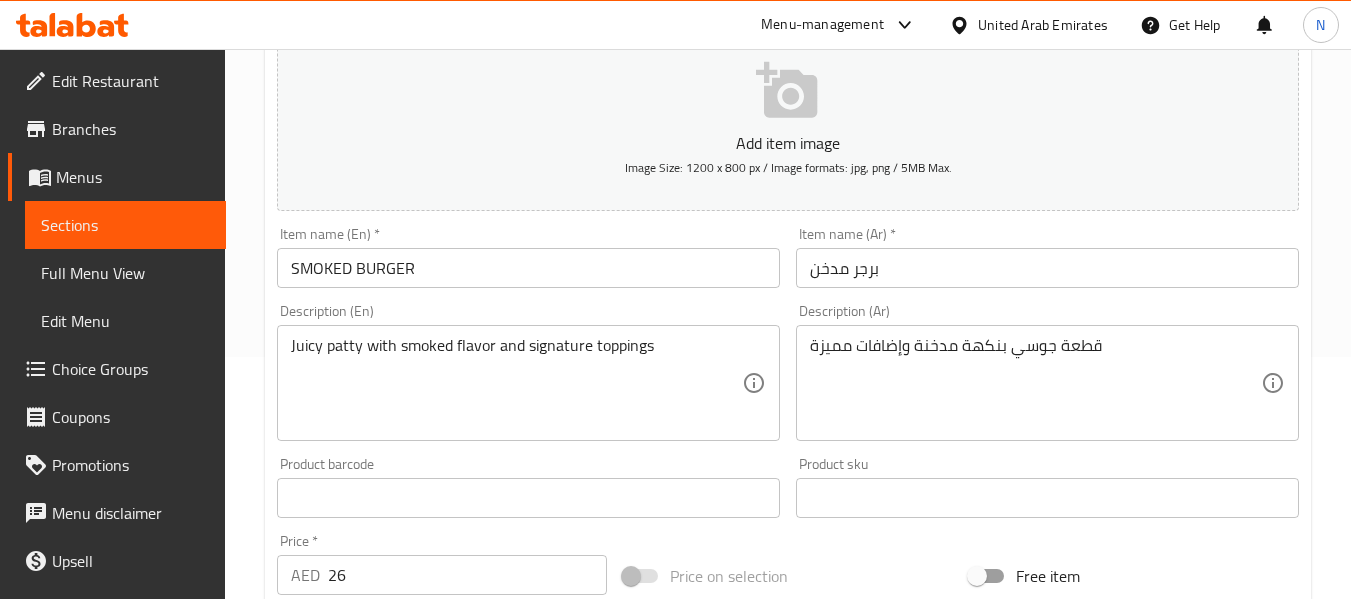 click on "Description (Ar) قطعة جوسي بنكهة مدخنة وإضافات مميزة Description (Ar)" at bounding box center [1047, 372] 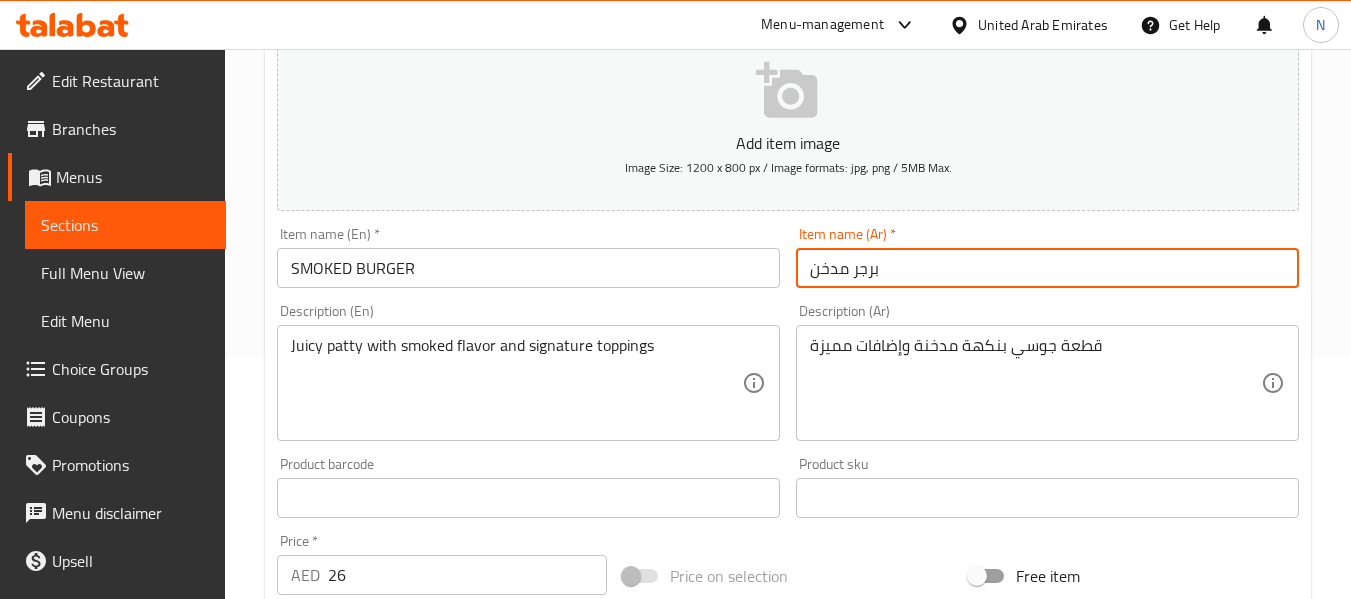 click on "برجر مدخن" at bounding box center (1047, 268) 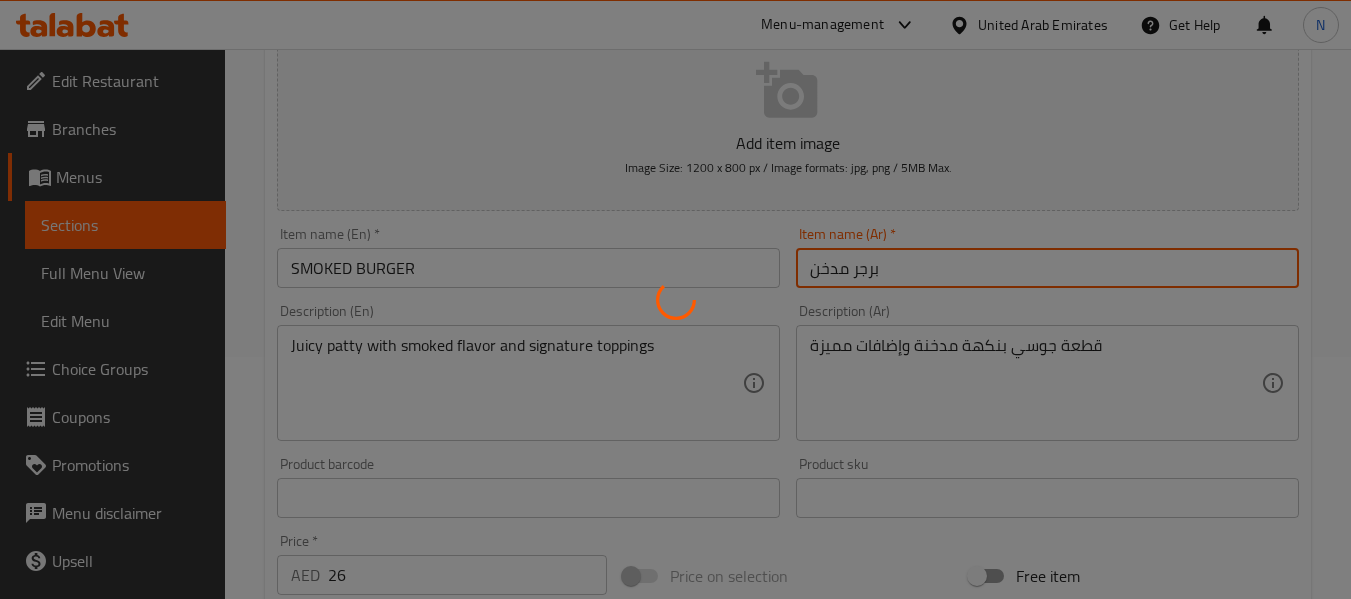 click at bounding box center [675, 299] 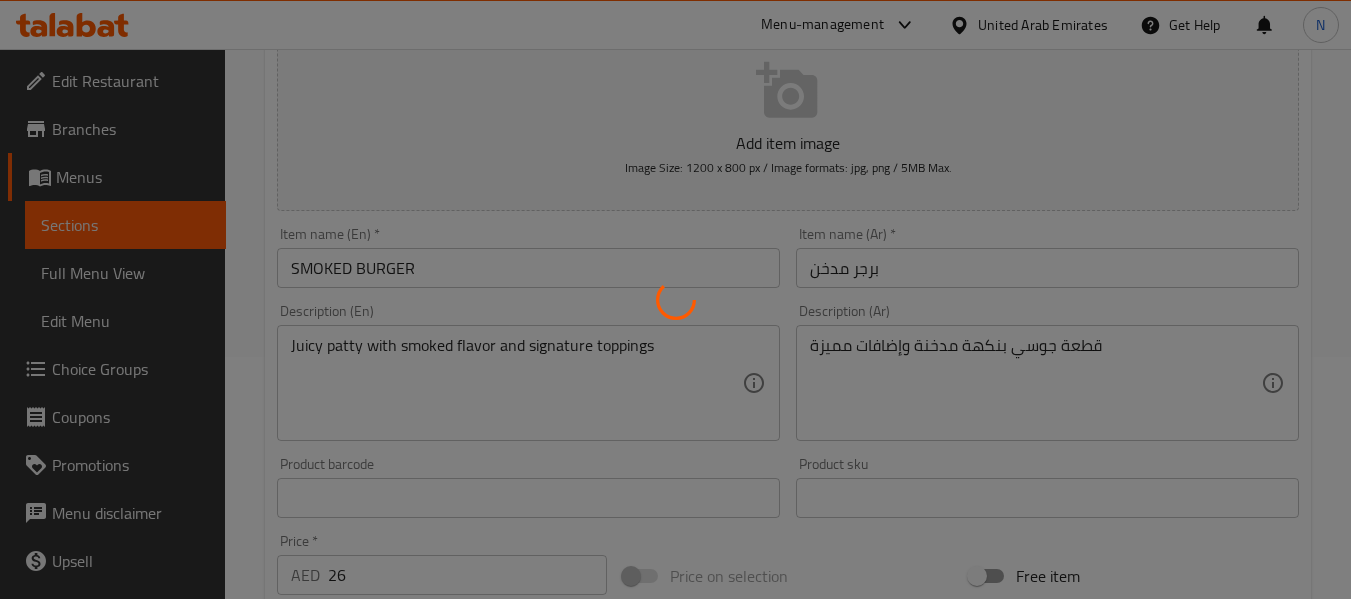 scroll, scrollTop: 0, scrollLeft: 0, axis: both 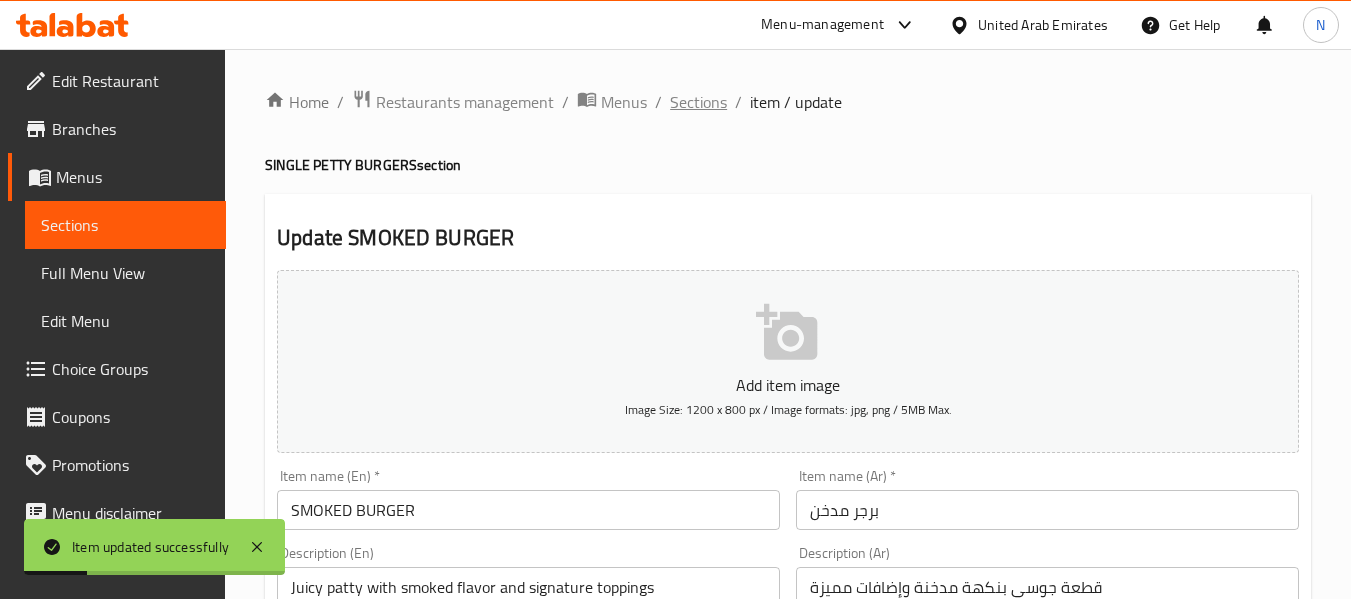 click on "Sections" at bounding box center [698, 102] 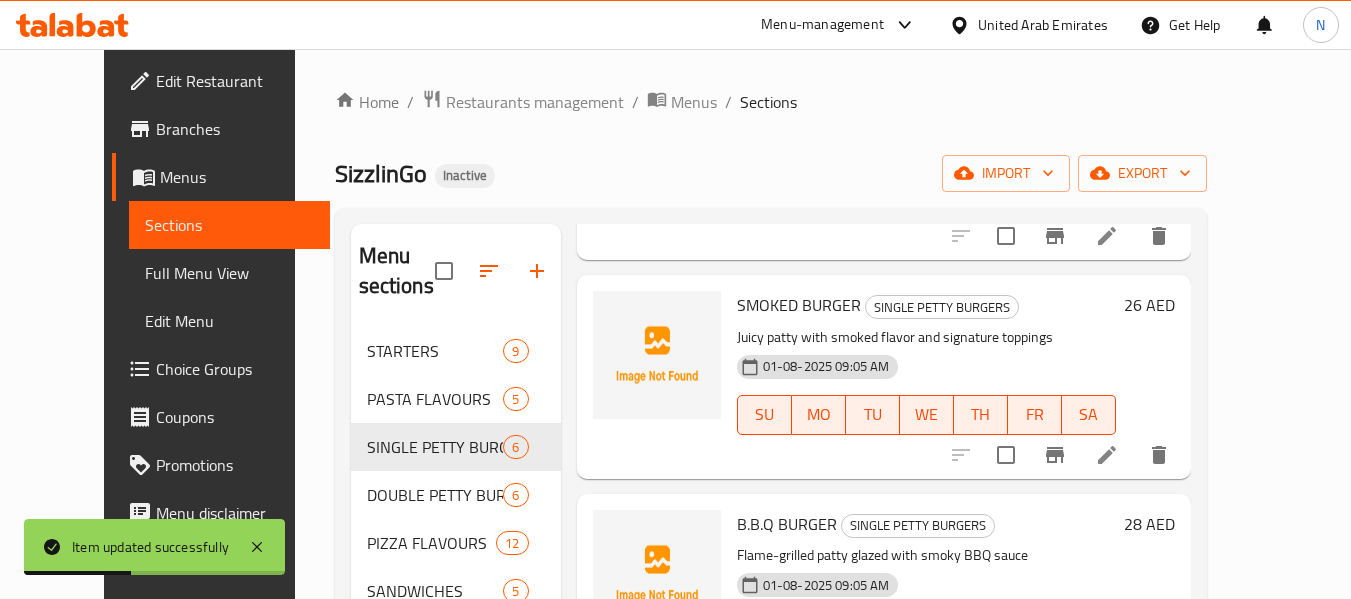 scroll, scrollTop: 792, scrollLeft: 0, axis: vertical 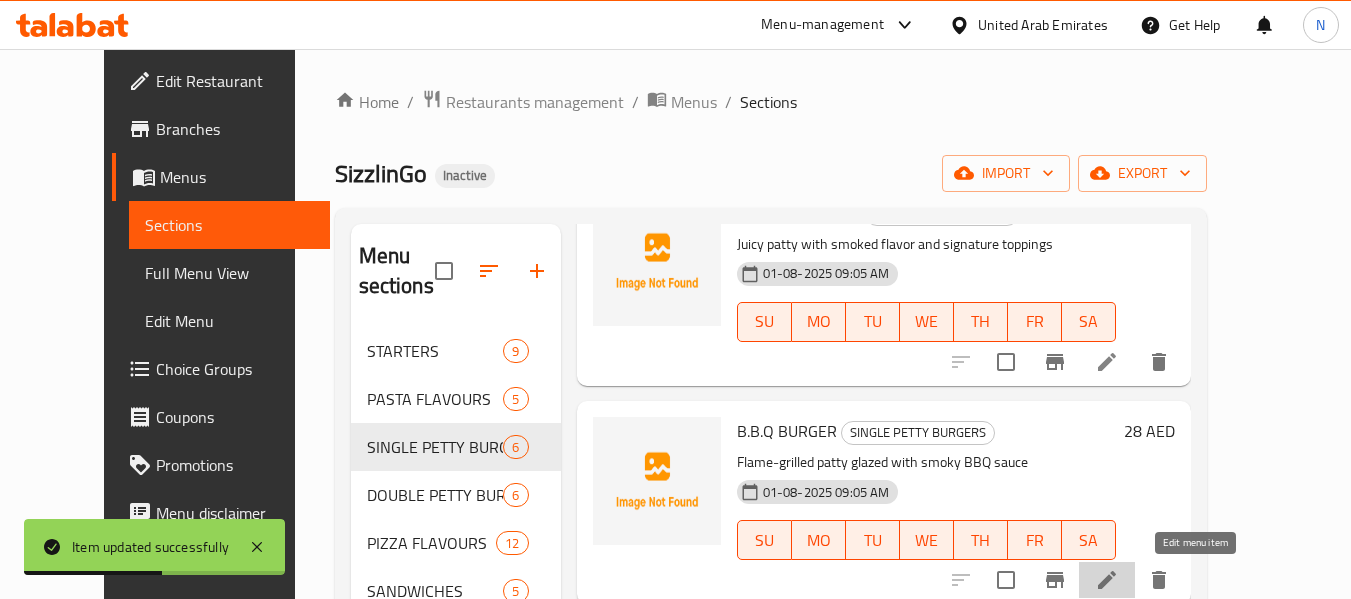 click 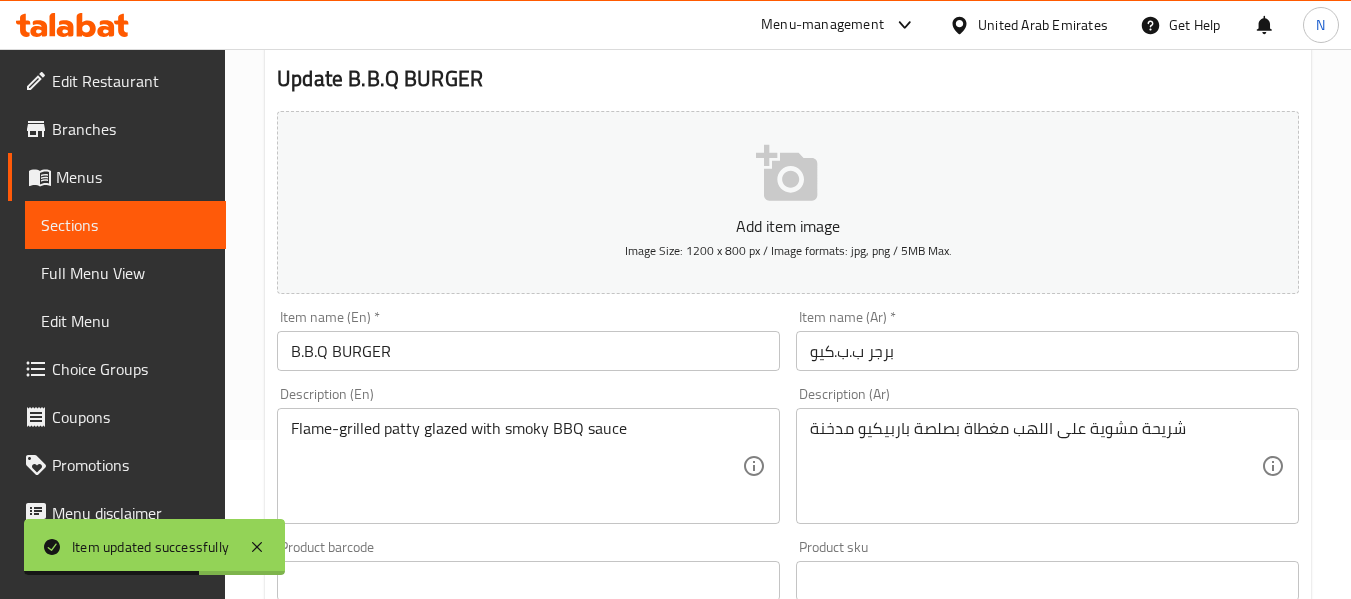 scroll, scrollTop: 160, scrollLeft: 0, axis: vertical 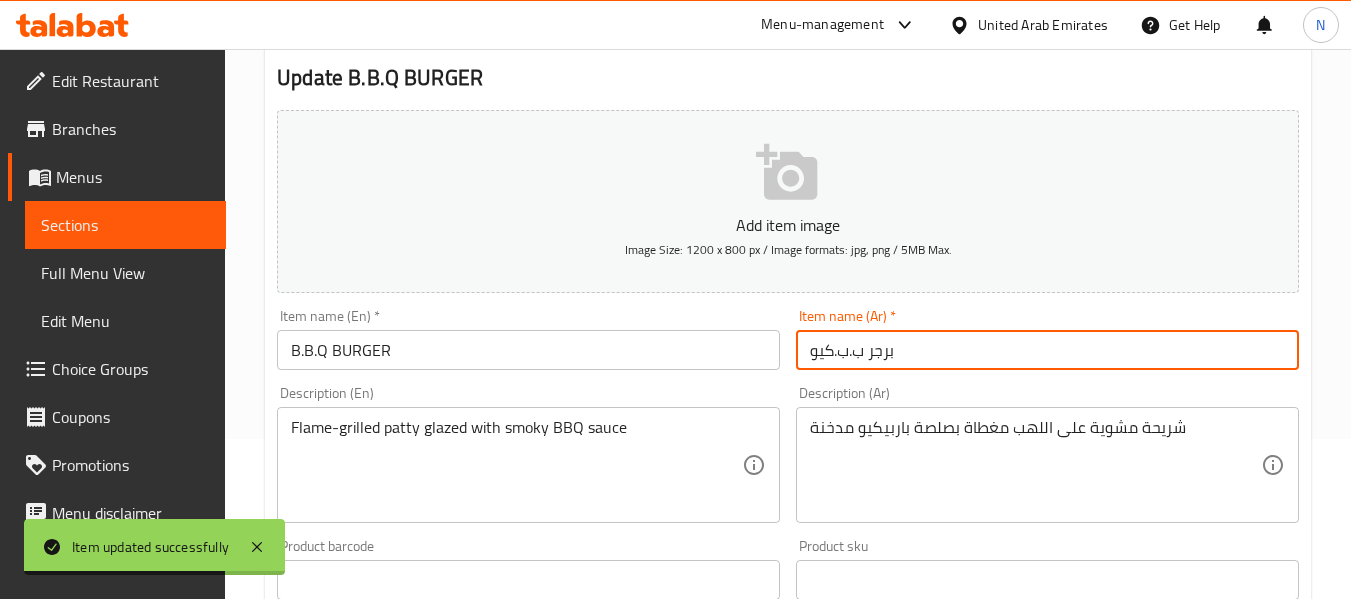 drag, startPoint x: 866, startPoint y: 356, endPoint x: 731, endPoint y: 361, distance: 135.09256 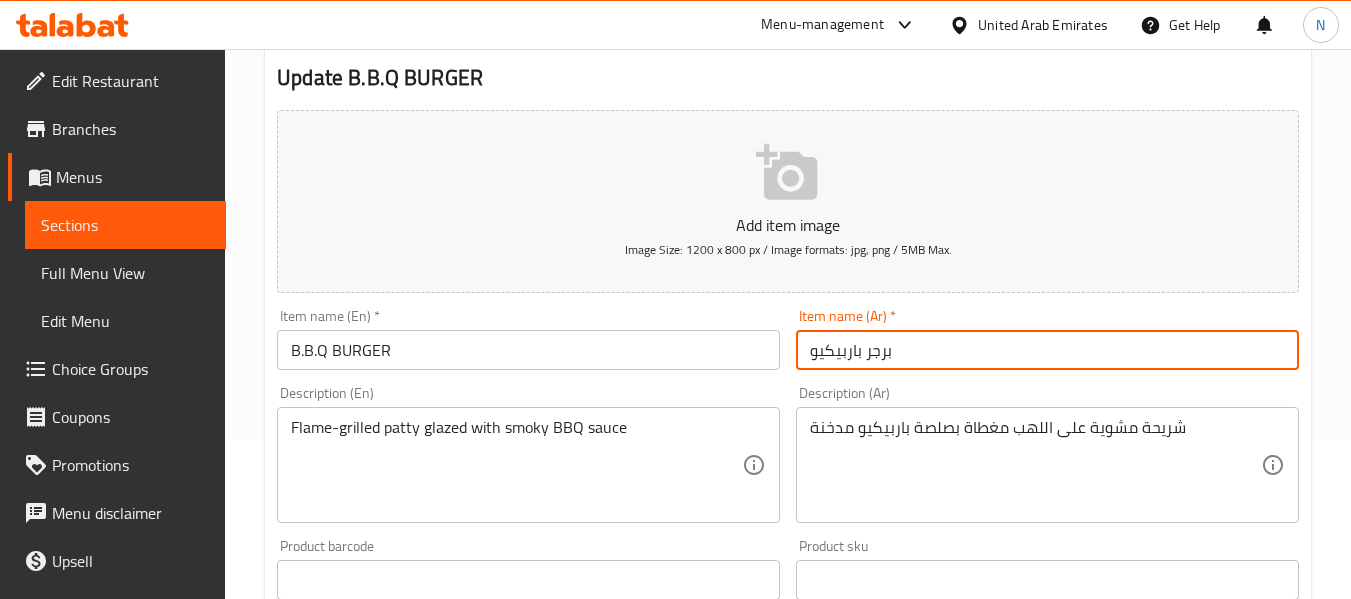 type on "برجر باربيكيو" 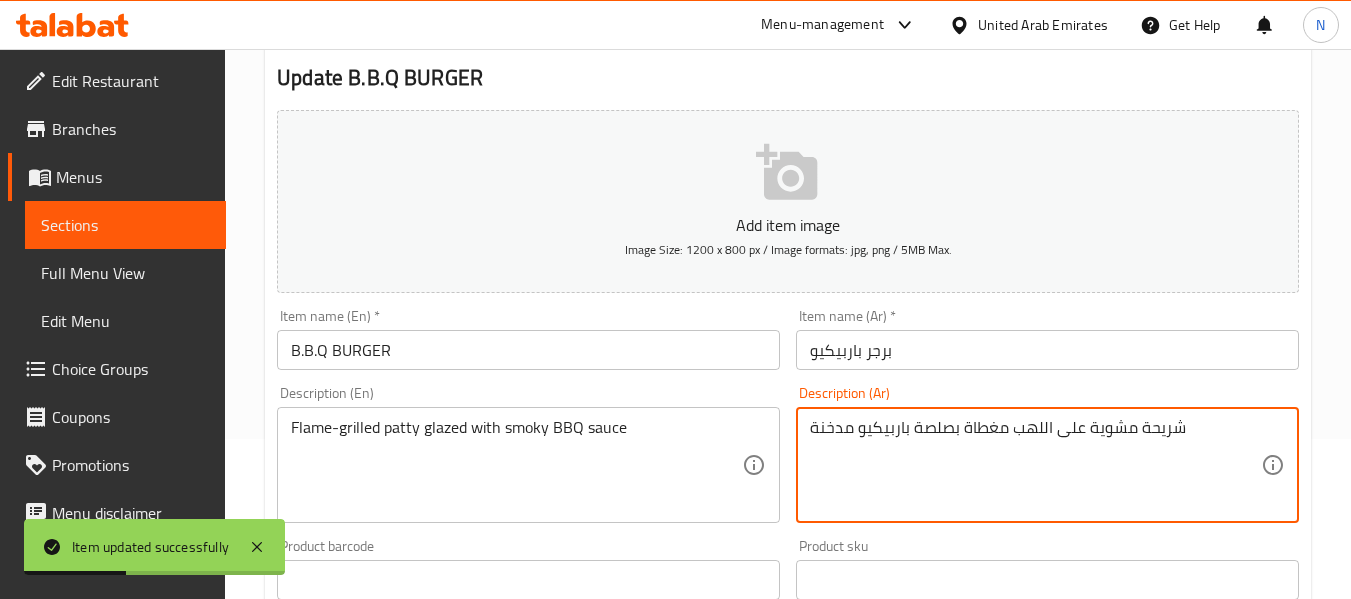 click on "شريحة مشوية على اللهب مغطاة بصلصة باربيكيو مدخنة" at bounding box center (1035, 465) 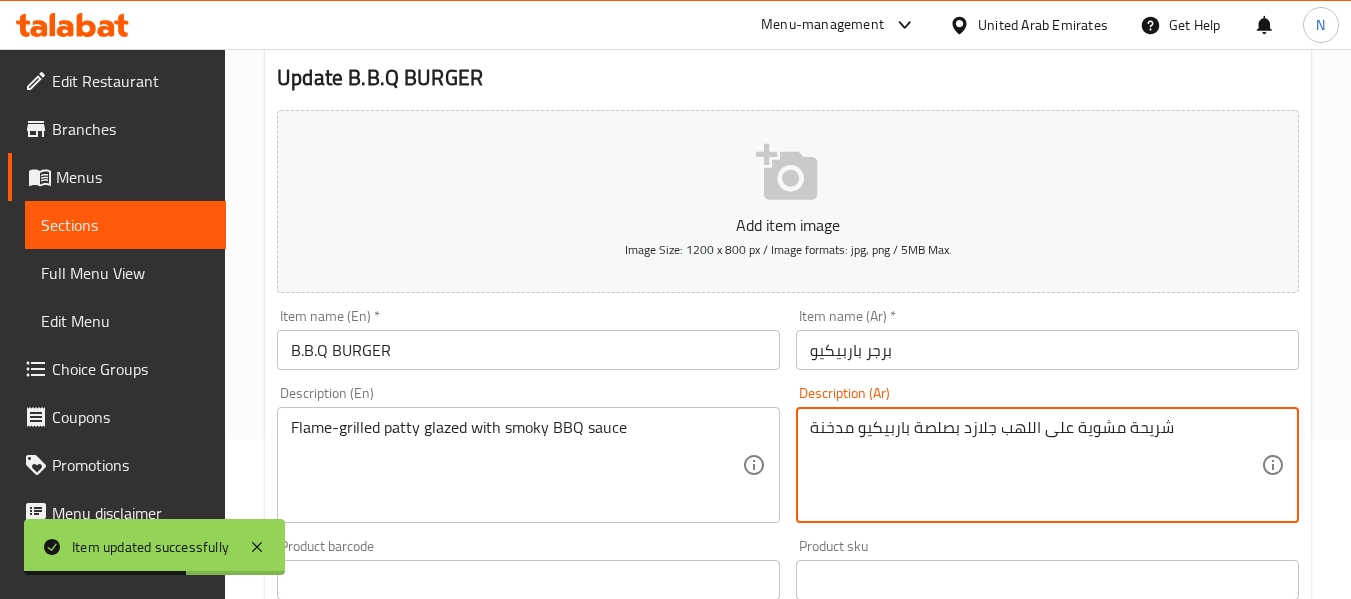 type on "شريحة مشوية على اللهب جلازد بصلصة باربيكيو مدخنة" 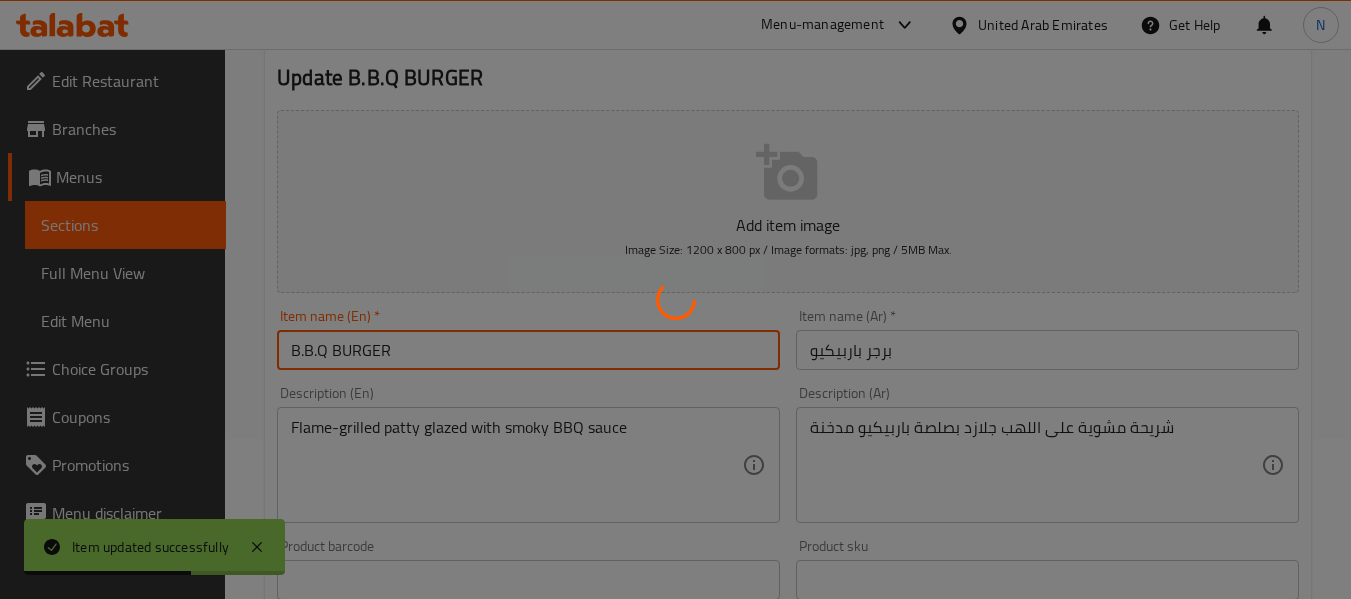 click on "Home / Restaurants management / Menus / Sections / item / update SINGLE PETTY BURGERS  section Update B.B.Q BURGER Add item image Image Size: 1200 x 800 px / Image formats: jpg, png / 5MB Max. Item name (En)   * B.B.Q BURGER Item name (En)  * Item name (Ar)   * برجر باربيكيو Item name (Ar)  * Description (En) Flame-grilled patty glazed with smoky BBQ sauce Description (En) Description (Ar) شريحة مشوية على اللهب جلازد بصلصة باربيكيو مدخنة Description (Ar) Product barcode Product barcode Product sku Product sku Price   * AED 28 Price  * Price on selection Free item Start Date Start Date End Date End Date Available Days SU MO TU WE TH FR SA Available from ​ ​ Available to ​ ​ Status Active Inactive Exclude from GEM Variations & Choices Add variant ASSIGN CHOICE GROUP Update" at bounding box center [788, 571] 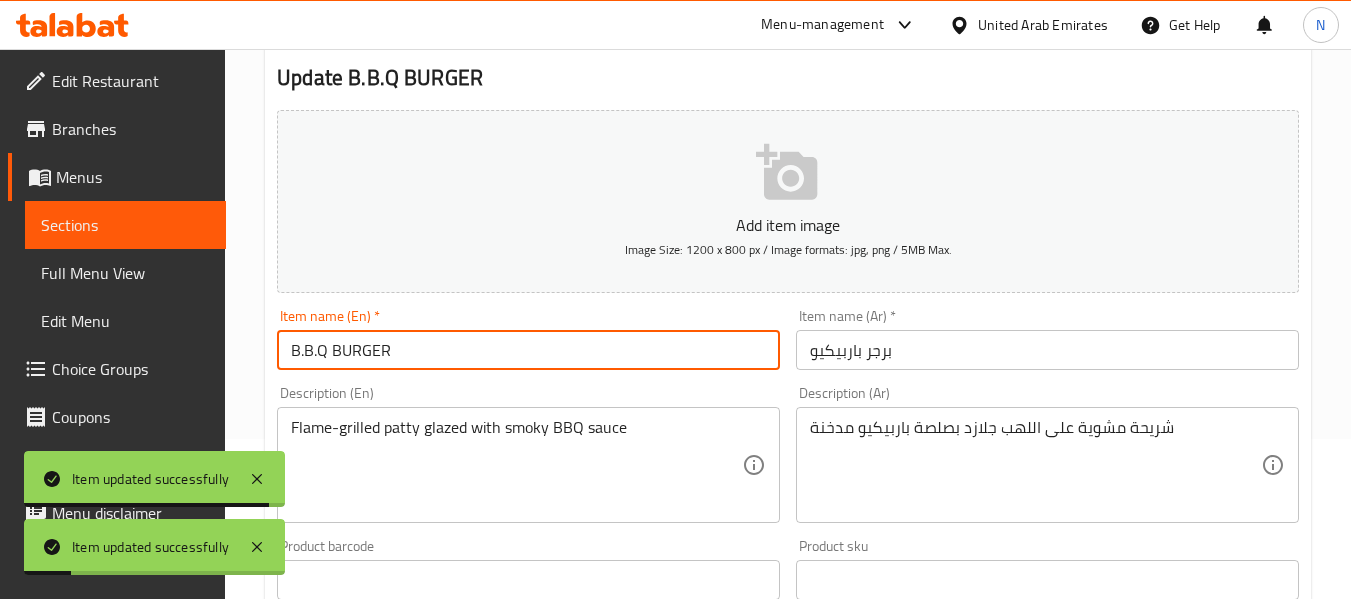 scroll, scrollTop: 0, scrollLeft: 0, axis: both 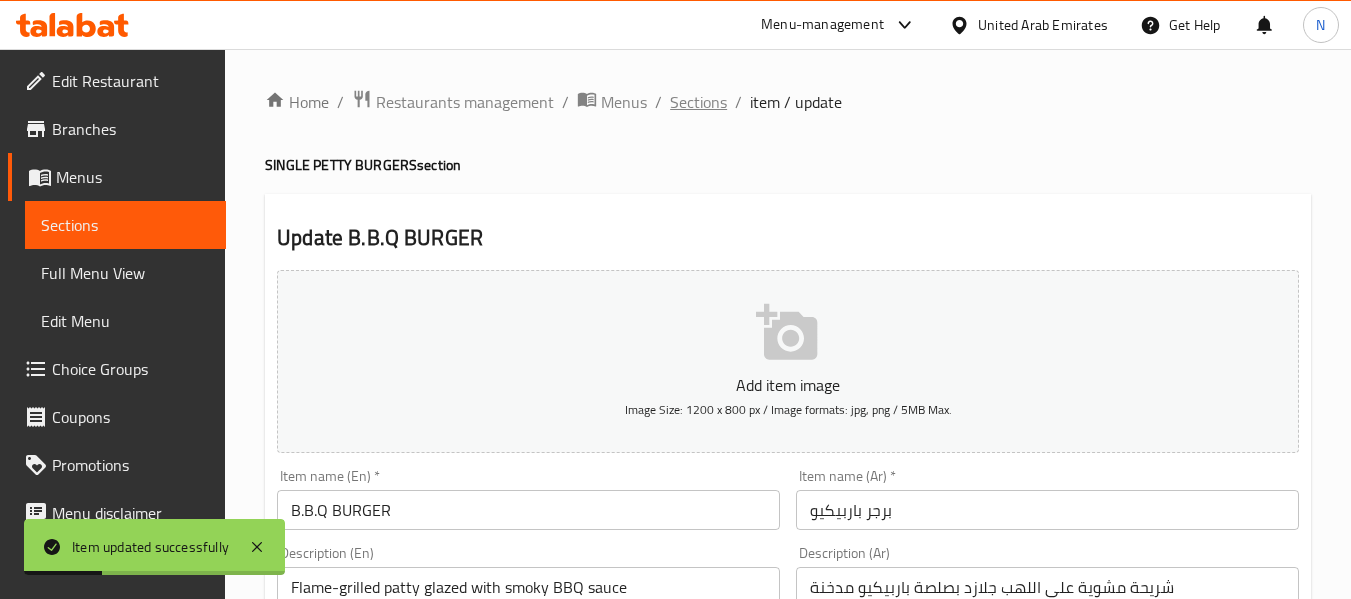 click on "Sections" at bounding box center (698, 102) 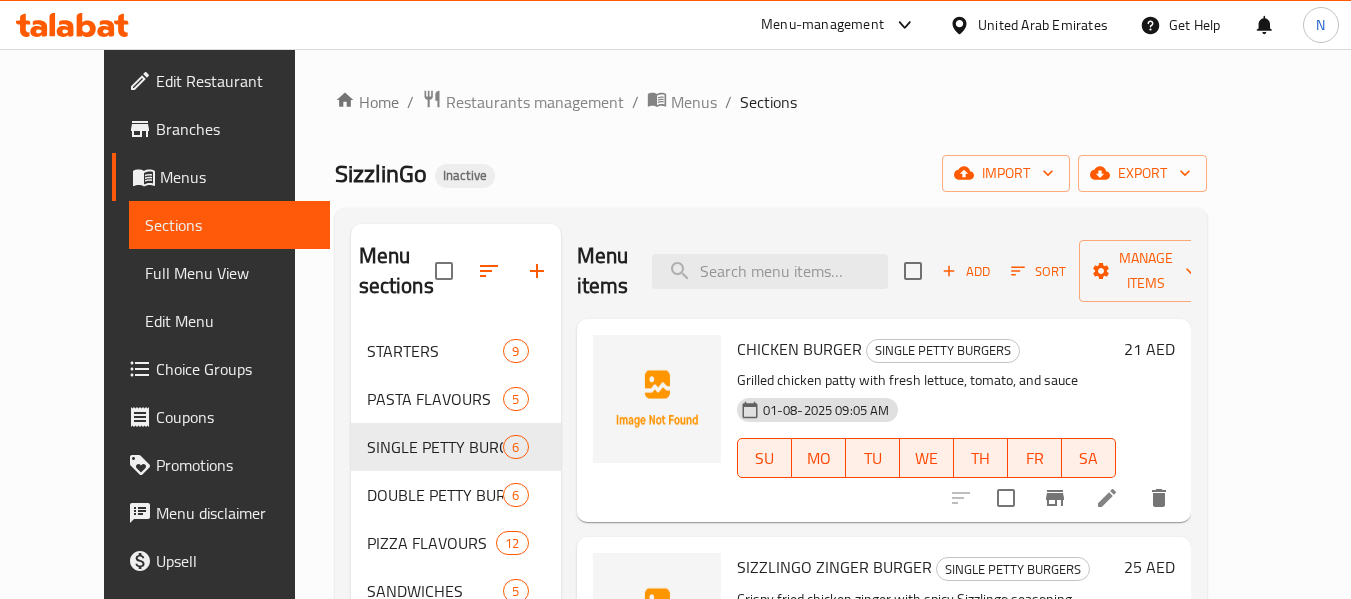 scroll, scrollTop: 699, scrollLeft: 0, axis: vertical 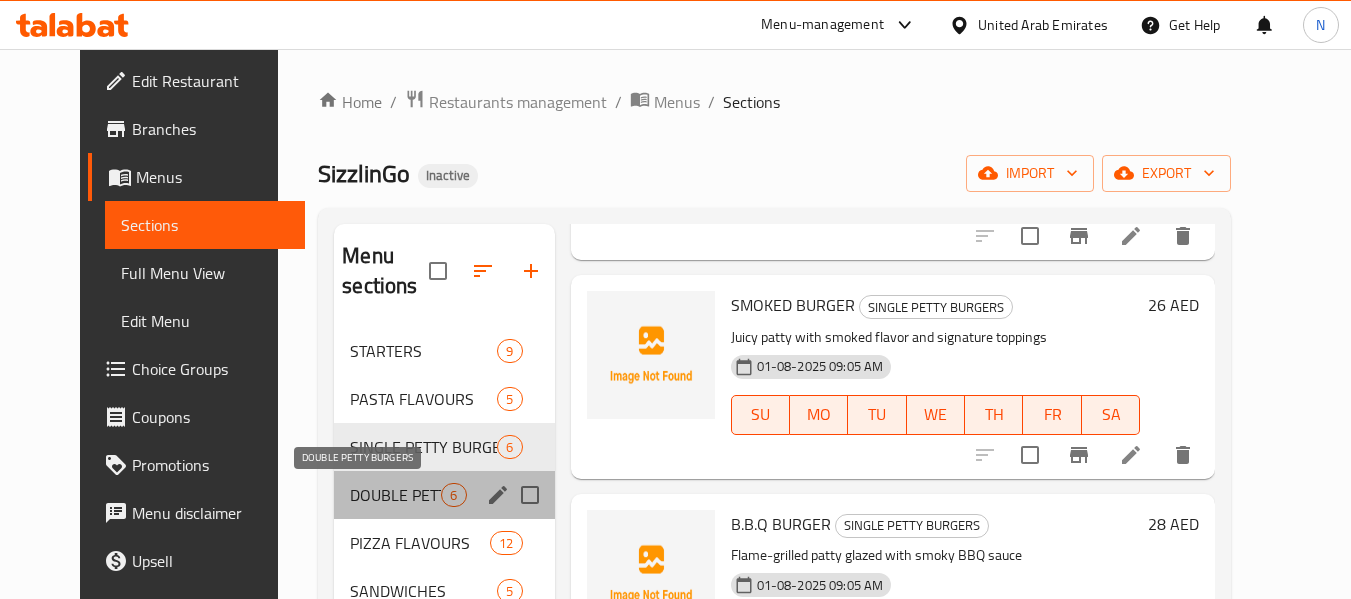 click on "DOUBLE PETTY BURGERS" at bounding box center [395, 495] 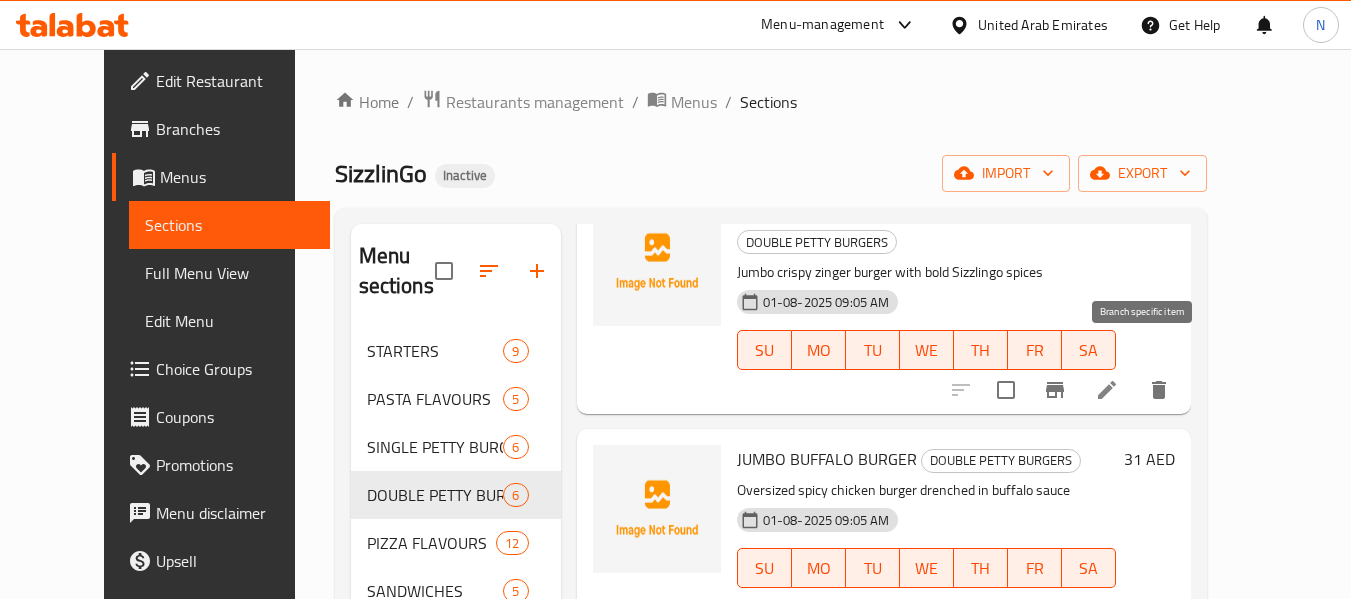 scroll, scrollTop: 356, scrollLeft: 0, axis: vertical 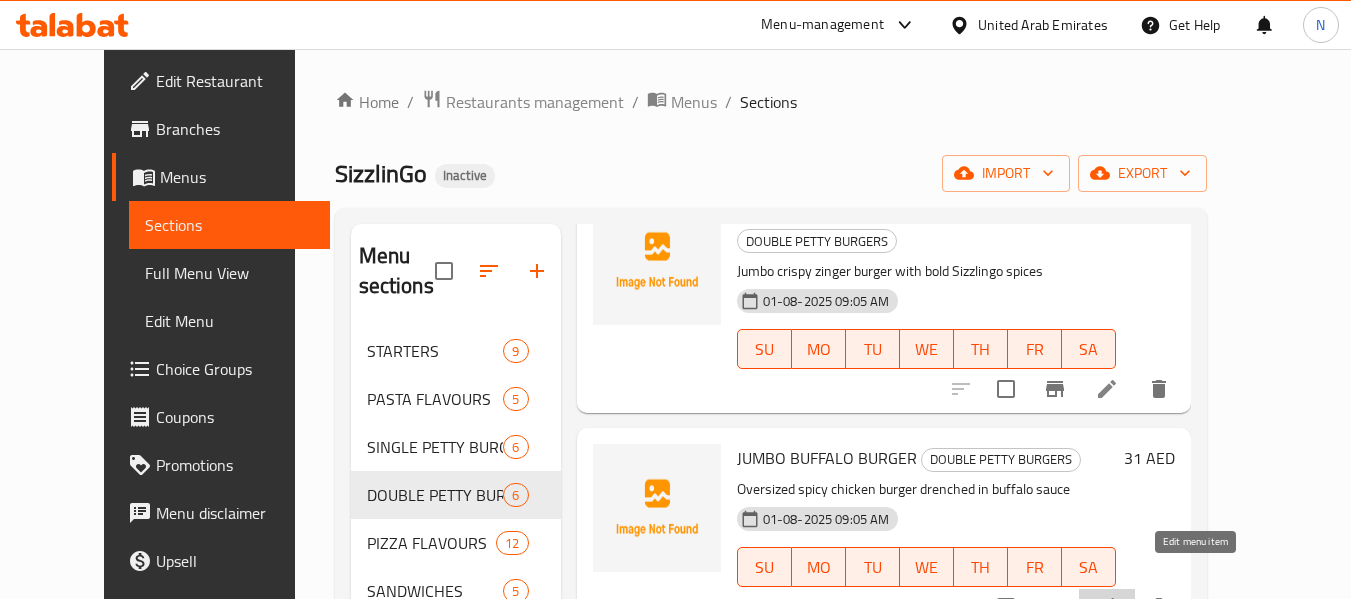 click 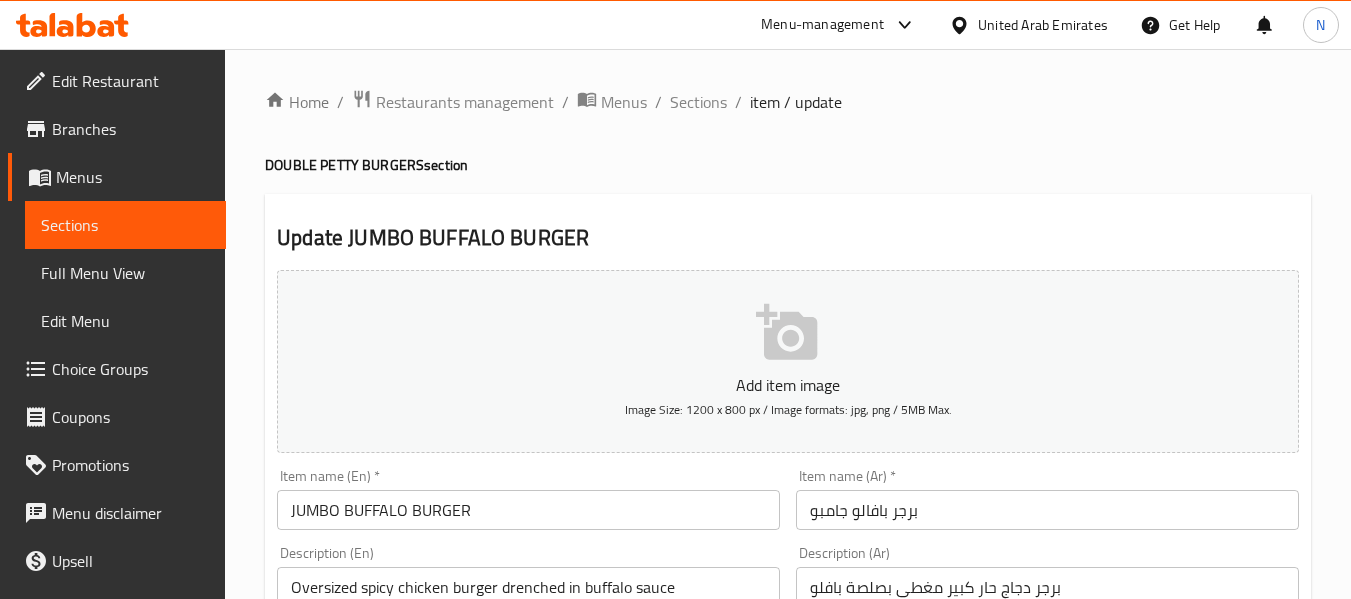 scroll, scrollTop: 183, scrollLeft: 0, axis: vertical 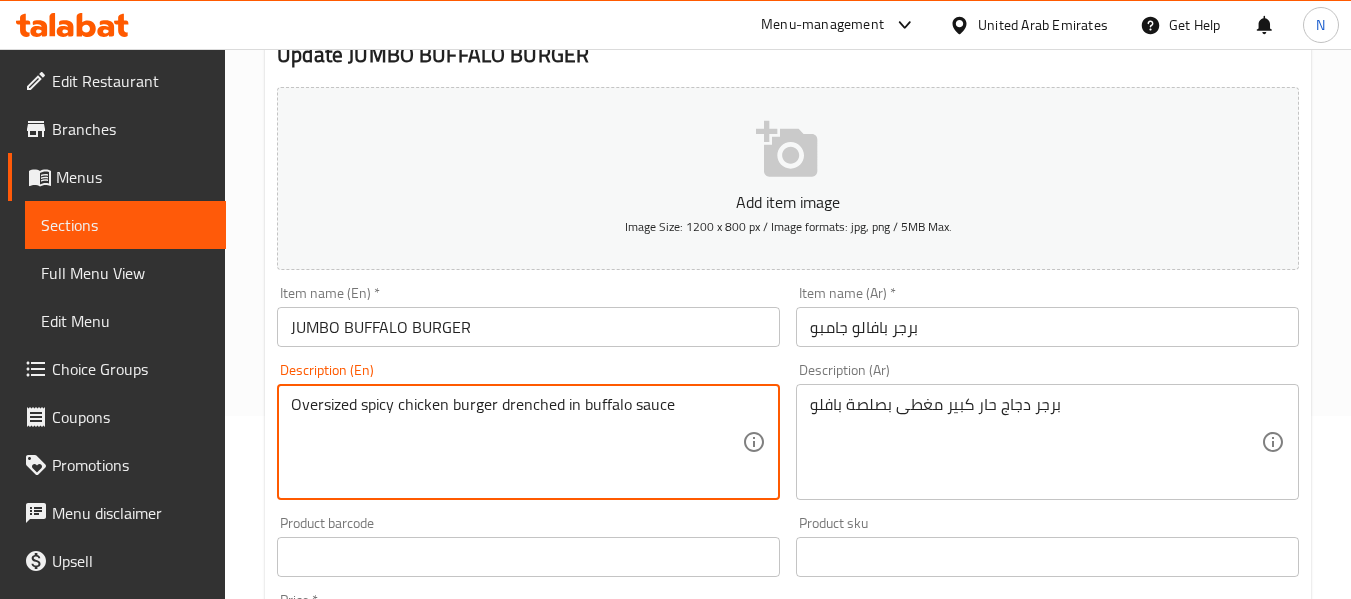 click on "Oversized spicy chicken burger drenched in buffalo sauce" at bounding box center [516, 442] 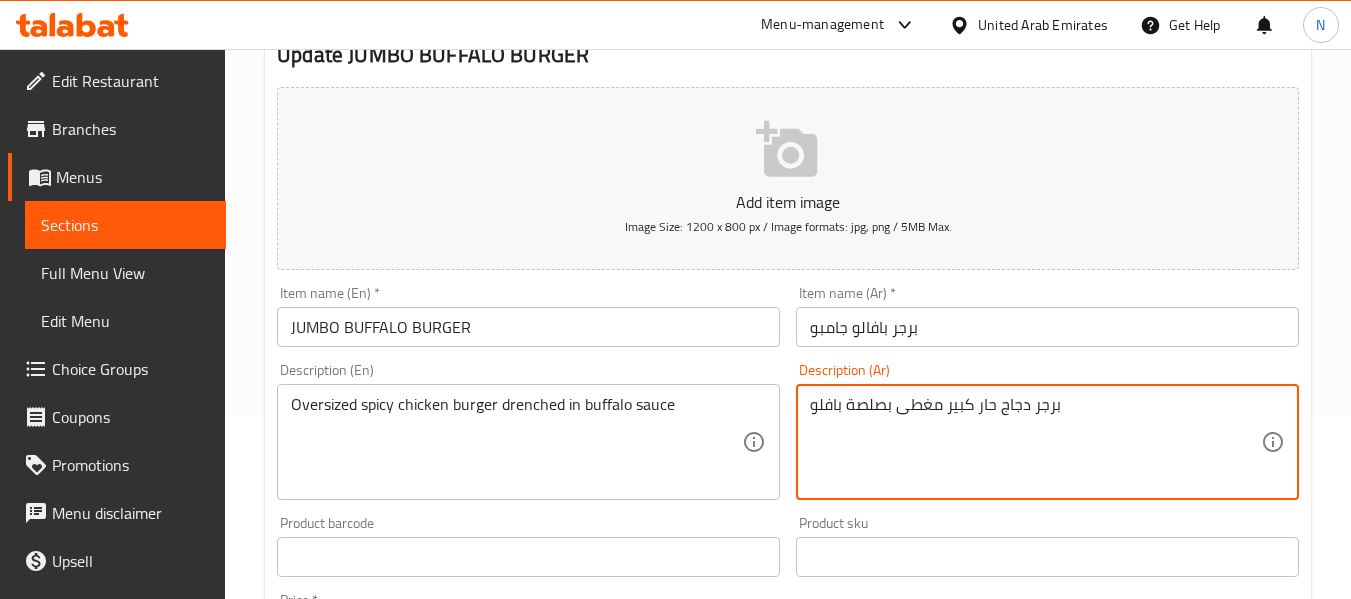 click on "برجر دجاج حار كبير مغطى بصلصة بافلو" at bounding box center [1035, 442] 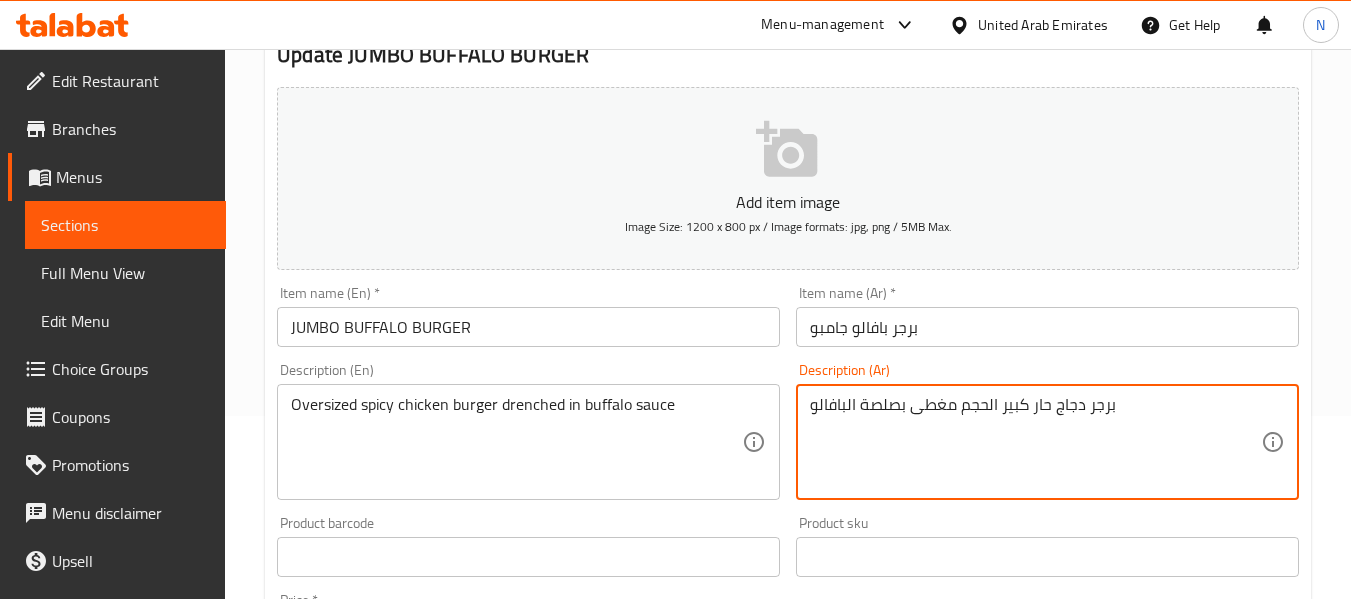 type on "برجر دجاج حار كبير الحجم مغطى بصلصة البافالو" 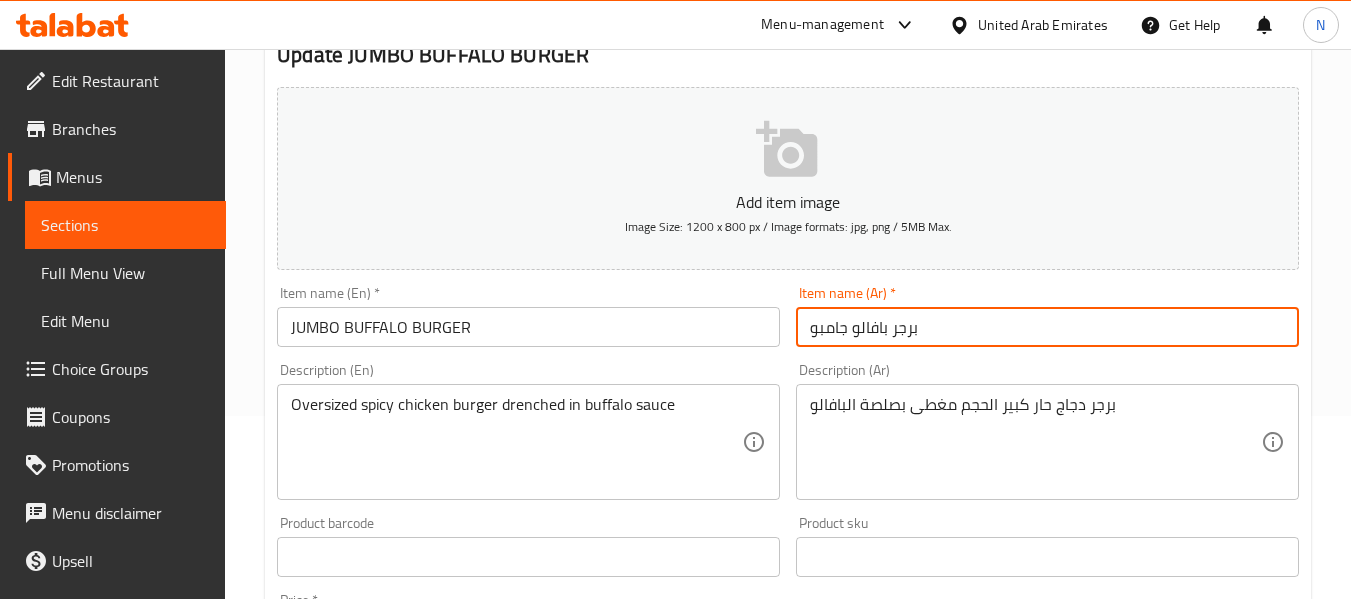 click on "برجر بافالو جامبو" at bounding box center [1047, 327] 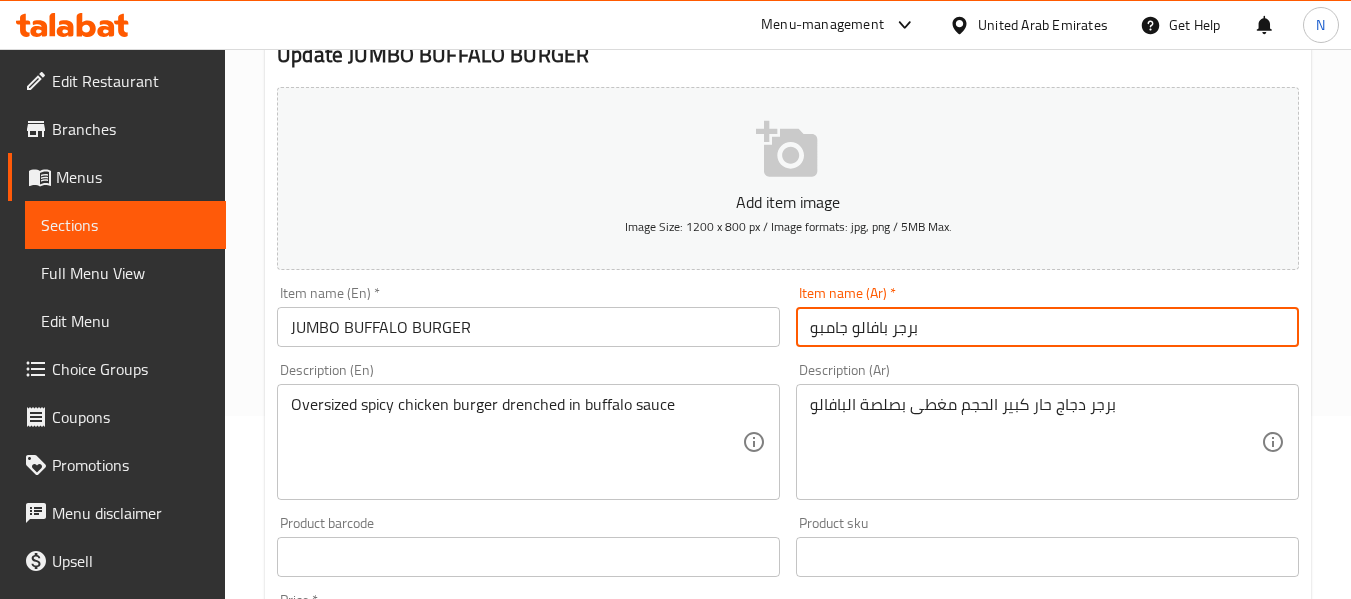 click on "برجر بافالو جامبو" at bounding box center [1047, 327] 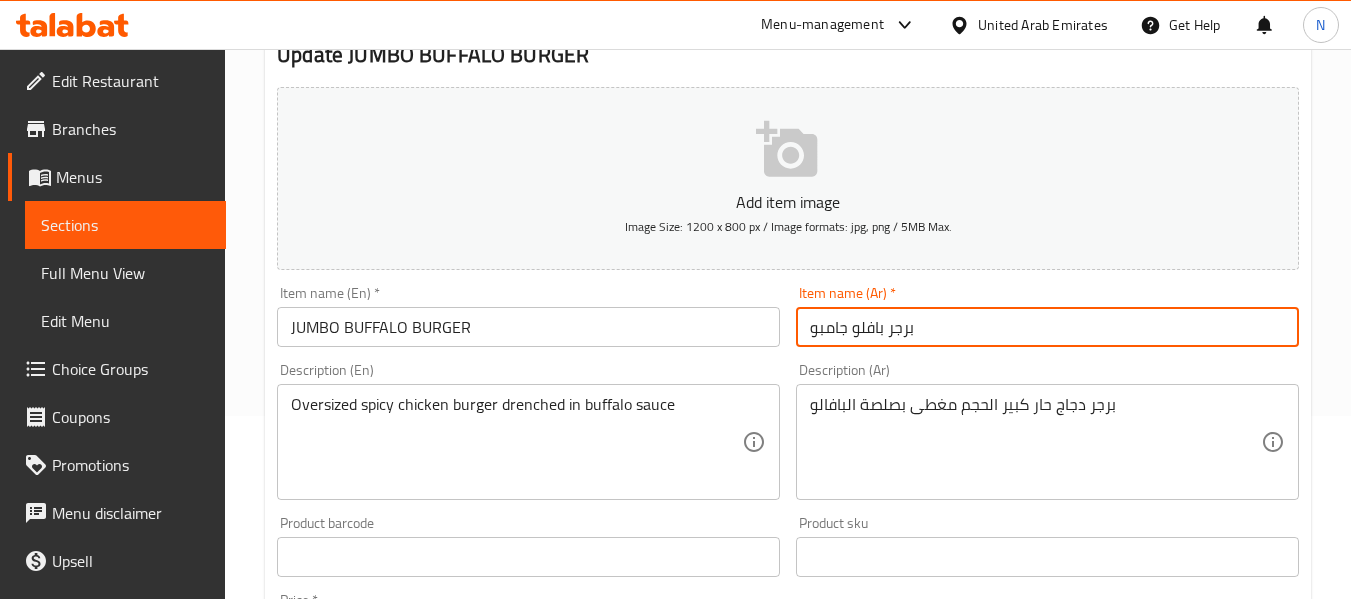 type on "برجر بافلو جامبو" 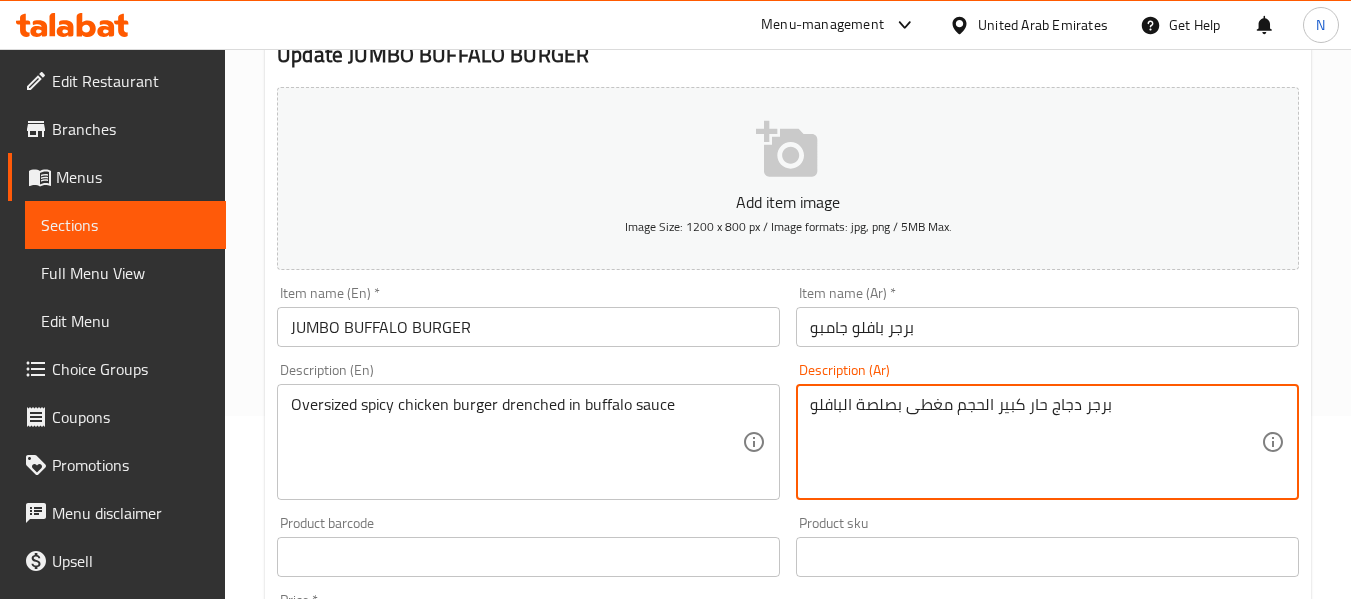 click on "Update" at bounding box center [398, 1143] 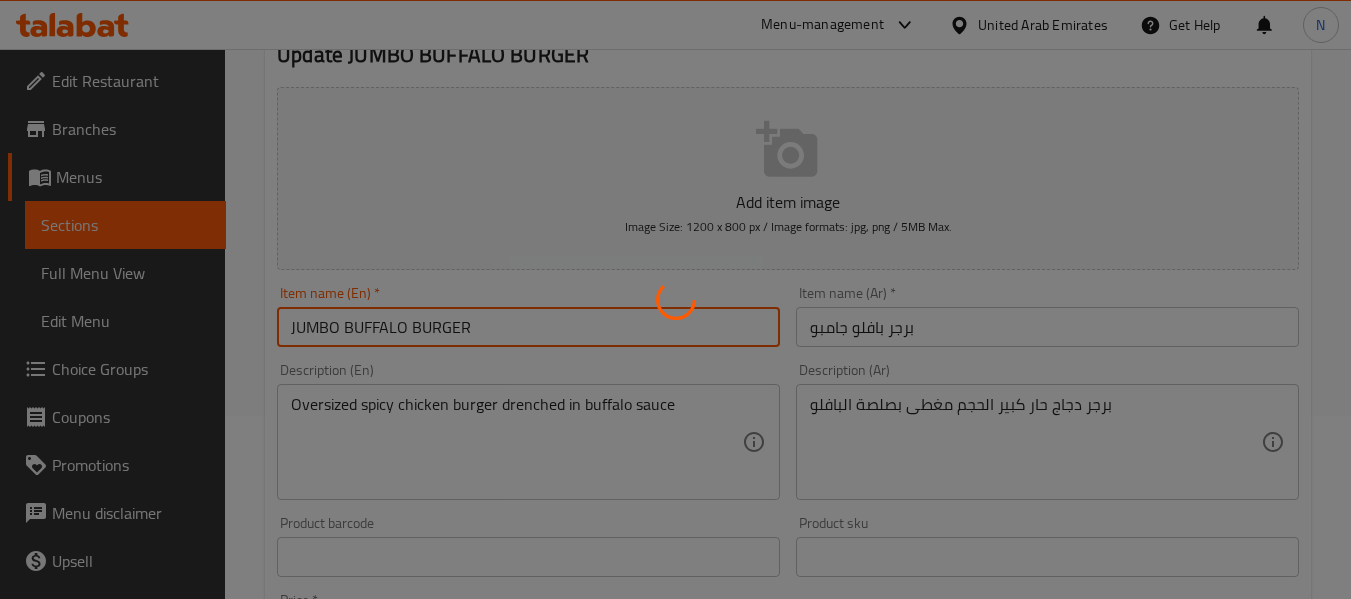 click on "Home / Restaurants management / Menus / Sections / item / update DOUBLE PETTY BURGERS  section Update JUMBO BUFFALO BURGER Add item image Image Size: 1200 x 800 px / Image formats: jpg, png / 5MB Max. Item name (En)   * JUMBO BUFFALO BURGER Item name (En)  * Item name (Ar)   * برجر بافلو جامبو Item name (Ar)  * Description (En) Oversized spicy chicken burger drenched in buffalo sauce Description (En) Description (Ar) برجر دجاج حار كبير الحجم مغطى بصلصة البافلو Description (Ar) Product barcode Product barcode Product sku Product sku Price   * [CURRENCY] 31 Price  * Price on selection Free item Start Date Start Date End Date End Date Available Days SU MO TU WE TH FR SA Available from ​ ​ Available to ​ ​ Status Active Inactive Exclude from GEM Variations & Choices Add variant ASSIGN CHOICE GROUP Update" at bounding box center [788, 548] 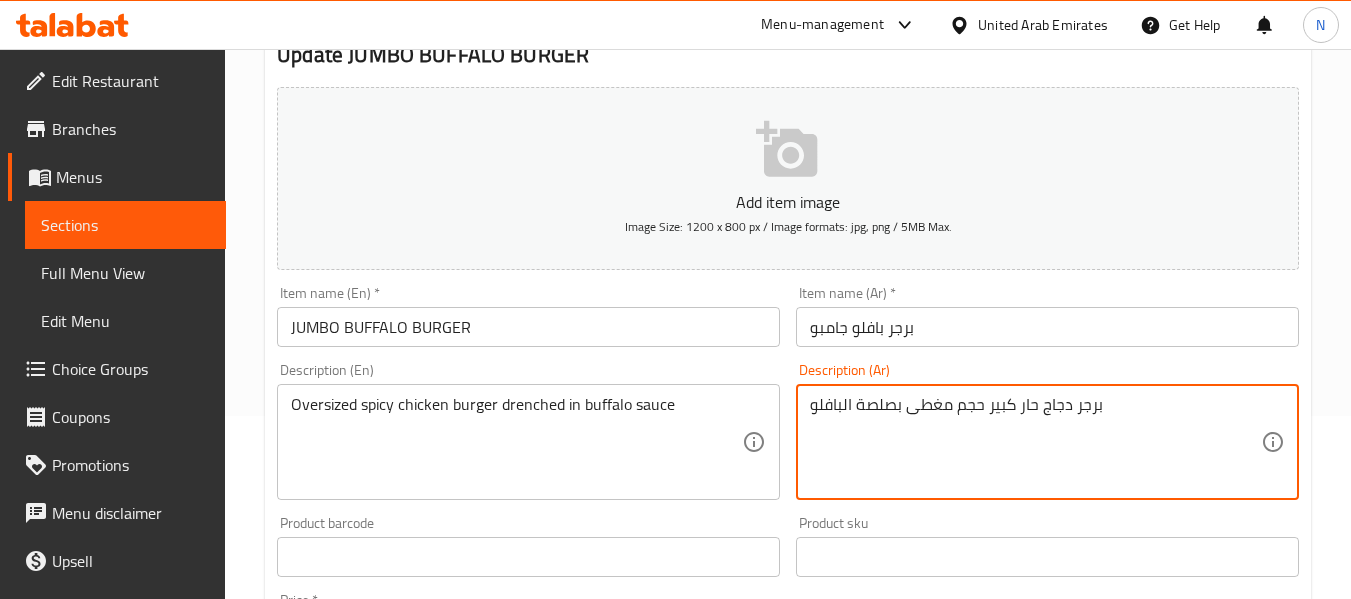 click on "برجر دجاج حار كبير حجم مغطى بصلصة البافلو" at bounding box center [1035, 442] 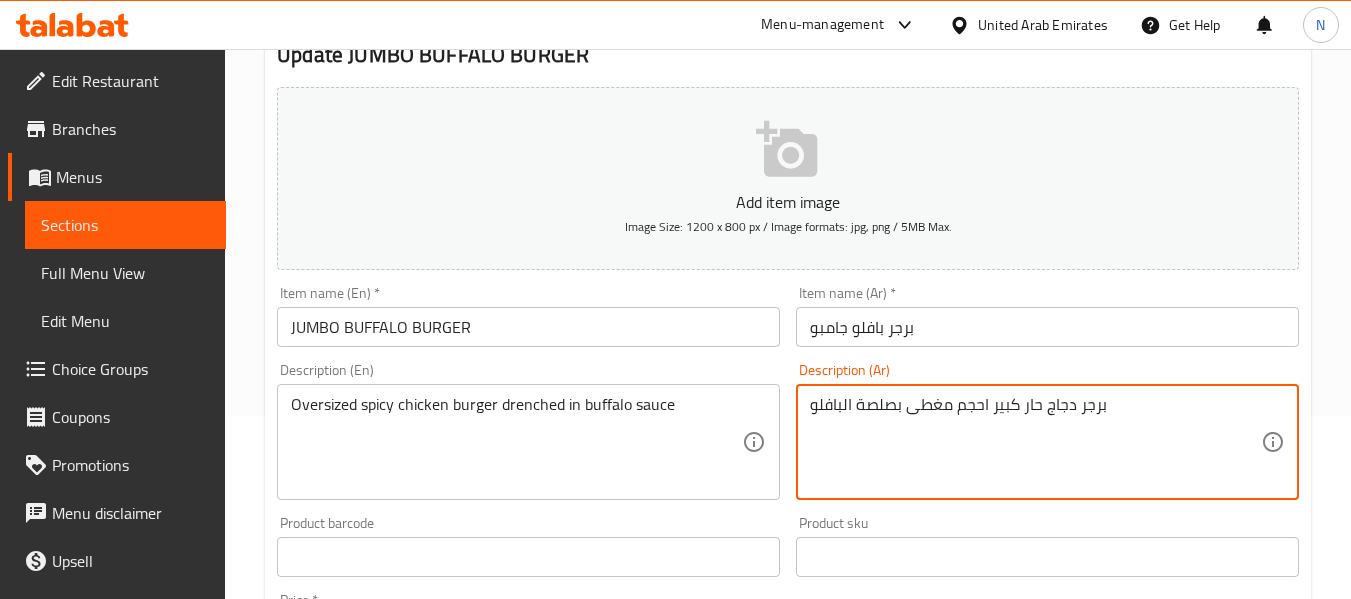 type on "برجر دجاج حار كبير الحجم مغطى بصلصة البافلو" 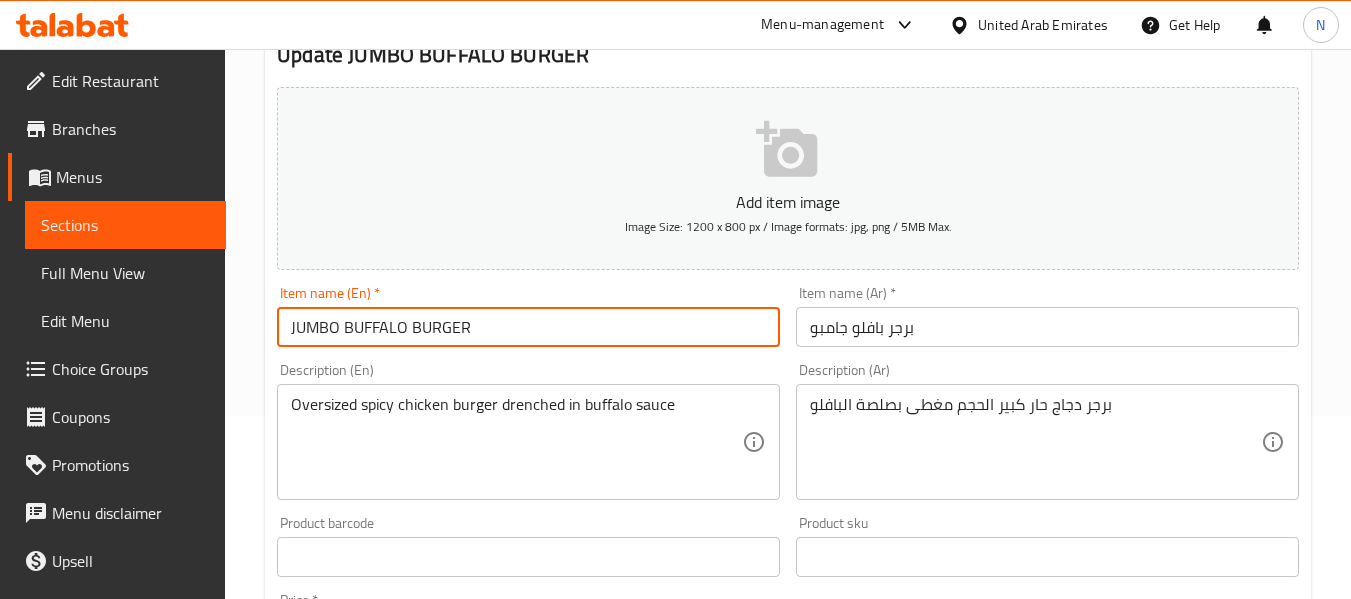 click on "JUMBO BUFFALO BURGER" at bounding box center (528, 327) 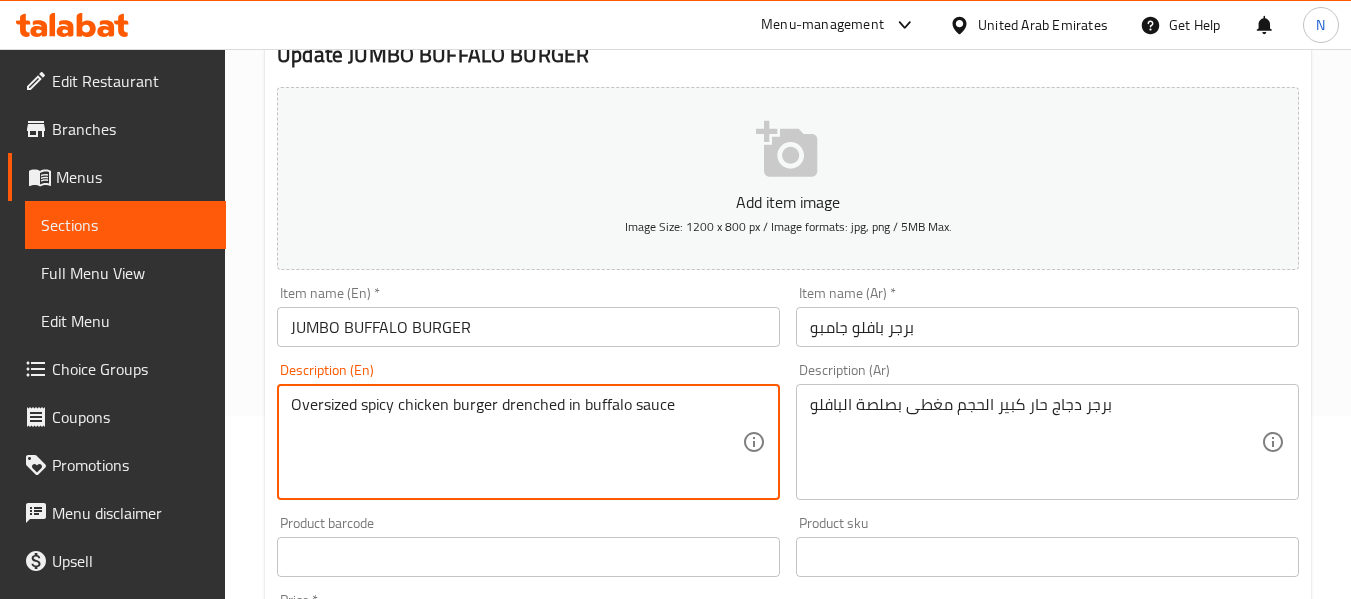 click on "Oversized spicy chicken burger drenched in buffalo sauce" at bounding box center [516, 442] 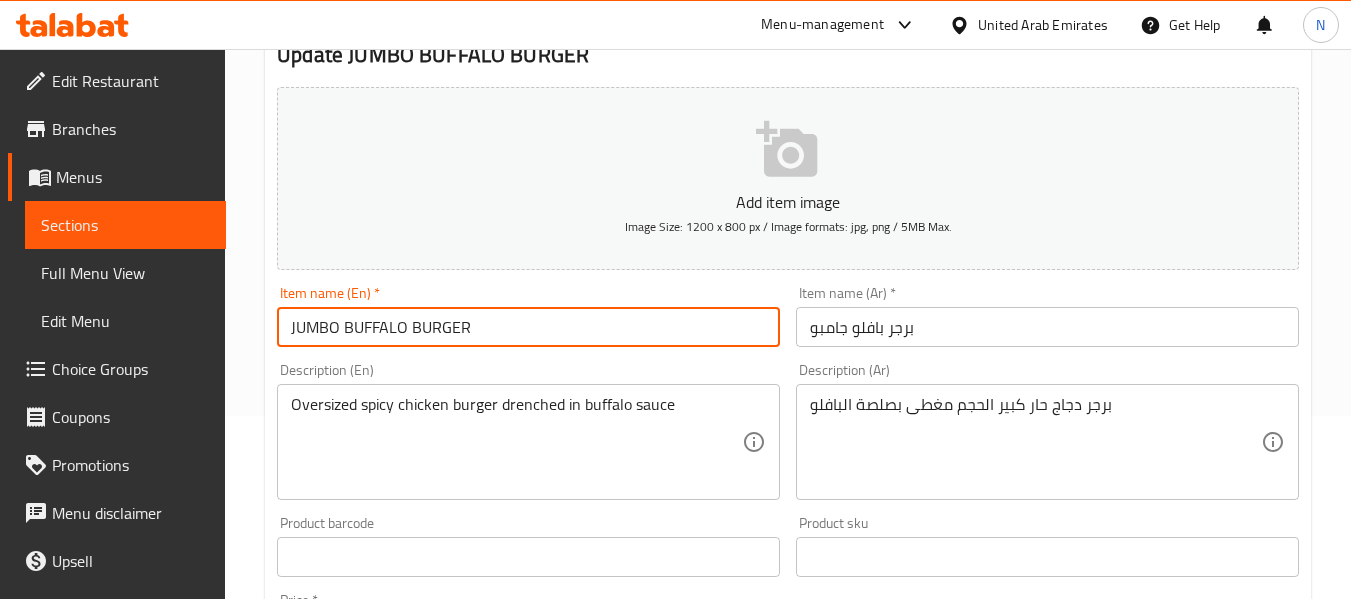 click on "Update" at bounding box center (398, 1143) 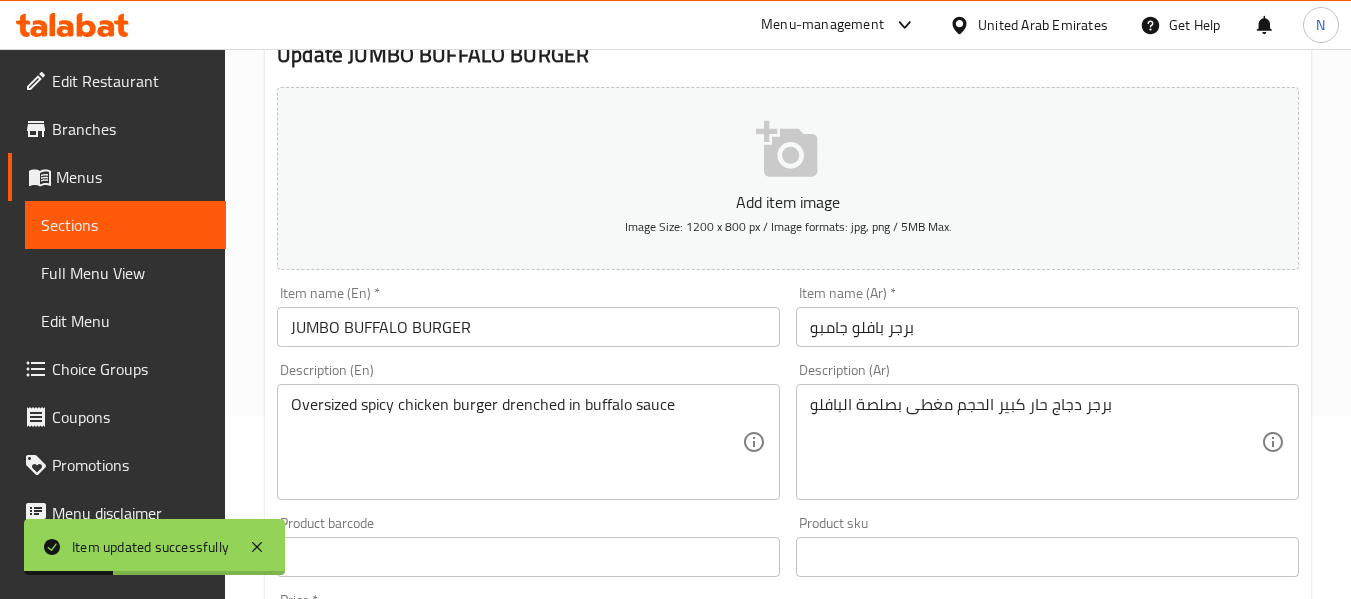 scroll, scrollTop: 0, scrollLeft: 0, axis: both 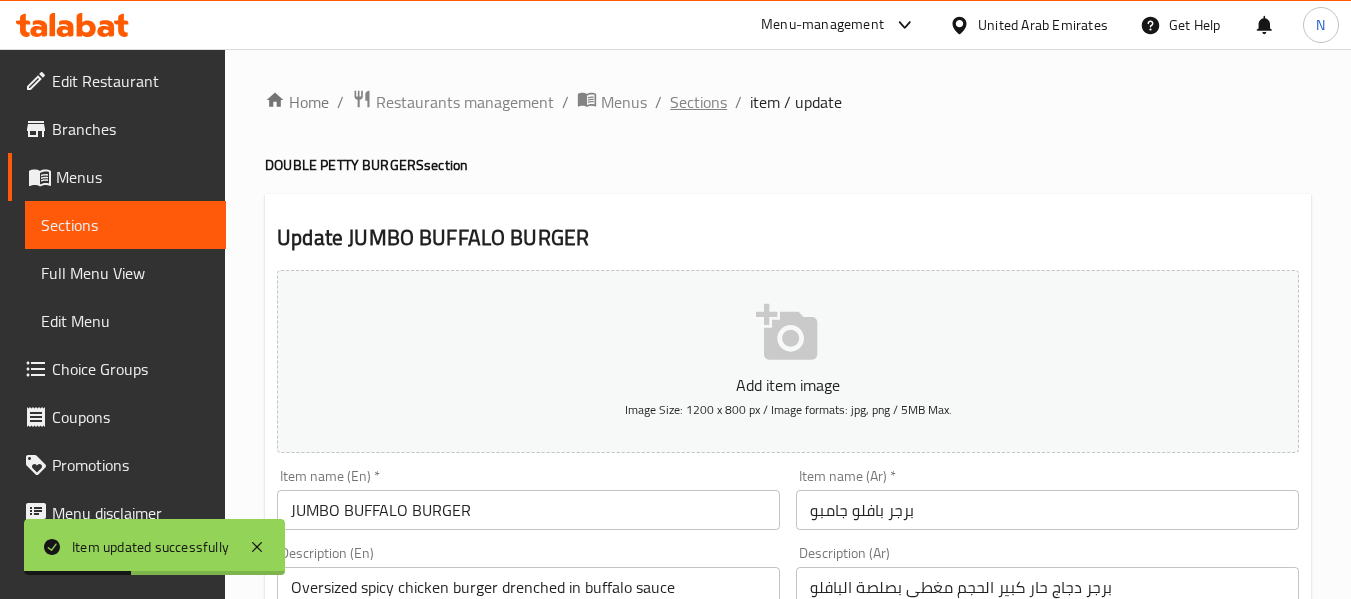 click on "Sections" at bounding box center (698, 102) 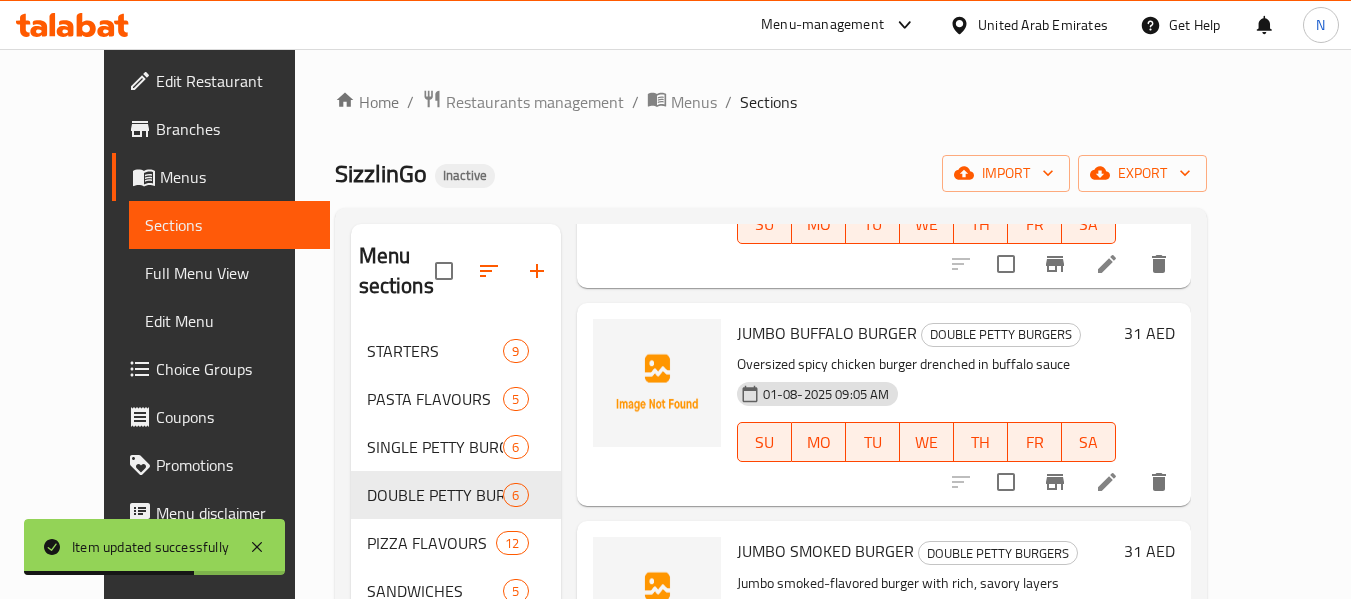 scroll, scrollTop: 792, scrollLeft: 0, axis: vertical 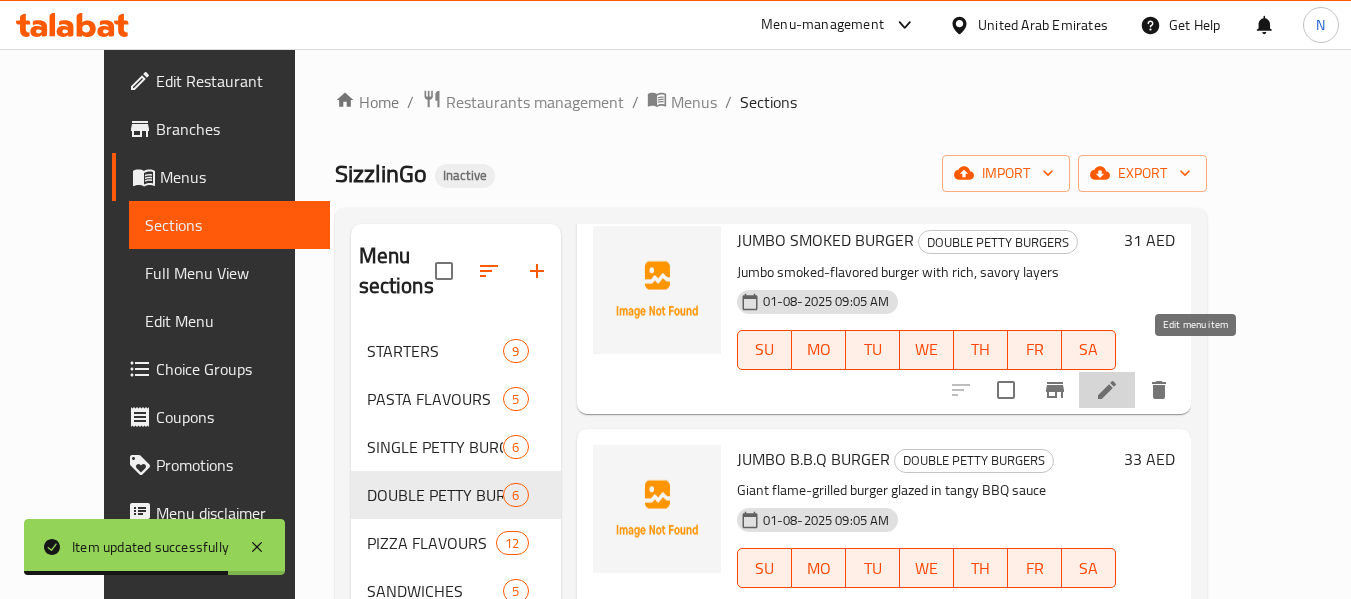 click 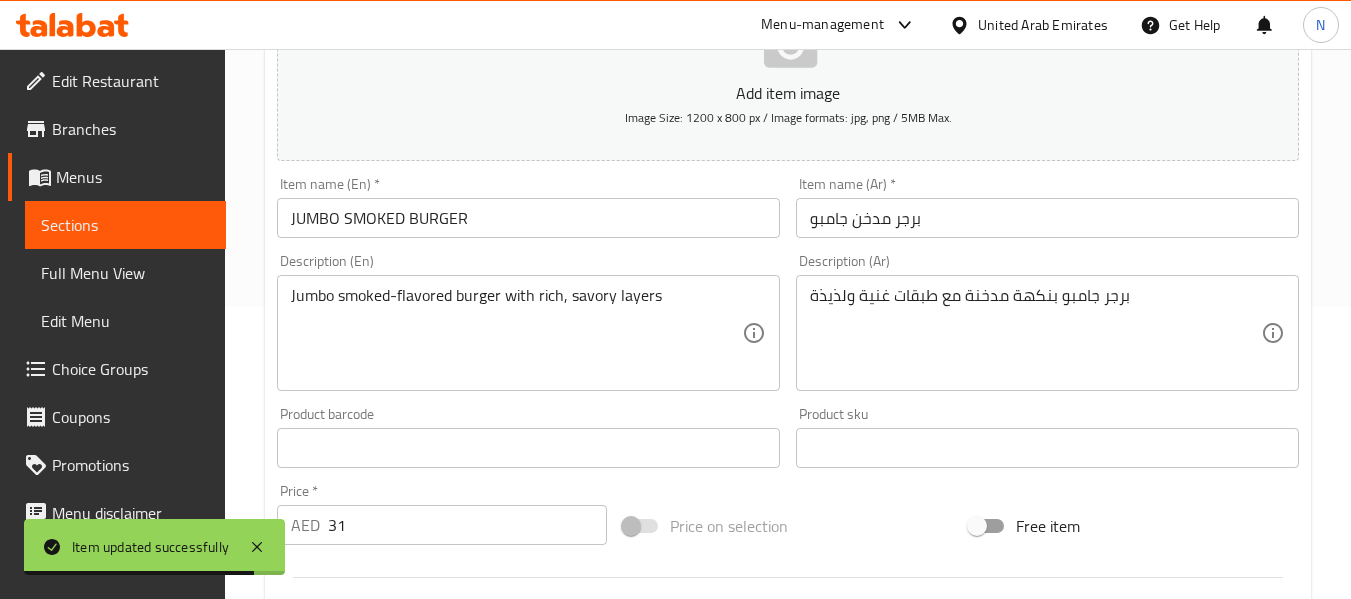 scroll, scrollTop: 293, scrollLeft: 0, axis: vertical 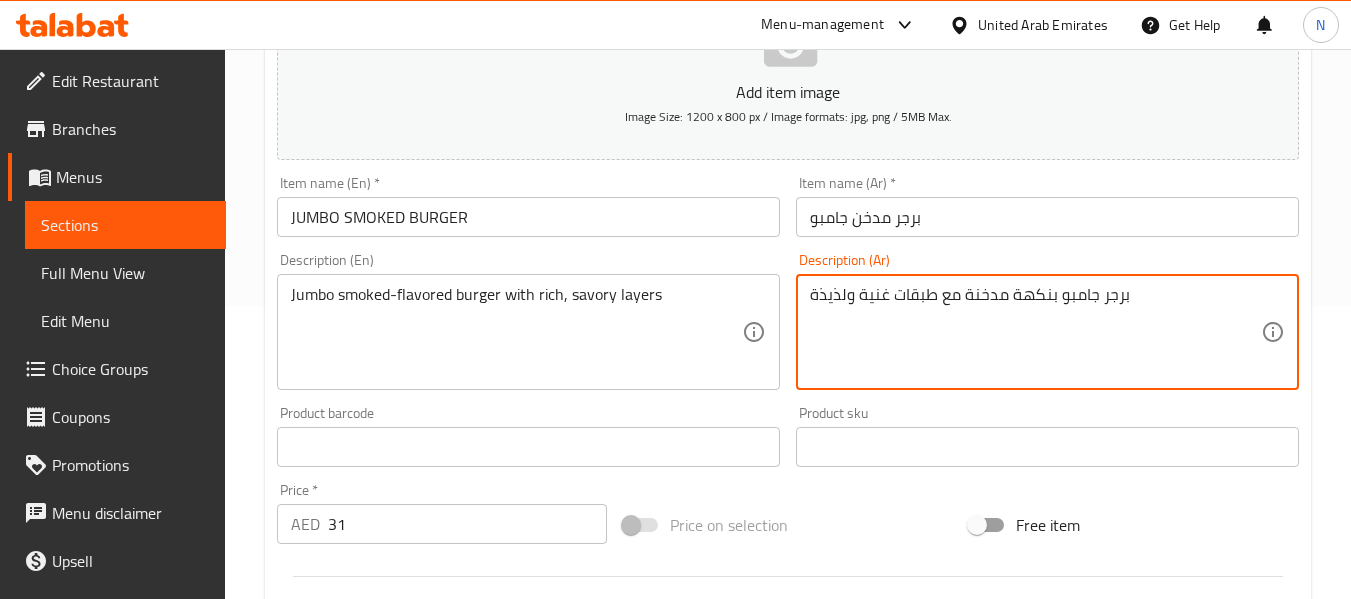 drag, startPoint x: 838, startPoint y: 299, endPoint x: 818, endPoint y: 299, distance: 20 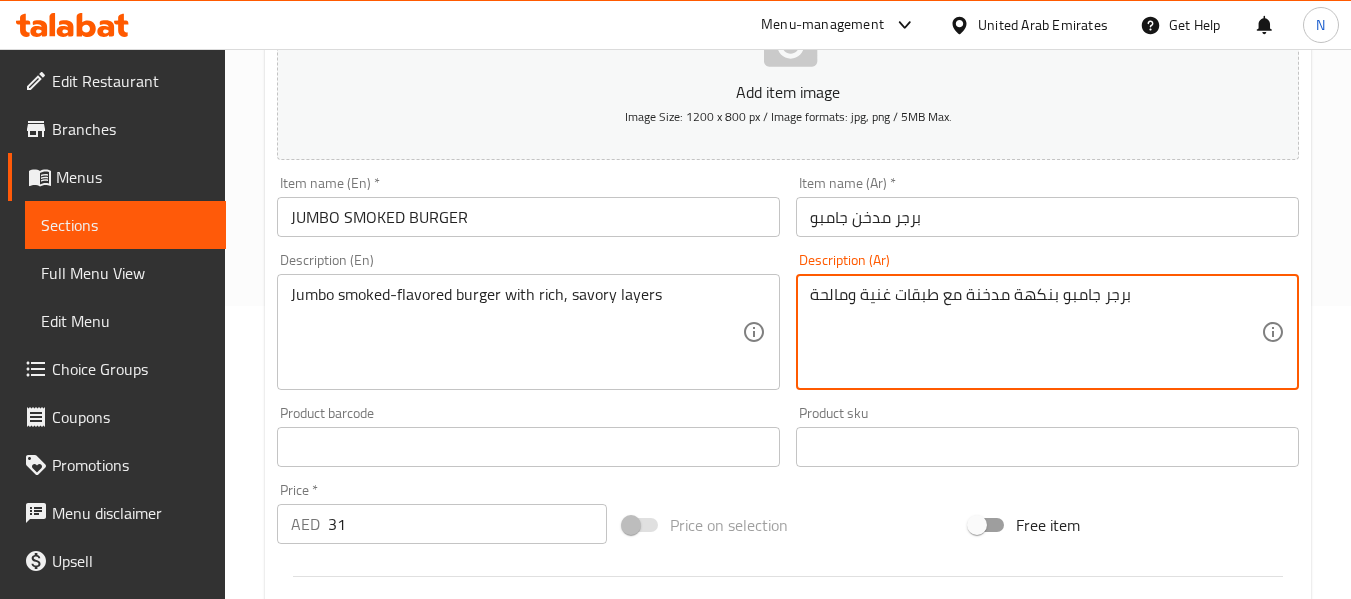 type on "برجر جامبو بنكهة مدخنة مع طبقات غنية ومالحة" 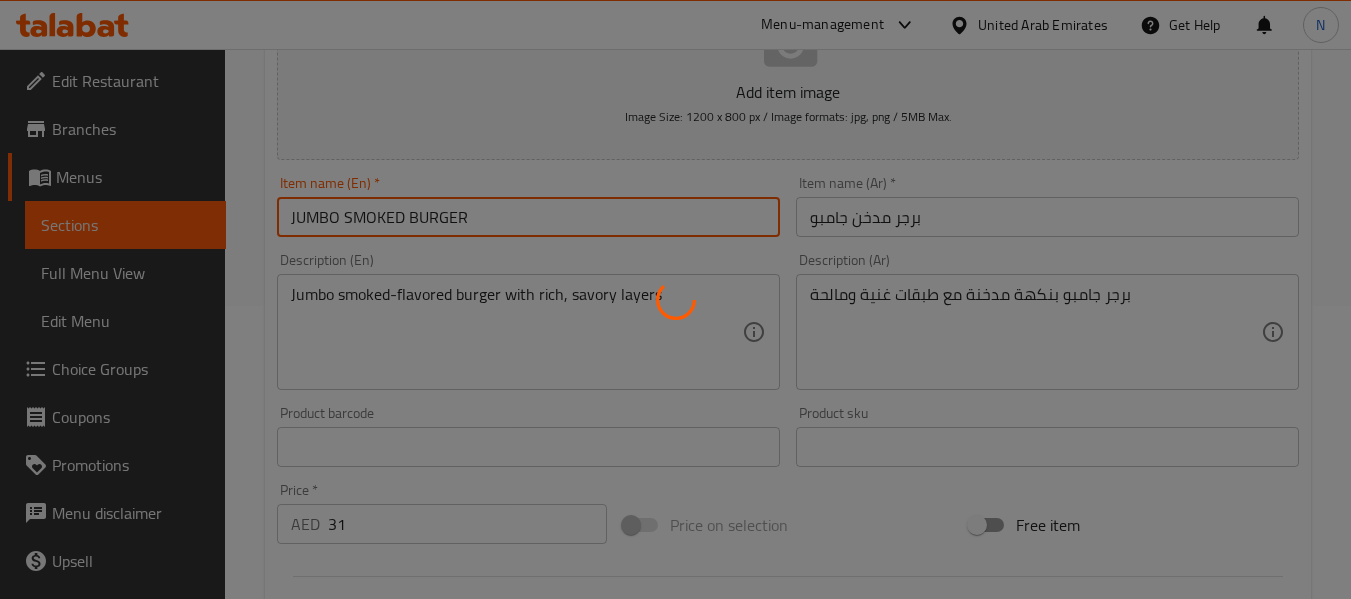 scroll, scrollTop: 0, scrollLeft: 0, axis: both 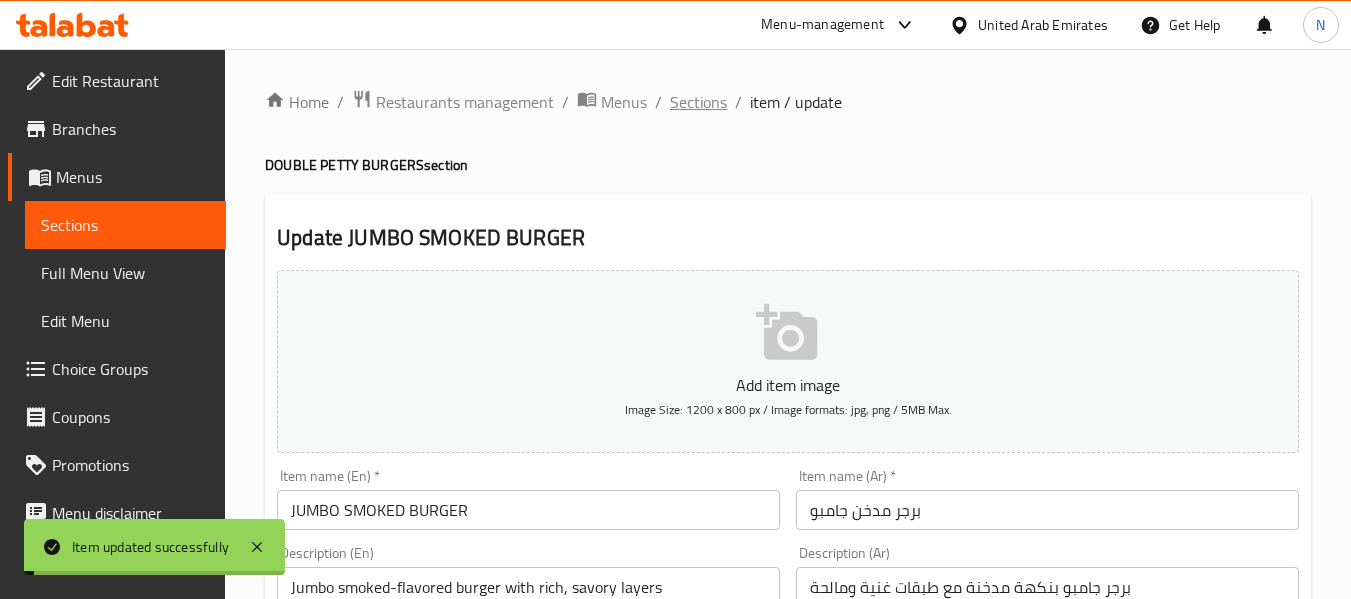 click on "Sections" at bounding box center [698, 102] 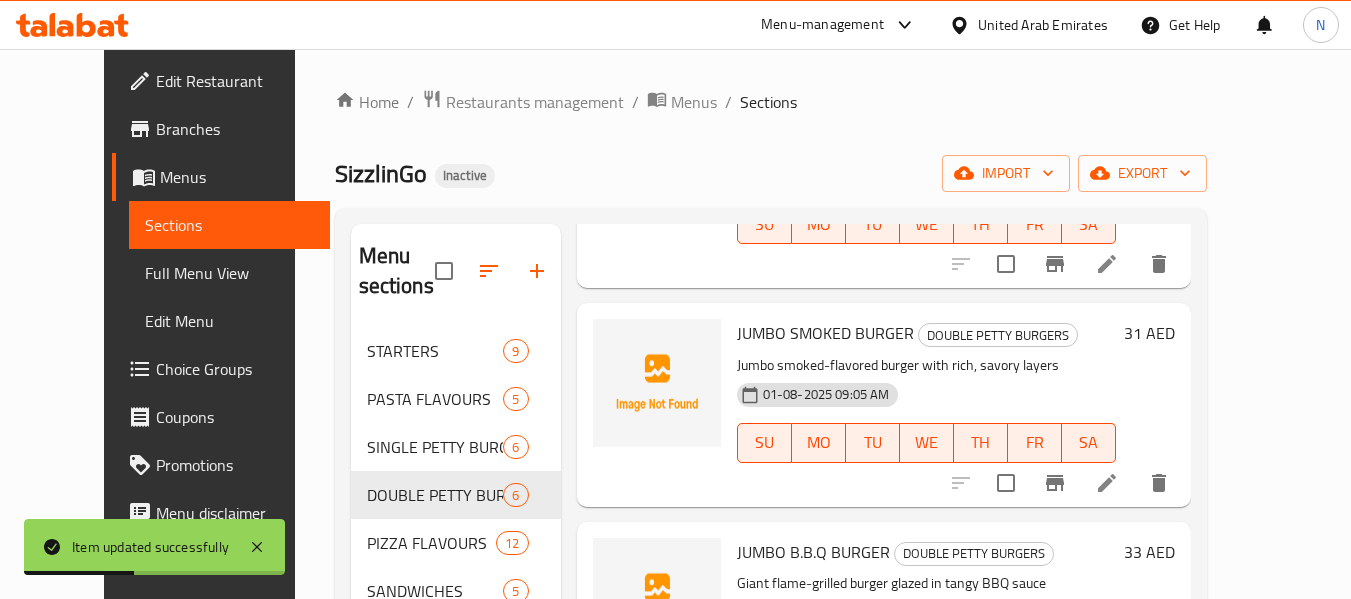 scroll, scrollTop: 792, scrollLeft: 0, axis: vertical 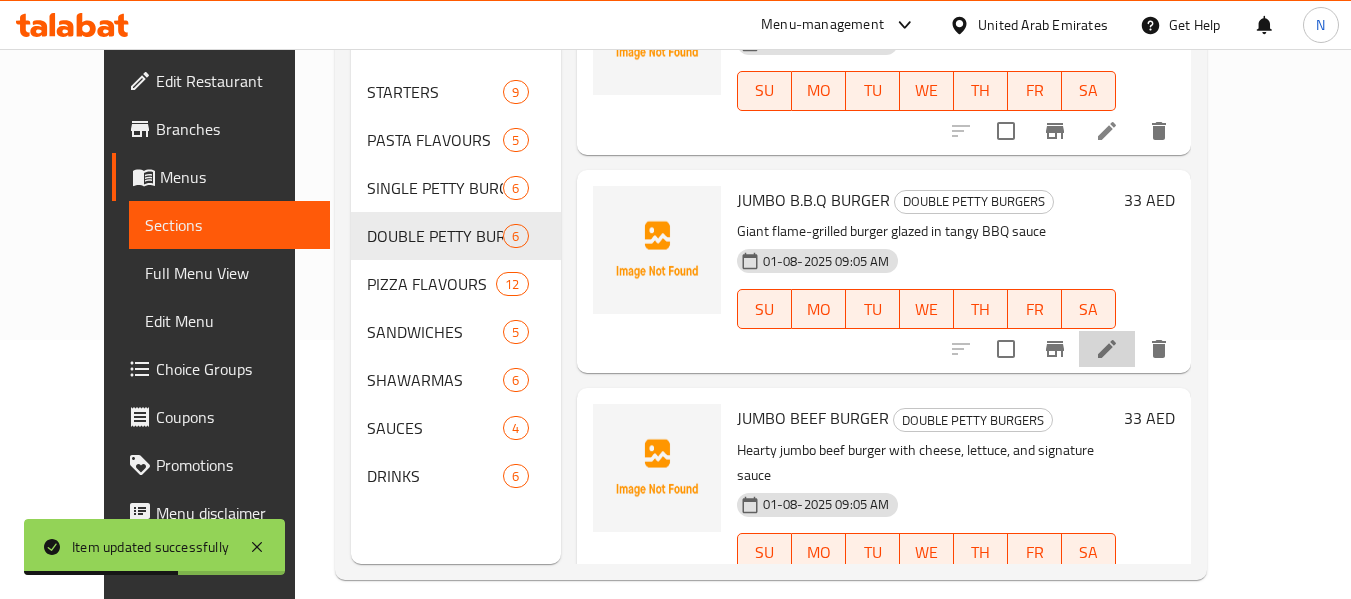 click at bounding box center (1107, 349) 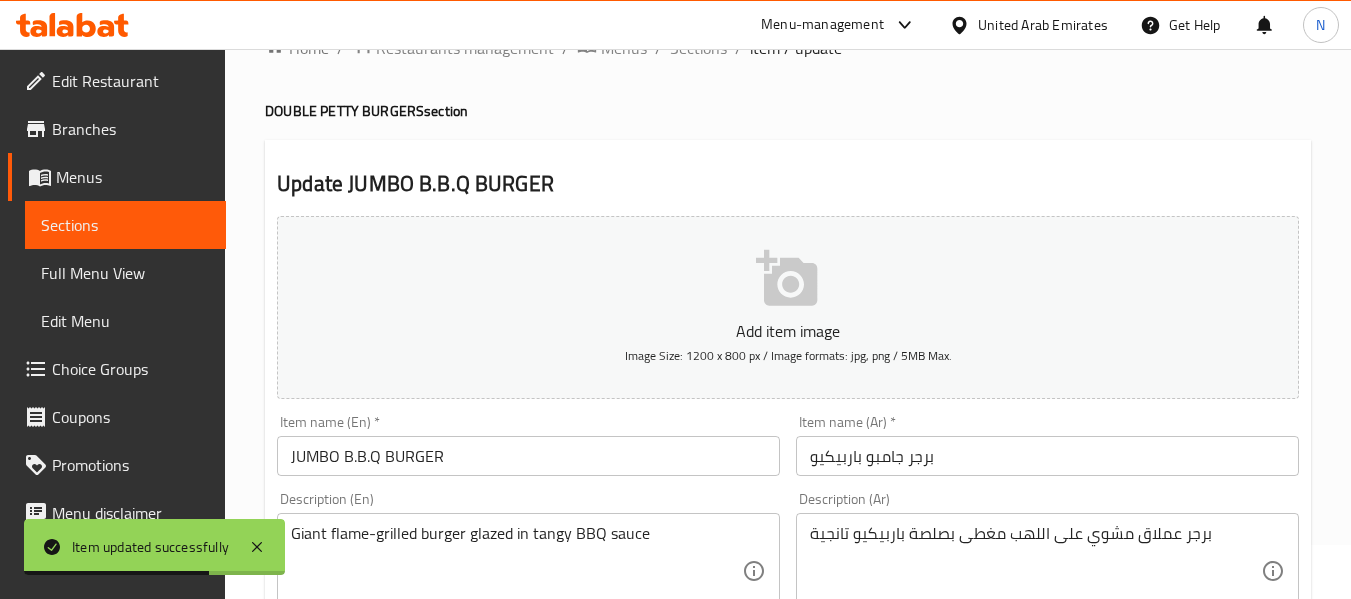 scroll, scrollTop: 247, scrollLeft: 0, axis: vertical 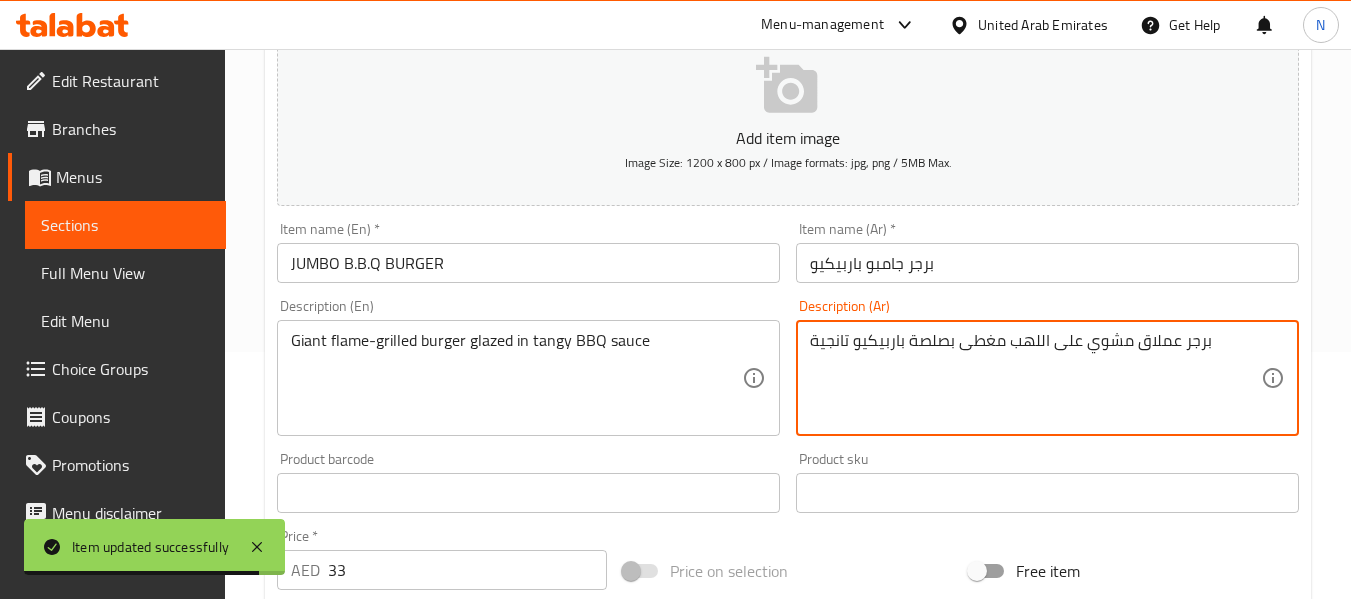 click on "برجر عملاق مشوي على اللهب مغطى بصلصة باربيكيو تانجية" at bounding box center [1035, 378] 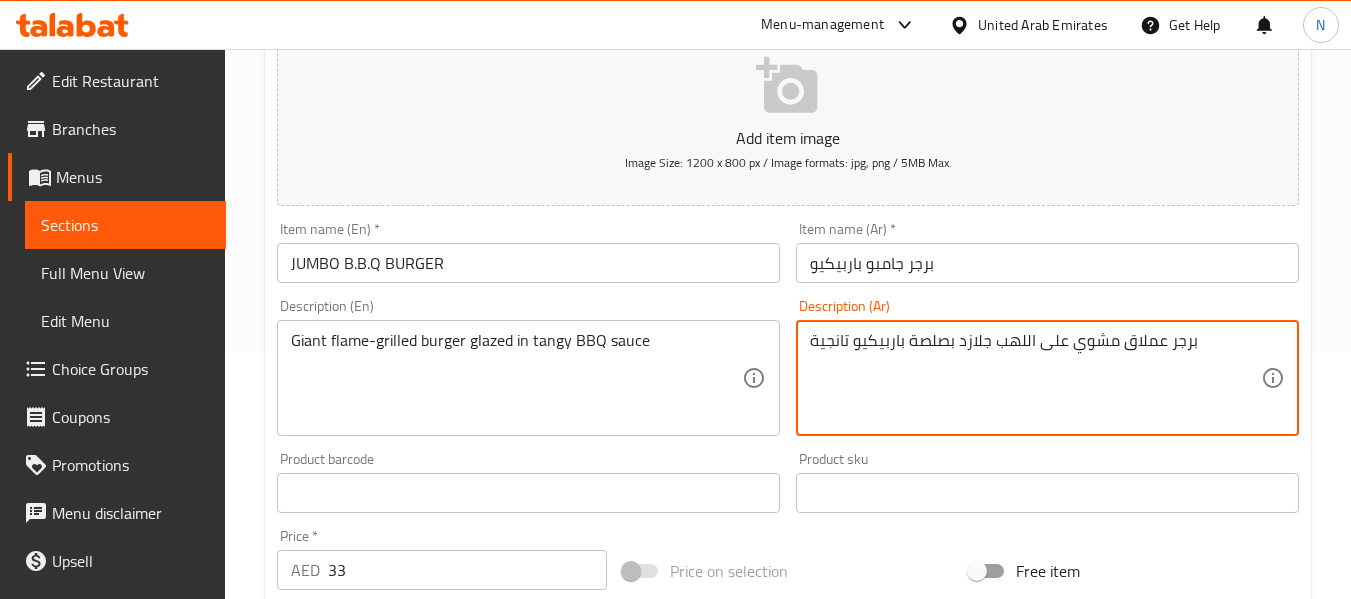 click on "برجر عملاق مشوي على اللهب جلازد بصلصة باربيكيو تانجية" at bounding box center (1035, 378) 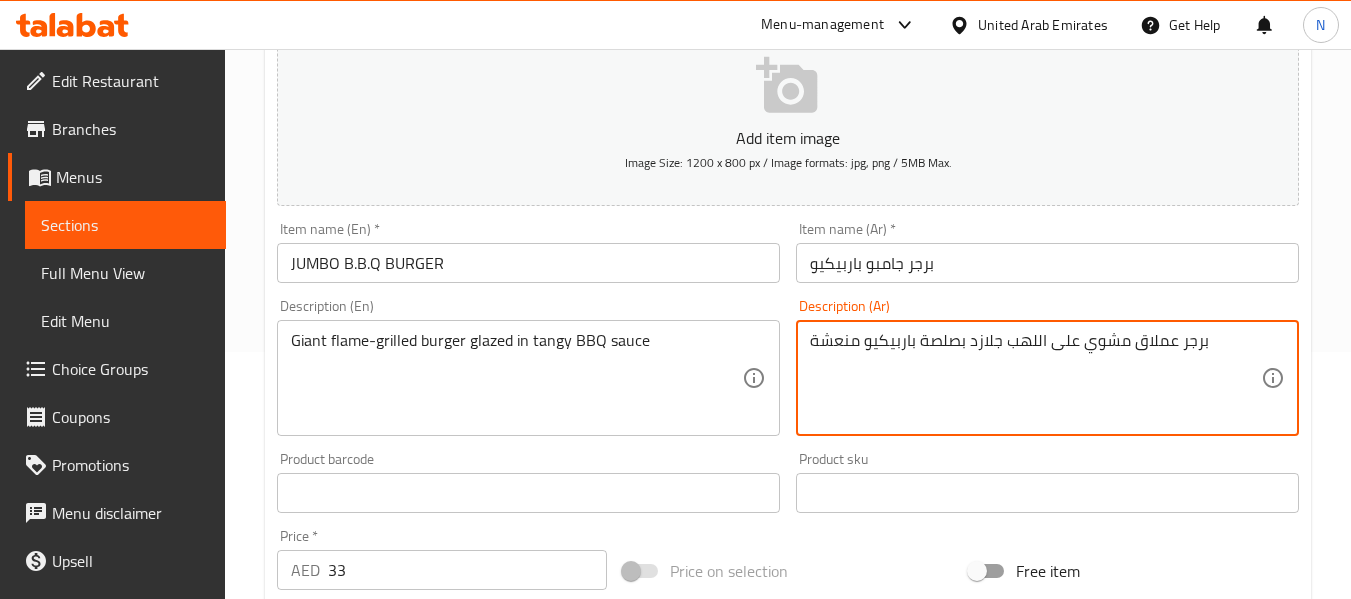 type on "برجر عملاق مشوي على اللهب جلازد بصلصة باربيكيو منعشة" 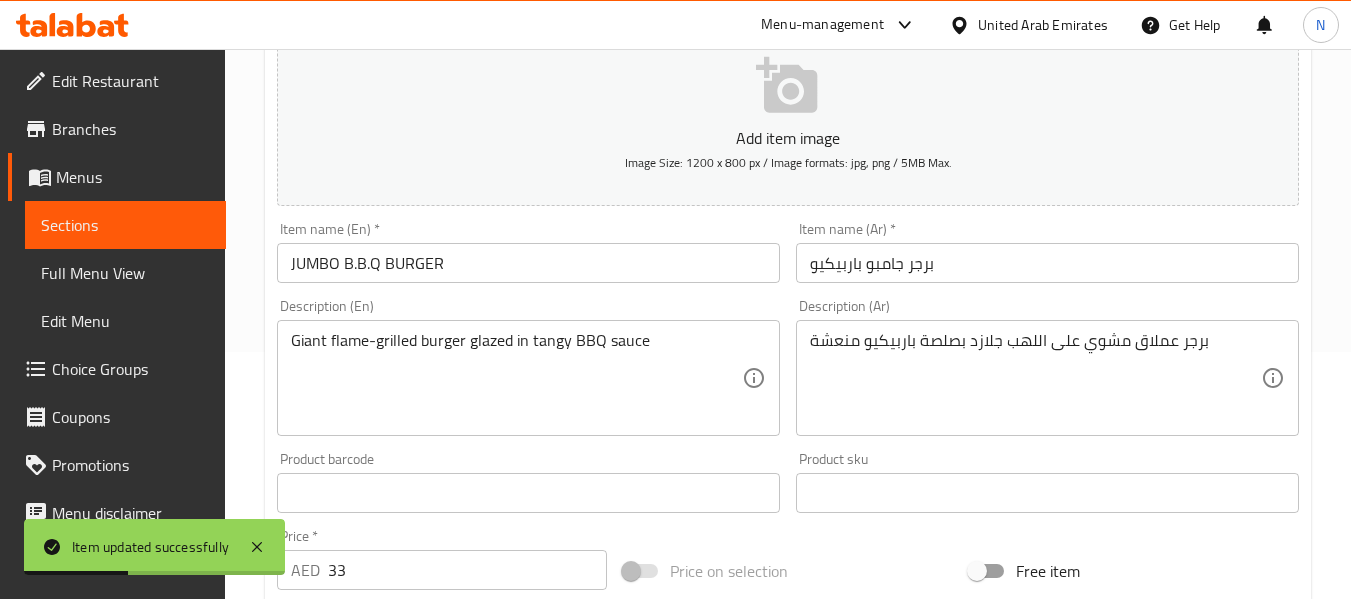 click on "Description (En) Giant flame-grilled burger glazed in tangy BBQ sauce Description (En)" at bounding box center (528, 367) 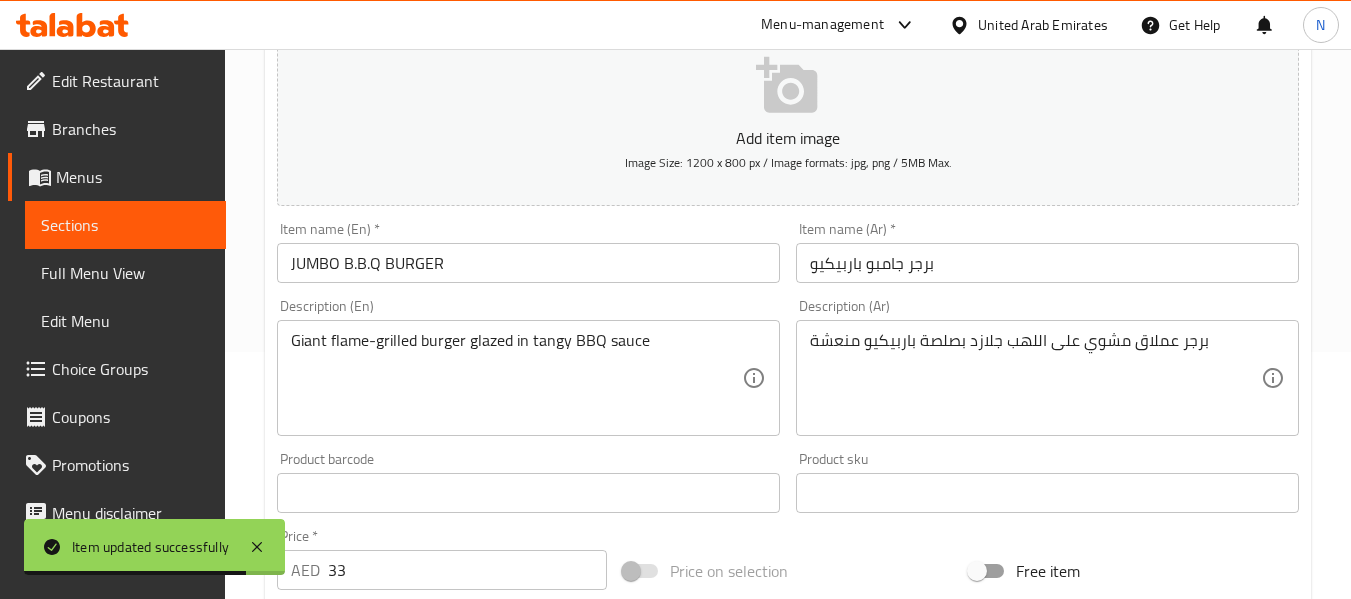 scroll, scrollTop: 0, scrollLeft: 0, axis: both 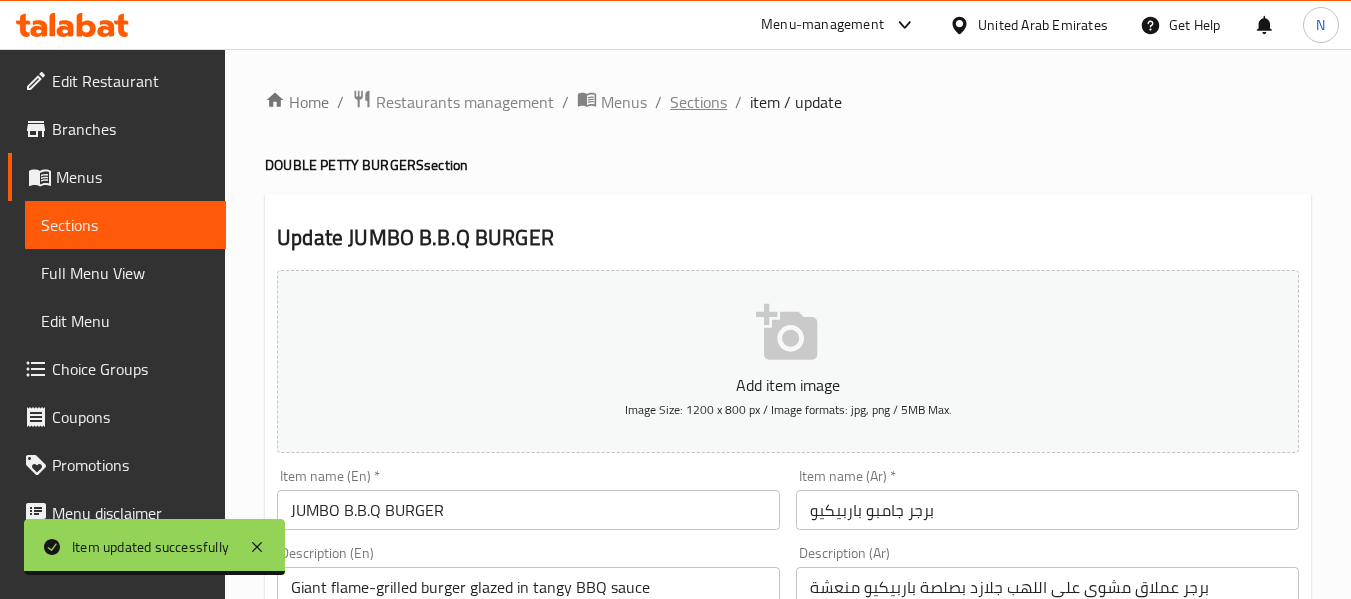 click on "Sections" at bounding box center [698, 102] 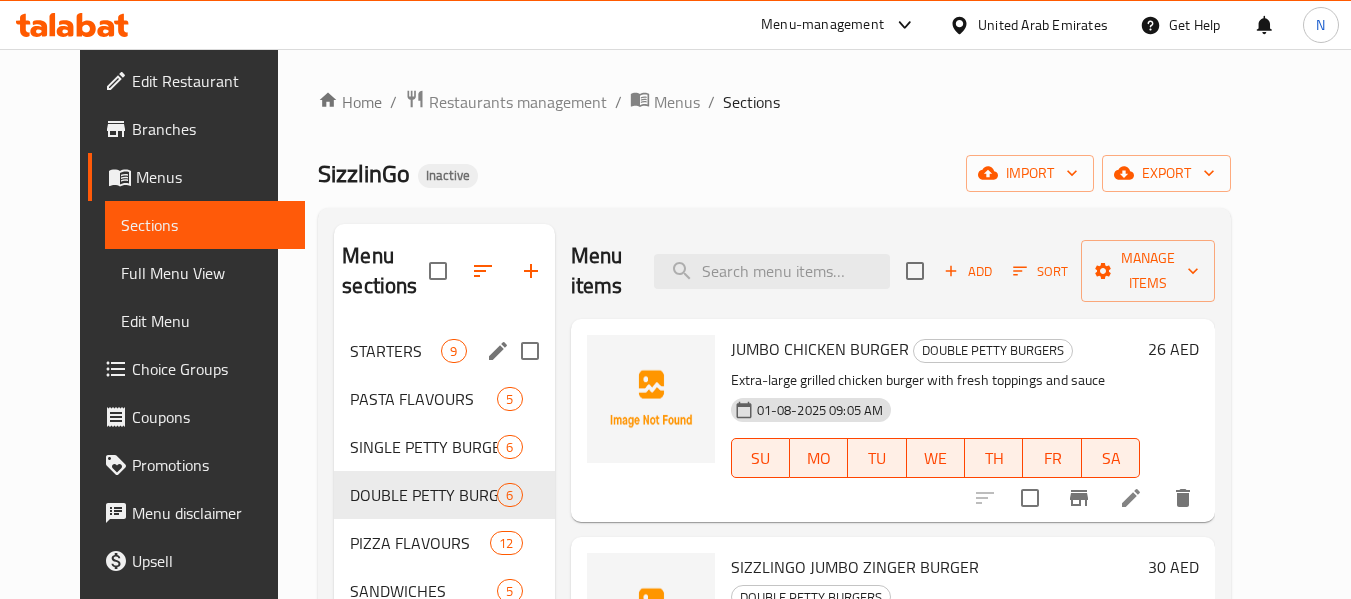 scroll, scrollTop: 280, scrollLeft: 0, axis: vertical 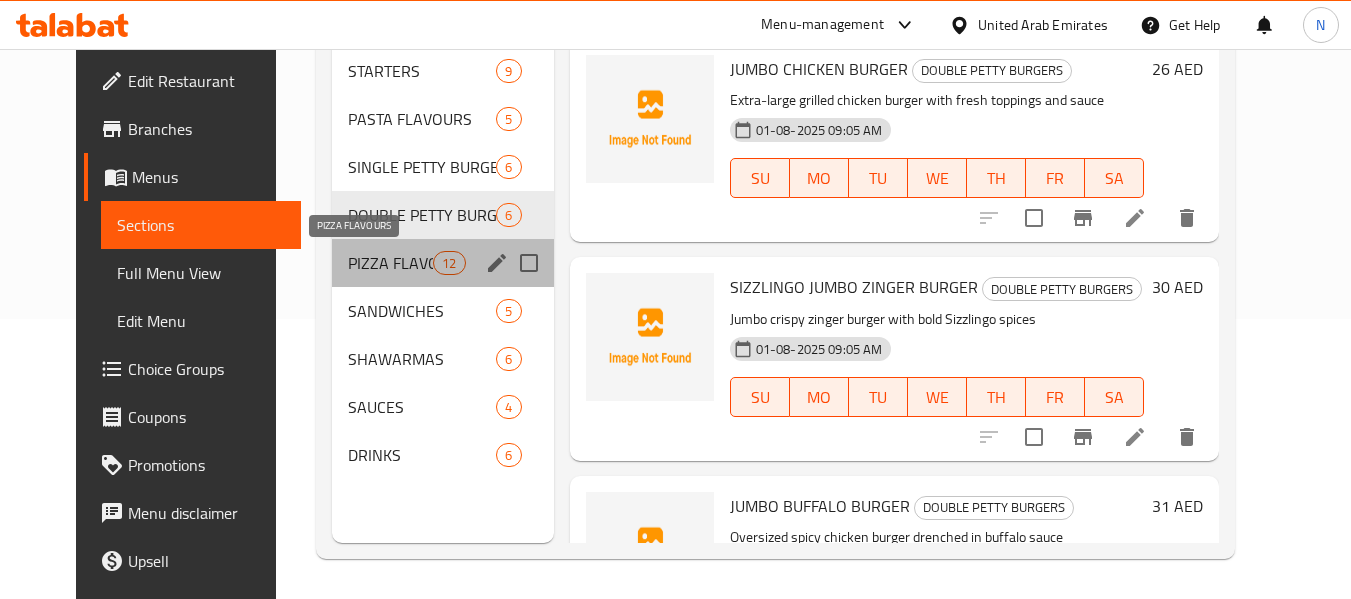click on "PIZZA FLAVOURS" at bounding box center [390, 263] 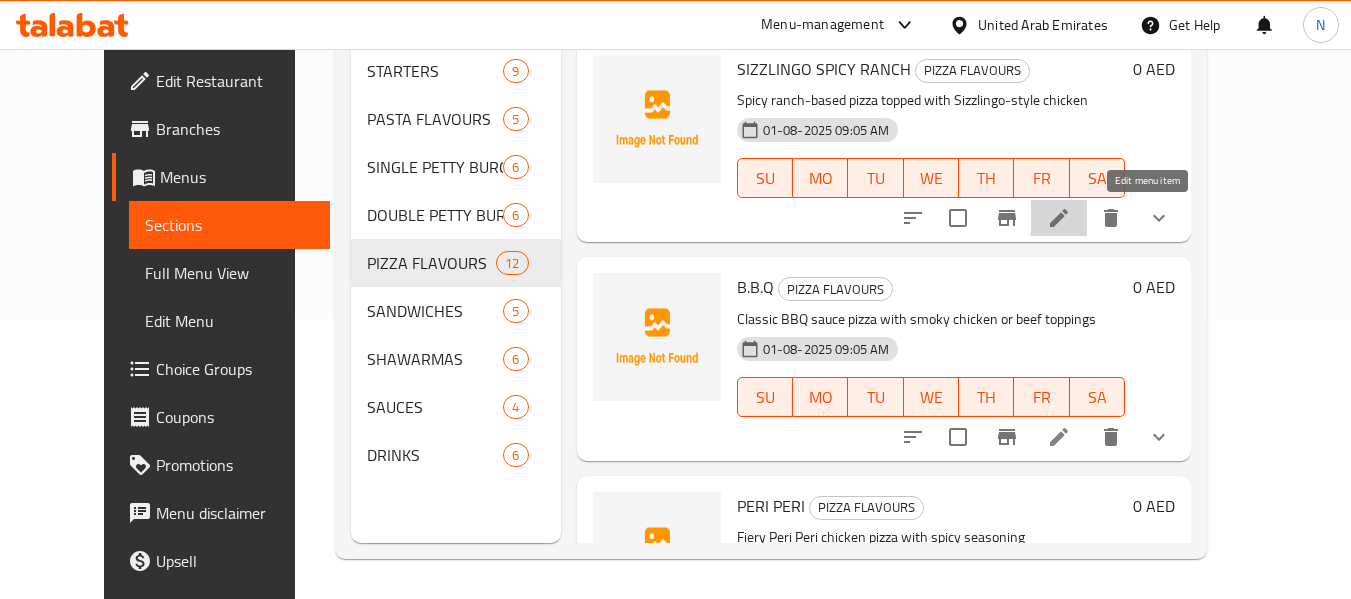 click 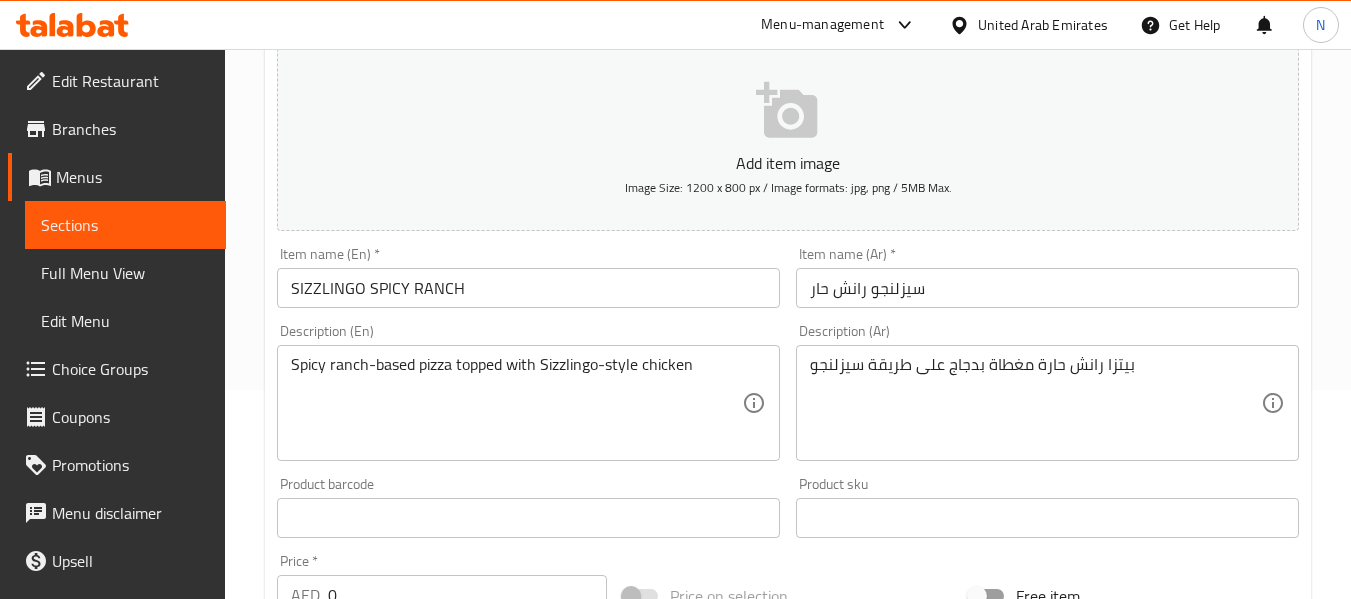 scroll, scrollTop: 210, scrollLeft: 0, axis: vertical 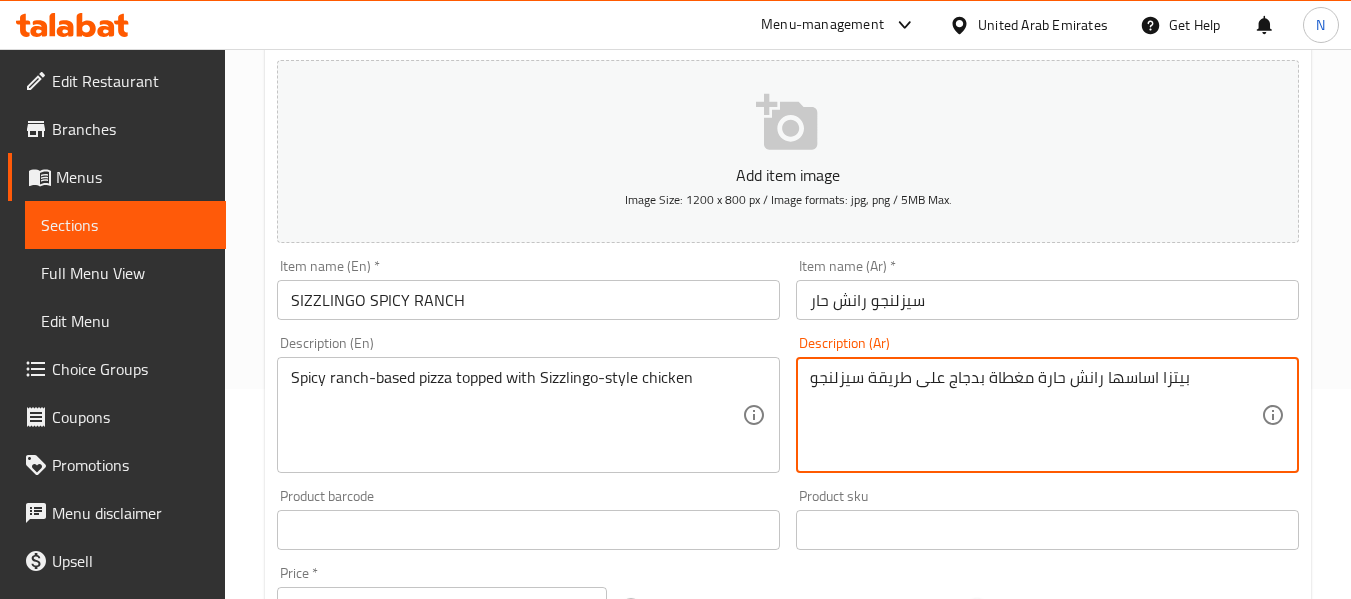 type on "بيتزا اساسها رانش حارة مغطاة بدجاج على طريقة سيزلنجو" 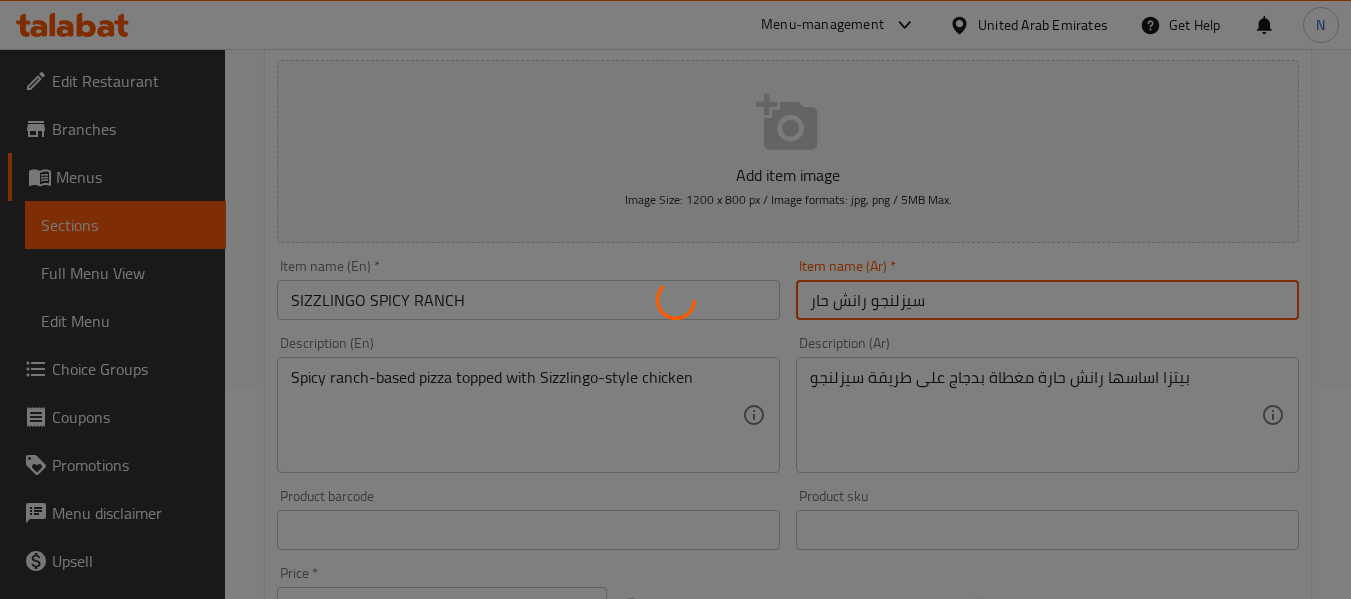 click on "Home / Restaurants management / Menus / Sections / item / update PIZZA FLAVOURS  section Update SIZZLINGO SPICY RANCH Add item image Image Size: 1200 x 800 px / Image formats: jpg, png / 5MB Max. Item name (En)   * SIZZLINGO SPICY RANCH Item name (En)  * Item name (Ar)   * سيزلنجو رانش حار Item name (Ar)  * Description (En) Spicy ranch-based pizza topped with Sizzlingo-style chicken Description (En) Description (Ar) بيتزا اساسها رانش حارة مغطاة بدجاج على طريقة سيزلنجو Description (Ar) Product barcode Product barcode Product sku Product sku Price   * AED 0 Price  * Price on selection Free item Start Date Start Date End Date End Date Available Days SU MO TU WE TH FR SA Available from ​ ​ Available to ​ ​ Status Active Inactive Exclude from GEM Variations & Choices Your Choice Of Size: (ID: [NUMBER]) Min 1  ,  Max 1 Name (En) Your Choice Of Size: Name (En) Name (Ar) إختيارك من الحجم: Name (Ar) Min 1 Min Max 1 Max Medium 36" at bounding box center (788, 543) 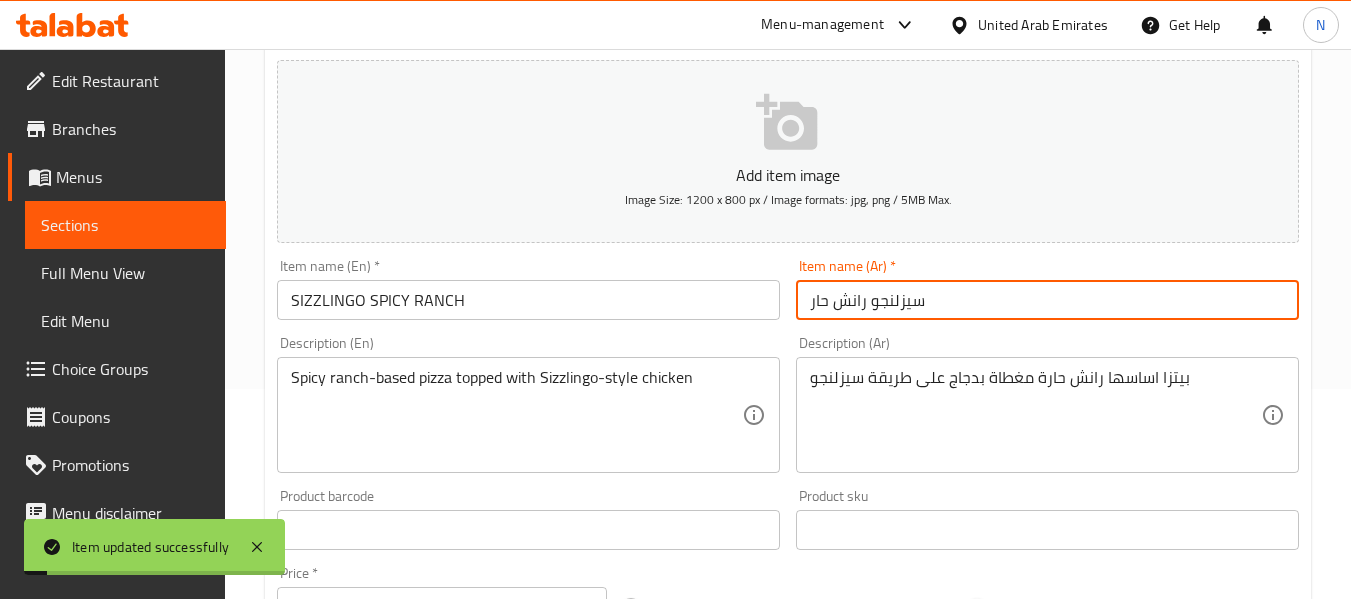 scroll, scrollTop: 0, scrollLeft: 0, axis: both 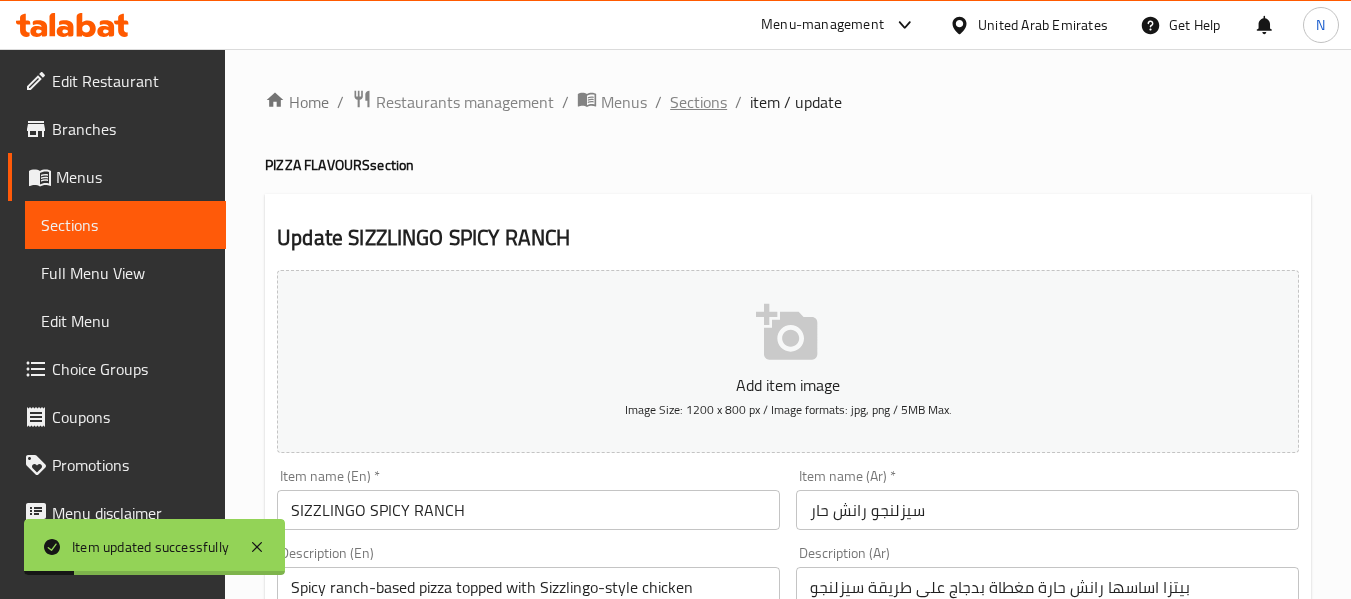 click on "Sections" at bounding box center [698, 102] 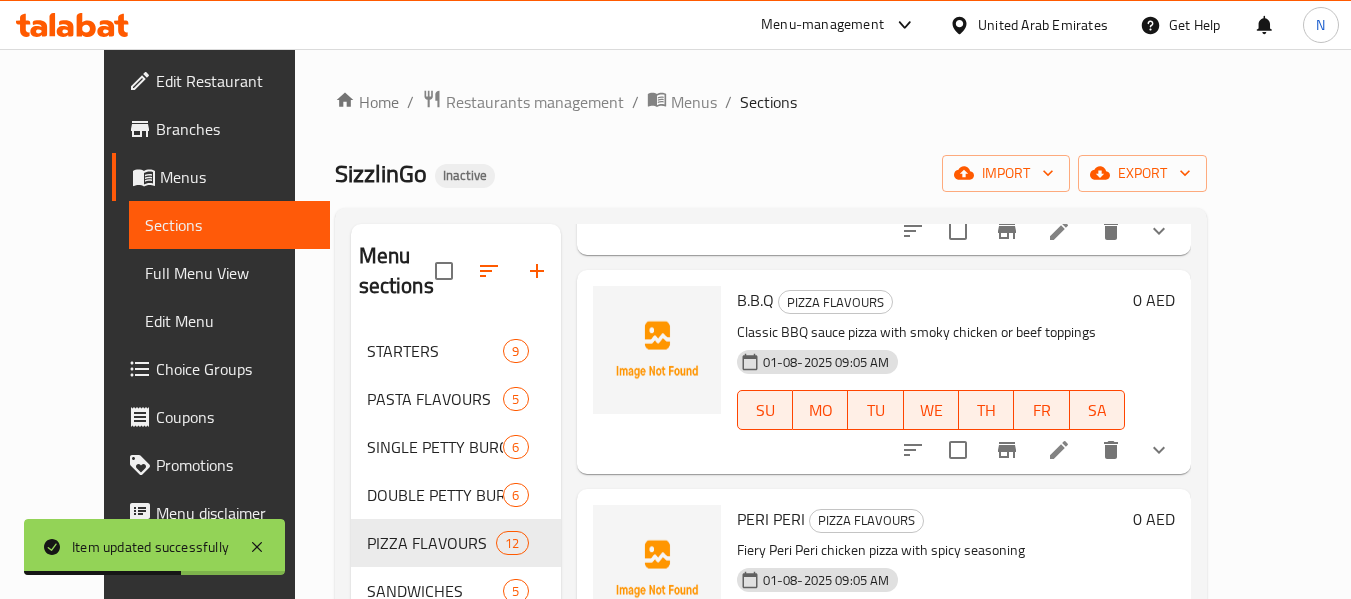 scroll, scrollTop: 281, scrollLeft: 0, axis: vertical 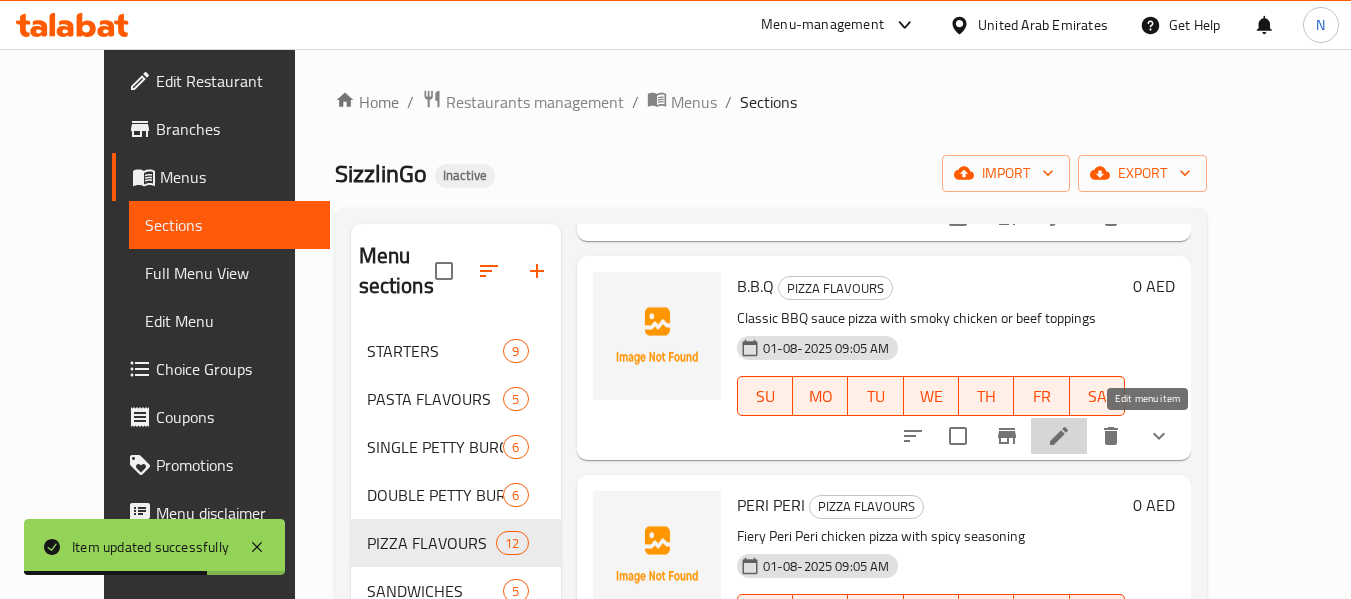 click 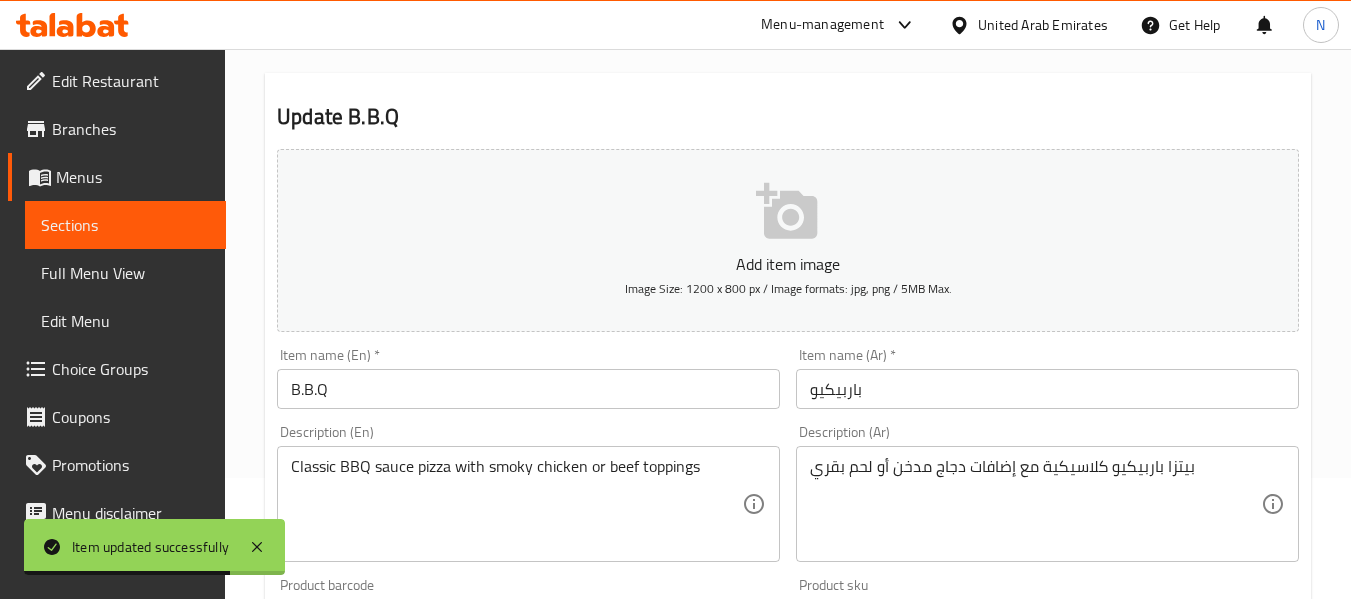 scroll, scrollTop: 327, scrollLeft: 0, axis: vertical 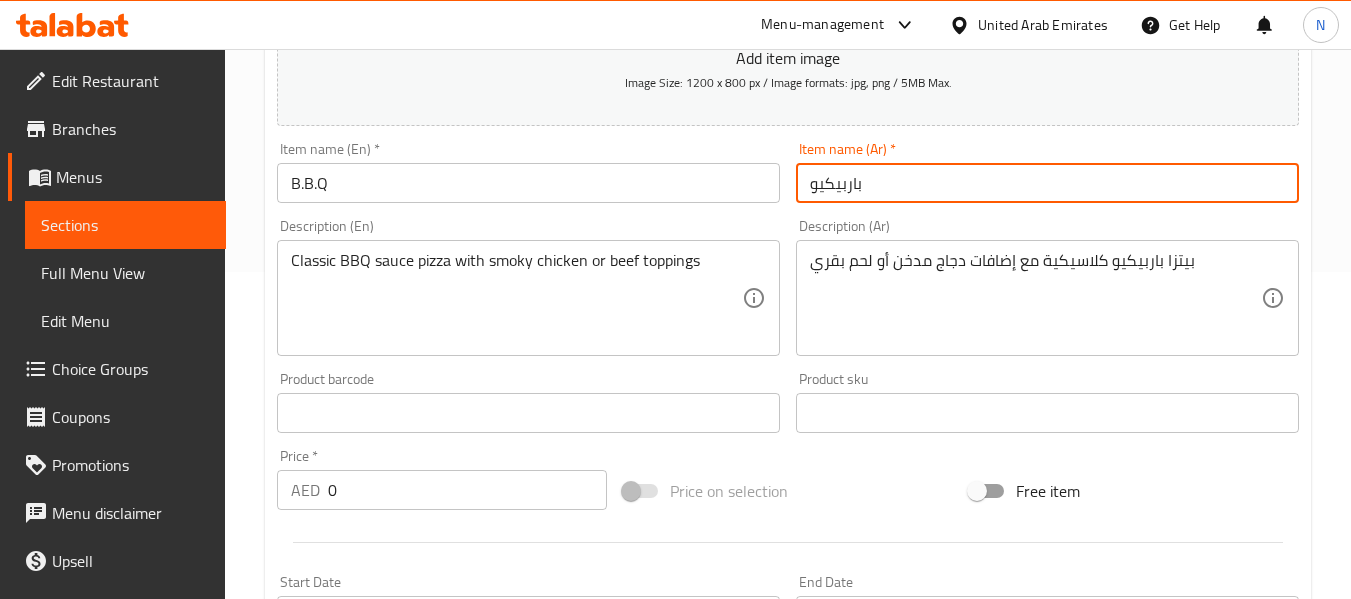 click on "باربيكيو" at bounding box center [1047, 183] 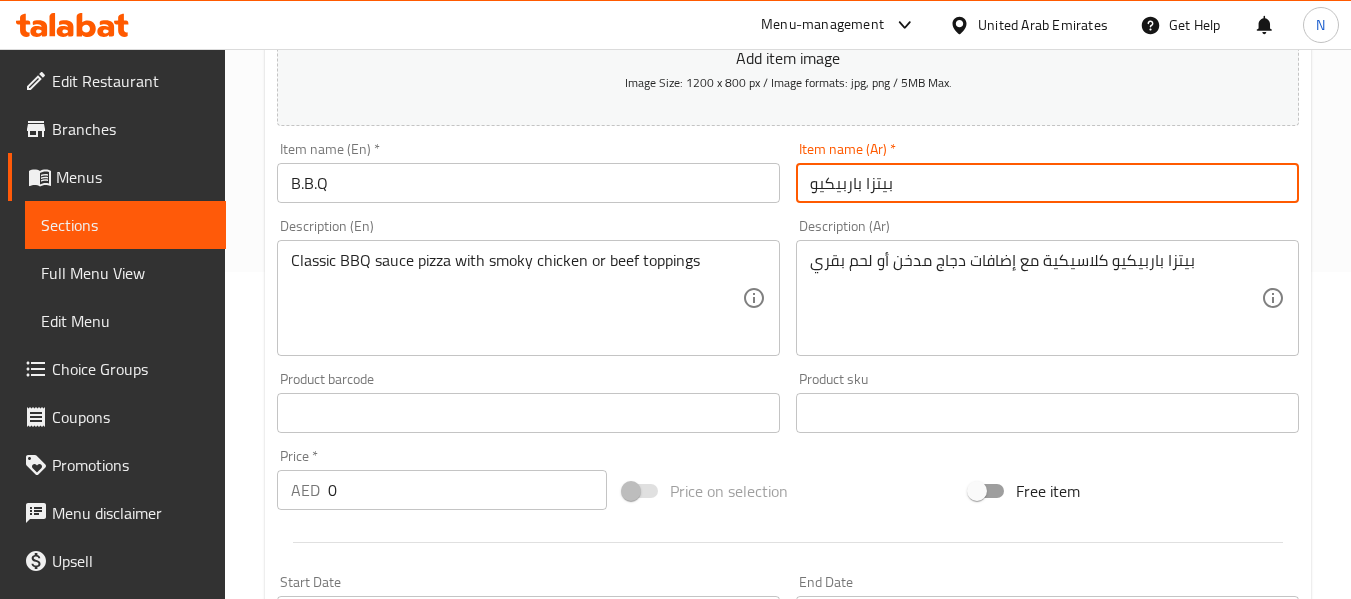 type on "بيتزا باربيكيو" 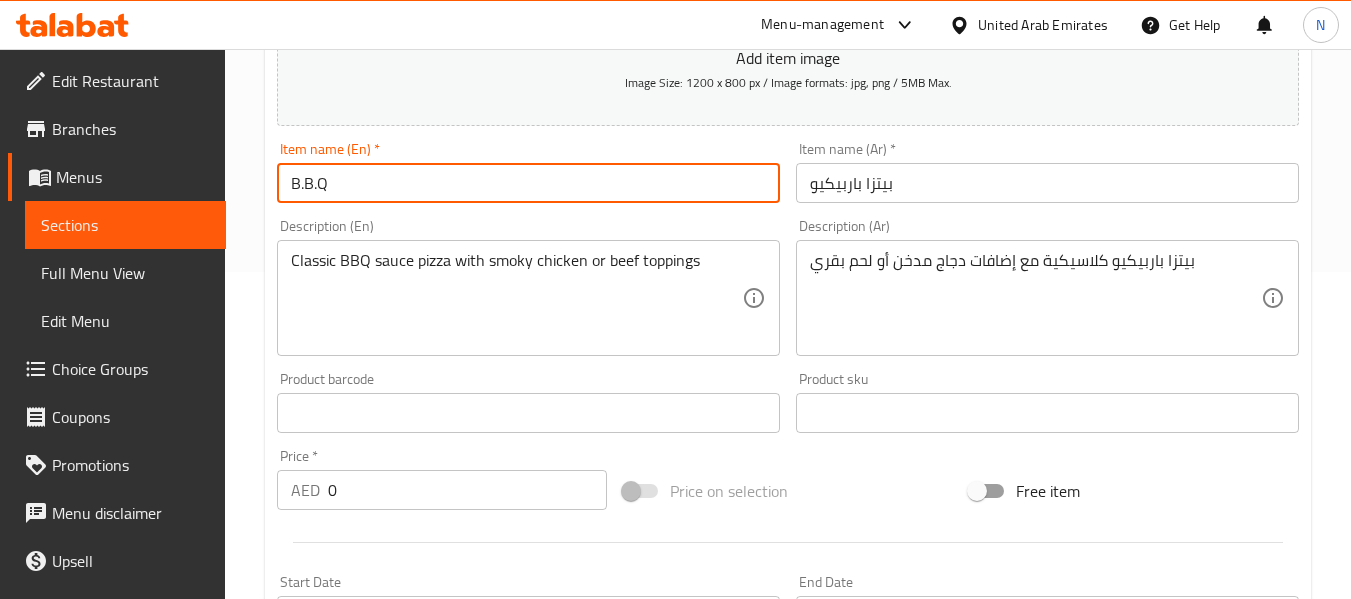 click on "B.B.Q" at bounding box center (528, 183) 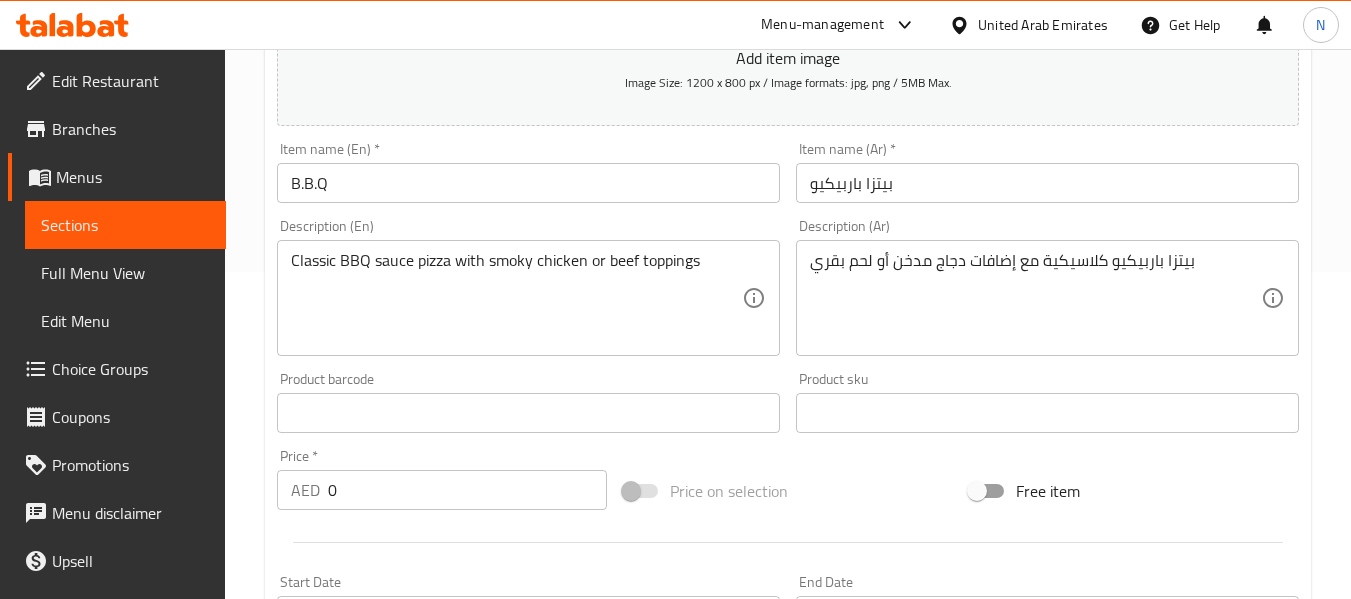 click on "B.B.Q" at bounding box center [528, 183] 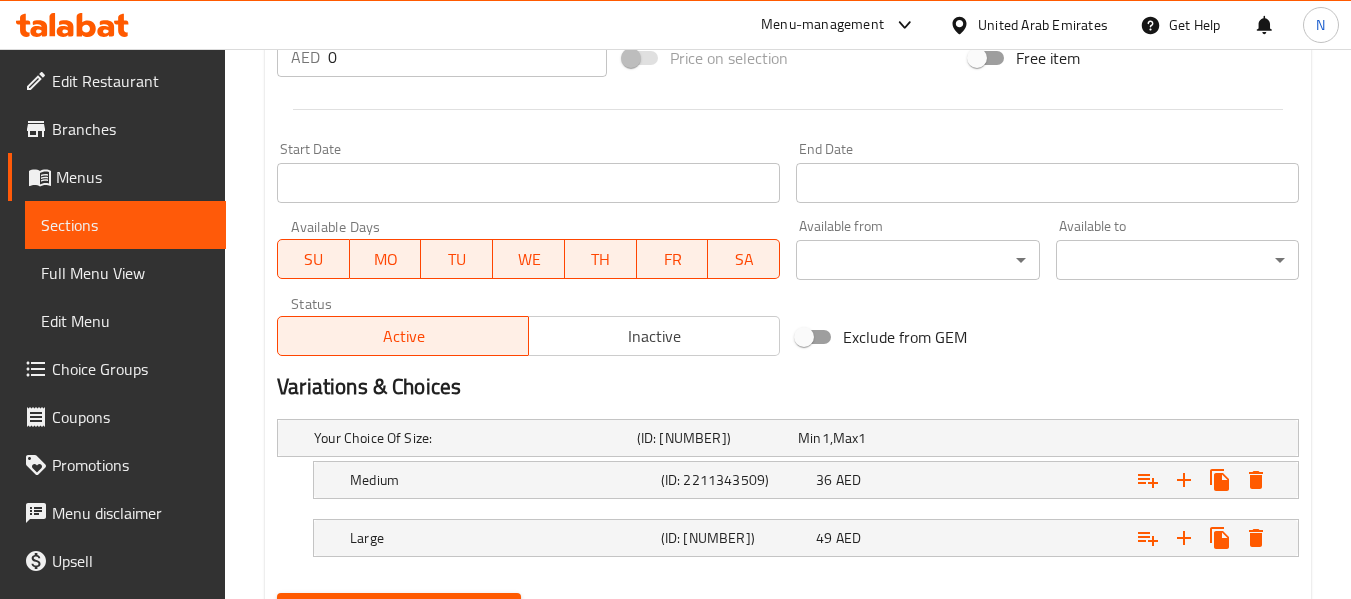scroll, scrollTop: 859, scrollLeft: 0, axis: vertical 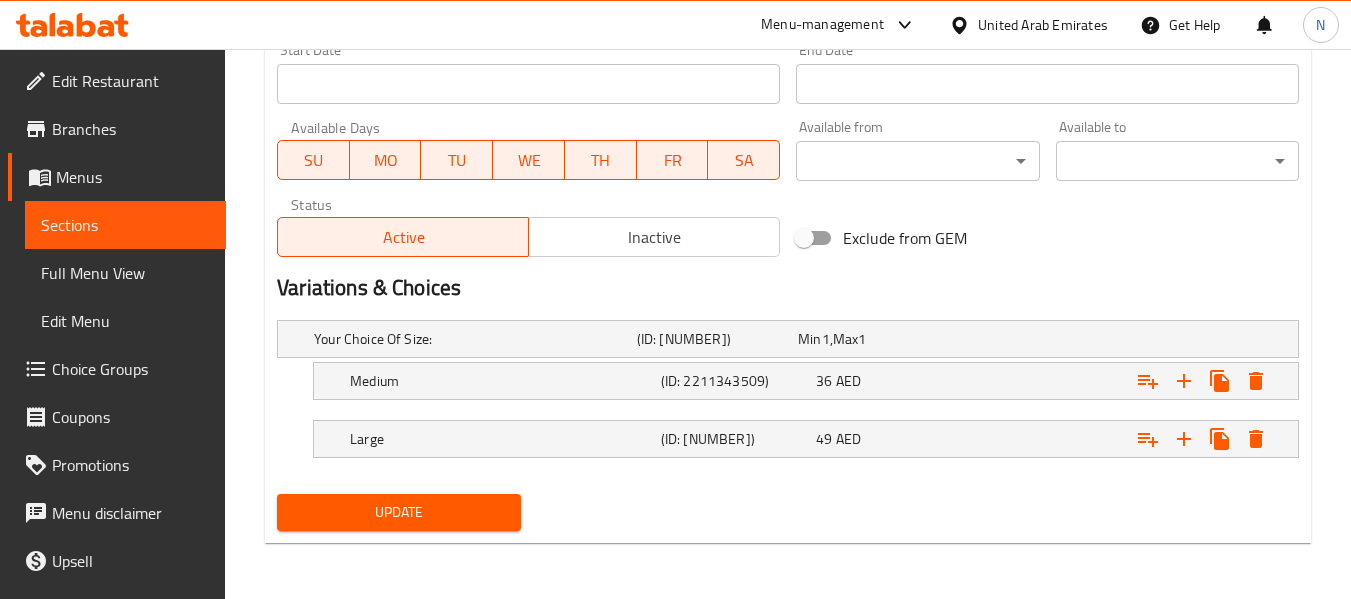type on "B.B.Q pizza" 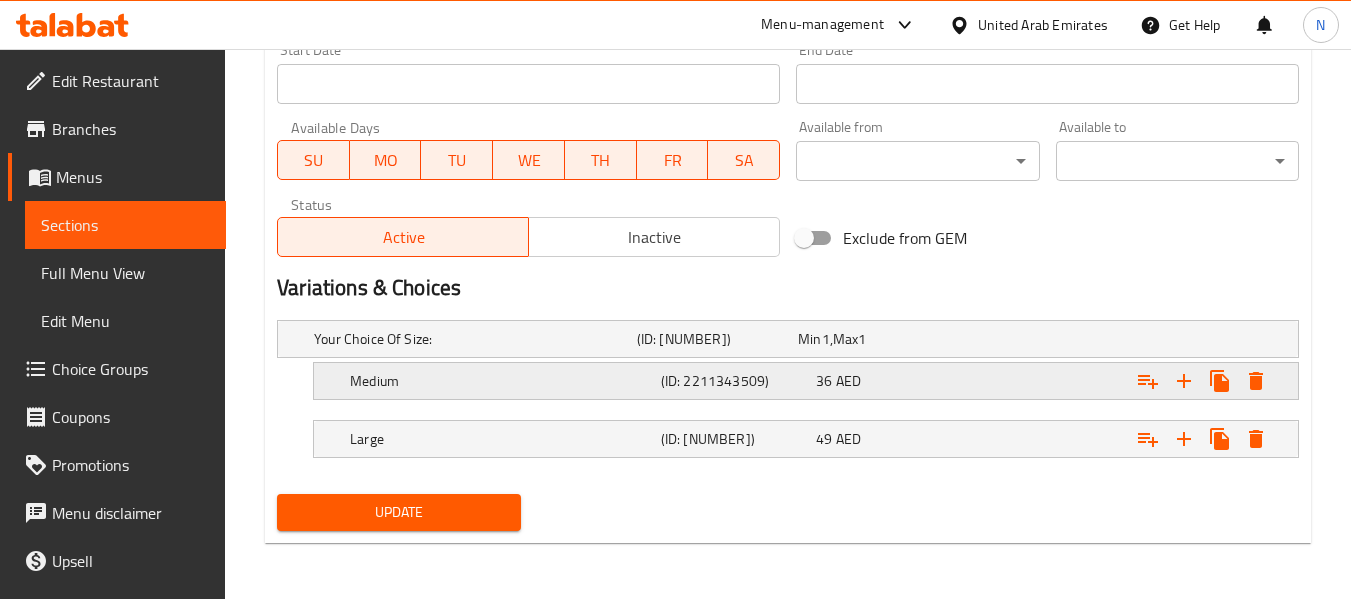 click on "Medium" at bounding box center (471, 339) 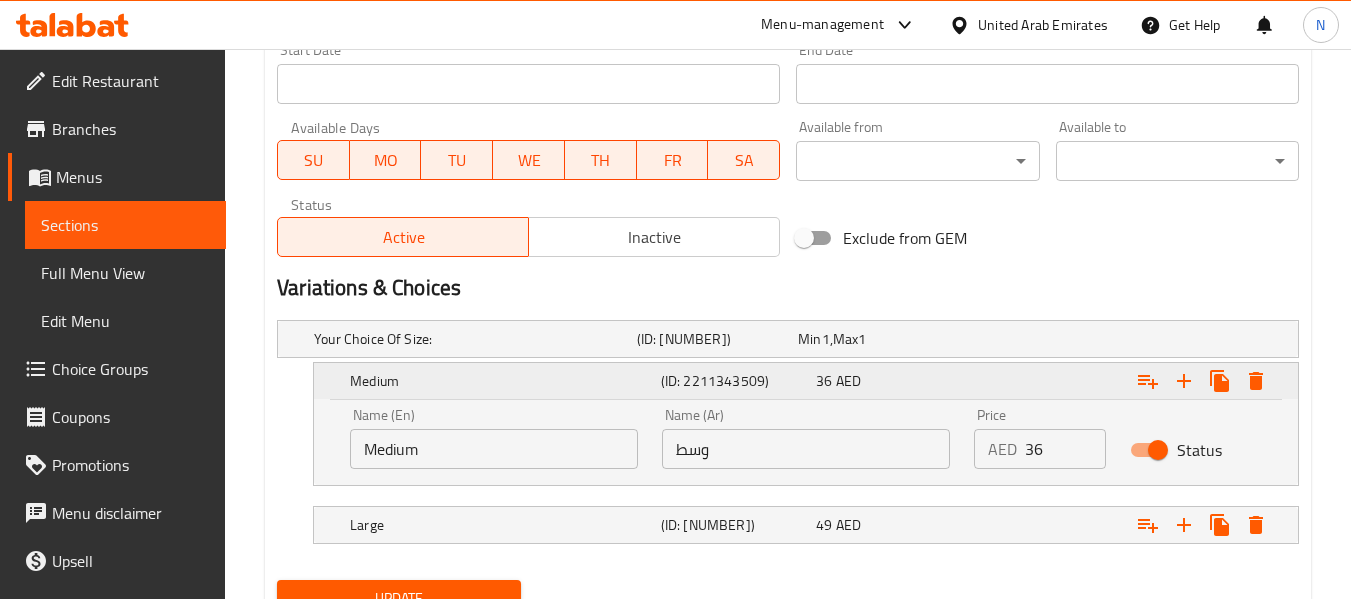 scroll, scrollTop: 945, scrollLeft: 0, axis: vertical 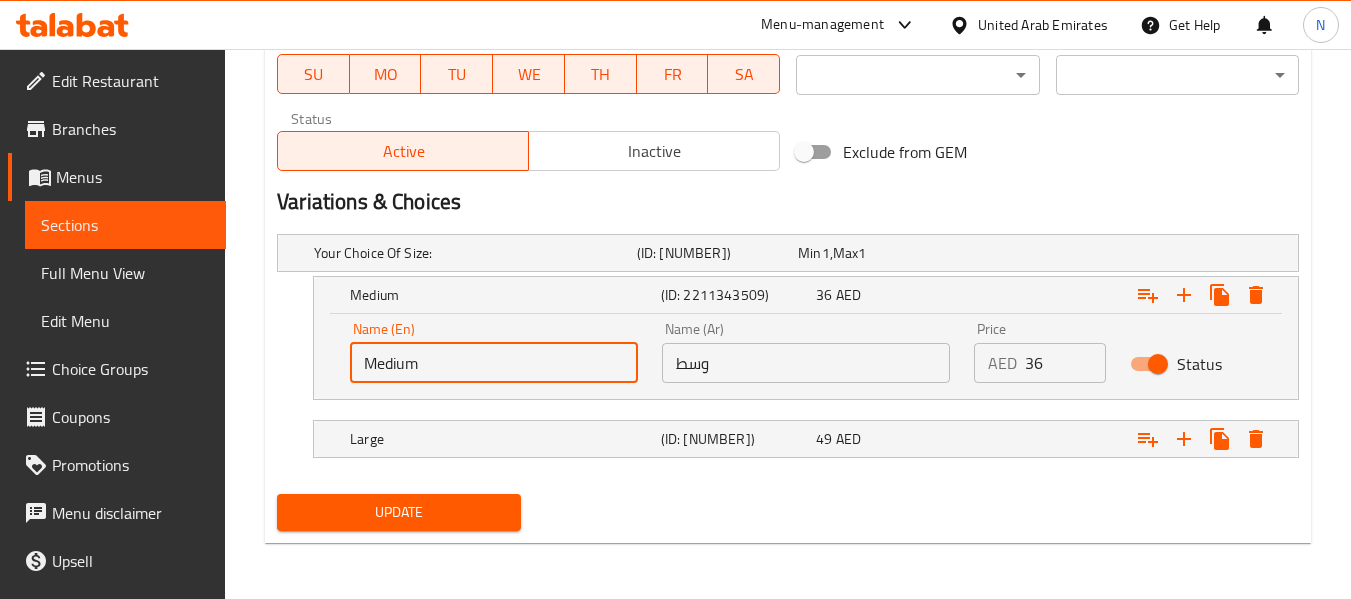 click on "Medium" at bounding box center (494, 363) 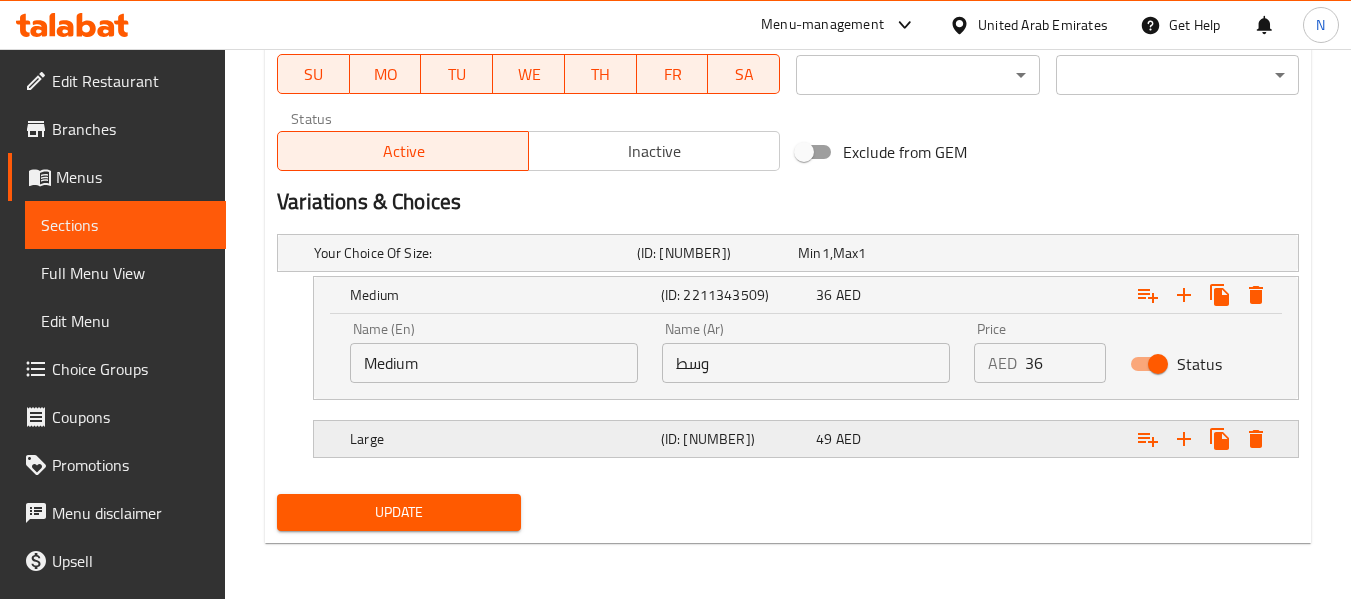 click on "(ID: [NUMBER])" at bounding box center (713, 253) 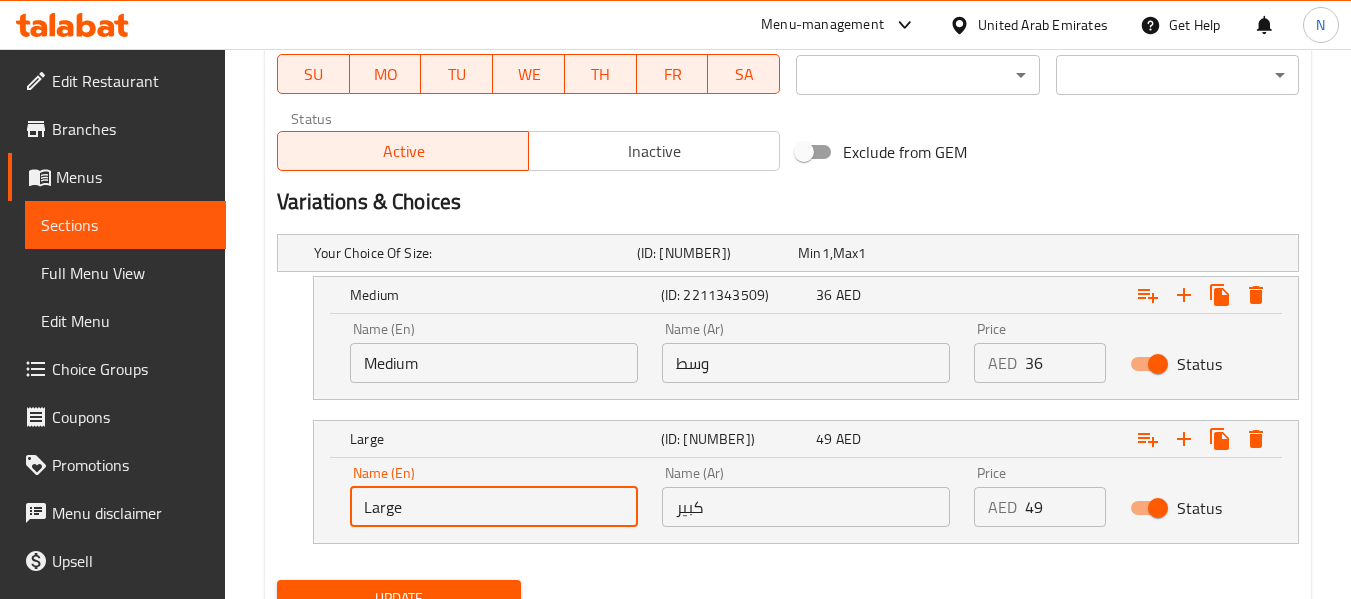 click on "Large" at bounding box center (494, 507) 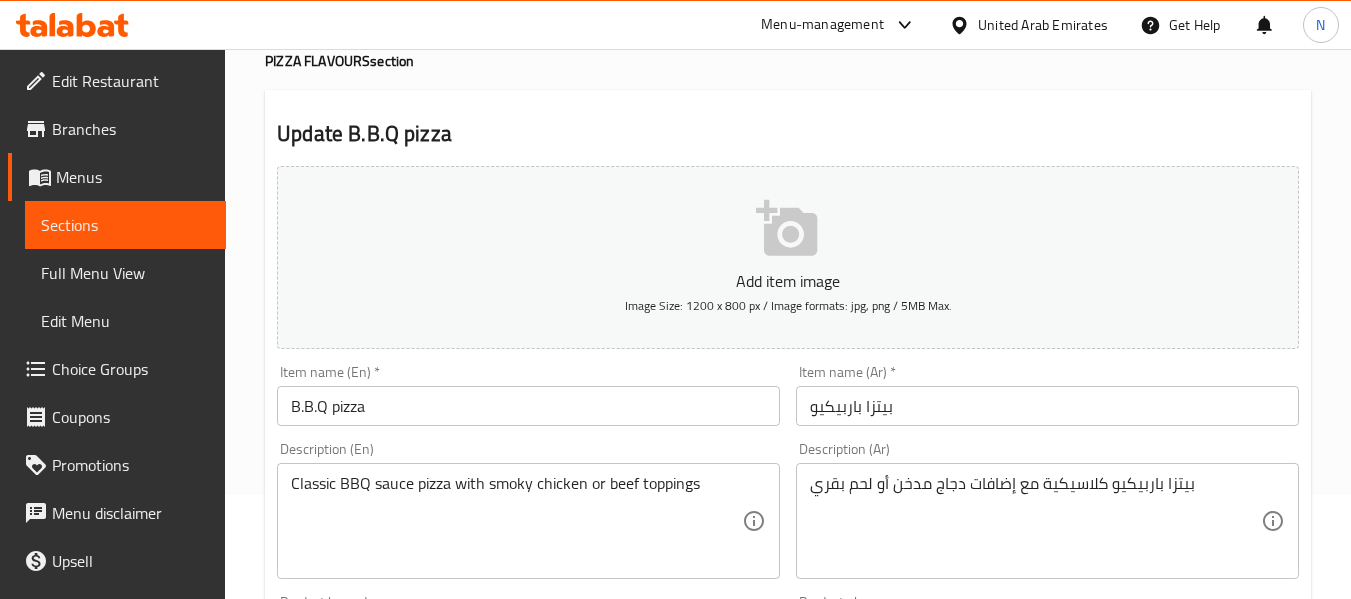 scroll, scrollTop: 202, scrollLeft: 0, axis: vertical 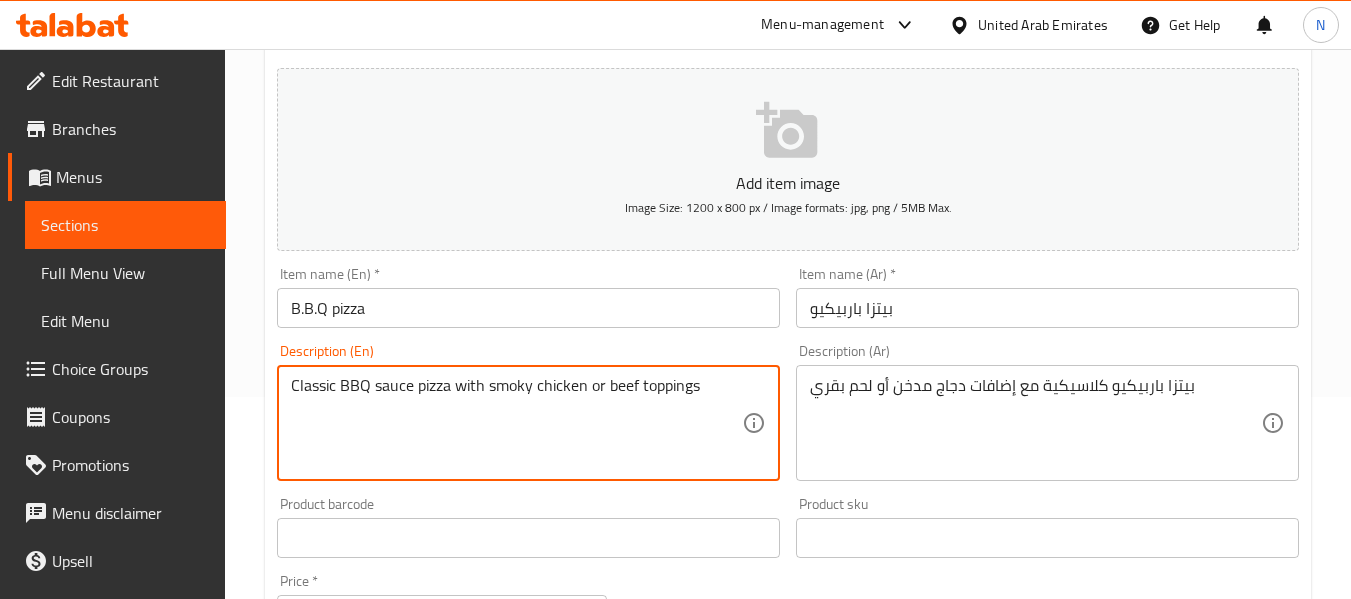 click on "Classic BBQ sauce pizza with smoky chicken or beef toppings" at bounding box center (516, 423) 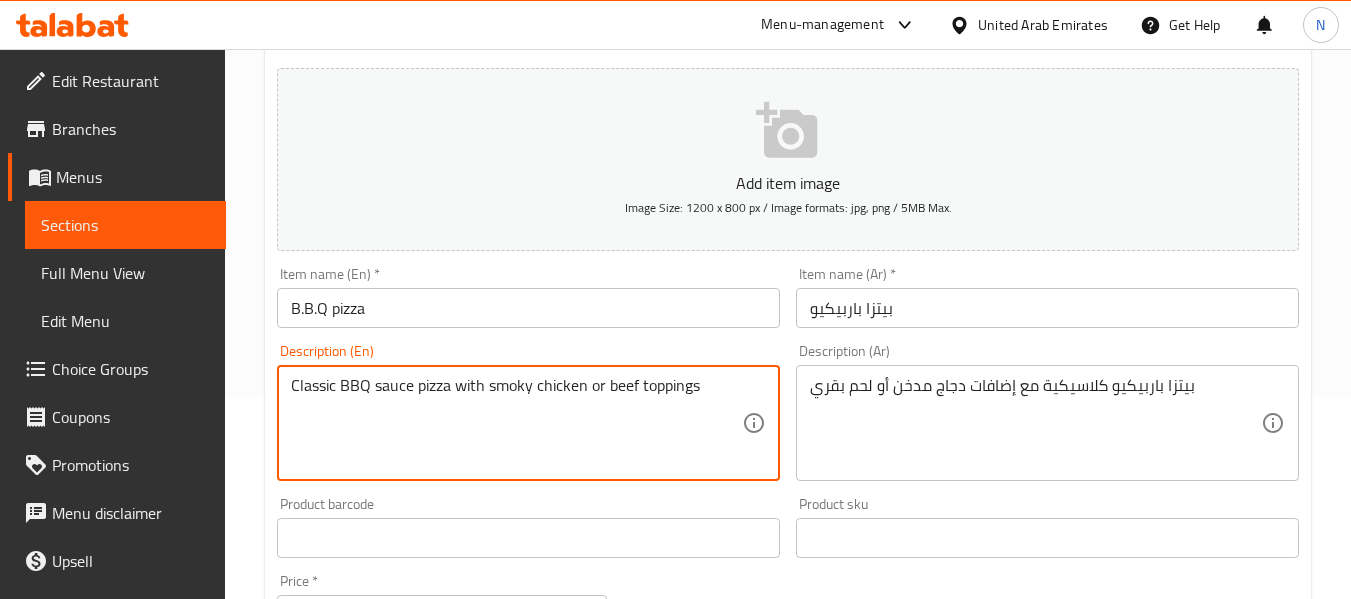 click on "Classic BBQ sauce pizza with smoky chicken or beef toppings" at bounding box center (516, 423) 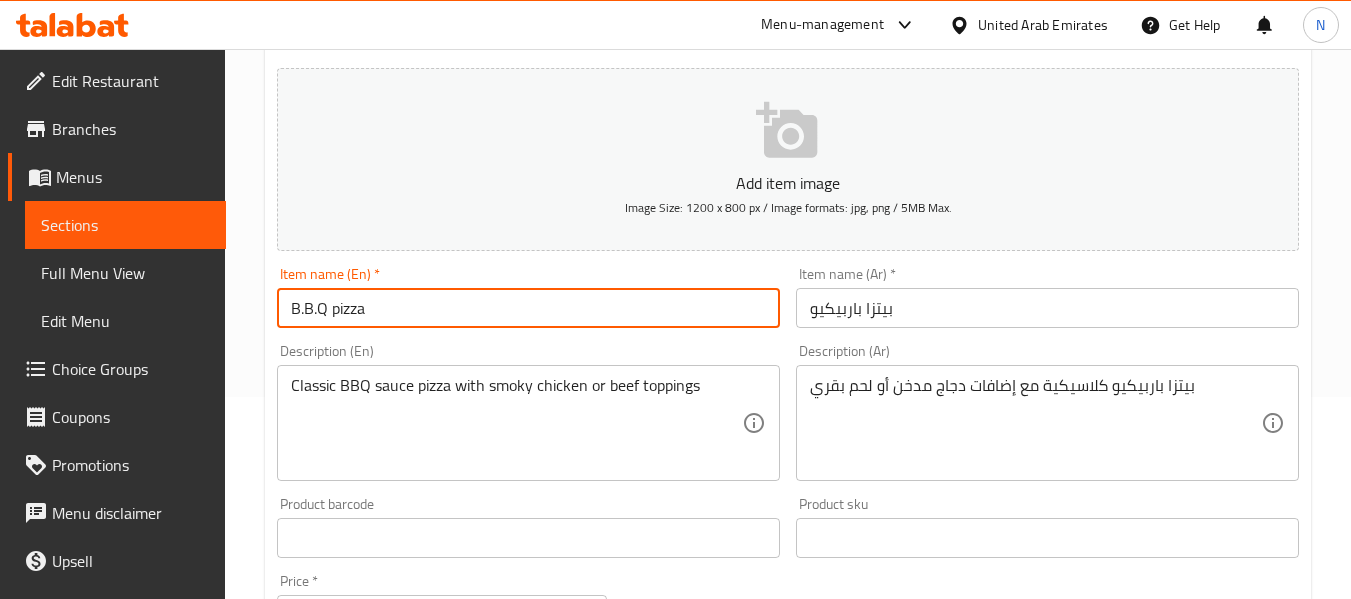 click on "B.B.Q pizza" at bounding box center [528, 308] 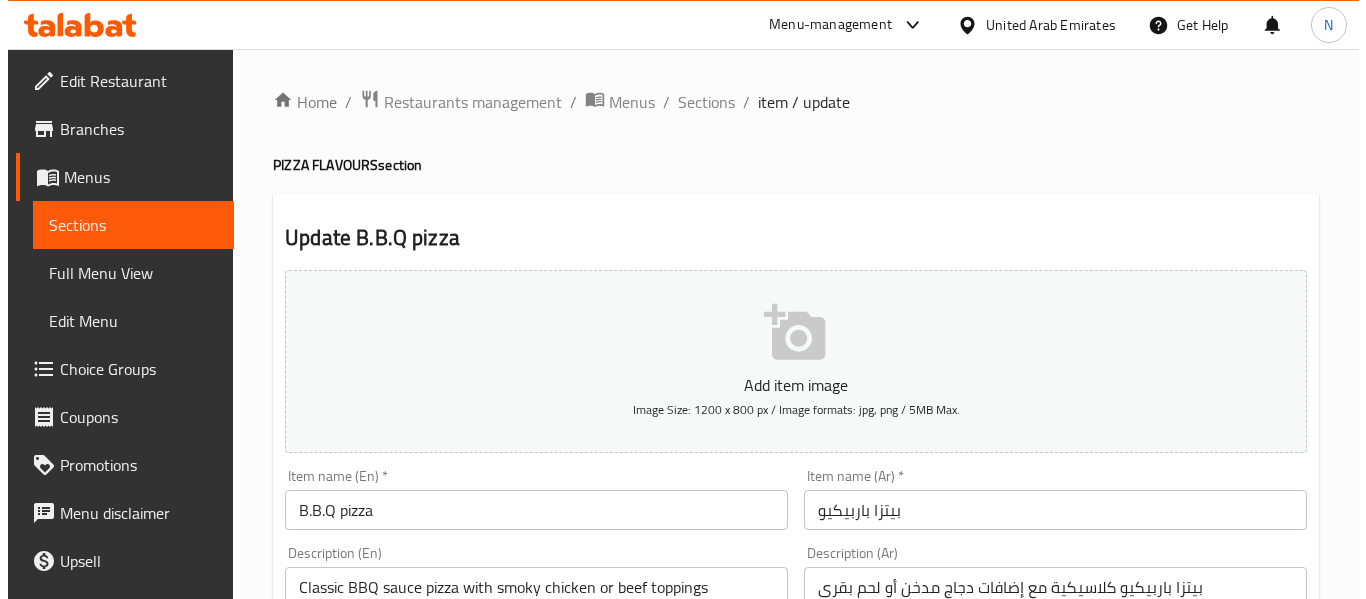 scroll, scrollTop: 859, scrollLeft: 0, axis: vertical 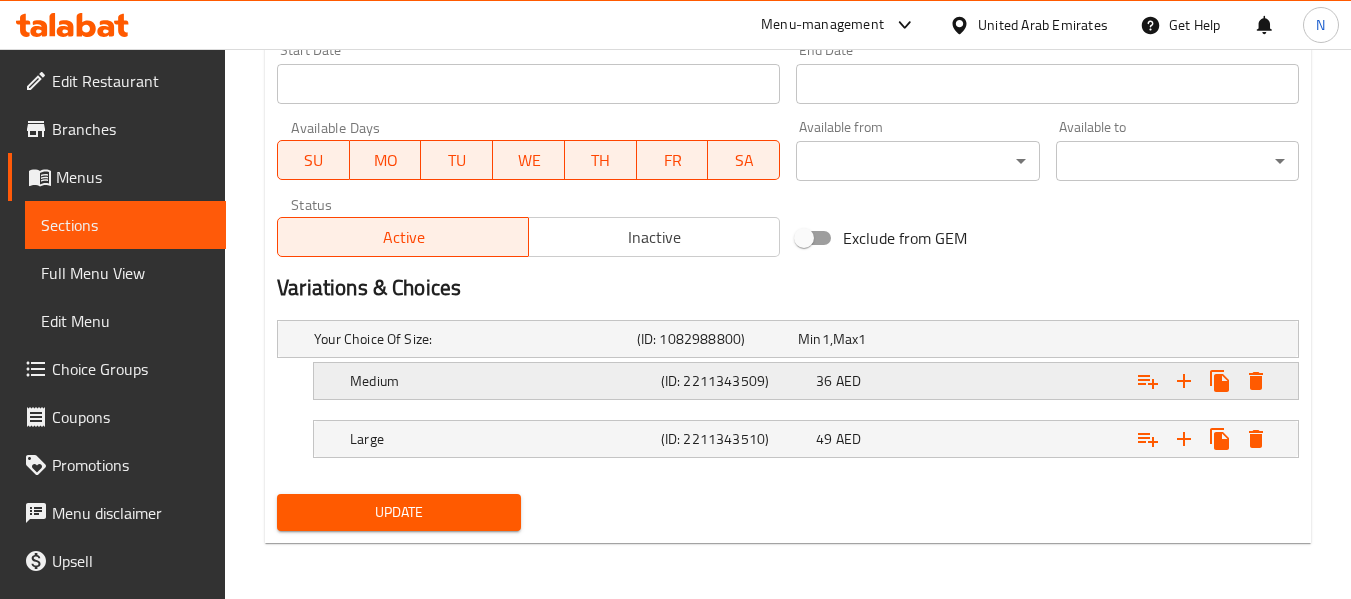click at bounding box center [1116, 339] 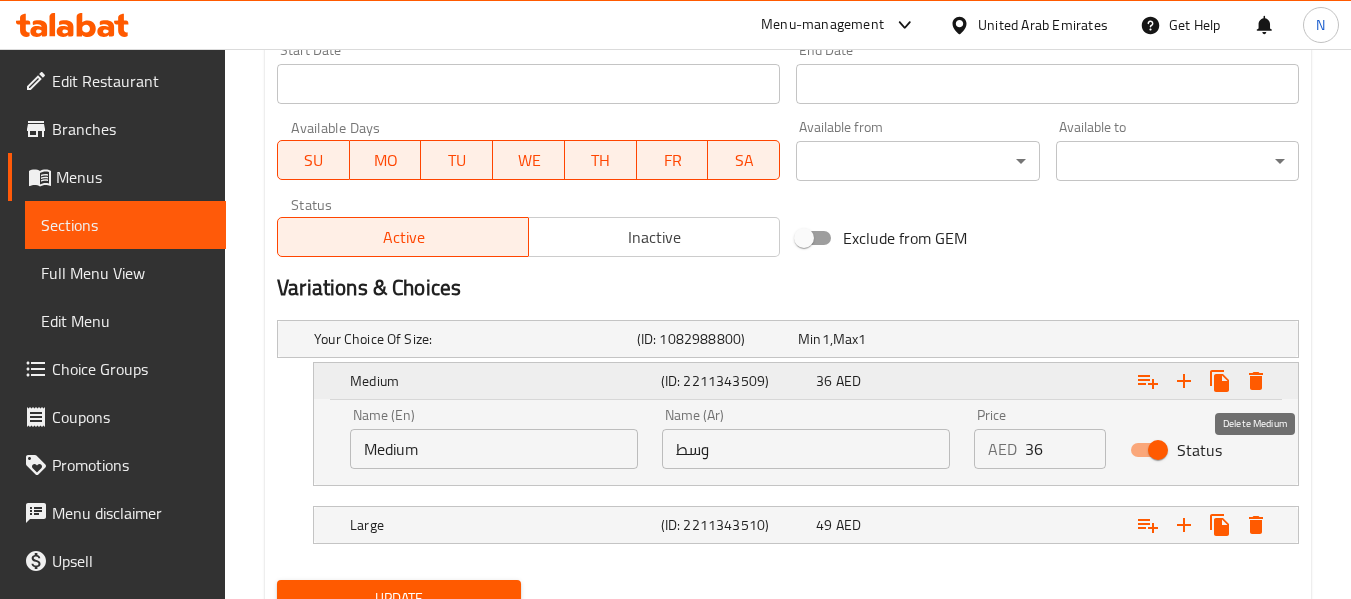 click 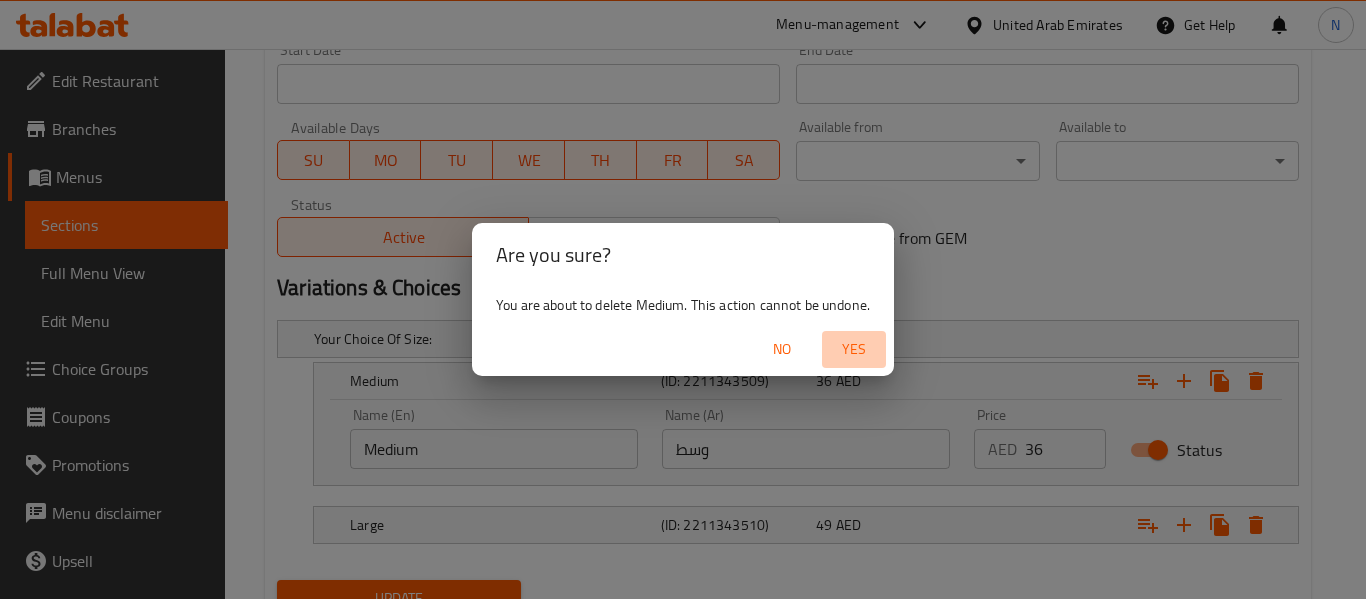 click on "Yes" at bounding box center [854, 349] 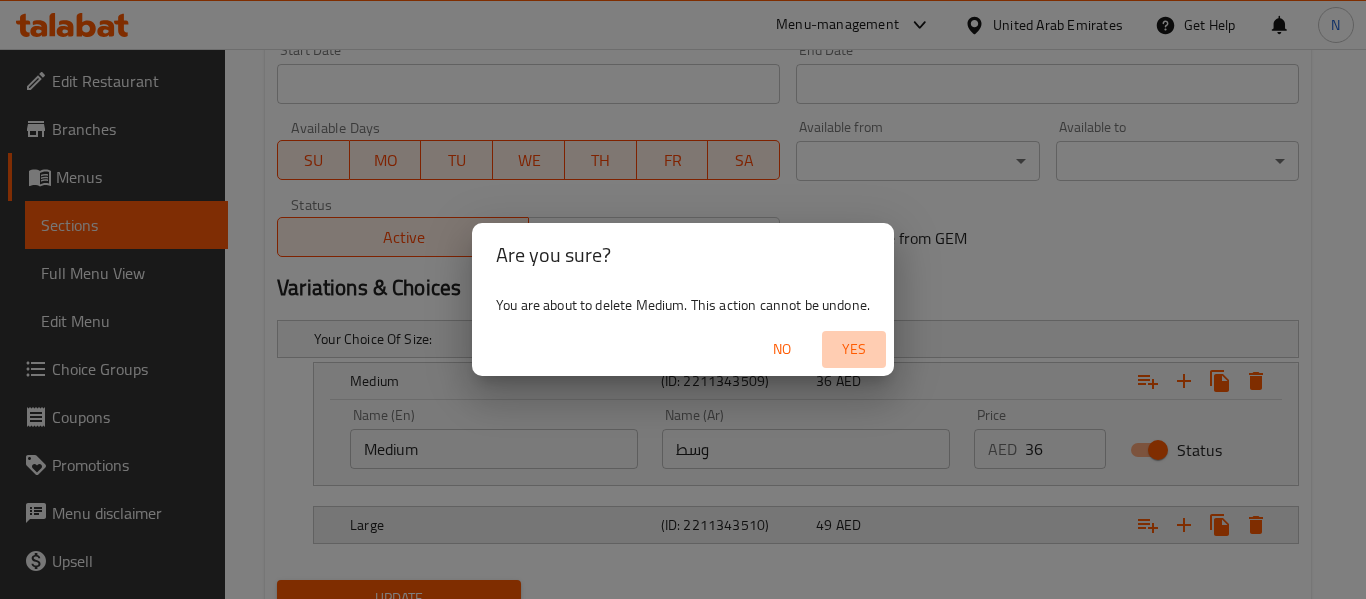 scroll, scrollTop: 801, scrollLeft: 0, axis: vertical 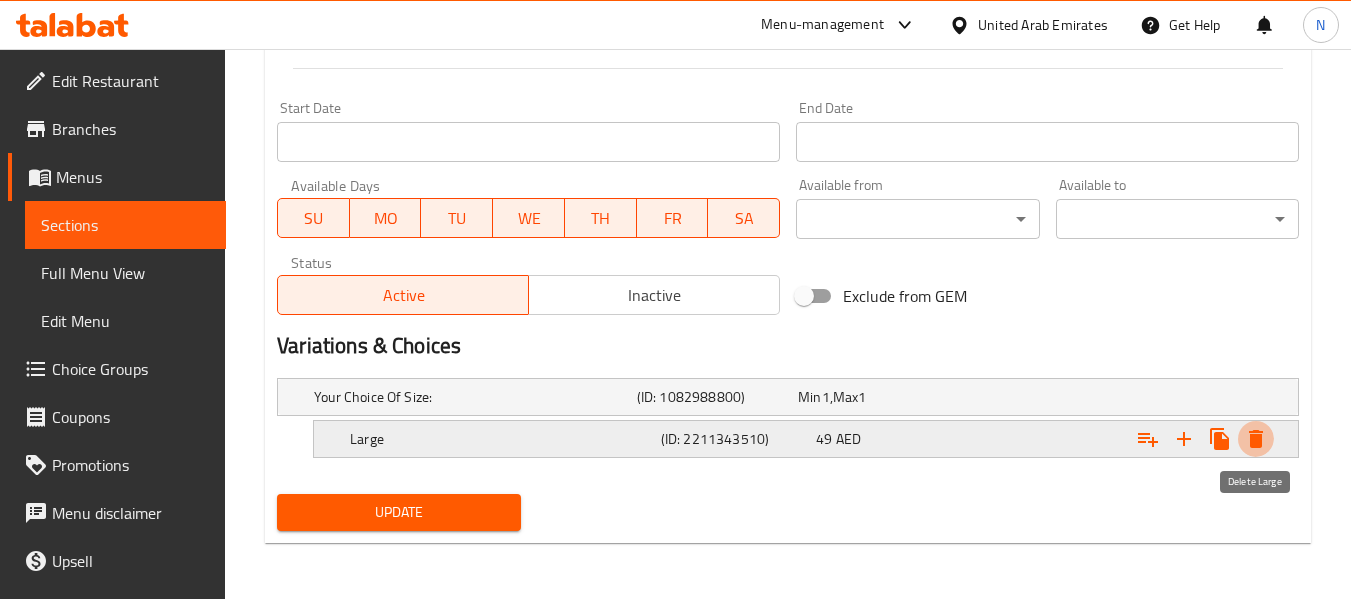 click 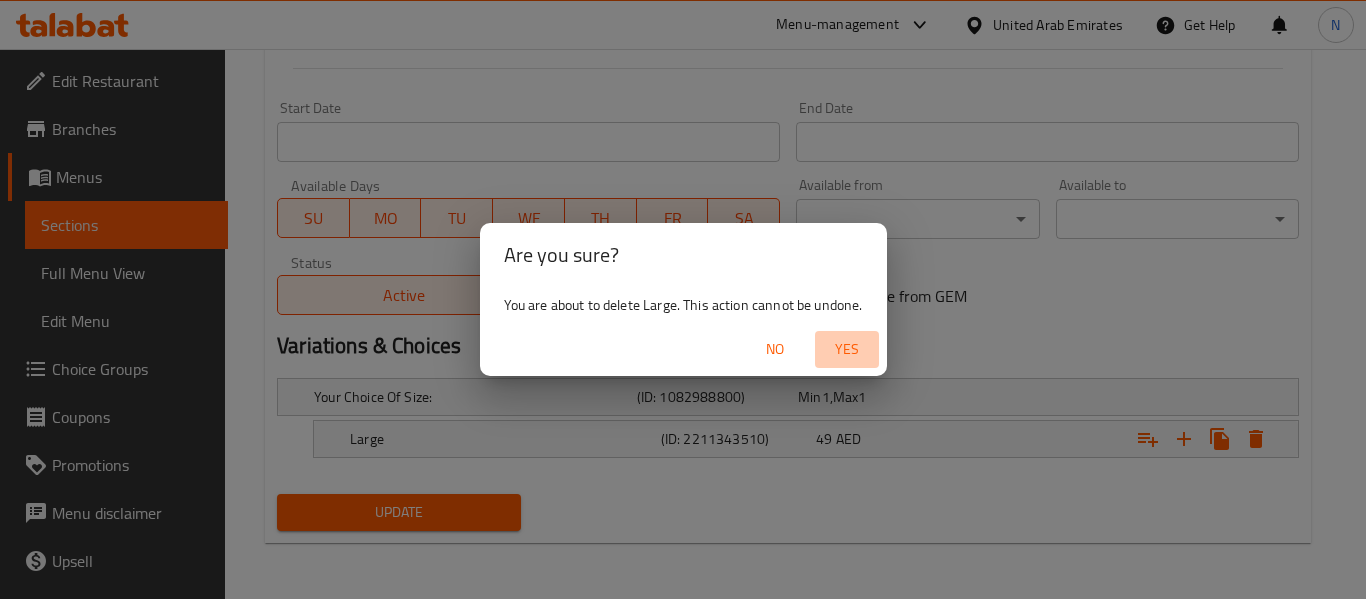 click on "Yes" at bounding box center (847, 349) 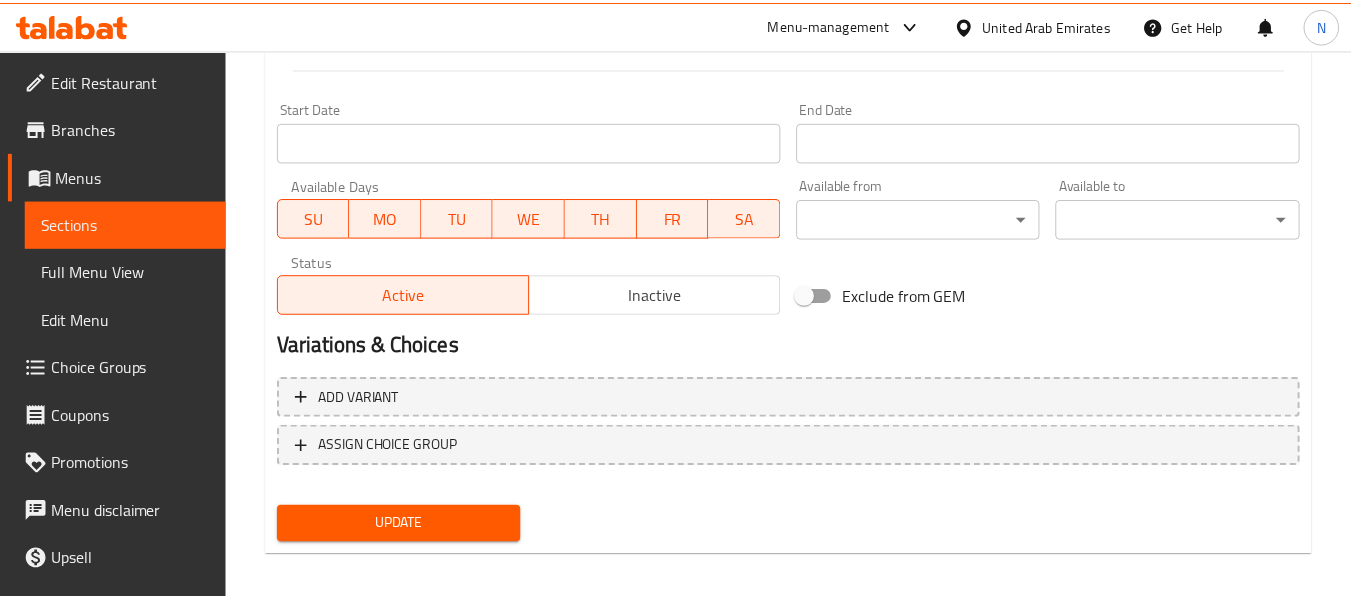 scroll, scrollTop: 794, scrollLeft: 0, axis: vertical 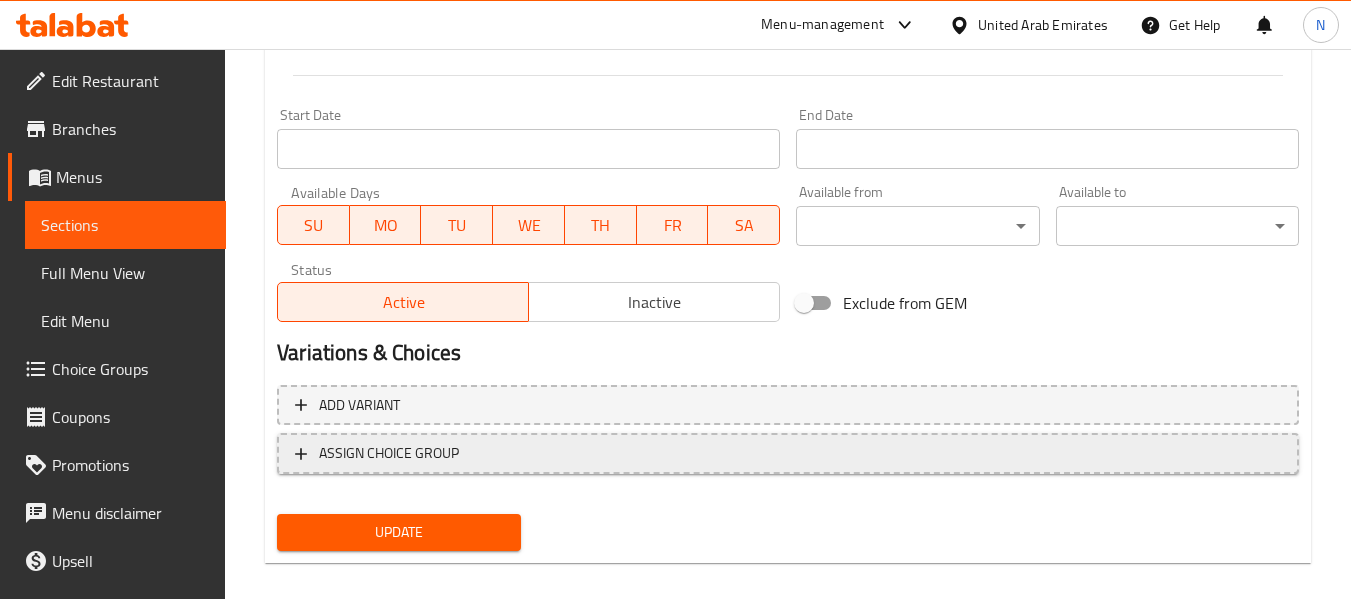 click on "ASSIGN CHOICE GROUP" at bounding box center [788, 453] 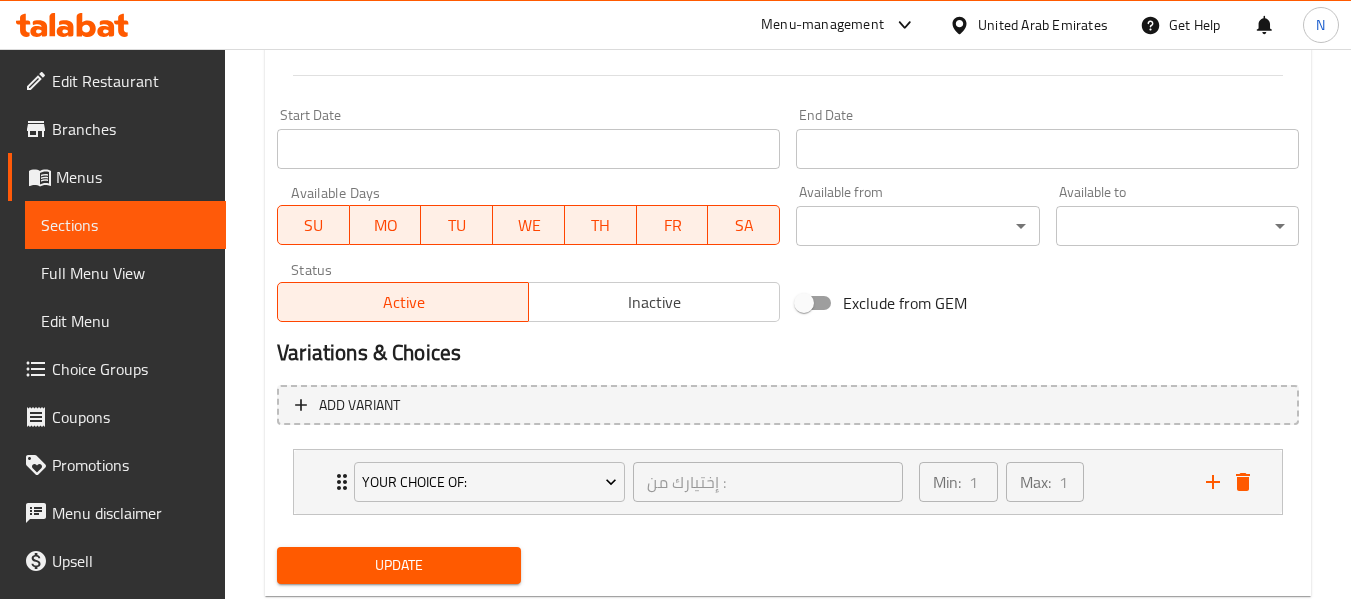 scroll, scrollTop: 847, scrollLeft: 0, axis: vertical 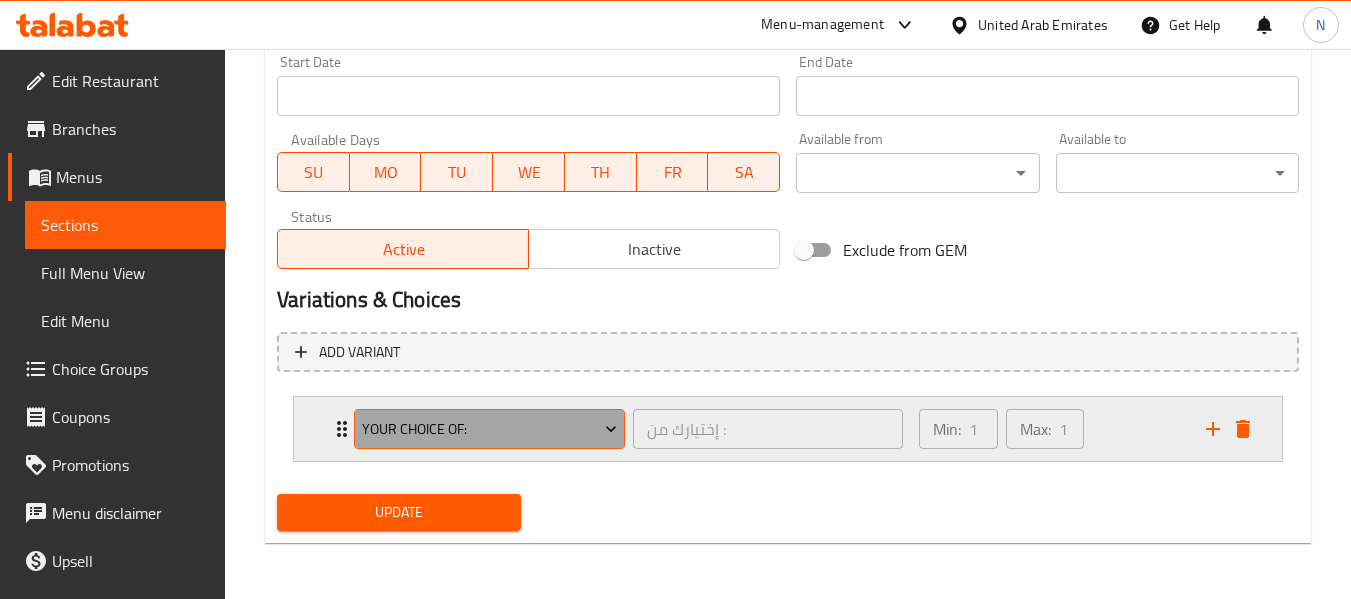 click on "Your Choice of:" at bounding box center [490, 429] 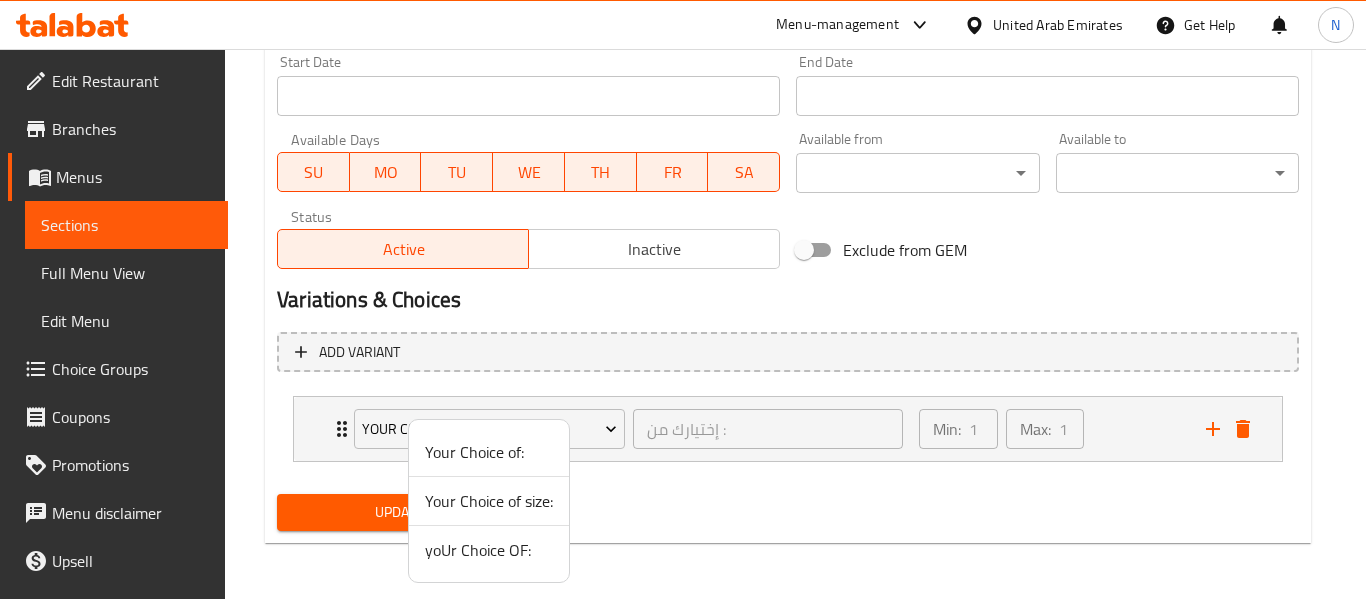 click on "Your Choice of size:" at bounding box center (489, 501) 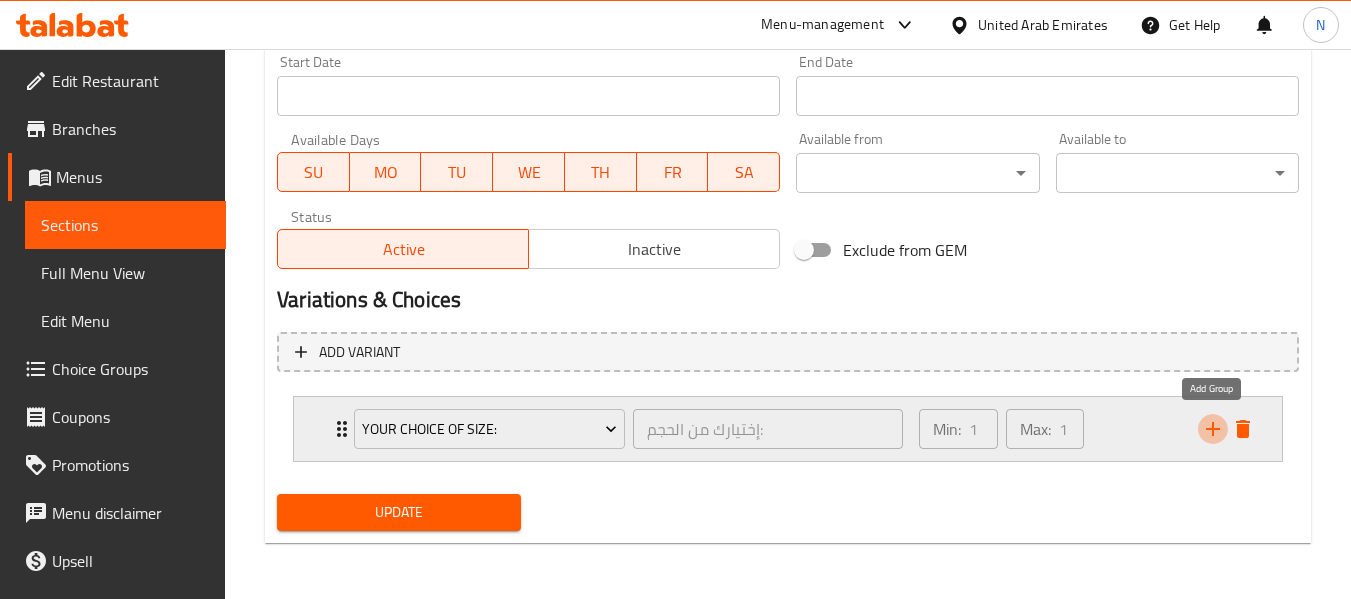 click 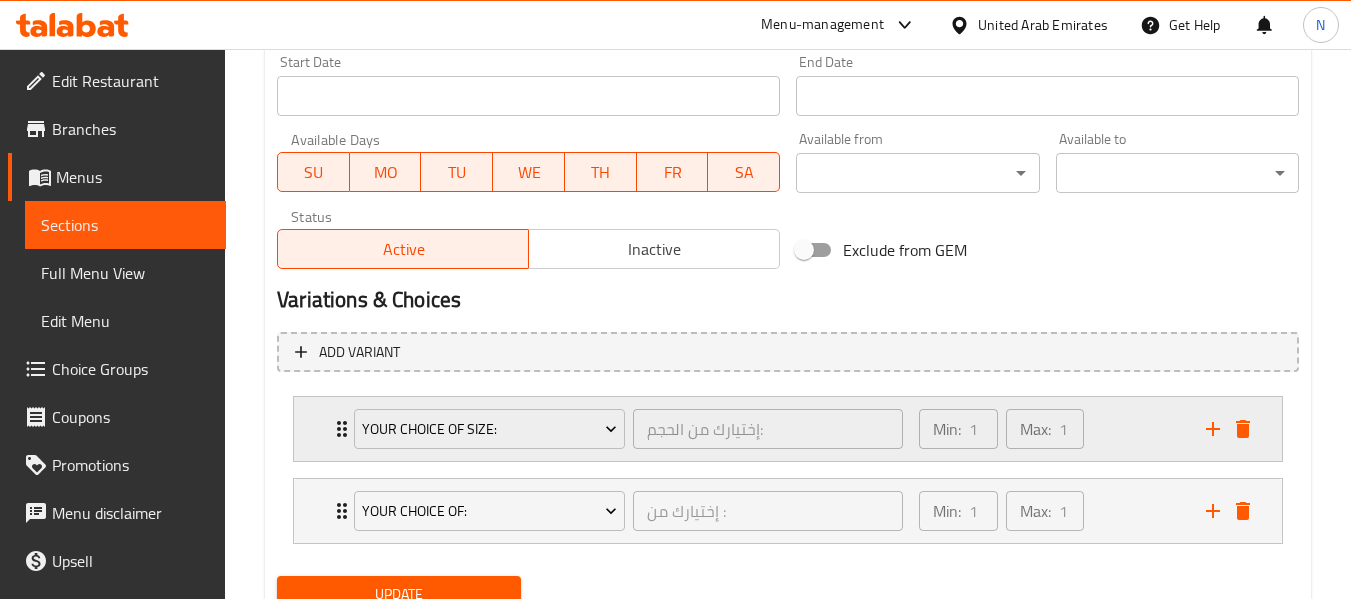 scroll, scrollTop: 929, scrollLeft: 0, axis: vertical 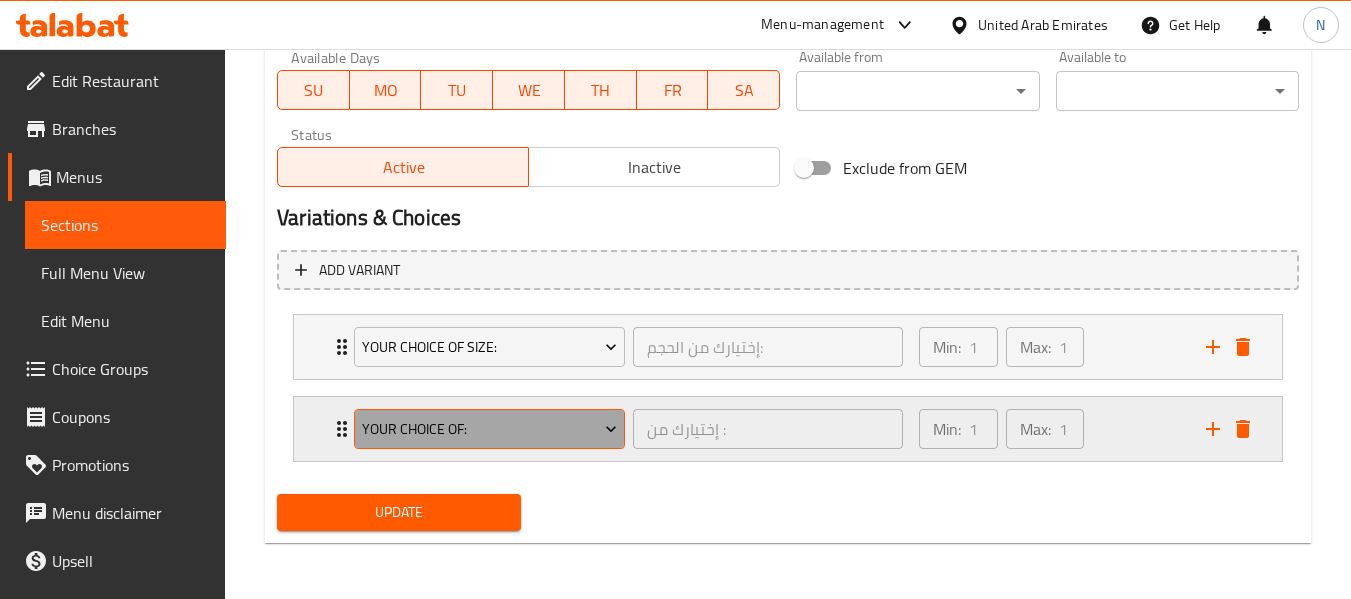 click on "Your Choice of:" at bounding box center (489, 429) 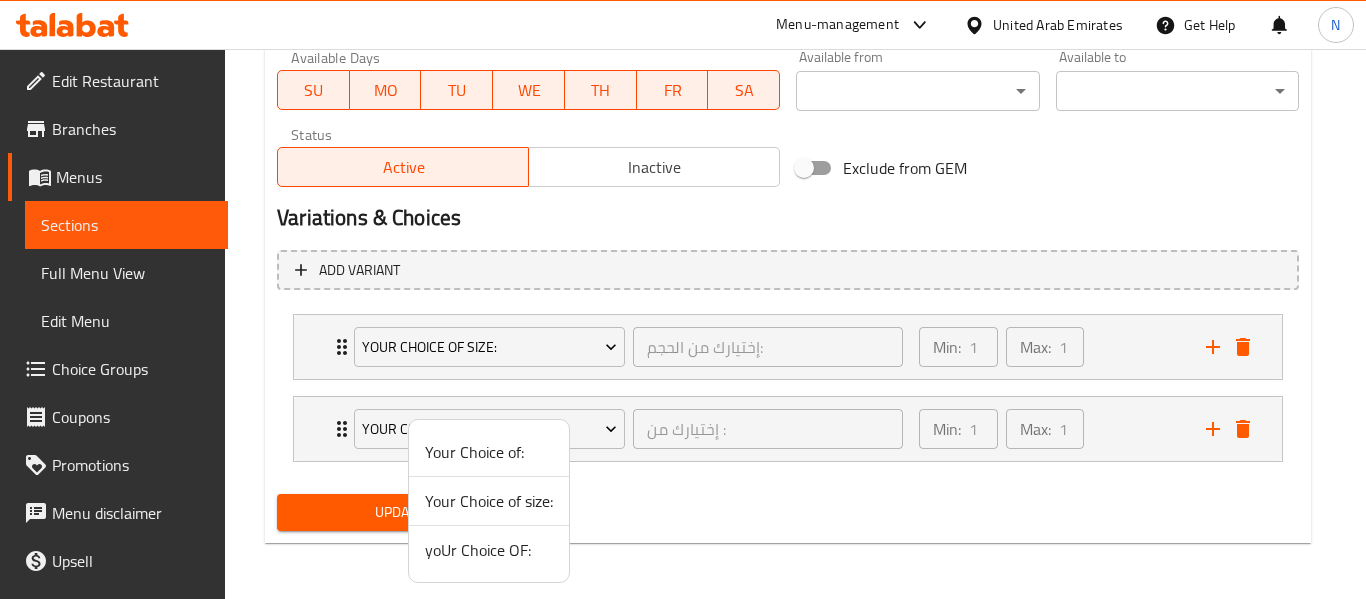 click on "yoUr Choice OF:" at bounding box center [489, 550] 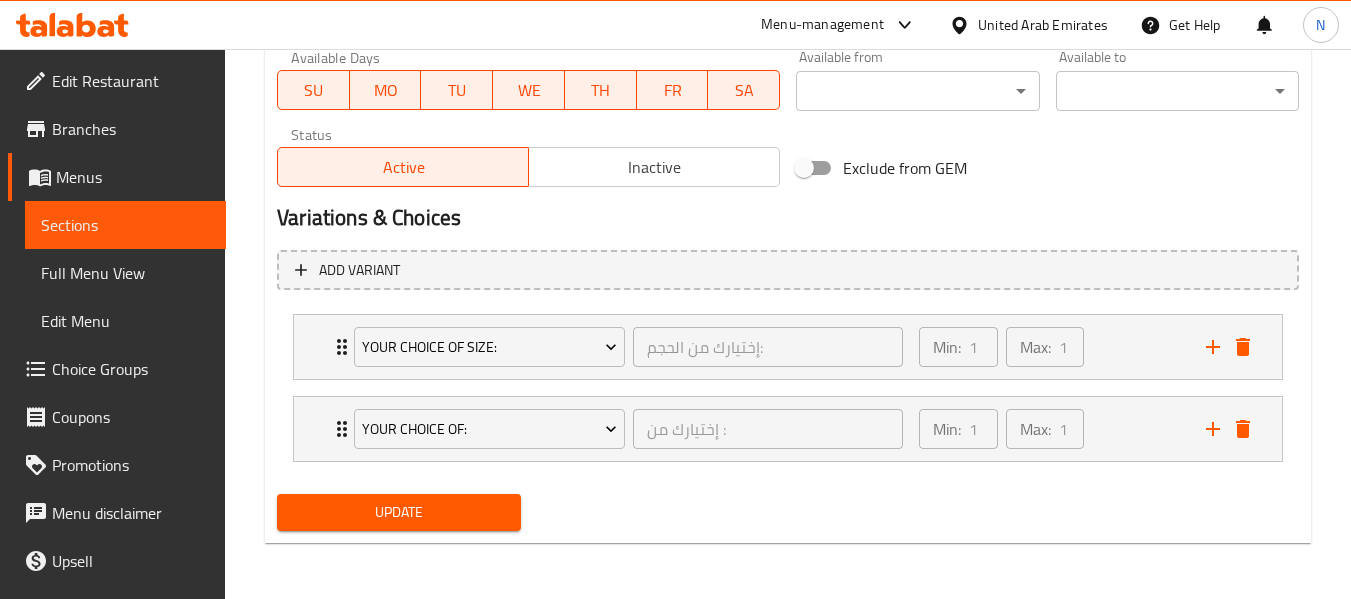 click on "Update" at bounding box center [398, 512] 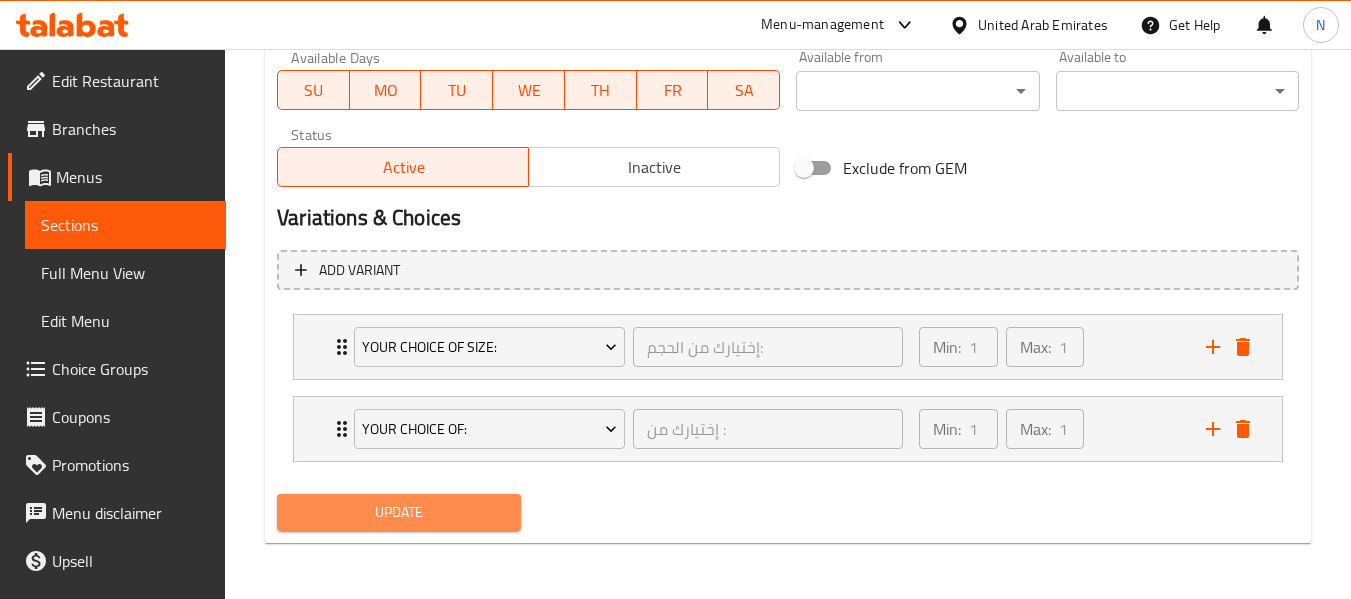click on "Update" at bounding box center (398, 512) 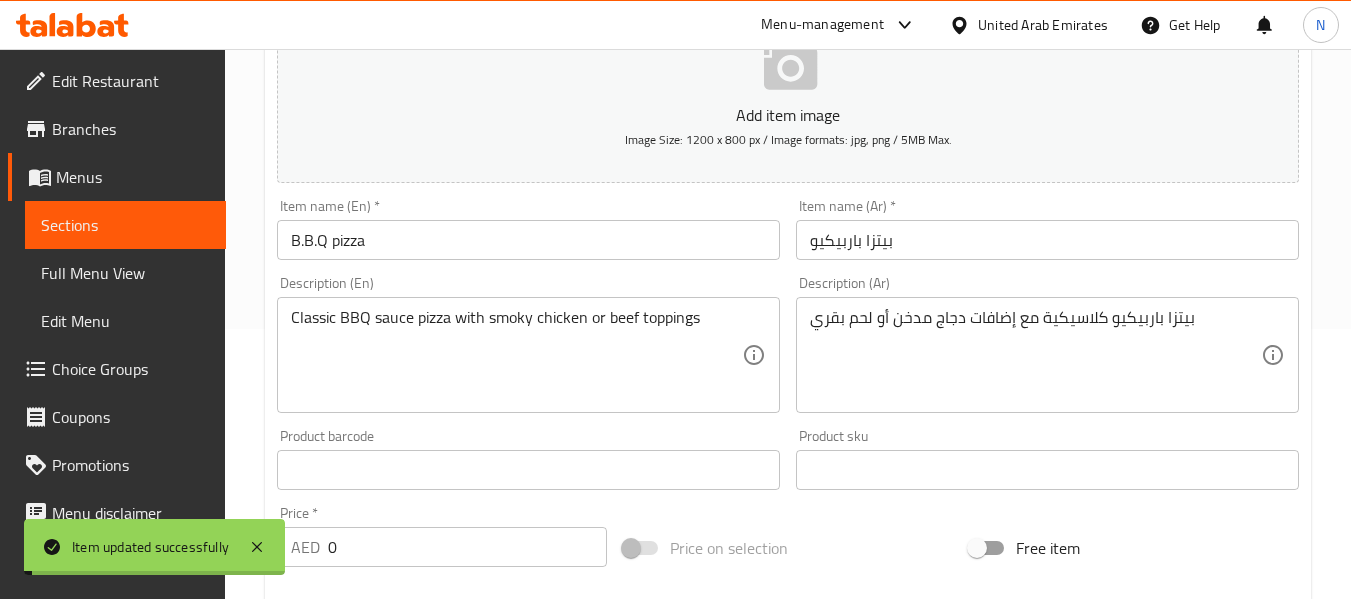 scroll, scrollTop: 0, scrollLeft: 0, axis: both 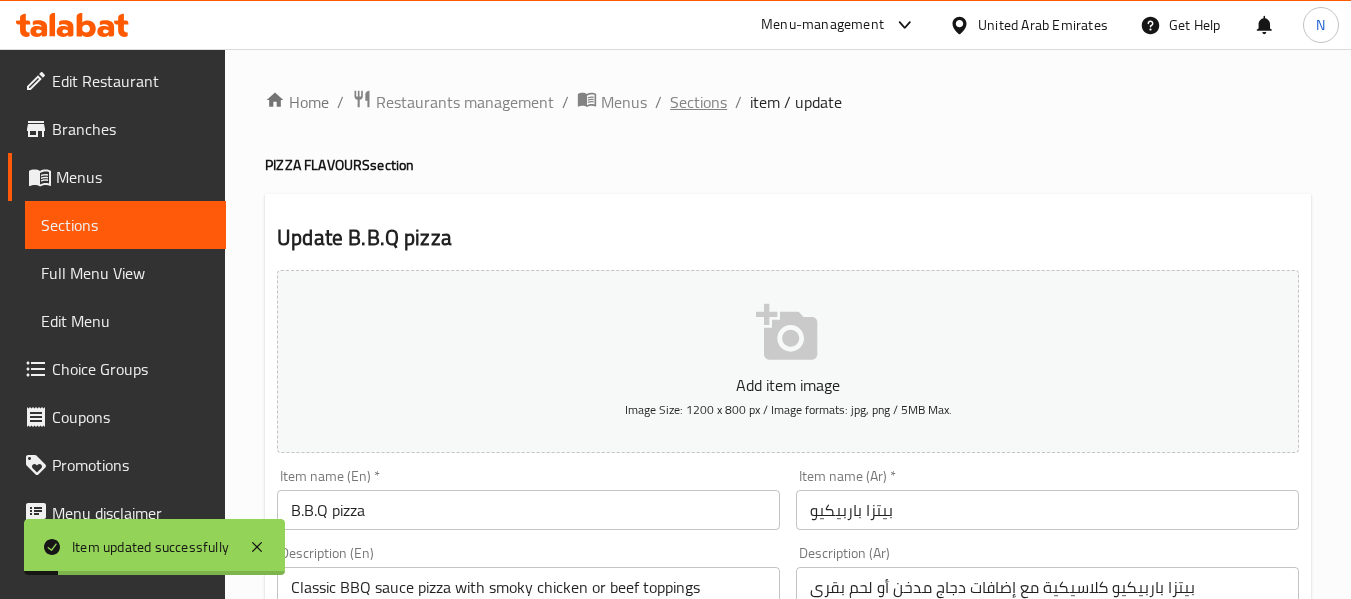 click on "Sections" at bounding box center [698, 102] 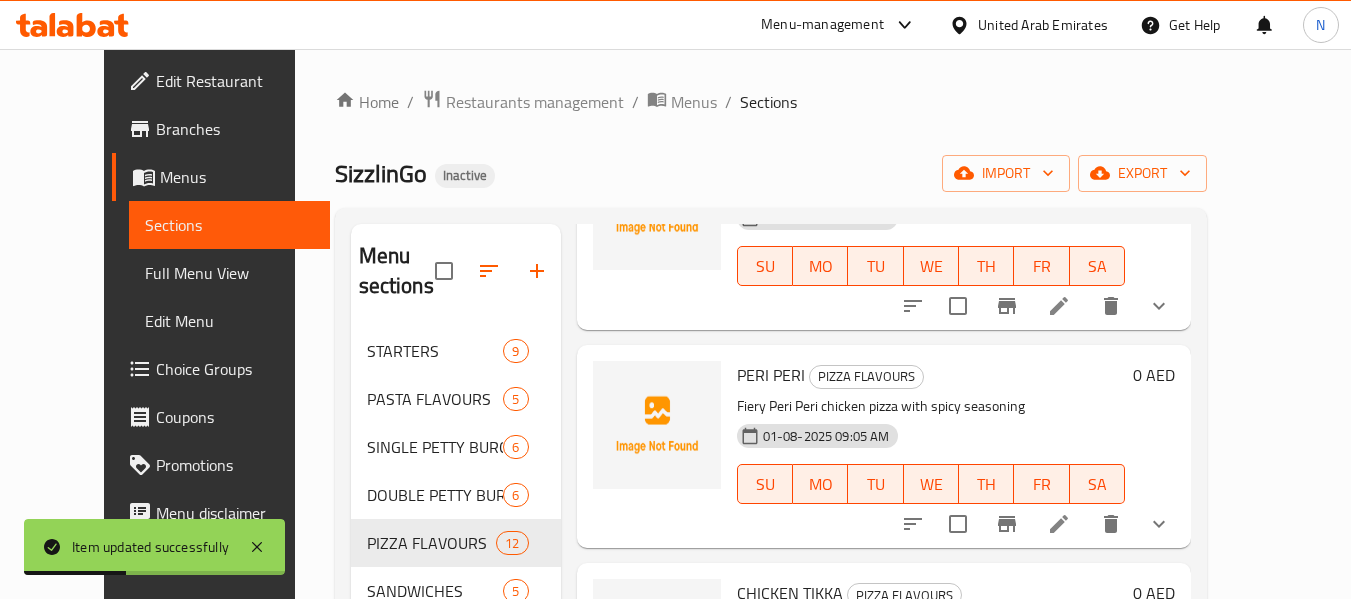 scroll, scrollTop: 413, scrollLeft: 0, axis: vertical 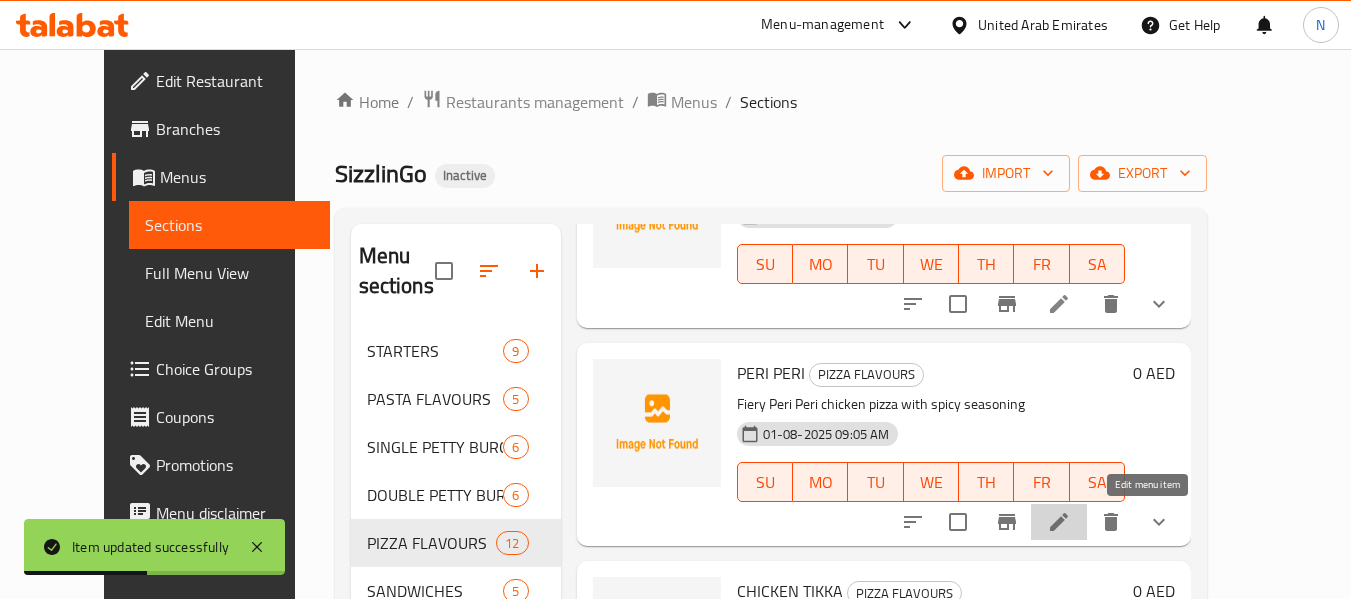 click 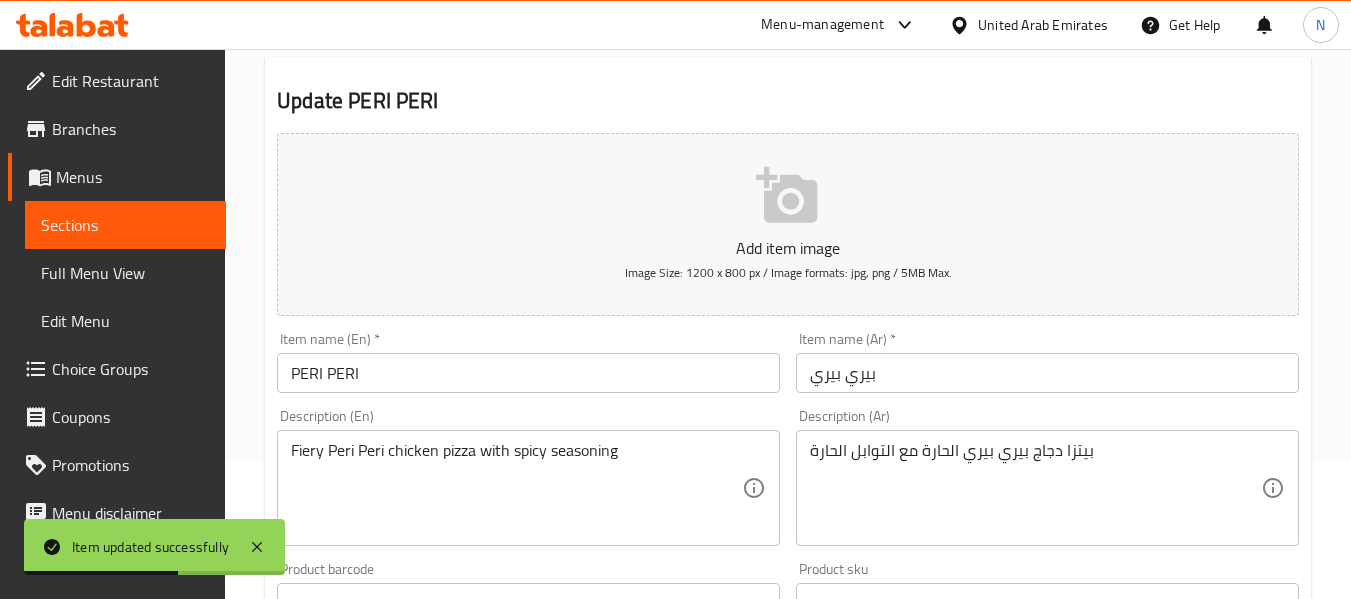scroll, scrollTop: 138, scrollLeft: 0, axis: vertical 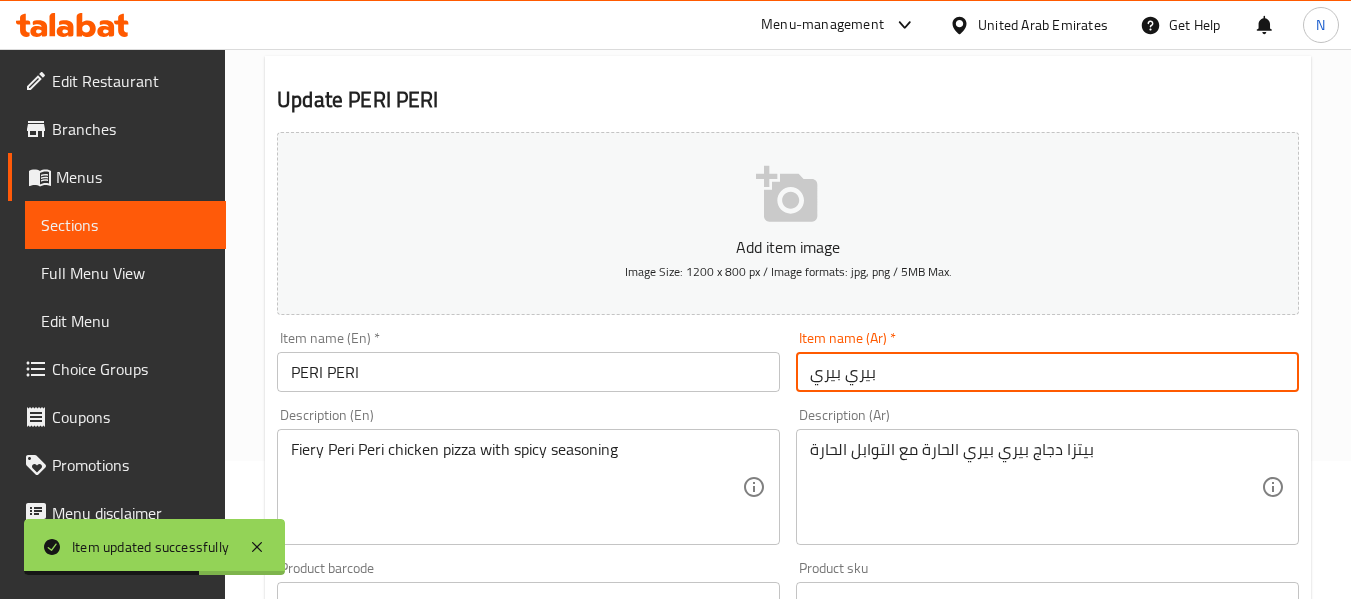 click on "بيري بيري" at bounding box center (1047, 372) 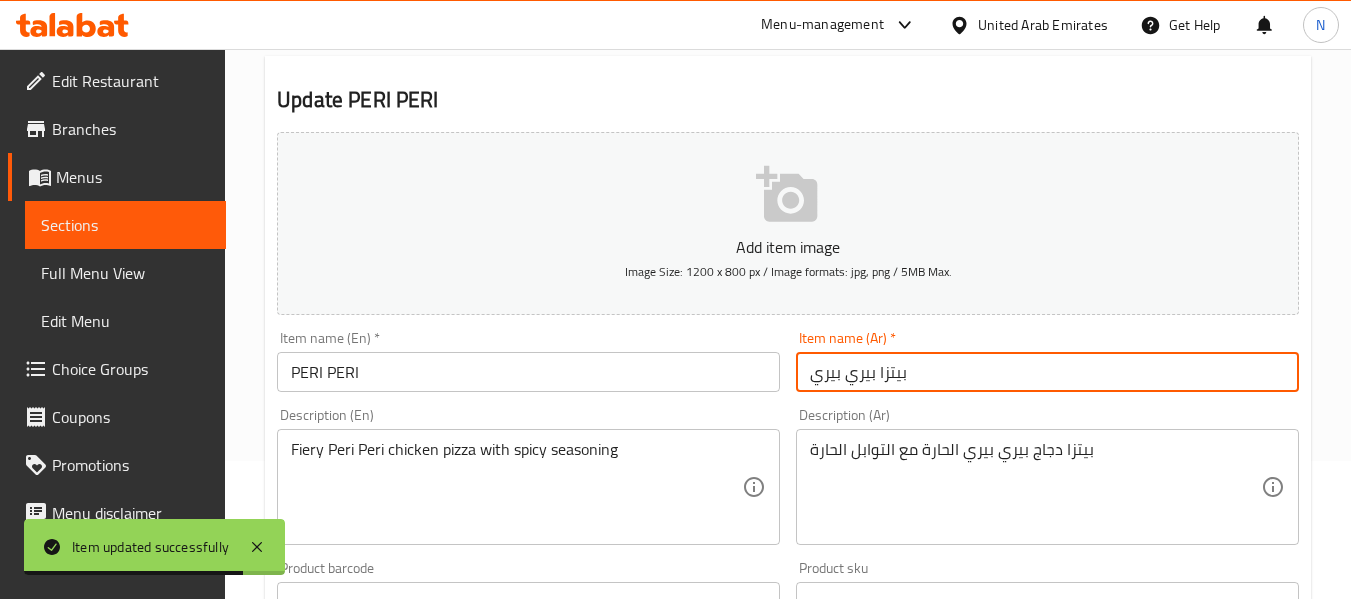 type on "بيتزا بيري بيري" 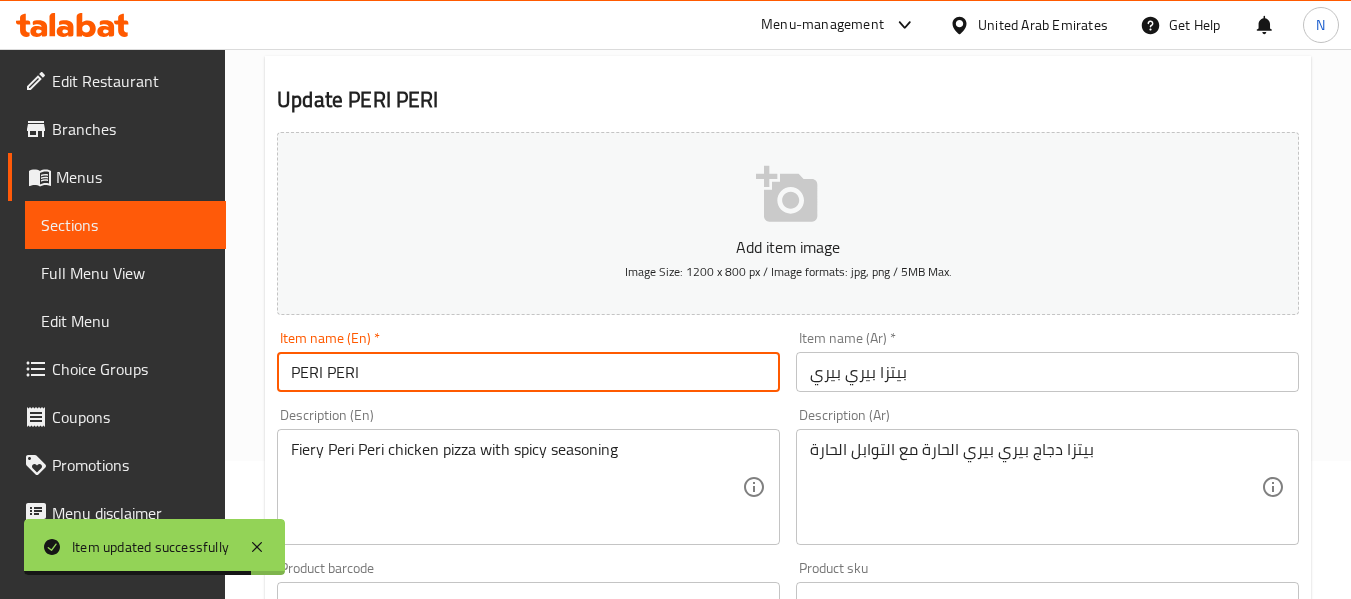 click on "PERI PERI" at bounding box center (528, 372) 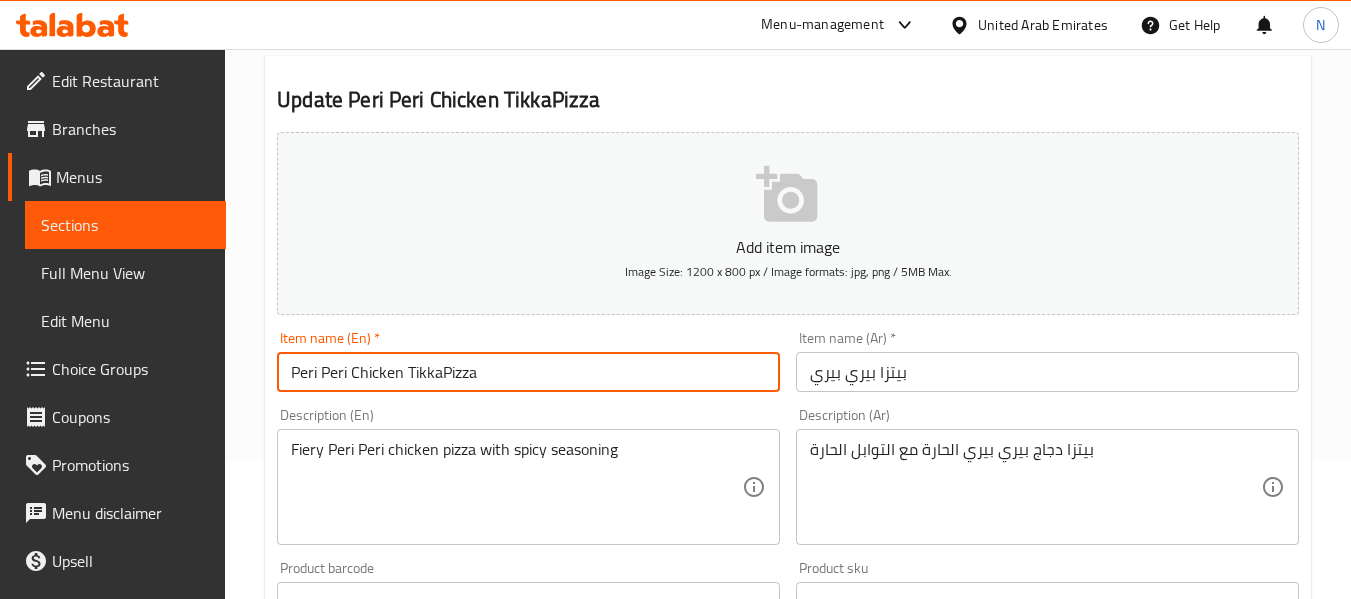 click on "Peri Peri Chicken TikkaPizza" at bounding box center [528, 372] 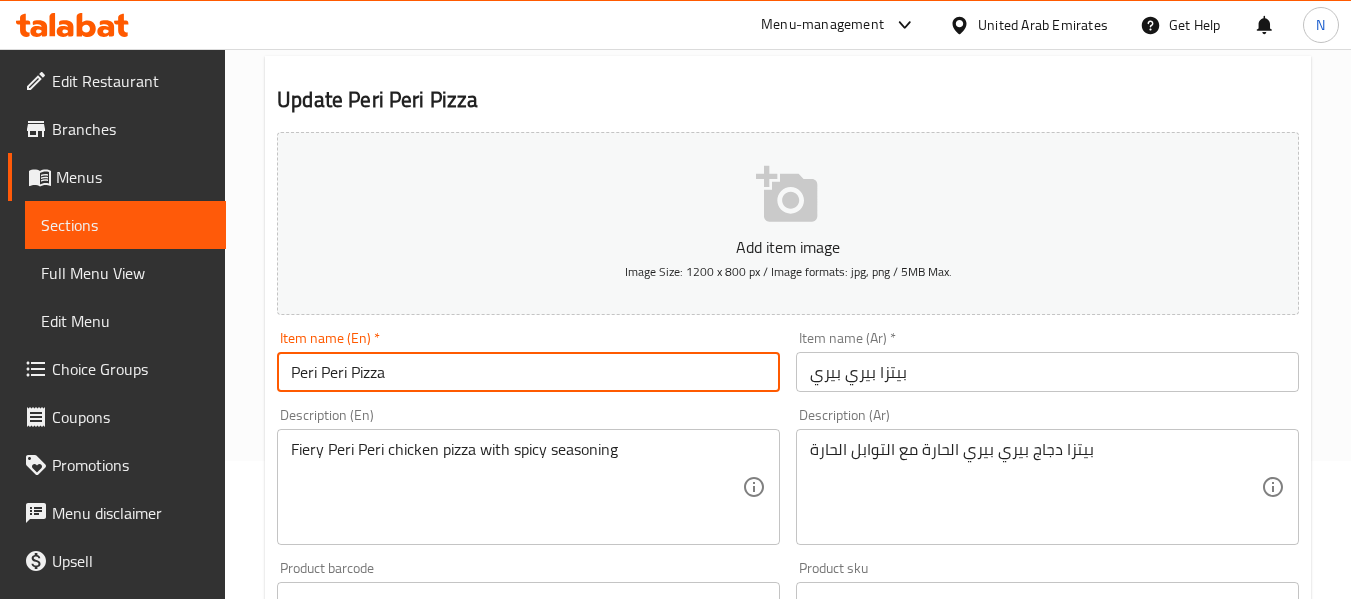 type on "Peri Peri Pizza" 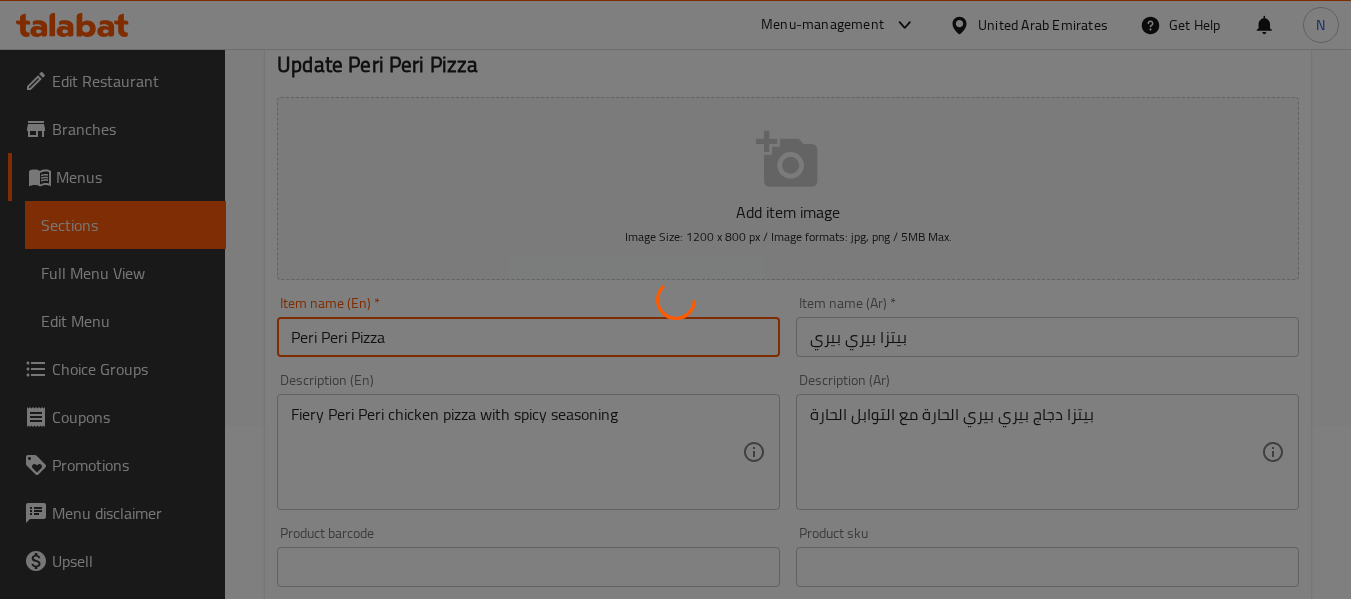 scroll, scrollTop: 175, scrollLeft: 0, axis: vertical 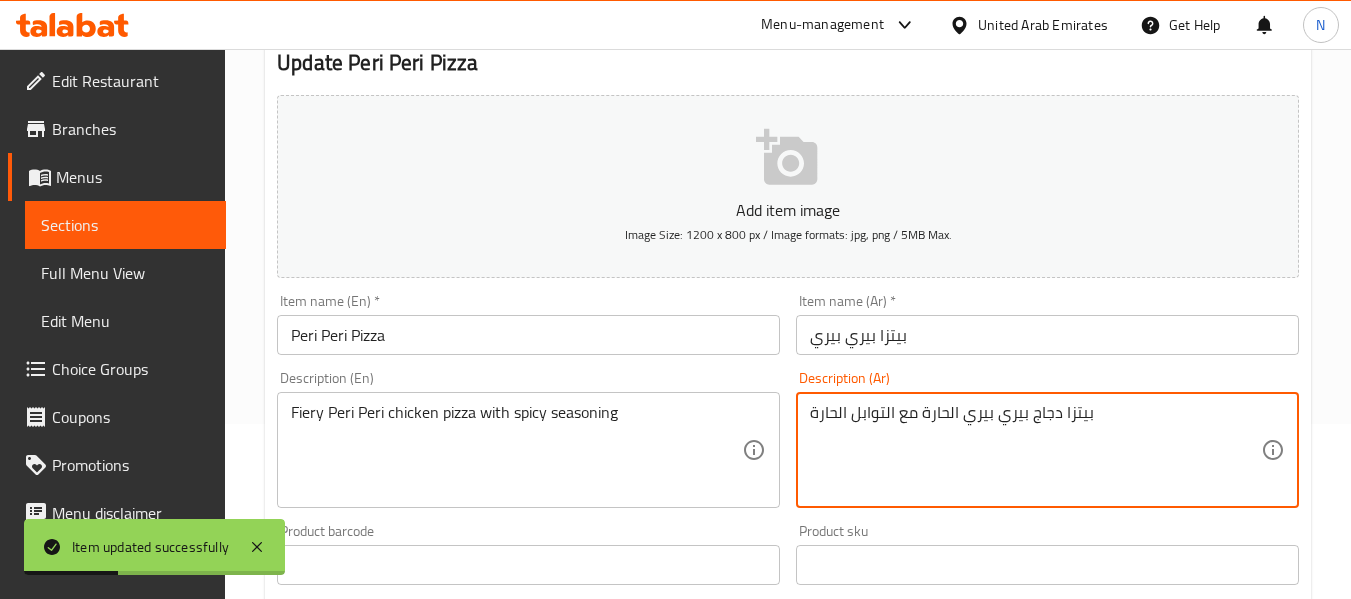 click on "بيتزا دجاج بيري بيري الحارة مع التوابل الحارة" at bounding box center [1035, 450] 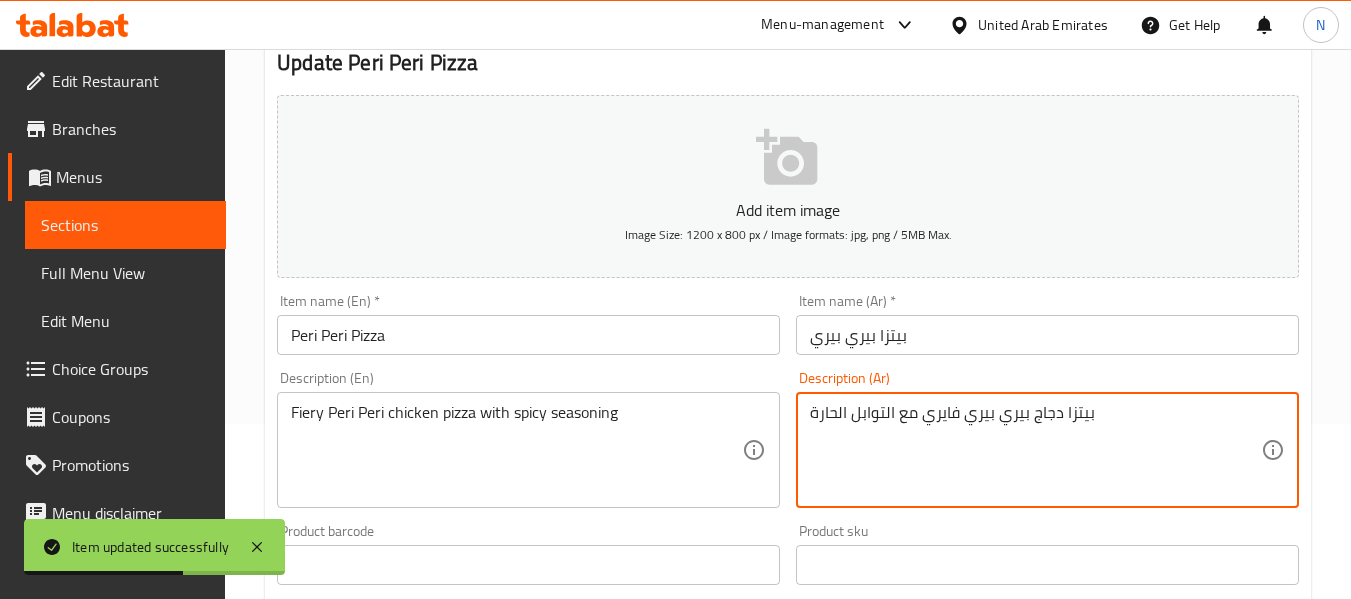 type on "بيتزا دجاج بيري بيري فايري مع التوابل الحارة" 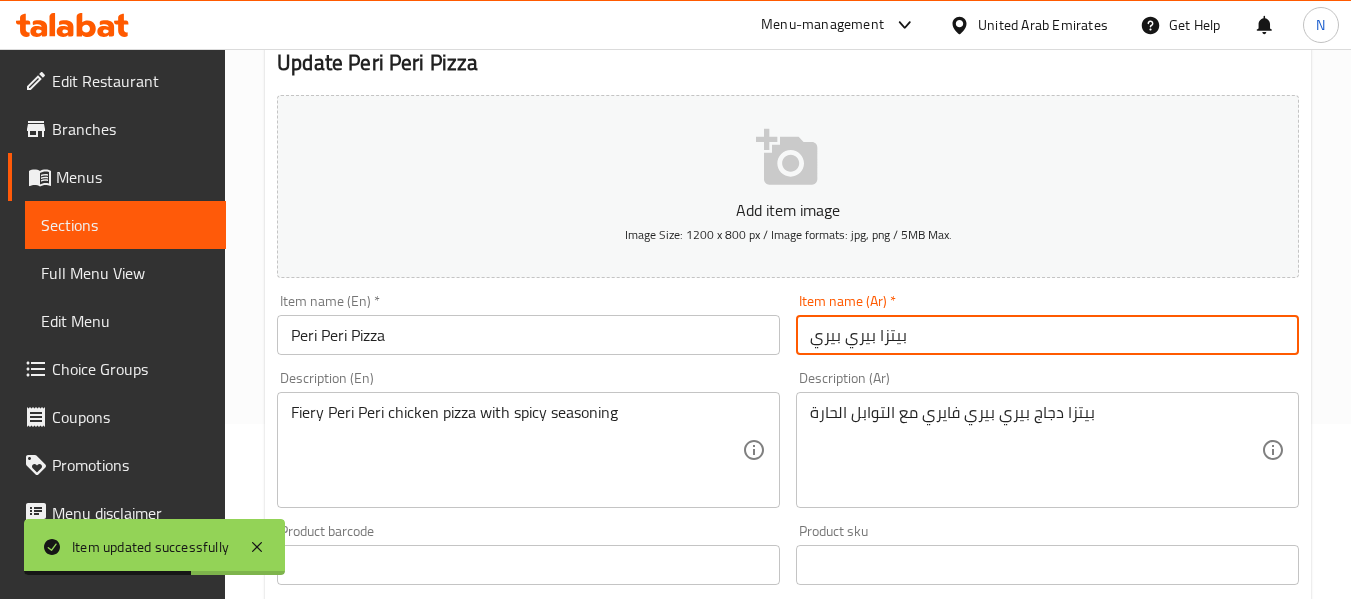 click on "Update" at bounding box center [398, 1196] 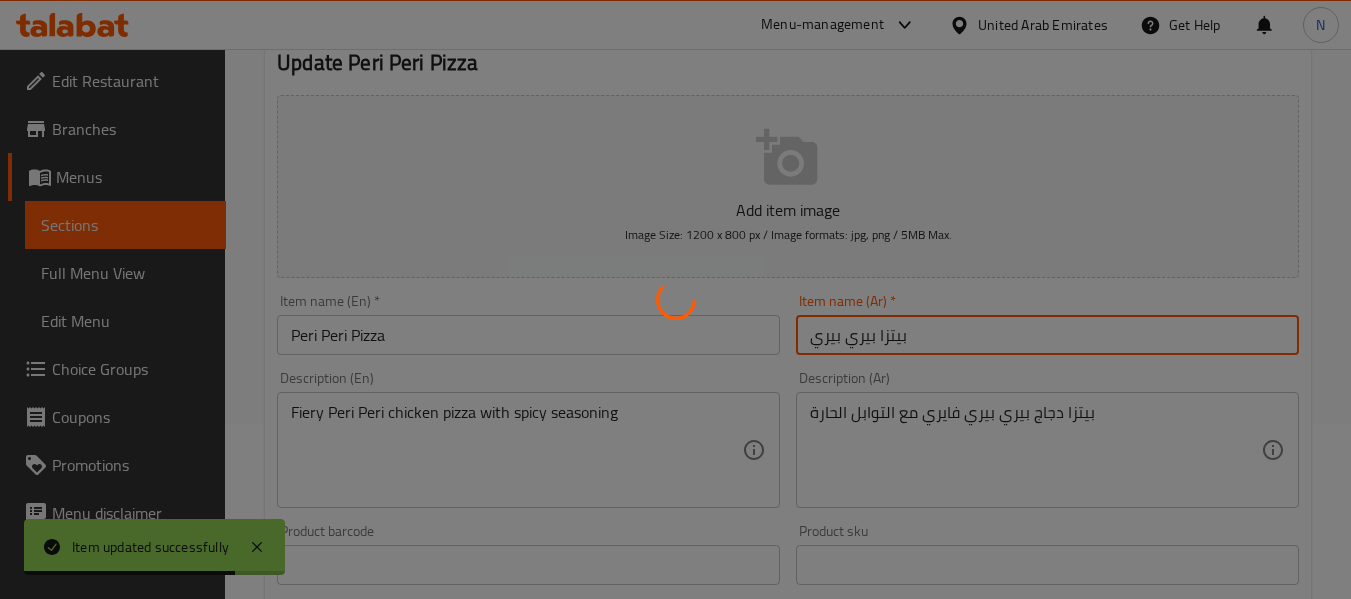 scroll, scrollTop: 0, scrollLeft: 0, axis: both 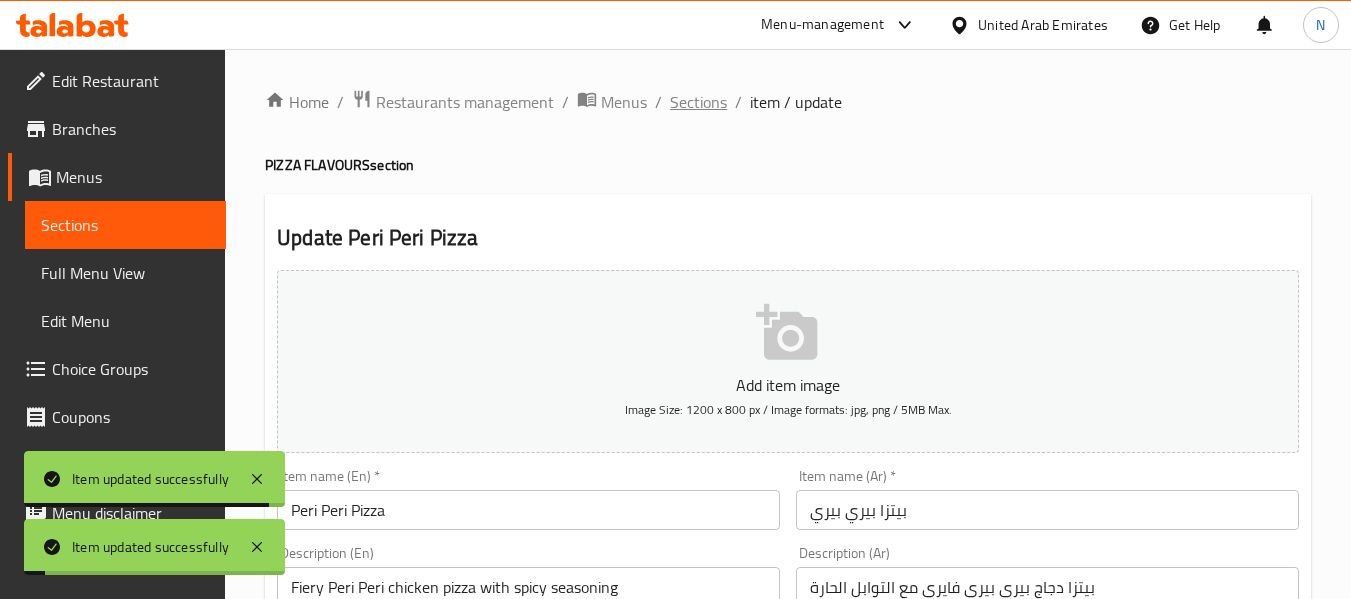 click on "Sections" at bounding box center (698, 102) 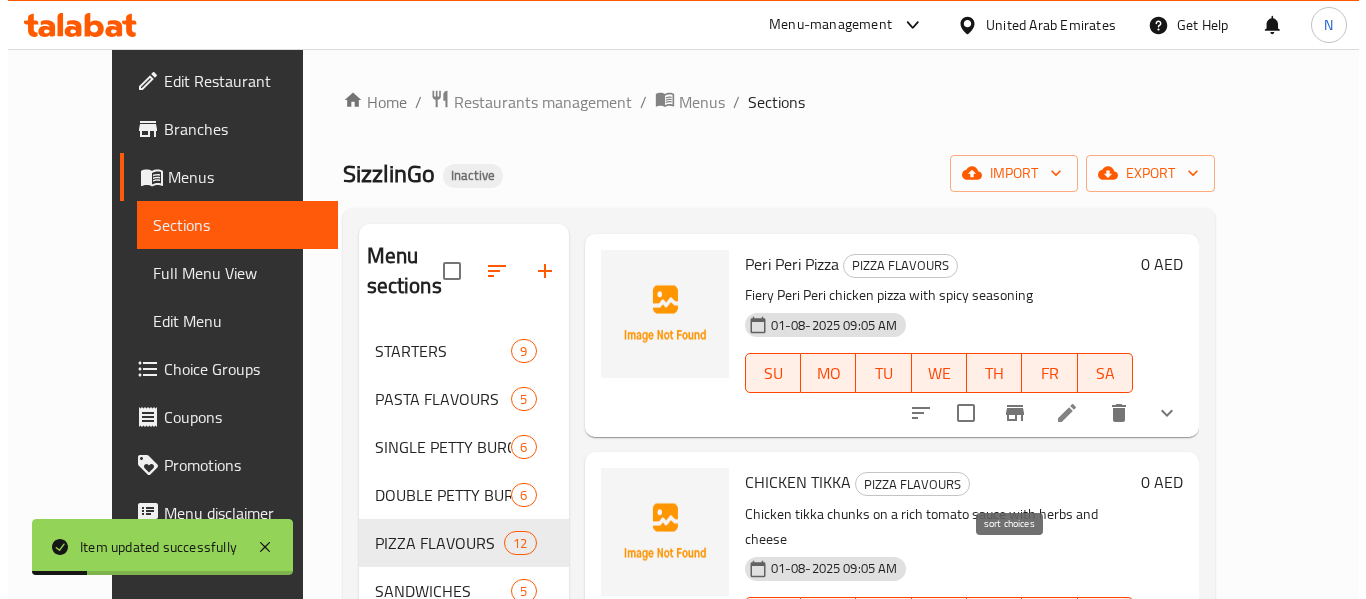 scroll, scrollTop: 680, scrollLeft: 0, axis: vertical 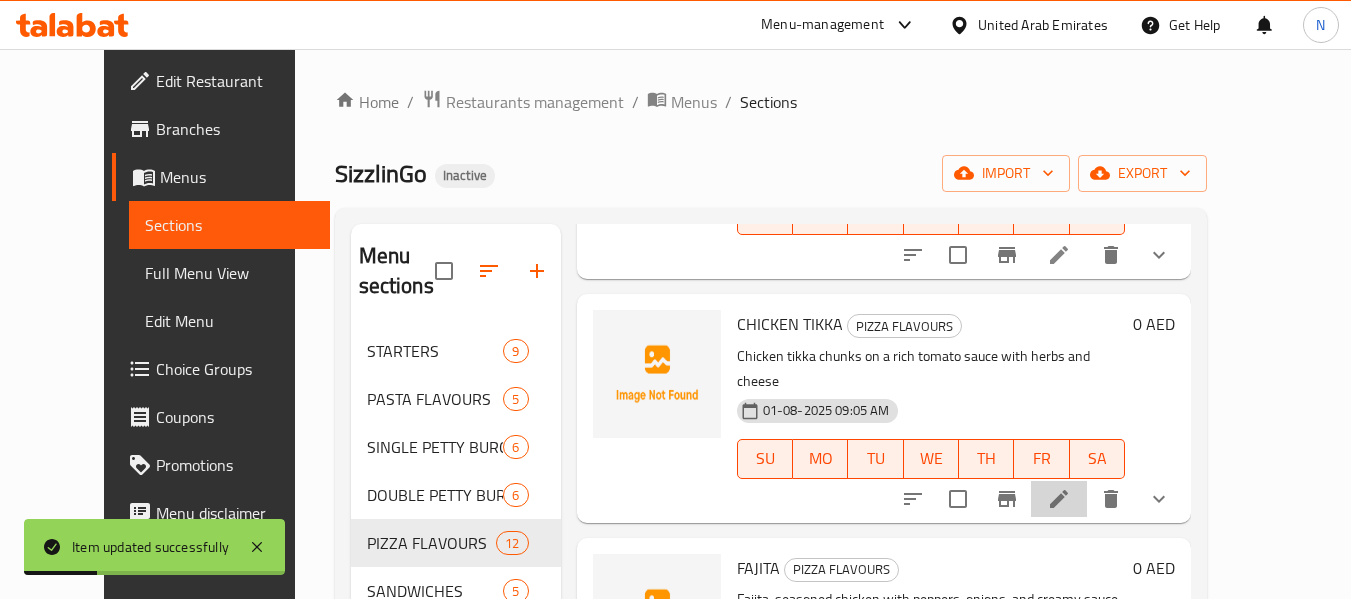 click at bounding box center (1059, 499) 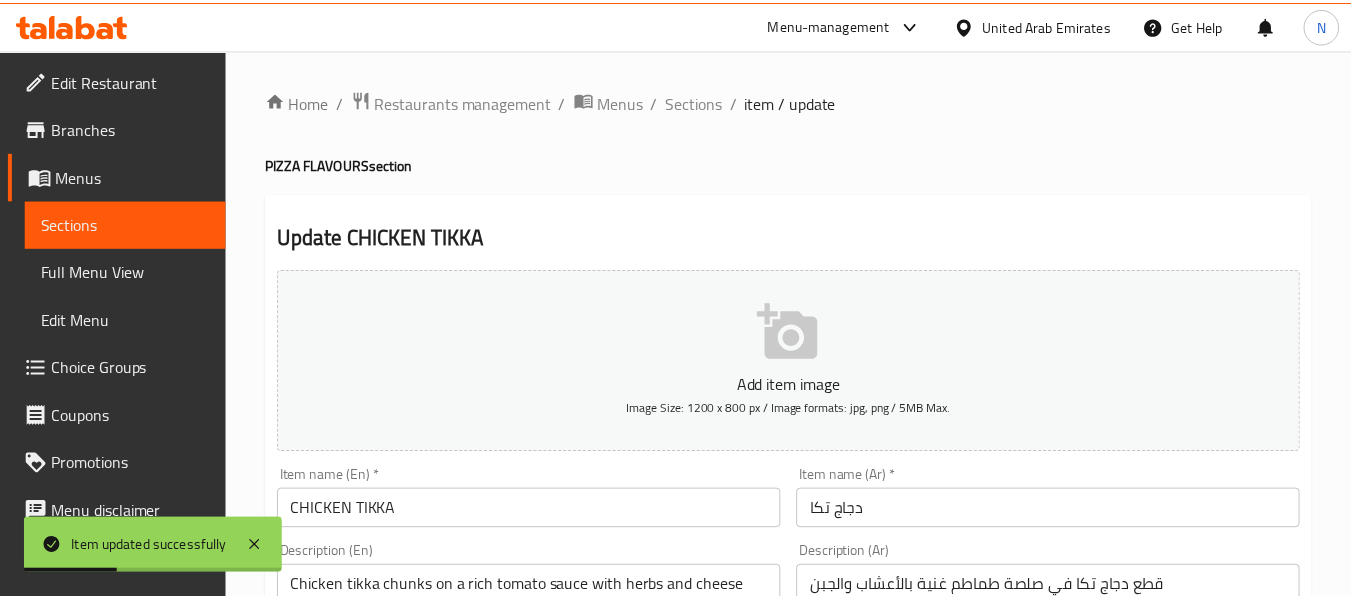 scroll, scrollTop: 219, scrollLeft: 0, axis: vertical 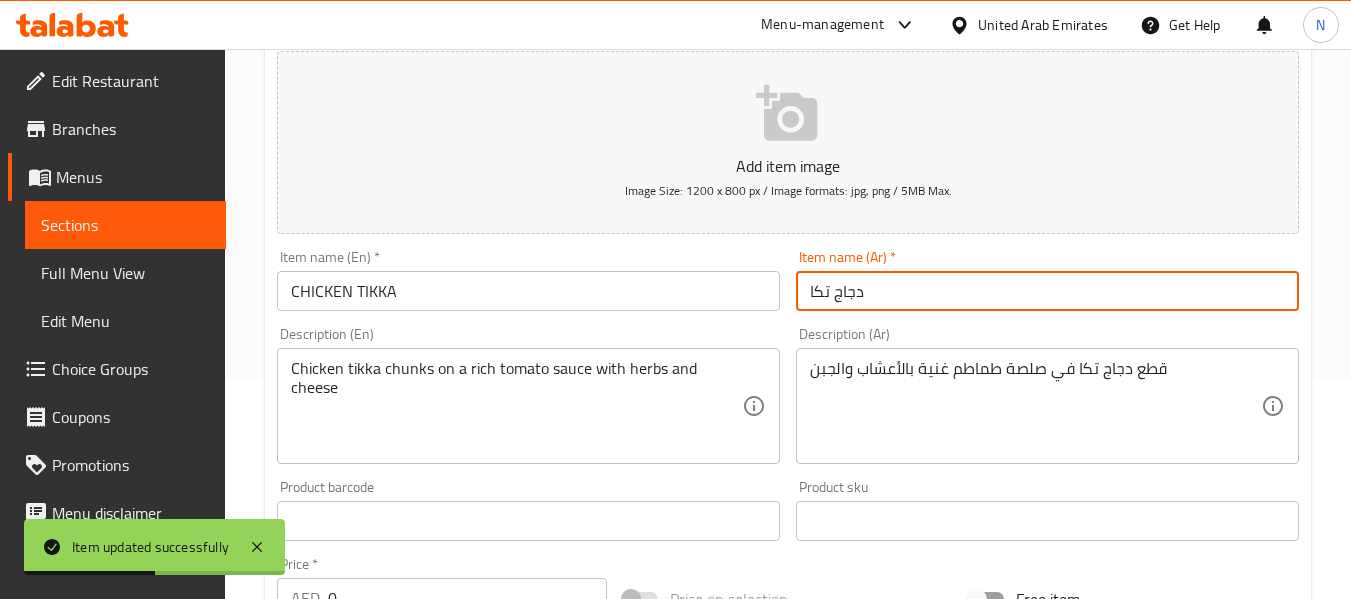 click on "دجاج تكا" at bounding box center (1047, 291) 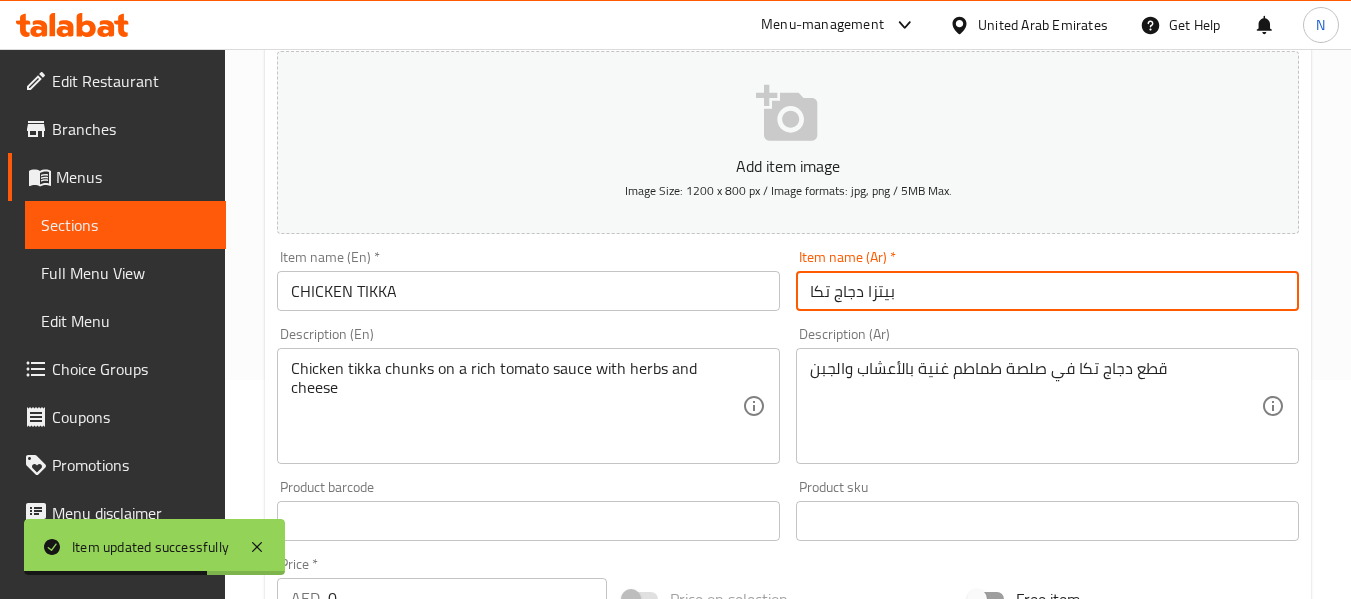 type on "بيتزا دجاج تكا" 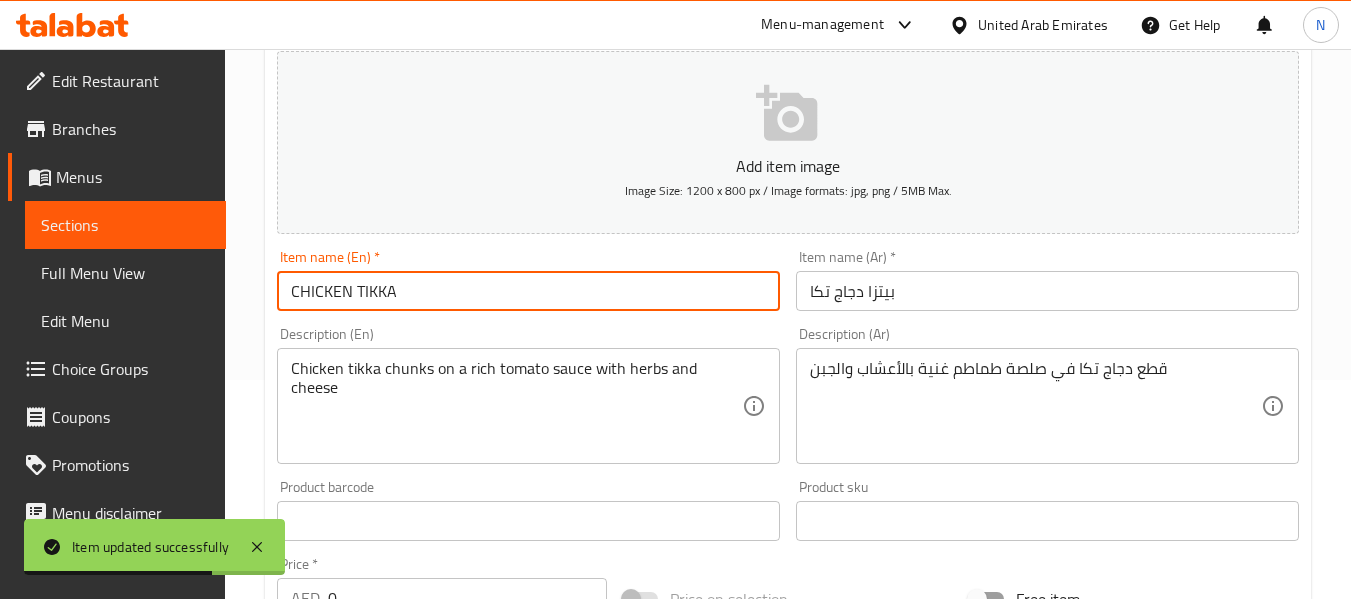 click on "CHICKEN TIKKA" at bounding box center (528, 291) 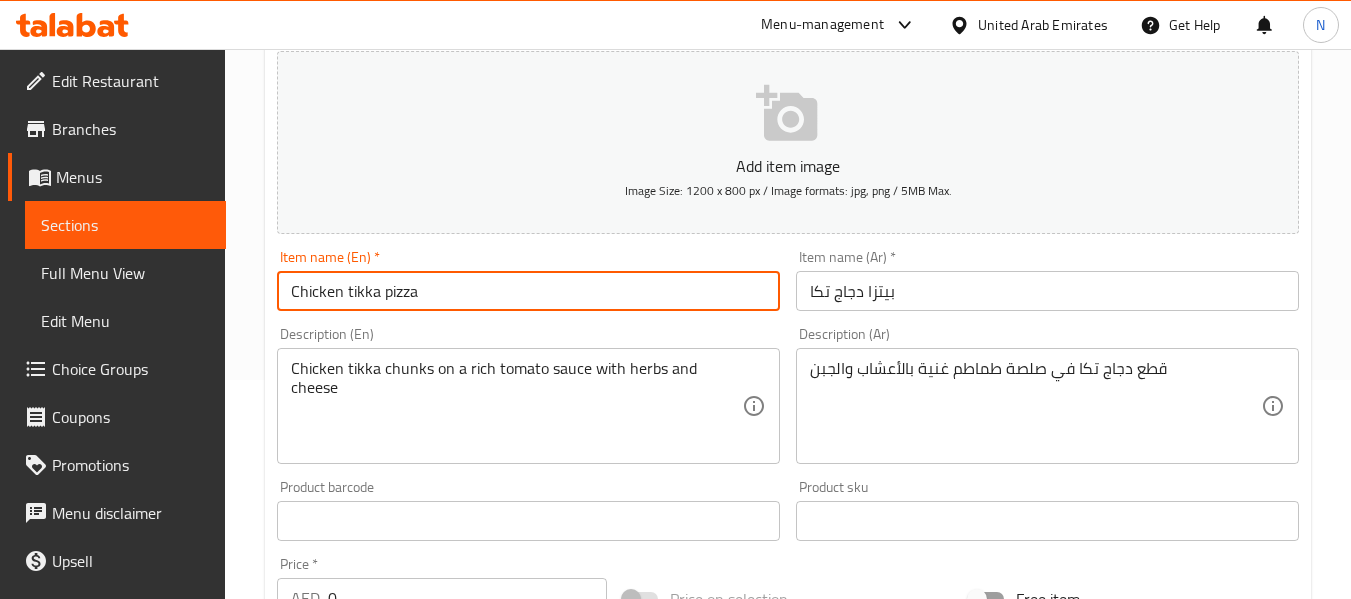 type on "Chicken tikka pizza" 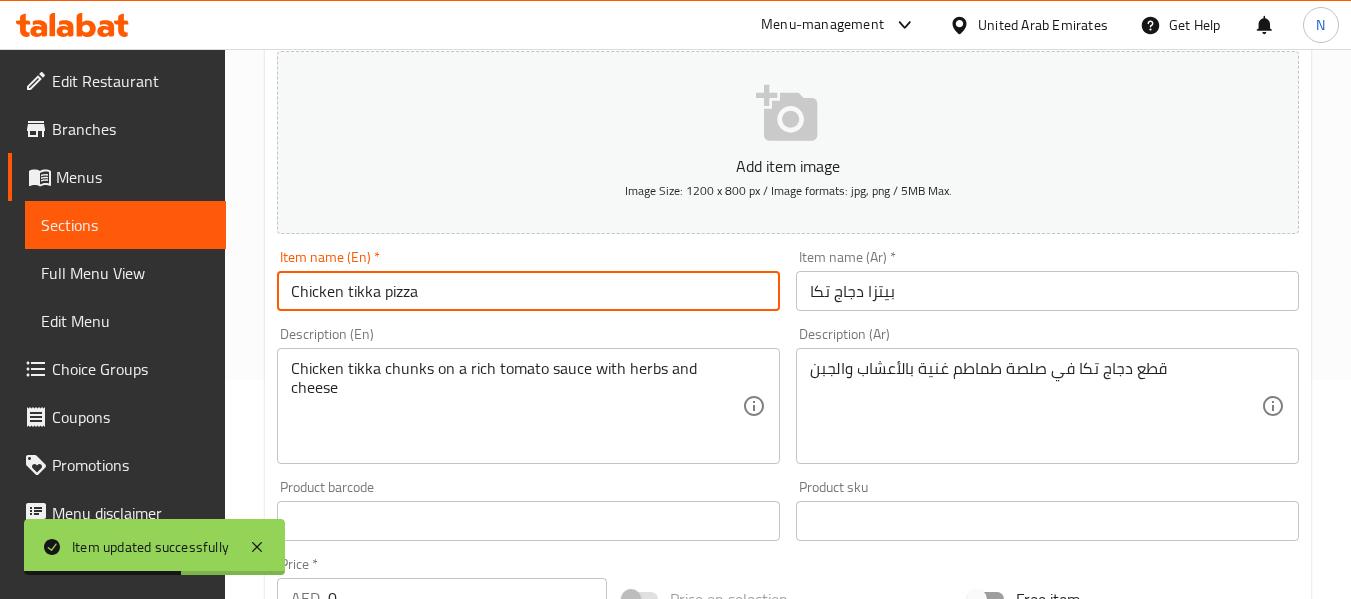 scroll, scrollTop: 0, scrollLeft: 0, axis: both 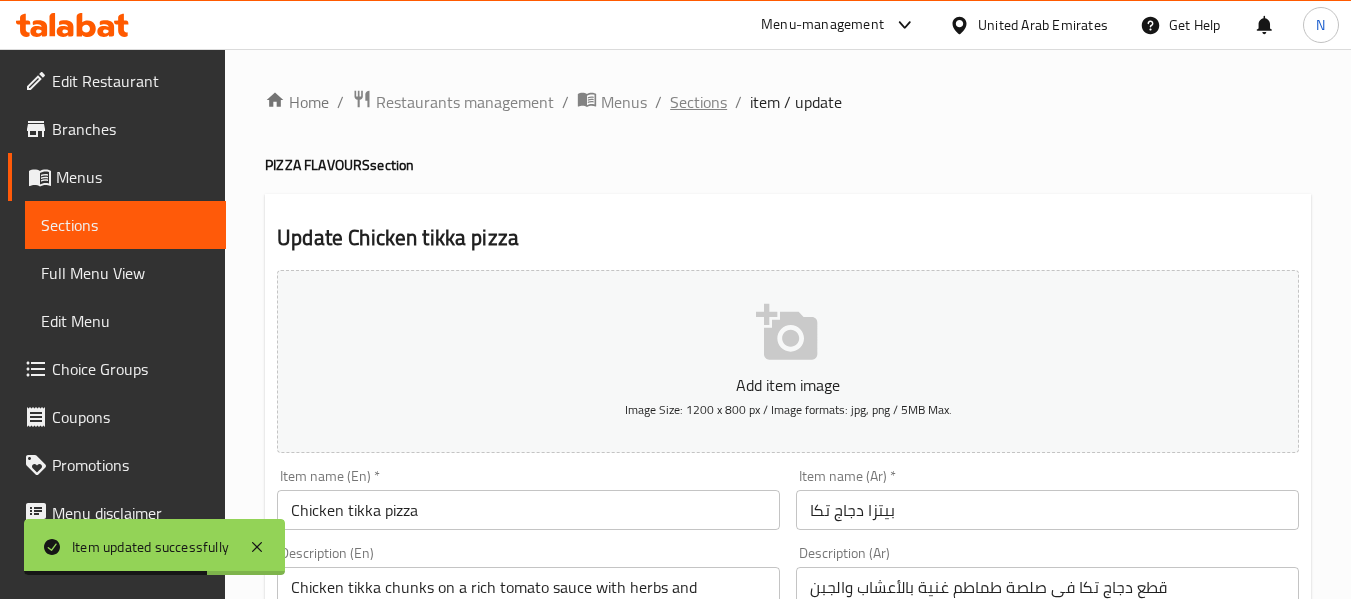 click on "Sections" at bounding box center [698, 102] 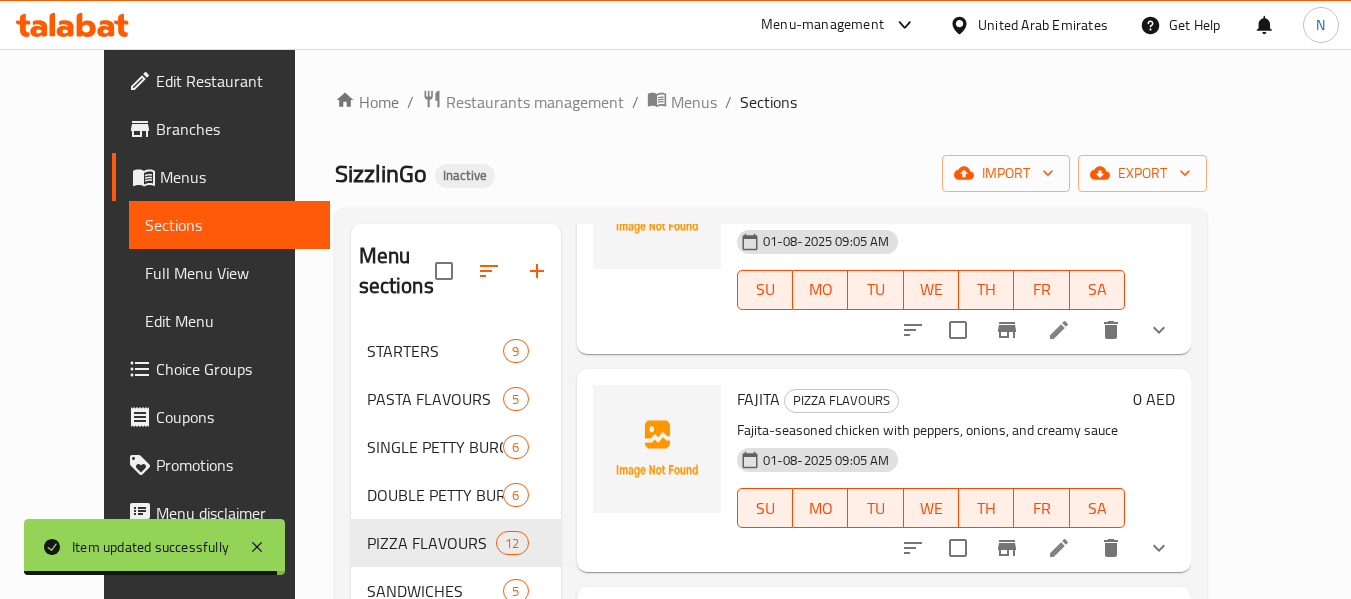 scroll, scrollTop: 1092, scrollLeft: 0, axis: vertical 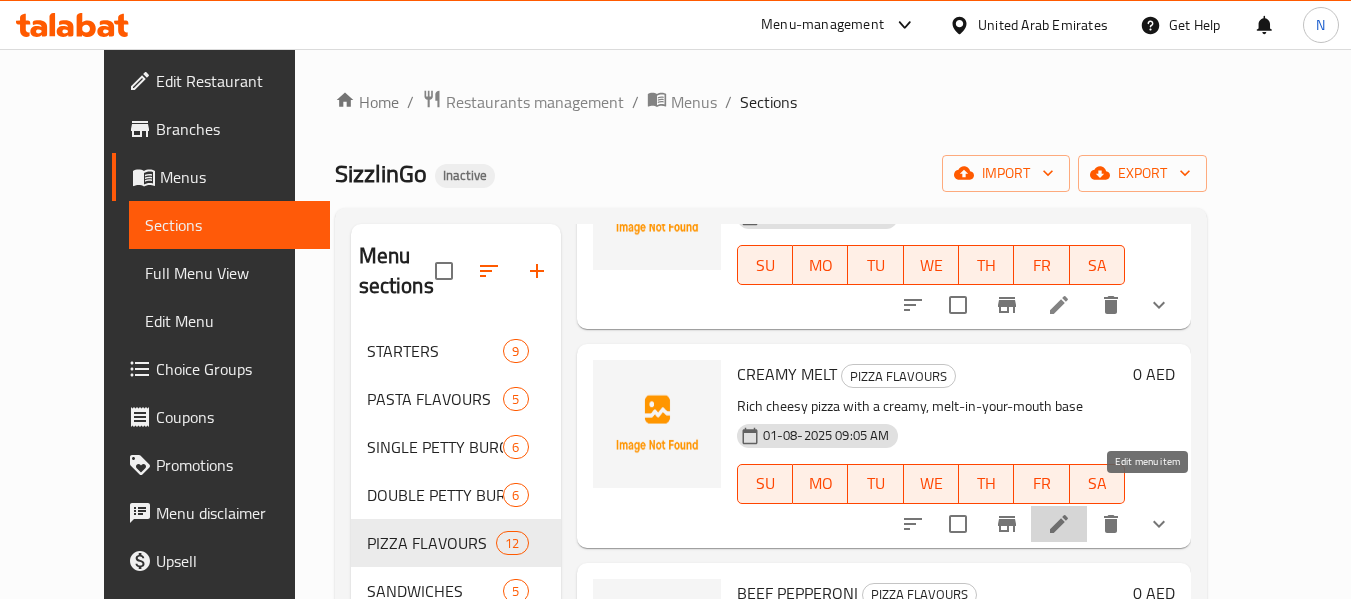 click 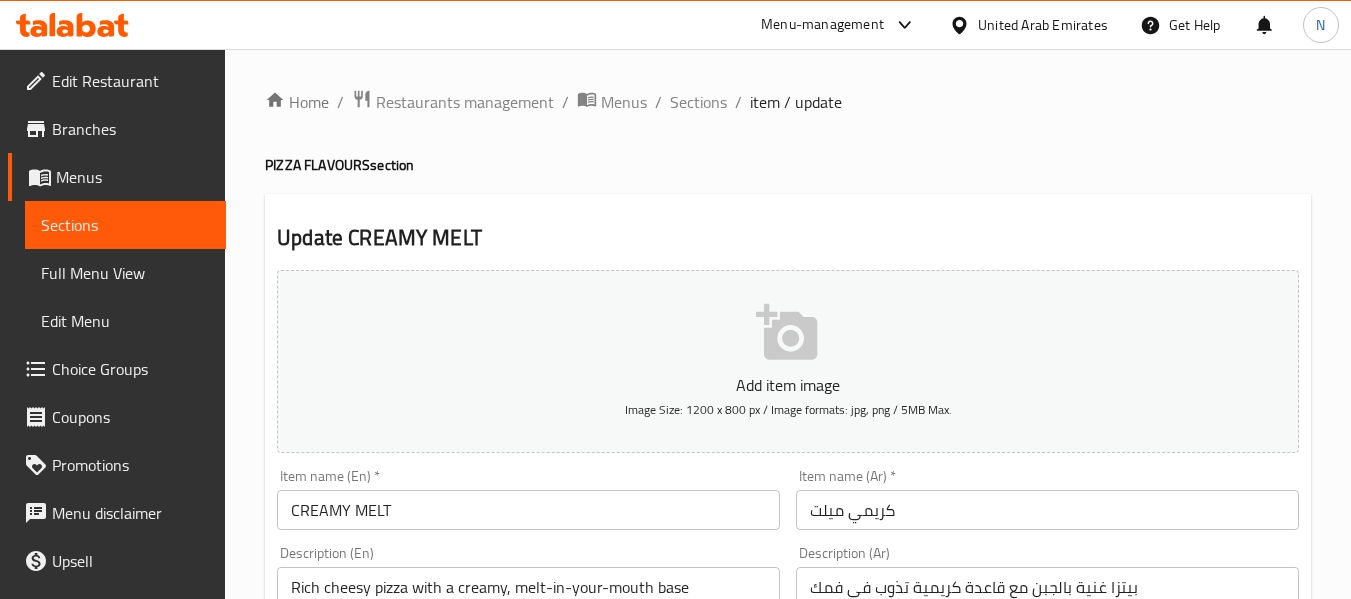 scroll, scrollTop: 272, scrollLeft: 0, axis: vertical 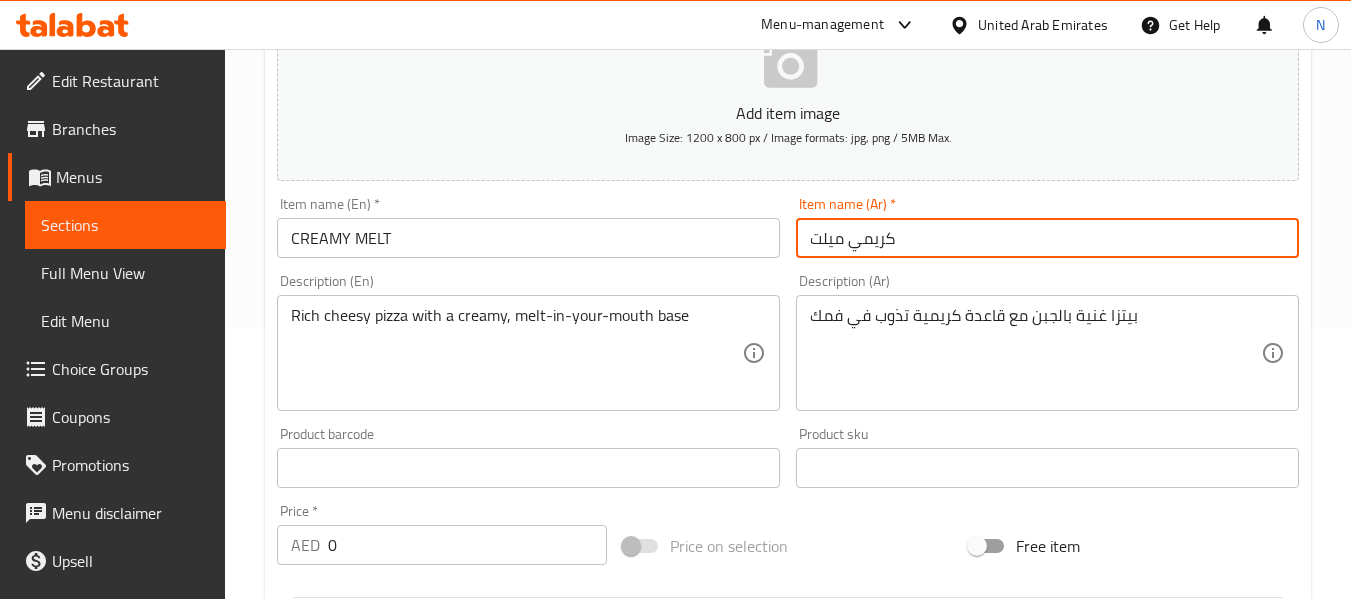 click on "كريمي ميلت" at bounding box center (1047, 238) 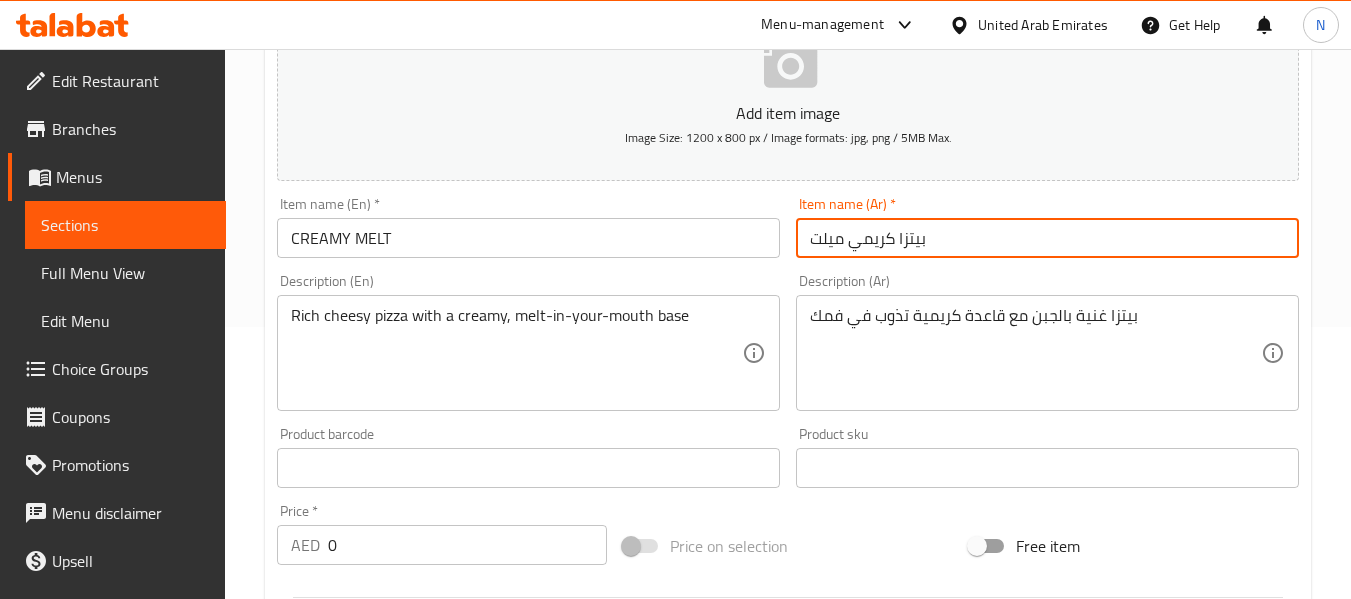 type on "بيتزا كريمي ميلت" 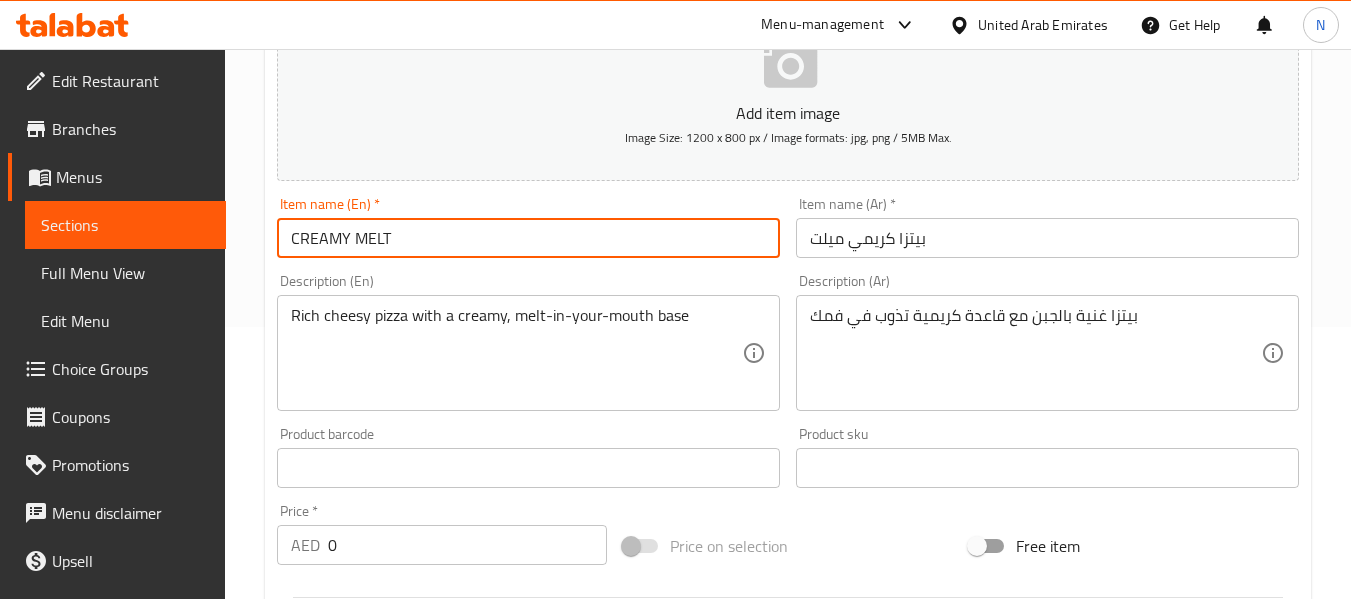 click on "CREAMY MELT" at bounding box center [528, 238] 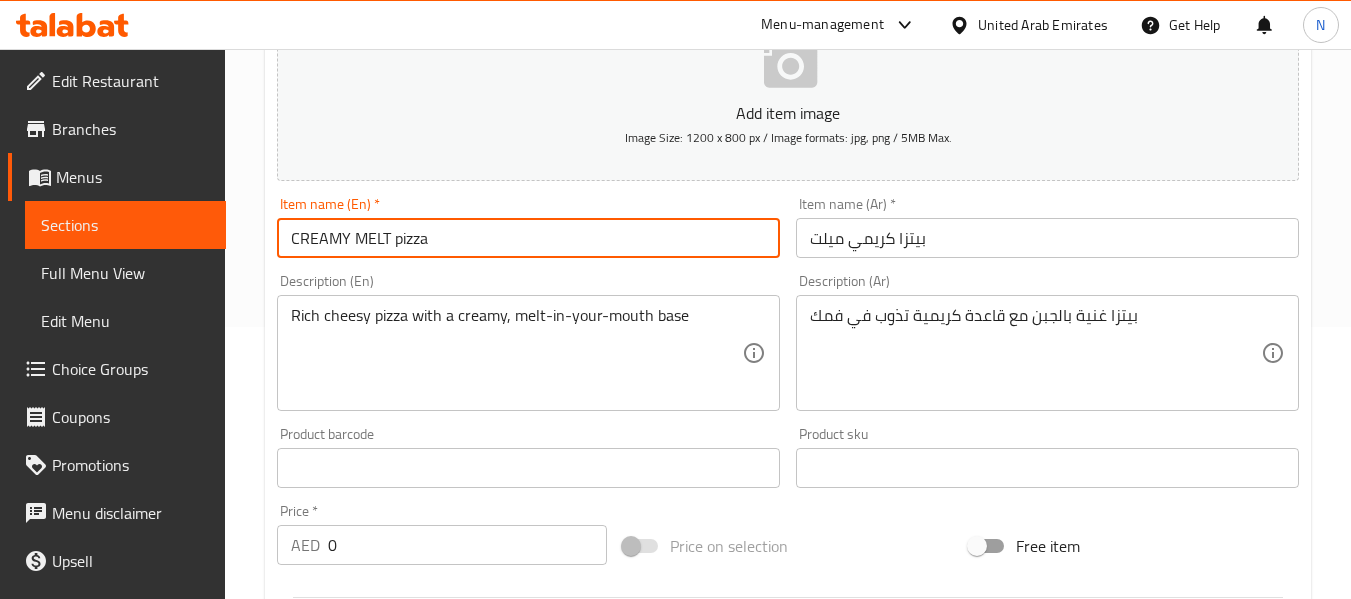 type on "CREAMY MELT pizza" 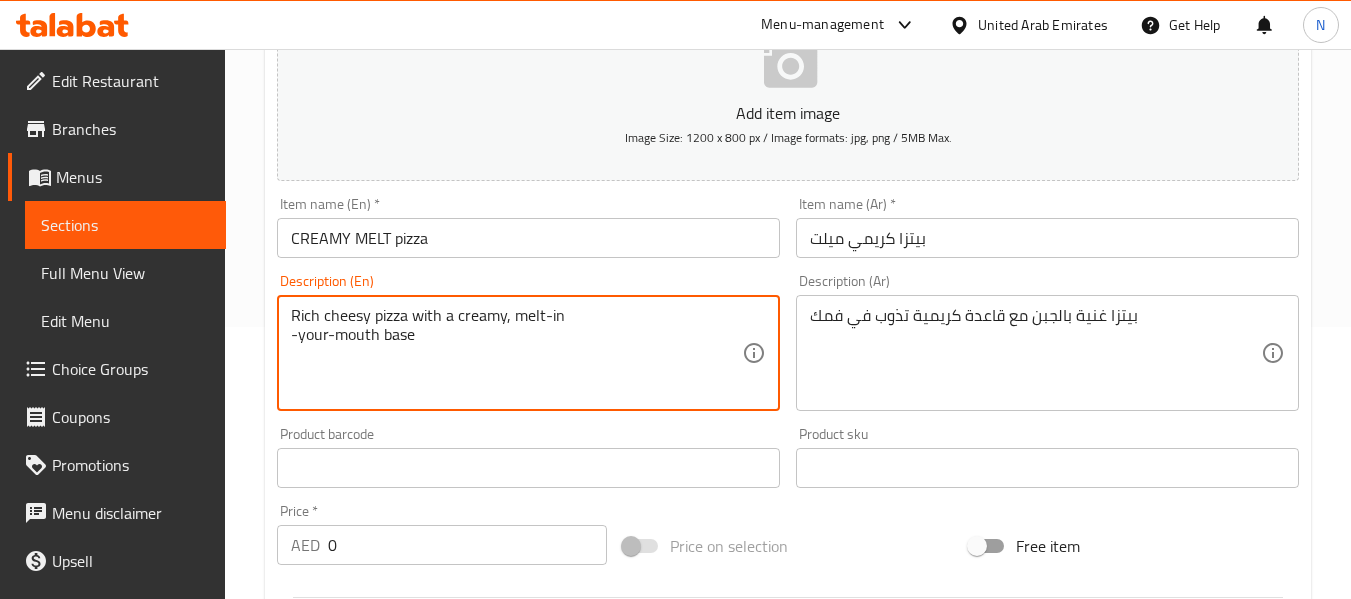 type on "Rich cheesy pizza with a creamy, melt-in-your-mouth base" 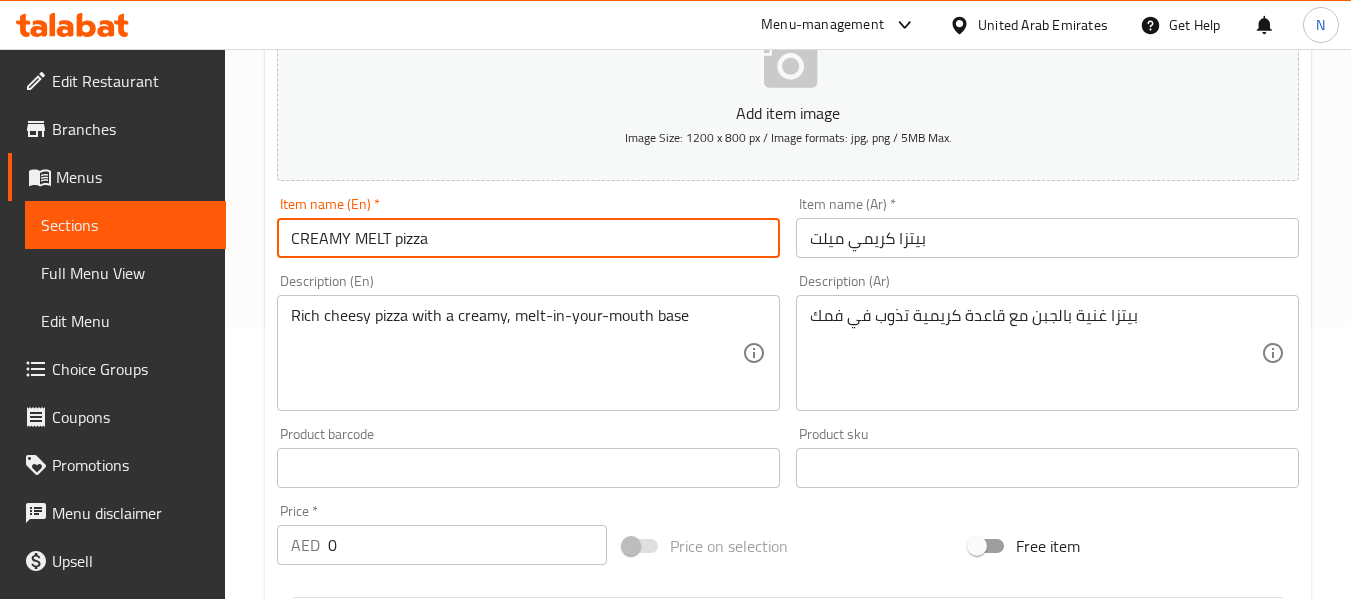 click on "CREAMY MELT pizza" at bounding box center (528, 238) 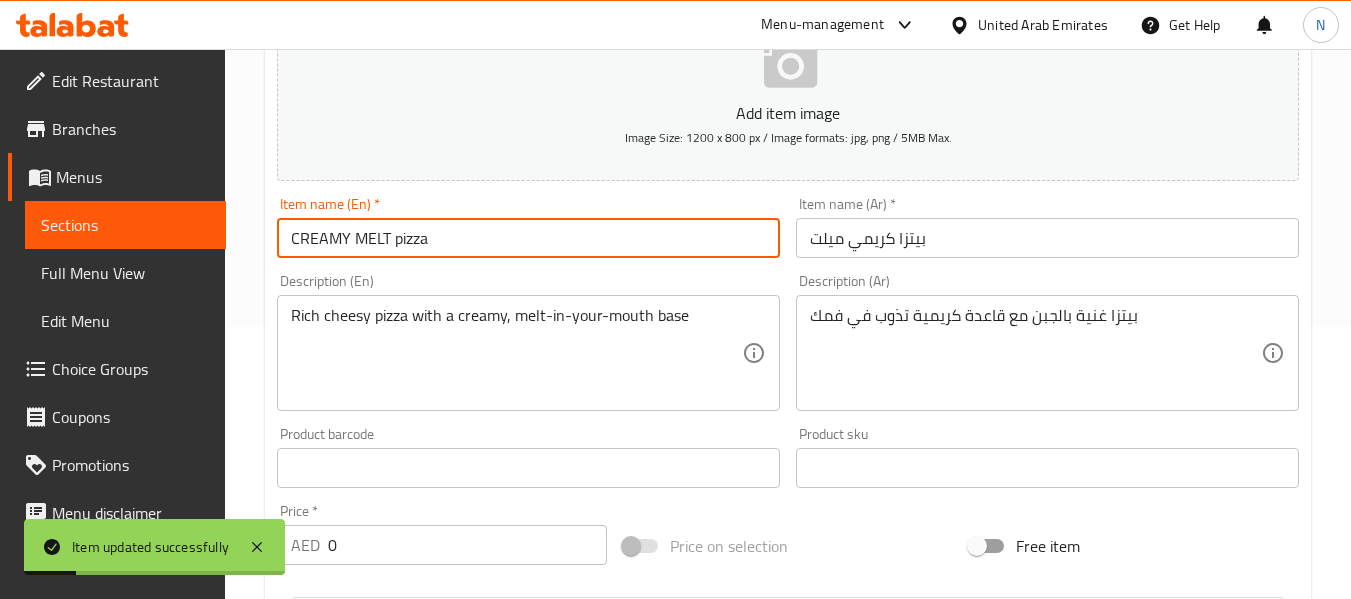 scroll, scrollTop: 0, scrollLeft: 0, axis: both 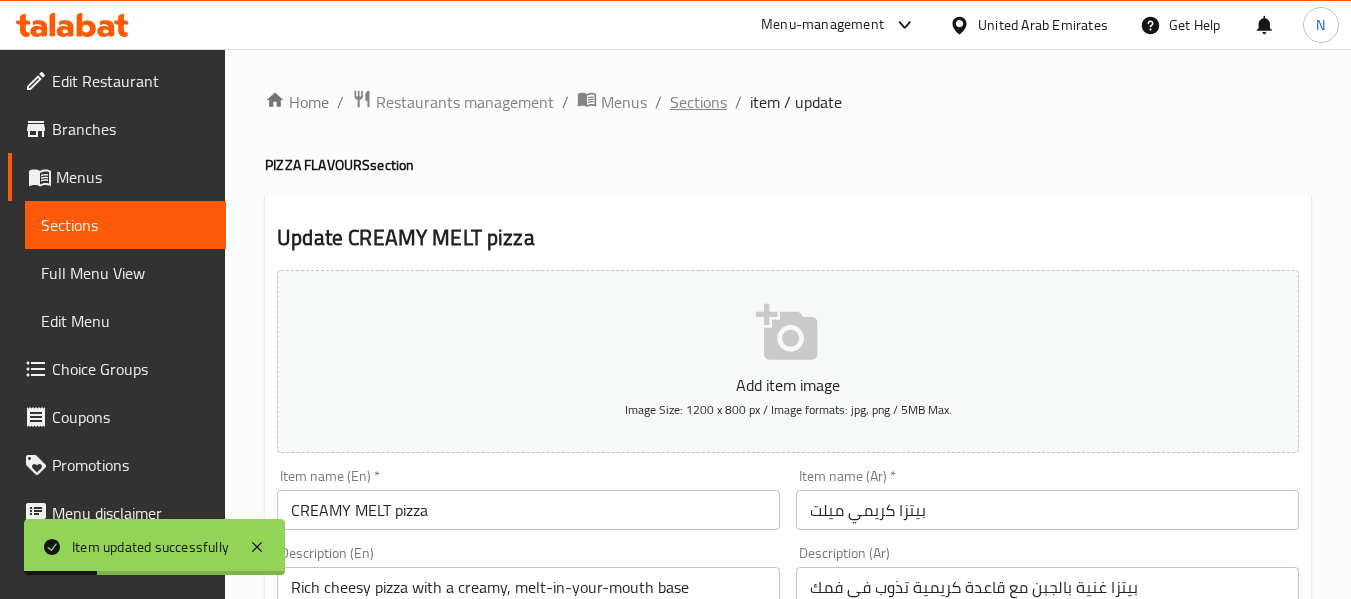click on "Sections" at bounding box center [698, 102] 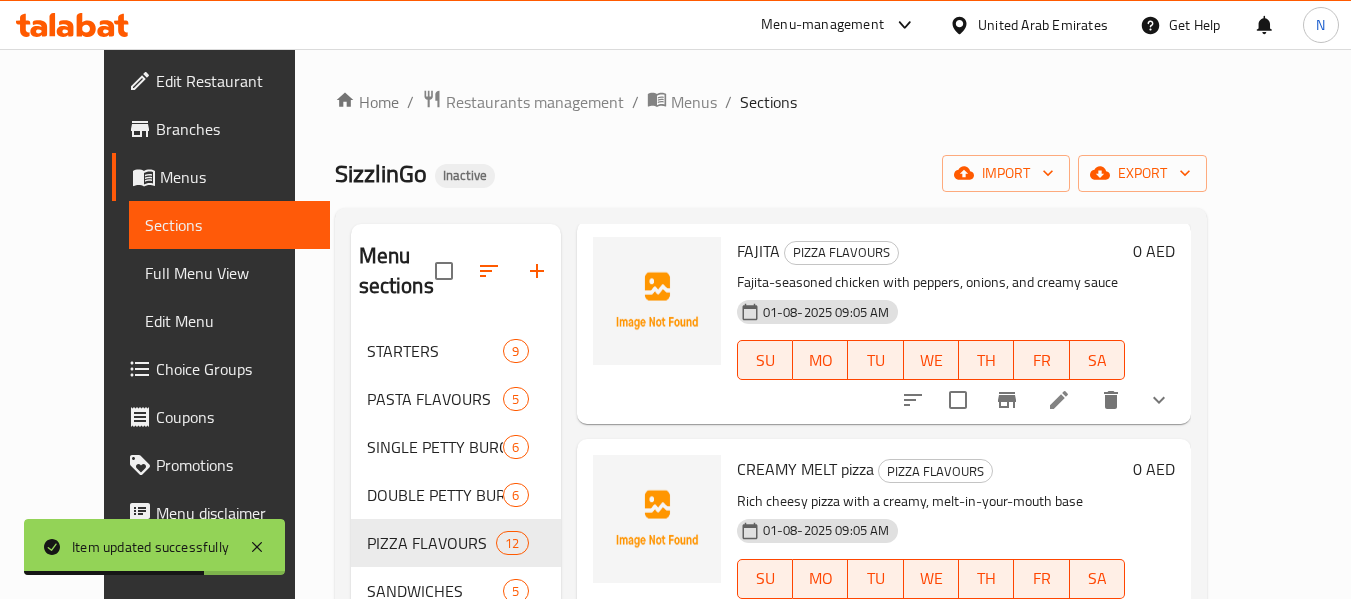 scroll, scrollTop: 997, scrollLeft: 0, axis: vertical 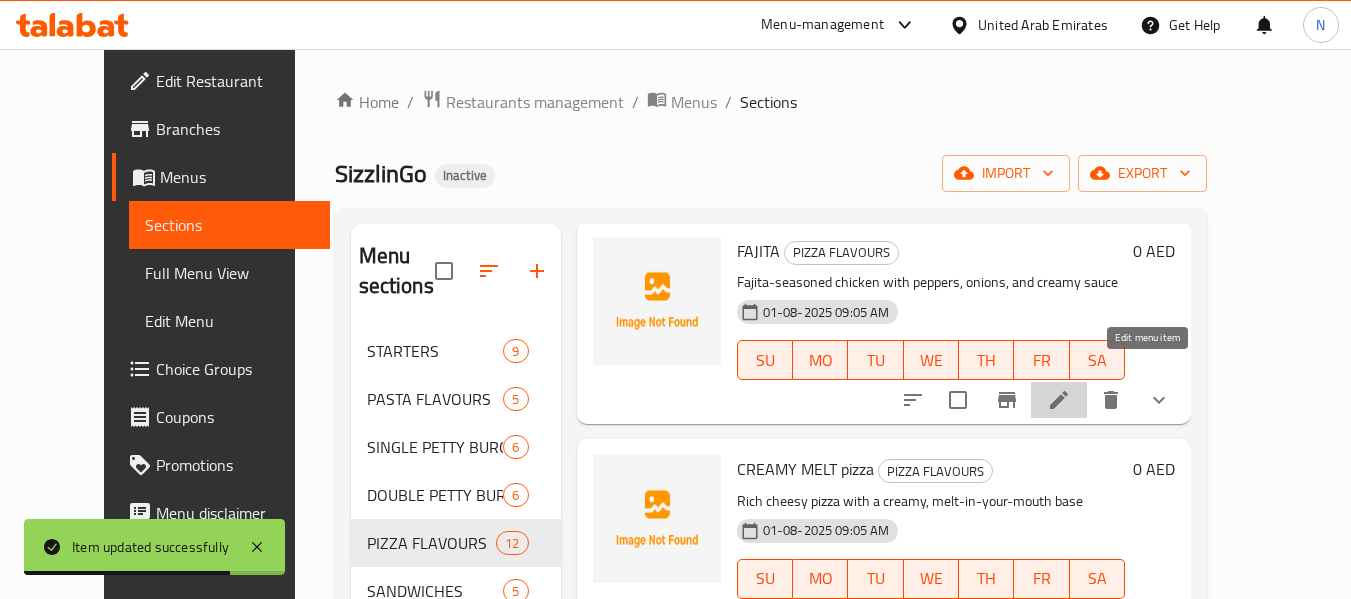 click 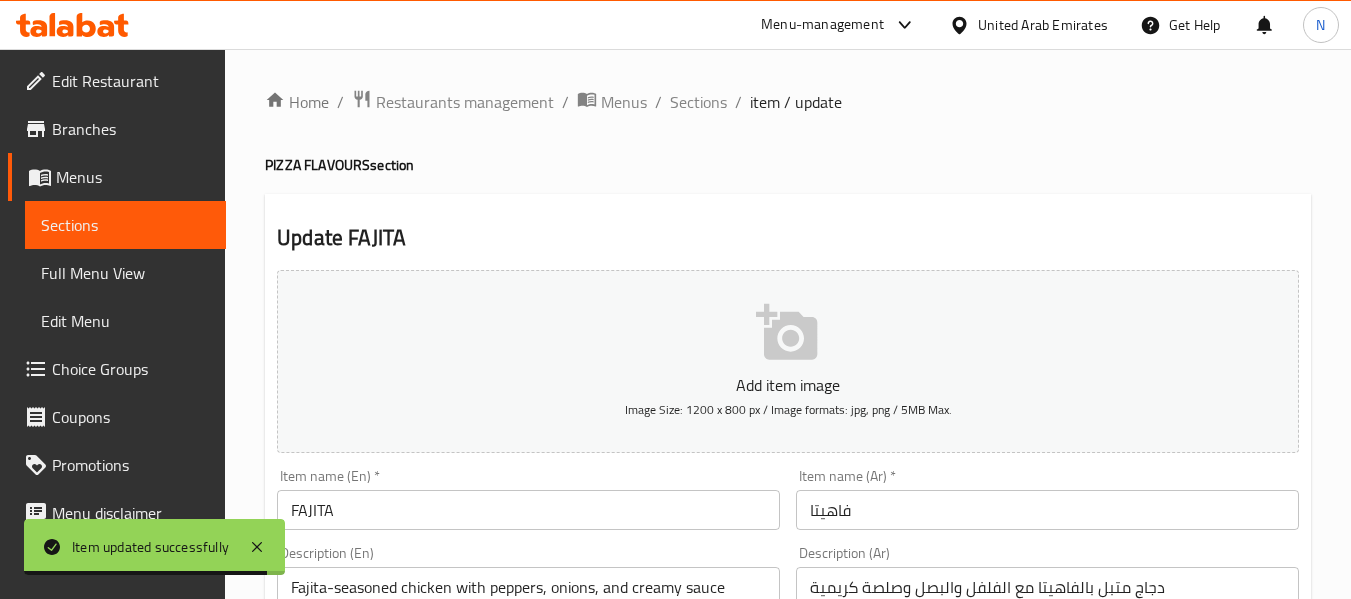 scroll, scrollTop: 165, scrollLeft: 0, axis: vertical 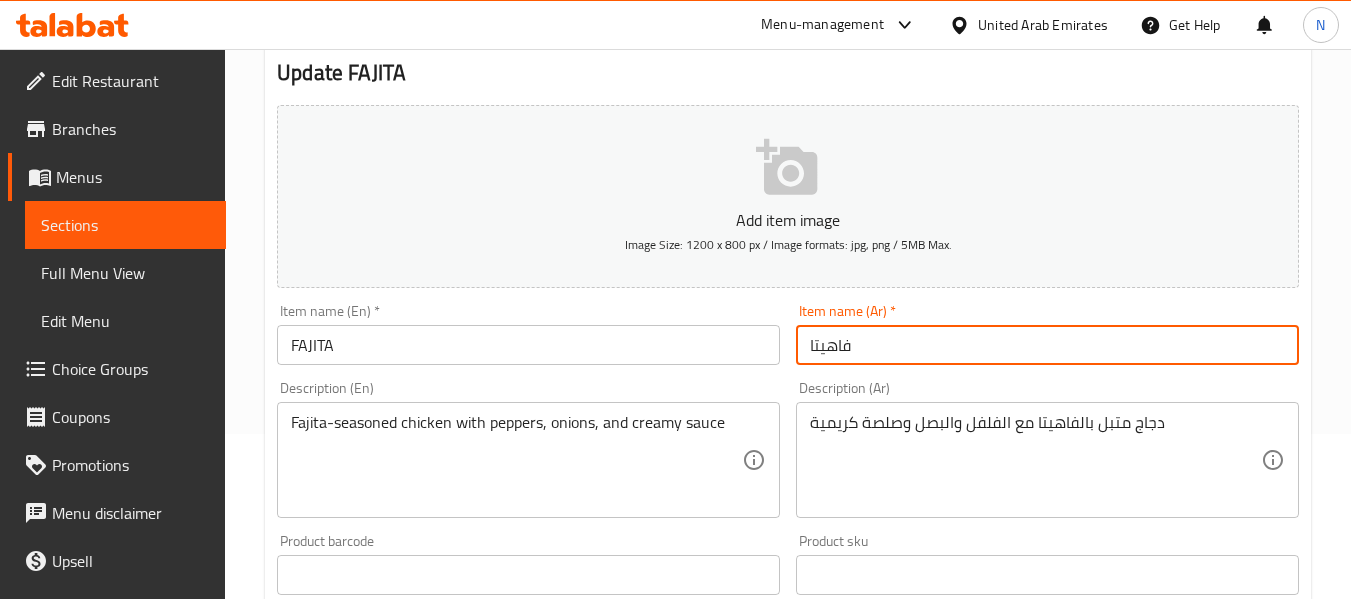 click on "فاهيتا" at bounding box center (1047, 345) 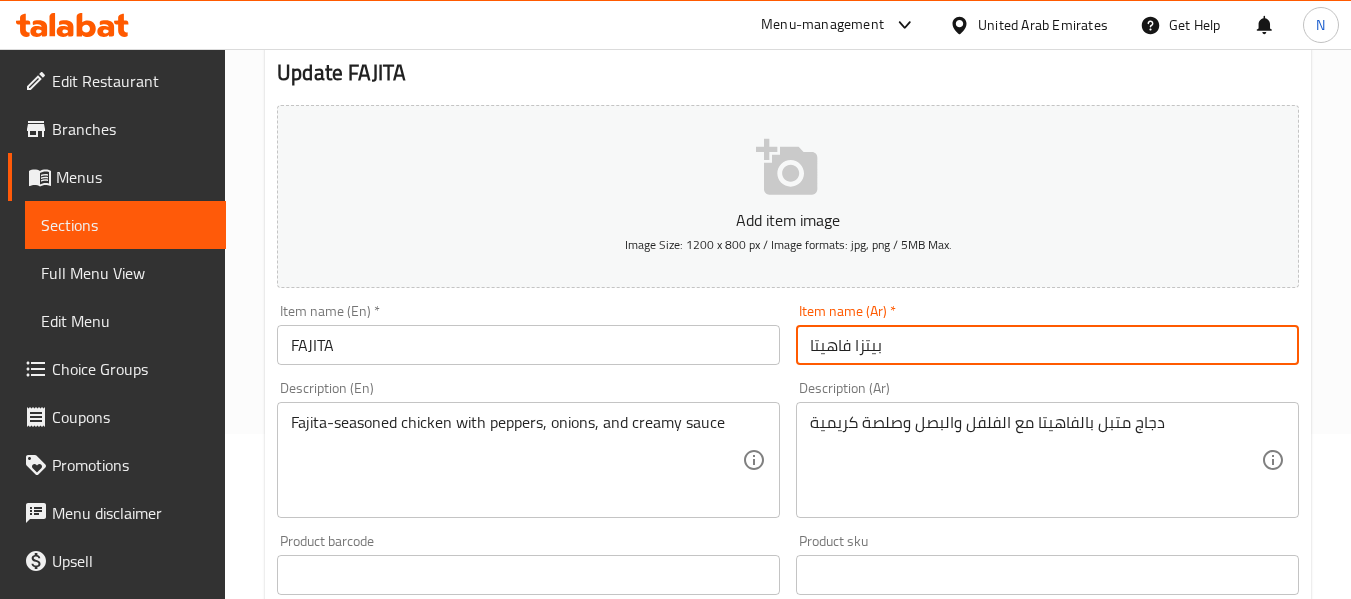 type on "بيتزا فاهيتا" 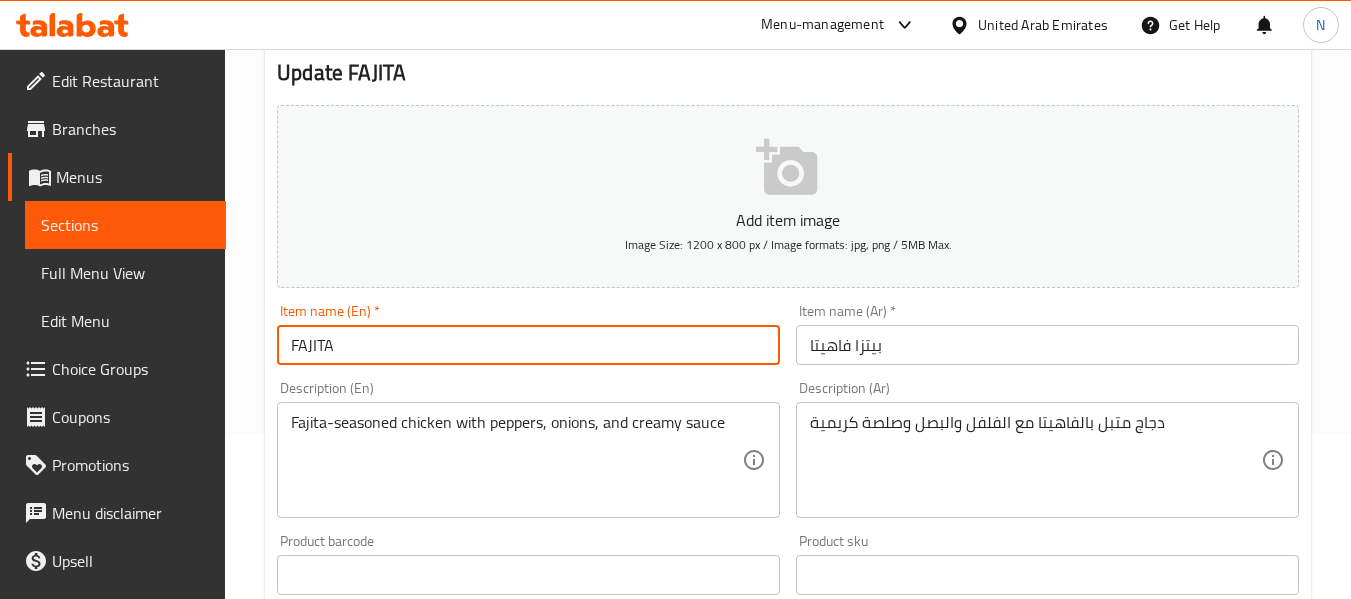 click on "FAJITA" at bounding box center (528, 345) 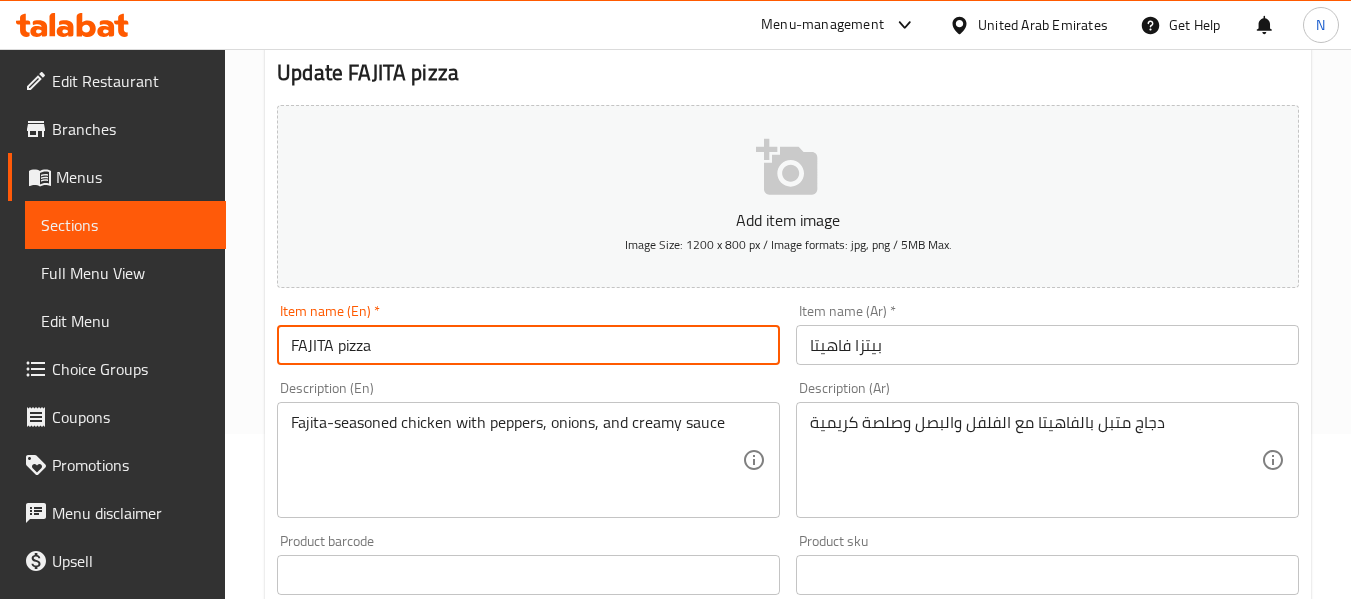 type on "FAJITA pizza" 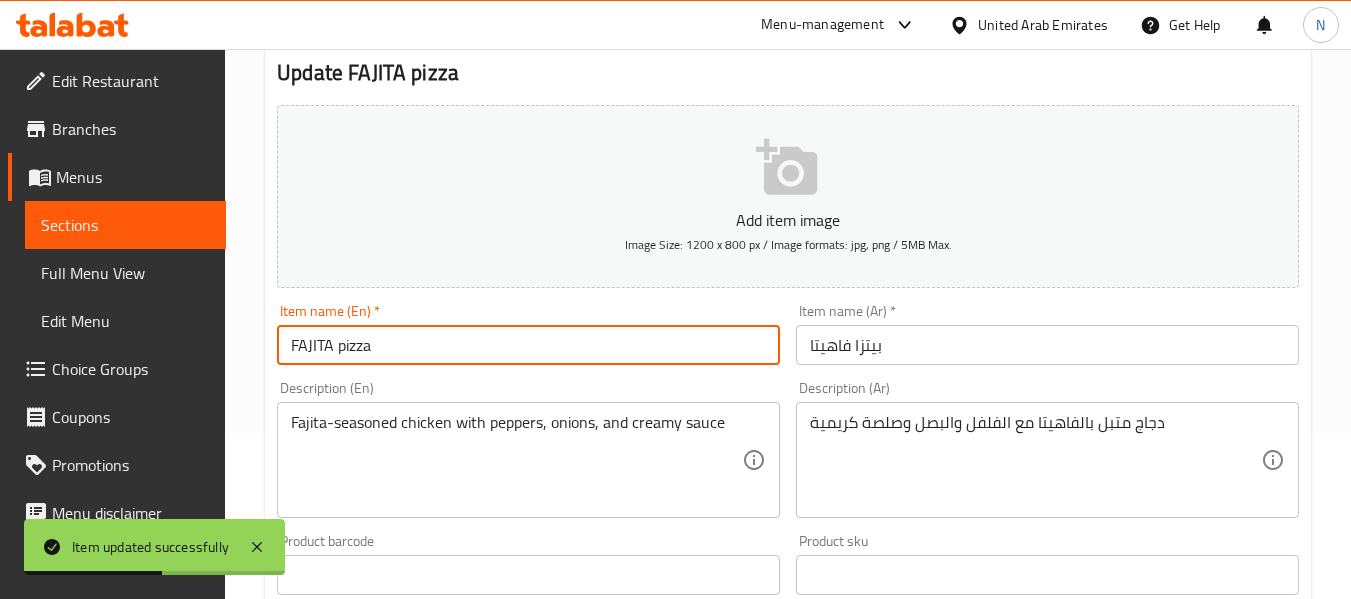 scroll, scrollTop: 0, scrollLeft: 0, axis: both 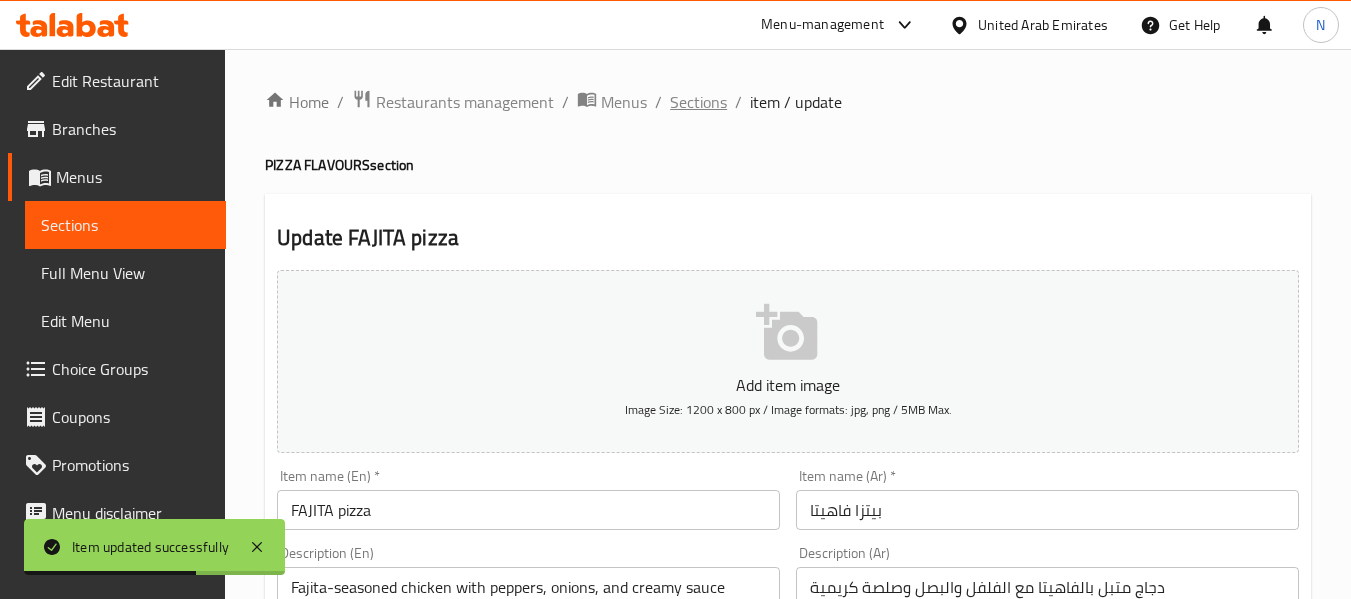 click on "Sections" at bounding box center [698, 102] 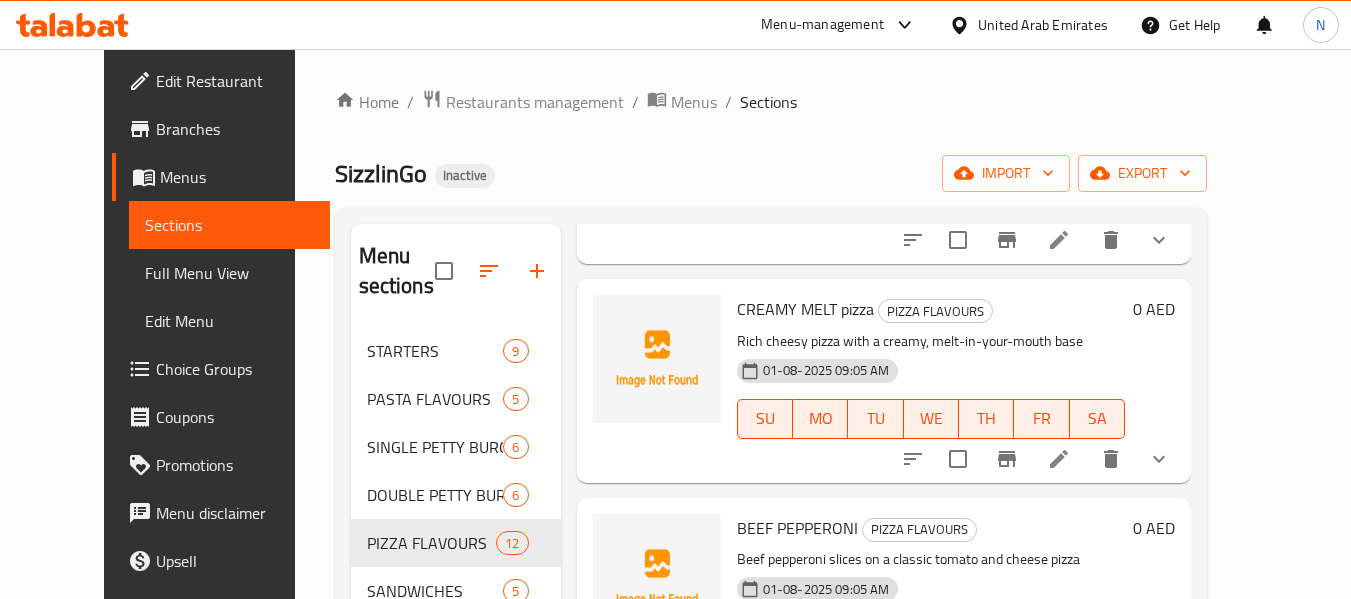 scroll, scrollTop: 1357, scrollLeft: 0, axis: vertical 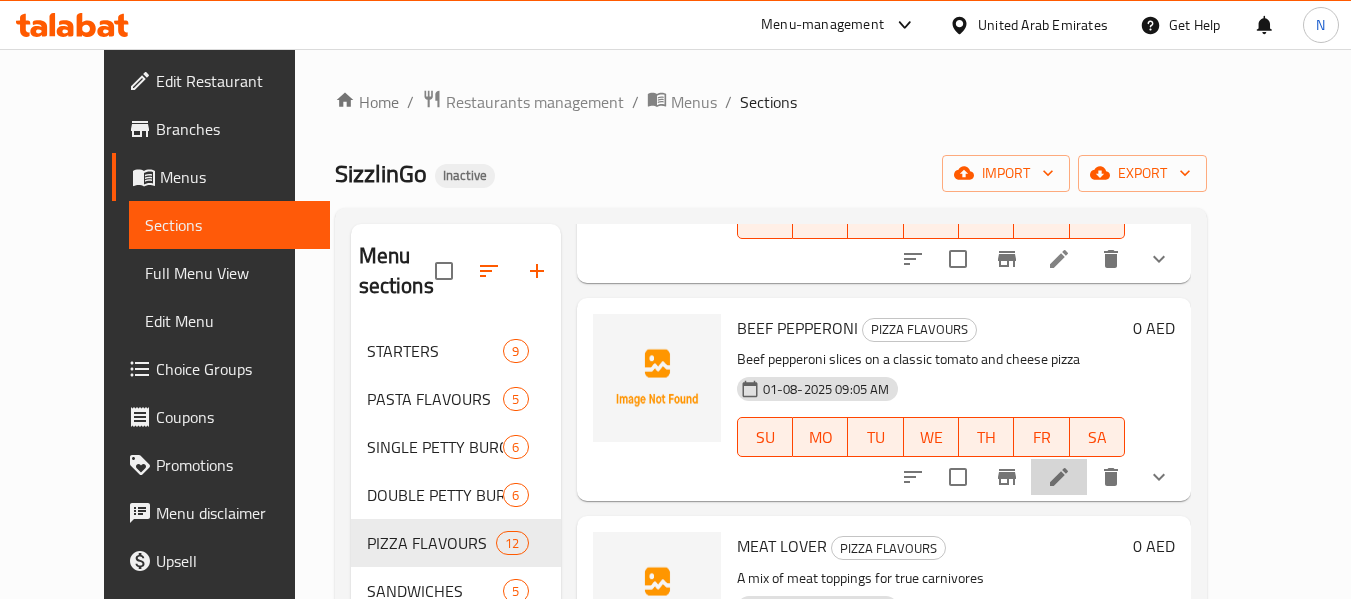 click at bounding box center (1059, 477) 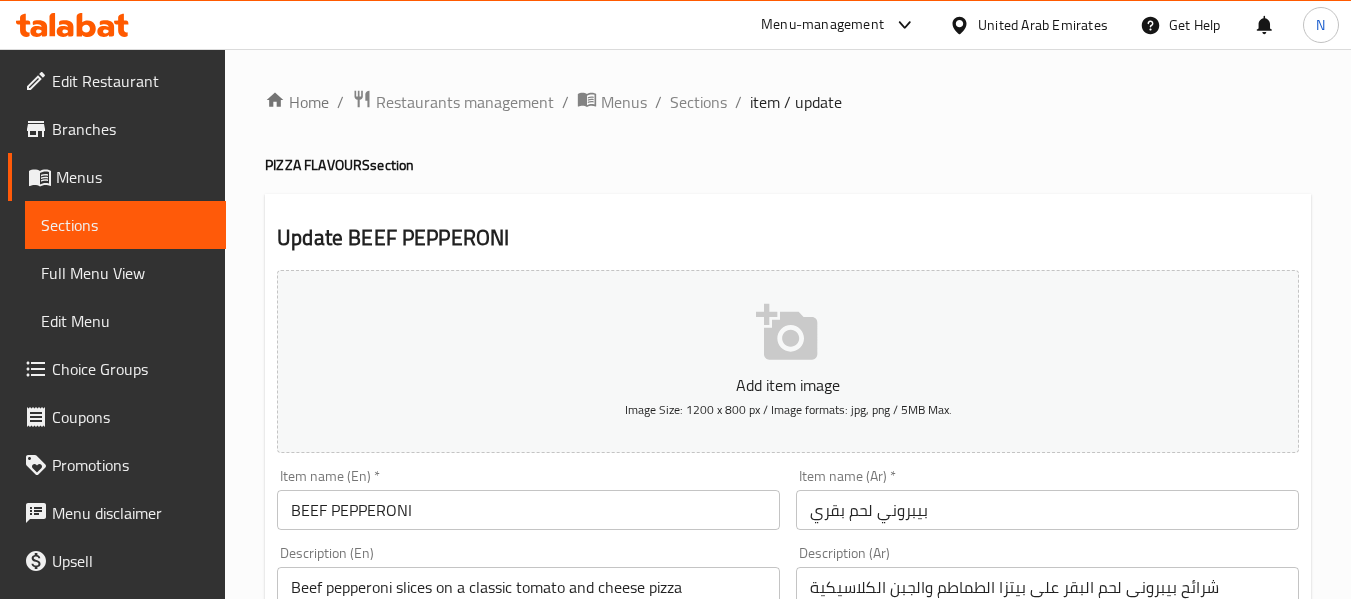 scroll, scrollTop: 233, scrollLeft: 0, axis: vertical 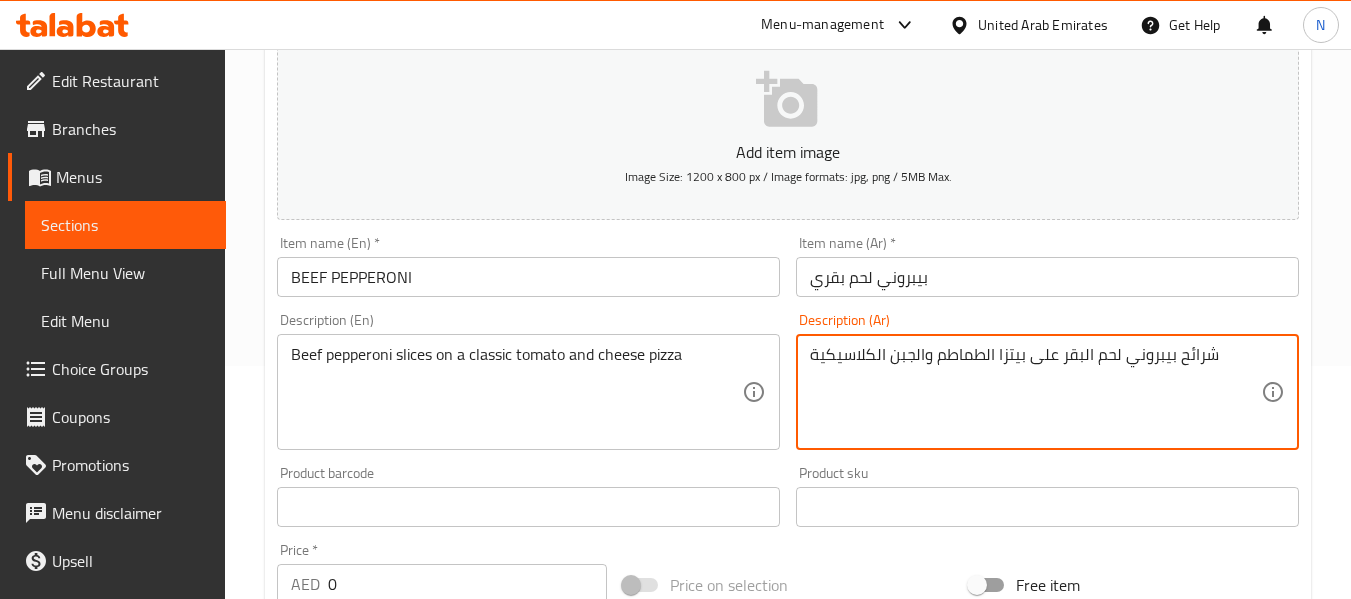 click on "شرائح بيبروني لحم البقر على بيتزا الطماطم والجبن الكلاسيكية" at bounding box center (1035, 392) 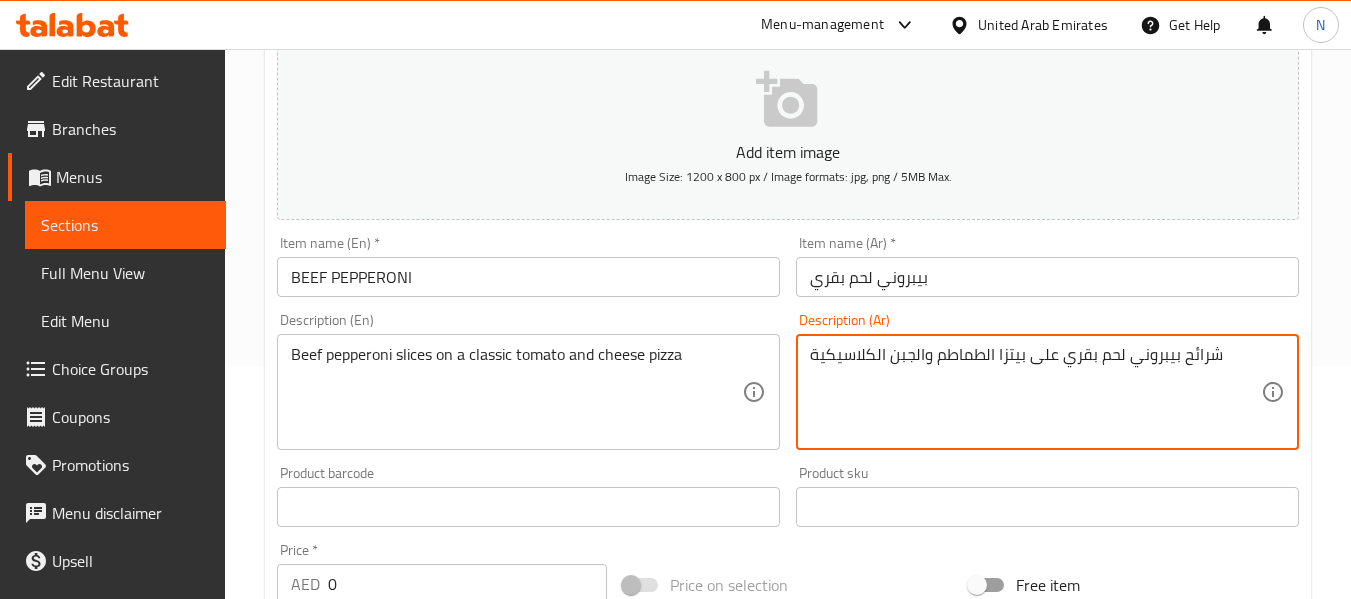 type on "شرائح بيبروني لحم بقري على بيتزا الطماطم والجبن الكلاسيكية" 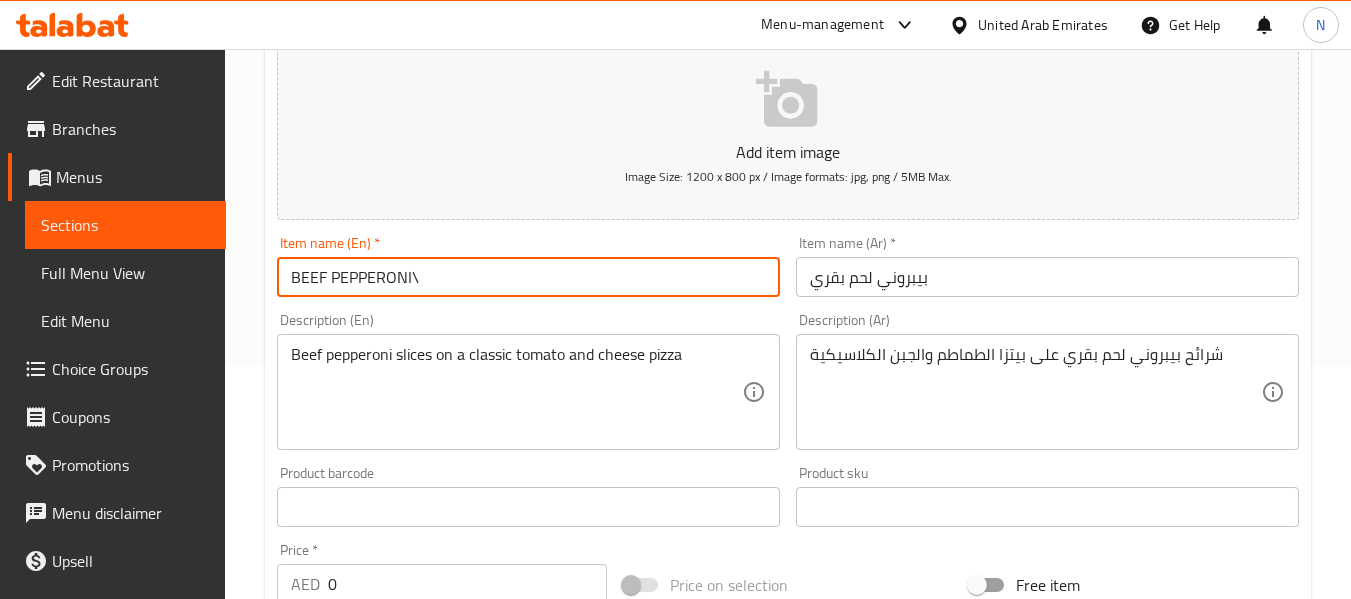 type on "BEEF PEPPERONI" 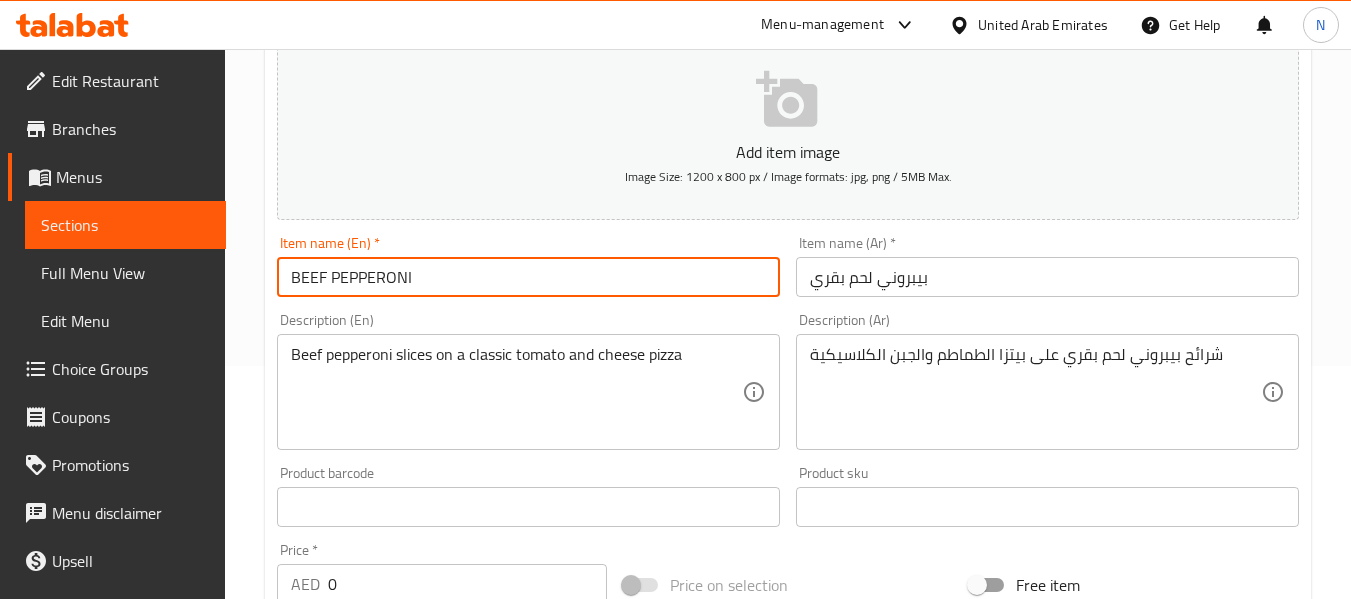 click on "Update" at bounding box center [398, 1138] 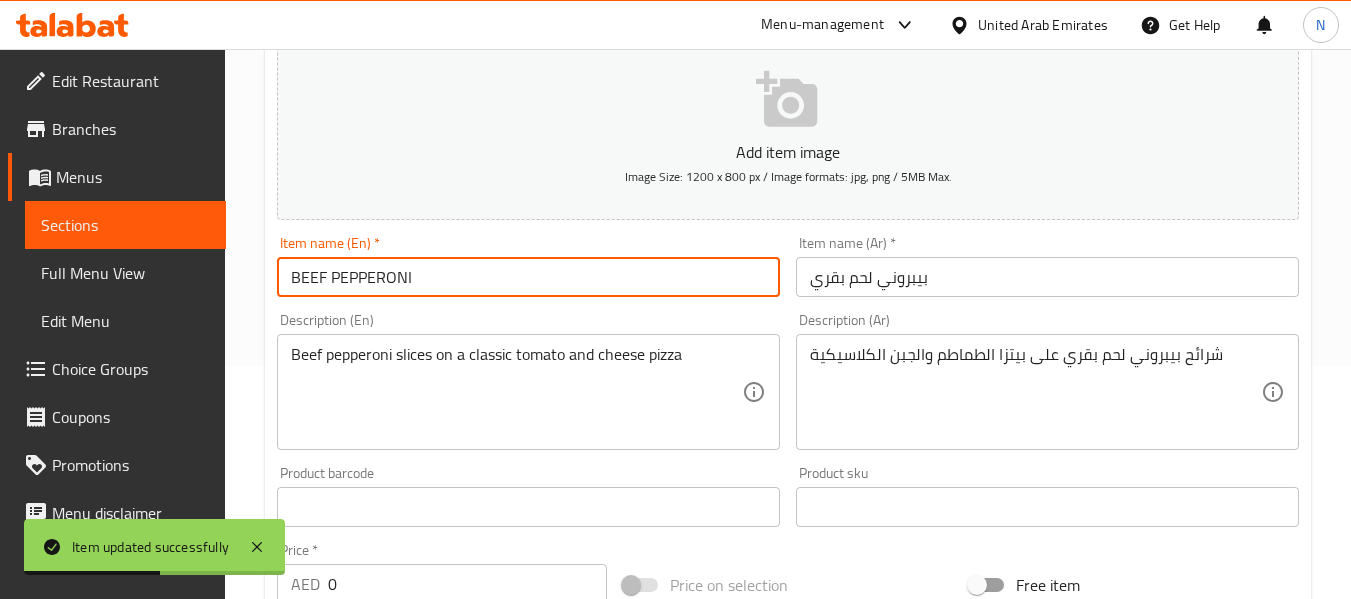 scroll, scrollTop: 0, scrollLeft: 0, axis: both 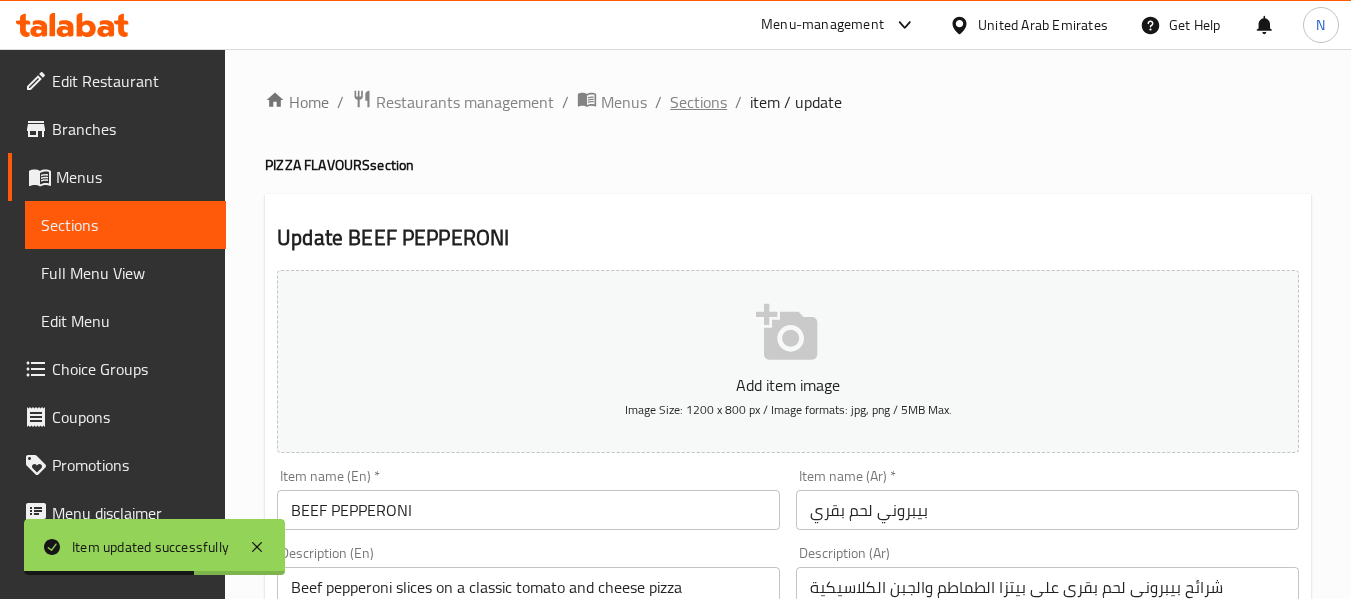 click on "Sections" at bounding box center [698, 102] 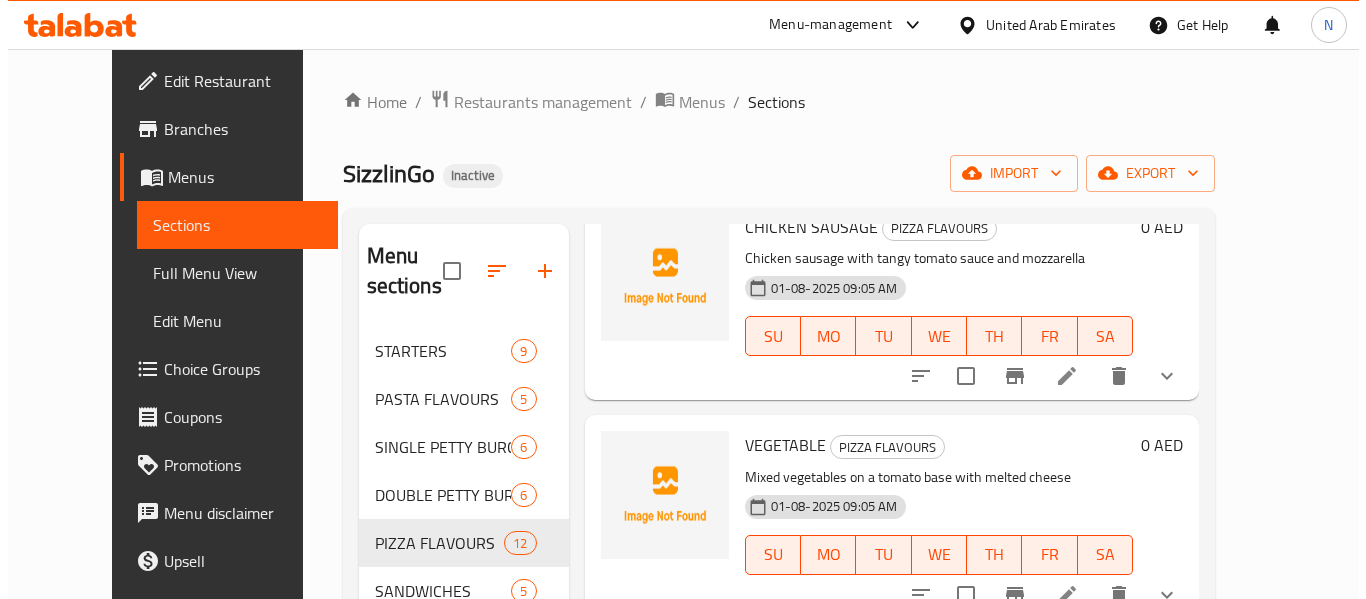 scroll, scrollTop: 1894, scrollLeft: 0, axis: vertical 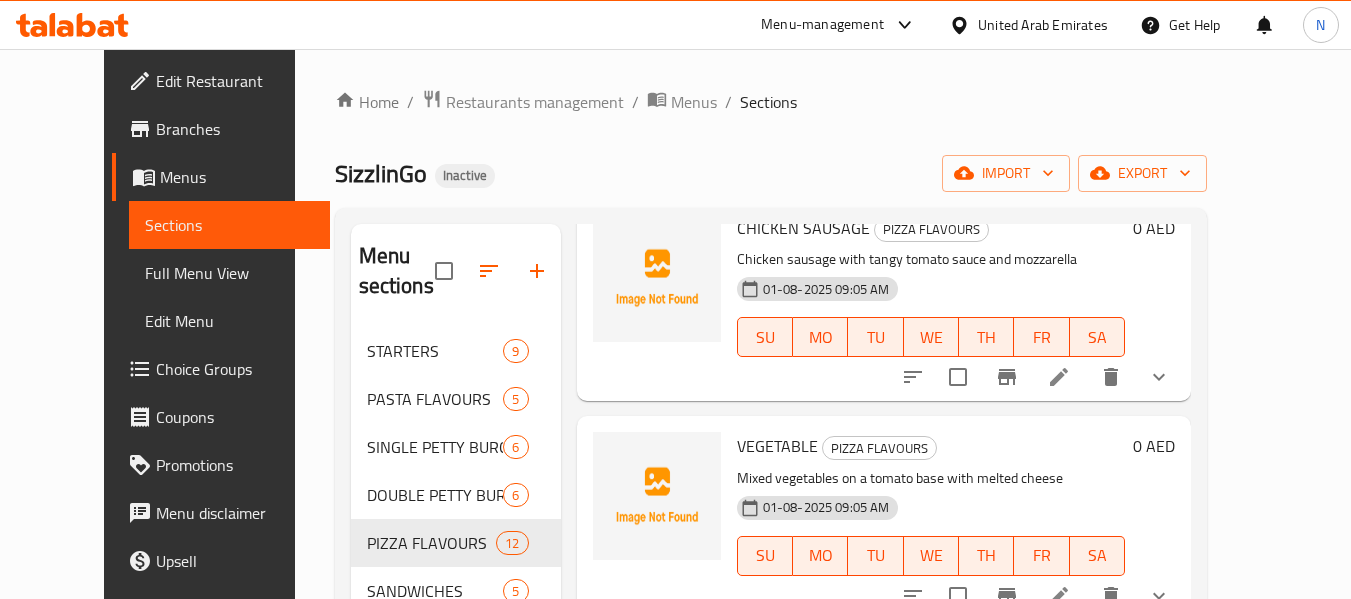 click at bounding box center (1059, 377) 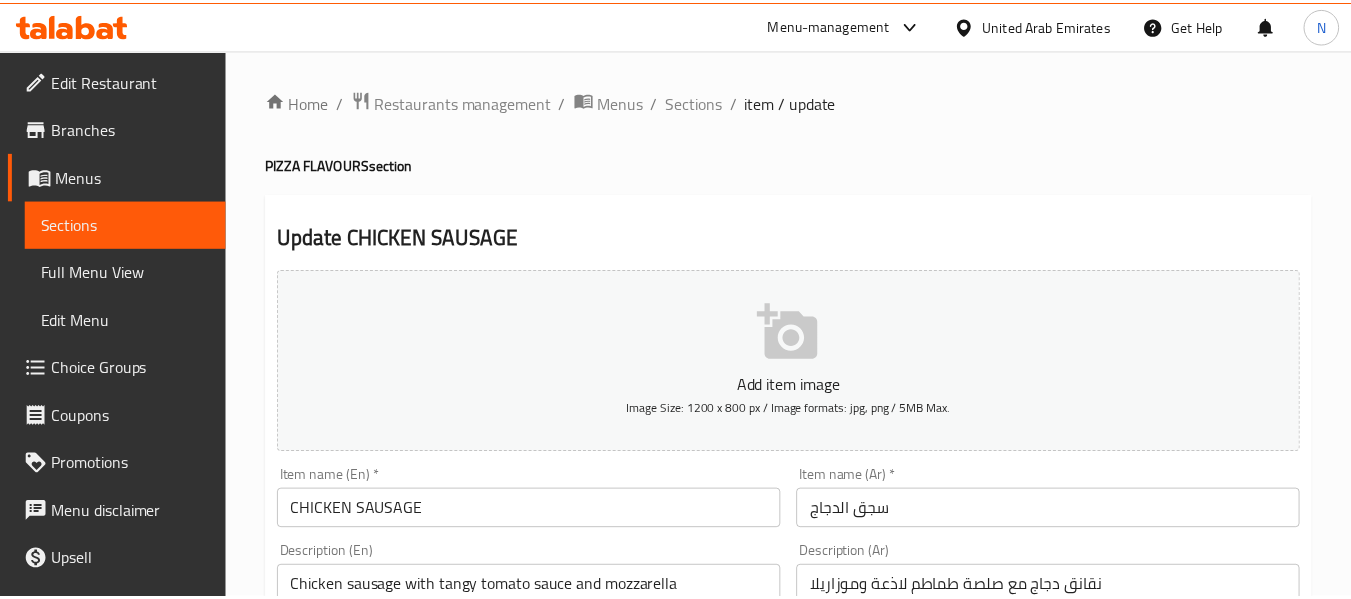 scroll, scrollTop: 263, scrollLeft: 0, axis: vertical 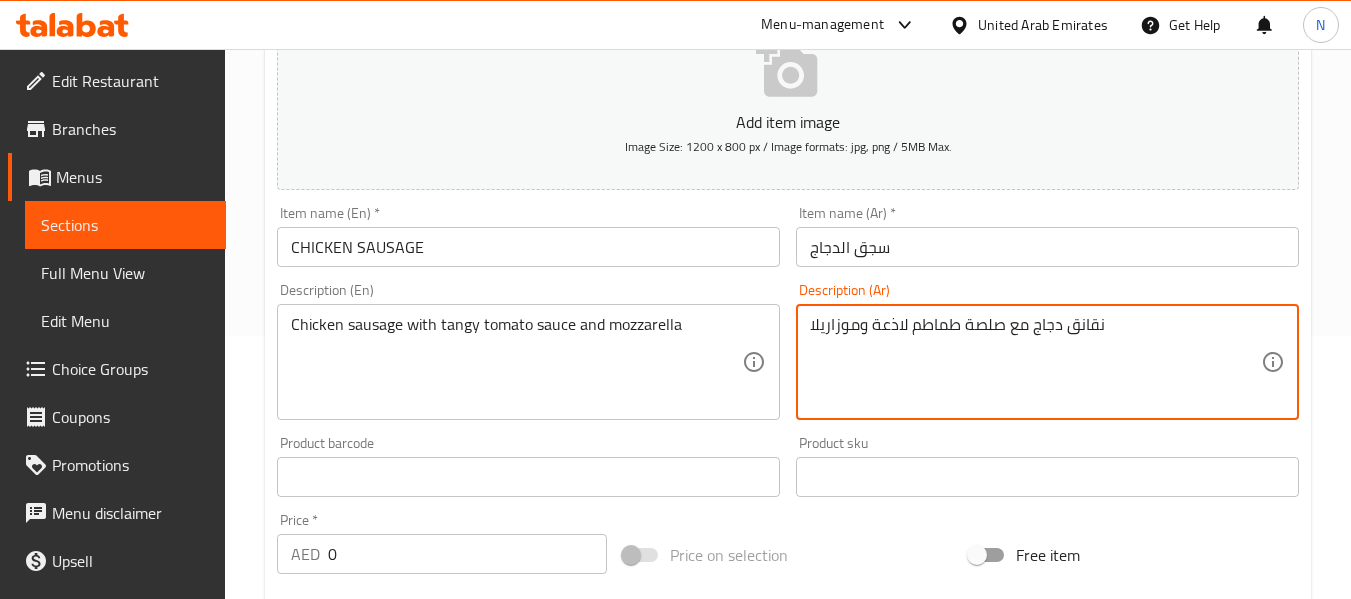 click on "نقانق دجاج مع صلصة طماطم لاذعة وموزاريلا" at bounding box center (1035, 362) 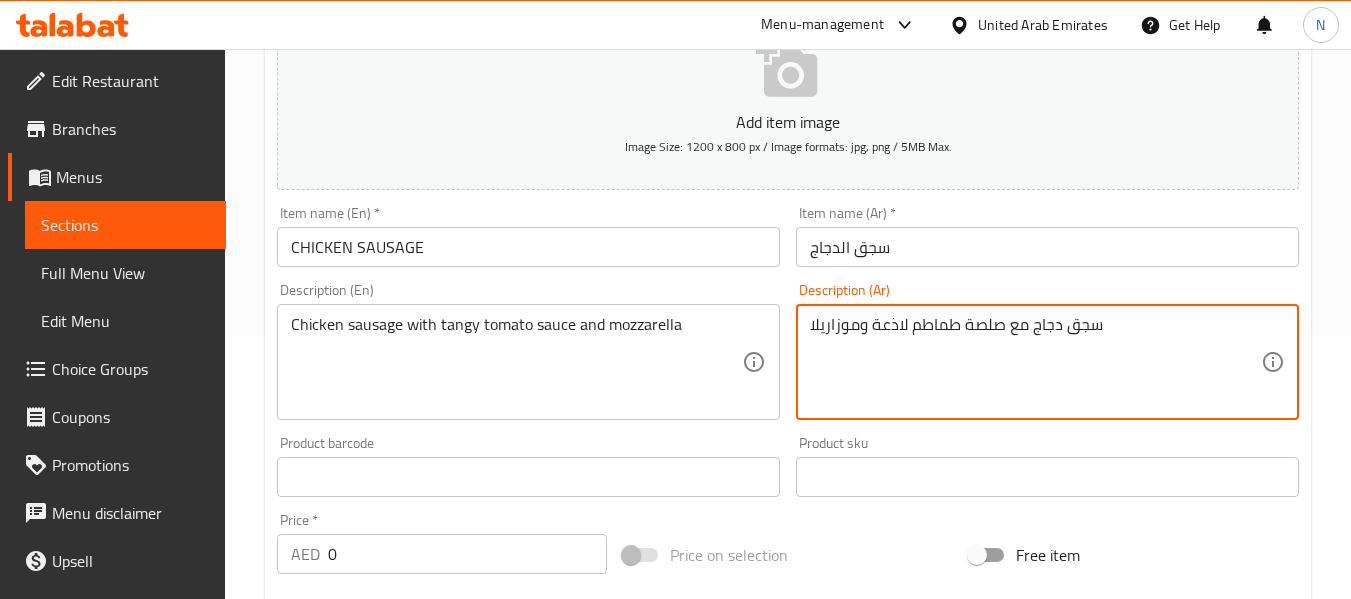 click on "سجق الدجاج" at bounding box center (1047, 247) 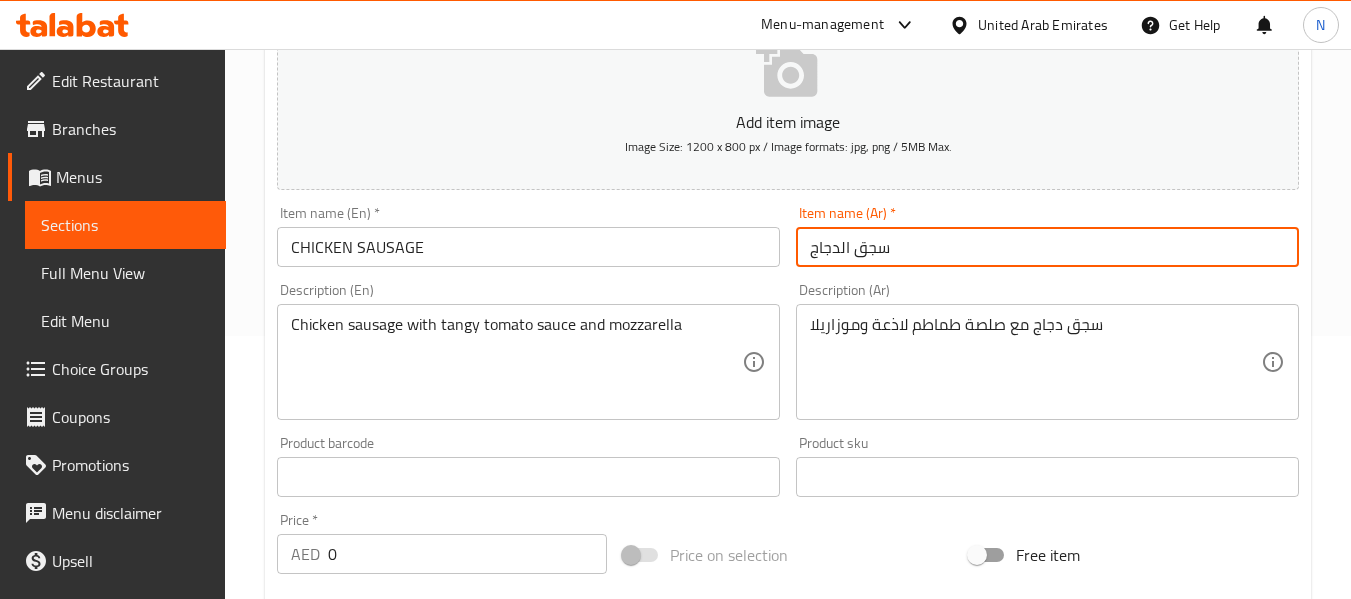 click on "Update" at bounding box center [398, 1108] 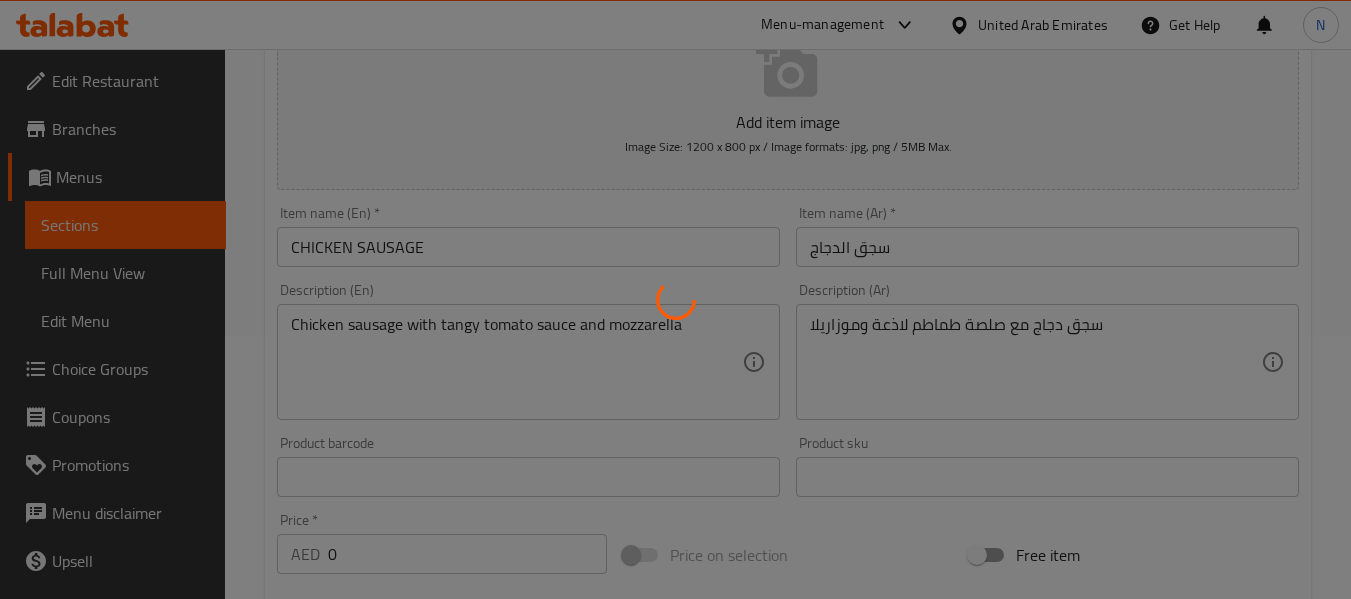click at bounding box center [675, 299] 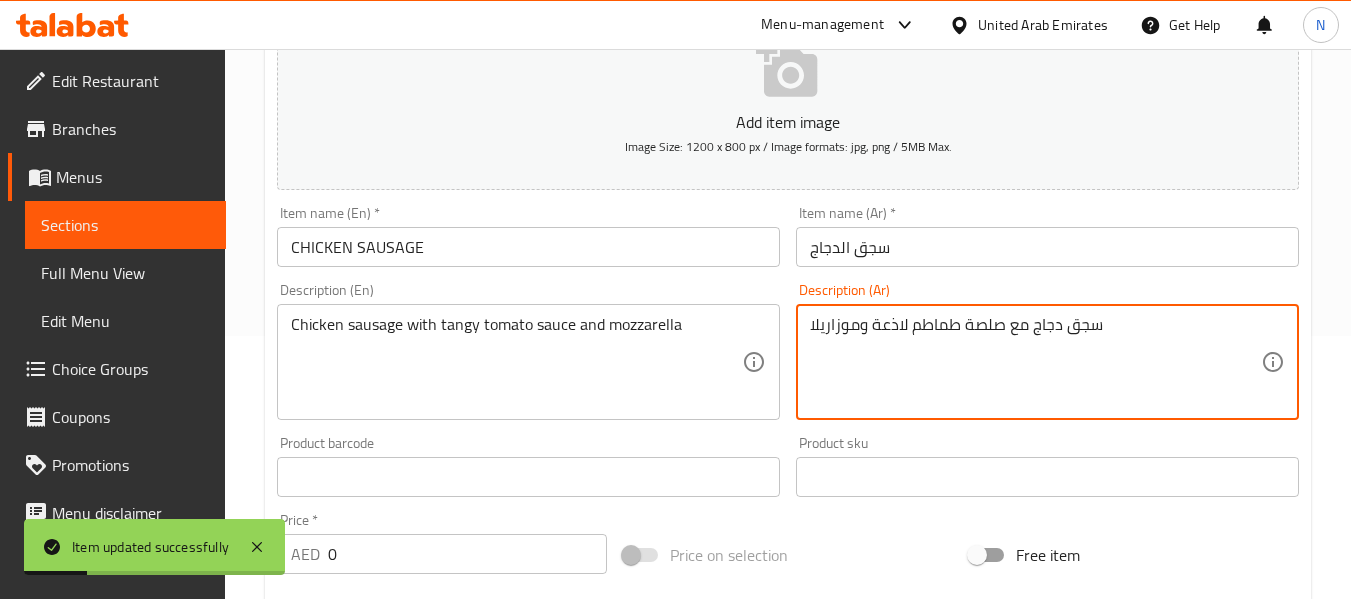 click on "سجق دجاج مع صلصة طماطم لاذعة وموزاريلا" at bounding box center (1035, 362) 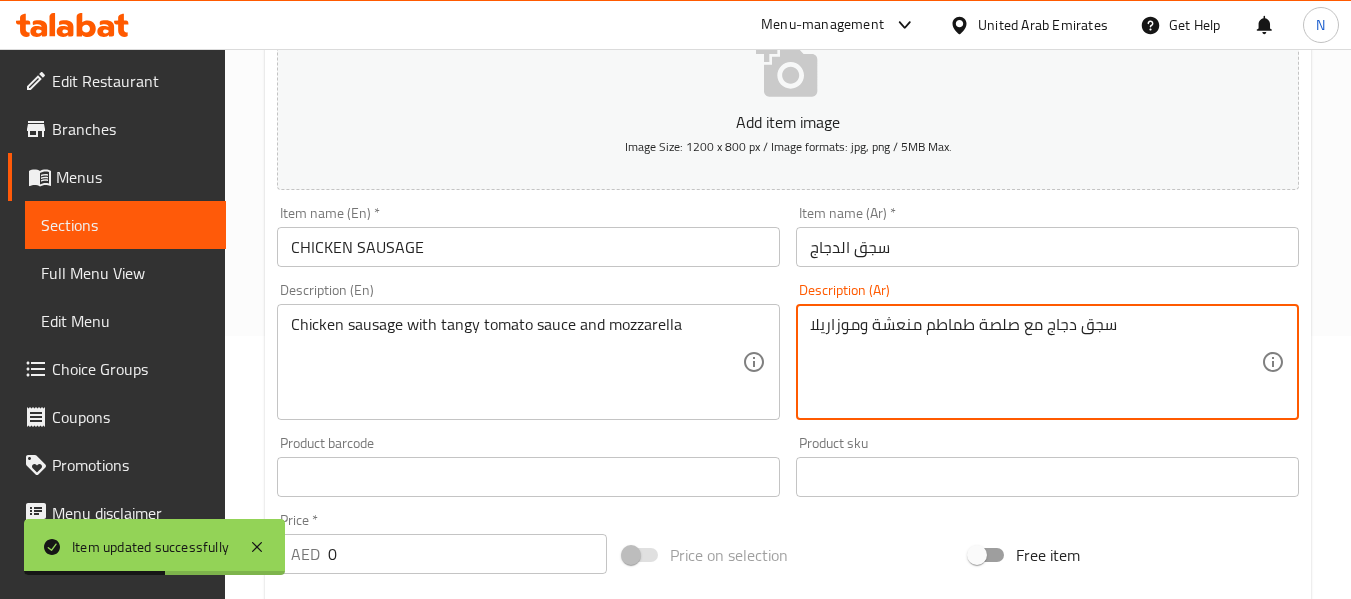 type on "سجق دجاج مع صلصة طماطم منعشة وموزاريلا" 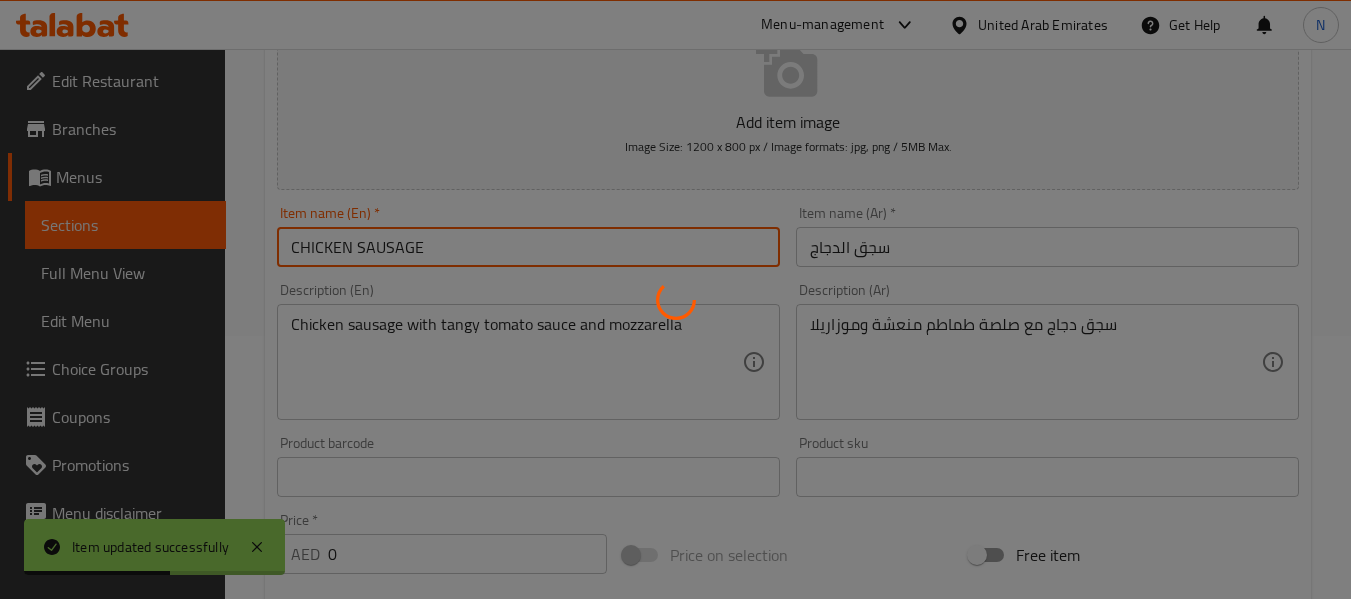 click on "Home / Restaurants management / Menus / Sections / item / update PIZZA FLAVOURS  section Update CHICKEN SAUSAGE Add item image Image Size: 1200 x 800 px / Image formats: jpg, png / 5MB Max. Item name (En)   * CHICKEN SAUSAGE Item name (En)  * Item name (Ar)   * سجق الدجاج Item name (Ar)  * Description (En) Chicken sausage with tangy tomato sauce and mozzarella Description (En) Description (Ar) سجق دجاج مع صلصة طماطم منعشة وموزاريلا Description (Ar) Product barcode Product barcode Product sku Product sku Price   * AED 0 Price  * Price on selection Free item Start Date Start Date End Date End Date Available Days SU MO TU WE TH FR SA Available from ​ ​ Available to ​ ​ Status Active Inactive Exclude from GEM Variations & Choices Your Choice Of Size: (ID: 1082988807) Min 1  ,  Max 1 Name (En) Your Choice Of Size: Name (En) Name (Ar) إختيارك من الحجم: Name (Ar) Min 1 Min Max 1 Max Medium (ID: 2211343523) 36   AED Name (En) Medium Name (En) AED" at bounding box center (788, 490) 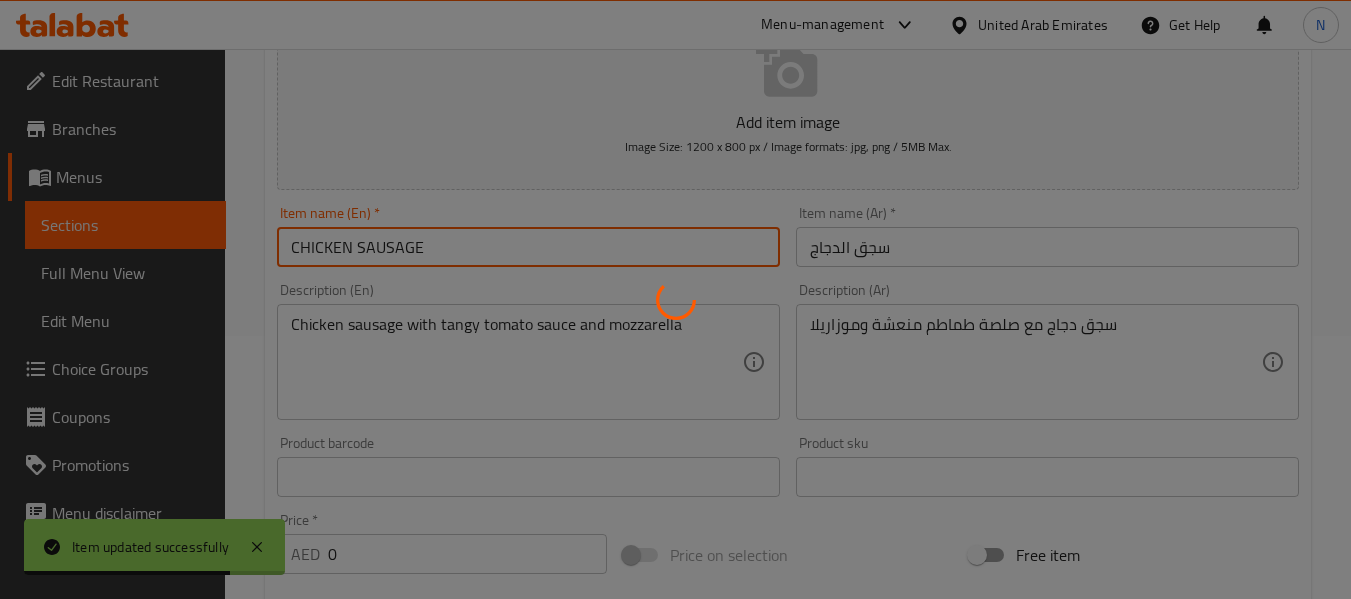 scroll, scrollTop: 0, scrollLeft: 0, axis: both 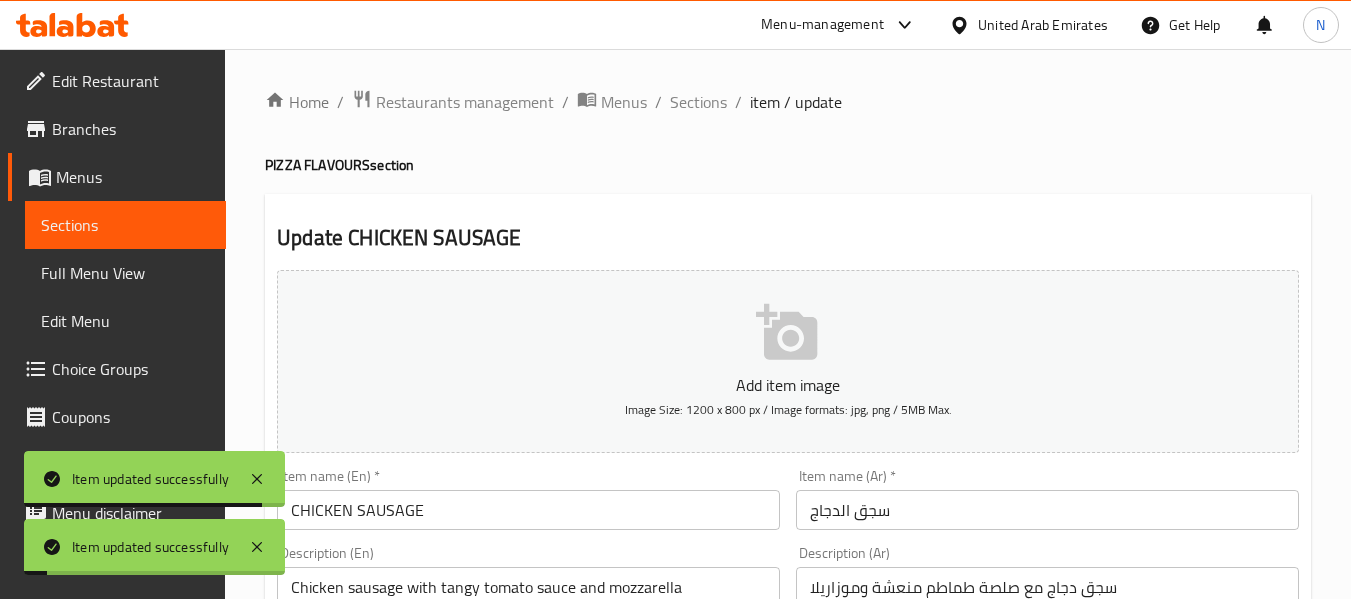 click on "Home / Restaurants management / Menus / Sections / item / update PIZZA FLAVOURS  section Update CHICKEN SAUSAGE Add item image Image Size: 1200 x 800 px / Image formats: jpg, png / 5MB Max. Item name (En)   * CHICKEN SAUSAGE Item name (En)  * Item name (Ar)   * سجق الدجاج Item name (Ar)  * Description (En) Chicken sausage with tangy tomato sauce and mozzarella Description (En) Description (Ar) سجق دجاج مع صلصة طماطم منعشة وموزاريلا Description (Ar) Product barcode Product barcode Product sku Product sku Price   * AED 0 Price  * Price on selection Free item Start Date Start Date End Date End Date Available Days SU MO TU WE TH FR SA Available from ​ ​ Available to ​ ​ Status Active Inactive Exclude from GEM Variations & Choices Your Choice Of Size: (ID: 1082988807) Min 1  ,  Max 1 Name (En) Your Choice Of Size: Name (En) Name (Ar) إختيارك من الحجم: Name (Ar) Min 1 Min Max 1 Max Medium (ID: 2211343523) 36   AED Name (En) Medium Name (En) AED" at bounding box center [788, 753] 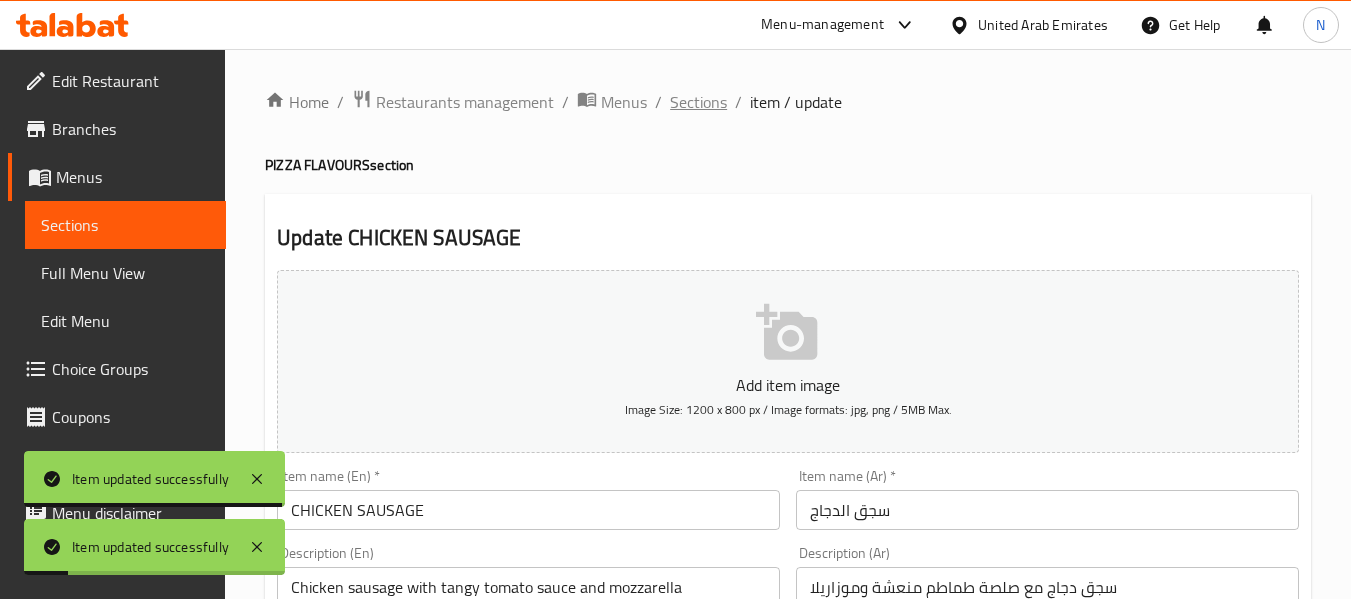click on "Sections" at bounding box center [698, 102] 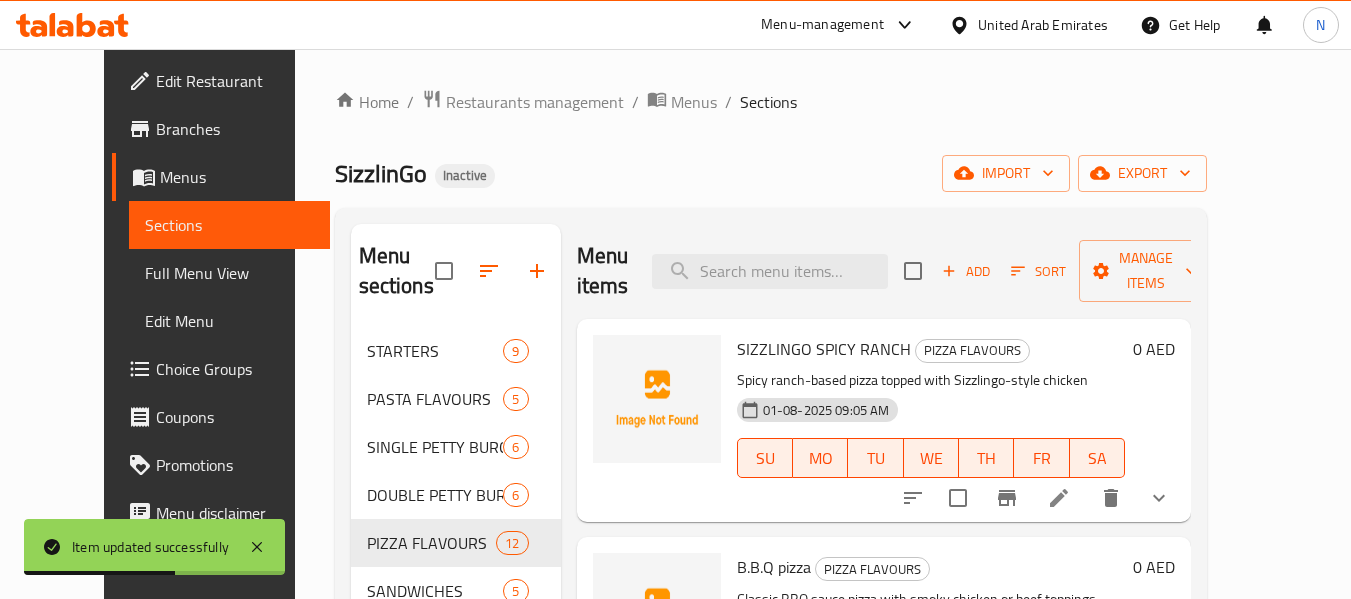scroll, scrollTop: 280, scrollLeft: 0, axis: vertical 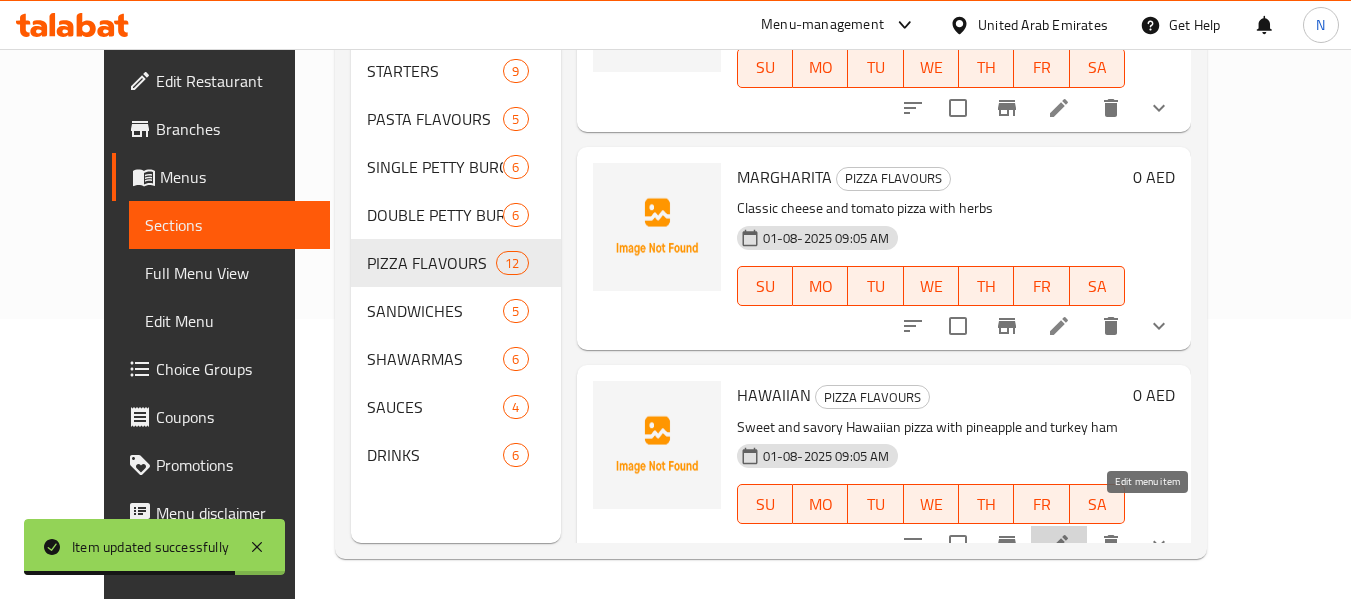 click 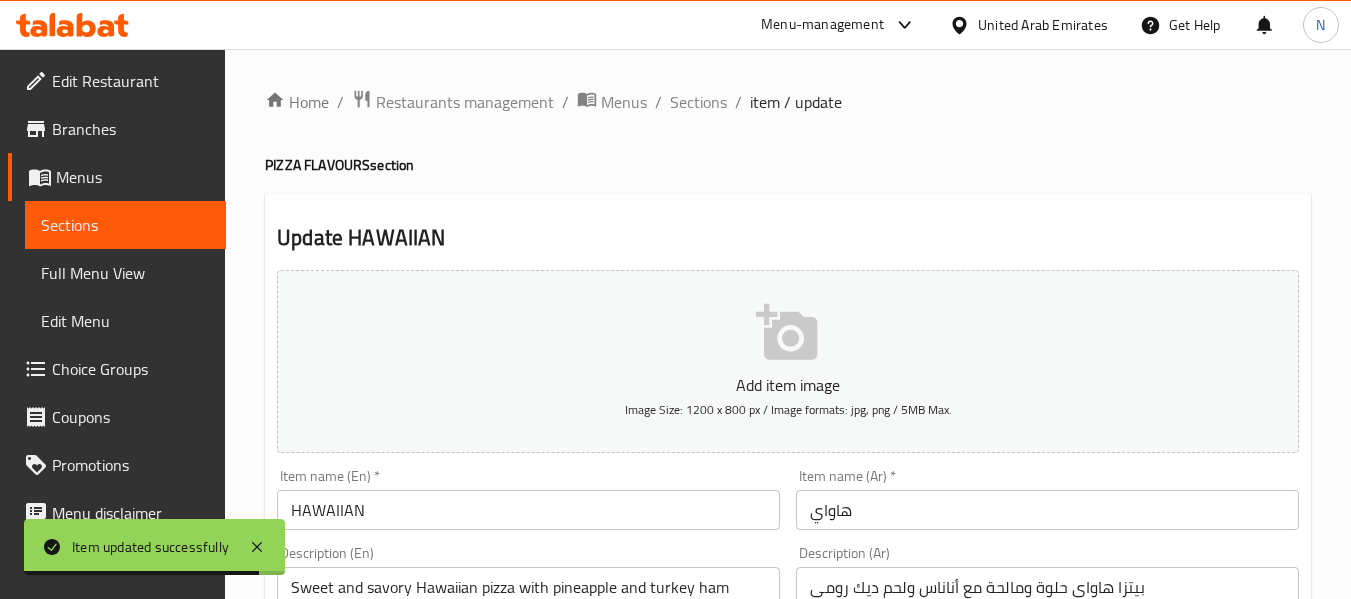 scroll, scrollTop: 208, scrollLeft: 0, axis: vertical 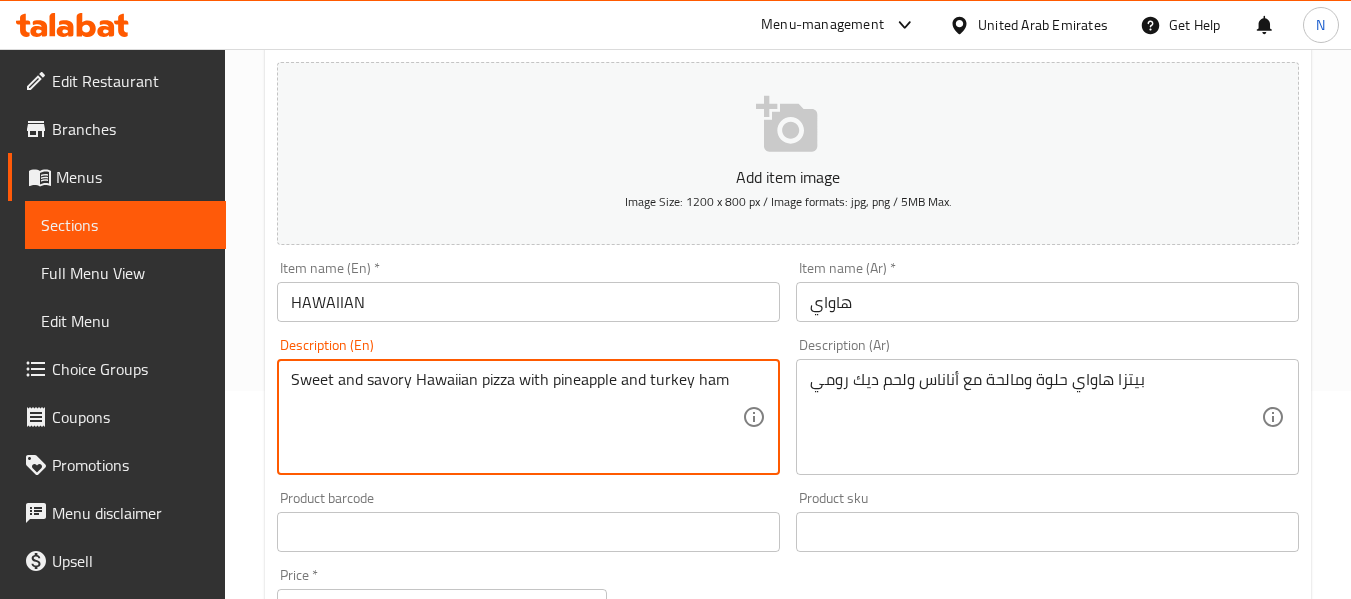 click on "Sweet and savory Hawaiian pizza with pineapple and turkey ham" at bounding box center [516, 417] 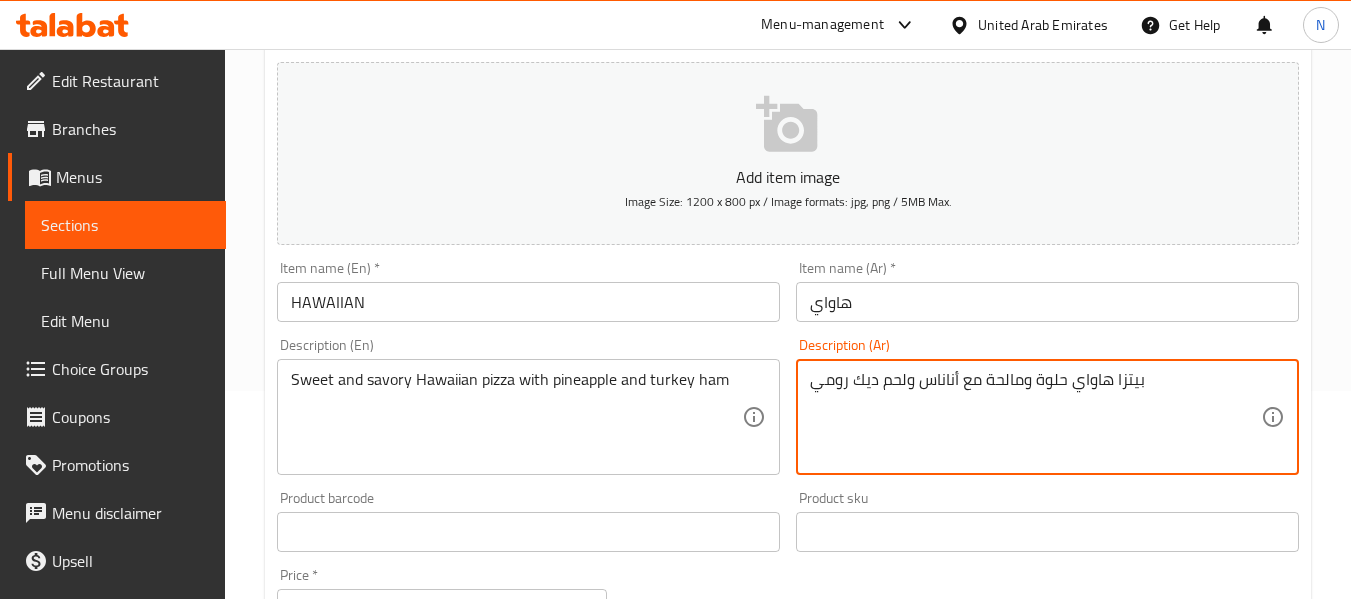 drag, startPoint x: 908, startPoint y: 384, endPoint x: 790, endPoint y: 400, distance: 119.0798 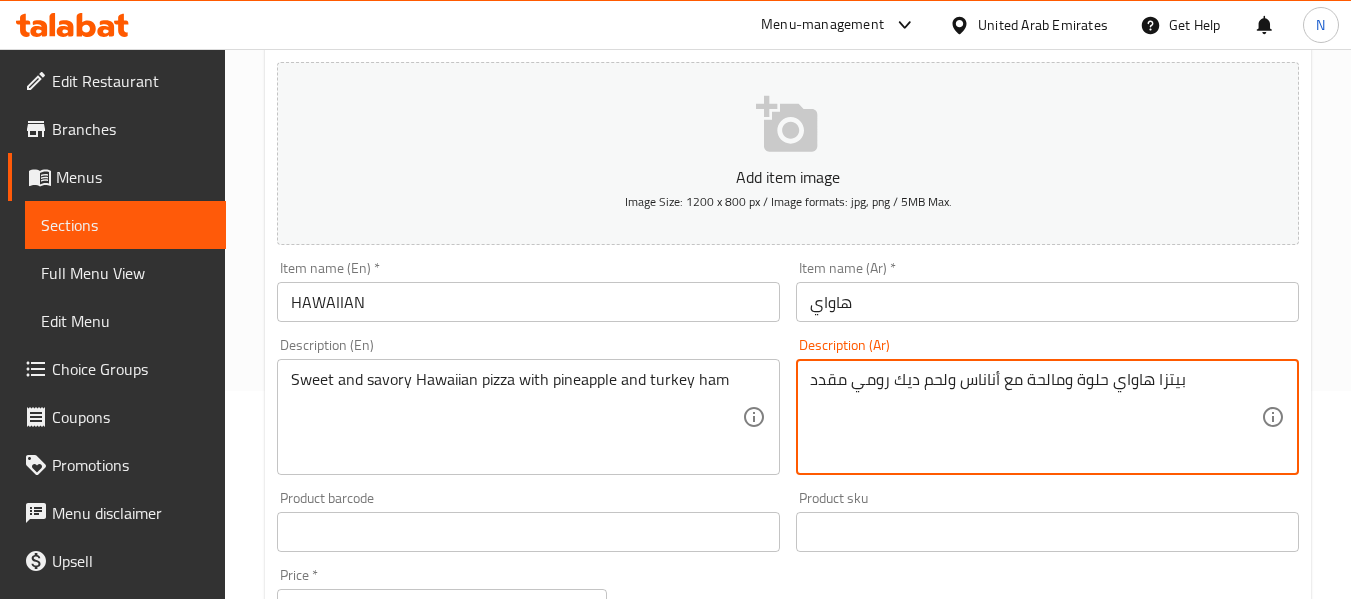type on "بيتزا هاواي حلوة ومالحة مع أناناس ولحم ديك رومي مقدد" 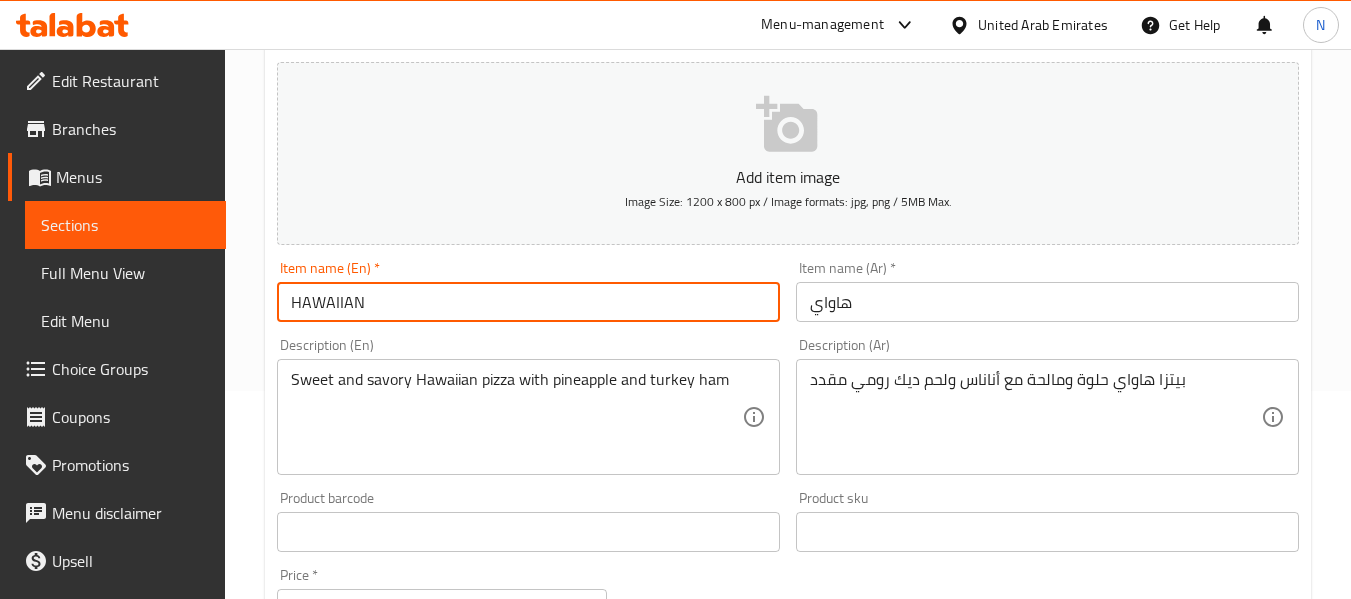 click on "HAWAIIAN" at bounding box center [528, 302] 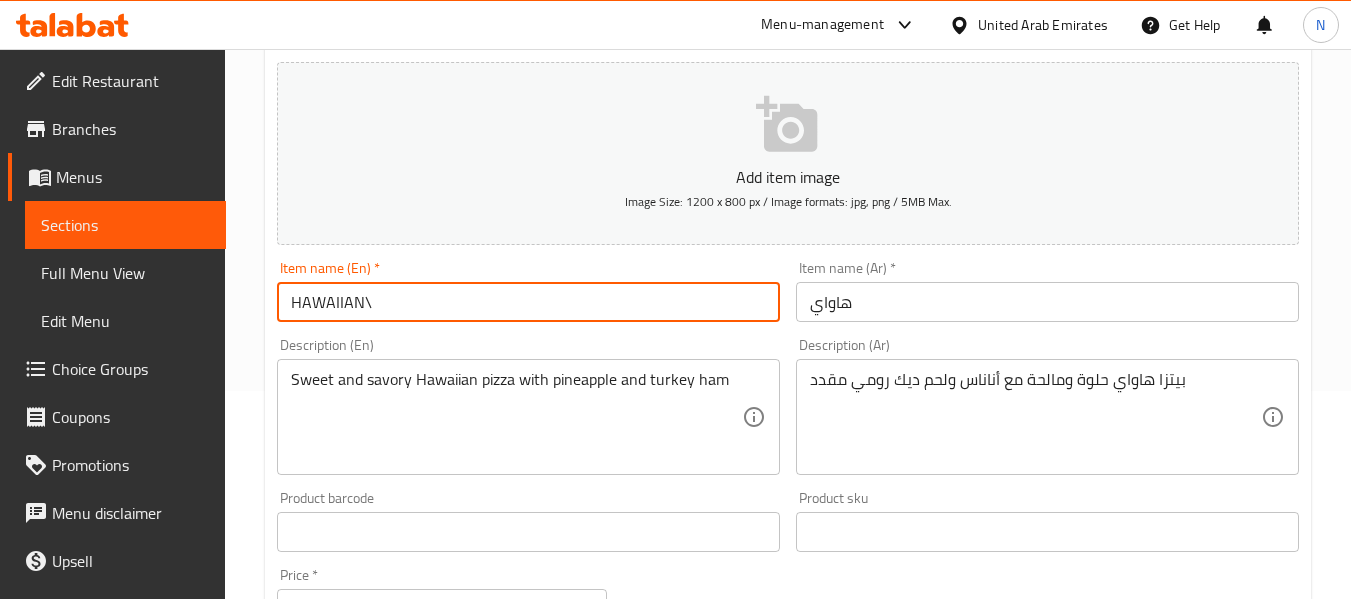 type on "HAWAIIAN" 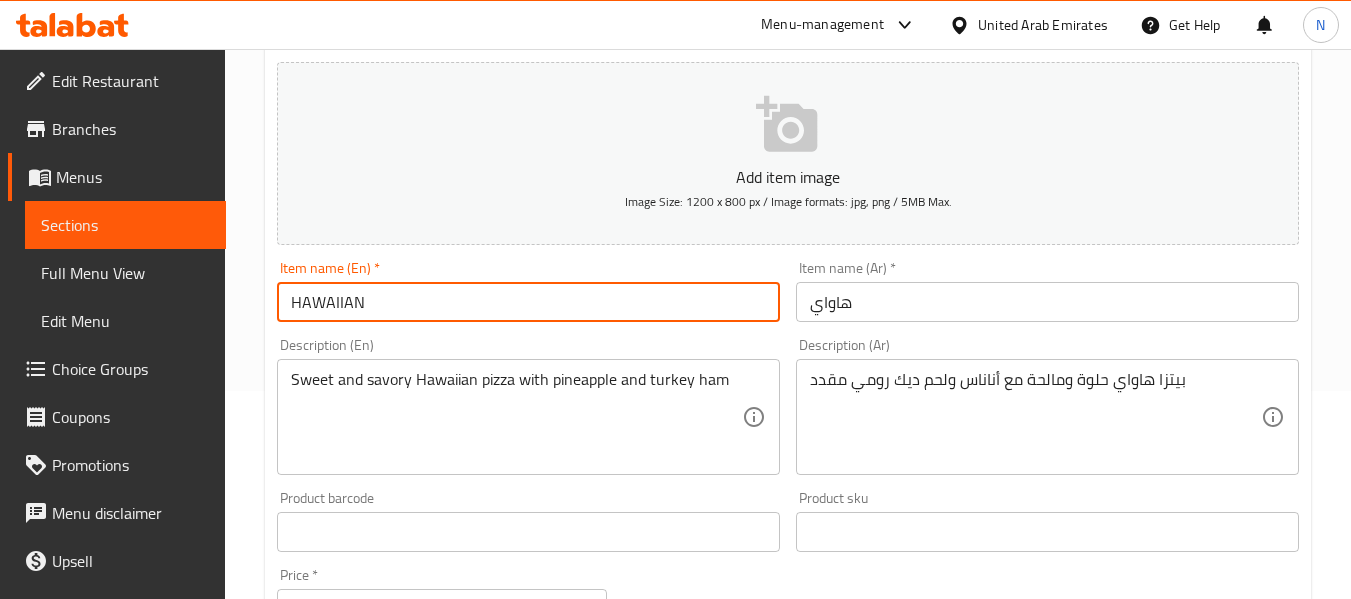 click on "Update" at bounding box center (398, 1163) 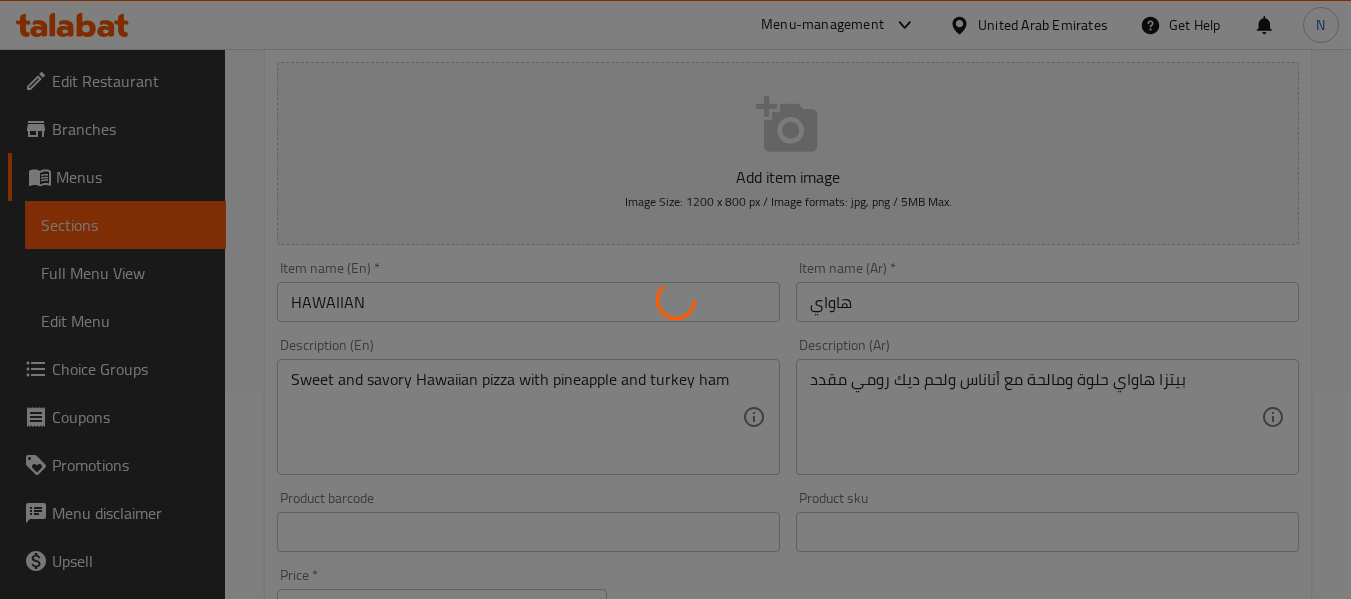 click at bounding box center [675, 299] 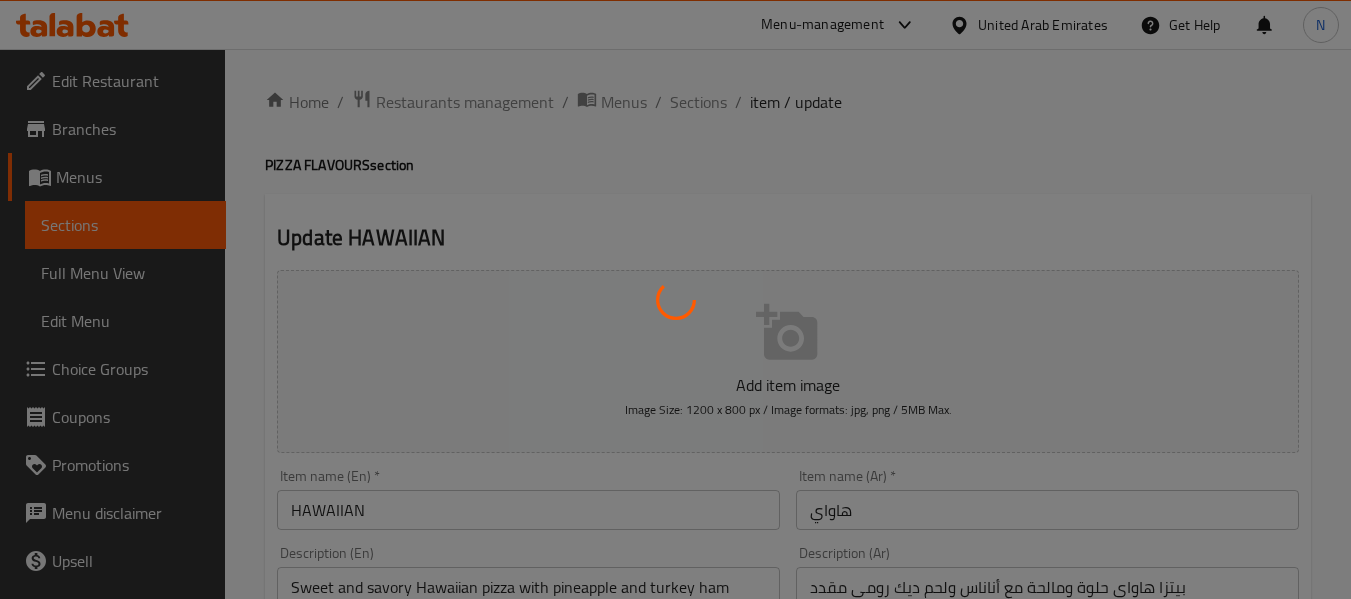 click at bounding box center [675, 299] 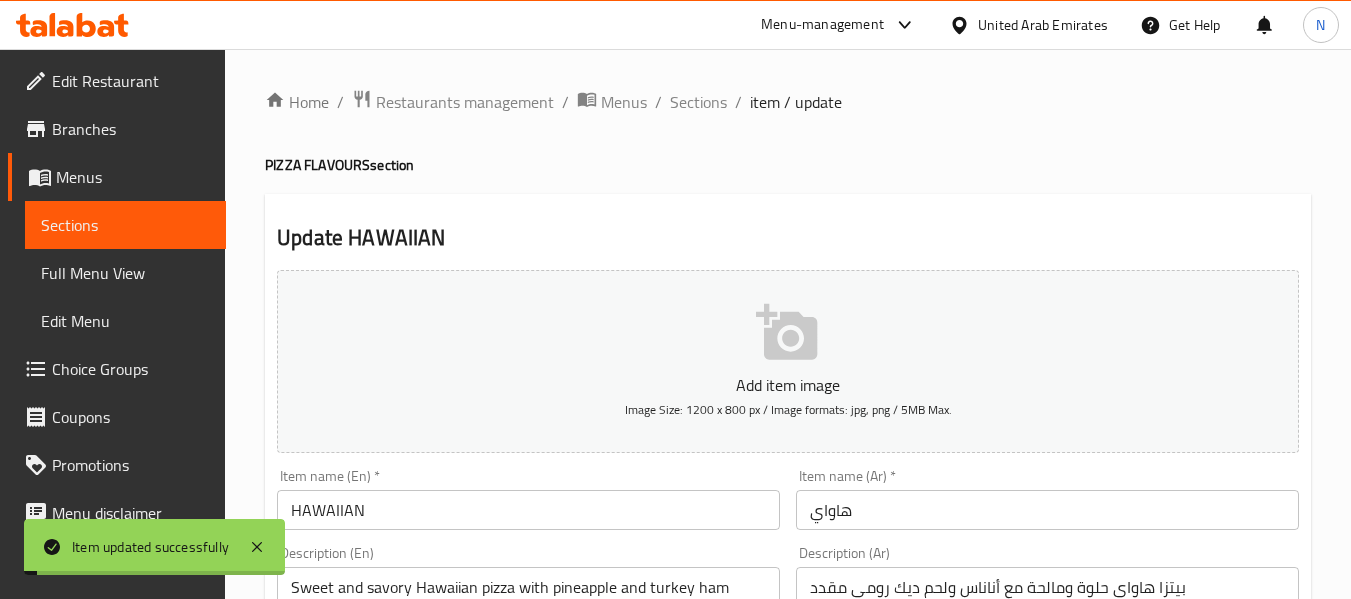 click on "Sections" at bounding box center [698, 102] 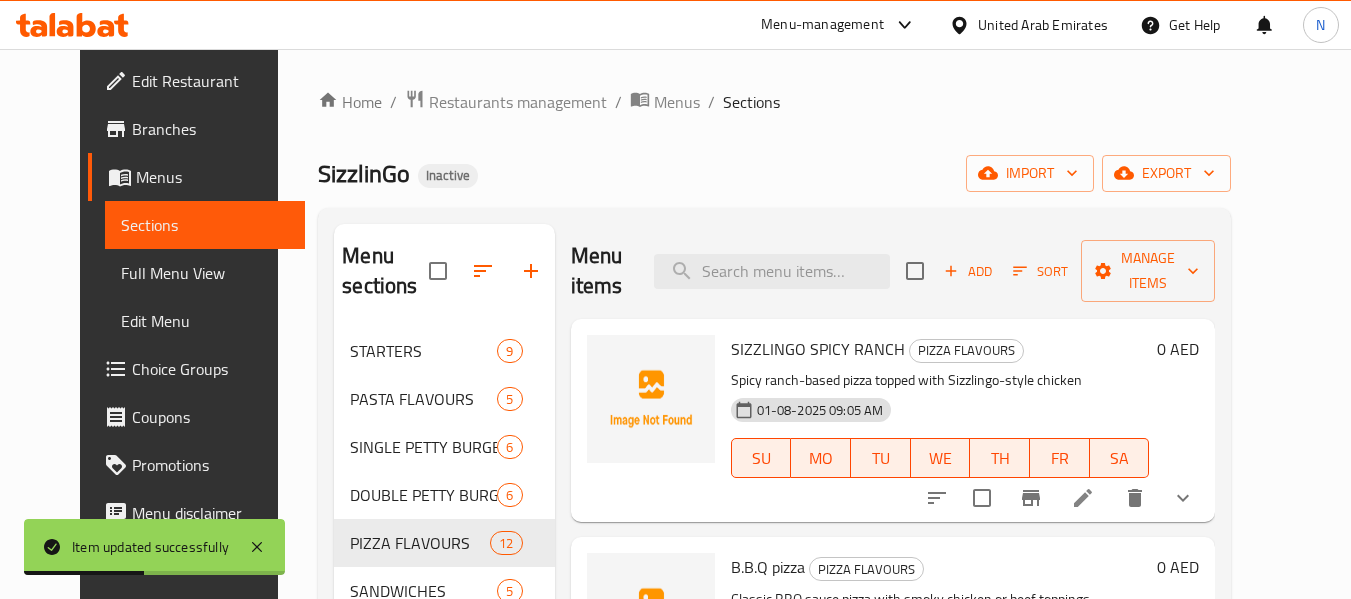 scroll, scrollTop: 280, scrollLeft: 0, axis: vertical 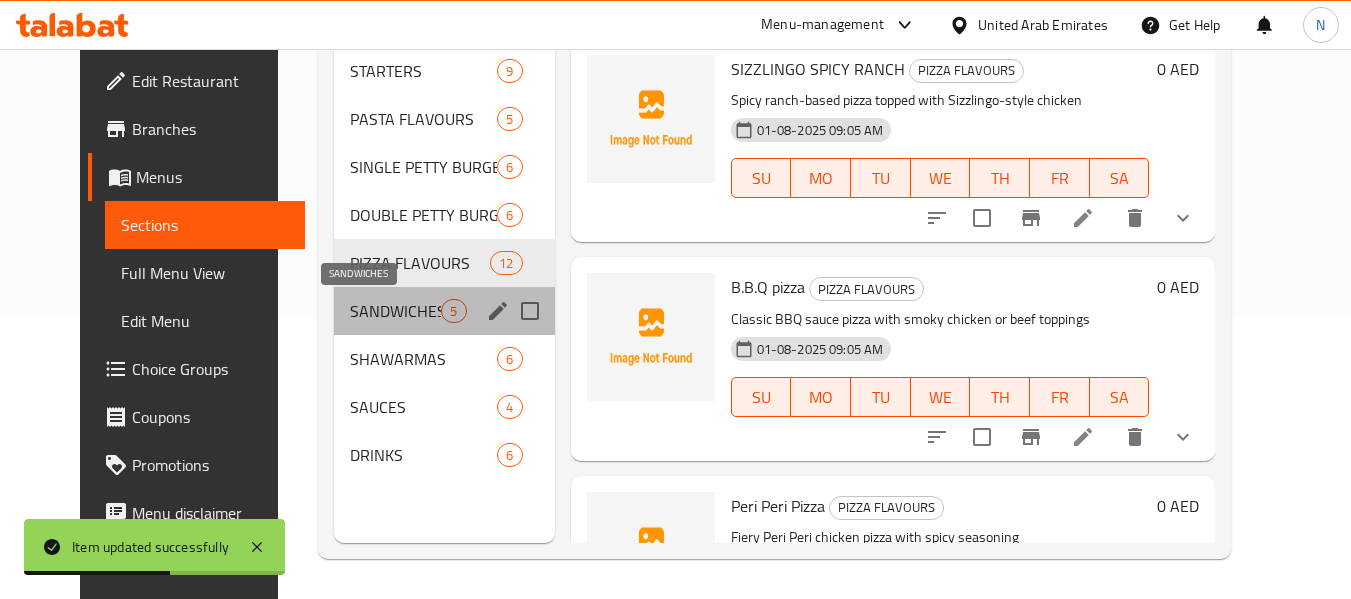 click on "SANDWICHES" at bounding box center (395, 311) 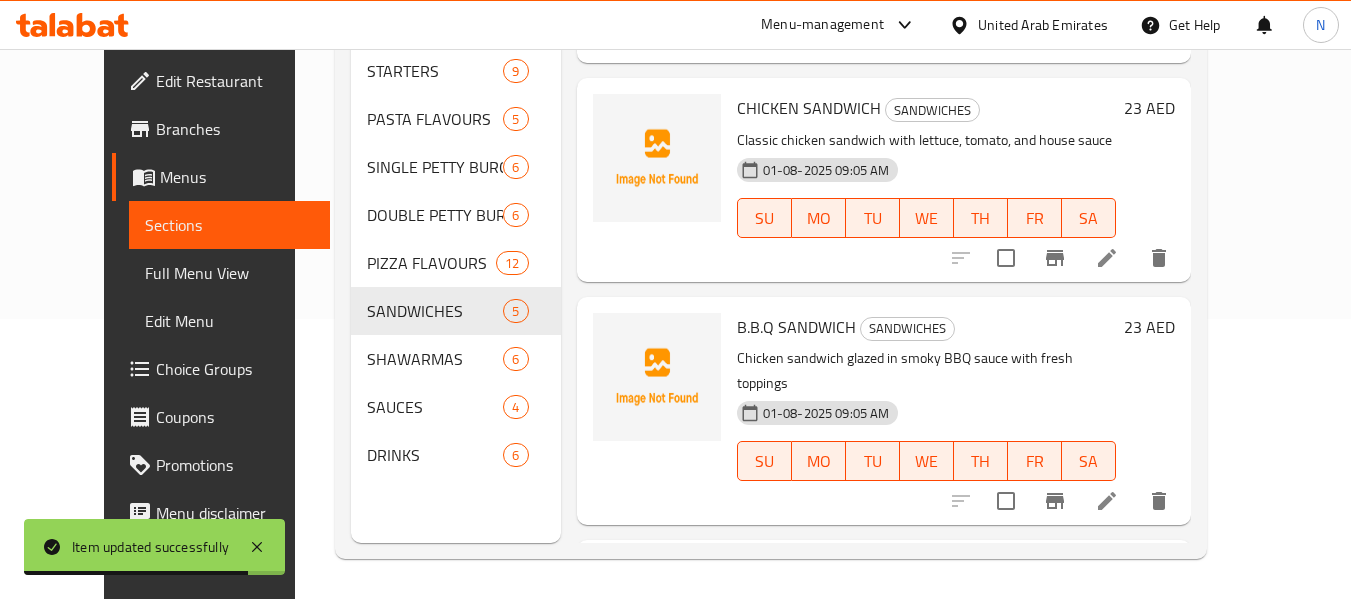 scroll, scrollTop: 180, scrollLeft: 0, axis: vertical 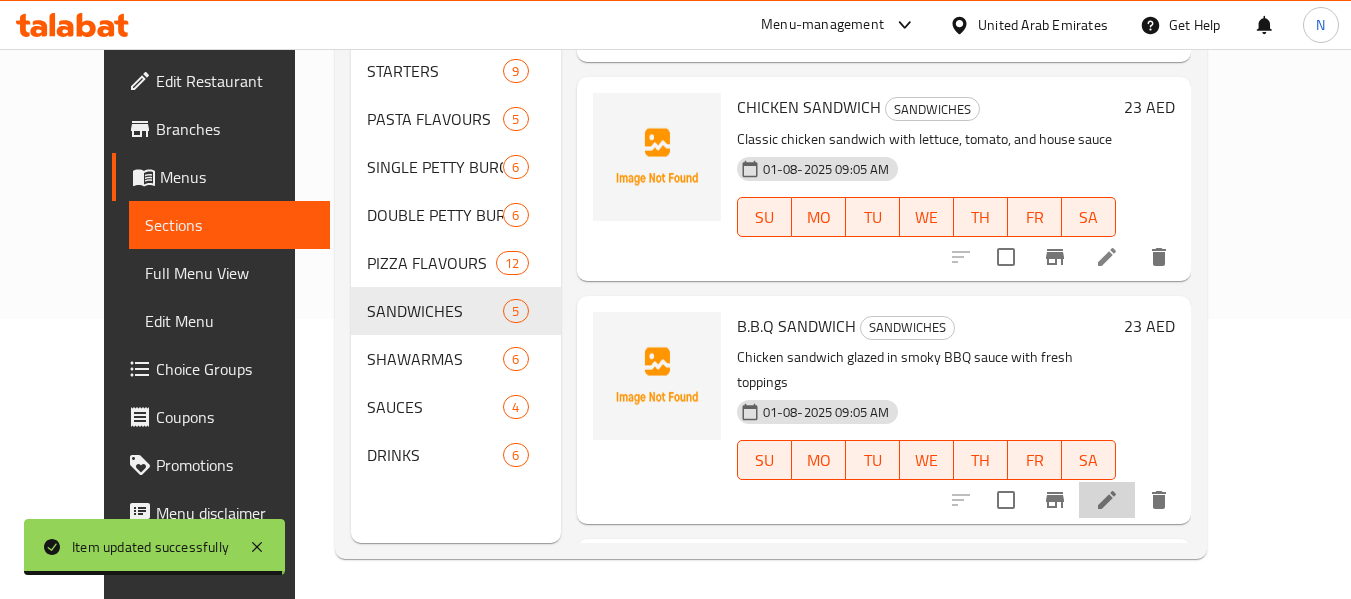 click at bounding box center [1107, 500] 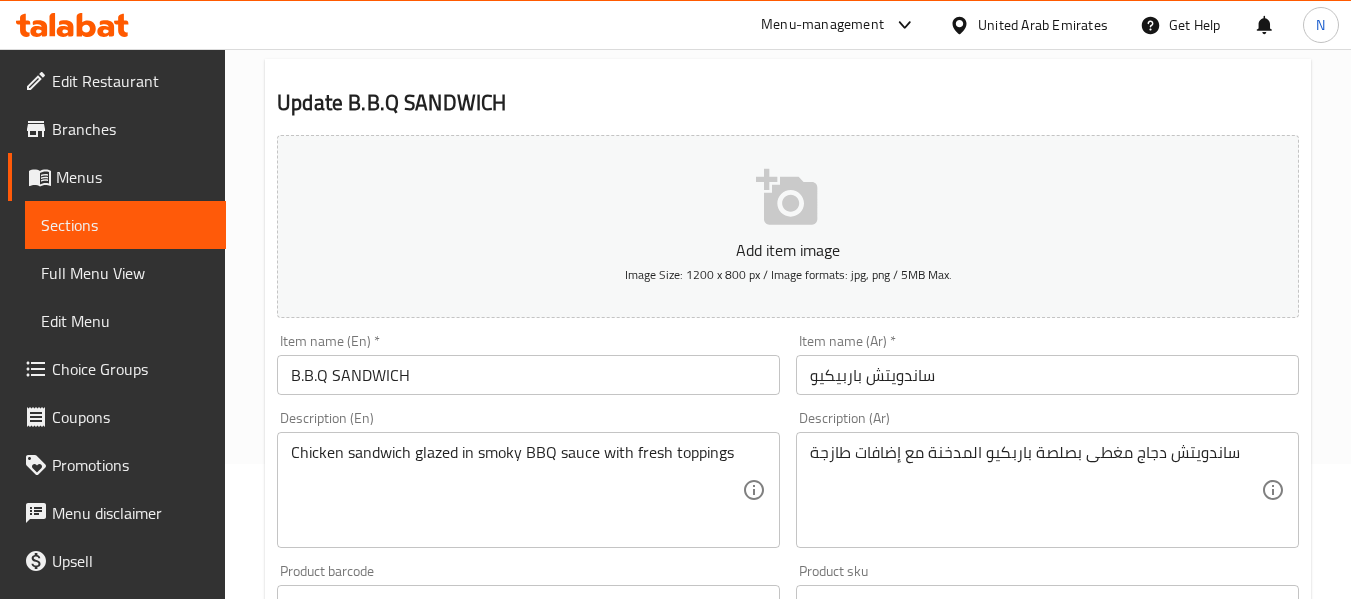 scroll, scrollTop: 136, scrollLeft: 0, axis: vertical 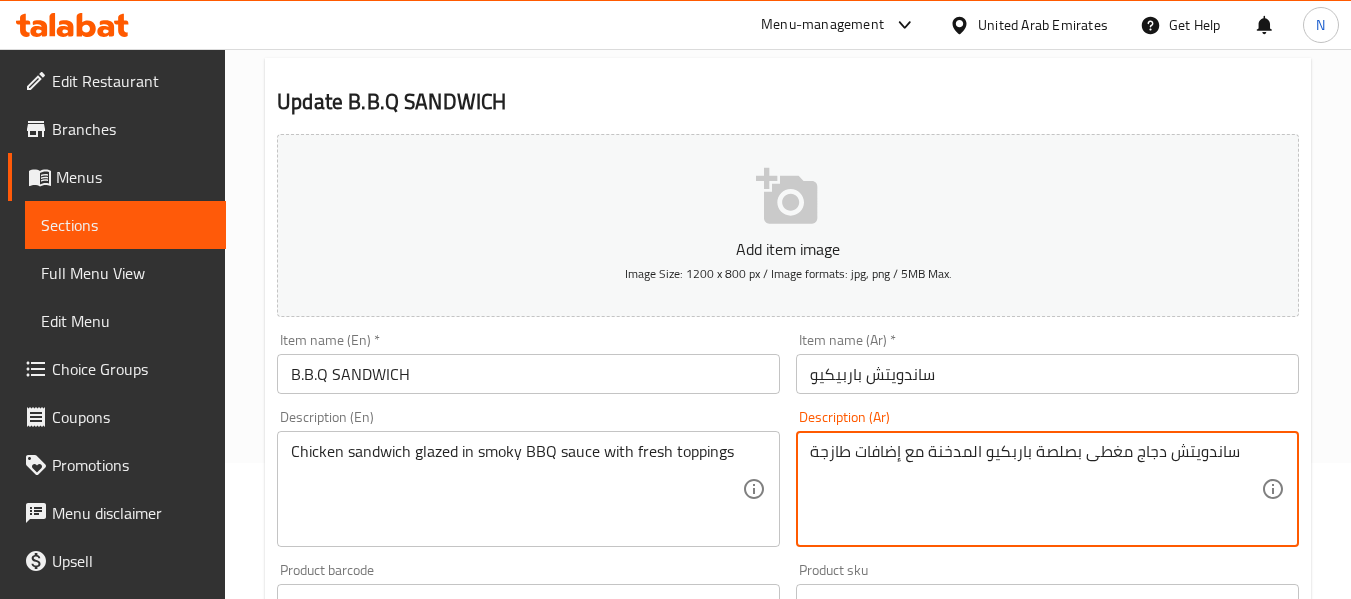 click on "ساندويتش دجاج مغطى بصلصة باربكيو المدخنة مع إضافات طازجة" at bounding box center (1035, 489) 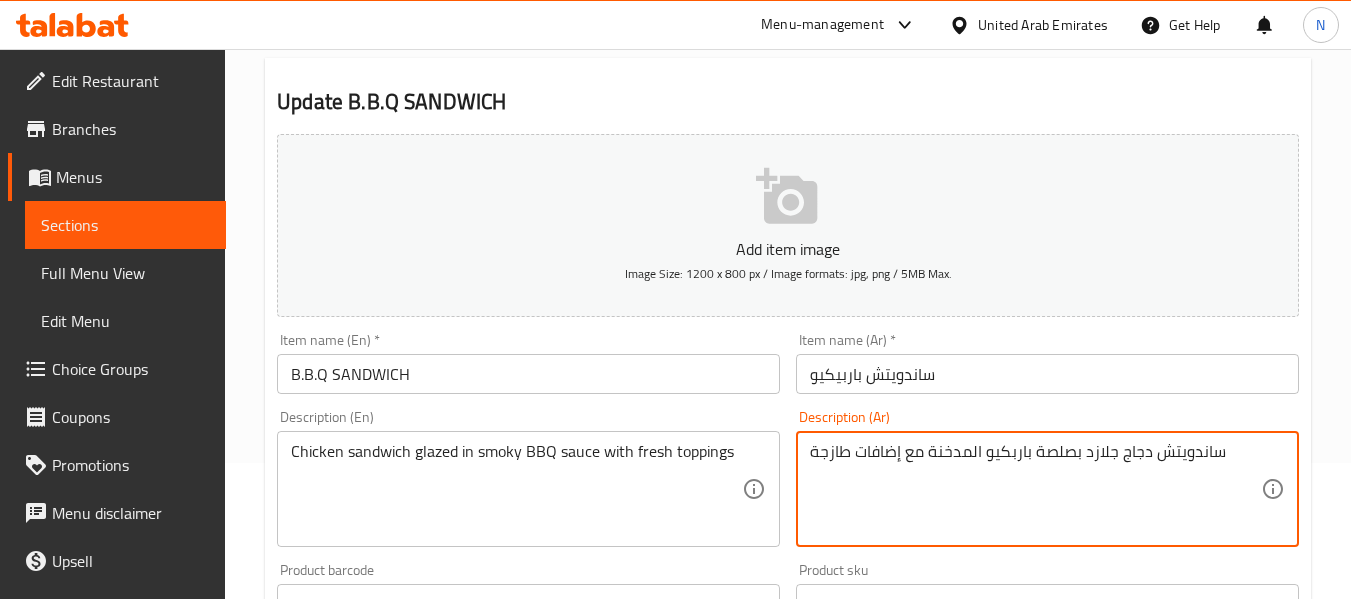 type on "ساندويتش دجاج جلازد بصلصة باربكيو المدخنة مع إضافات طازجة" 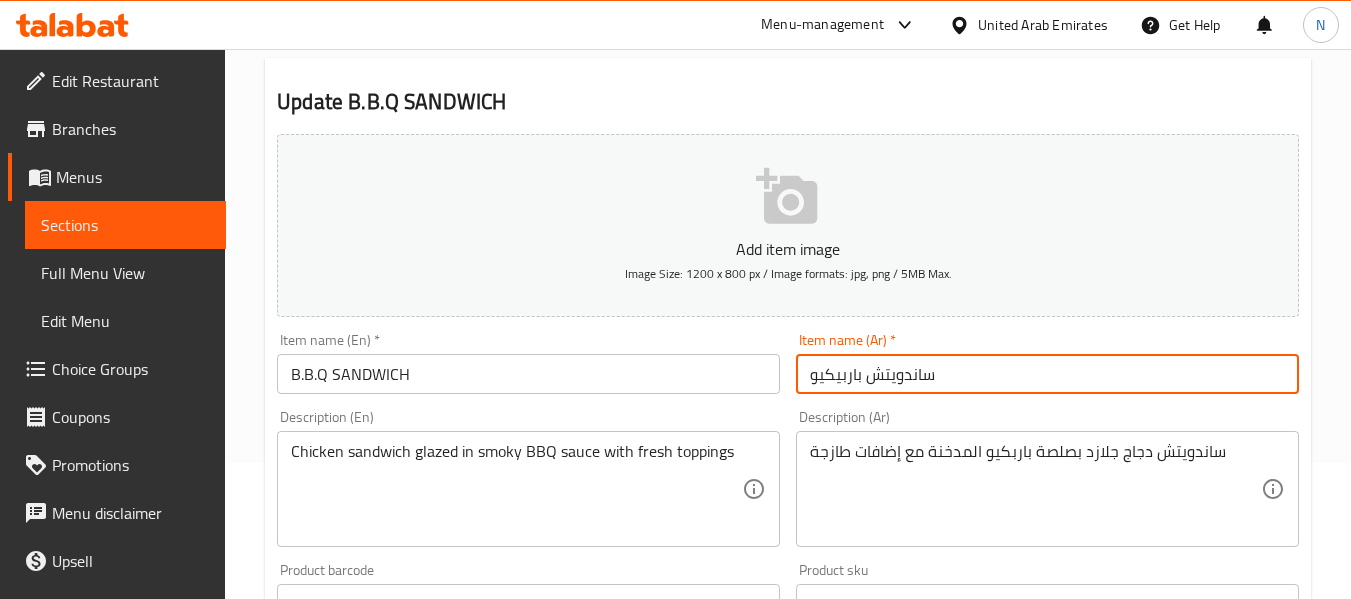 click on "Update" at bounding box center (398, 1190) 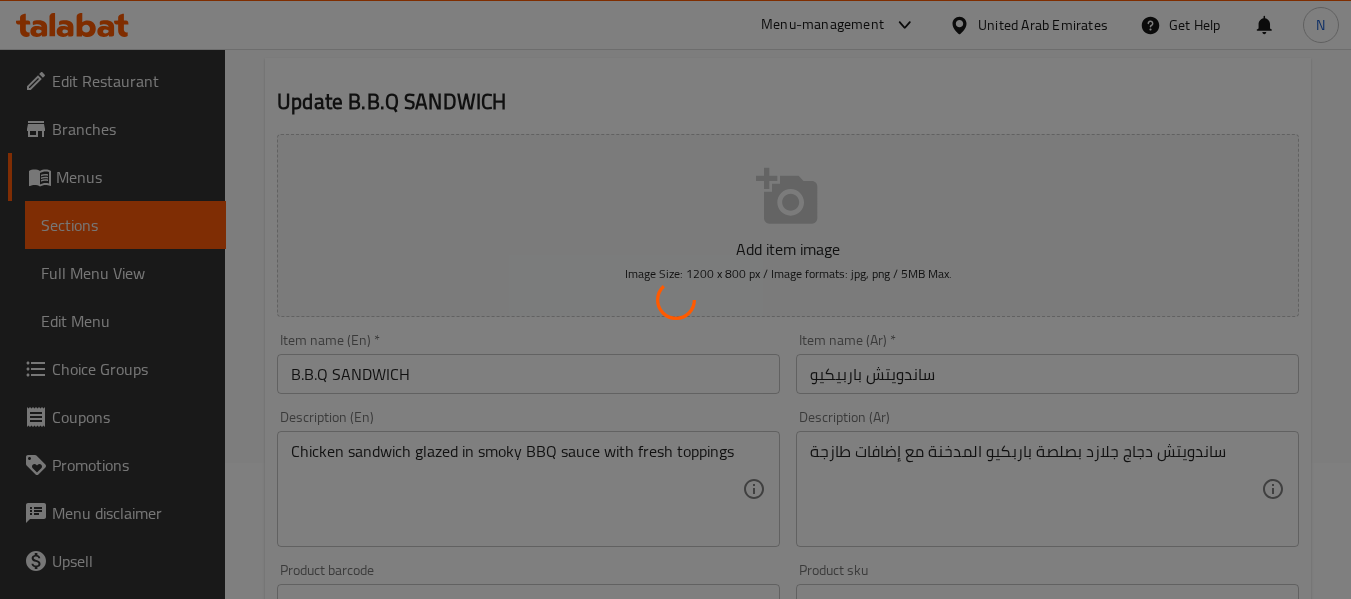click at bounding box center (675, 299) 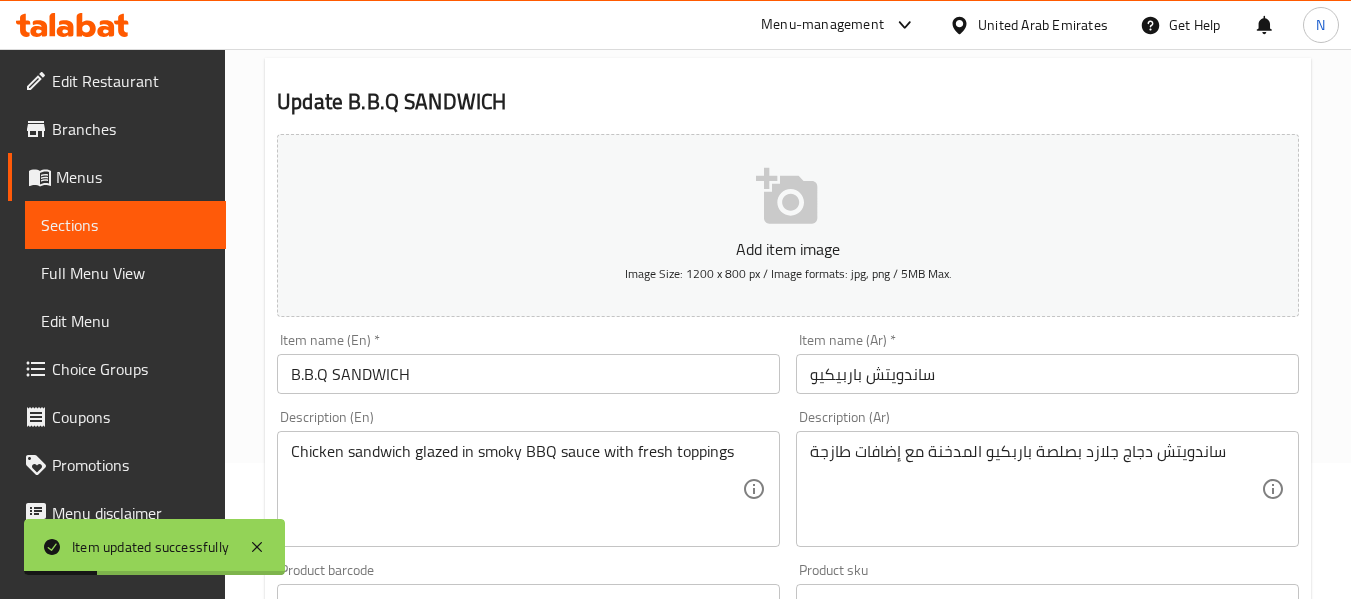 scroll, scrollTop: 0, scrollLeft: 0, axis: both 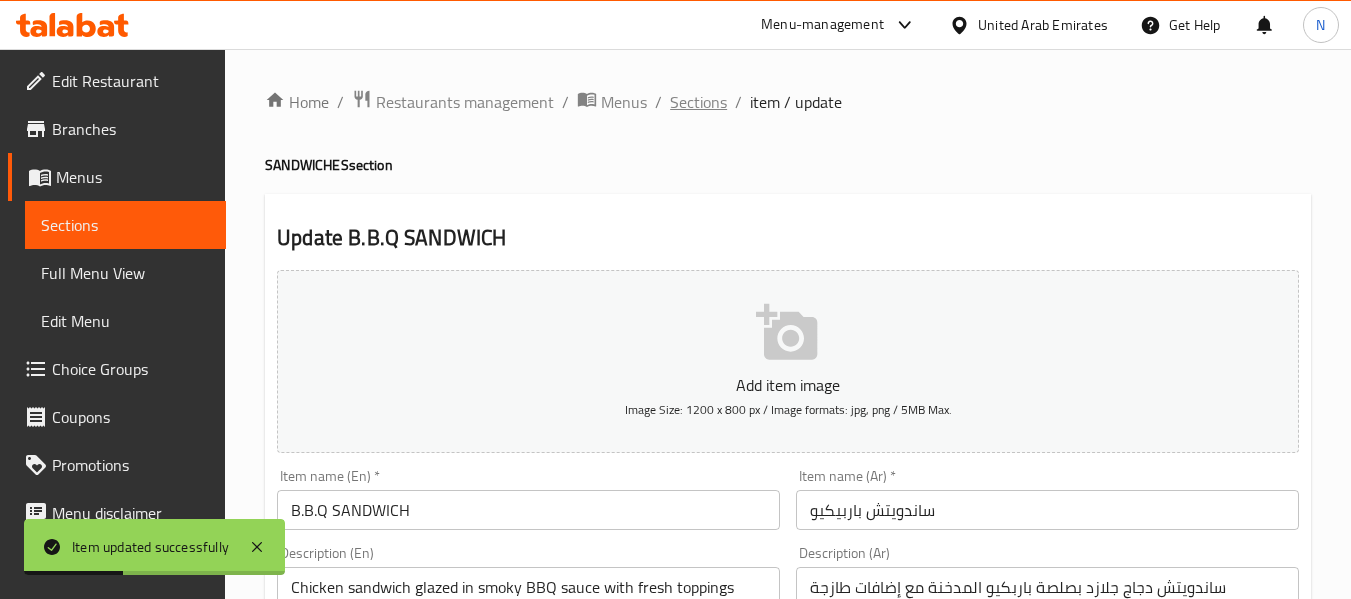 click on "Sections" at bounding box center (698, 102) 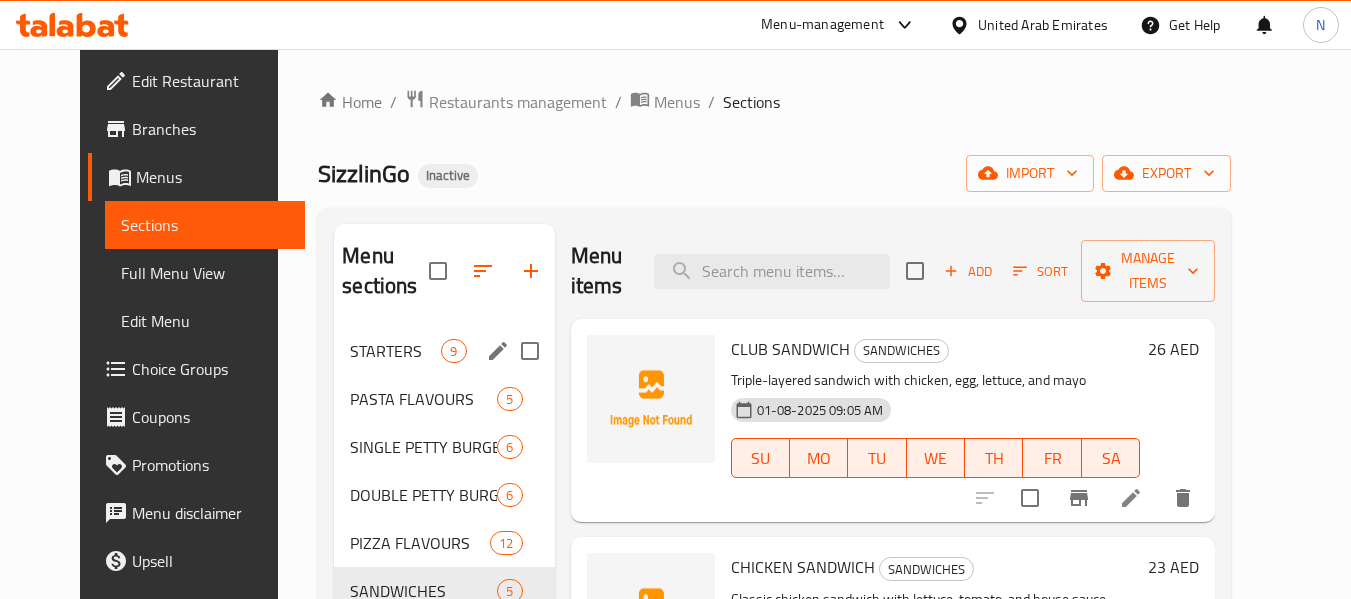 scroll, scrollTop: 280, scrollLeft: 0, axis: vertical 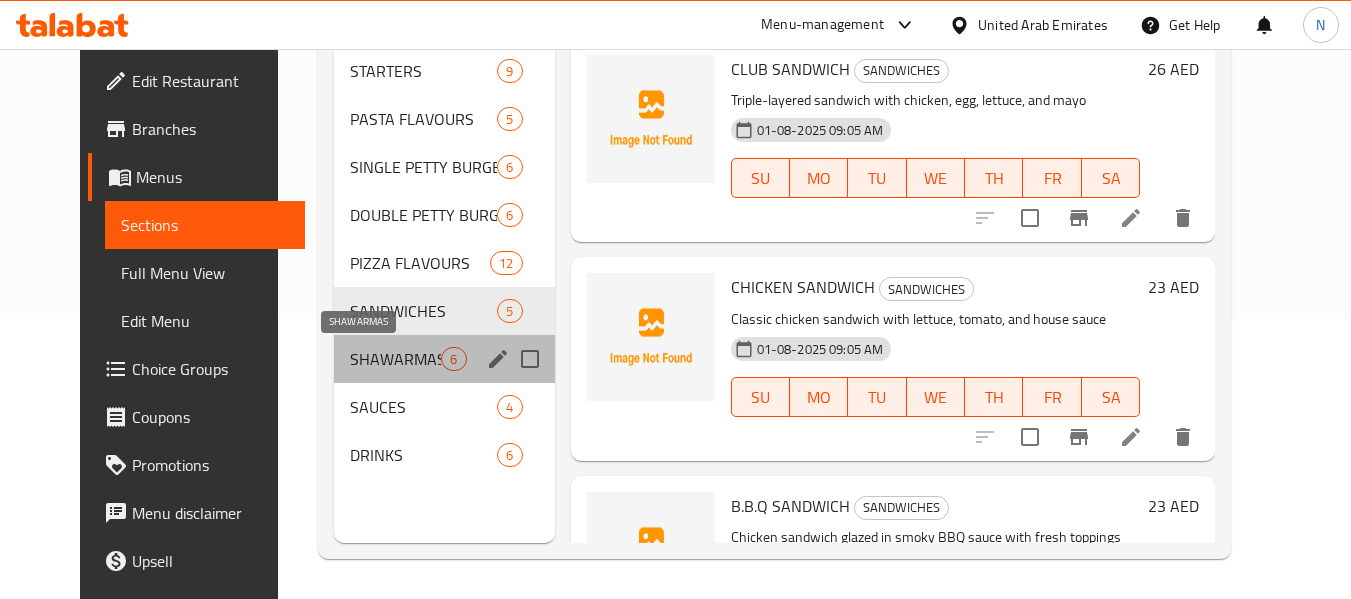 click on "SHAWARMAS" at bounding box center [395, 359] 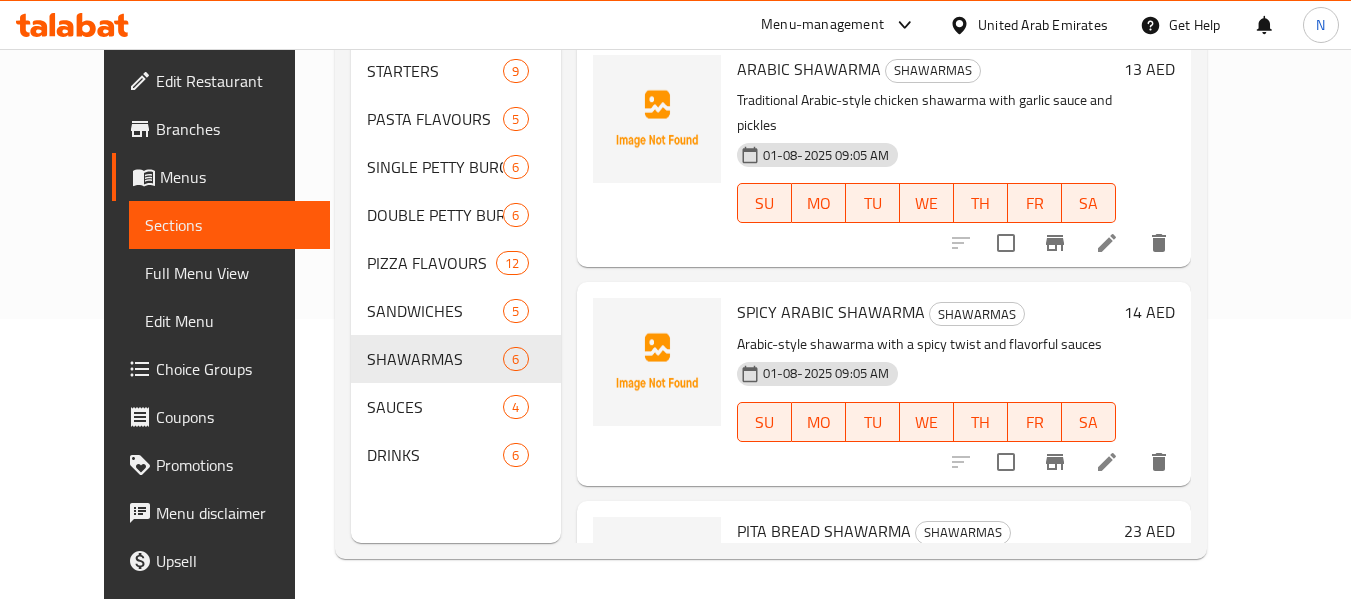 scroll, scrollTop: 699, scrollLeft: 0, axis: vertical 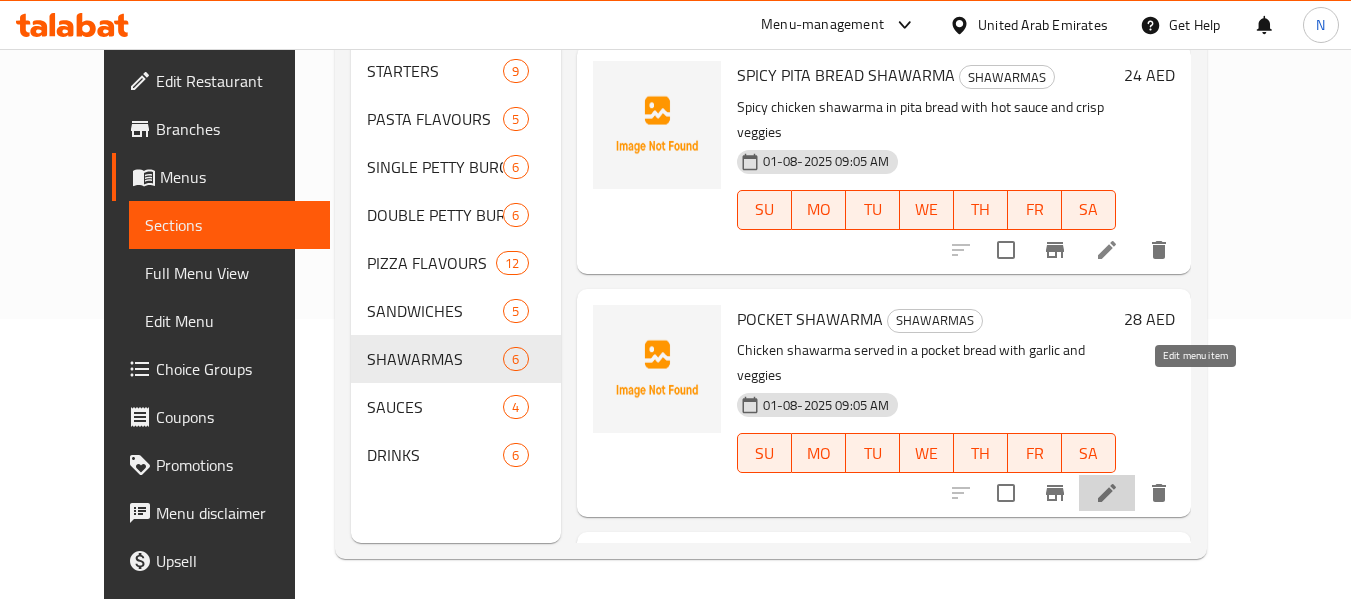 click 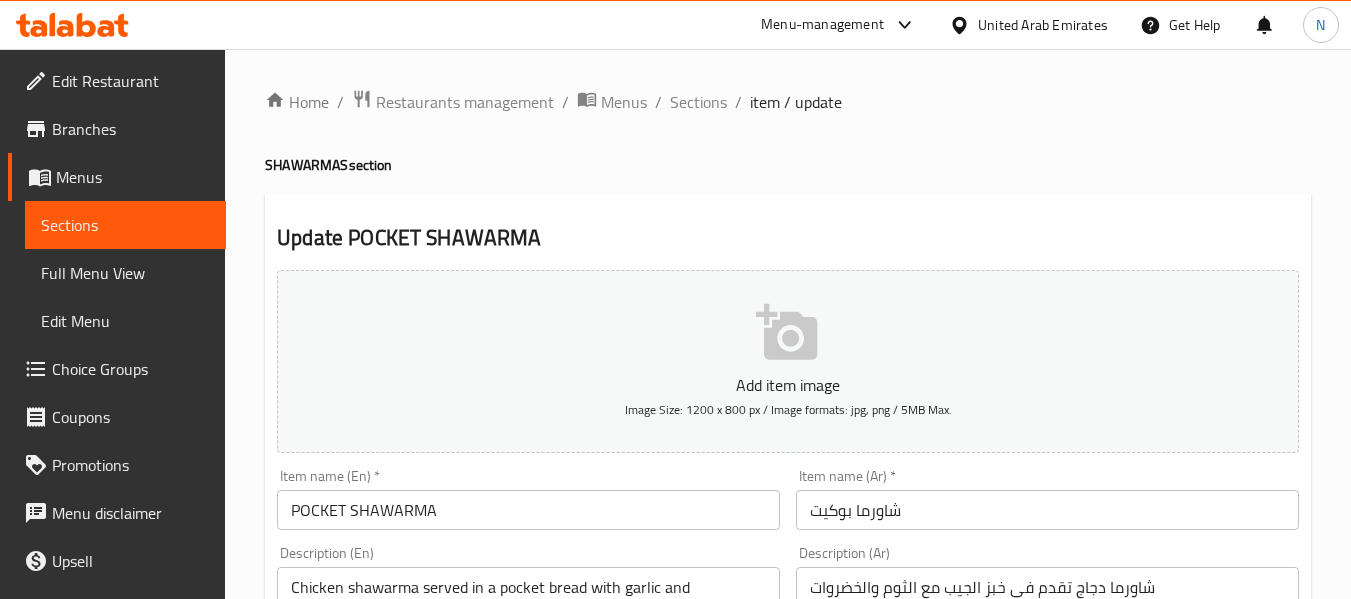scroll, scrollTop: 247, scrollLeft: 0, axis: vertical 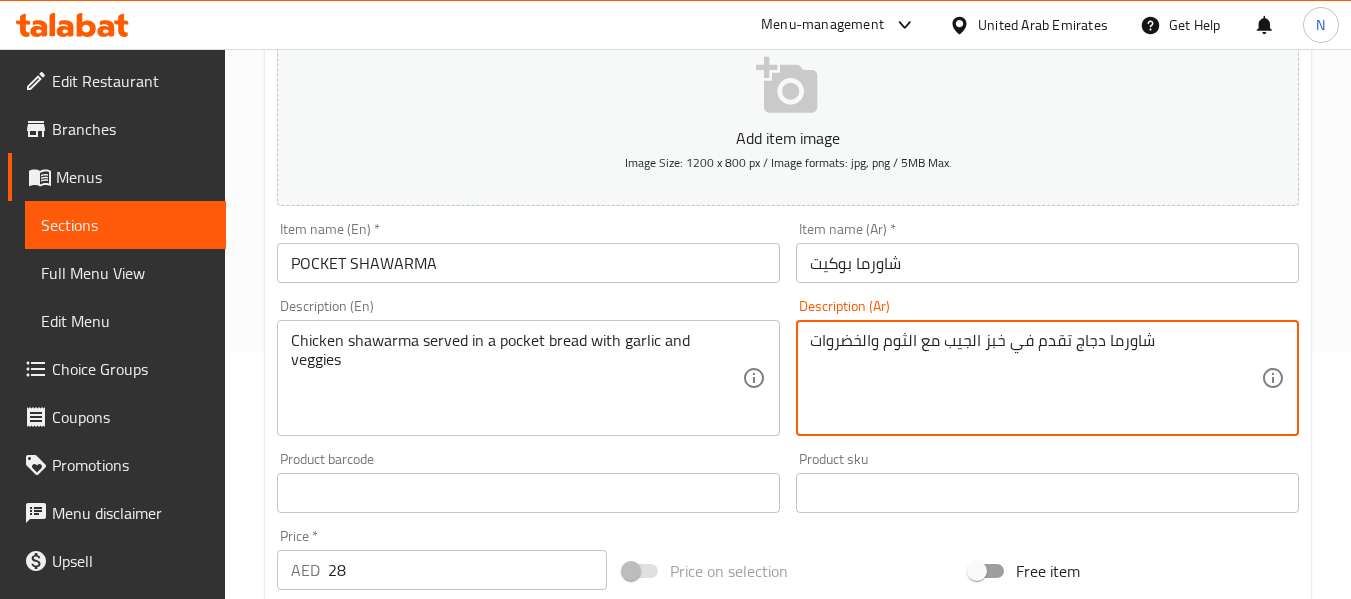 click on "شاورما دجاج تقدم في خبز الجيب مع الثوم والخضروات" at bounding box center (1035, 378) 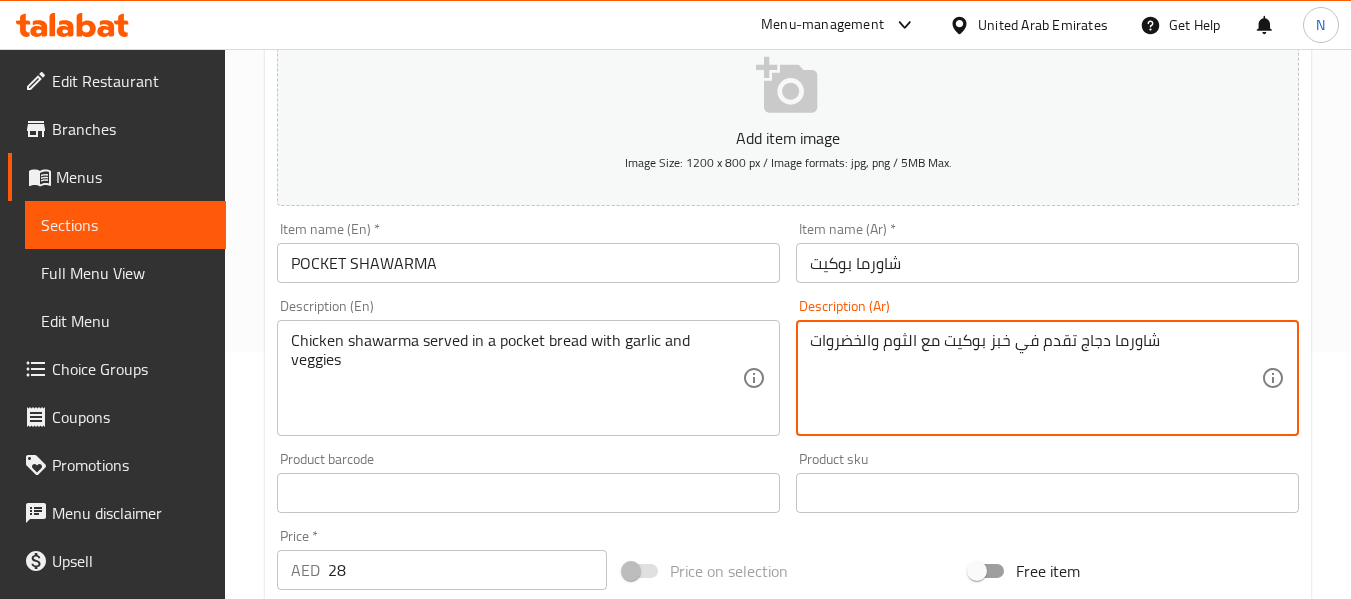 type on "شاورما دجاج تقدم في خبز بوكيت مع الثوم والخضروات" 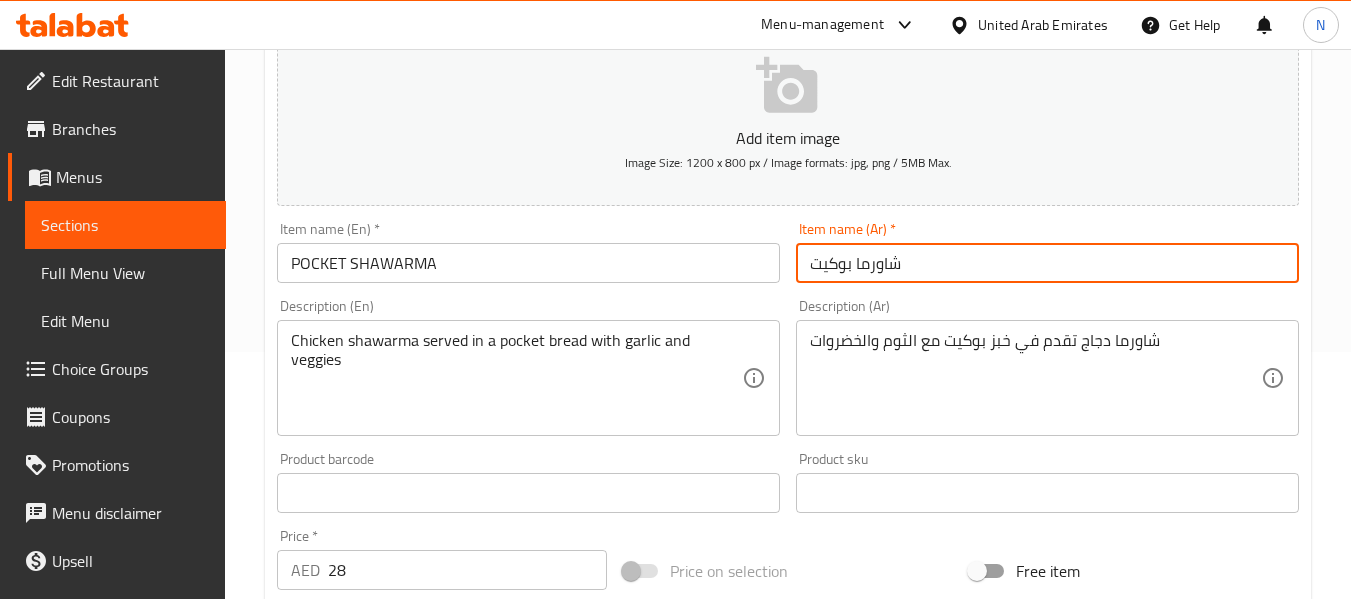 click on "شاورما بوكيت" at bounding box center (1047, 263) 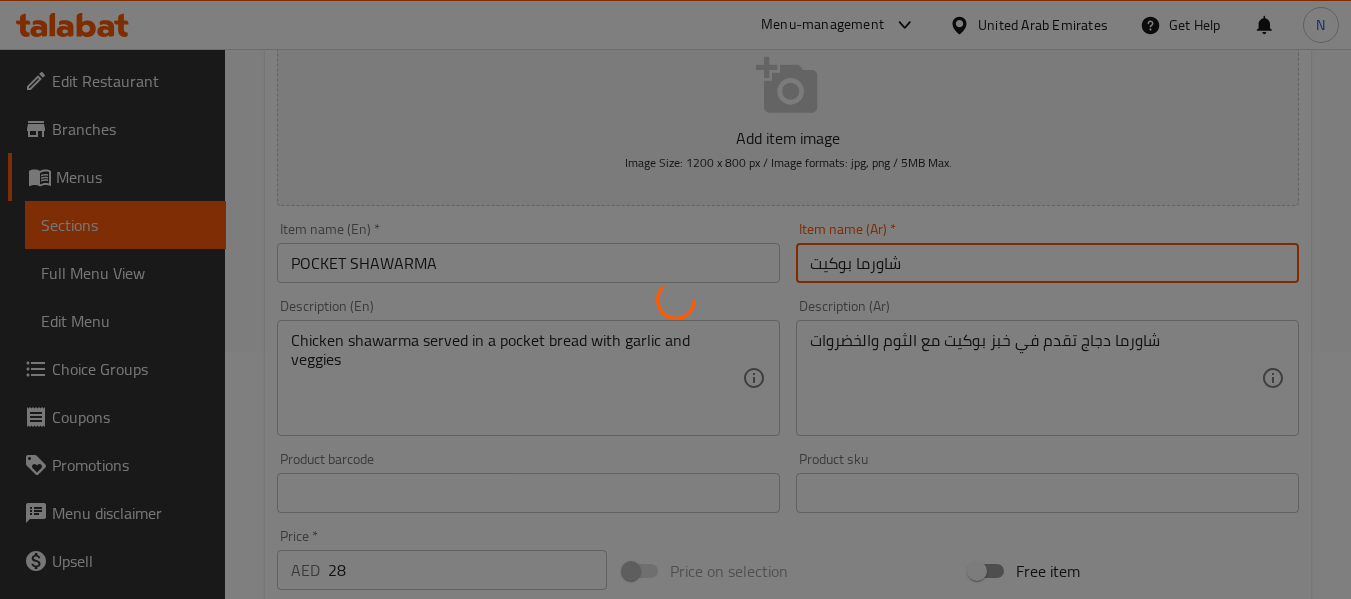 scroll, scrollTop: 0, scrollLeft: 0, axis: both 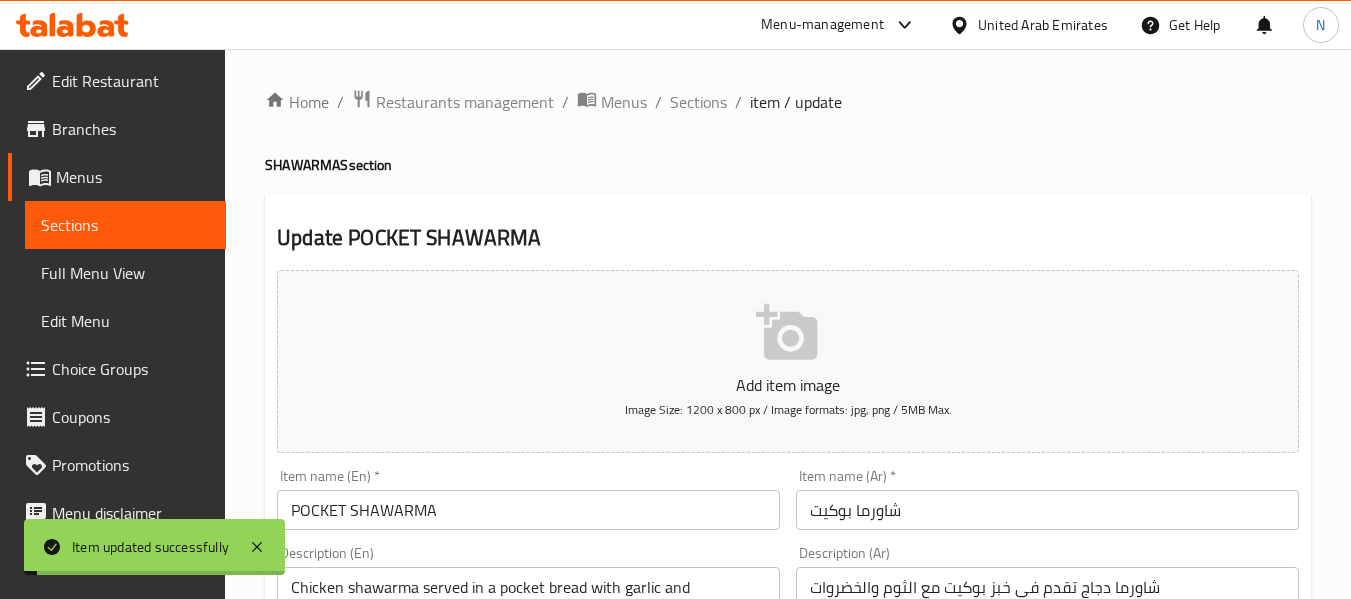 click on "Sections" at bounding box center (698, 102) 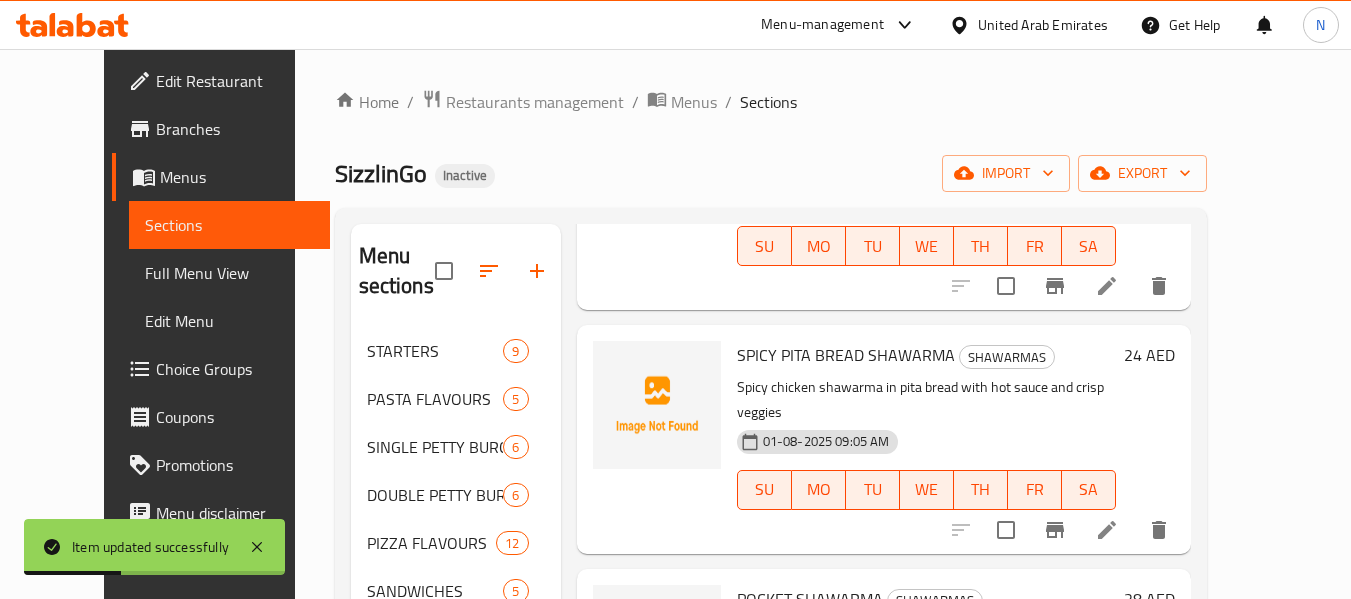 scroll, scrollTop: 792, scrollLeft: 0, axis: vertical 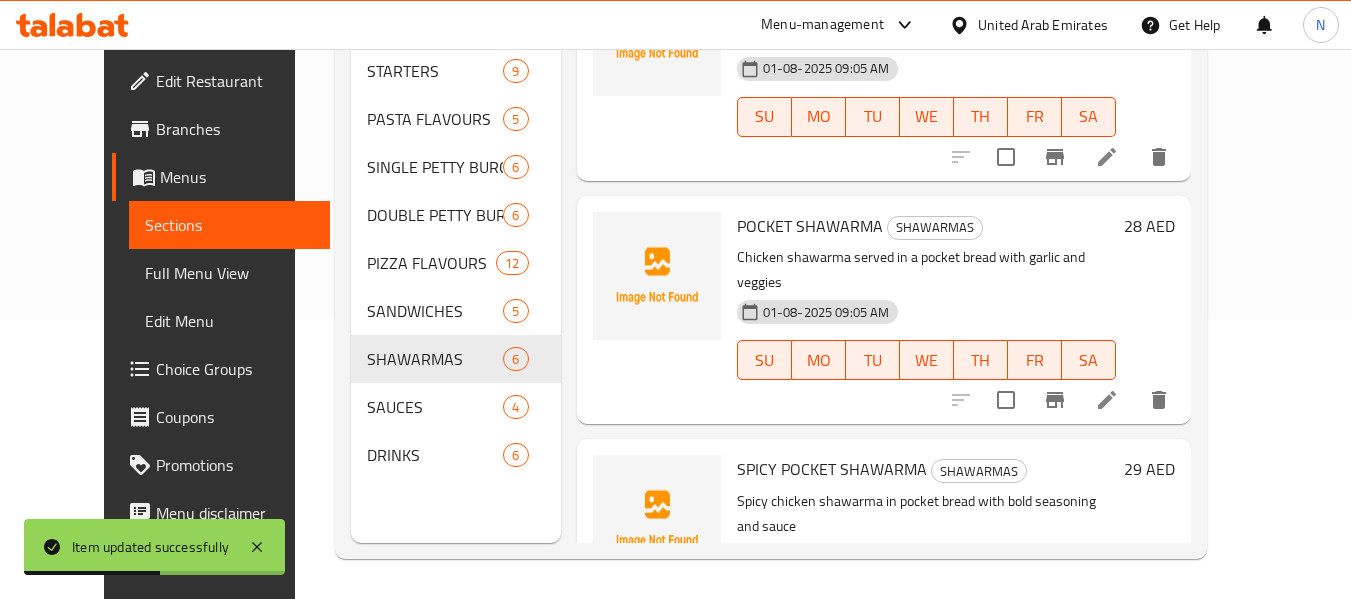 click at bounding box center (1107, 644) 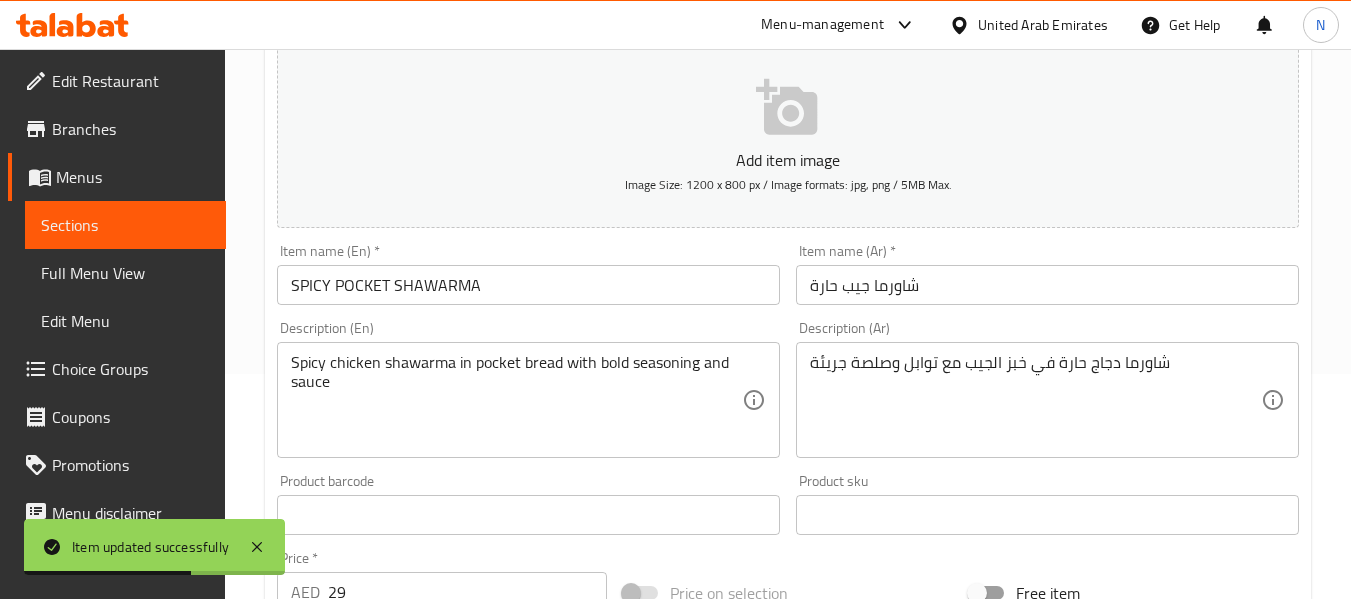 scroll, scrollTop: 229, scrollLeft: 0, axis: vertical 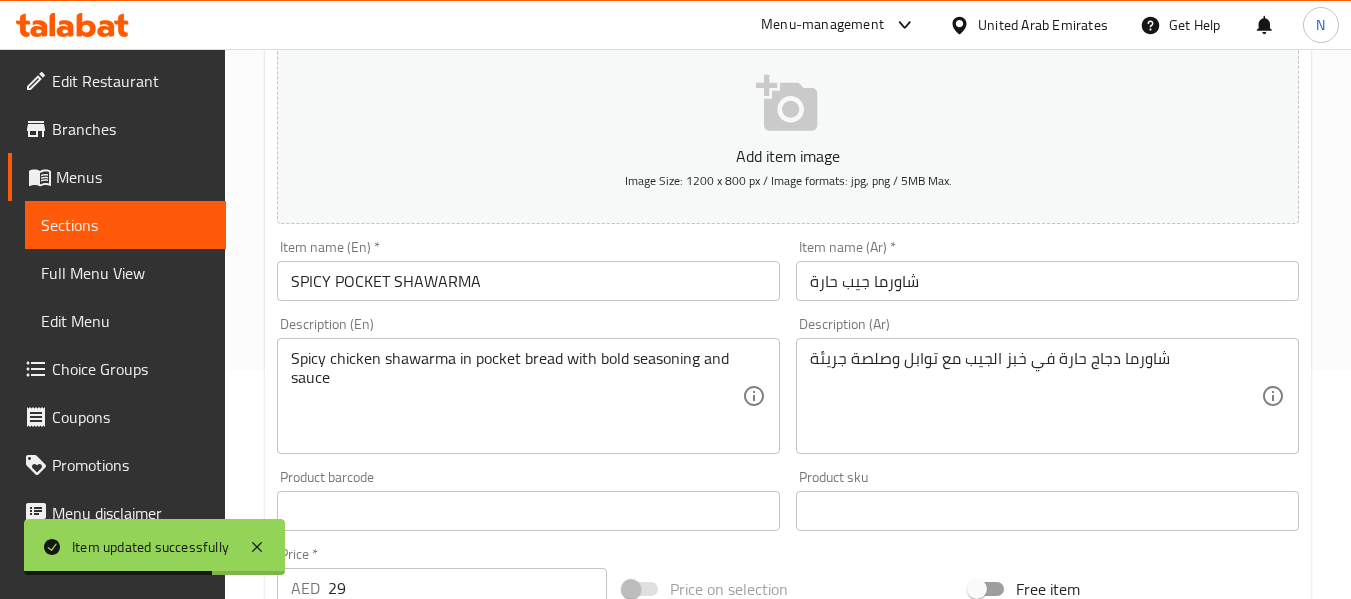 click on "شاورما جيب حارة" at bounding box center [1047, 281] 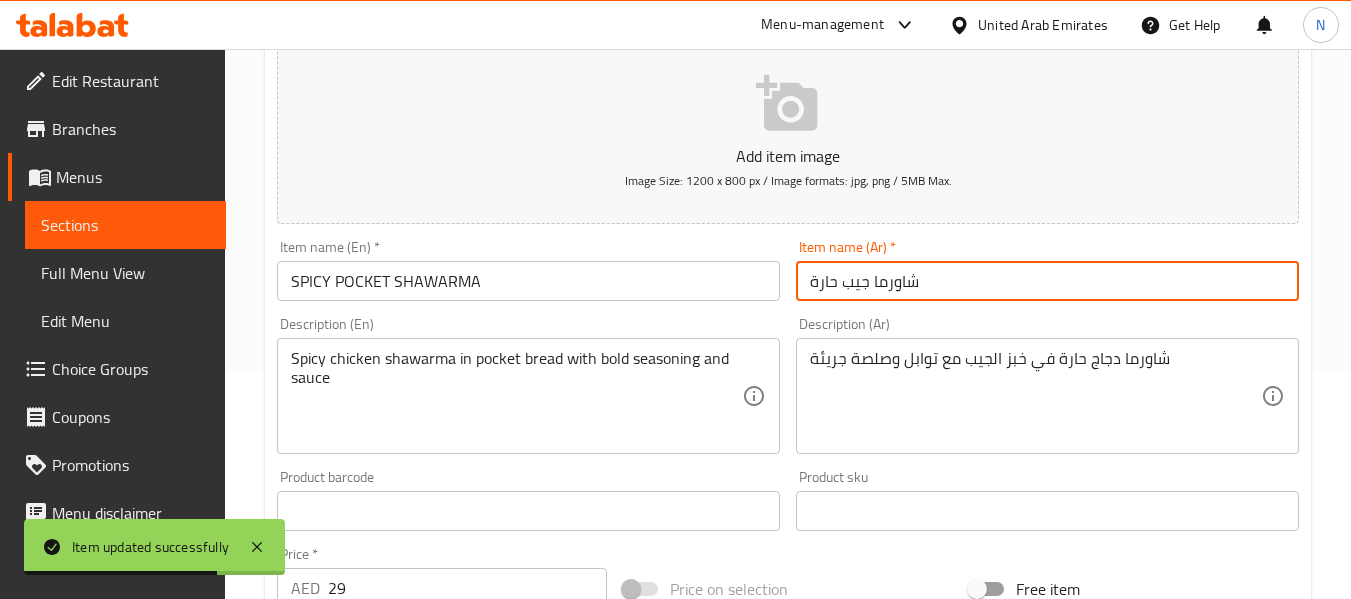 click on "شاورما جيب حارة" at bounding box center [1047, 281] 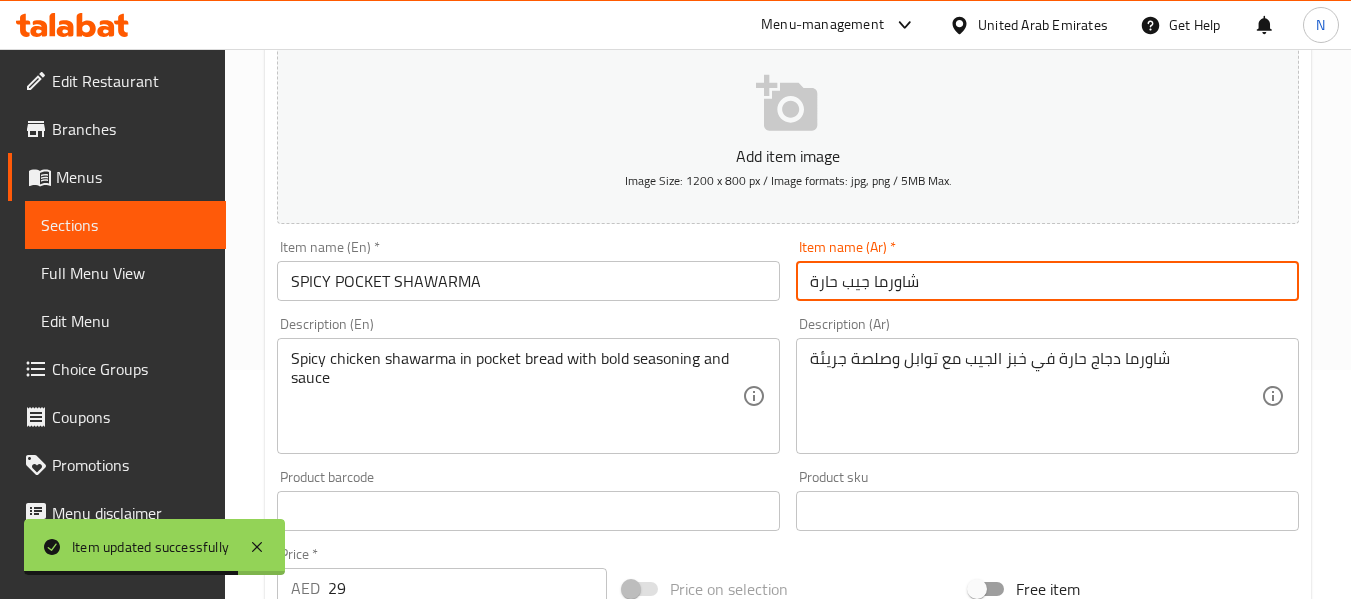 click on "شاورما جيب حارة" at bounding box center [1047, 281] 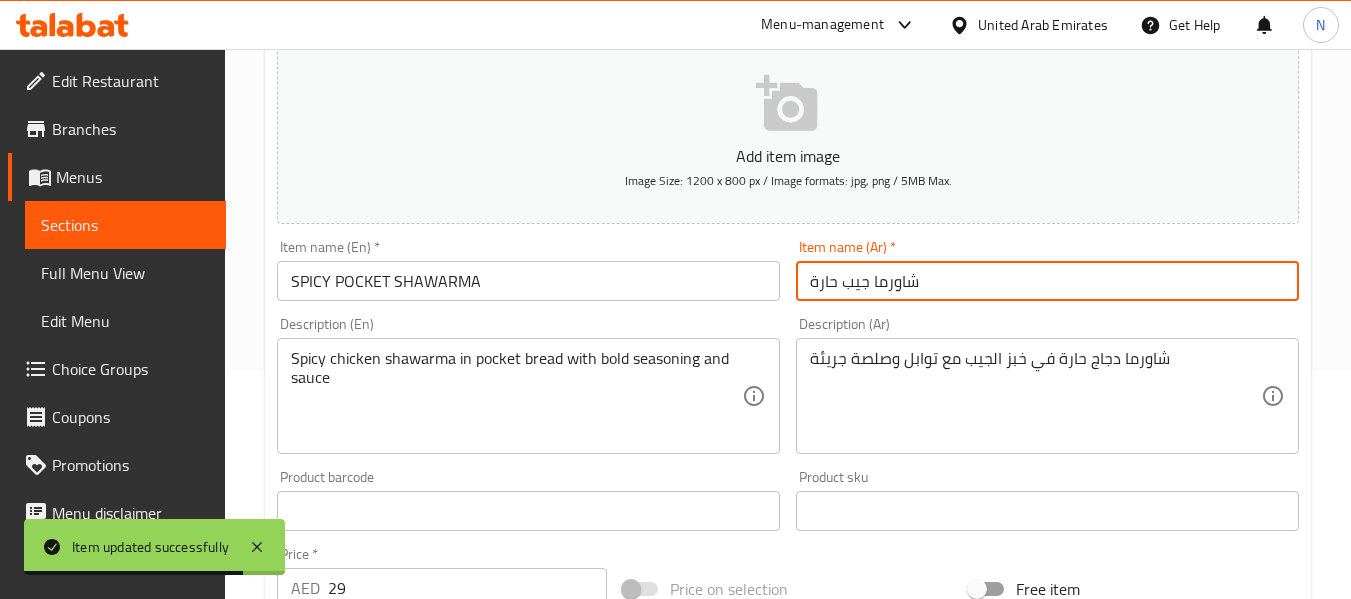 click on "شاورما جيب حارة" at bounding box center (1047, 281) 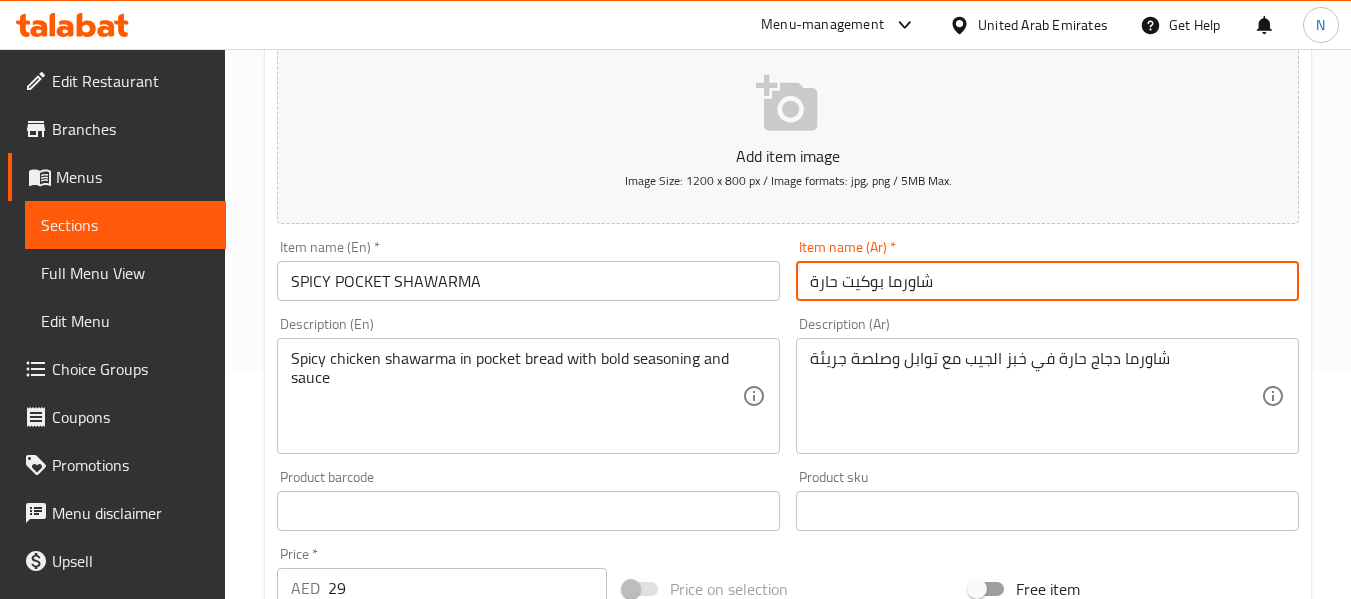 type on "شاورما بوكيت حارة" 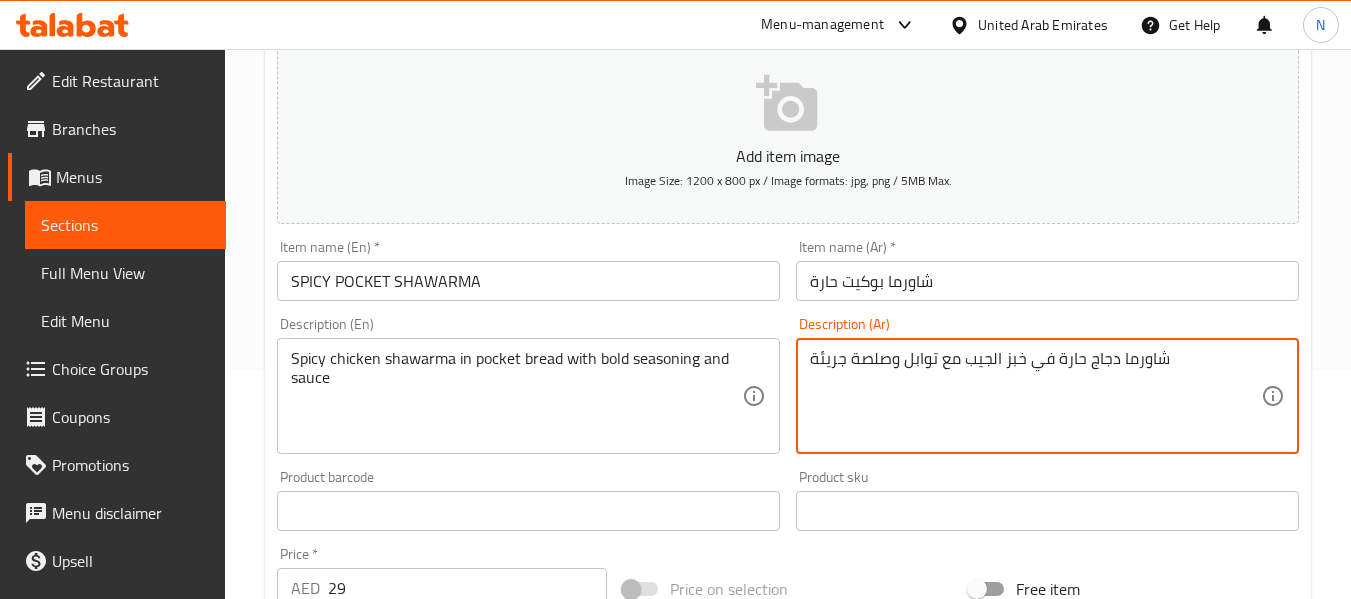 click on "شاورما دجاج حارة في خبز الجيب مع توابل وصلصة جريئة" at bounding box center (1035, 396) 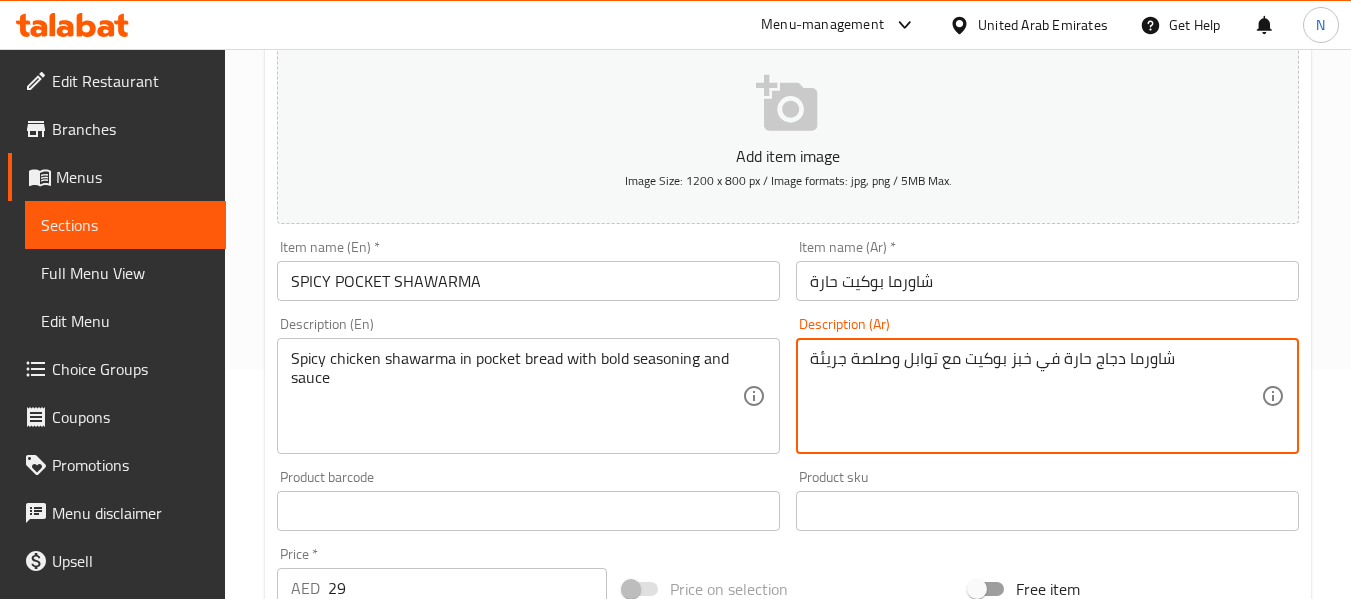 type on "شاورما دجاج حارة في خبز بوكيت مع توابل وصلصة جريئة" 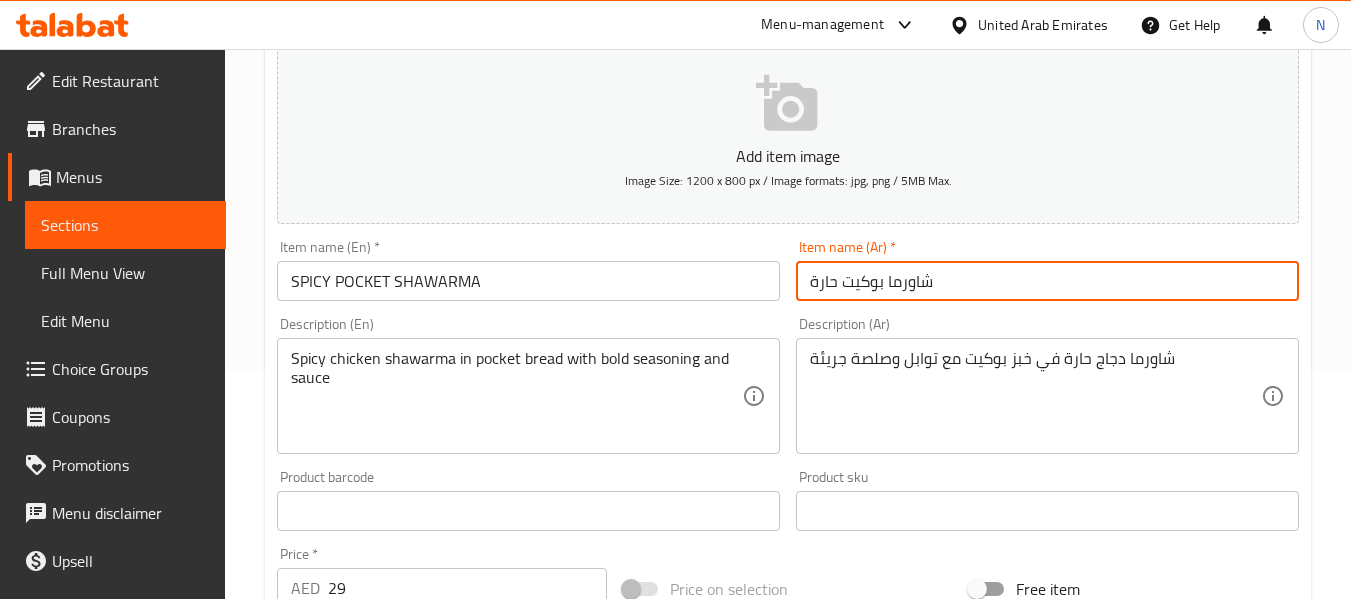 click on "شاورما بوكيت حارة" at bounding box center [1047, 281] 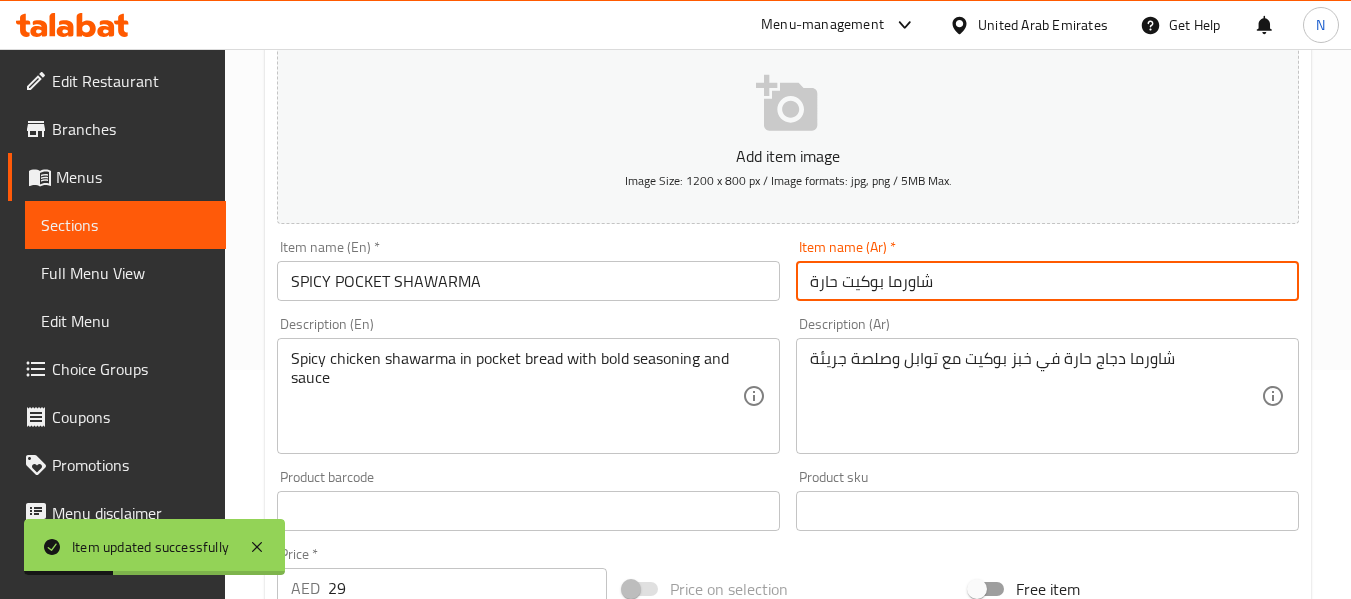 scroll, scrollTop: 0, scrollLeft: 0, axis: both 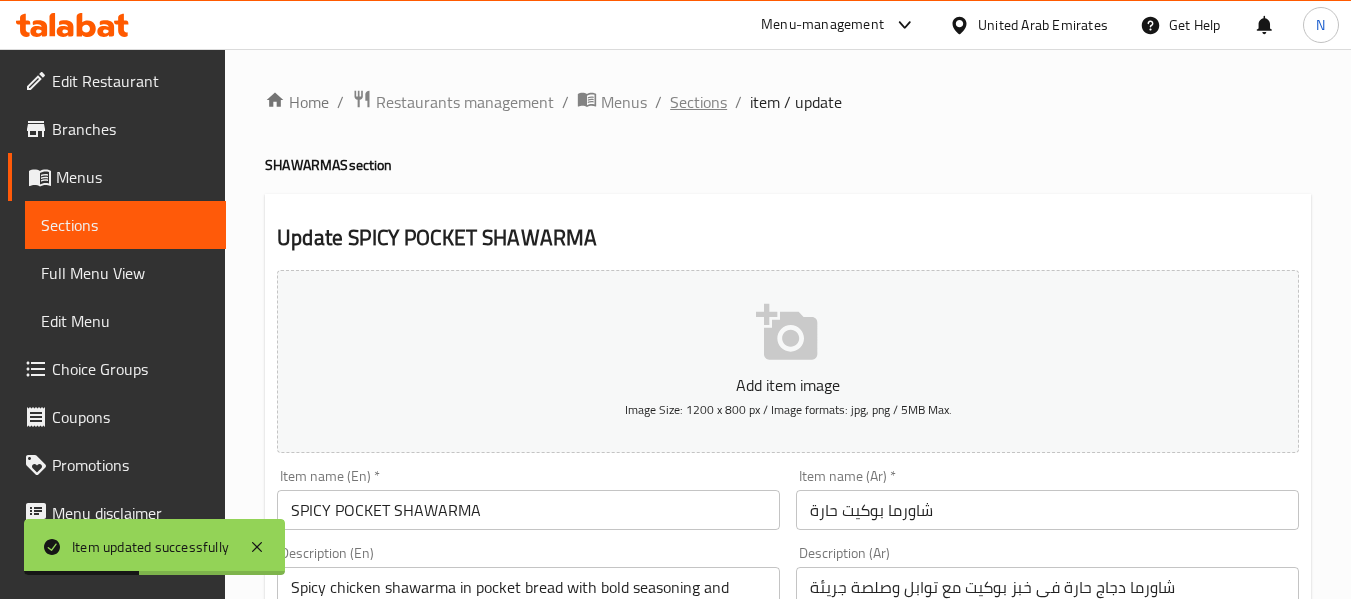 click on "Sections" at bounding box center [698, 102] 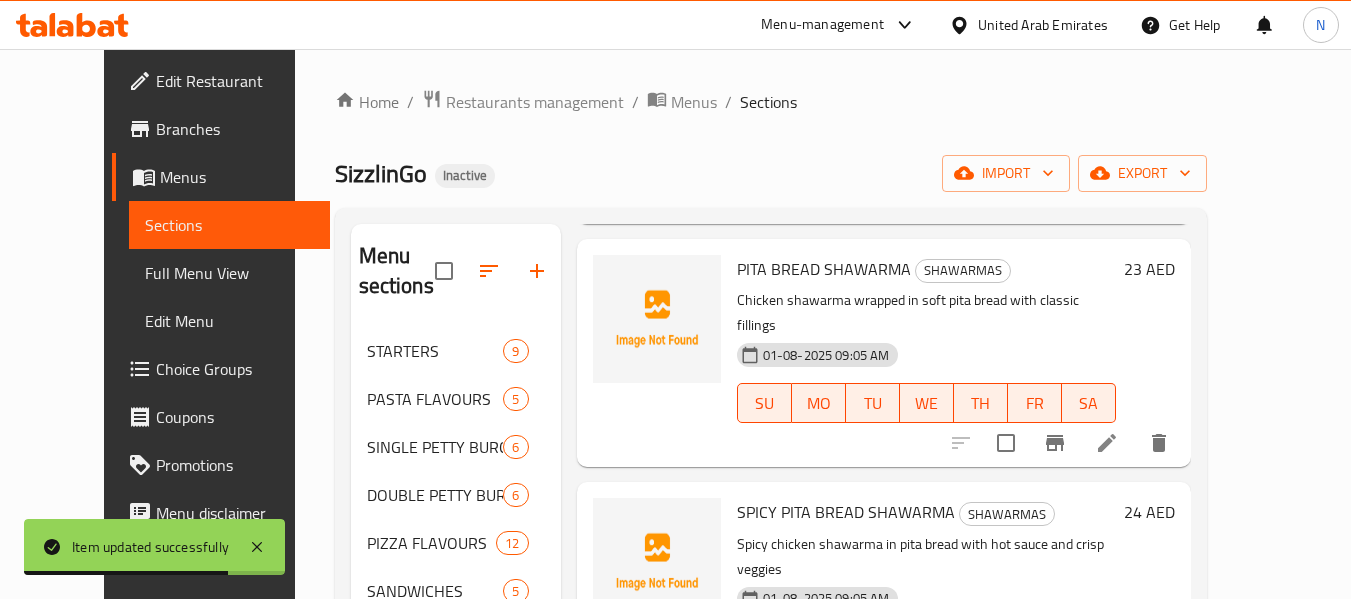 scroll, scrollTop: 545, scrollLeft: 0, axis: vertical 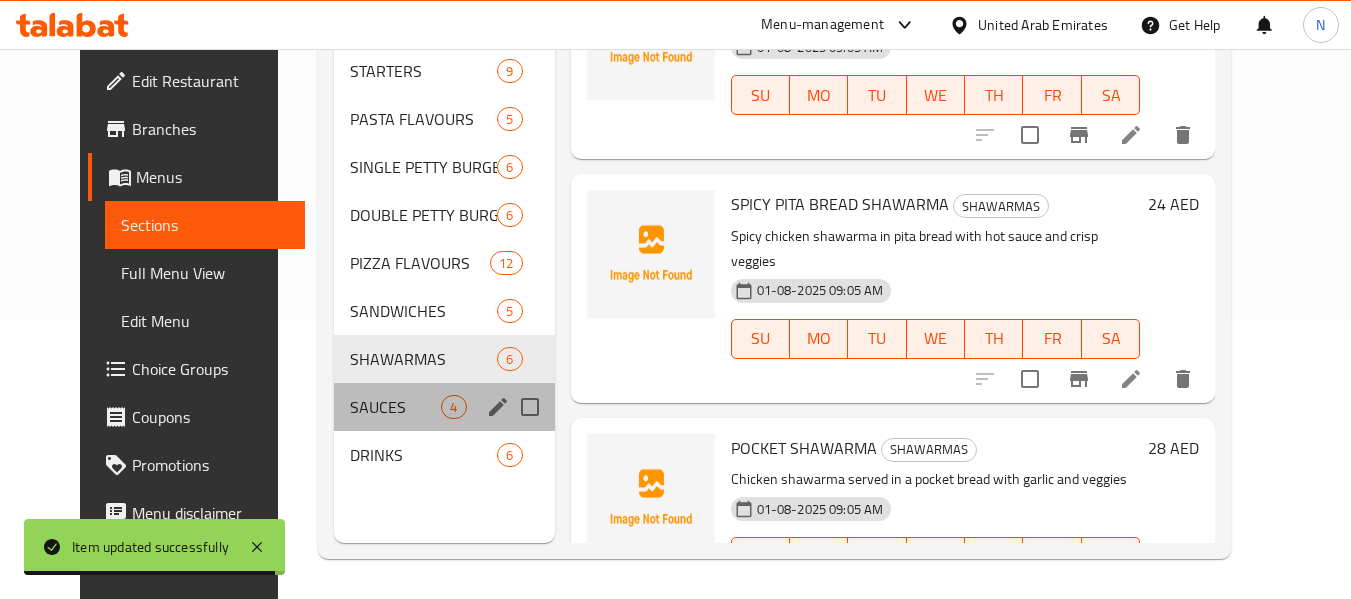 click on "SAUCES 4" at bounding box center [444, 407] 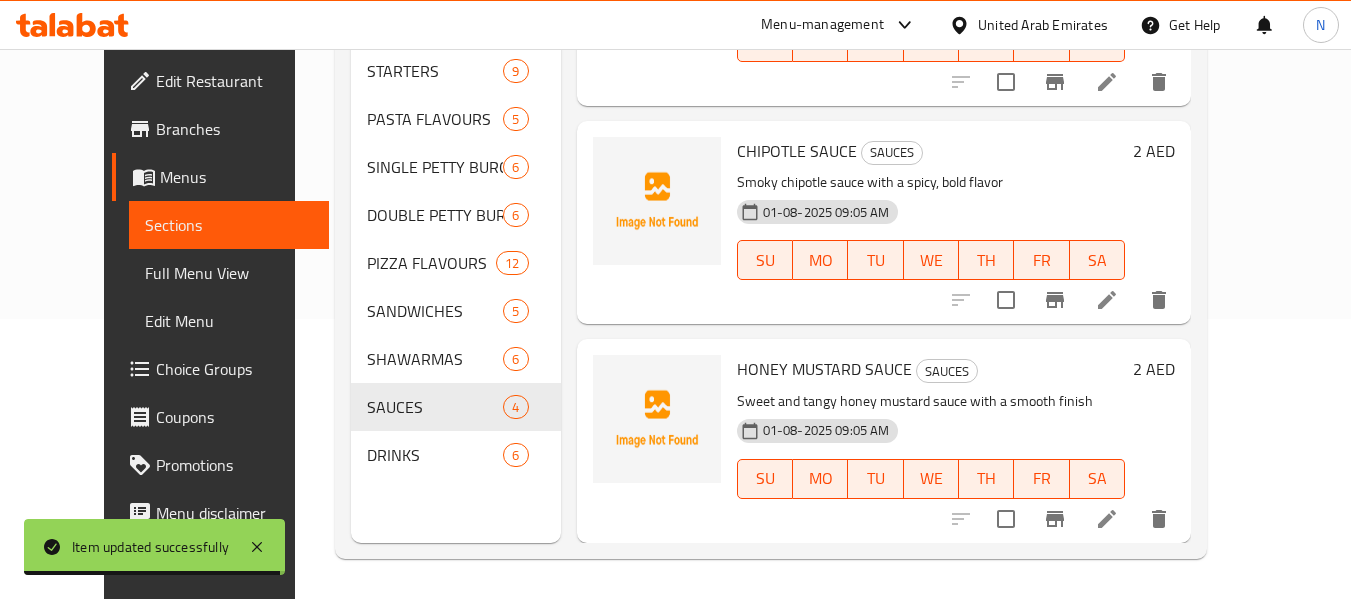 scroll, scrollTop: 355, scrollLeft: 0, axis: vertical 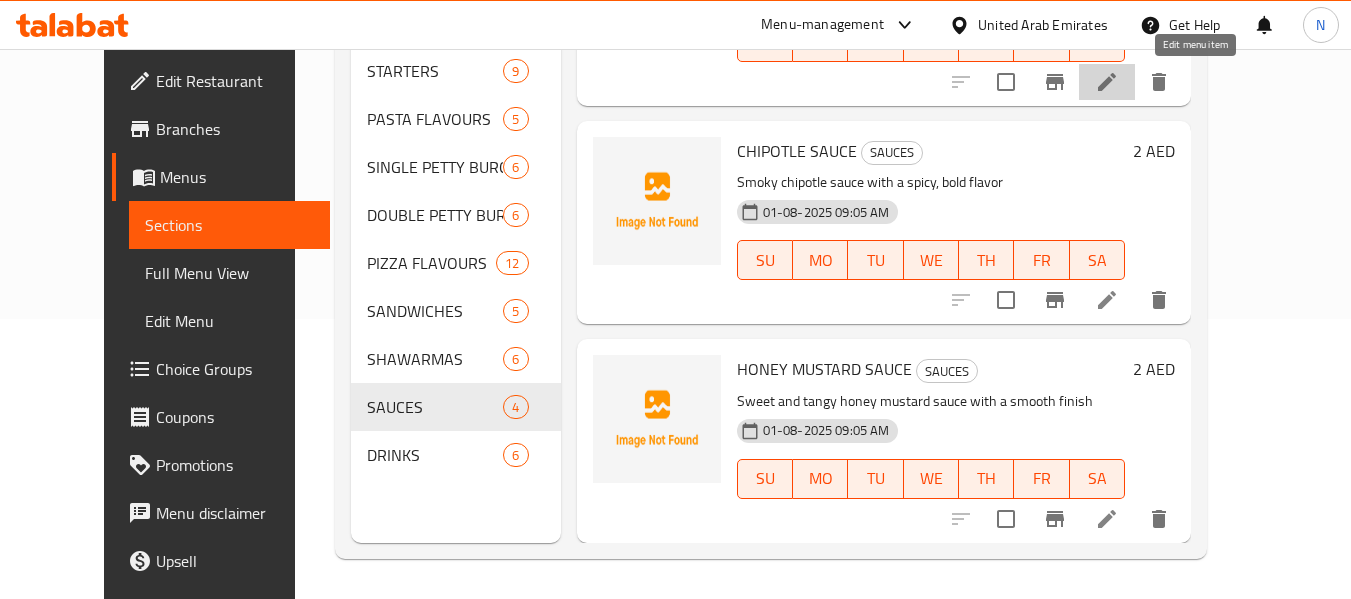 click 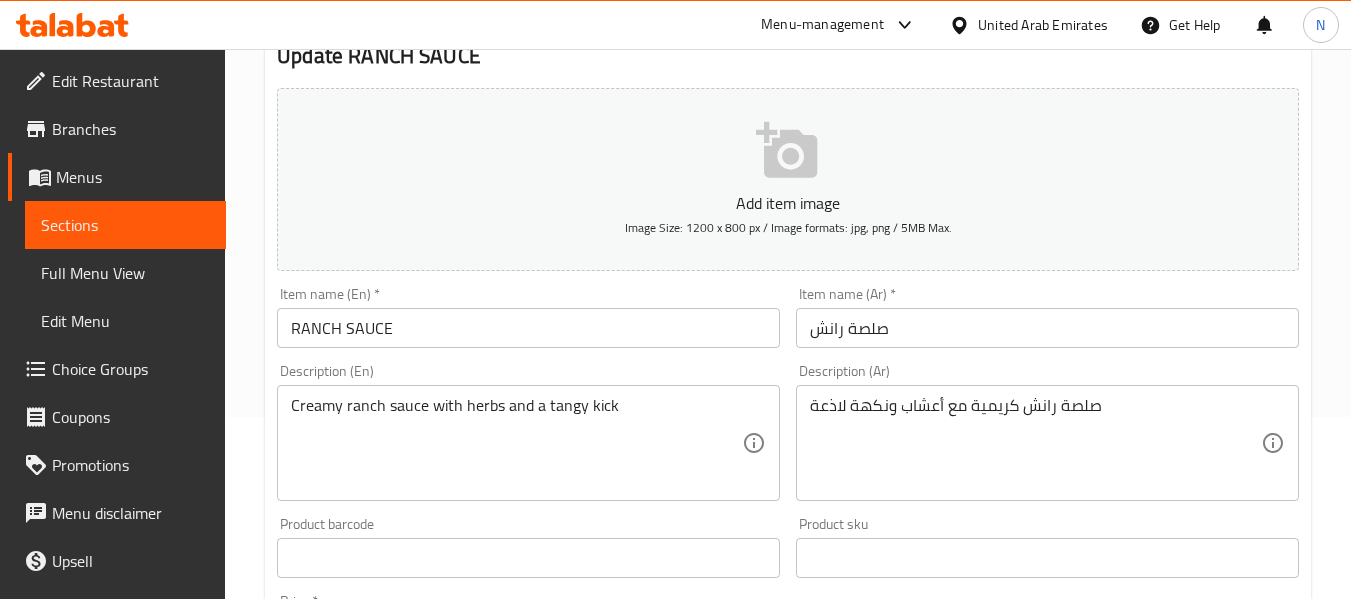 scroll, scrollTop: 183, scrollLeft: 0, axis: vertical 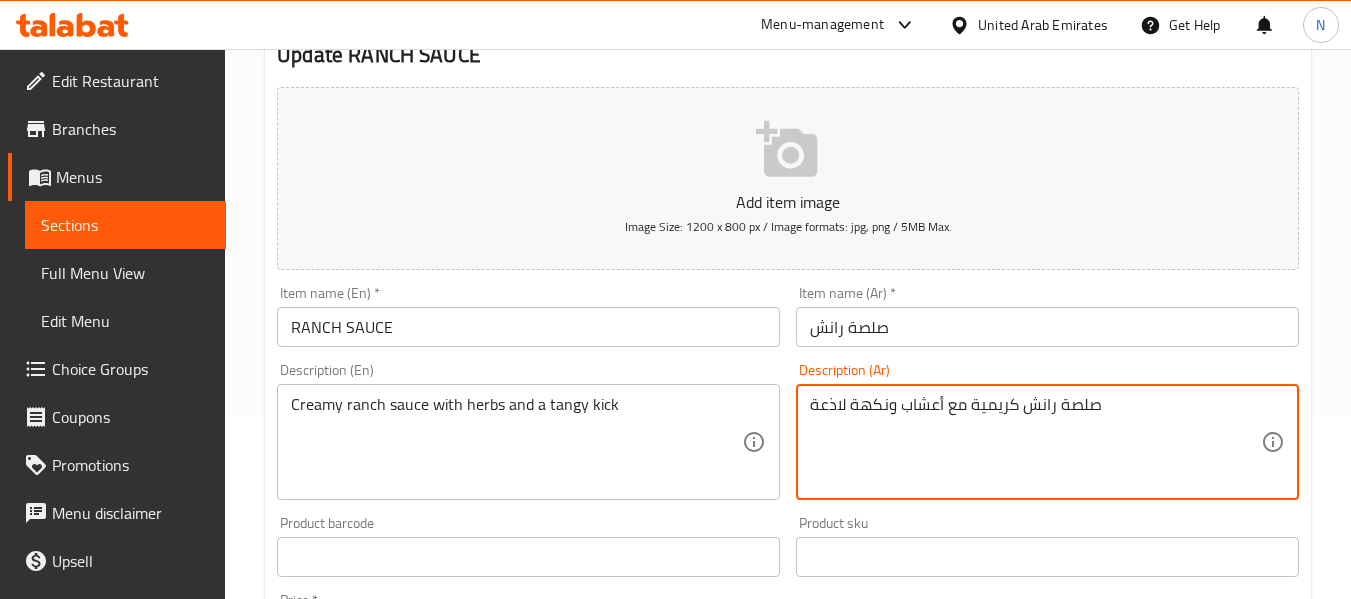 click on "صلصة رانش كريمية مع أعشاب ونكهة لاذعة" at bounding box center (1035, 442) 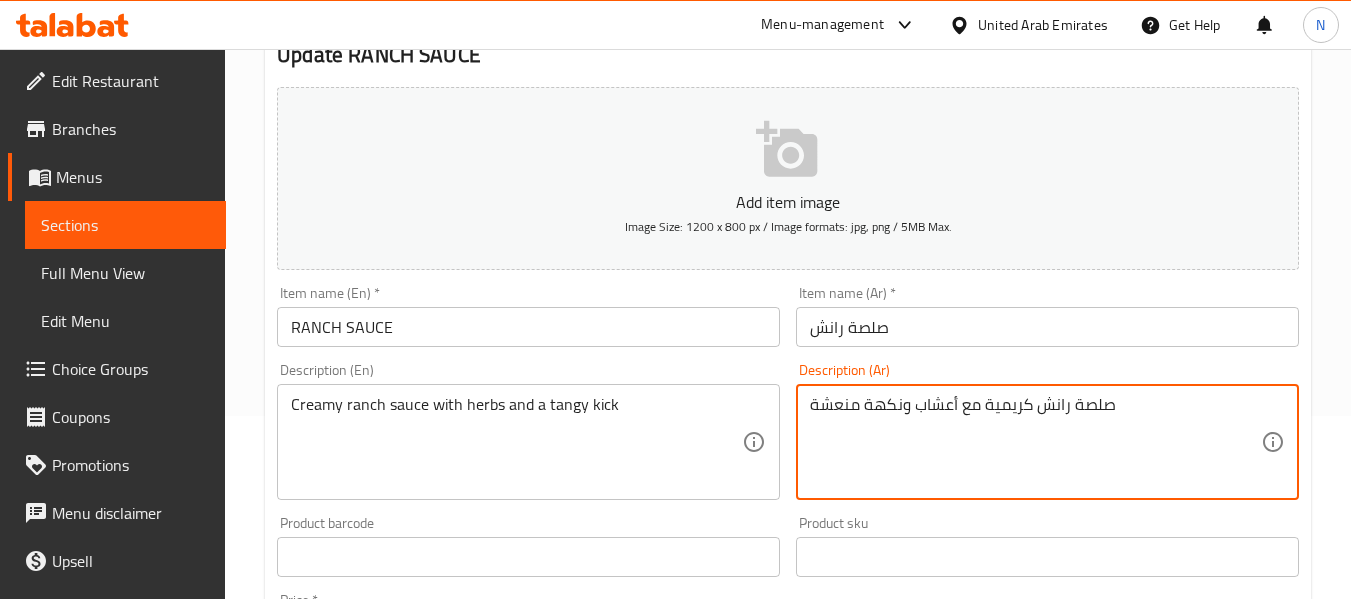 type on "صلصة رانش كريمية مع أعشاب ونكهة منعشة" 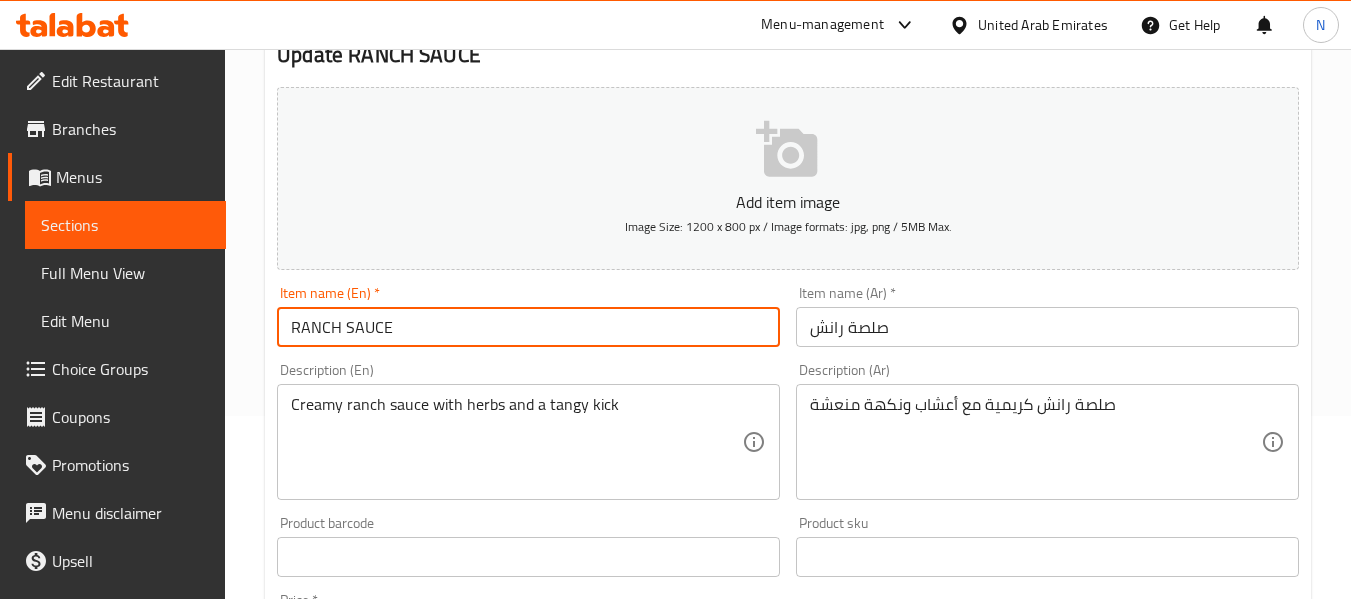 click on "RANCH SAUCE" at bounding box center [528, 327] 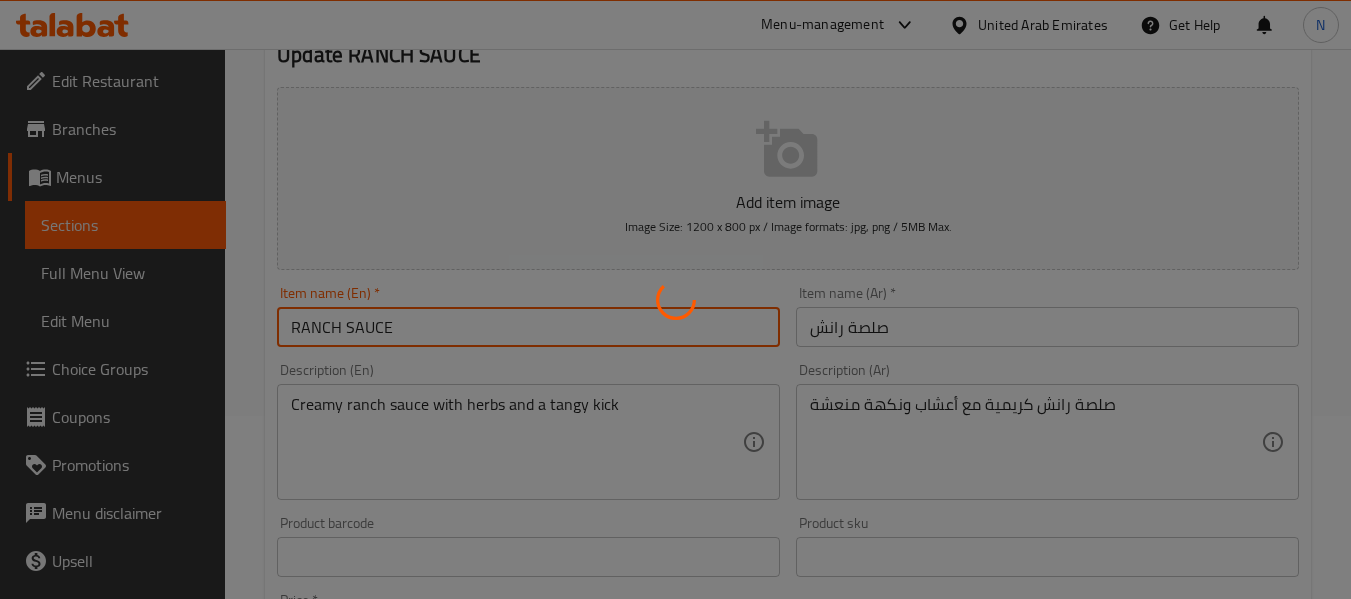 scroll, scrollTop: 0, scrollLeft: 0, axis: both 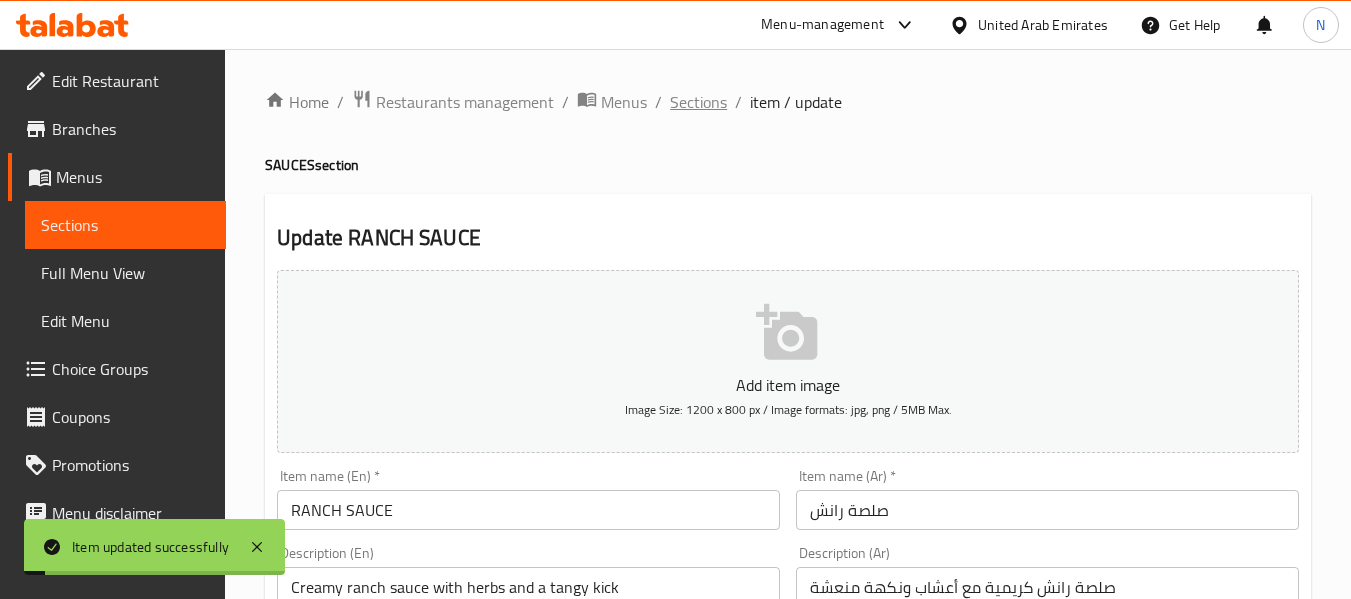 click on "Sections" at bounding box center (698, 102) 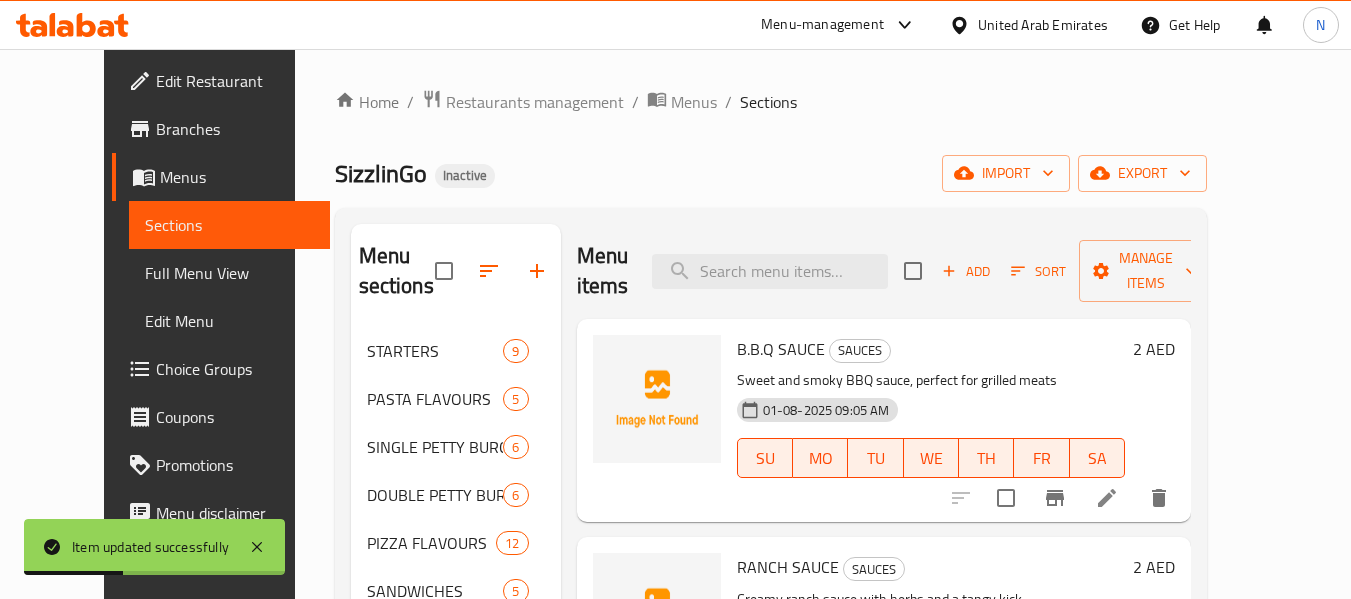 scroll, scrollTop: 355, scrollLeft: 0, axis: vertical 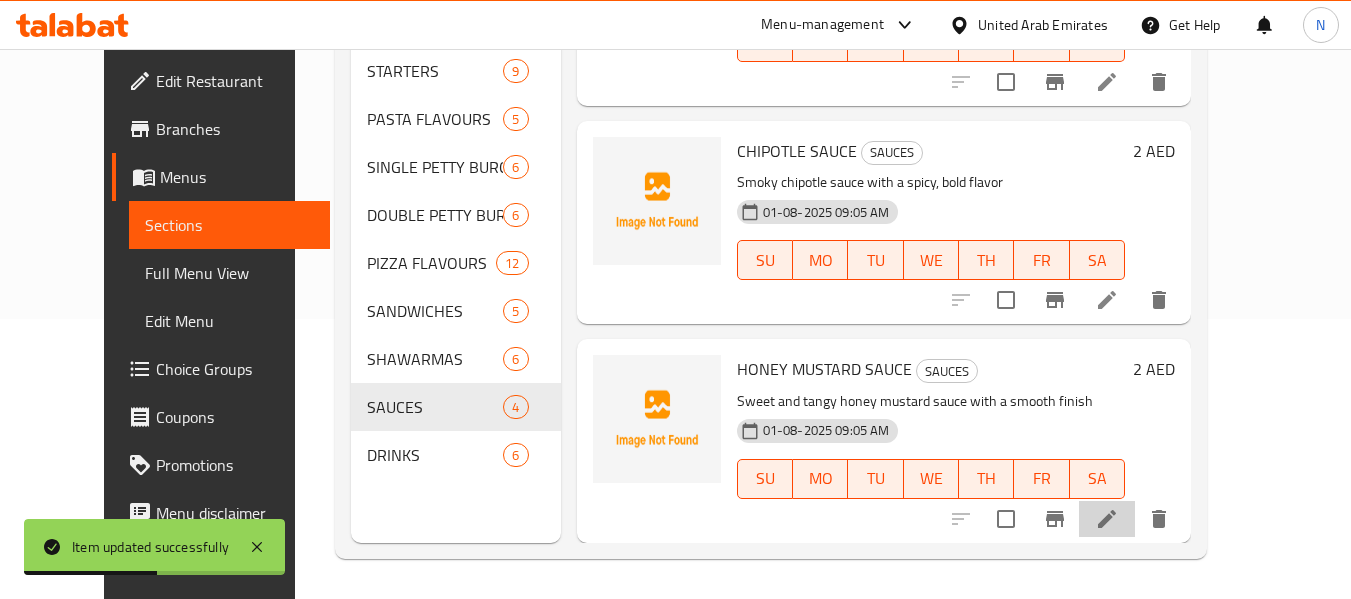 click at bounding box center [1107, 519] 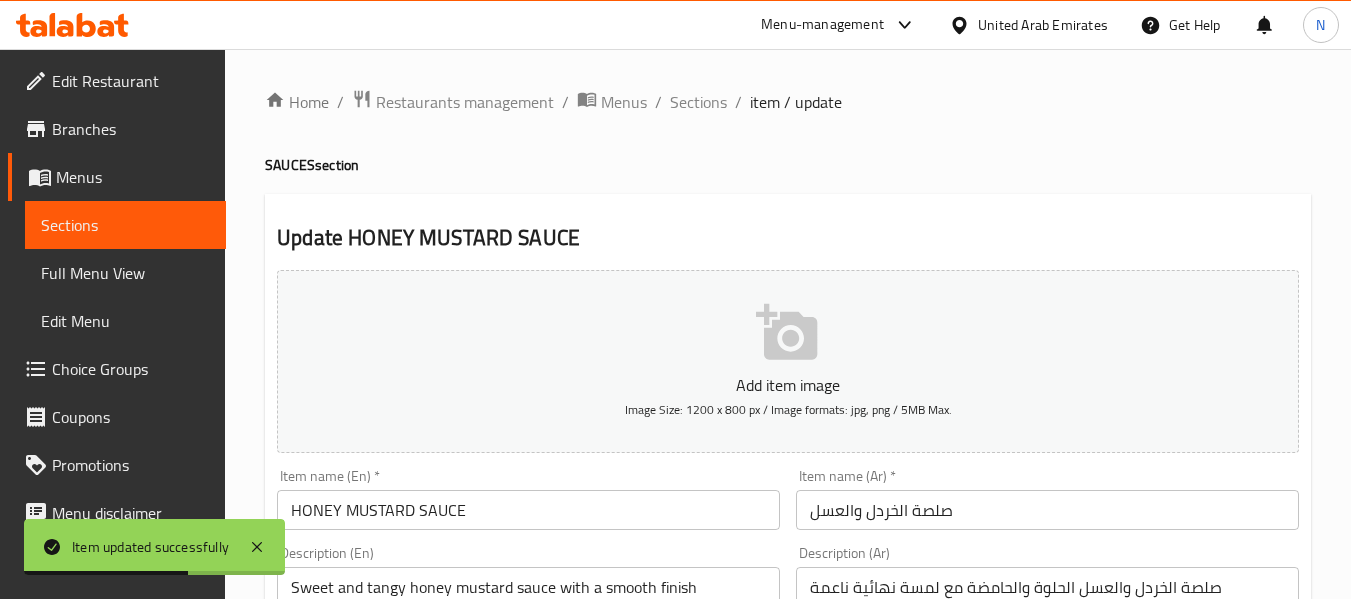 scroll, scrollTop: 151, scrollLeft: 0, axis: vertical 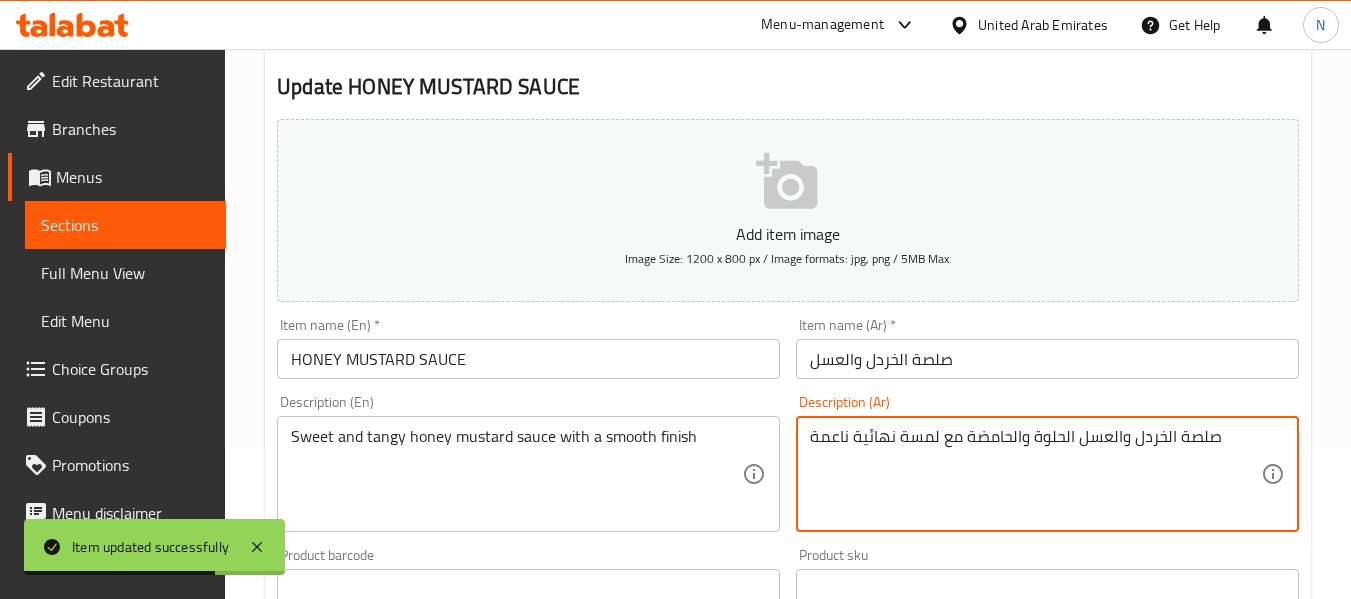 click on "صلصة الخردل والعسل الحلوة والحامضة مع لمسة نهائية ناعمة" at bounding box center (1035, 474) 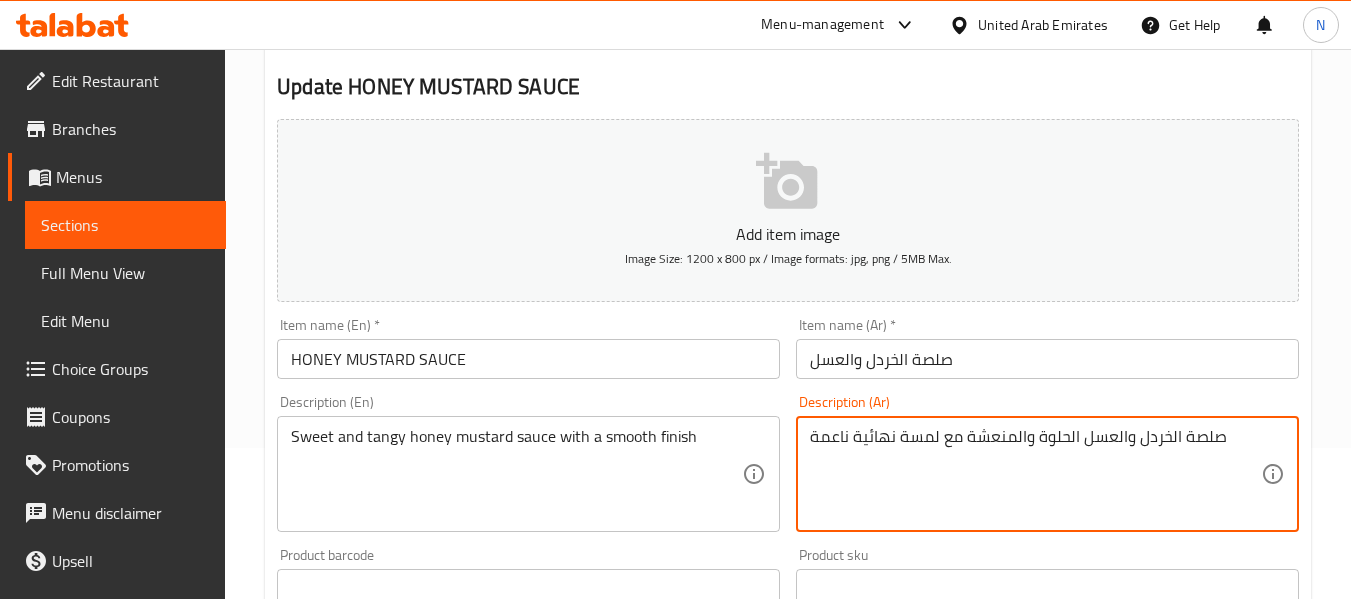 type on "صلصة الخردل والعسل الحلوة والمنعشة مع لمسة نهائية ناعمة" 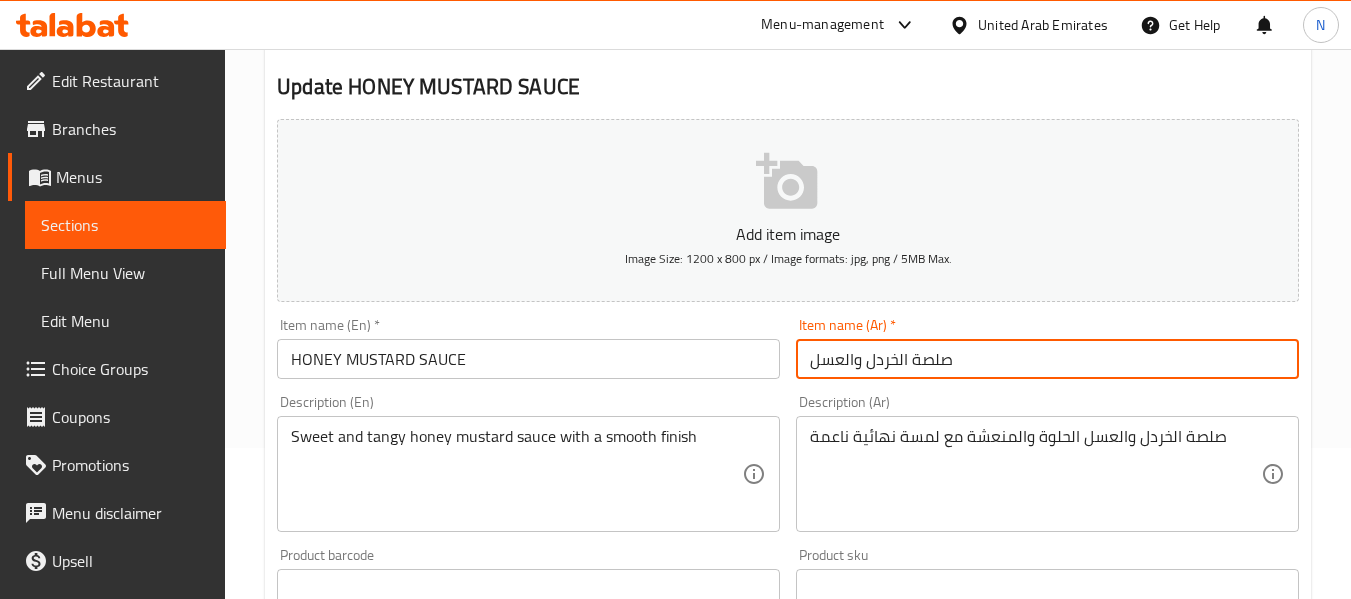 click on "صلصة الخردل والعسل" at bounding box center (1047, 359) 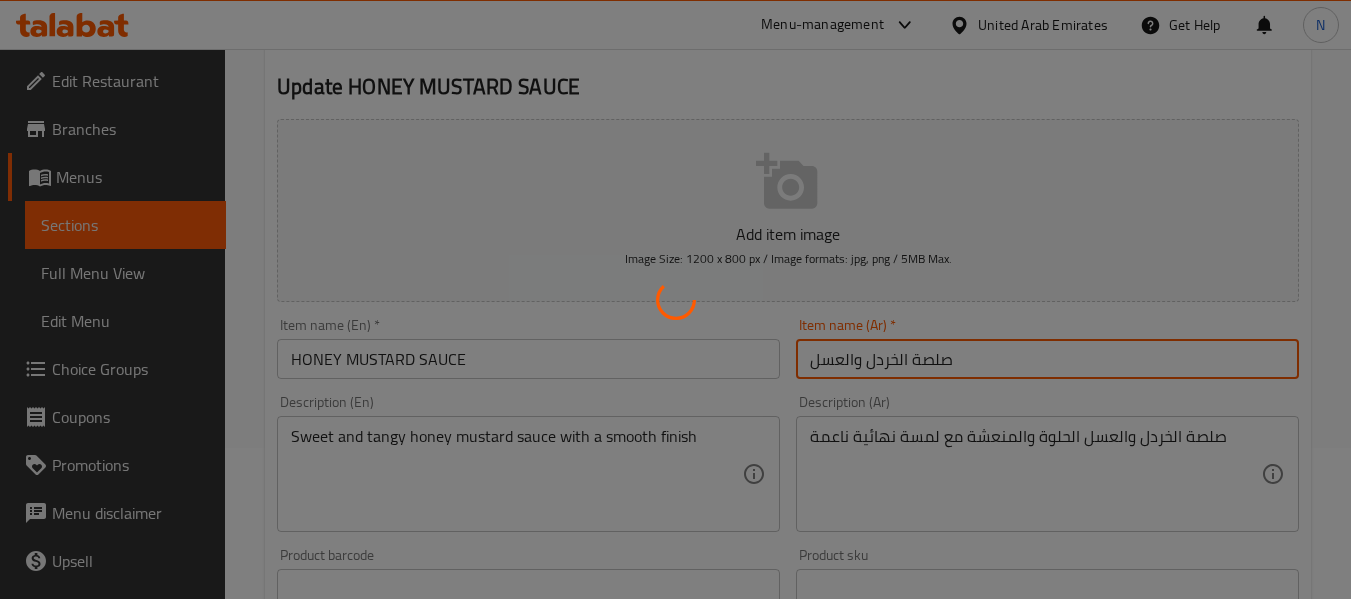 click at bounding box center [675, 299] 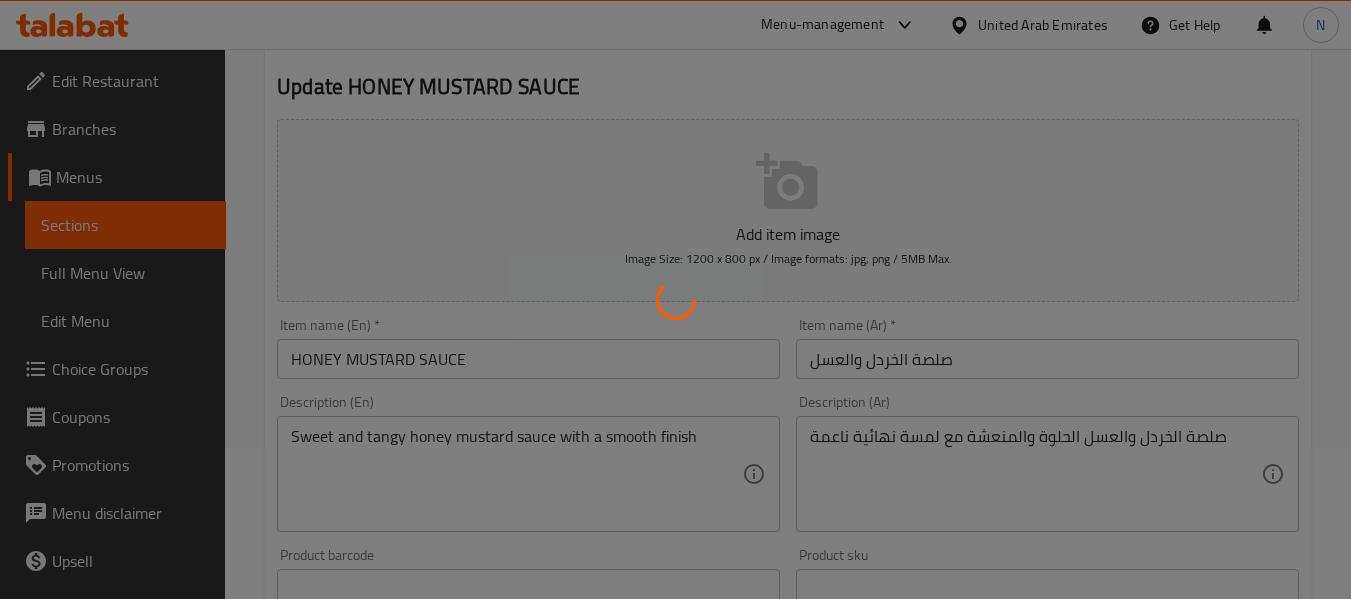 scroll, scrollTop: 0, scrollLeft: 0, axis: both 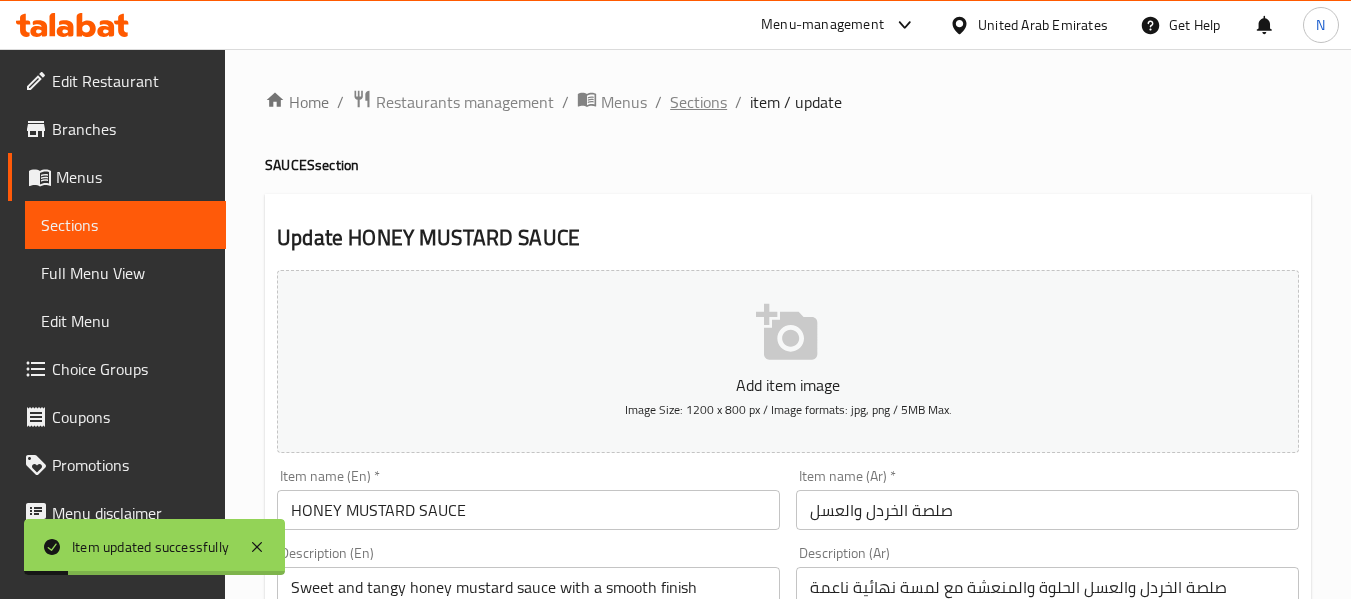 click on "Sections" at bounding box center (698, 102) 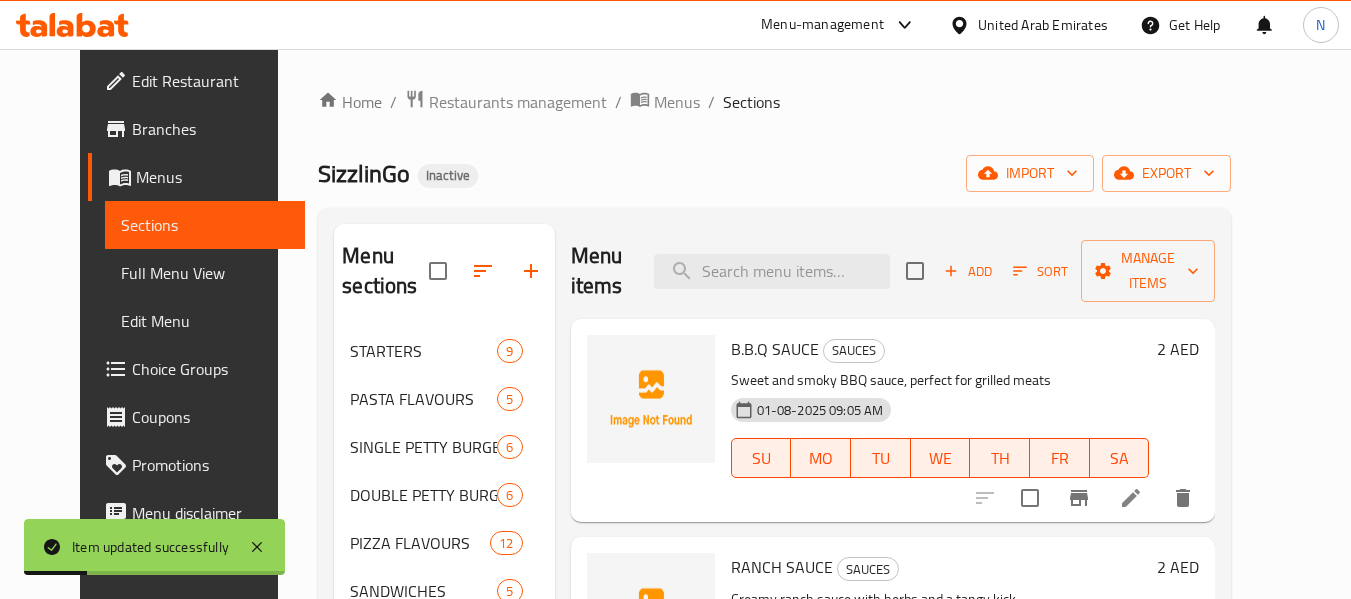 scroll, scrollTop: 280, scrollLeft: 0, axis: vertical 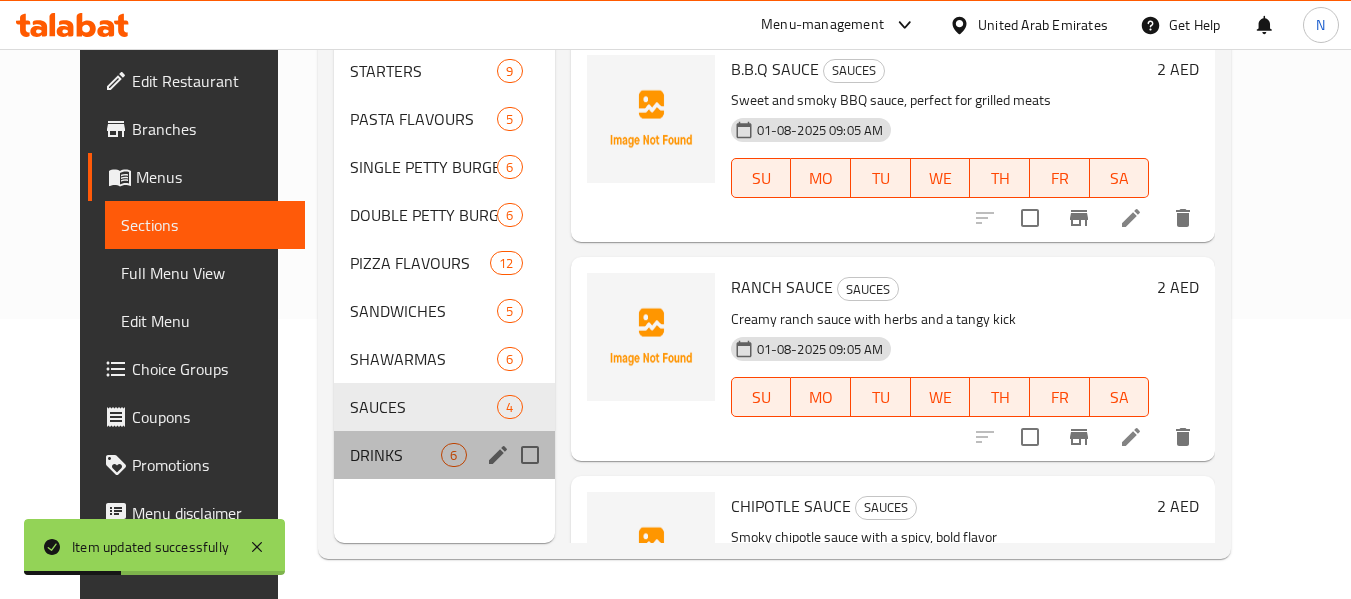 click on "DRINKS 6" at bounding box center (444, 455) 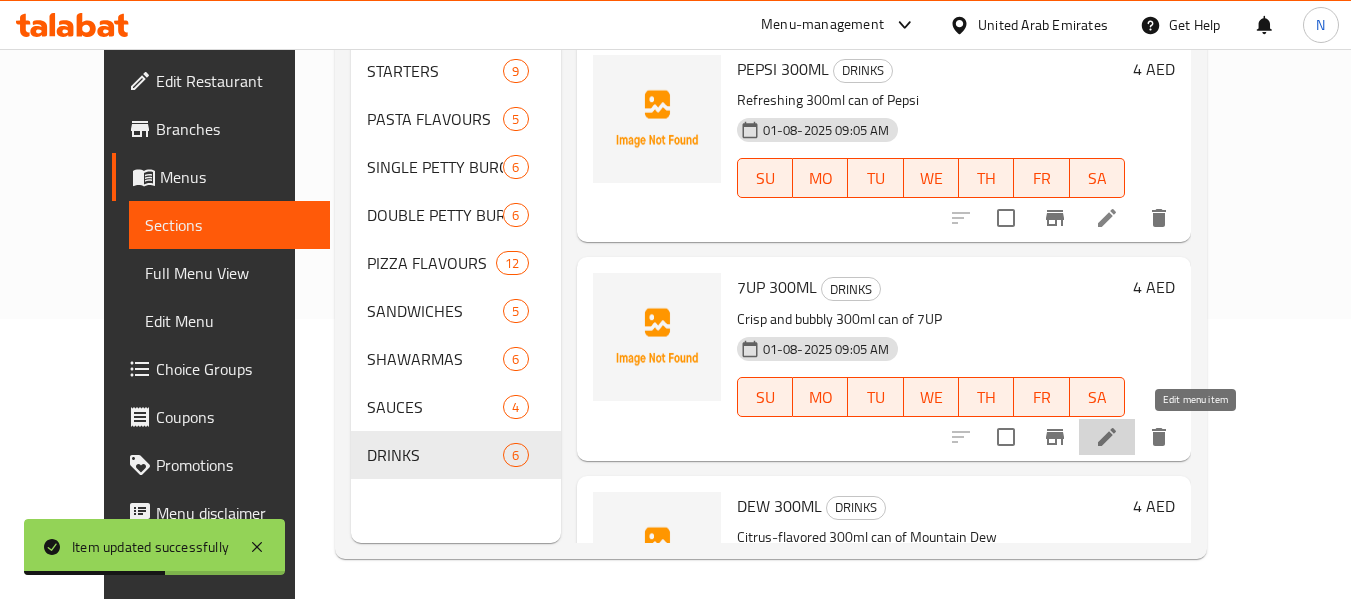 click 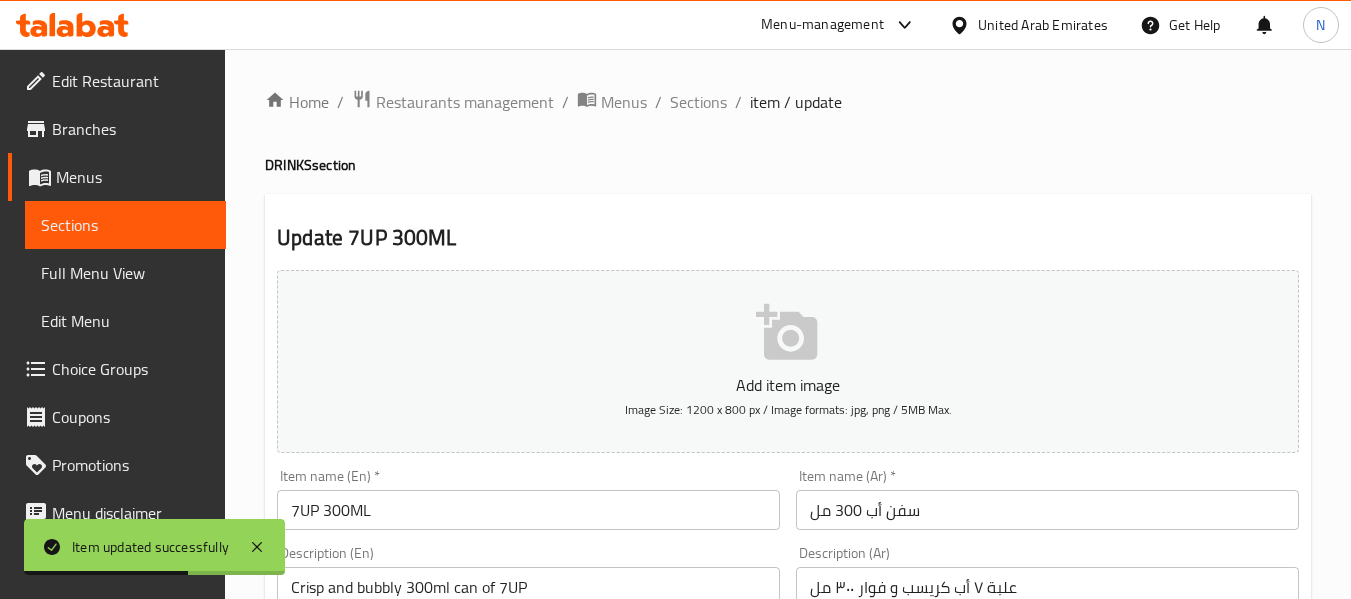 scroll, scrollTop: 289, scrollLeft: 0, axis: vertical 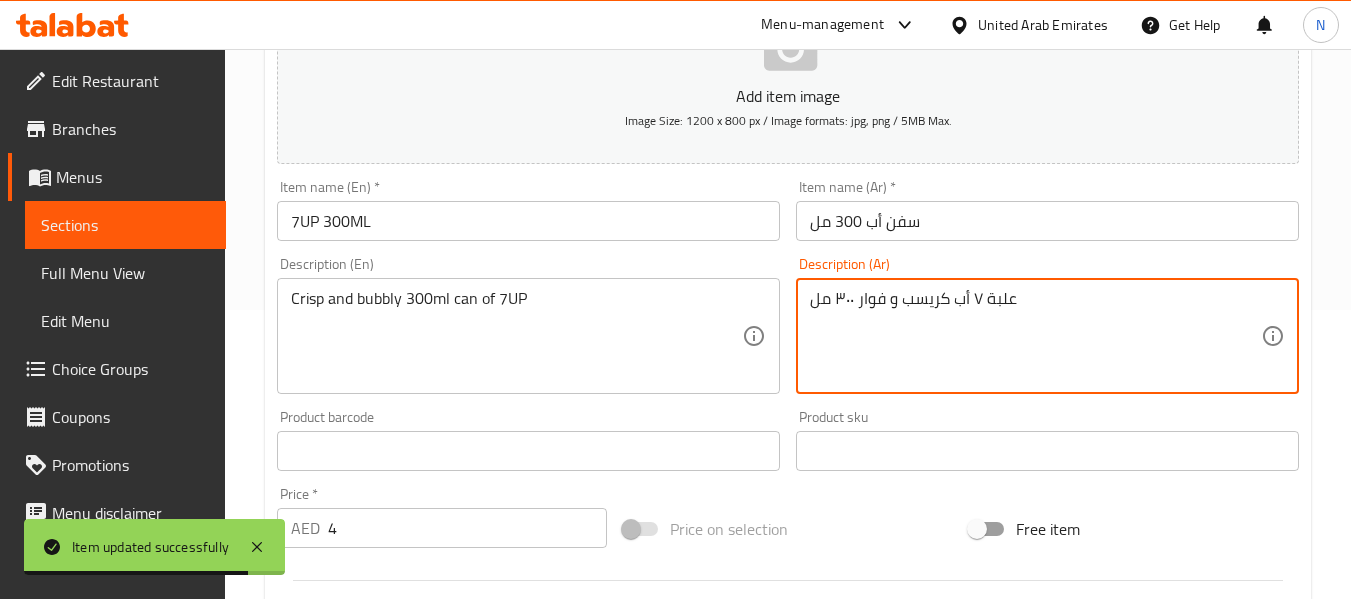 click on "علبة ٧ أب كريسب و فوار ٣٠٠ مل" at bounding box center [1035, 336] 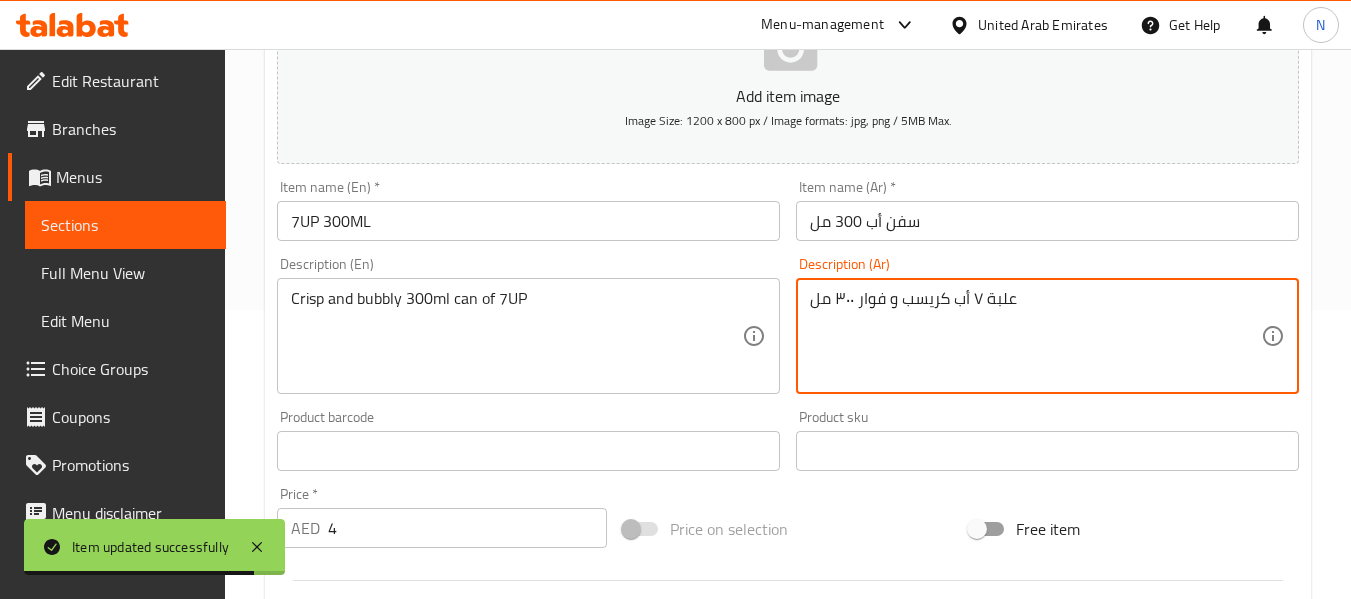 click on "علبة ٧ أب كريسب و فوار ٣٠٠ مل" at bounding box center [1035, 336] 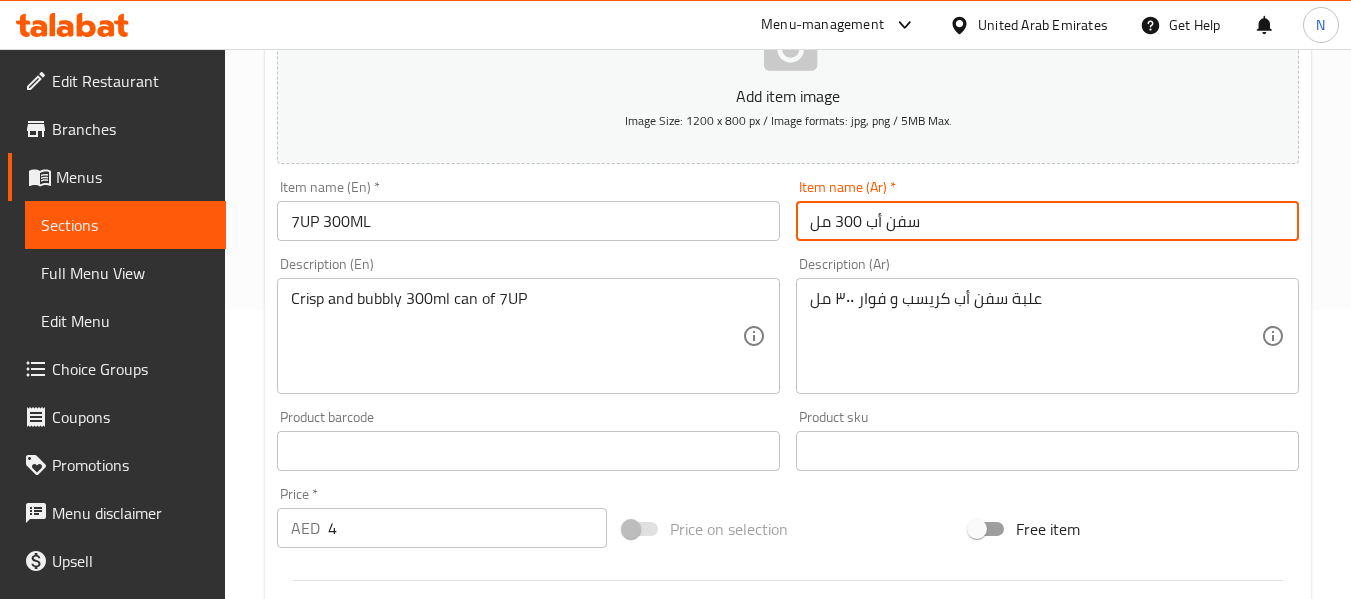 click on "سفن أب 300 مل" at bounding box center [1047, 221] 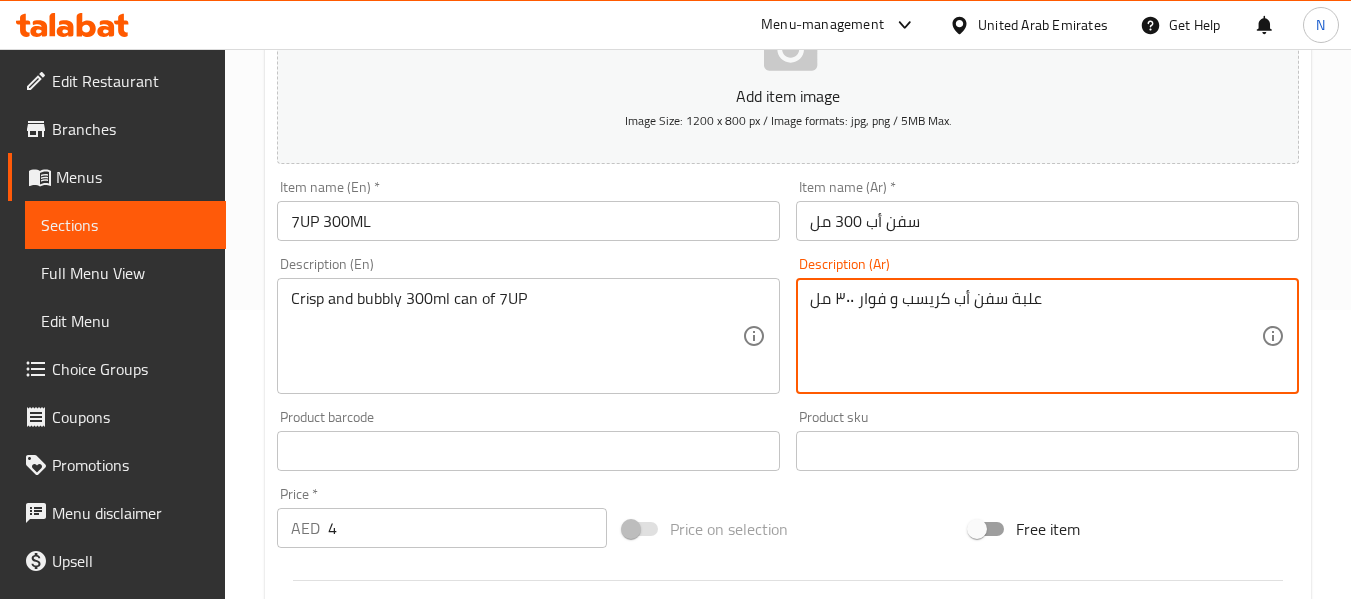 click on "علبة سفن أب كريسب و فوار ٣٠٠ مل" at bounding box center (1035, 336) 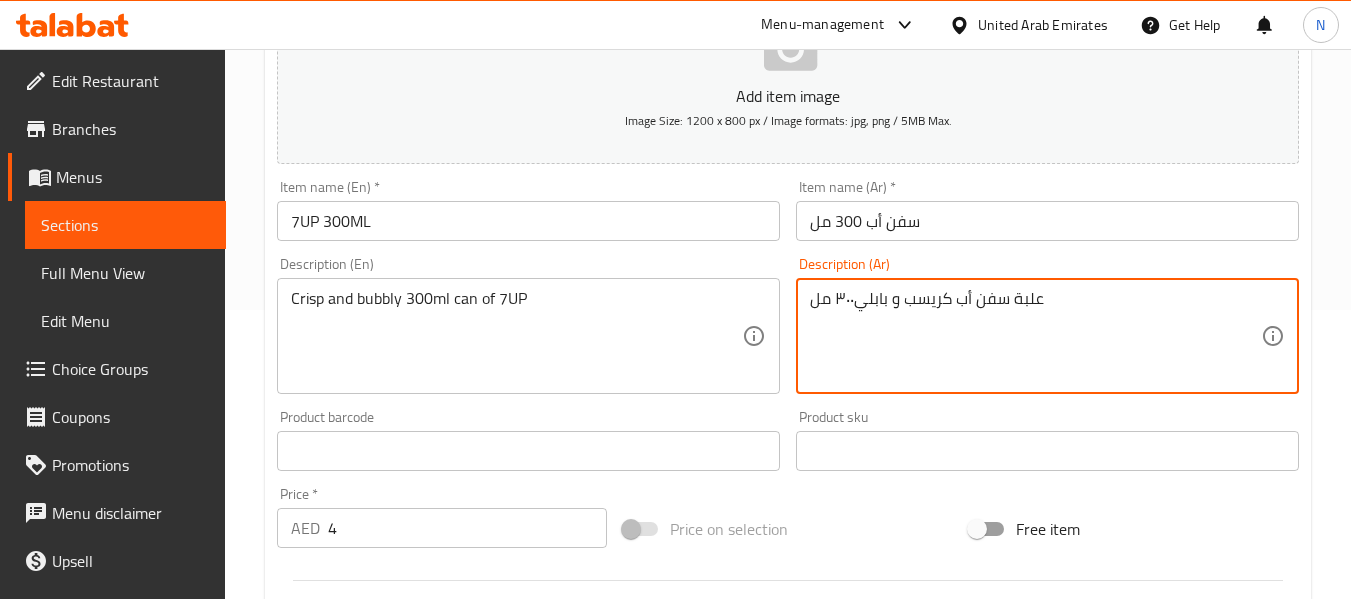 type on "علبة سفن أب كريسب و بابلي٣٠٠ مل" 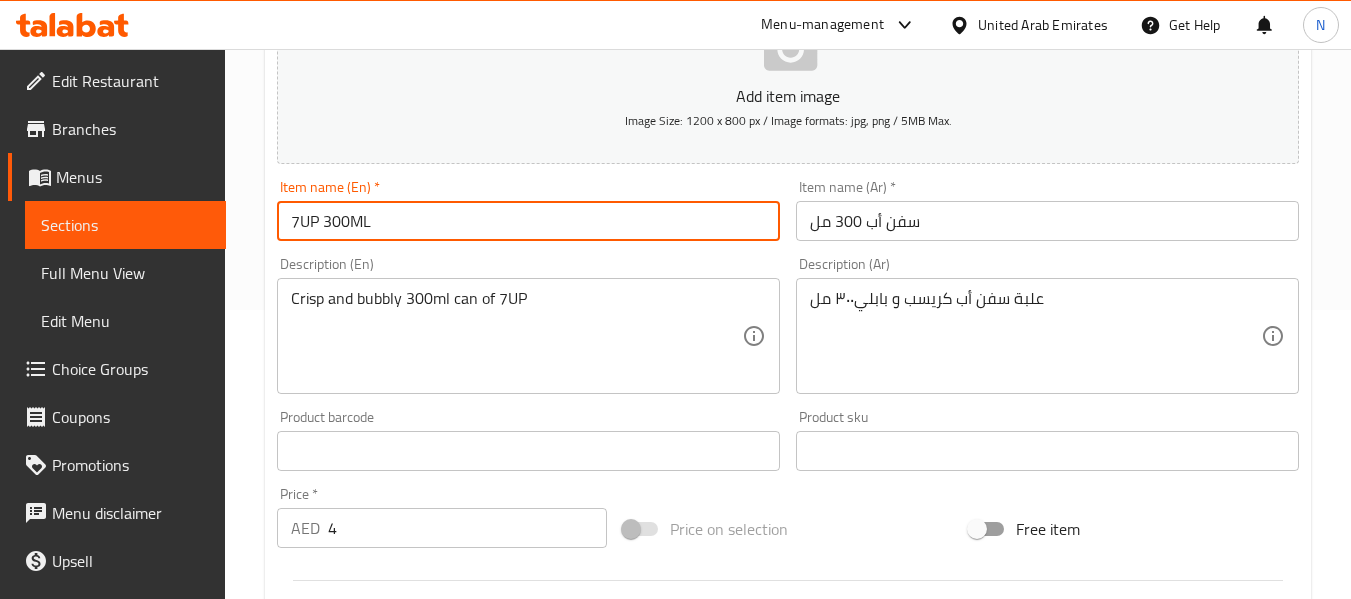 click on "7UP 300ML" at bounding box center [528, 221] 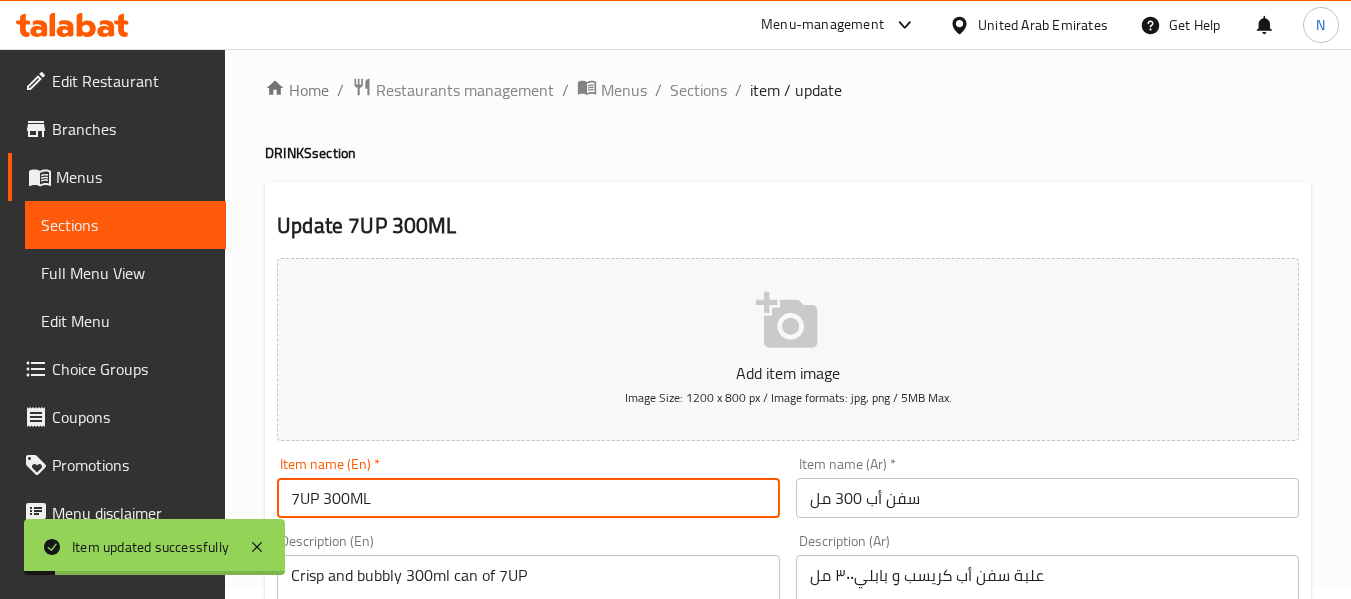 scroll, scrollTop: 0, scrollLeft: 0, axis: both 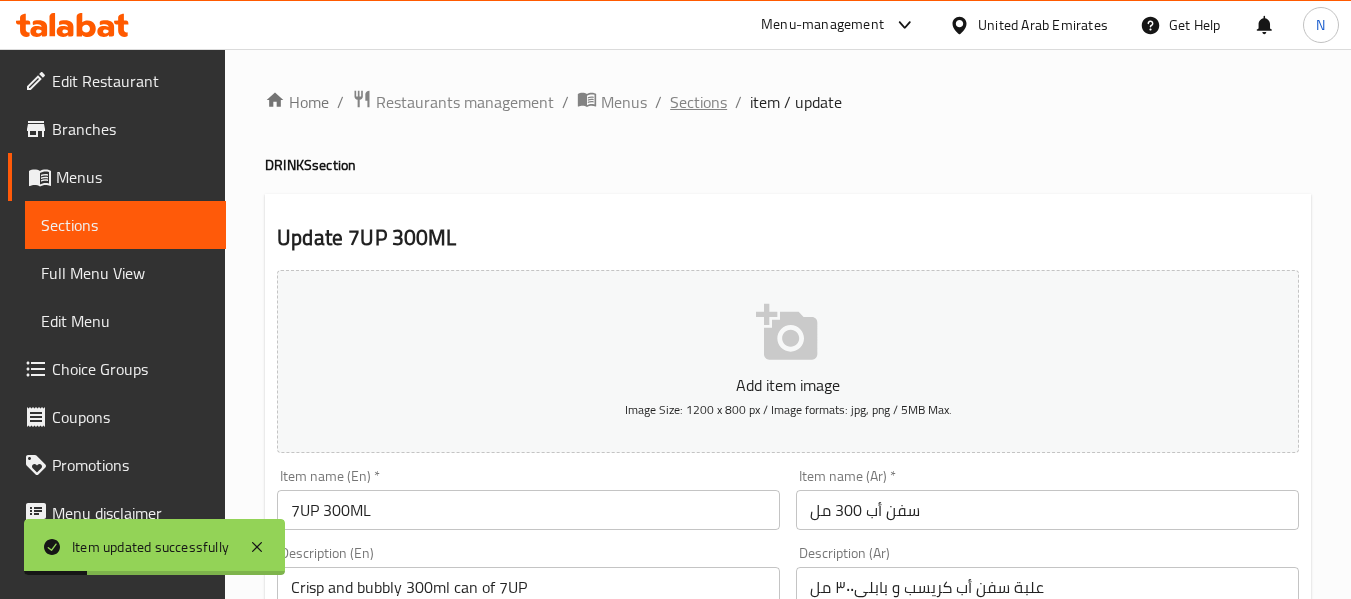 click on "Sections" at bounding box center (698, 102) 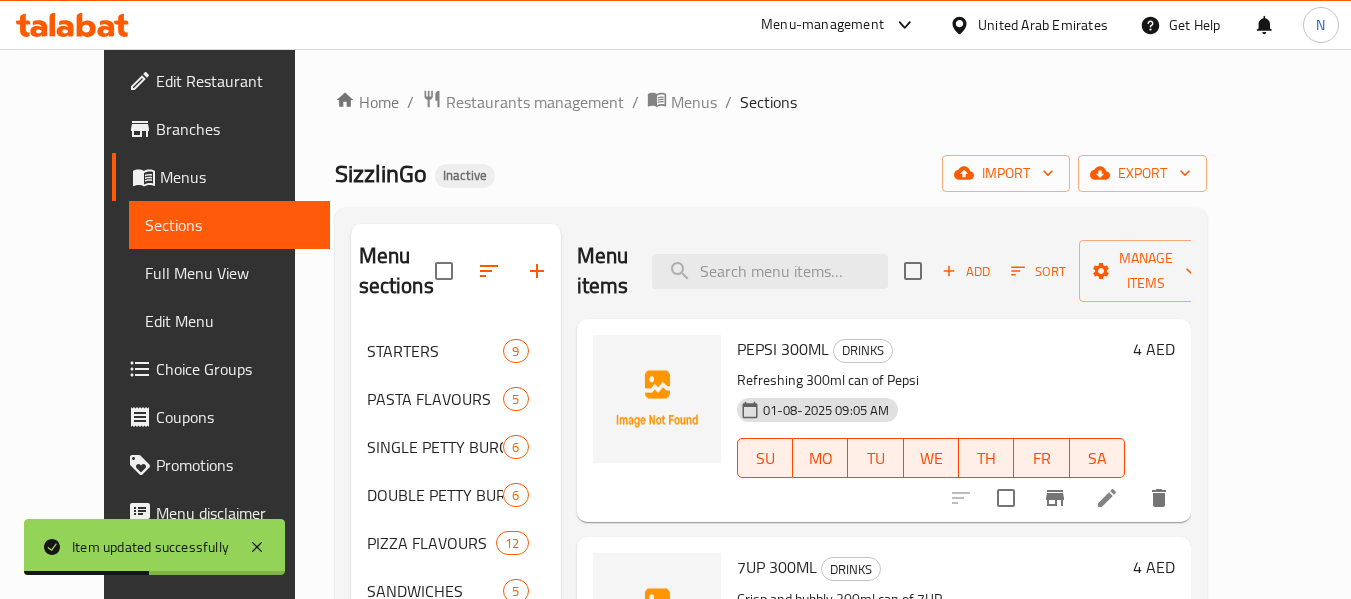 scroll, scrollTop: 280, scrollLeft: 0, axis: vertical 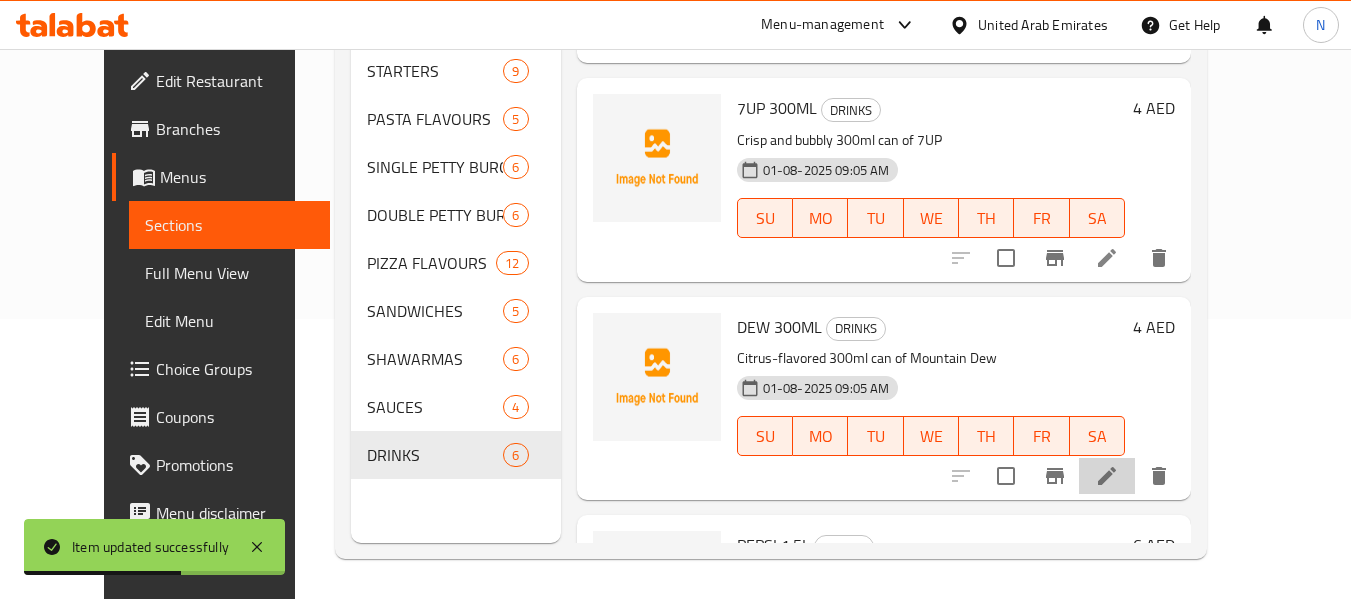 click at bounding box center [1107, 476] 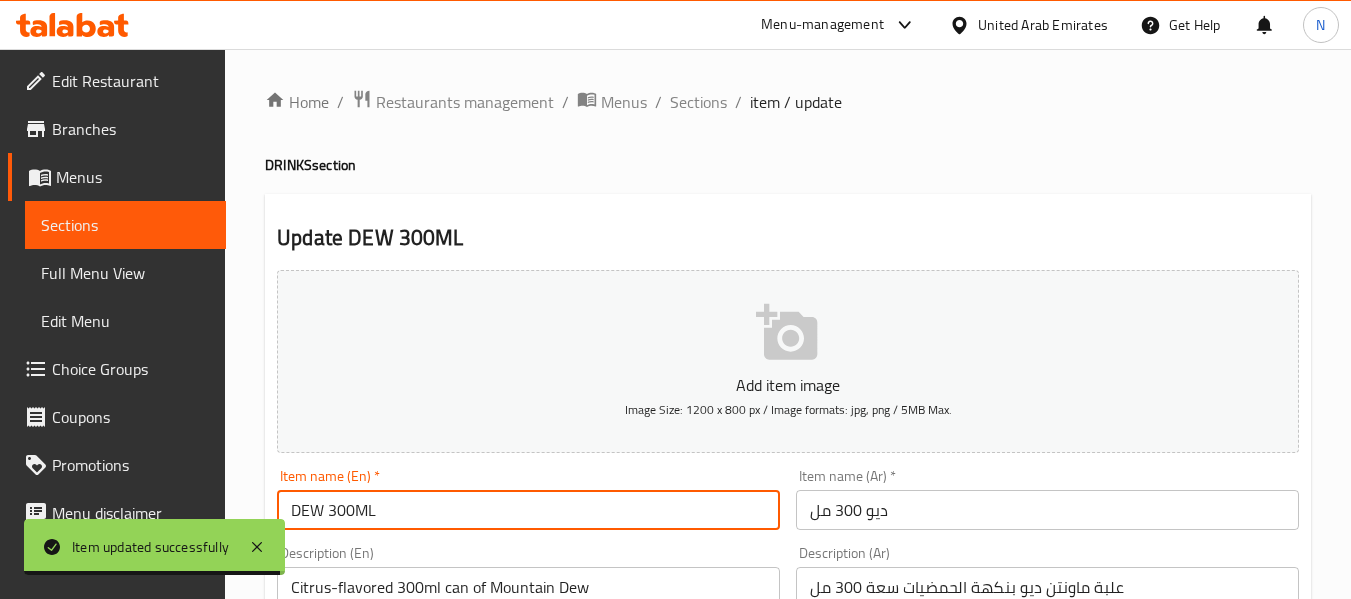 click on "DEW 300ML" at bounding box center [528, 510] 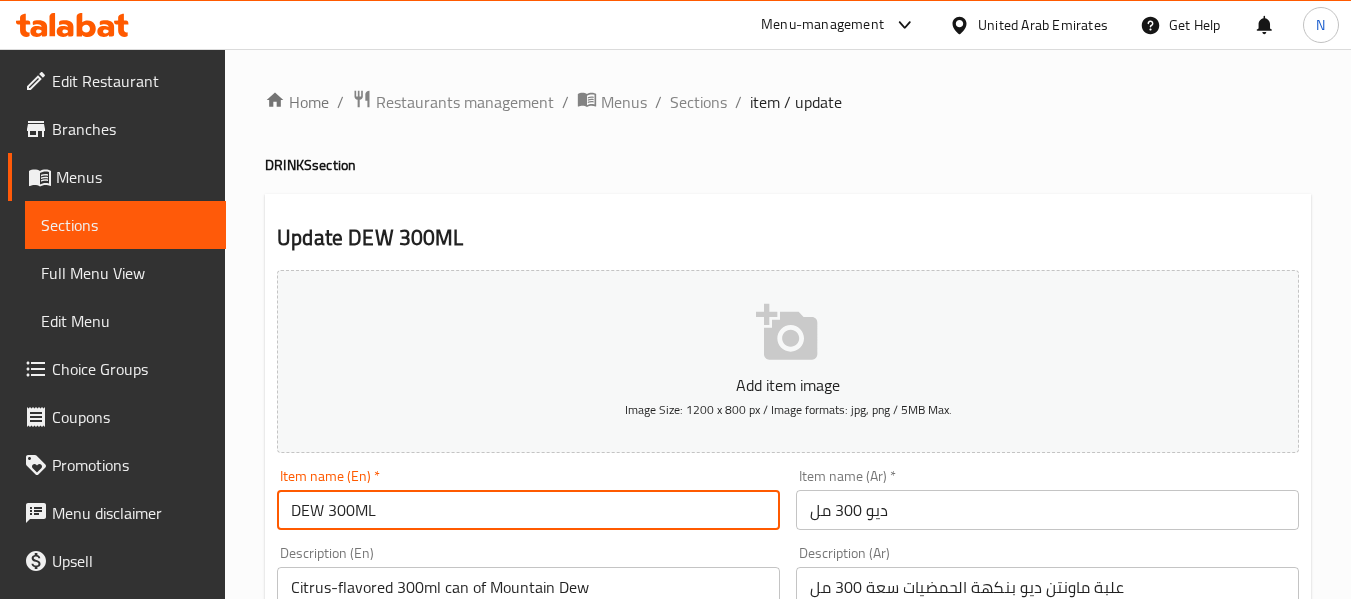 paste on "Mountain Dew" 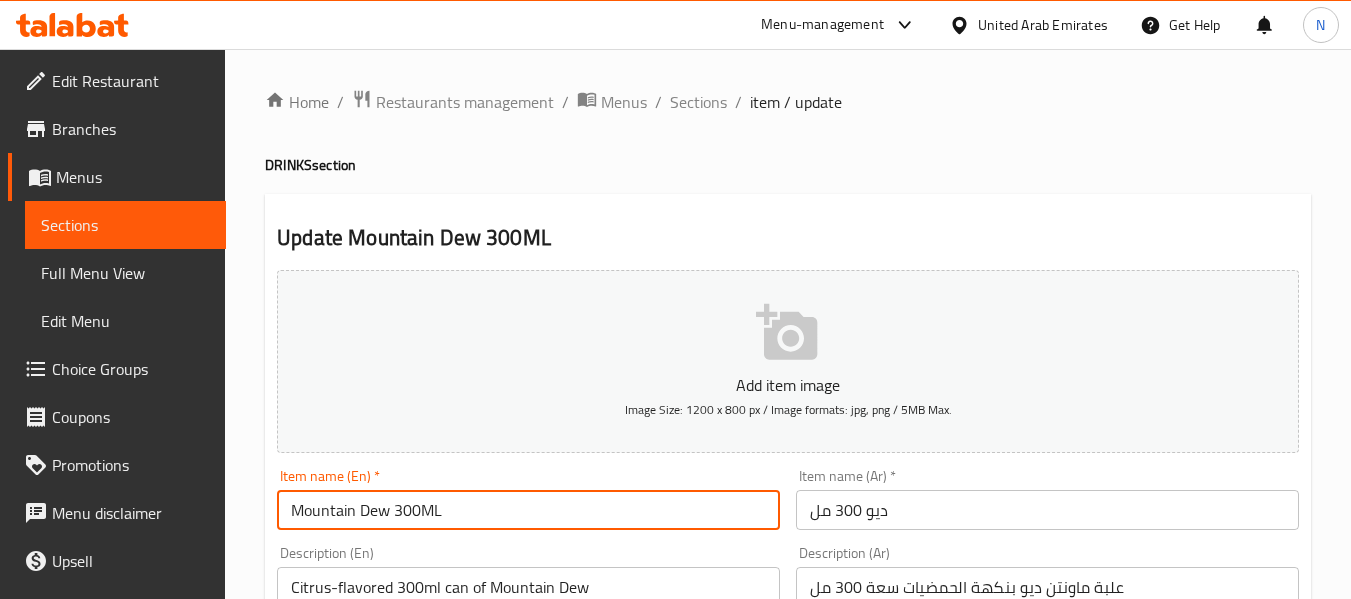 type on "Mountain Dew 300ML" 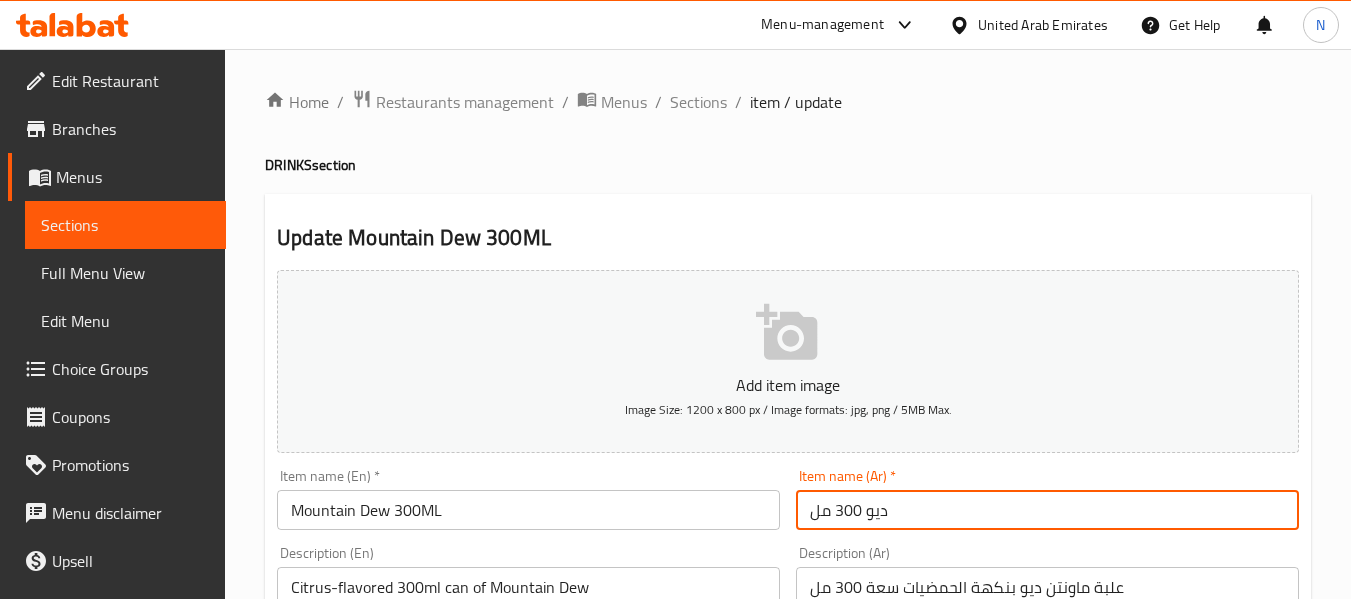 click on "ديو 300 مل" at bounding box center [1047, 510] 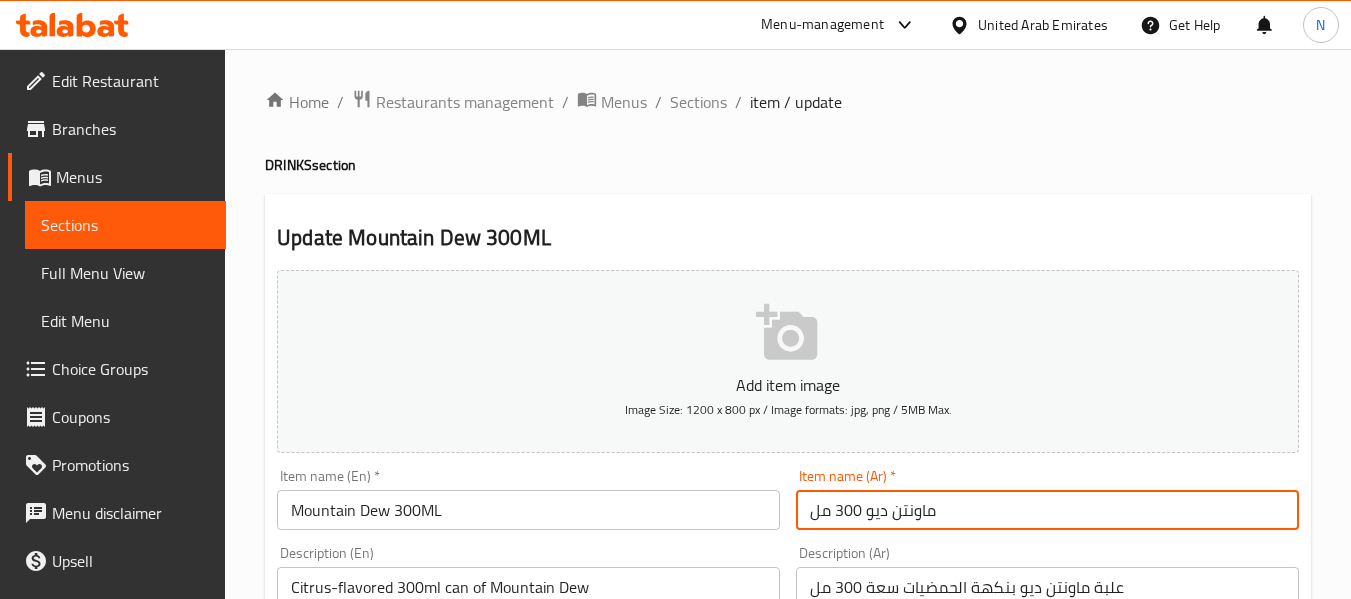 type on "ماونتن ديو 300 مل" 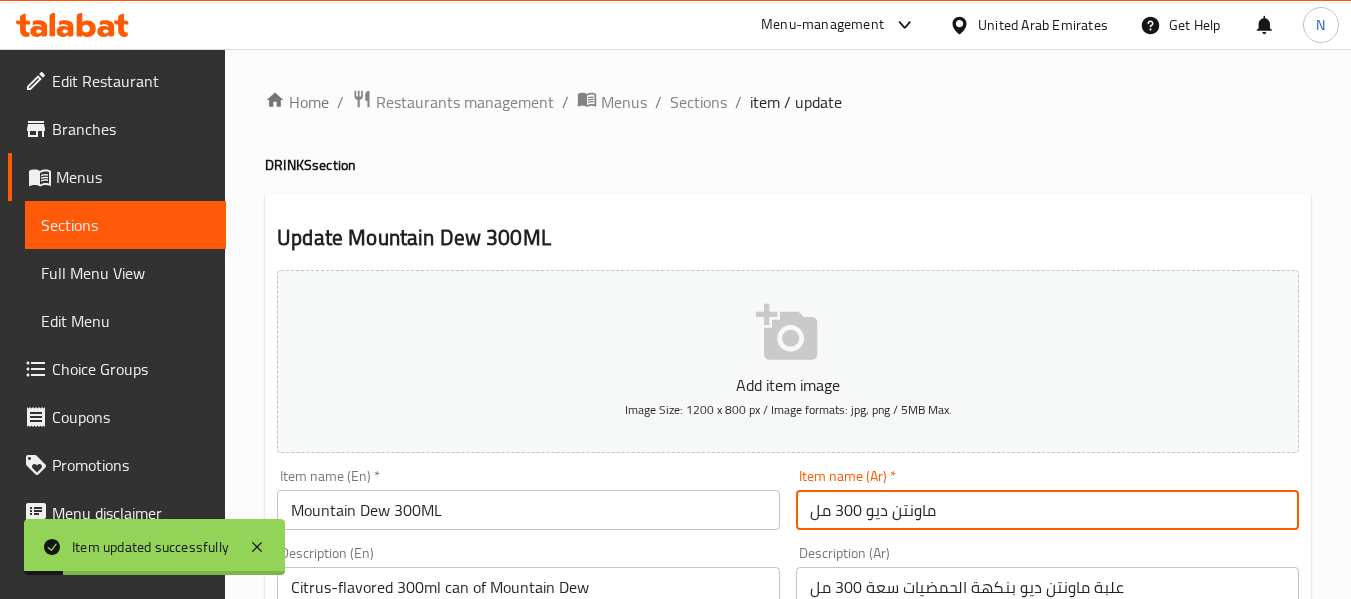 scroll, scrollTop: 206, scrollLeft: 0, axis: vertical 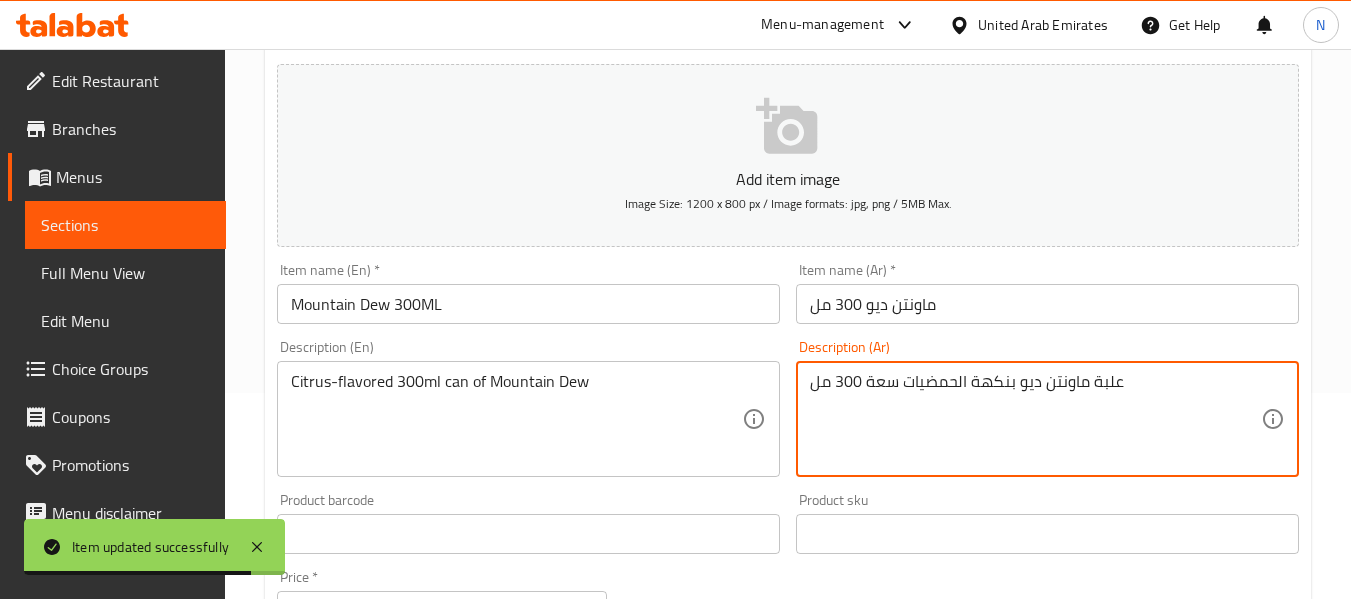 click on "علبة ماونتن ديو بنكهة الحمضيات سعة 300 مل" at bounding box center [1035, 419] 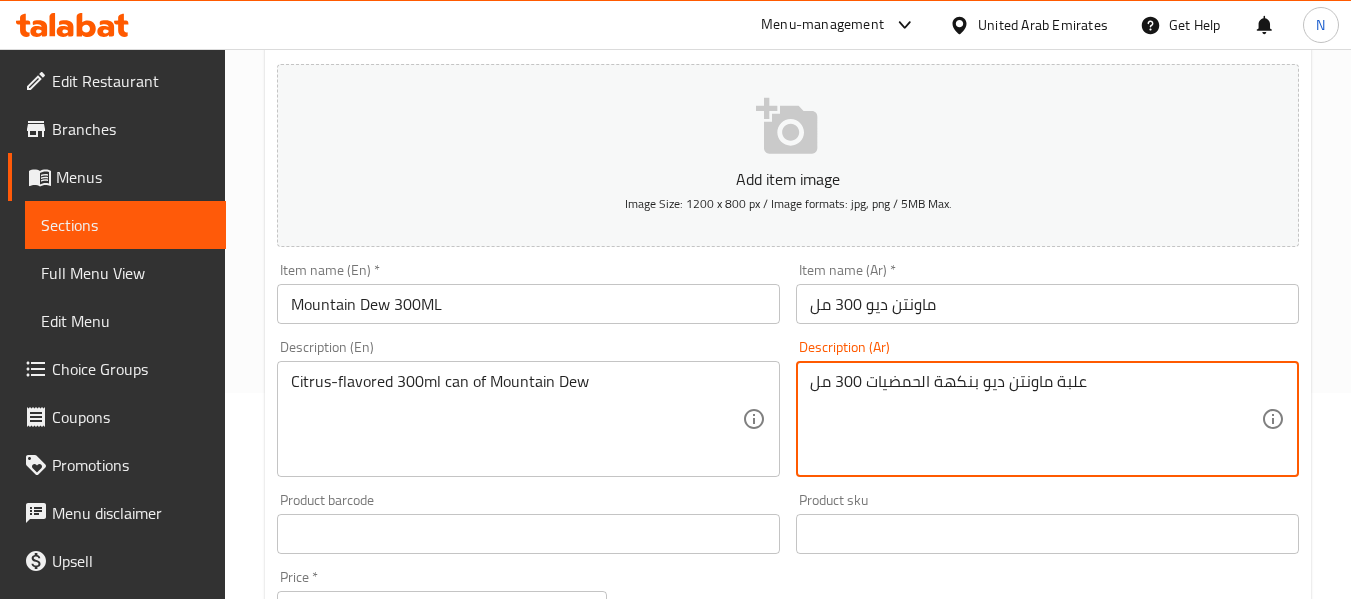 type on "علبة ماونتن ديو بنكهة الحمضيات 300 مل" 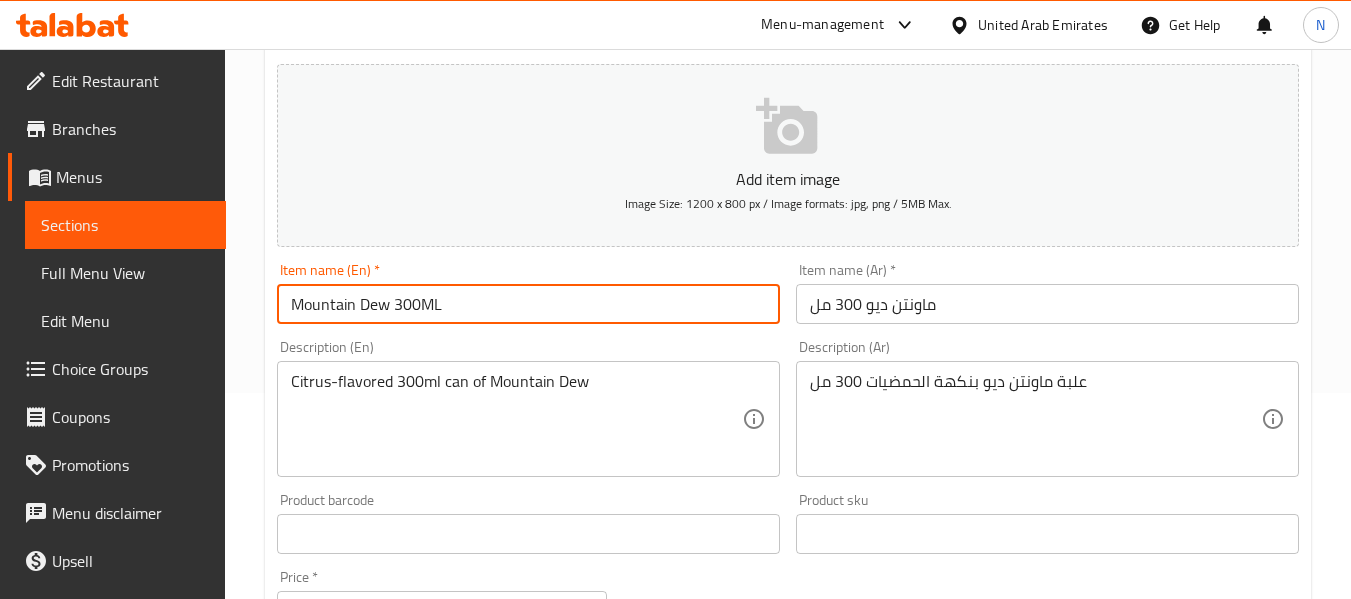 click on "Mountain Dew 300ML" at bounding box center [528, 304] 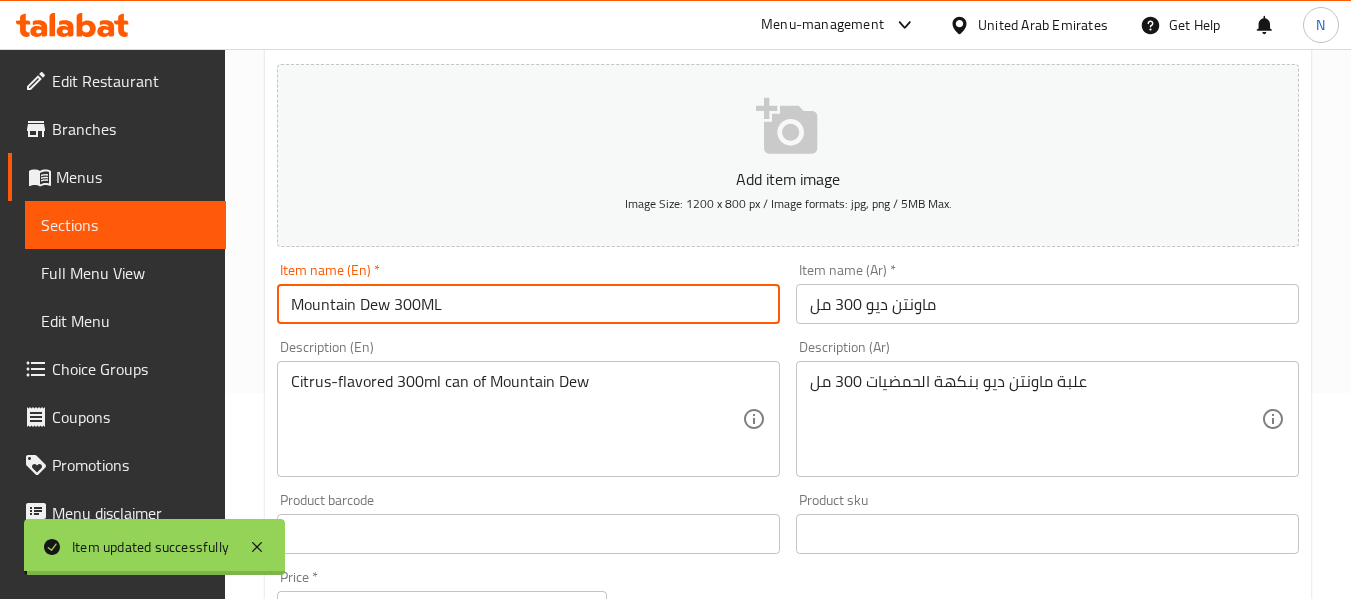 scroll, scrollTop: 0, scrollLeft: 0, axis: both 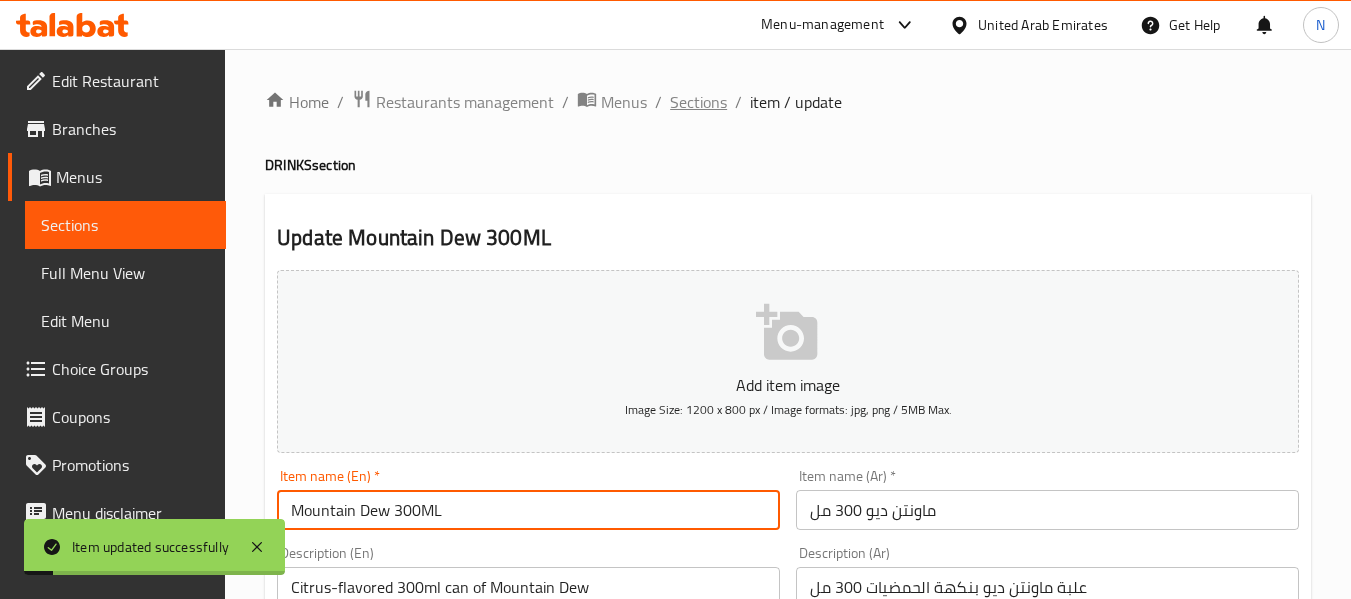 click on "Sections" at bounding box center (698, 102) 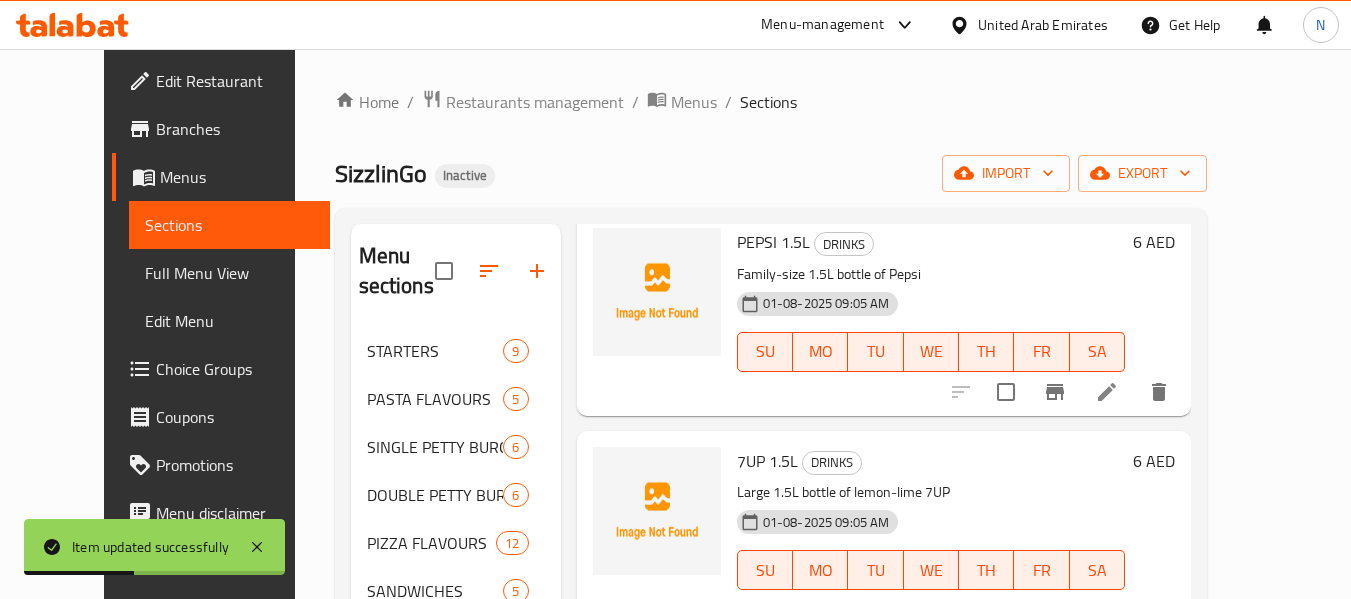 scroll, scrollTop: 792, scrollLeft: 0, axis: vertical 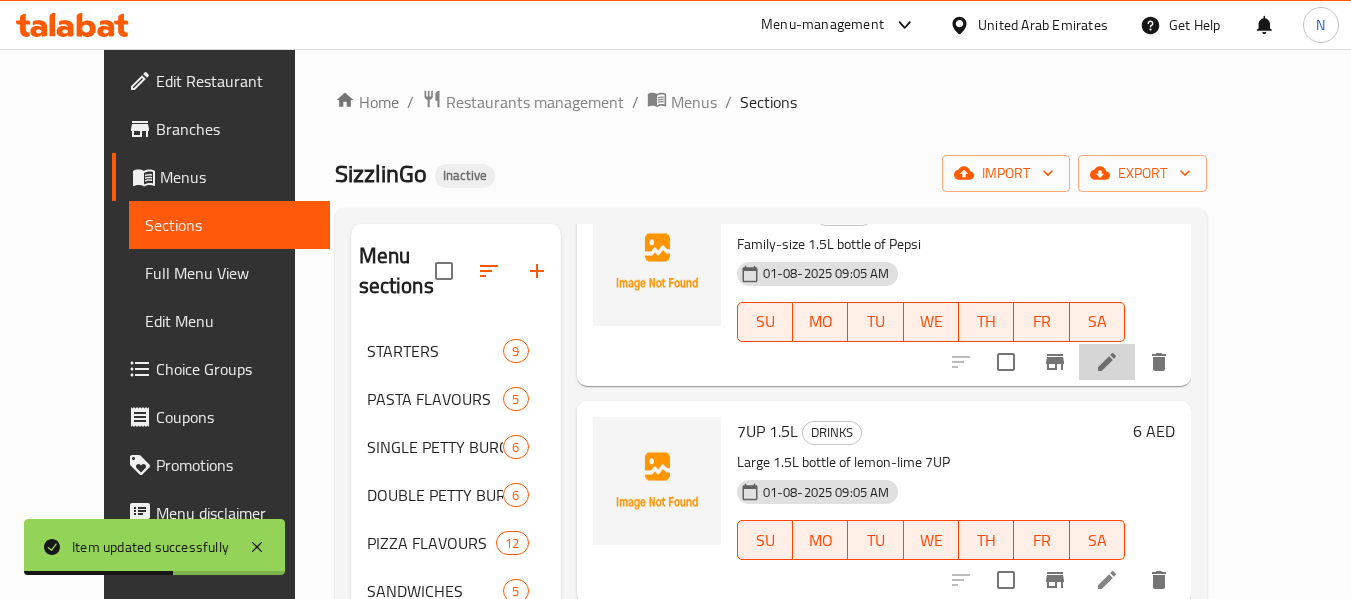 click at bounding box center (1107, 362) 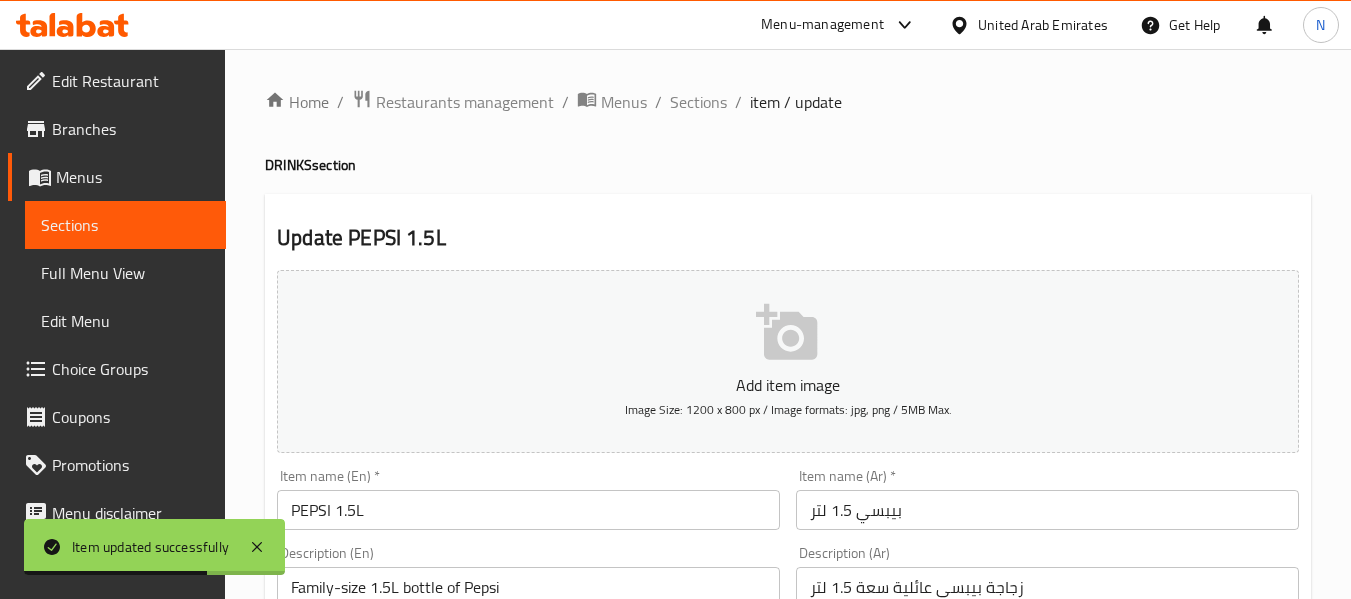 scroll, scrollTop: 294, scrollLeft: 0, axis: vertical 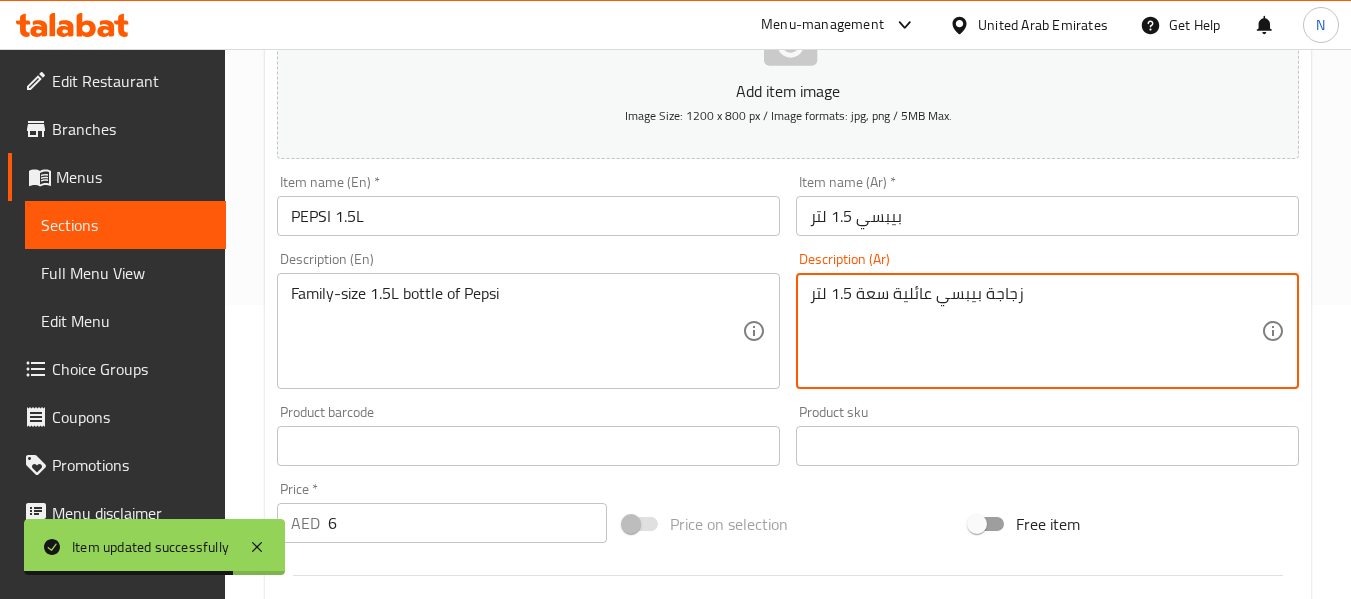 click on "زجاجة بيبسي عائلية سعة 1.5 لتر" at bounding box center [1035, 331] 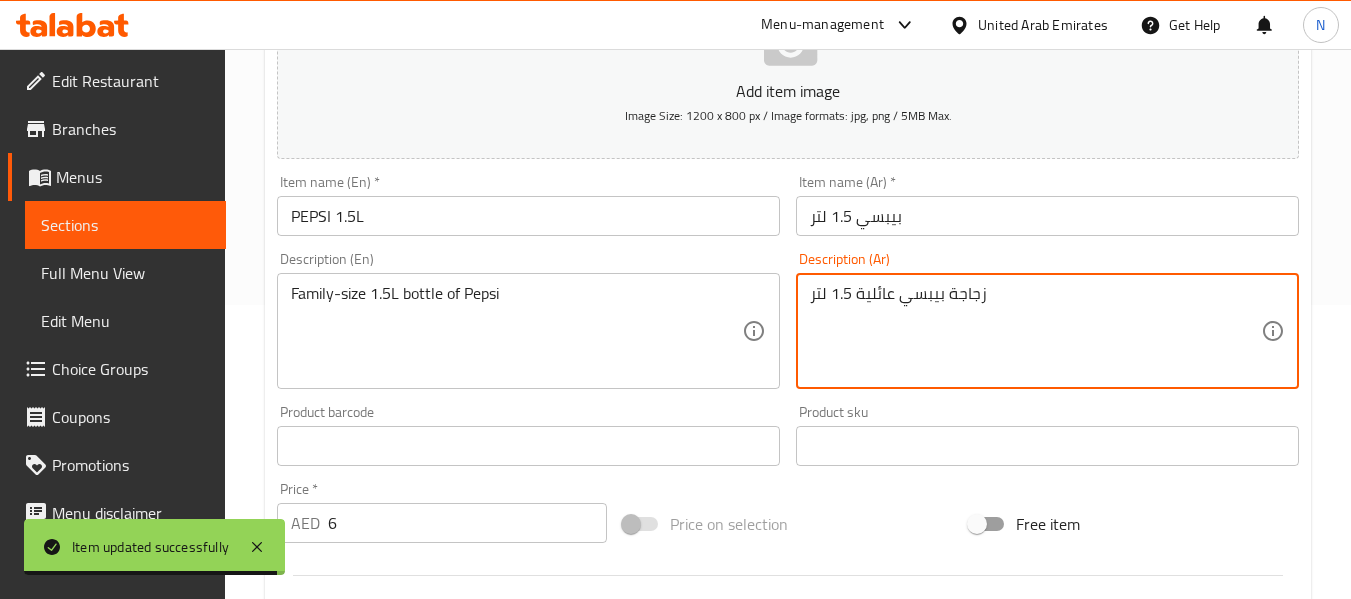 type on "زجاجة بيبسي عائلية 1.5 لتر" 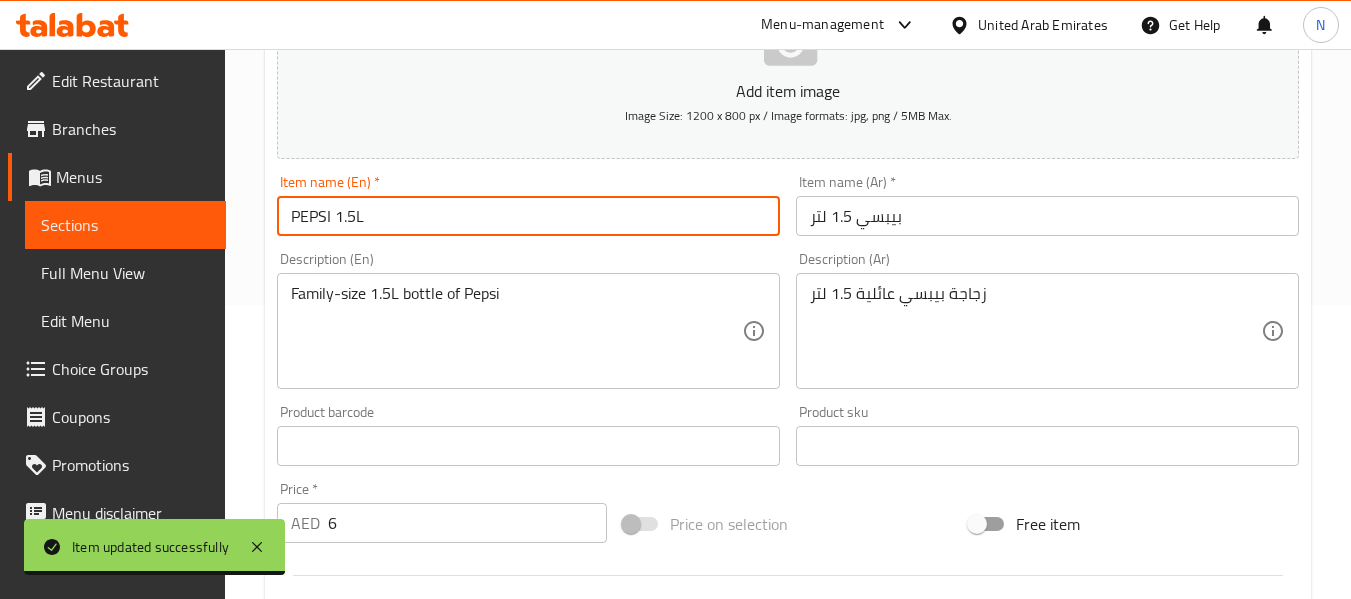 click on "PEPSI 1.5L" at bounding box center [528, 216] 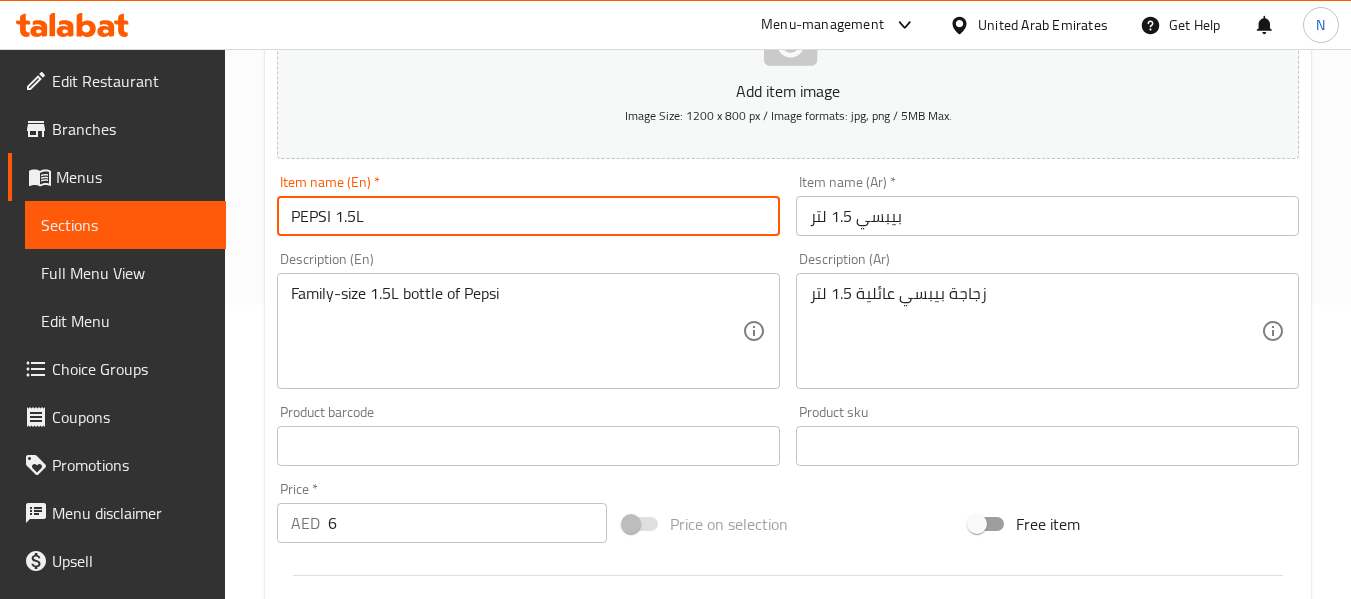 click on "Update" at bounding box center (398, 1032) 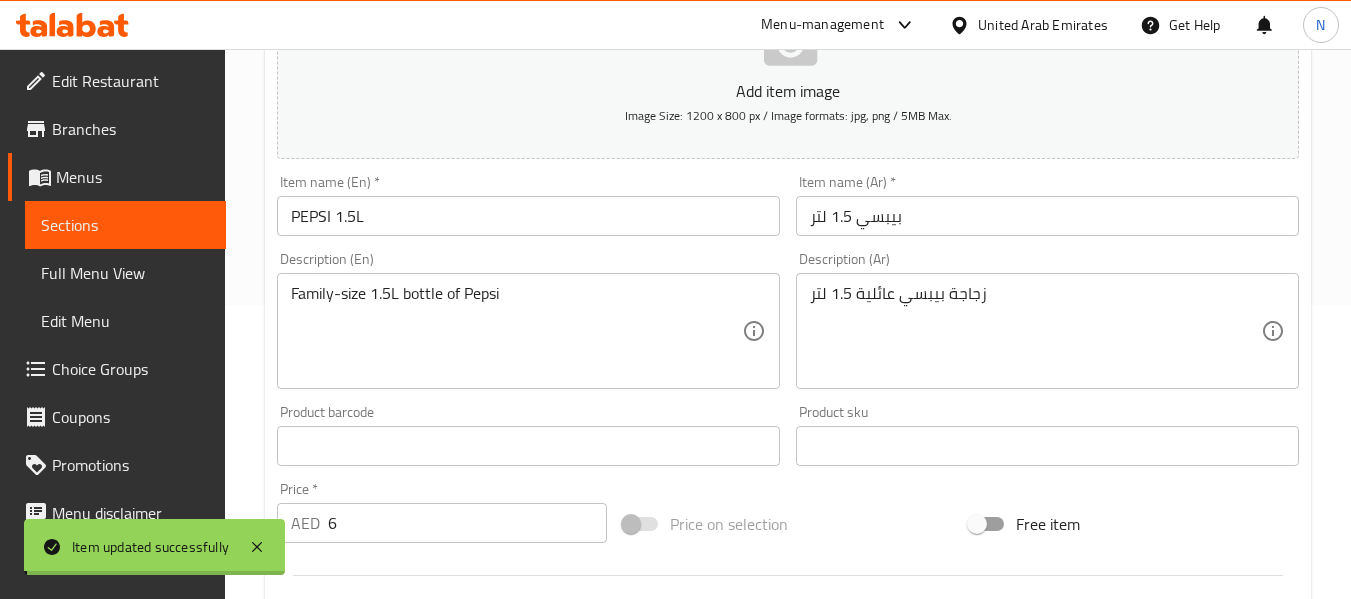 click on "Home / Restaurants management / Menus / Sections / item / update DRINKS  section Update PEPSI 1.5L Add item image Image Size: 1200 x 800 px / Image formats: jpg, png / 5MB Max. Item name (En)   * PEPSI 1.5L Item name (En)  * Item name (Ar)   * بيبسي 1.5 لتر Item name (Ar)  * Description (En) Family-size 1.5L bottle of Pepsi Description (En) Description (Ar) زجاجة بيبسي عائلية 1.5 لتر Description (Ar) Product barcode Product barcode Product sku Product sku Price   * AED 6 Price  * Price on selection Free item Start Date Start Date End Date End Date Available Days SU MO TU WE TH FR SA Available from ​ ​ Available to ​ ​ Status Active Inactive Exclude from GEM Variations & Choices Add variant ASSIGN CHOICE GROUP Update" at bounding box center [788, 437] 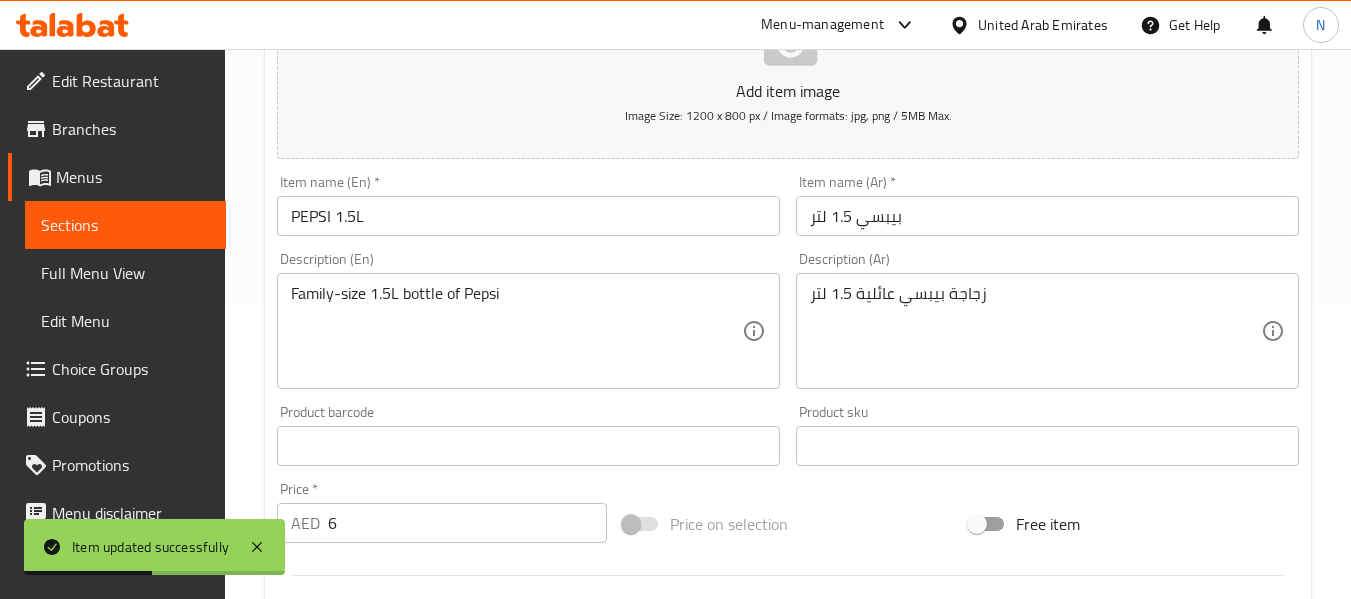 scroll, scrollTop: 0, scrollLeft: 0, axis: both 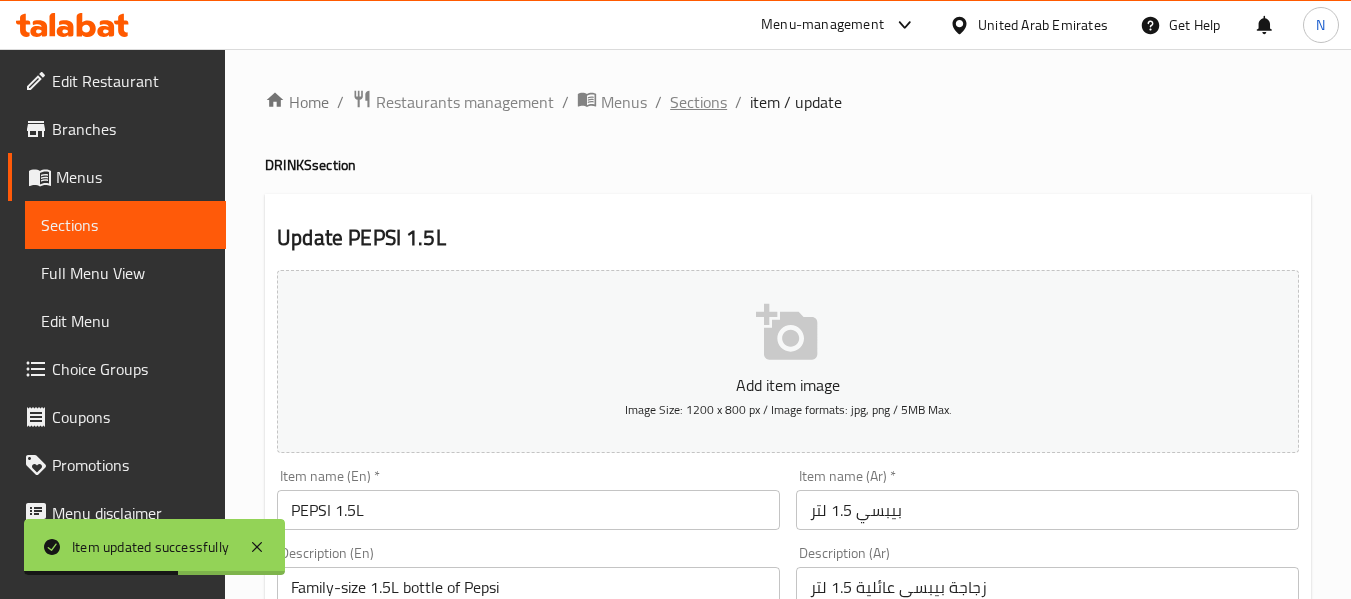 click on "Sections" at bounding box center [698, 102] 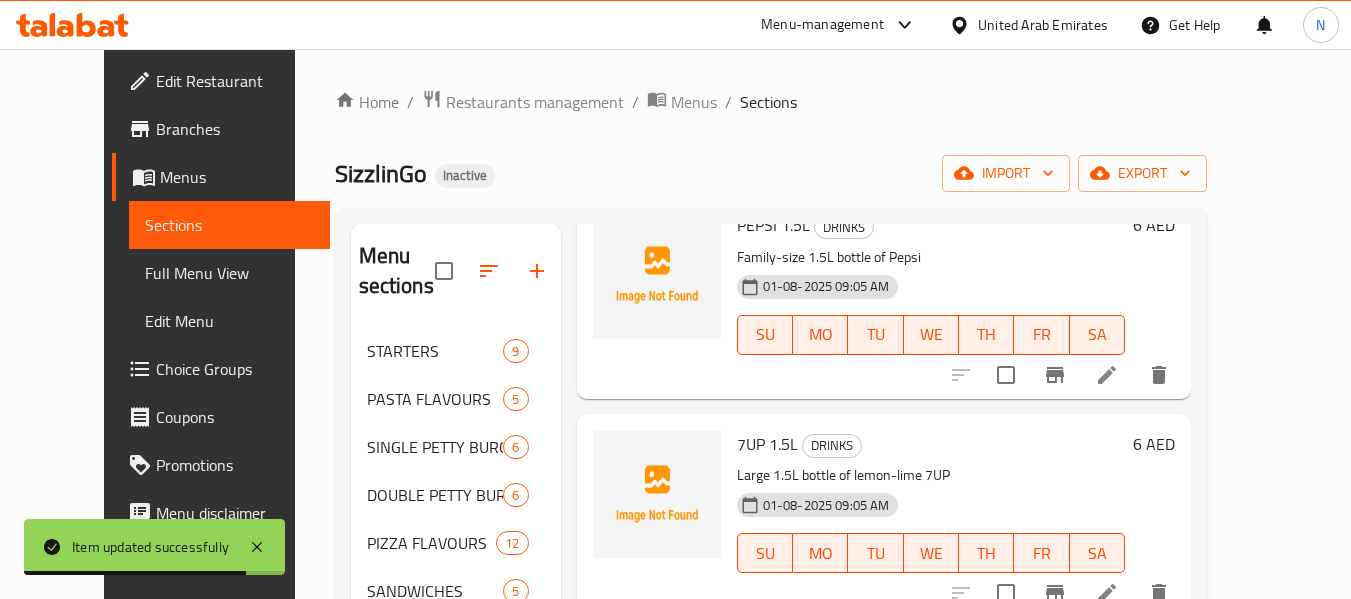 scroll, scrollTop: 792, scrollLeft: 0, axis: vertical 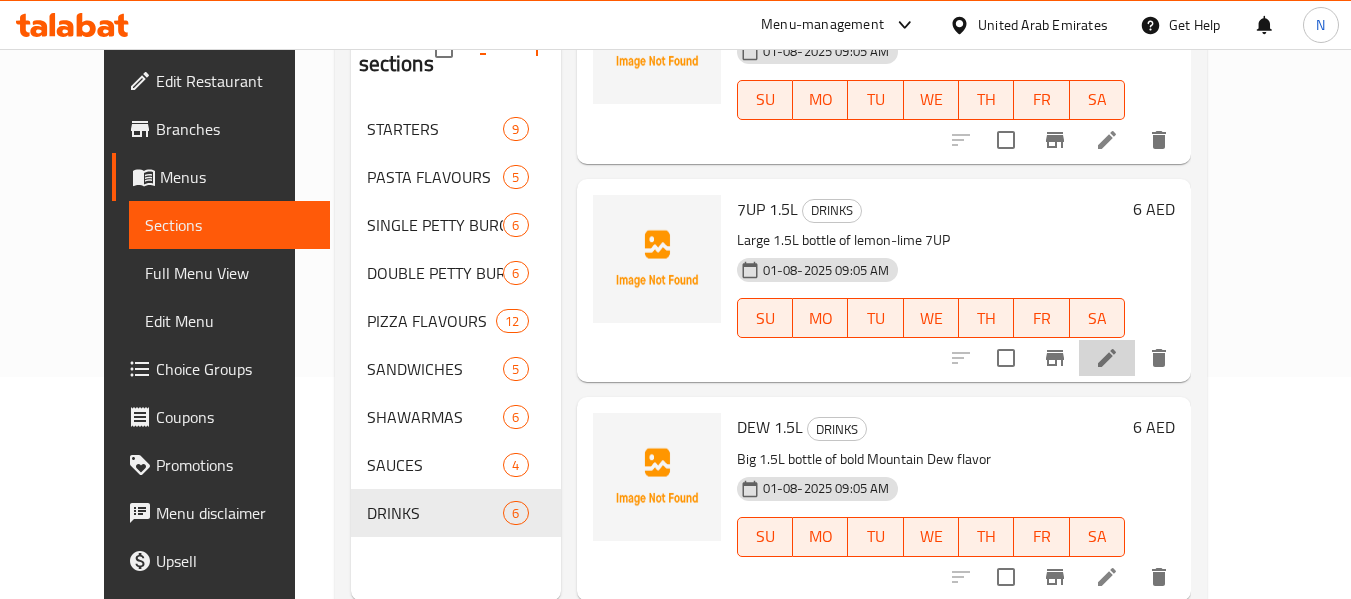 click at bounding box center (1107, 358) 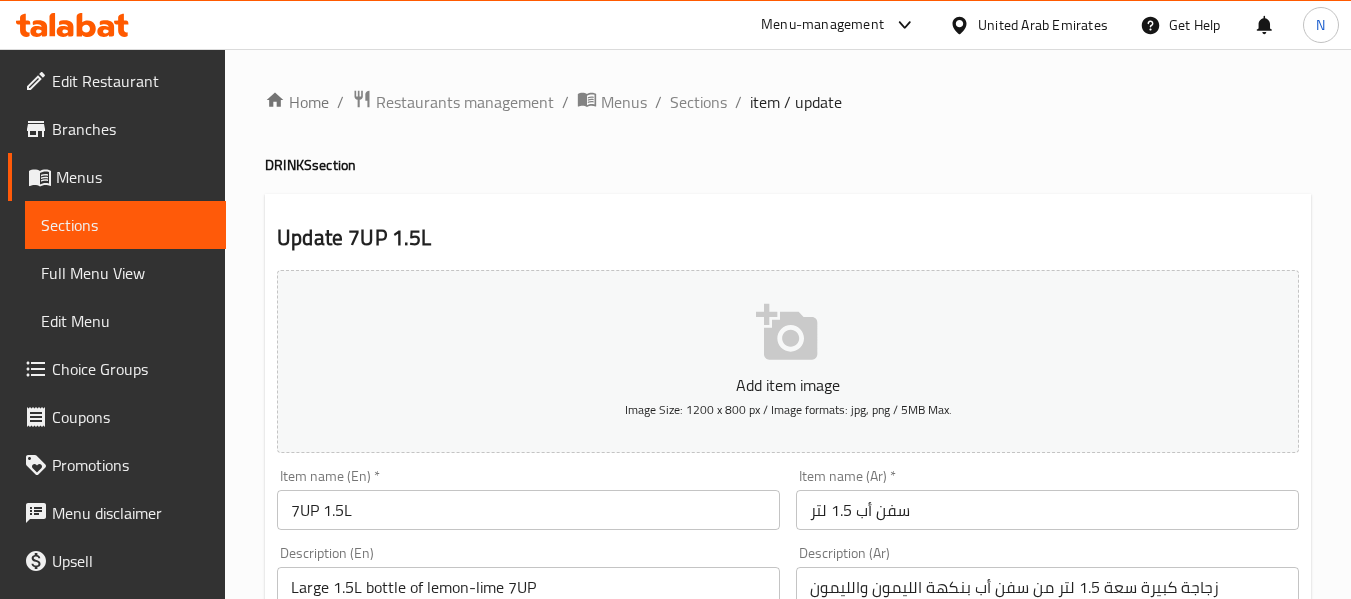 scroll, scrollTop: 222, scrollLeft: 0, axis: vertical 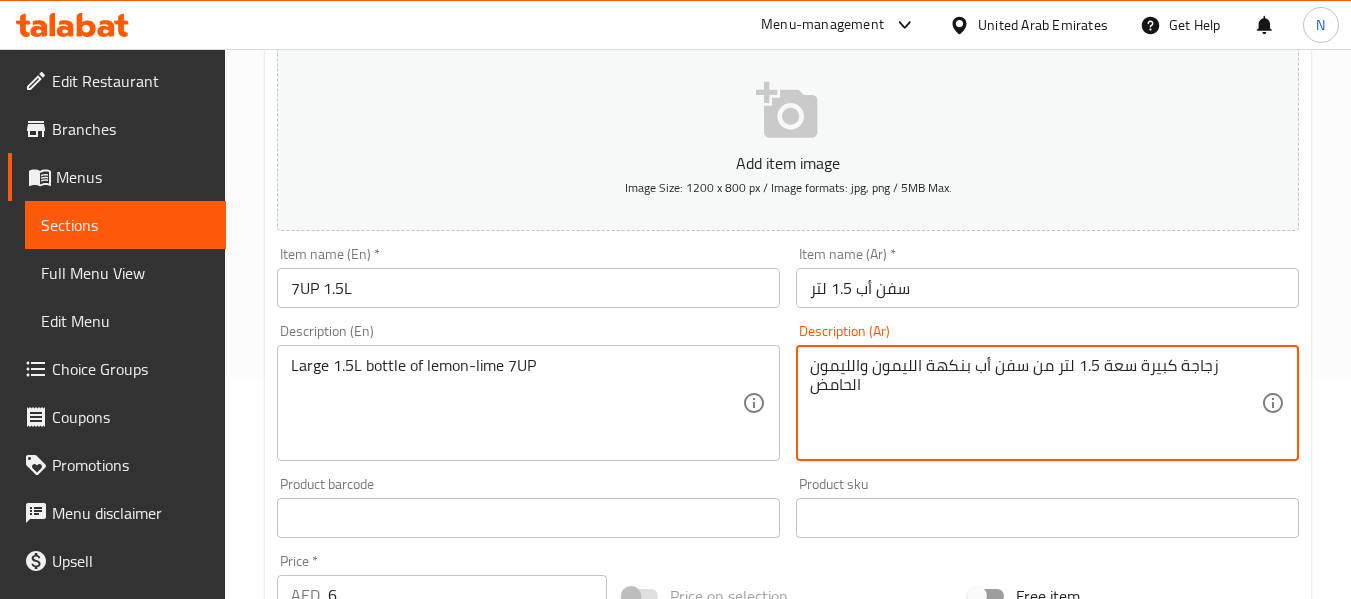 click on "زجاجة كبيرة سعة 1.5 لتر من سفن أب بنكهة الليمون والليمون الحامض" at bounding box center (1035, 403) 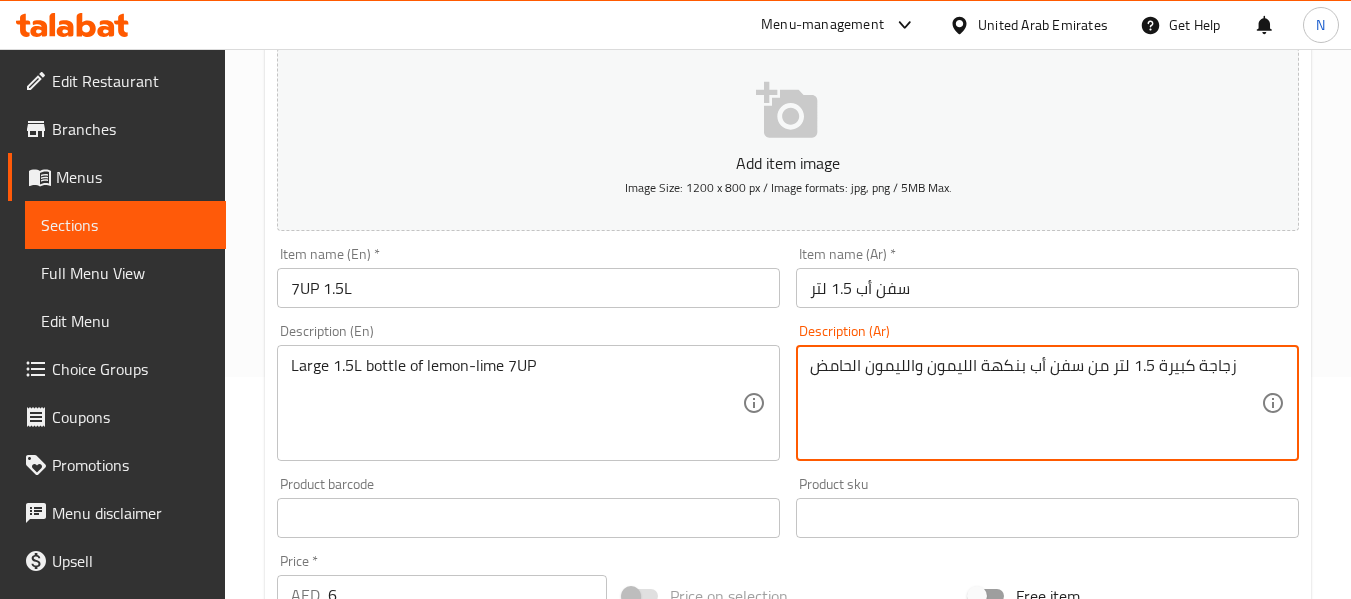 click on "زجاجة كبيرة 1.5 لتر من سفن أب بنكهة الليمون والليمون الحامض" at bounding box center [1035, 403] 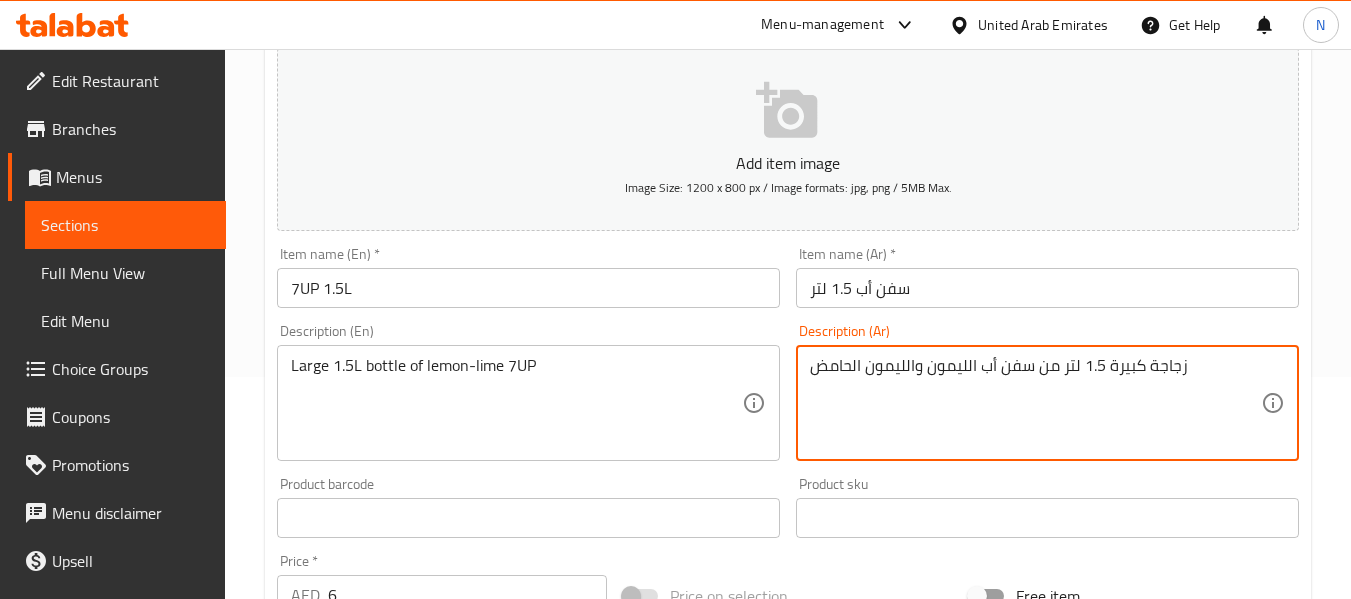 drag, startPoint x: 975, startPoint y: 371, endPoint x: 919, endPoint y: 393, distance: 60.166435 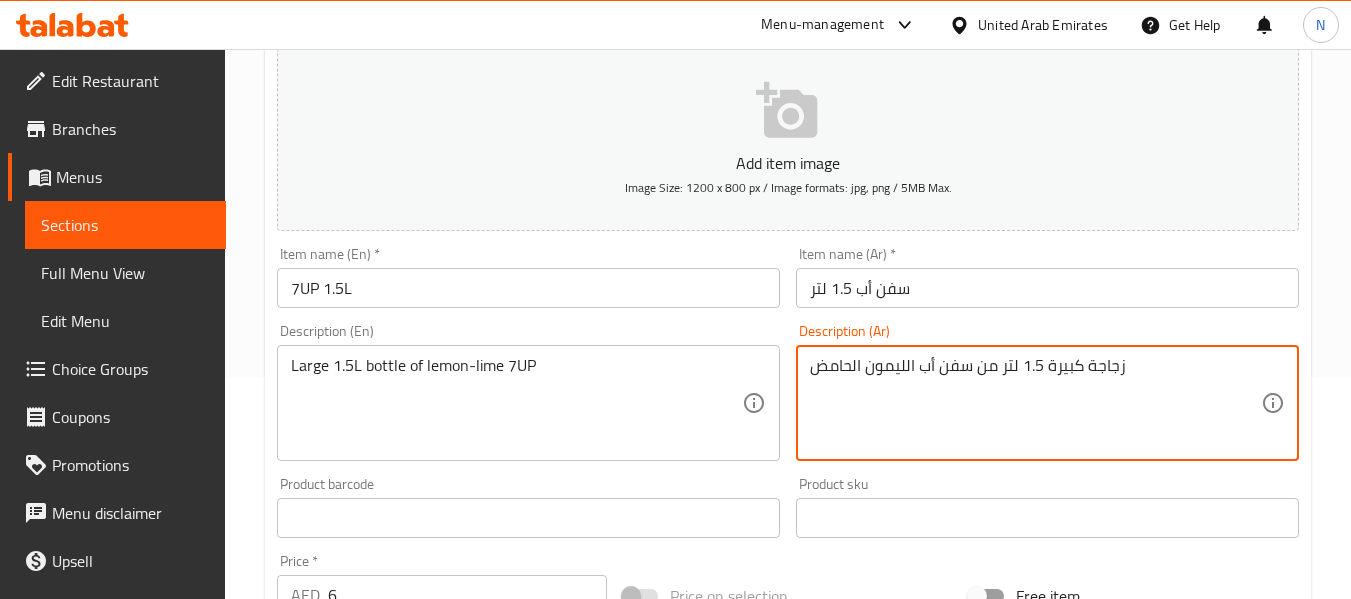 type on "زجاجة كبيرة 1.5 لتر من سفن أب الليمون الحامض" 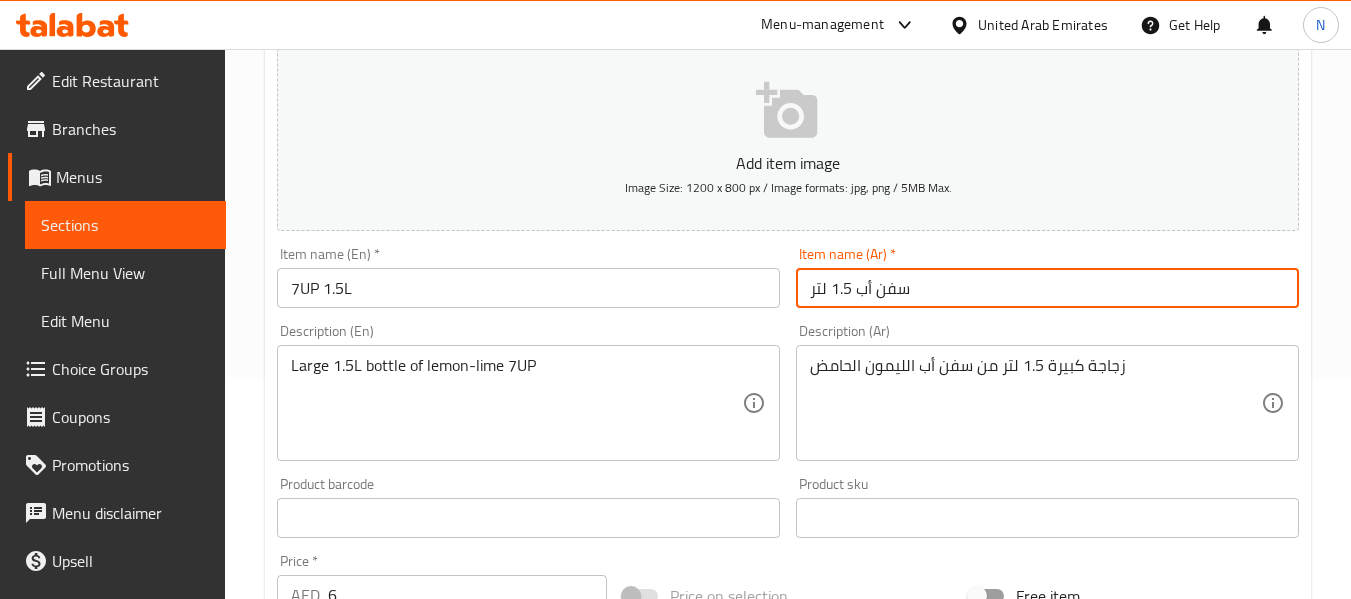 click on "سفن أب 1.5 لتر" at bounding box center [1047, 288] 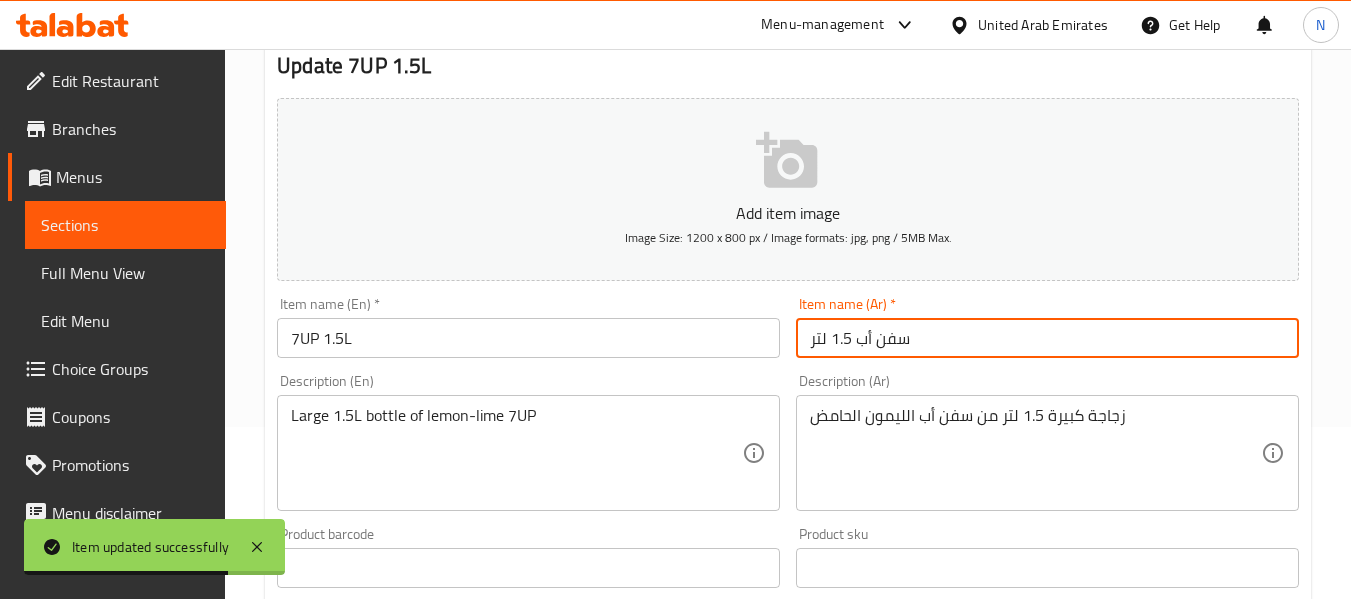 scroll, scrollTop: 0, scrollLeft: 0, axis: both 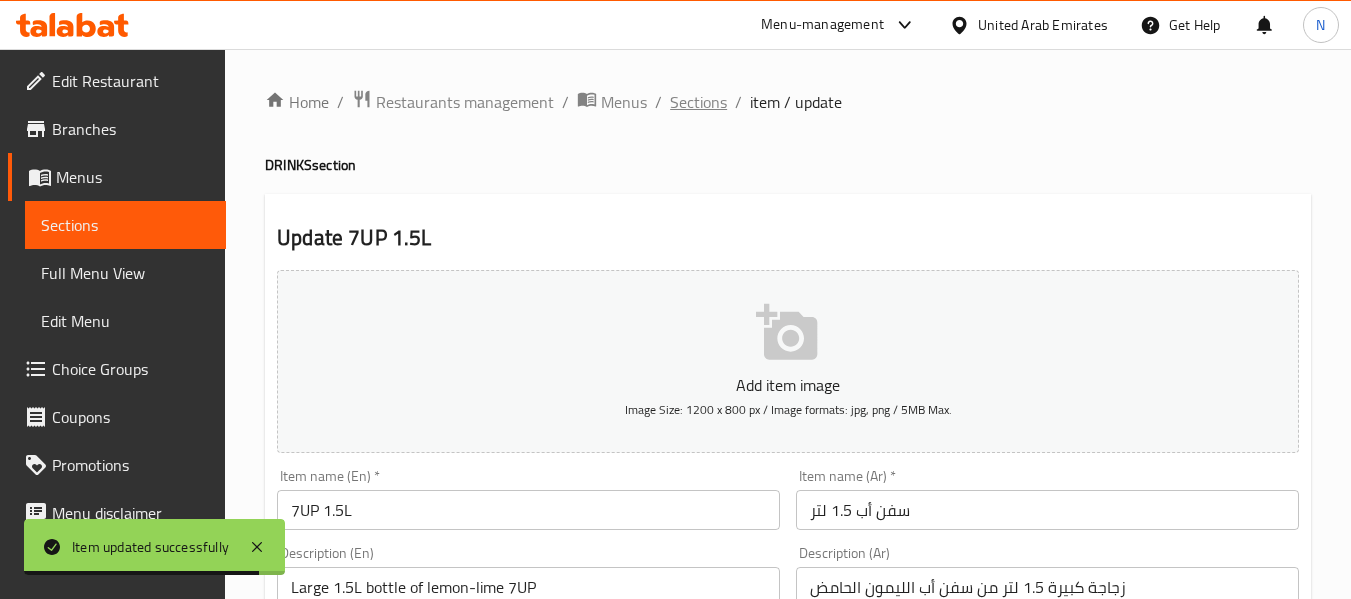 click on "Sections" at bounding box center (698, 102) 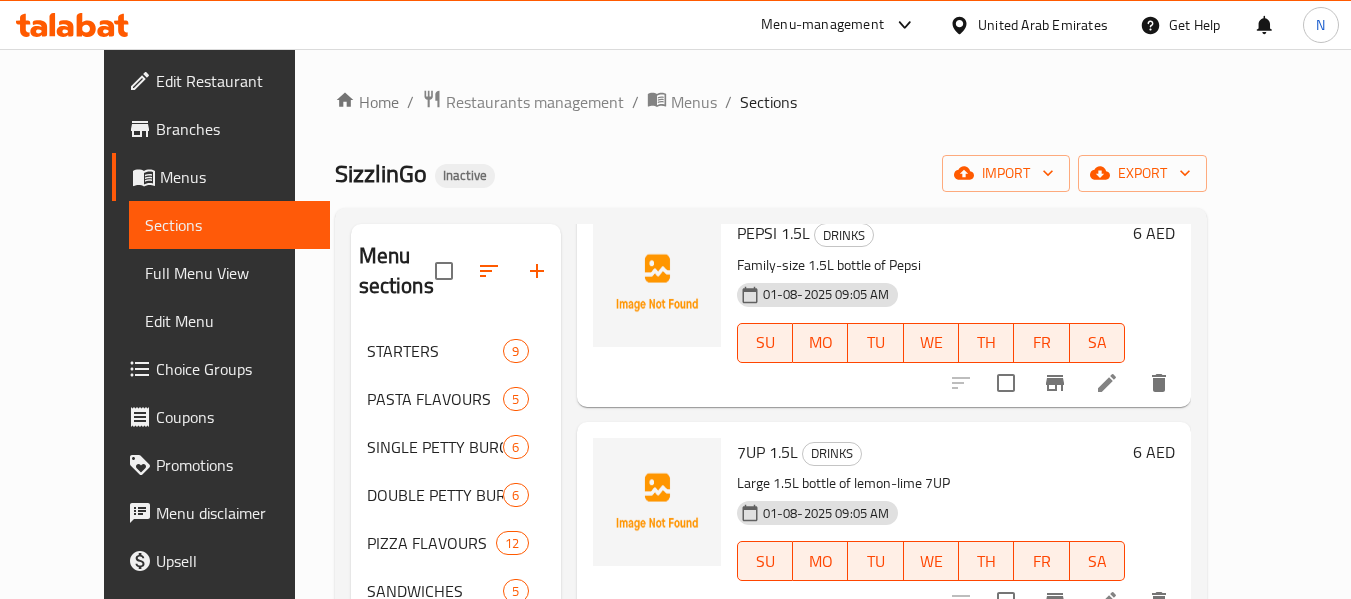 scroll, scrollTop: 792, scrollLeft: 0, axis: vertical 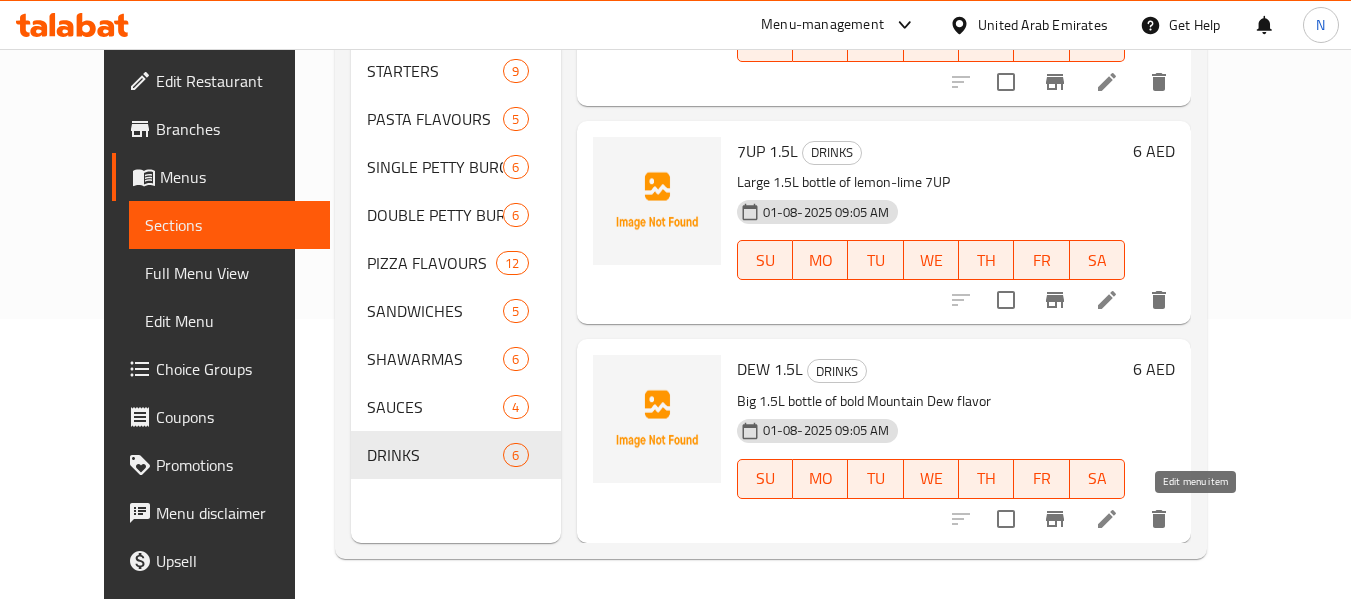 click 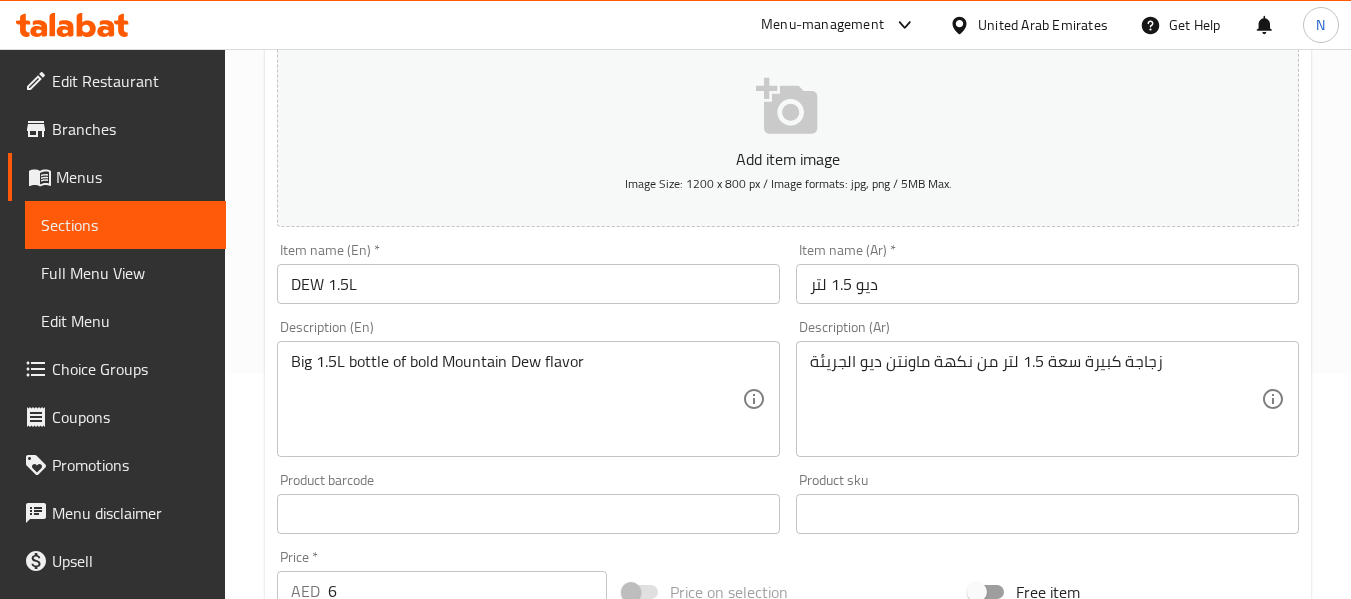 scroll, scrollTop: 230, scrollLeft: 0, axis: vertical 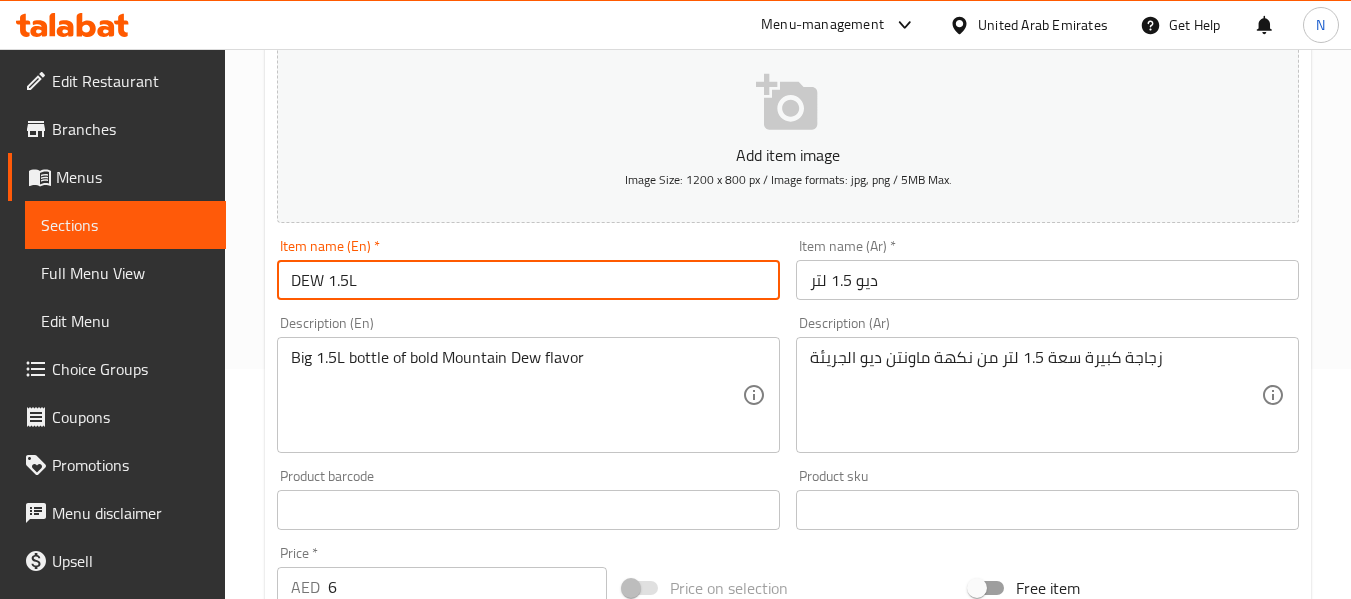 click on "DEW 1.5L" at bounding box center (528, 280) 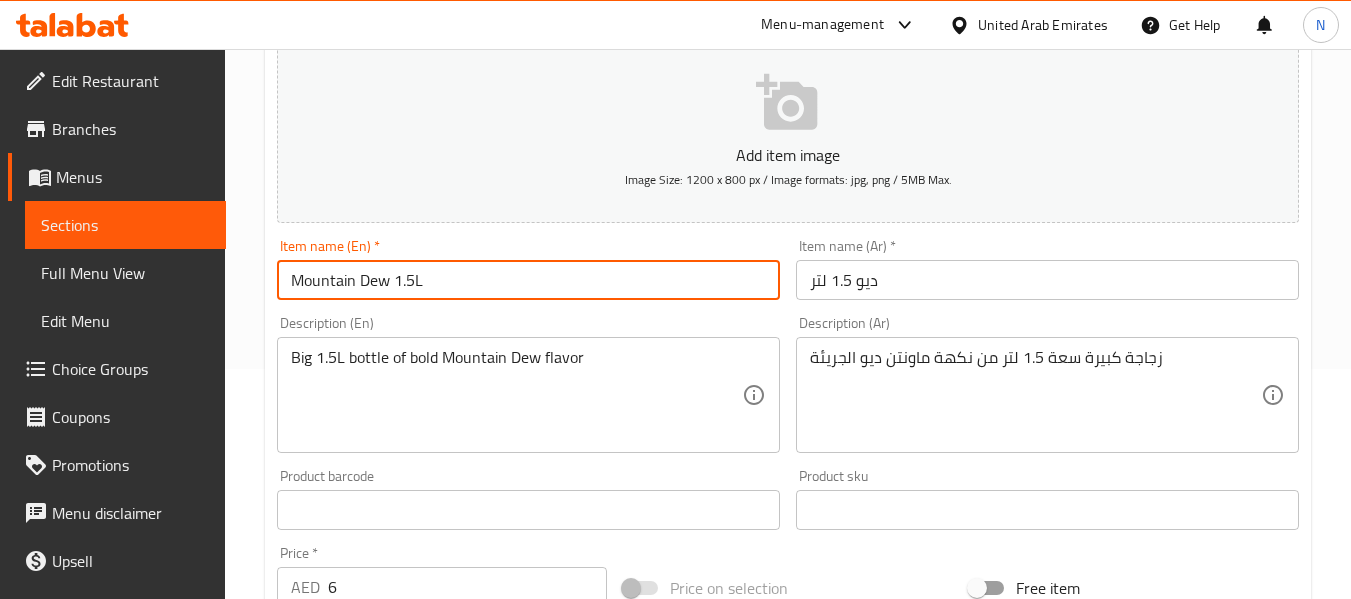 type on "Mountain Dew 1.5L" 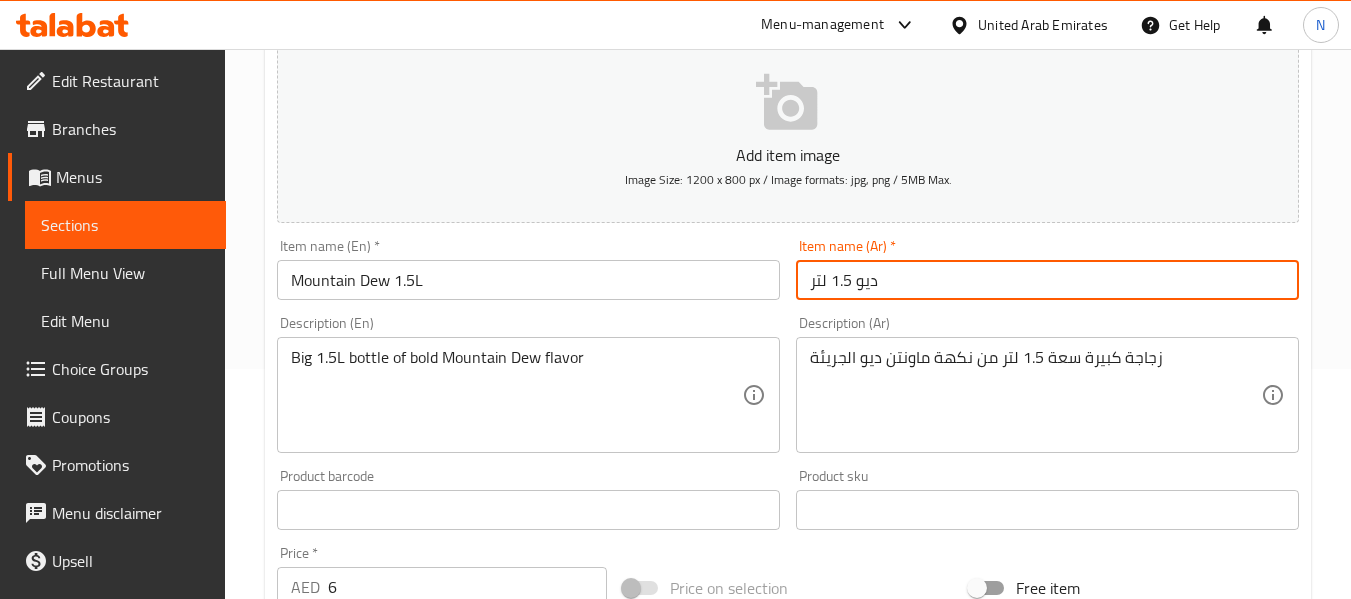 click on "ديو 1.5 لتر" at bounding box center (1047, 280) 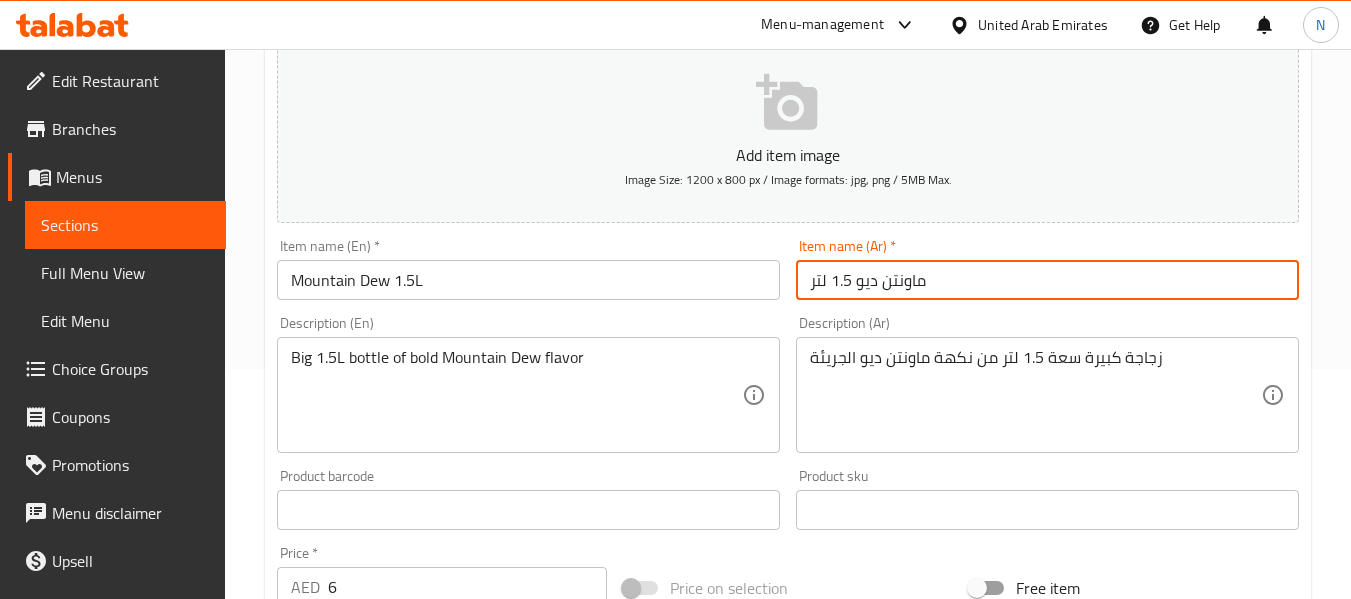 type on "ماونتن ديو 1.5 لتر" 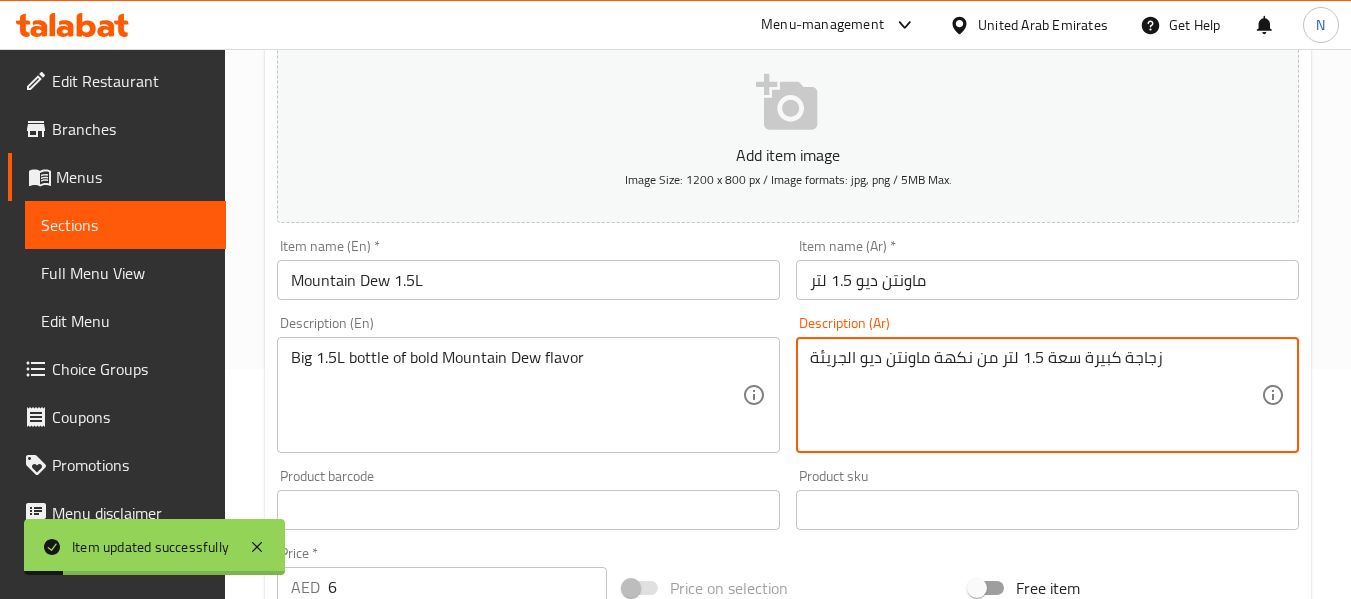 click on "زجاجة كبيرة سعة 1.5 لتر من نكهة ماونتن ديو الجريئة" at bounding box center (1035, 395) 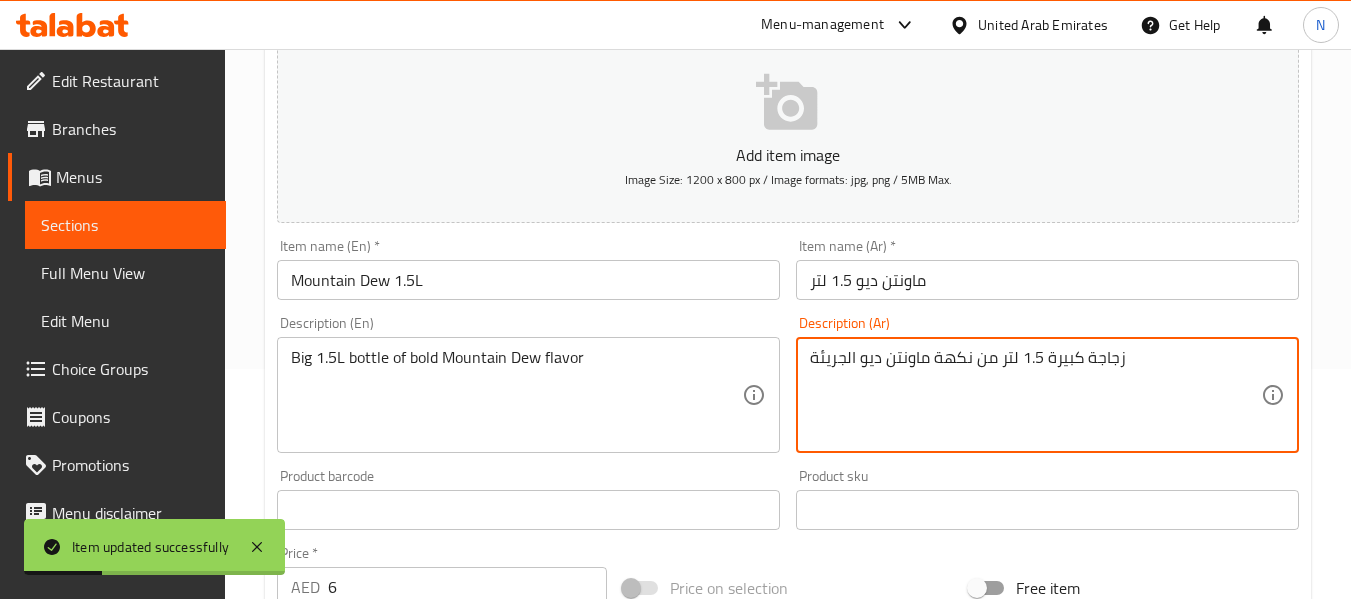type on "زجاجة كبيرة 1.5 لتر من نكهة ماونتن ديو الجريئة" 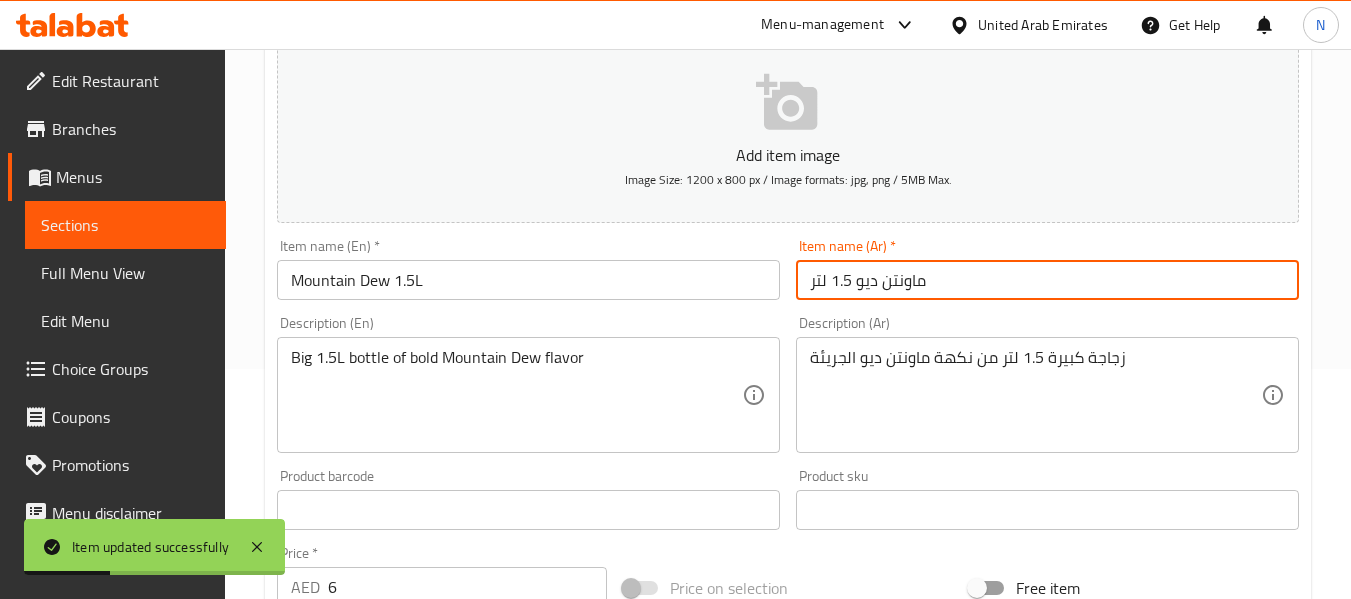 click on "ماونتن ديو 1.5 لتر" at bounding box center [1047, 280] 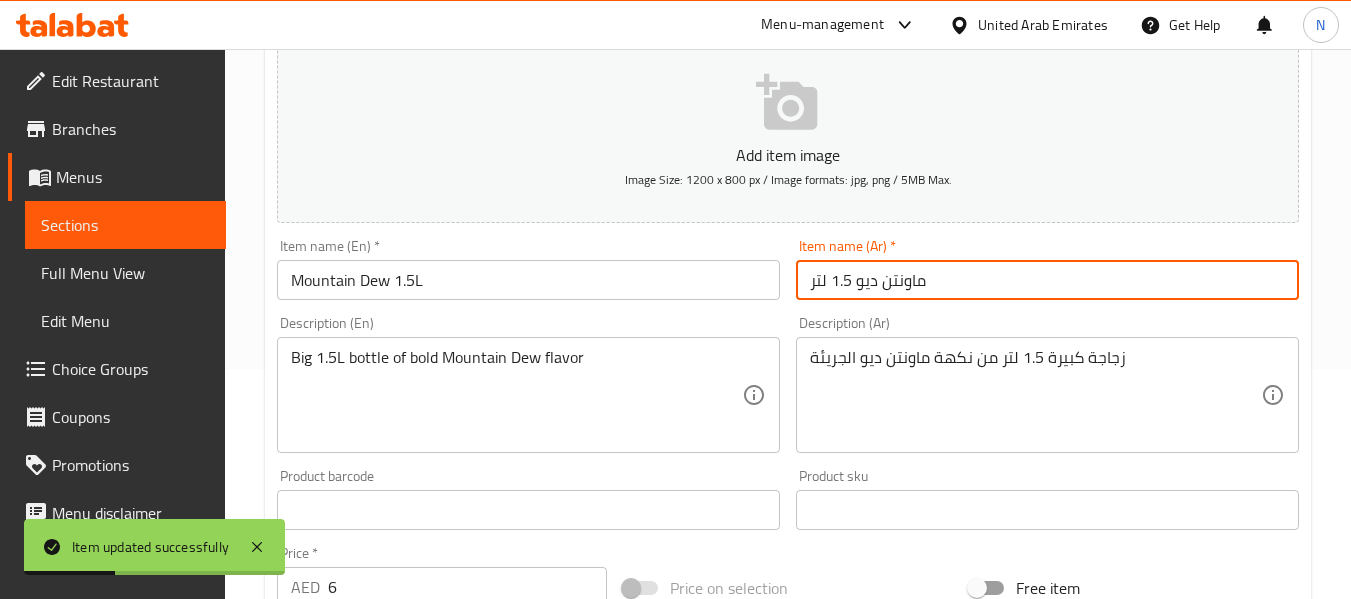 click on "Update" at bounding box center [398, 1096] 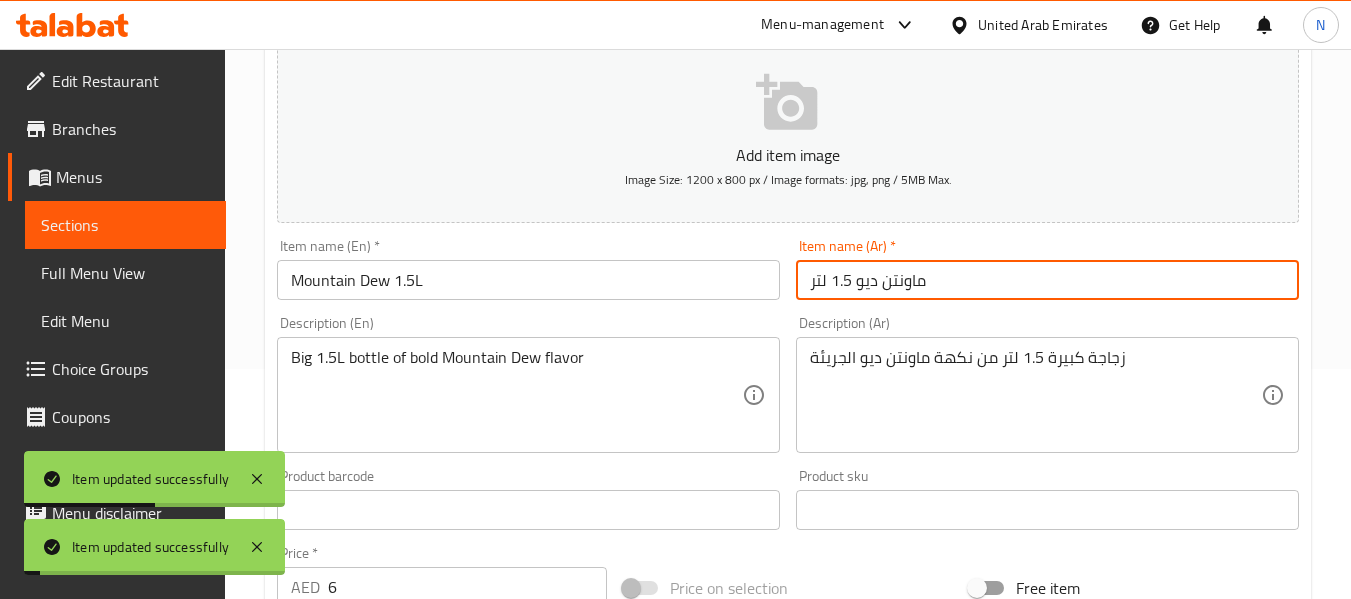 click on "Description (En) Big 1.5L bottle of bold Mountain Dew flavor Description (En)" at bounding box center [528, 384] 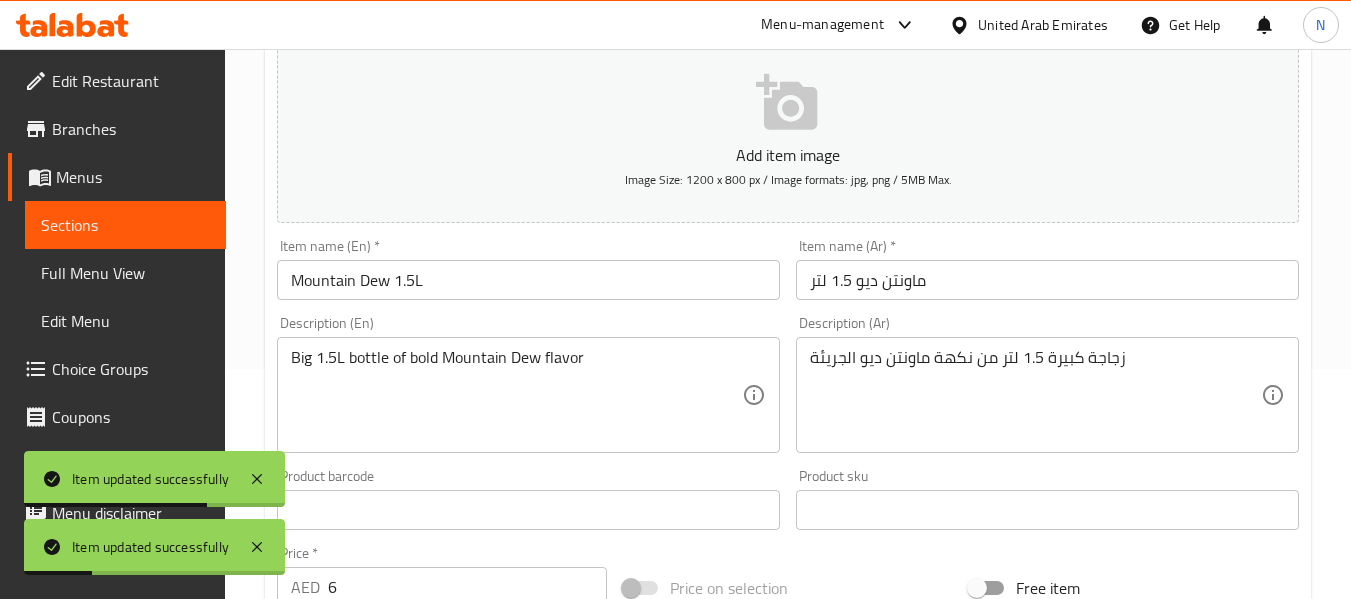 scroll, scrollTop: 0, scrollLeft: 0, axis: both 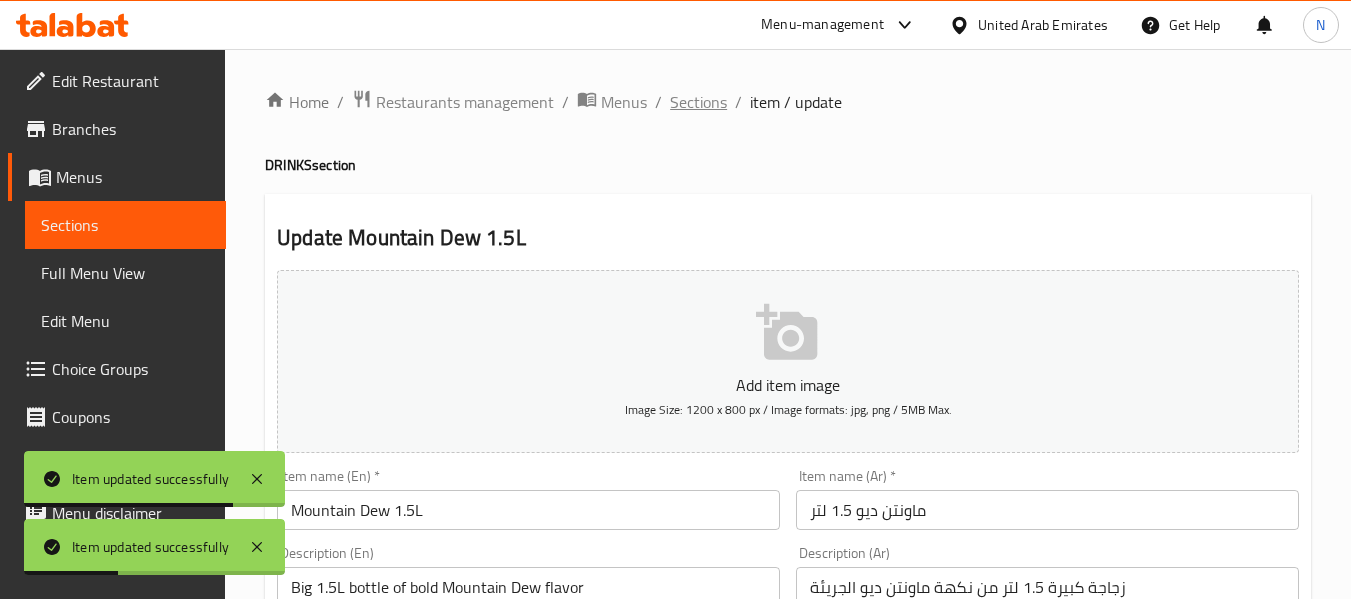 click on "Sections" at bounding box center (698, 102) 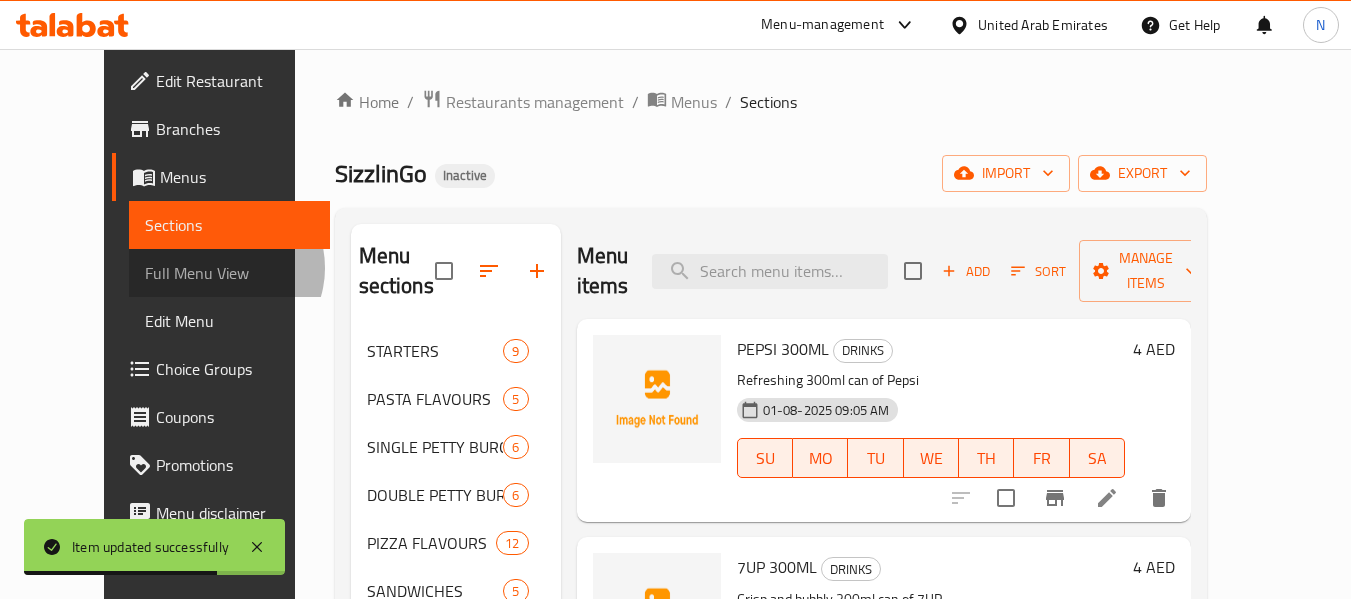click on "Full Menu View" at bounding box center (229, 273) 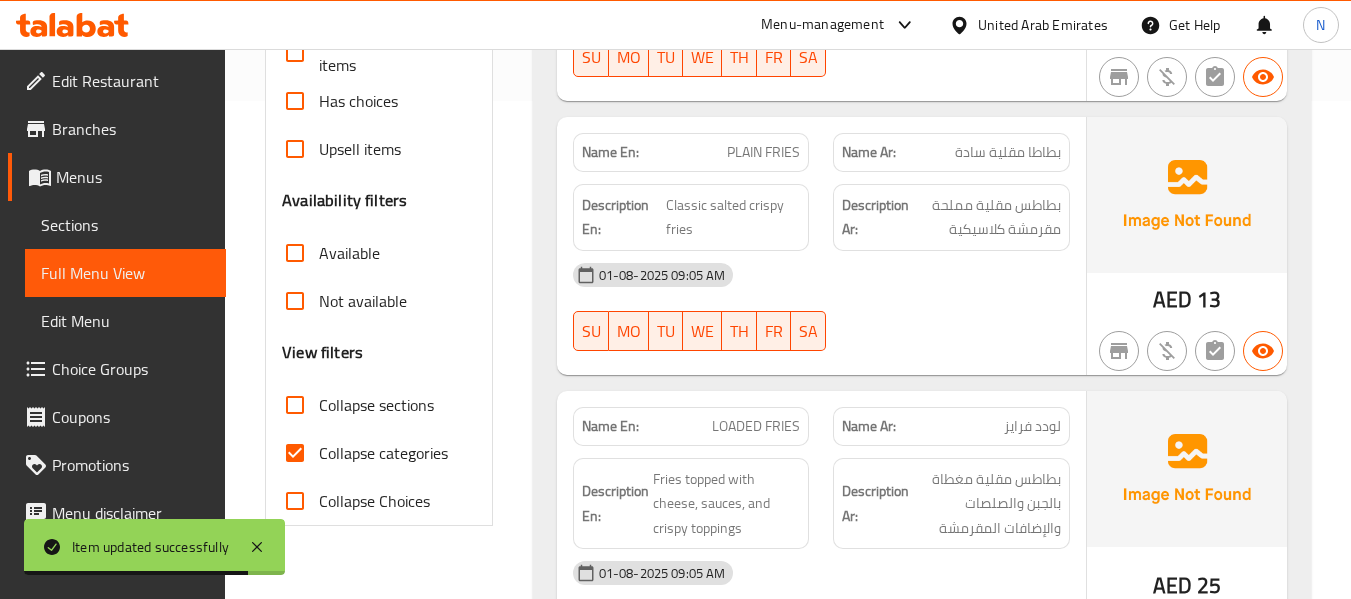scroll, scrollTop: 502, scrollLeft: 0, axis: vertical 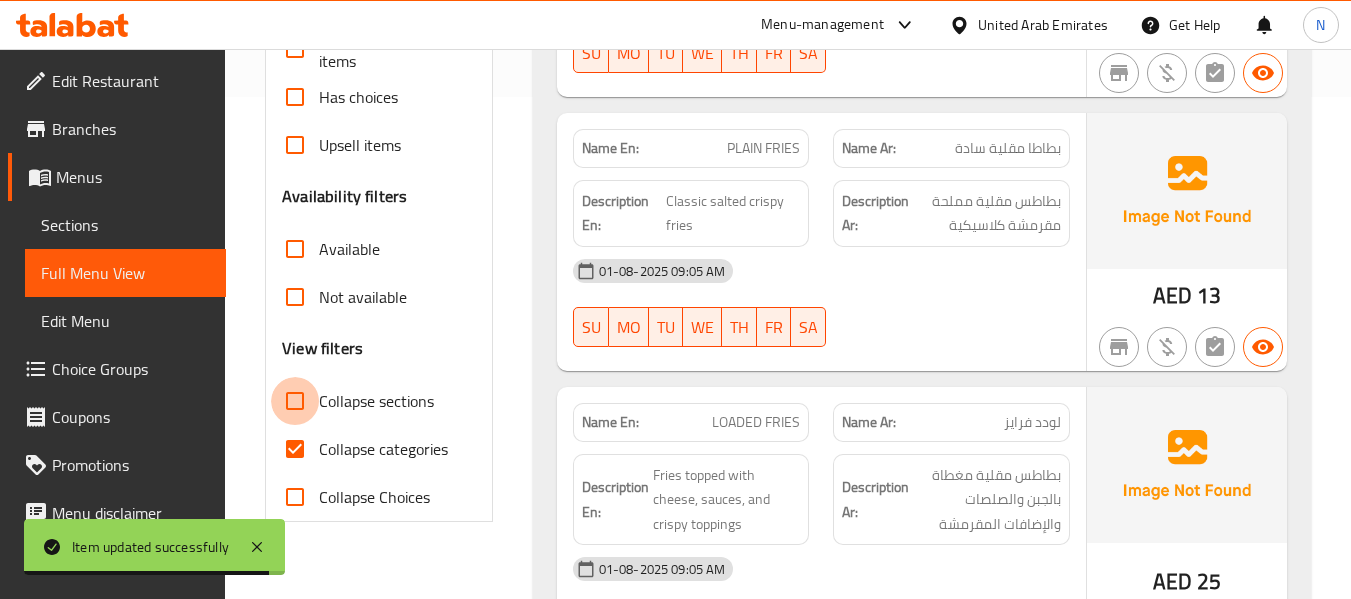 click on "Collapse sections" at bounding box center (295, 401) 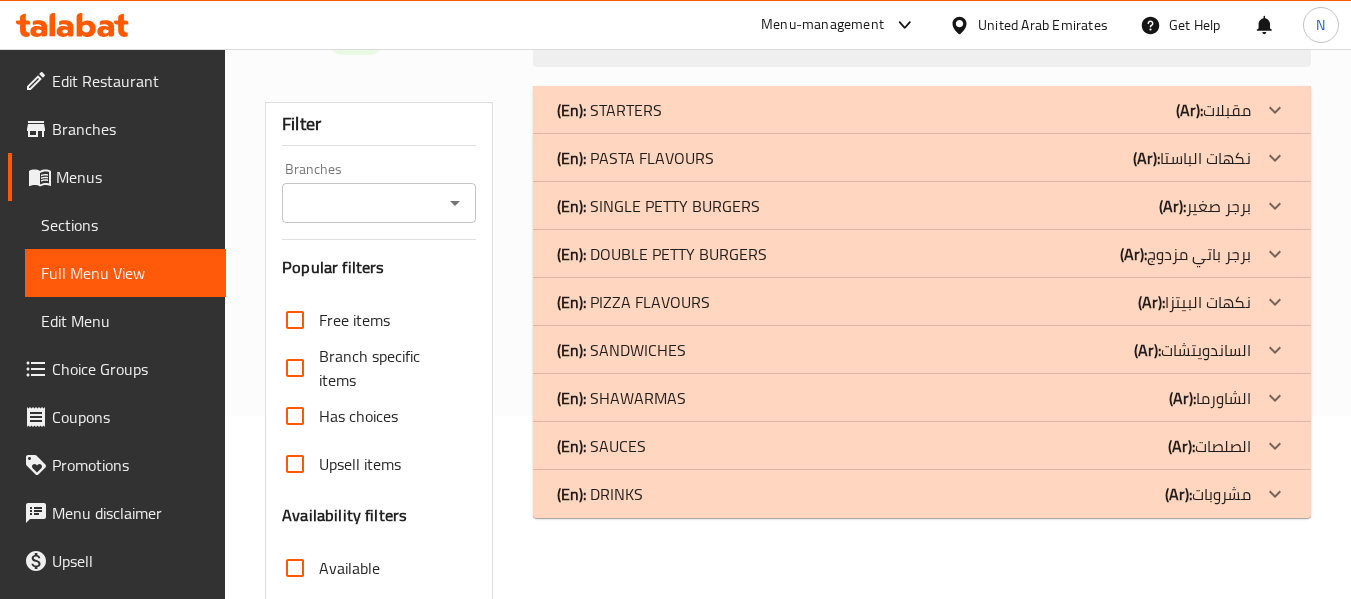 scroll, scrollTop: 180, scrollLeft: 0, axis: vertical 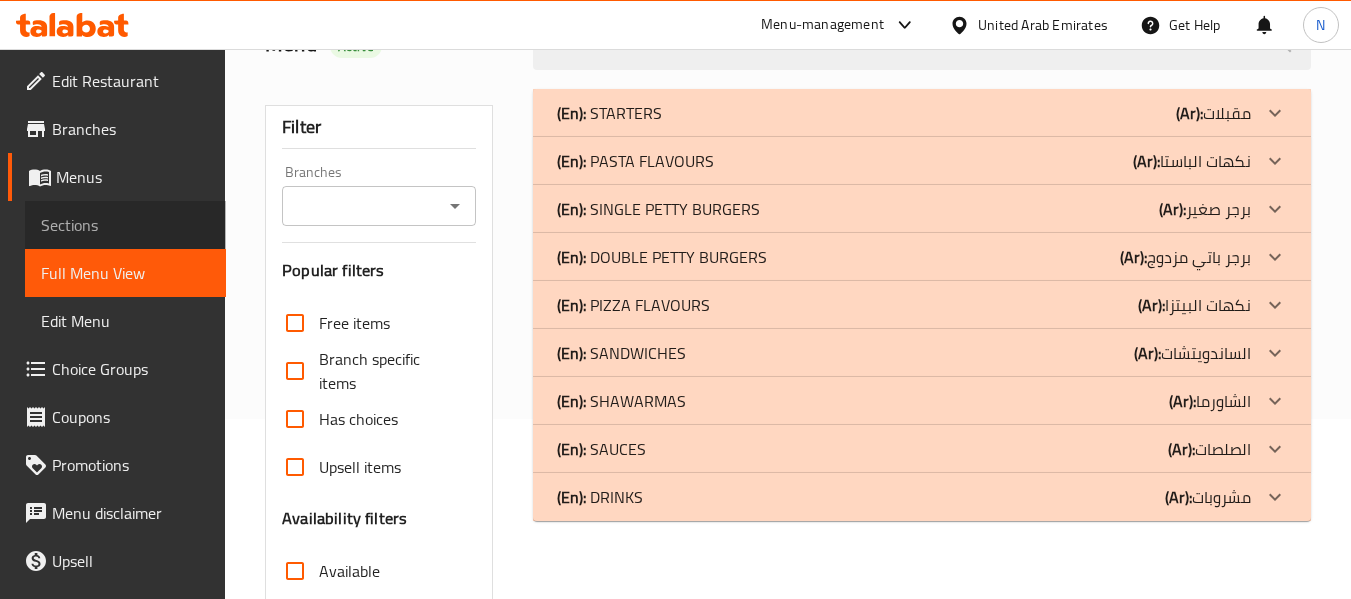 click on "Sections" at bounding box center [125, 225] 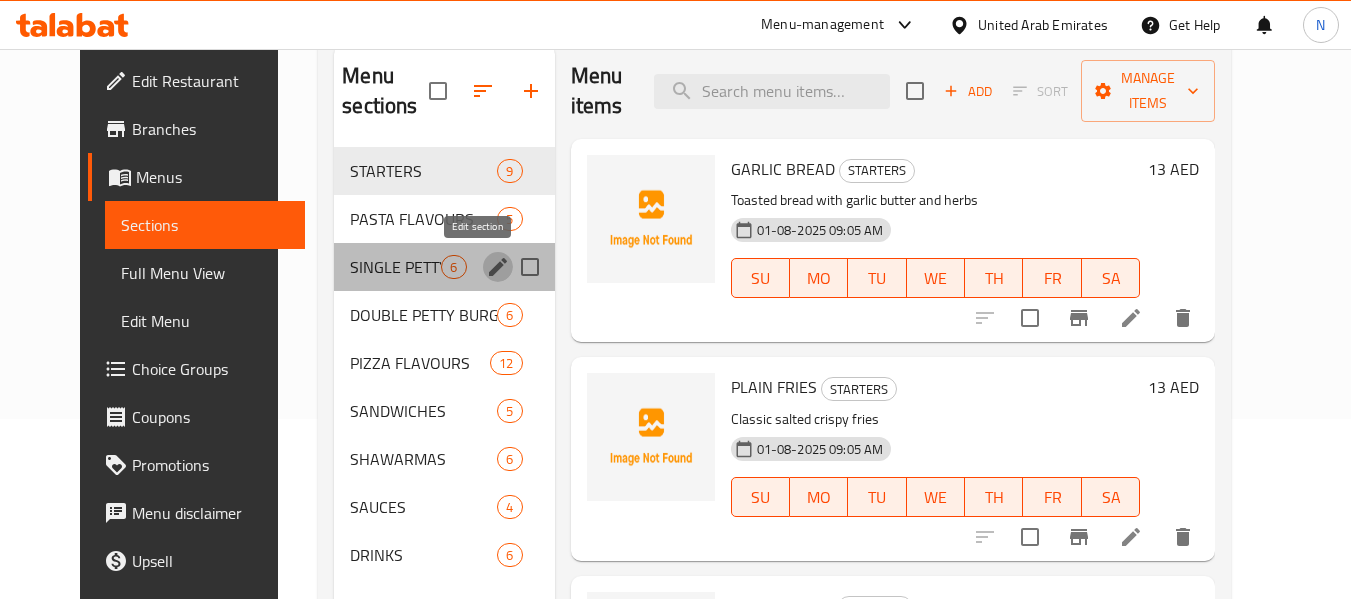 click 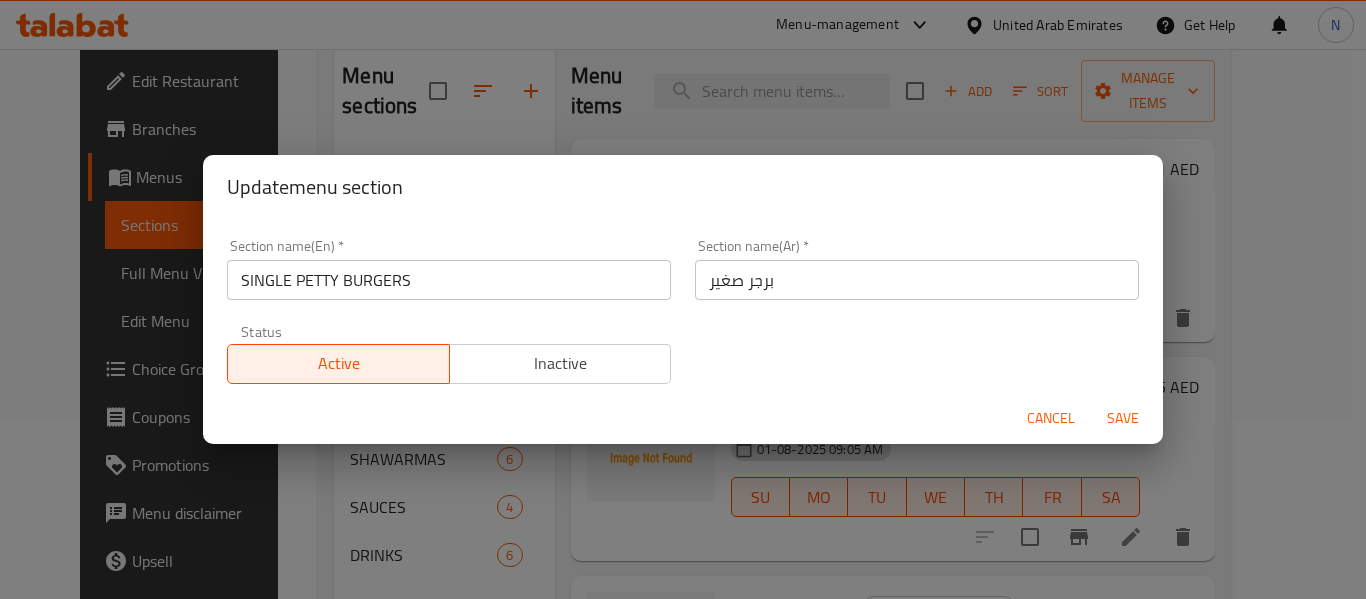 click on "SINGLE PETTY BURGERS" at bounding box center [449, 280] 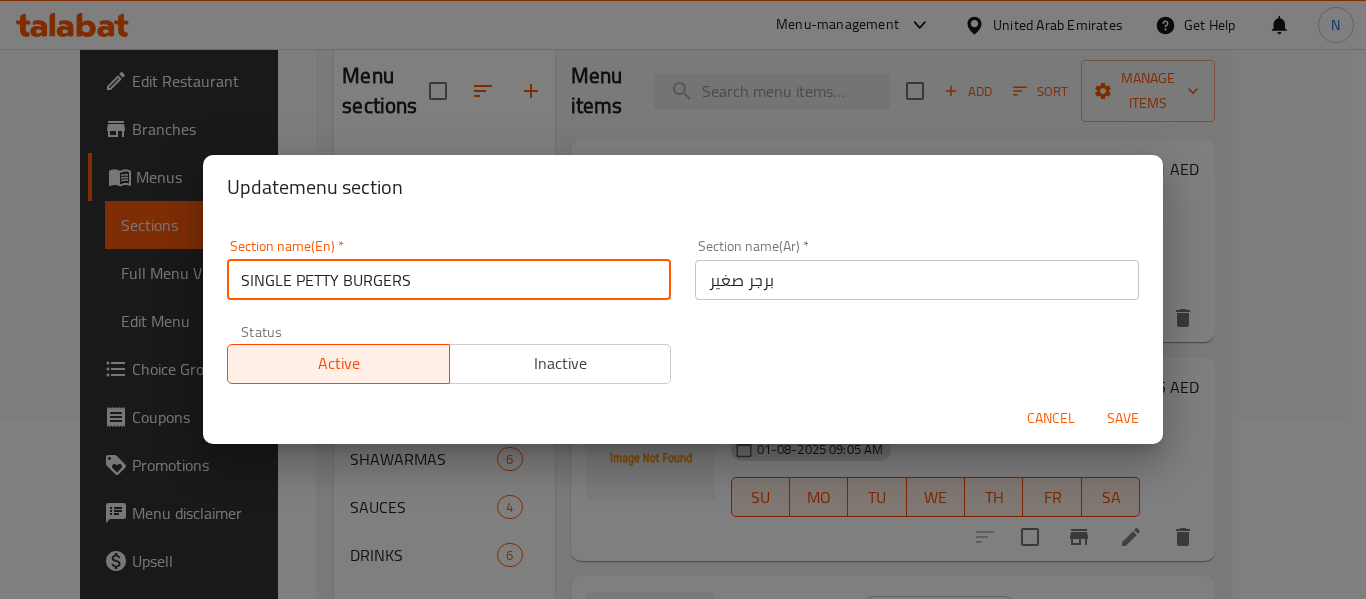 click on "SINGLE PETTY BURGERS" at bounding box center [449, 280] 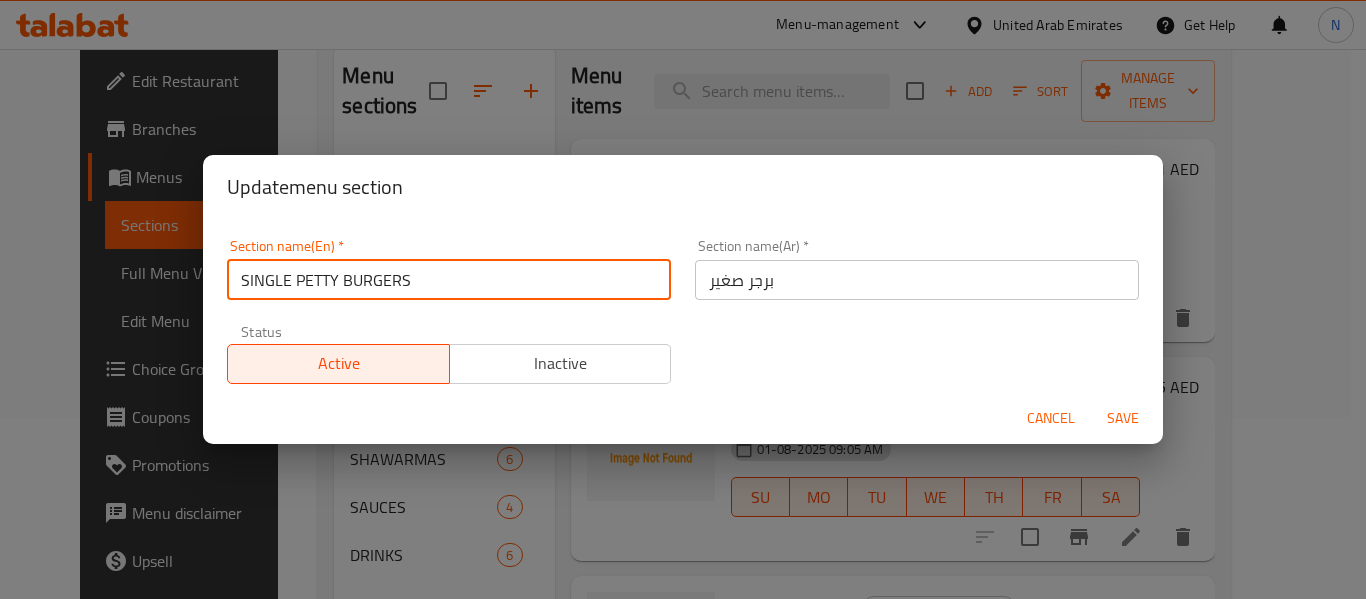 click on "SINGLE PETTY BURGERS" at bounding box center (449, 280) 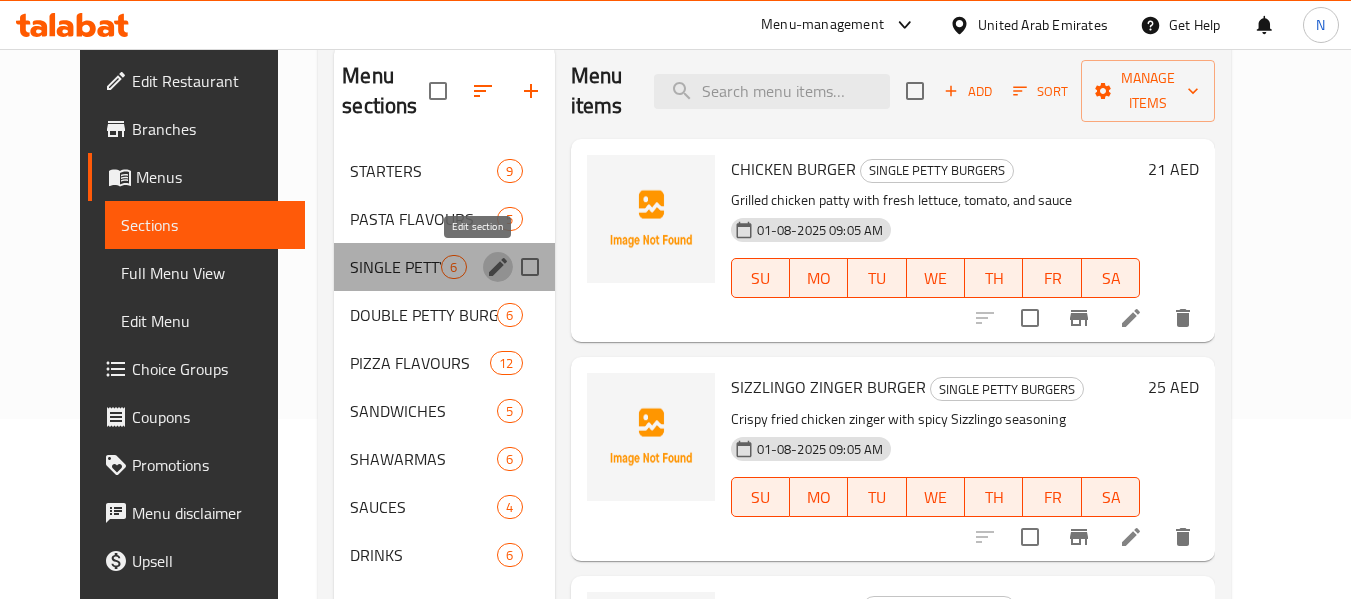 click 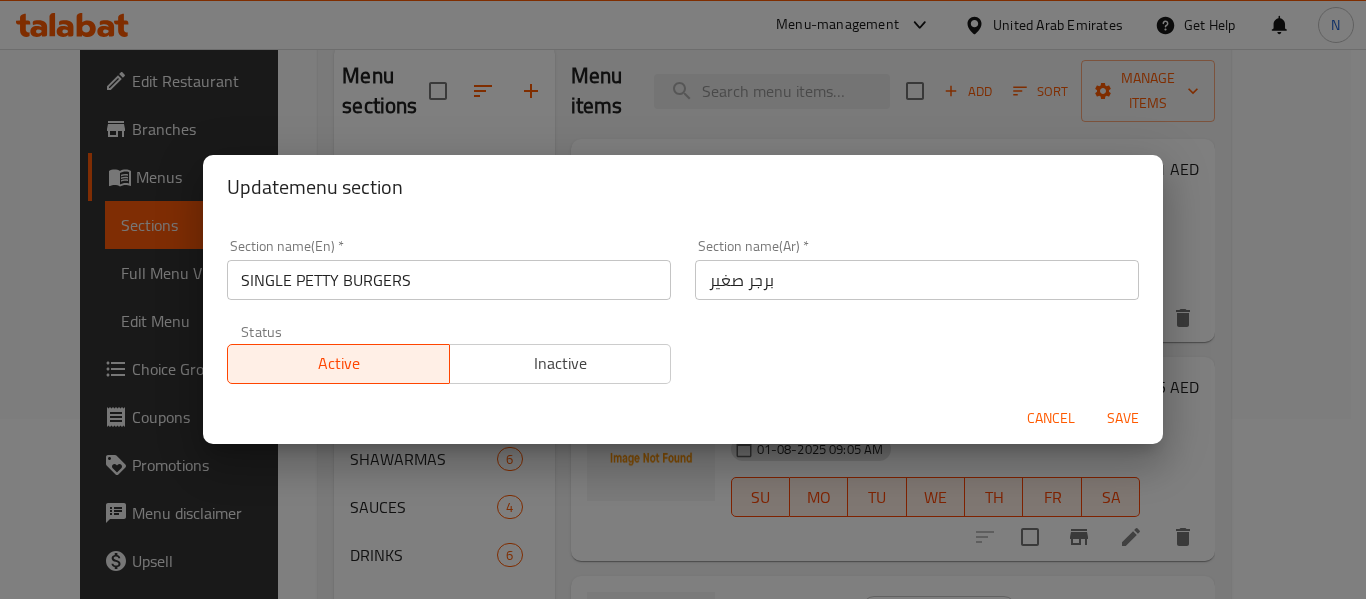 click on "برجر صغير" at bounding box center [917, 280] 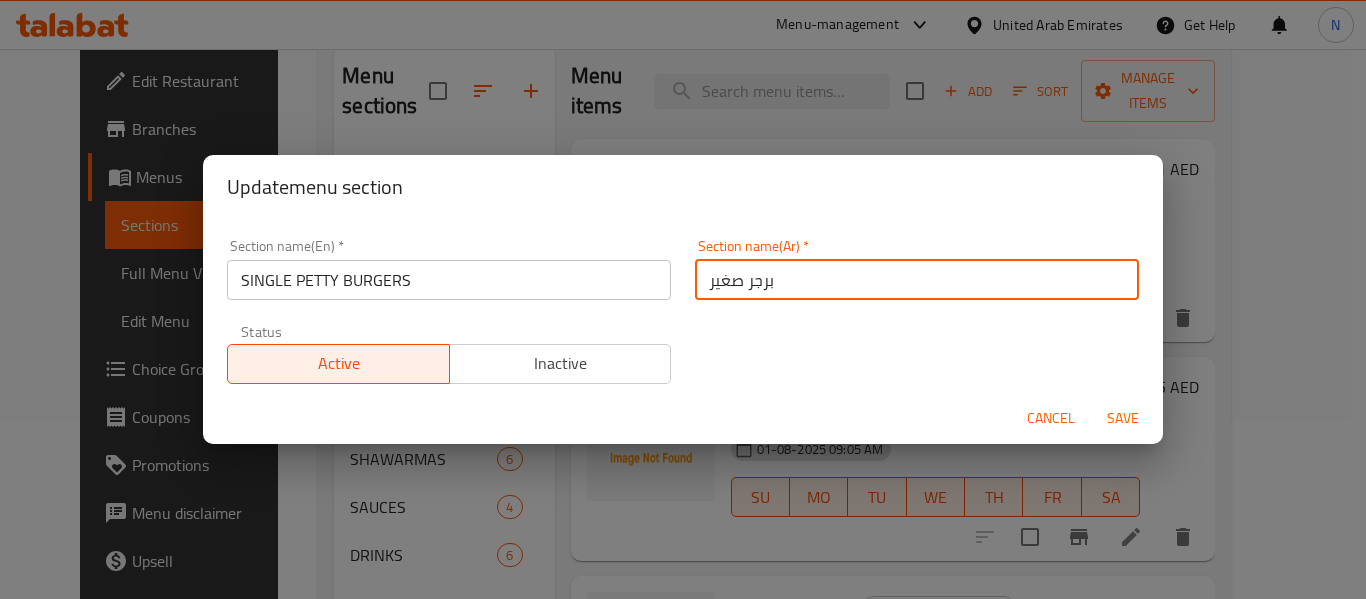click on "برجر صغير" at bounding box center (917, 280) 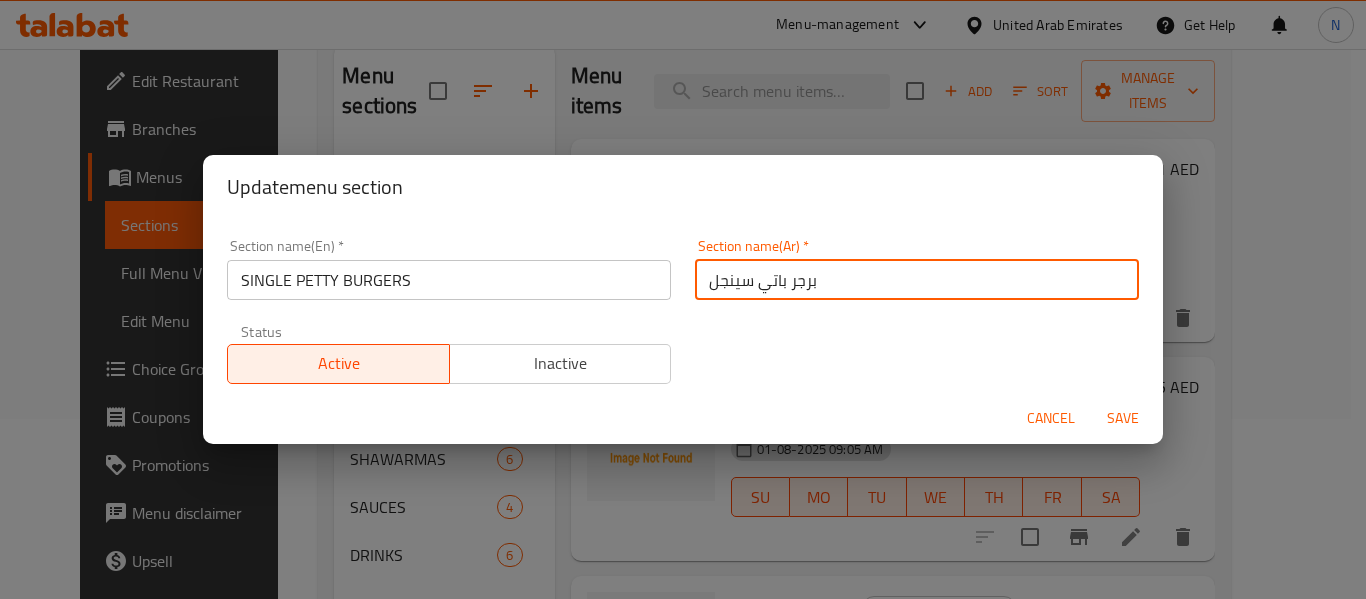 type on "برجر باتي سينجل" 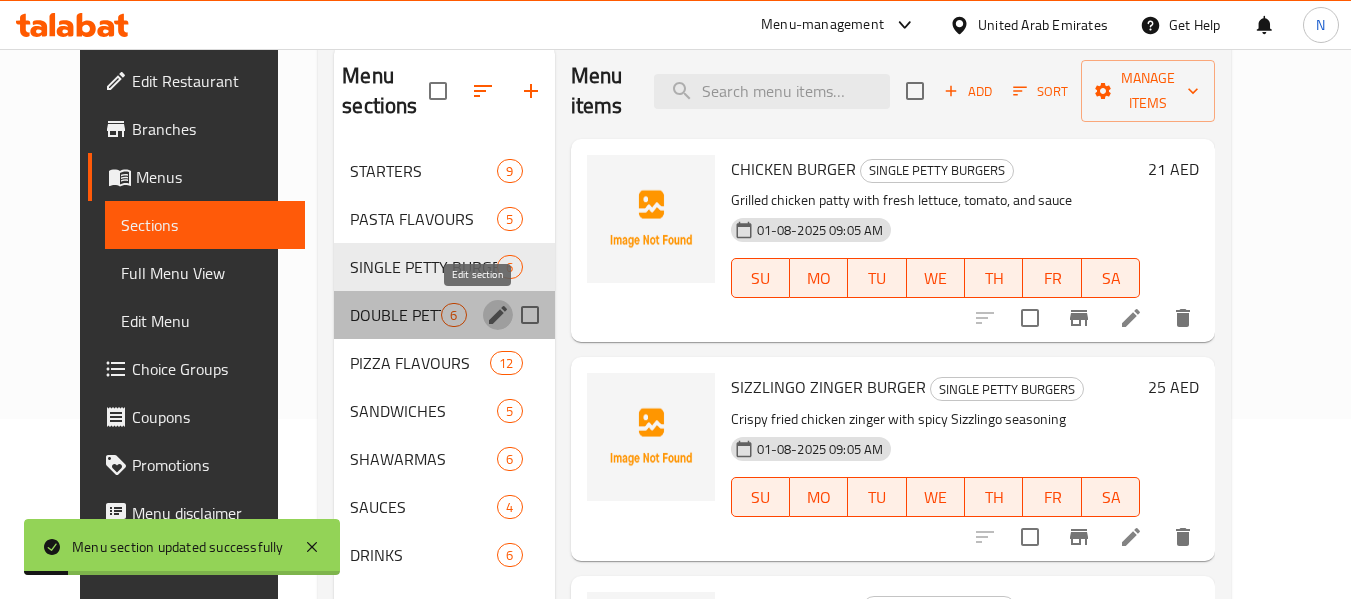 click 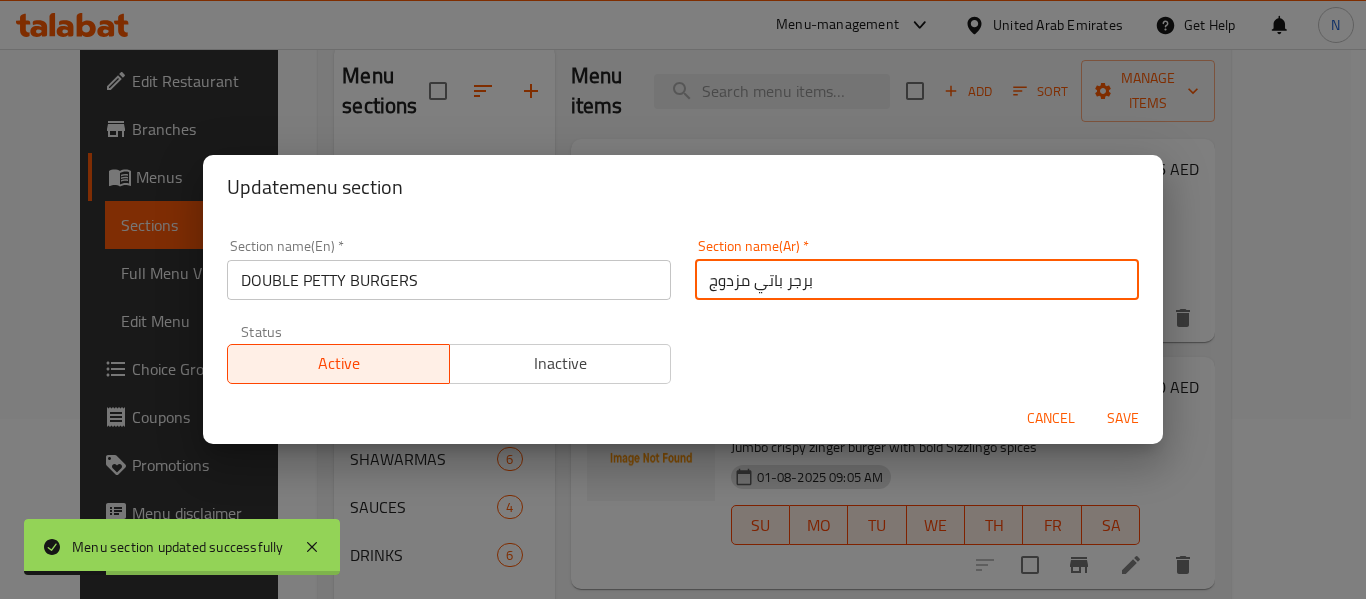click on "برجر باتي مزدوج" at bounding box center (917, 280) 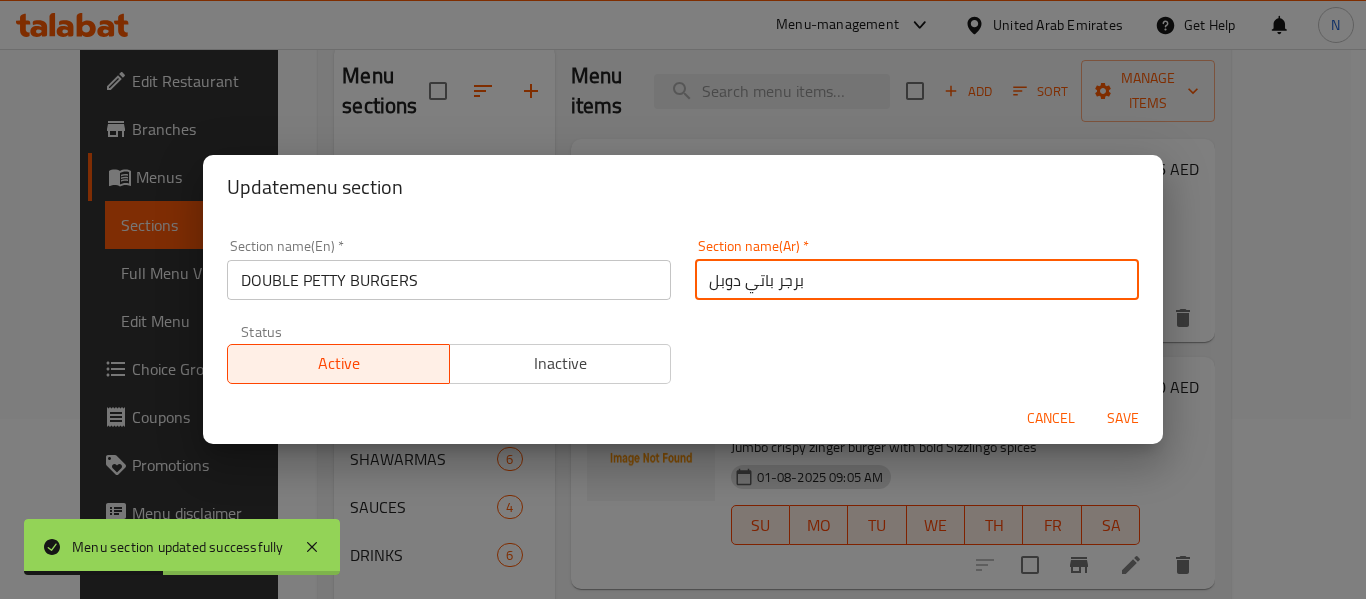 type on "برجر باتي دوبل" 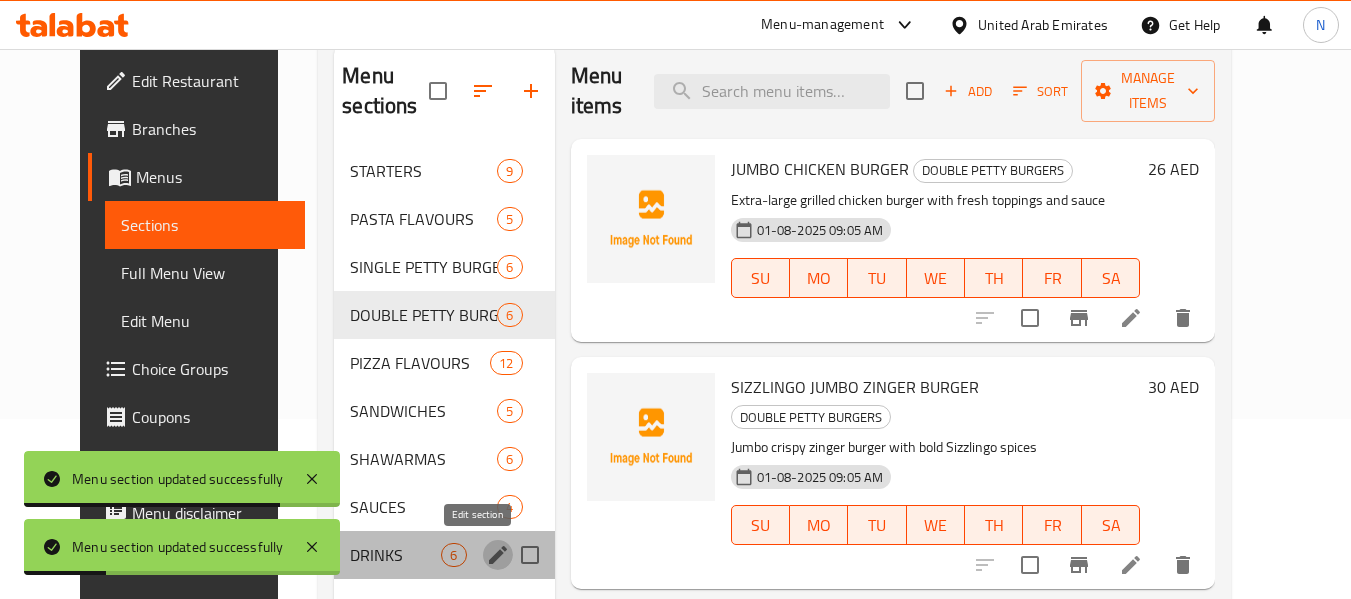 click 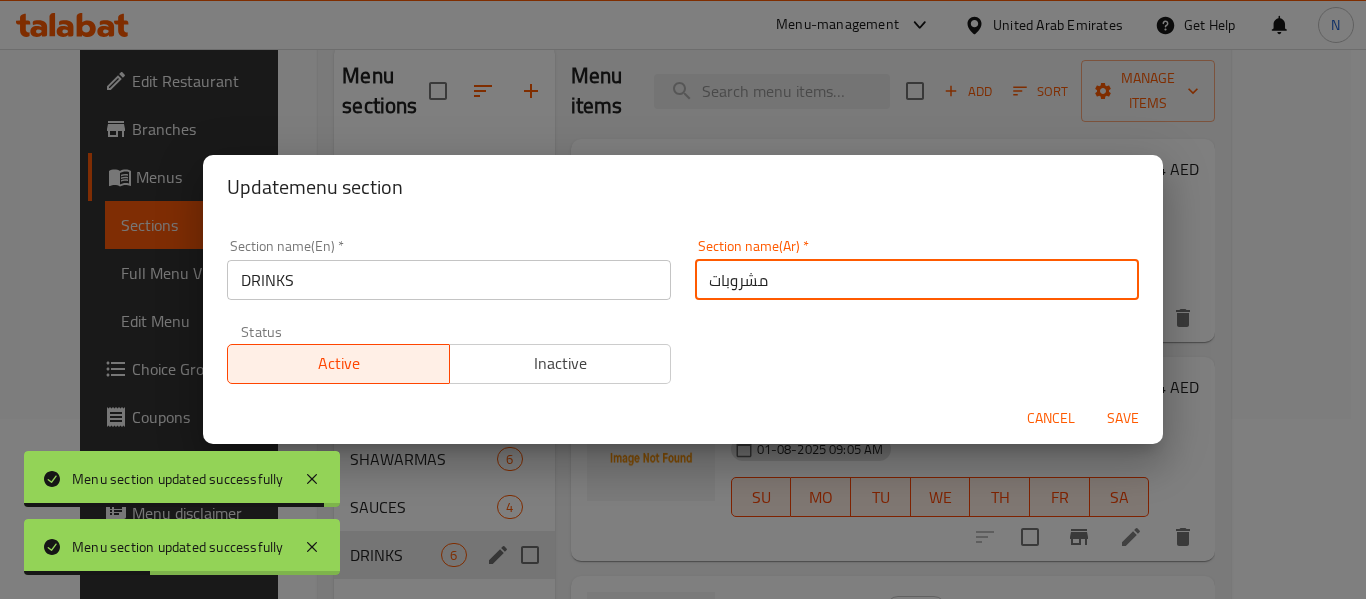 click on "مشروبات" at bounding box center [917, 280] 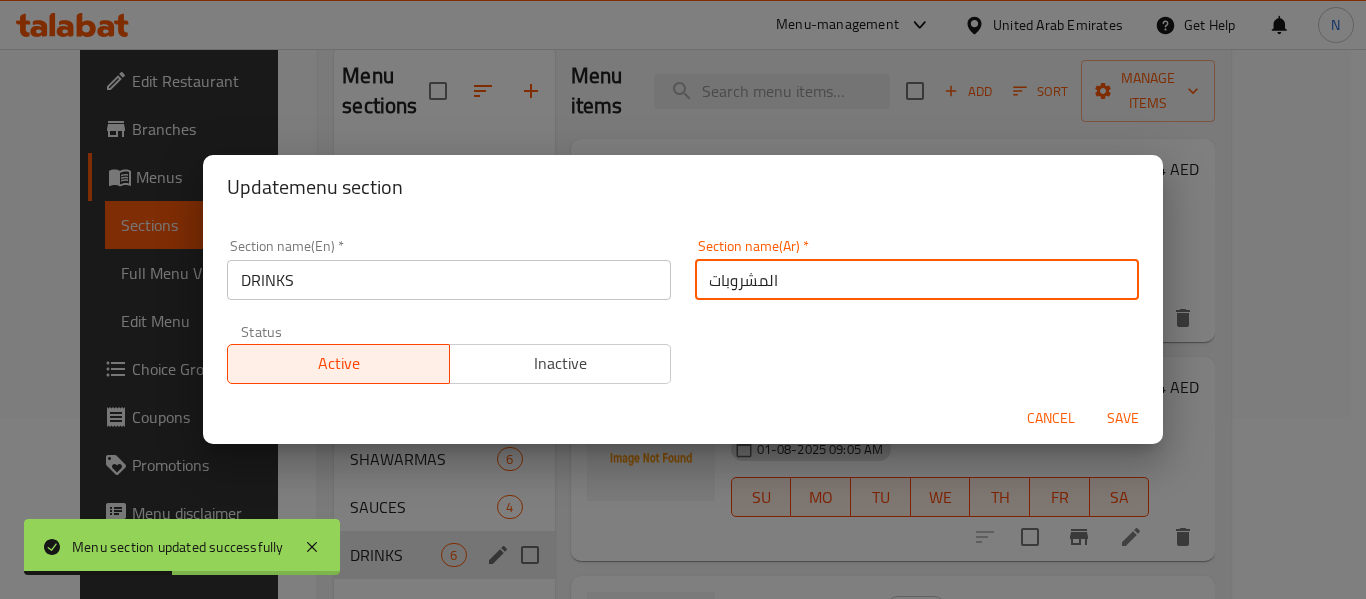 type on "المشروبات" 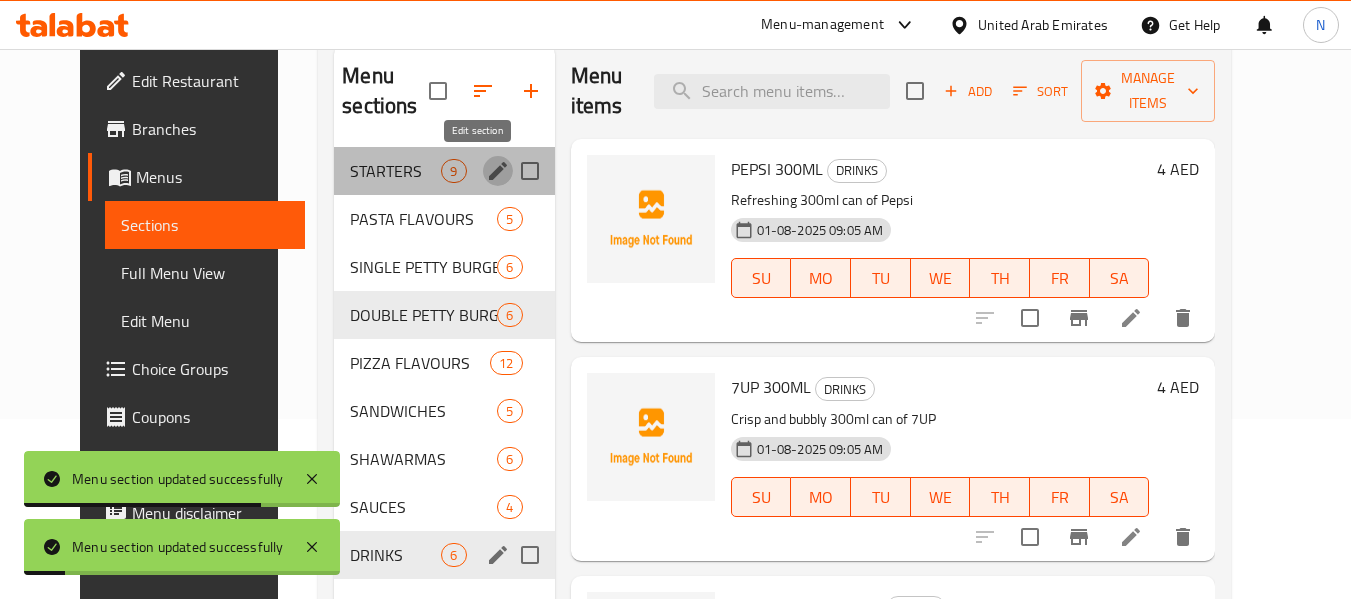 click 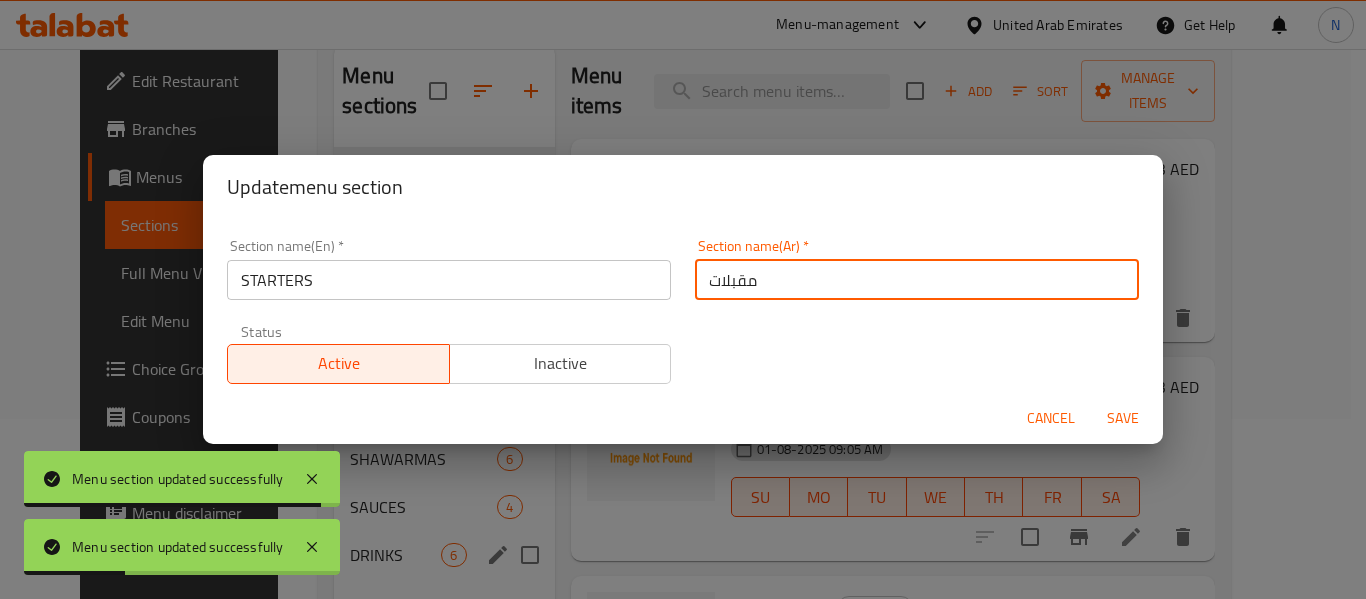 click on "مقبلات" at bounding box center (917, 280) 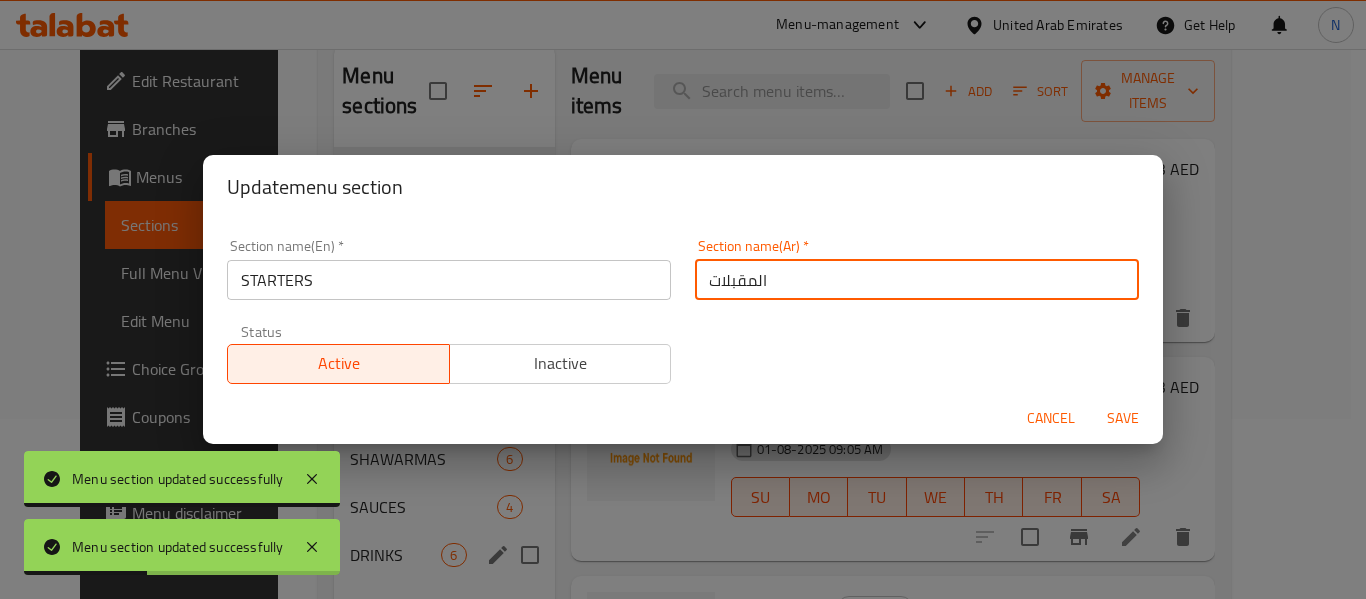 type on "المقبلات" 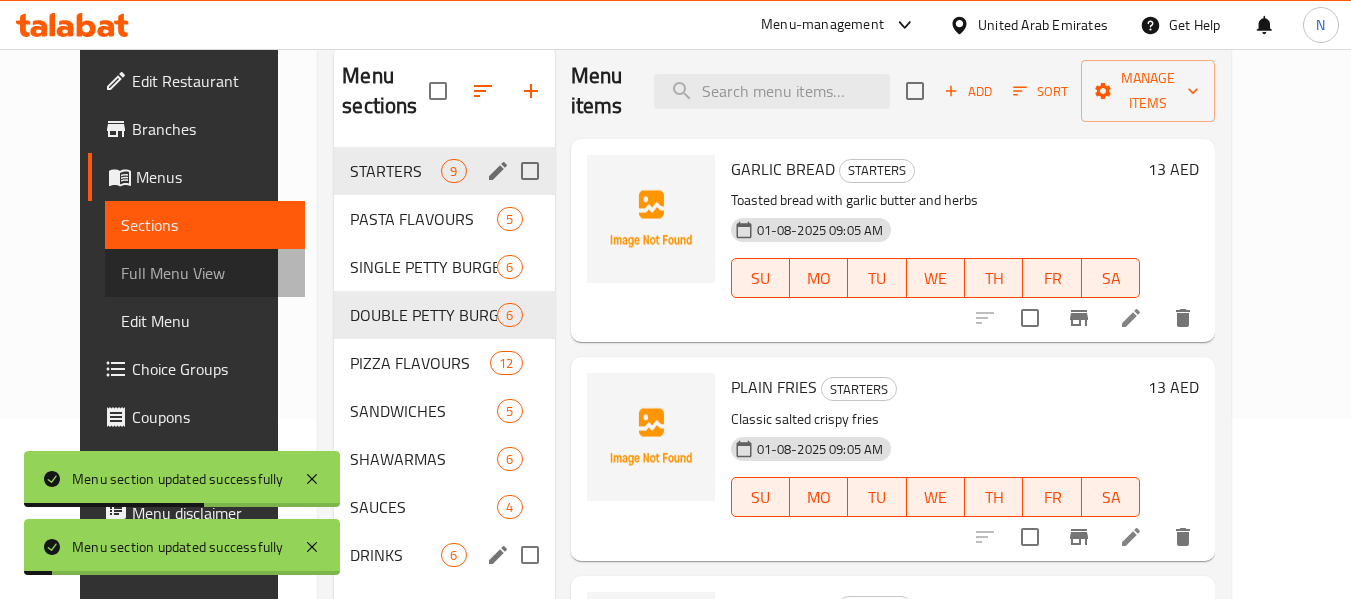 click on "Full Menu View" at bounding box center (205, 273) 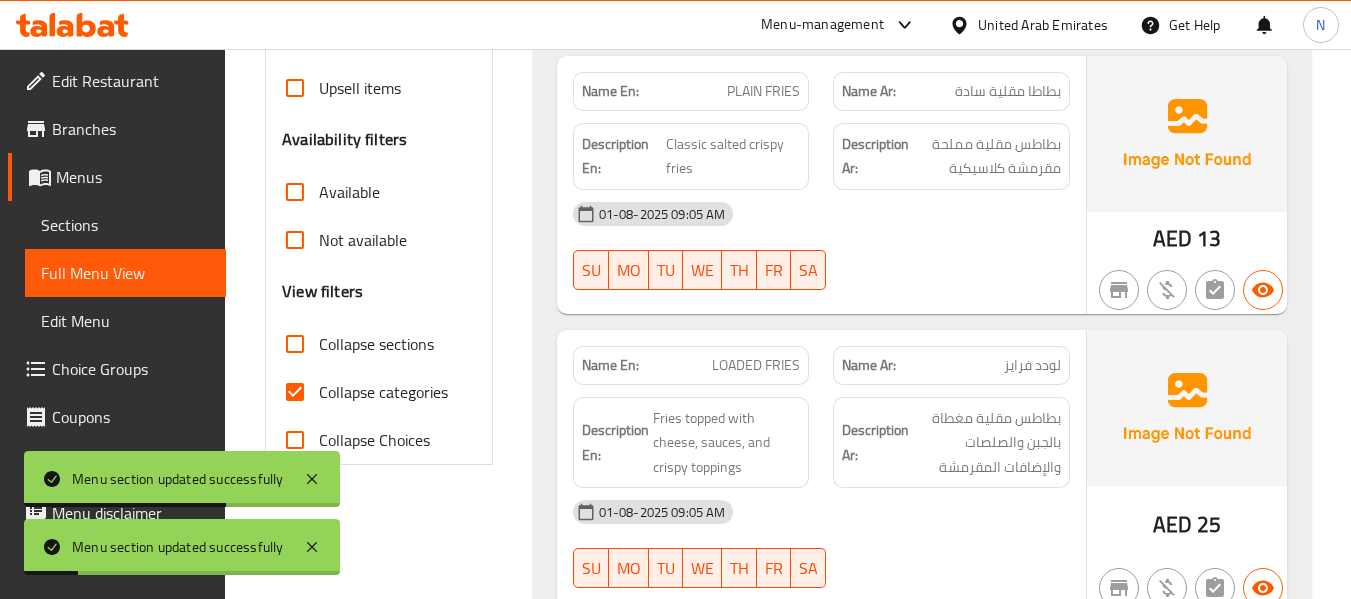 scroll, scrollTop: 560, scrollLeft: 0, axis: vertical 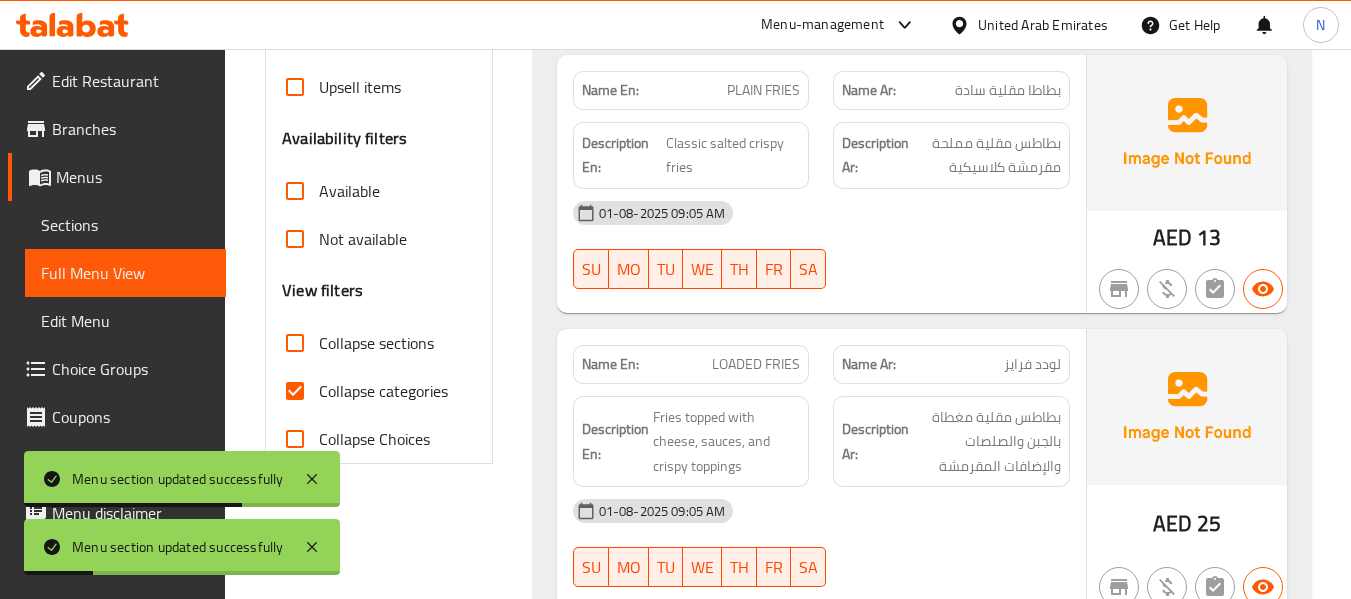 click on "Collapse categories" at bounding box center (383, 391) 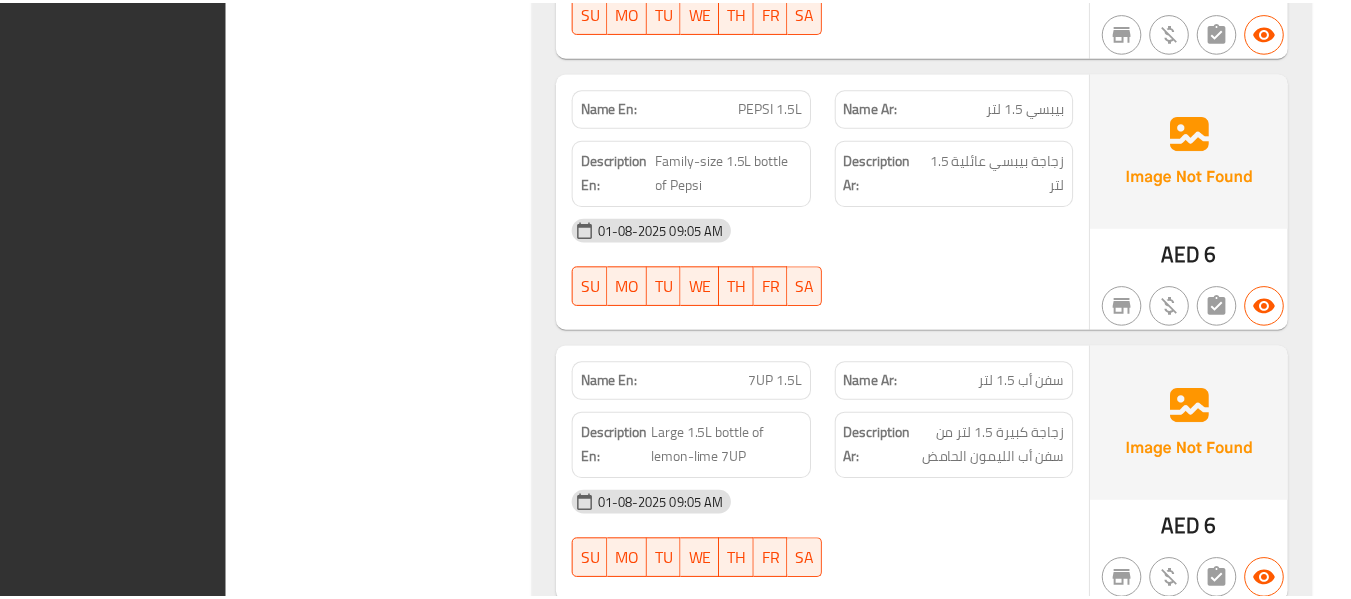 scroll, scrollTop: 22601, scrollLeft: 0, axis: vertical 